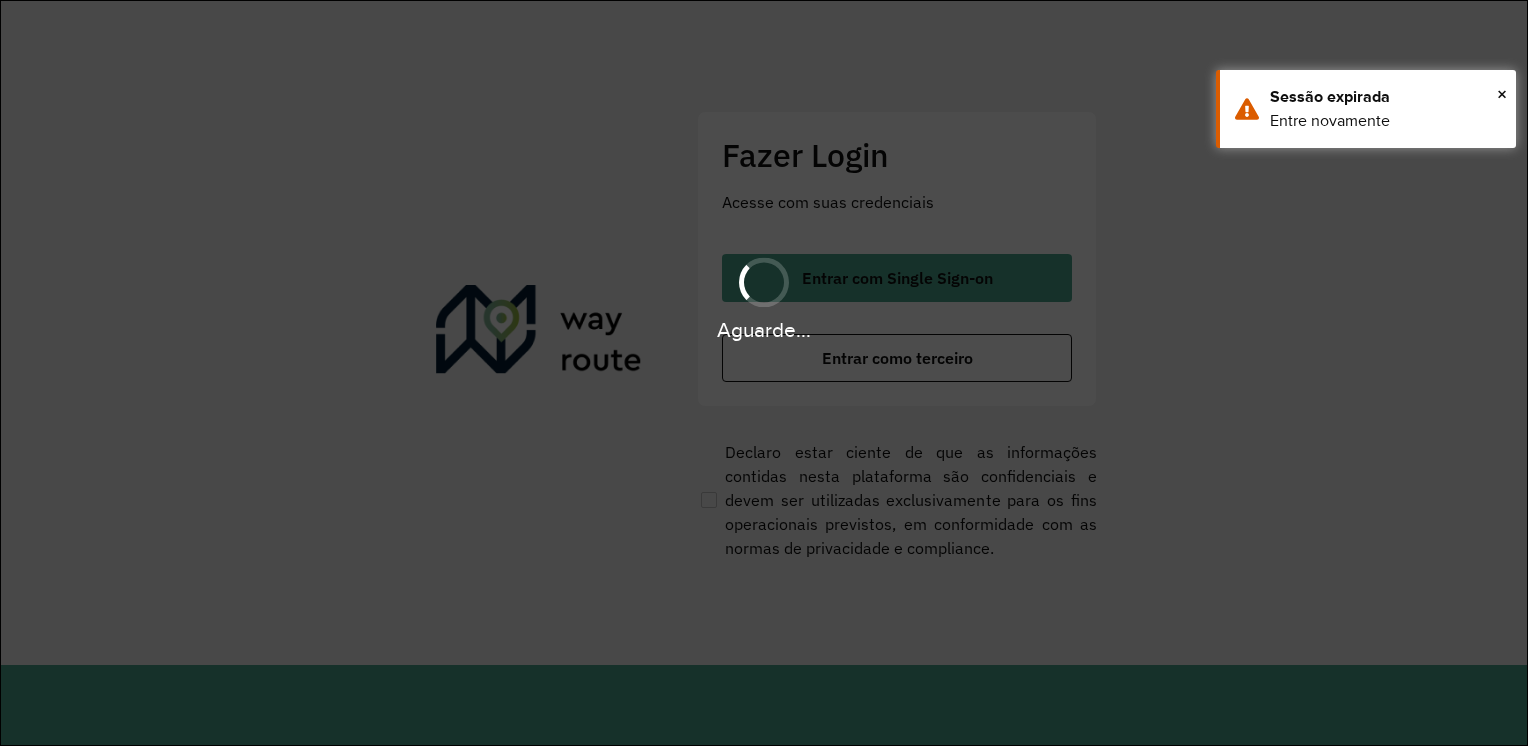 scroll, scrollTop: 0, scrollLeft: 0, axis: both 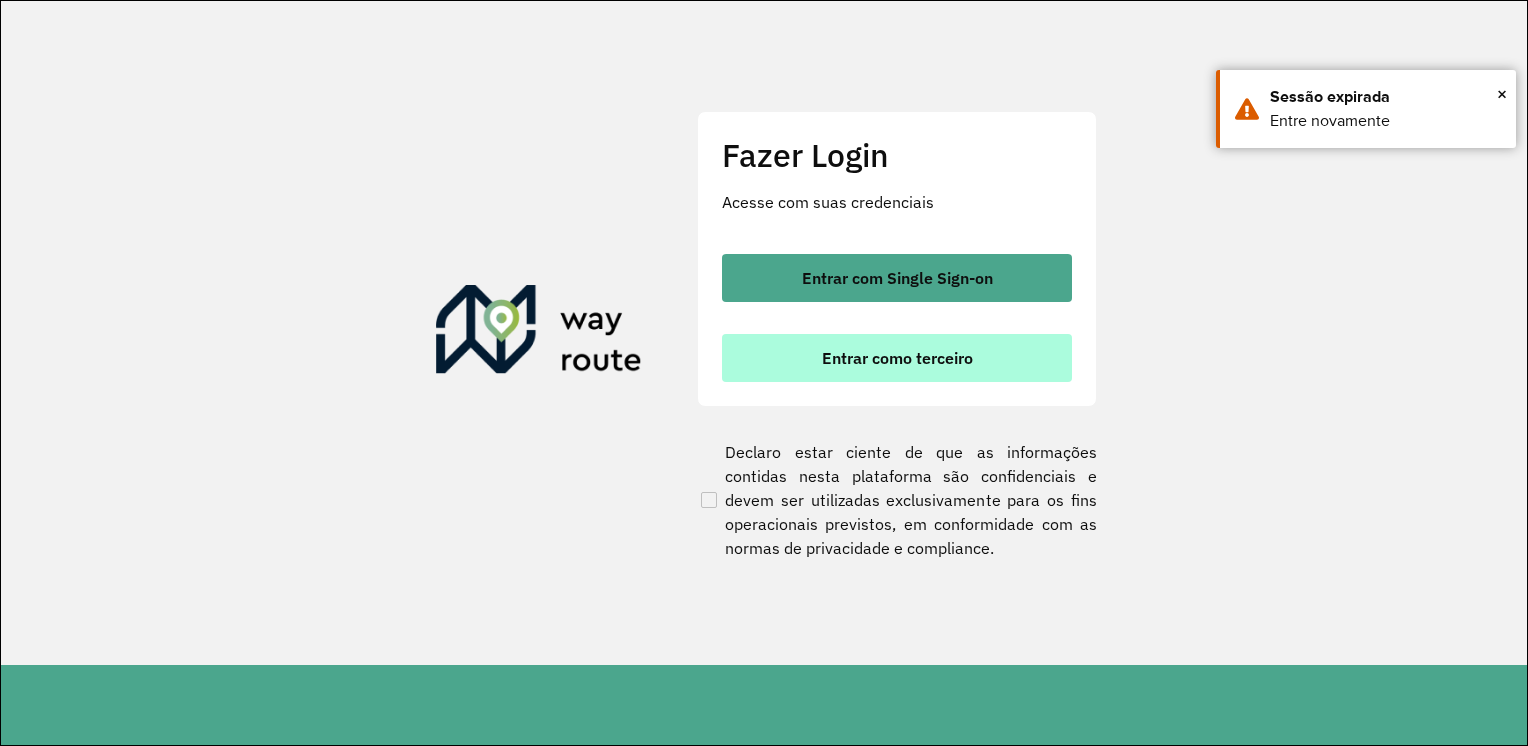click on "Entrar como terceiro" at bounding box center (897, 358) 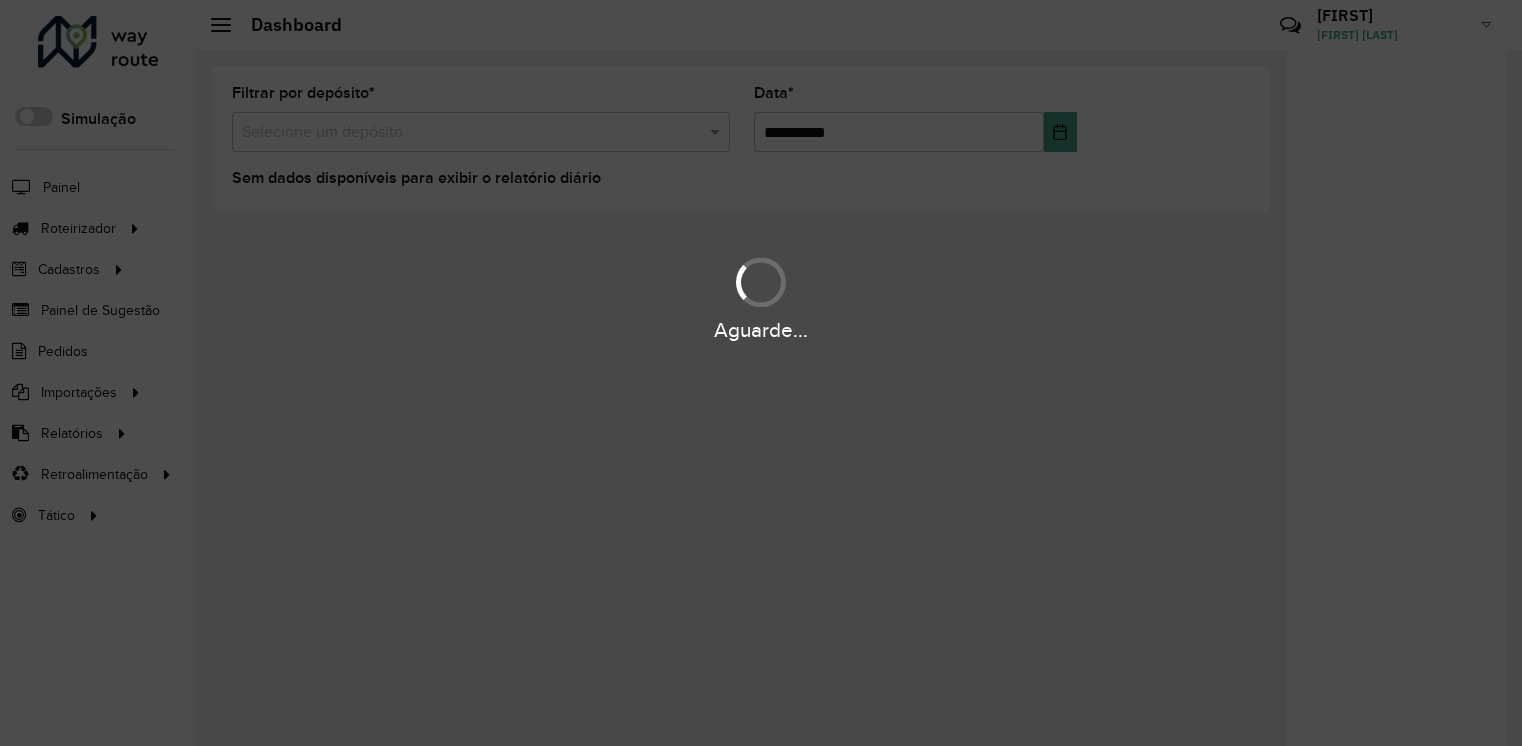 scroll, scrollTop: 0, scrollLeft: 0, axis: both 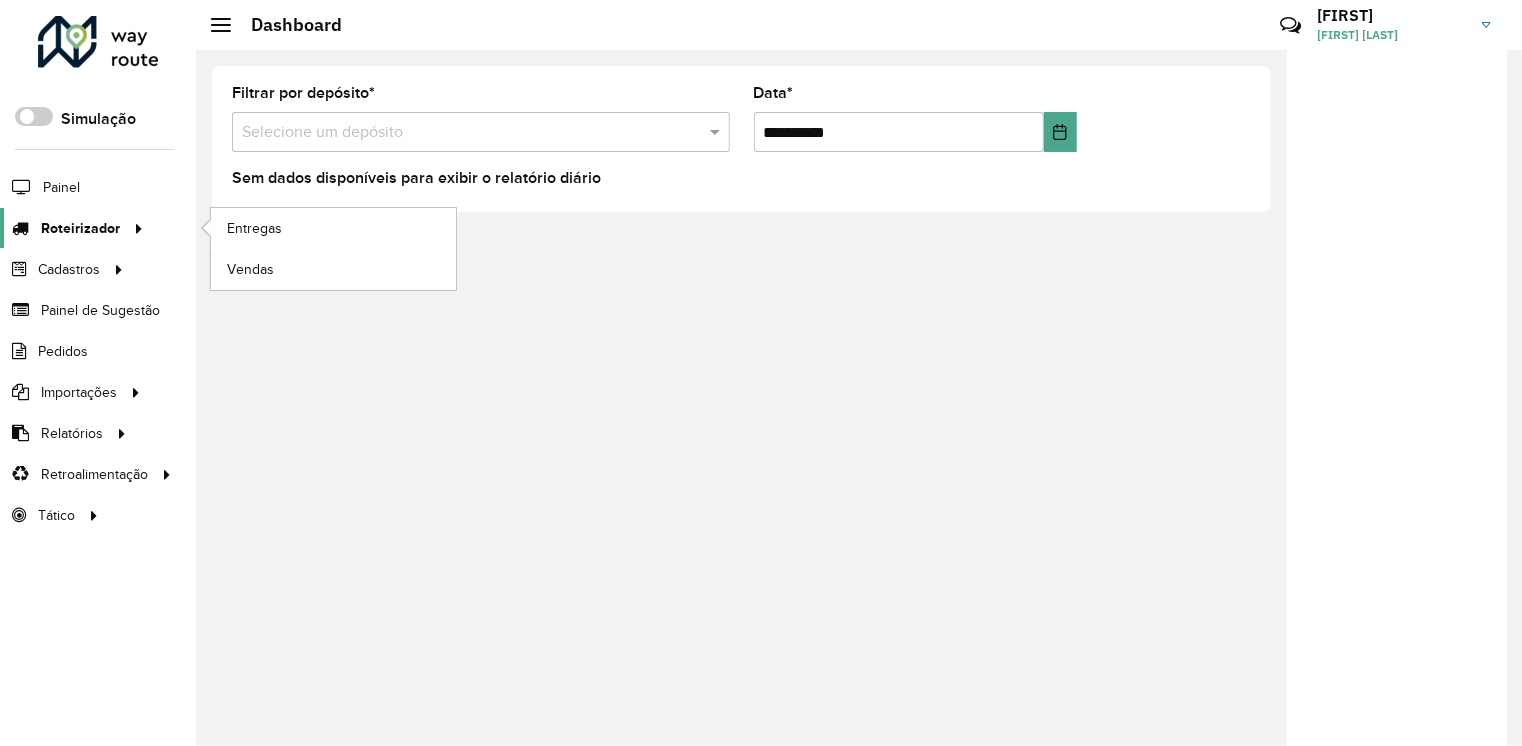 click on "Roteirizador" 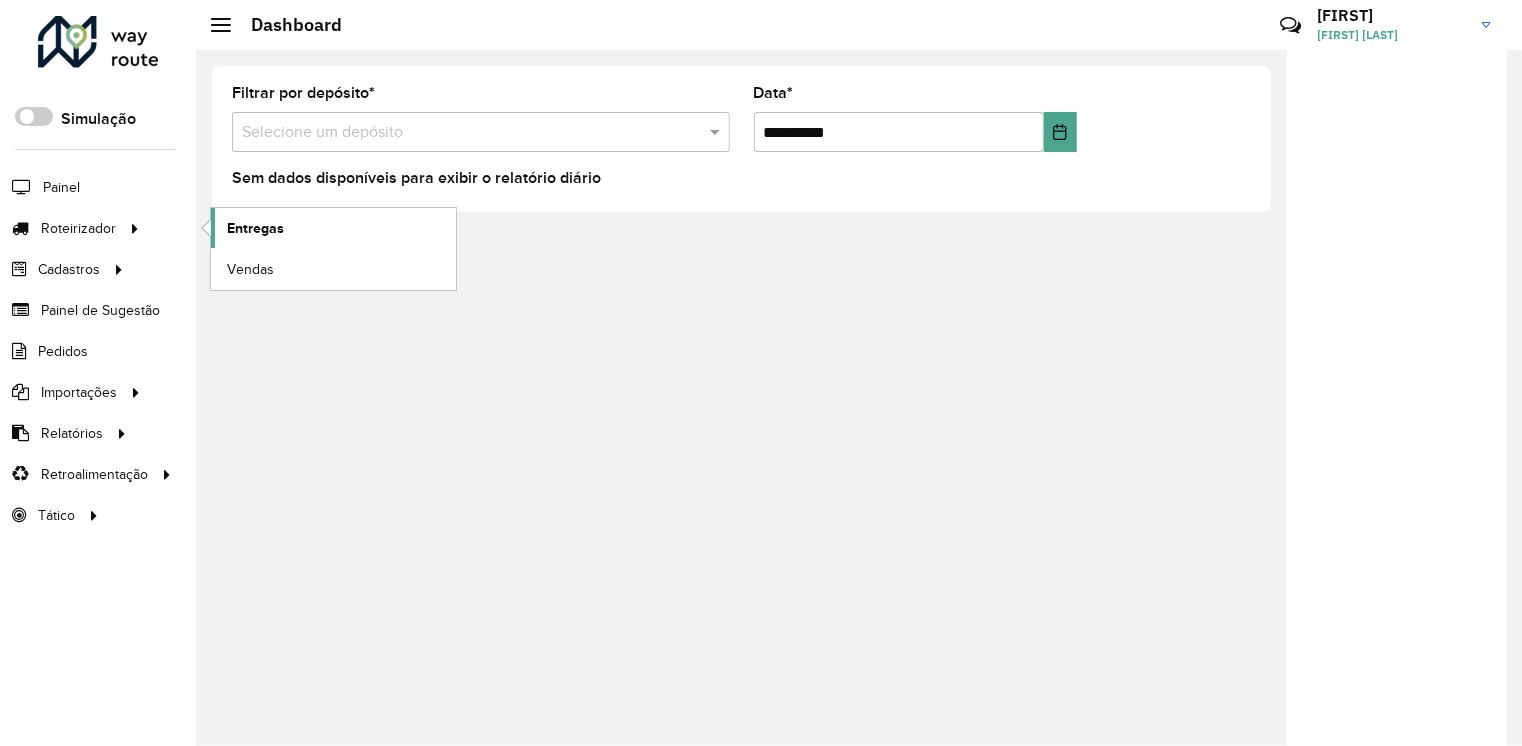 click on "Entregas" 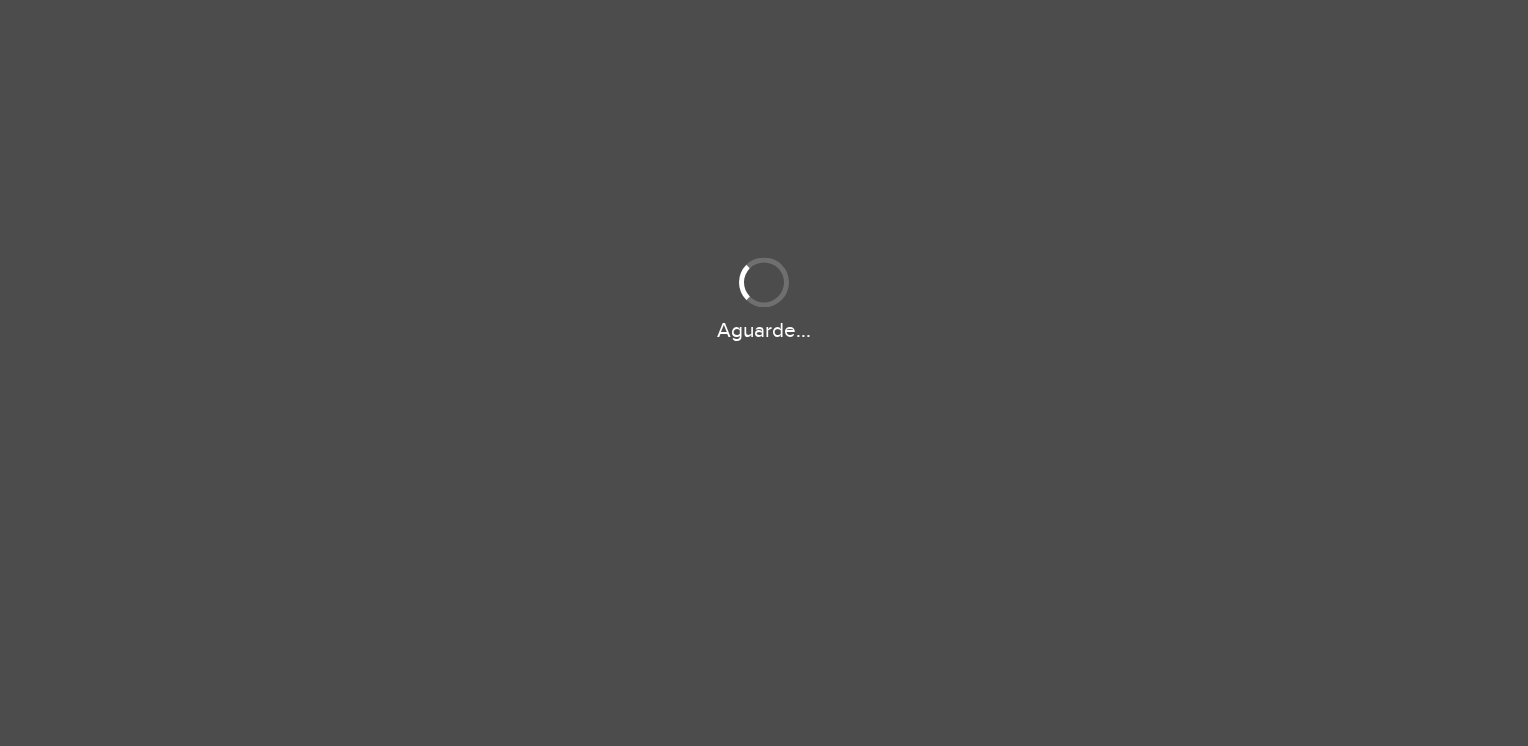 scroll, scrollTop: 0, scrollLeft: 0, axis: both 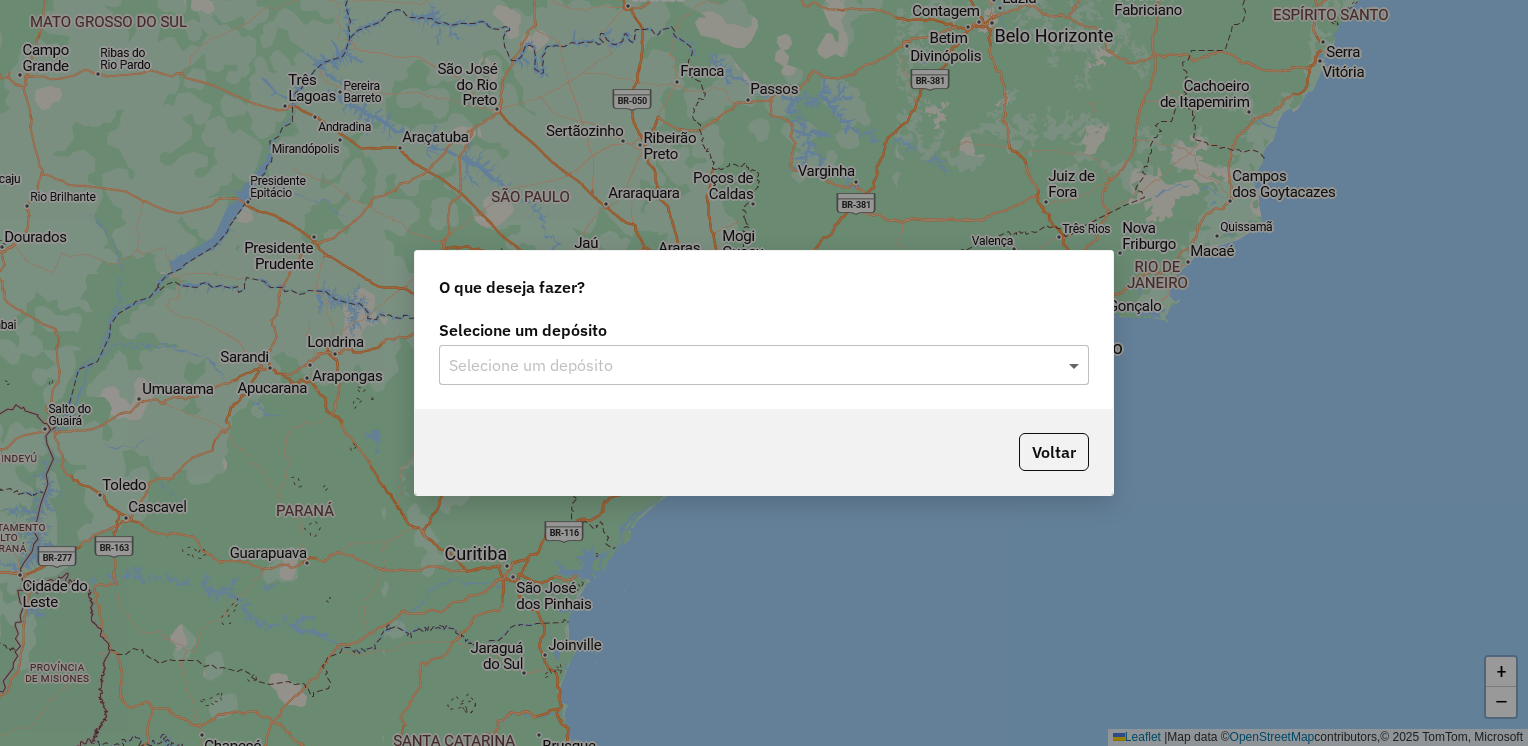 click 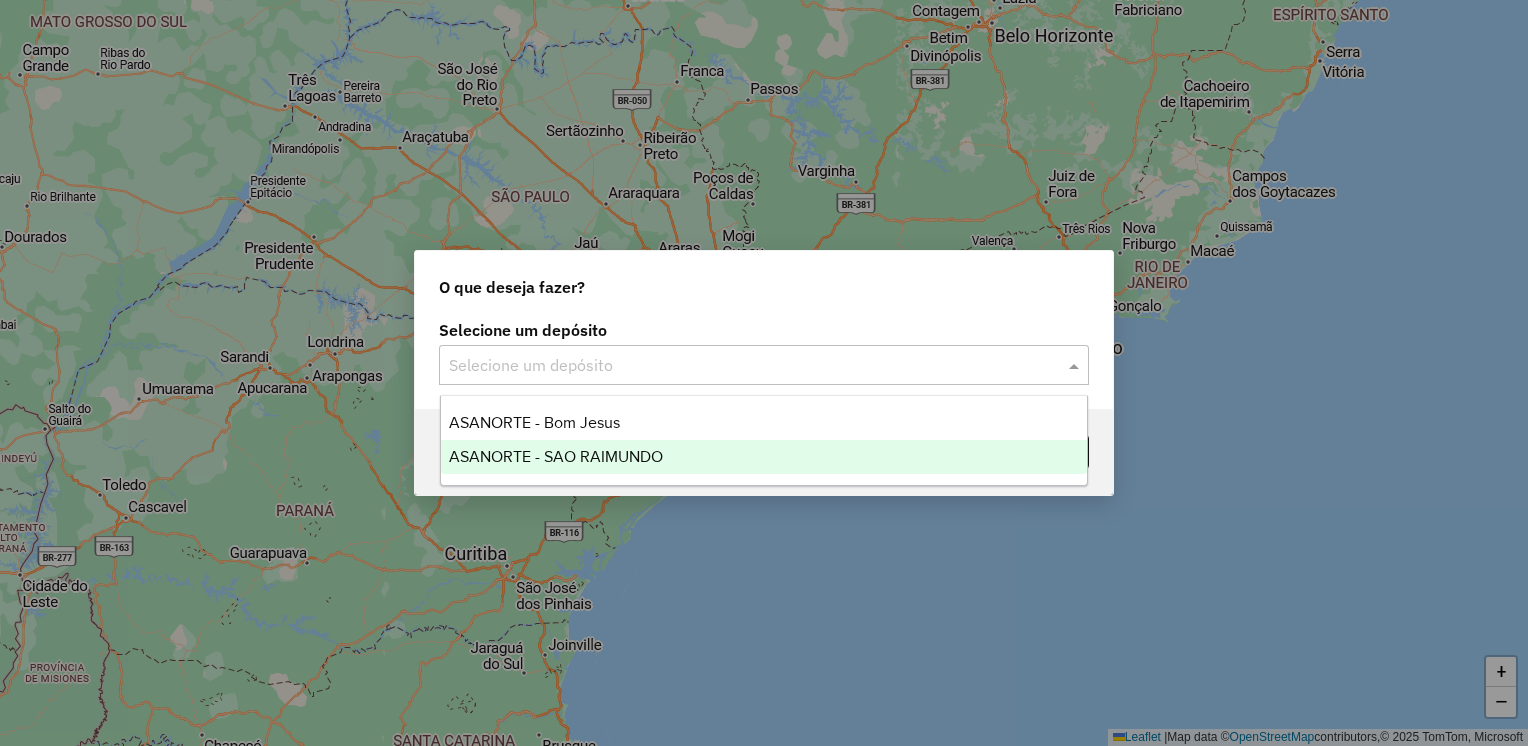 click on "ASANORTE - SAO RAIMUNDO" at bounding box center (556, 456) 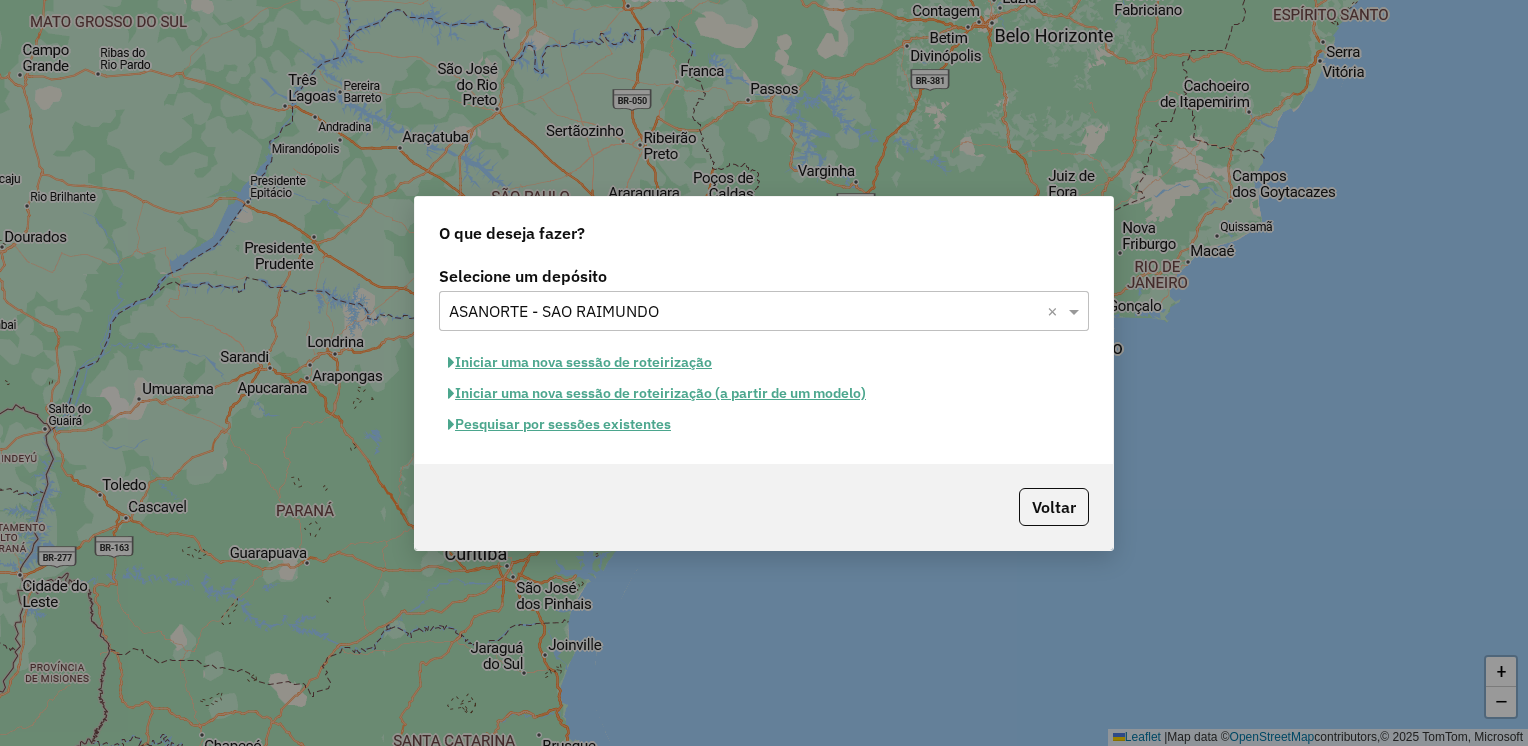 click on "Iniciar uma nova sessão de roteirização" 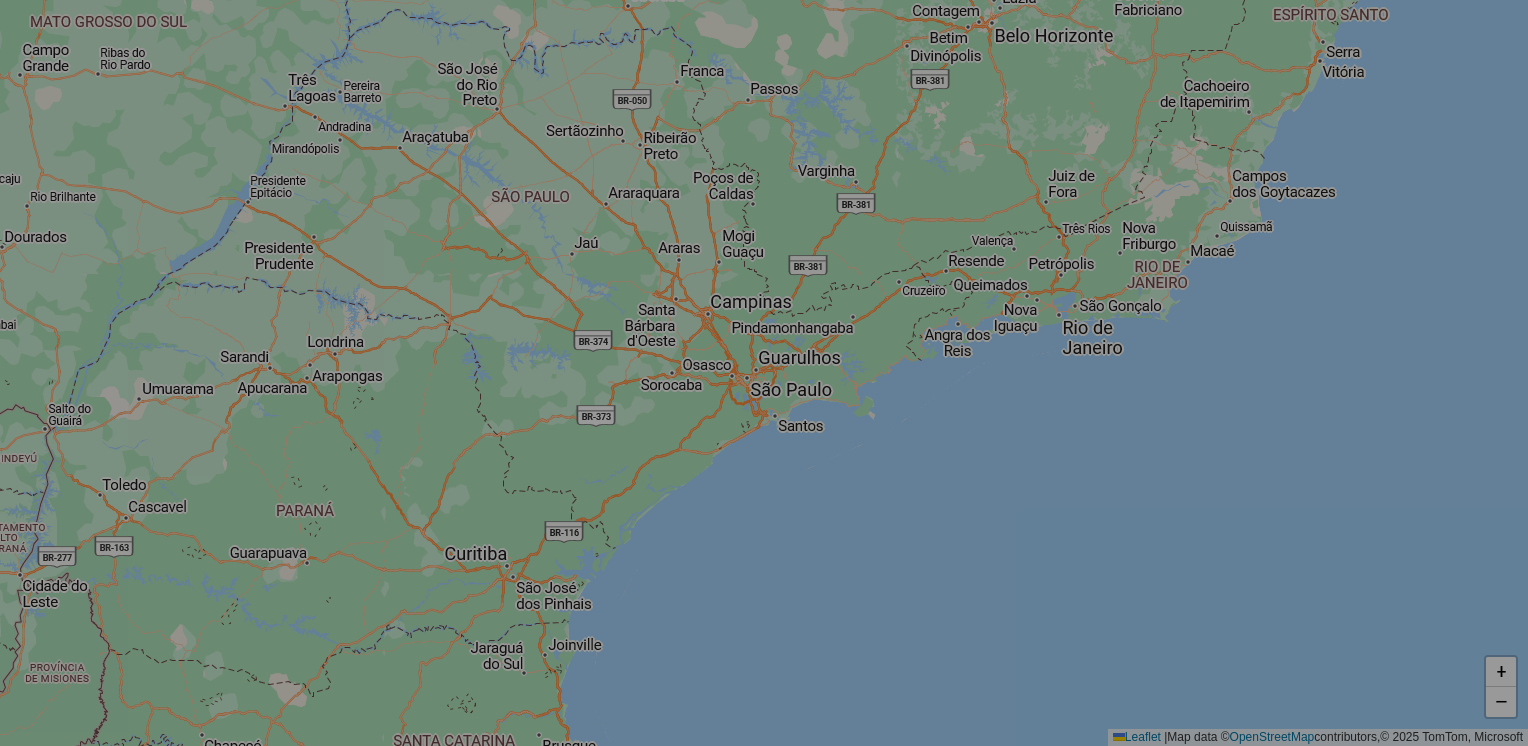 select on "*" 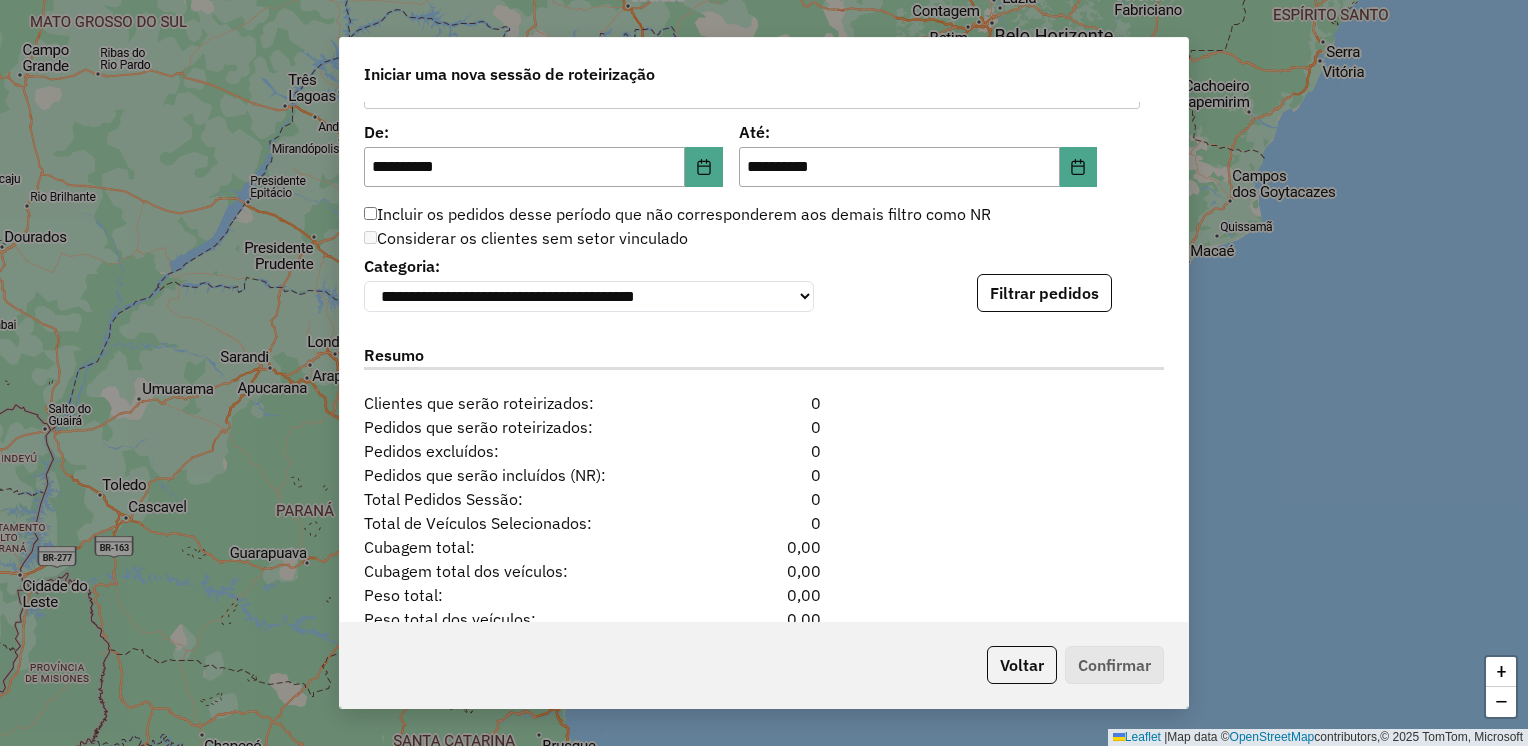 scroll, scrollTop: 1914, scrollLeft: 0, axis: vertical 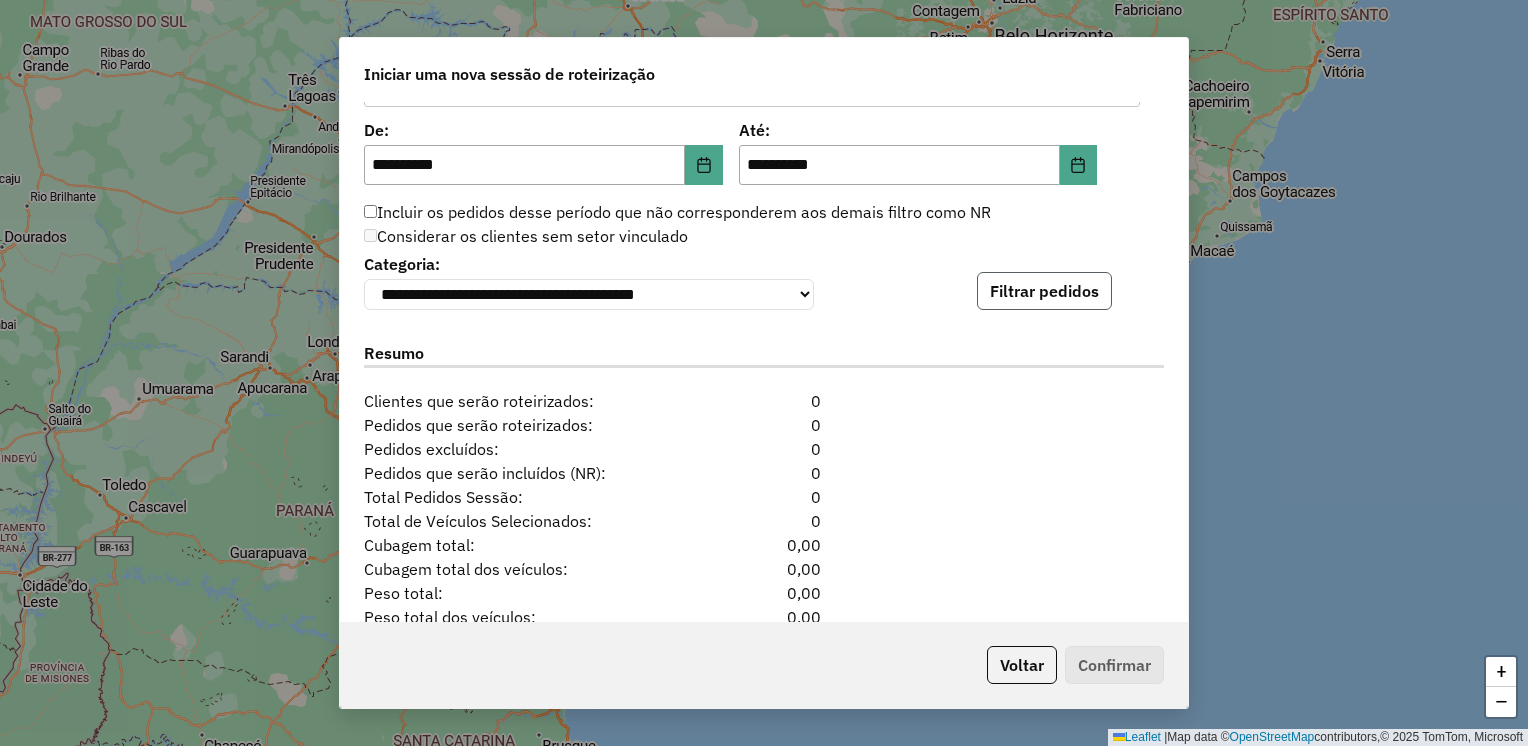 click on "Filtrar pedidos" 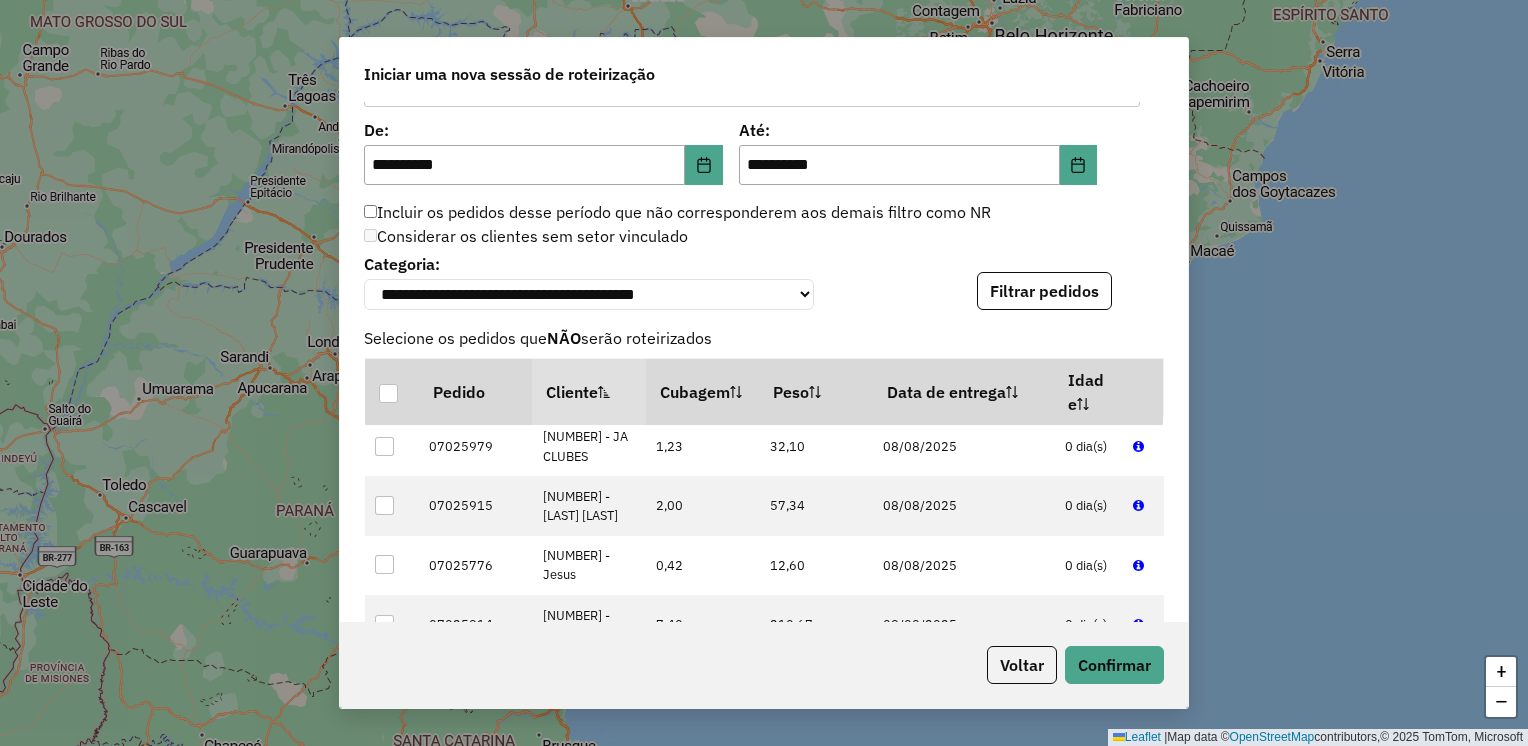 scroll, scrollTop: 2600, scrollLeft: 0, axis: vertical 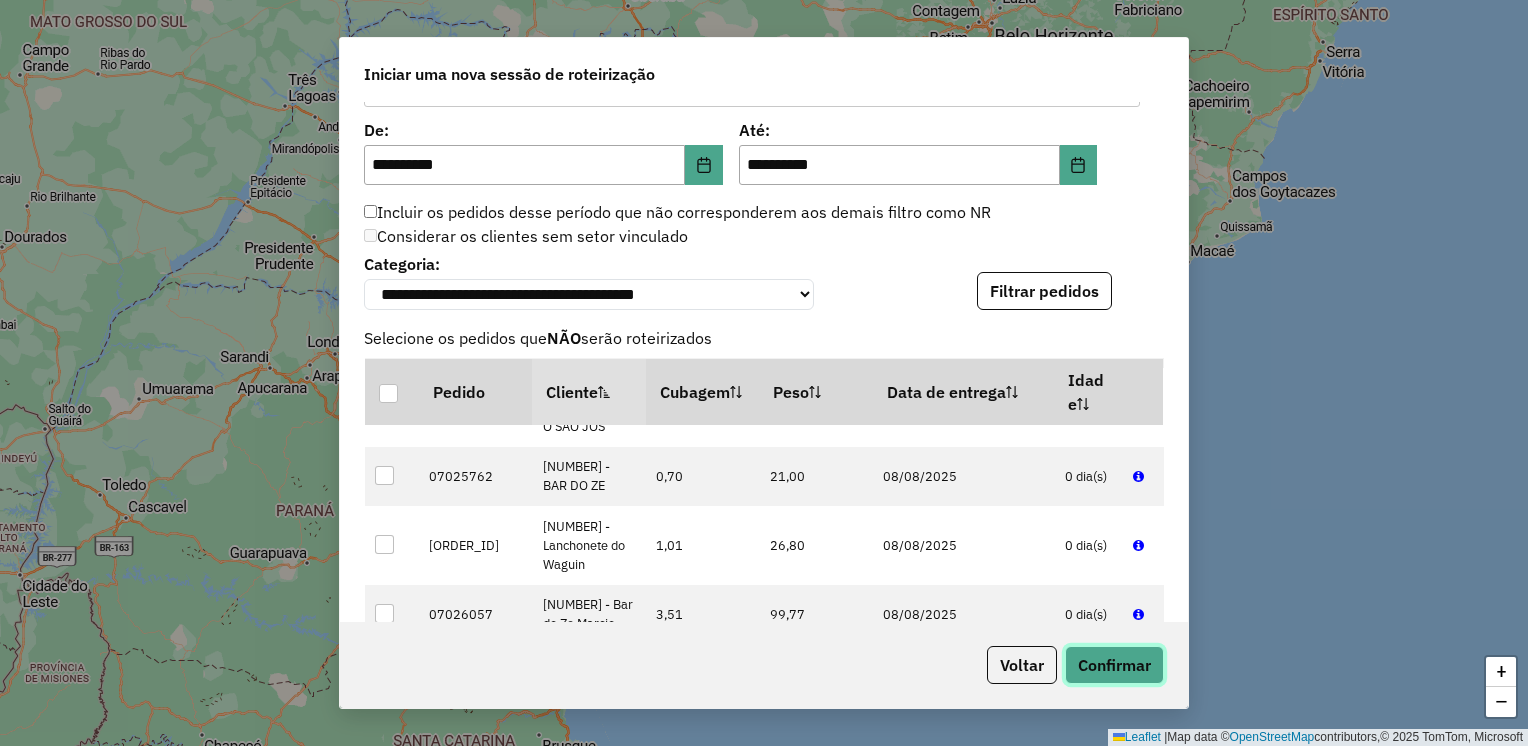 click on "Confirmar" 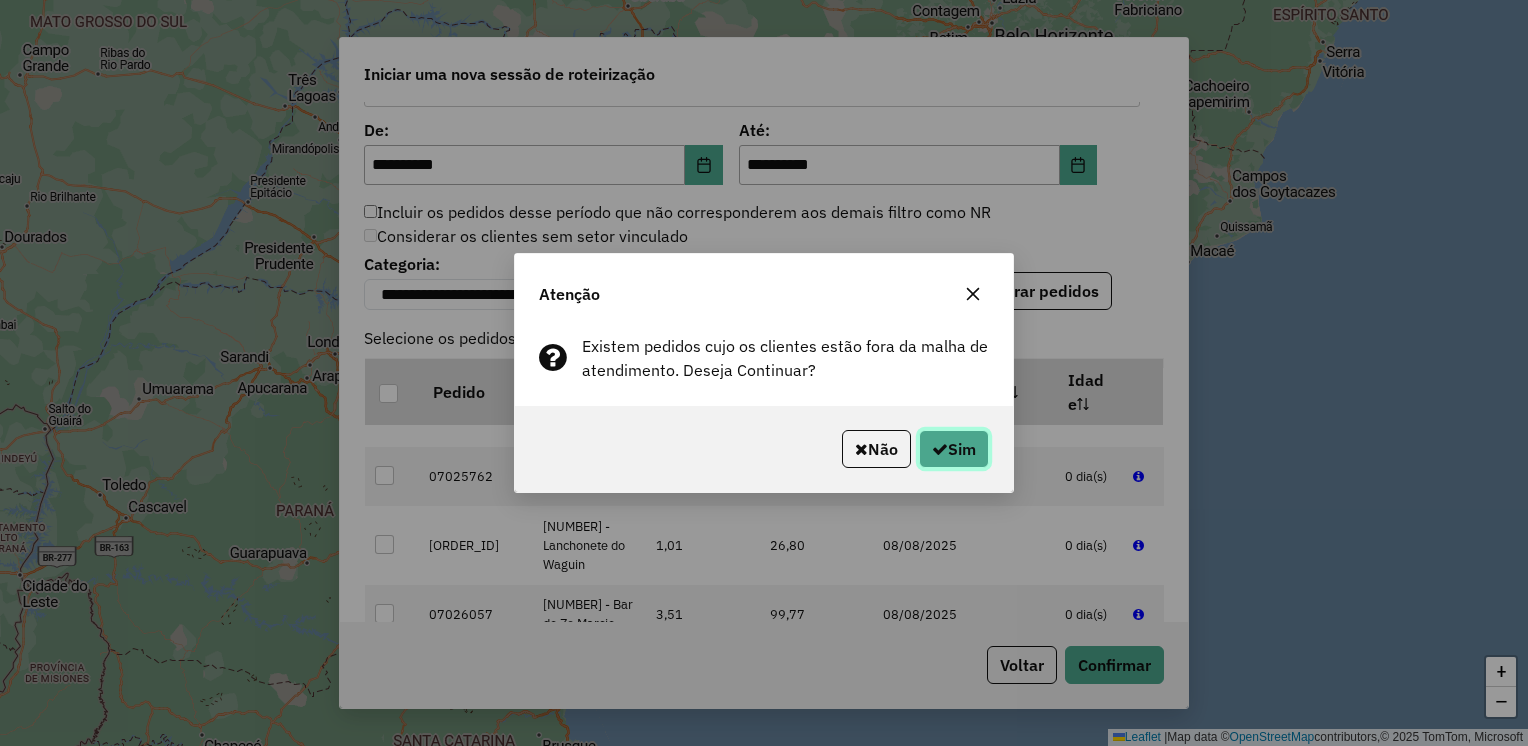 click on "Sim" 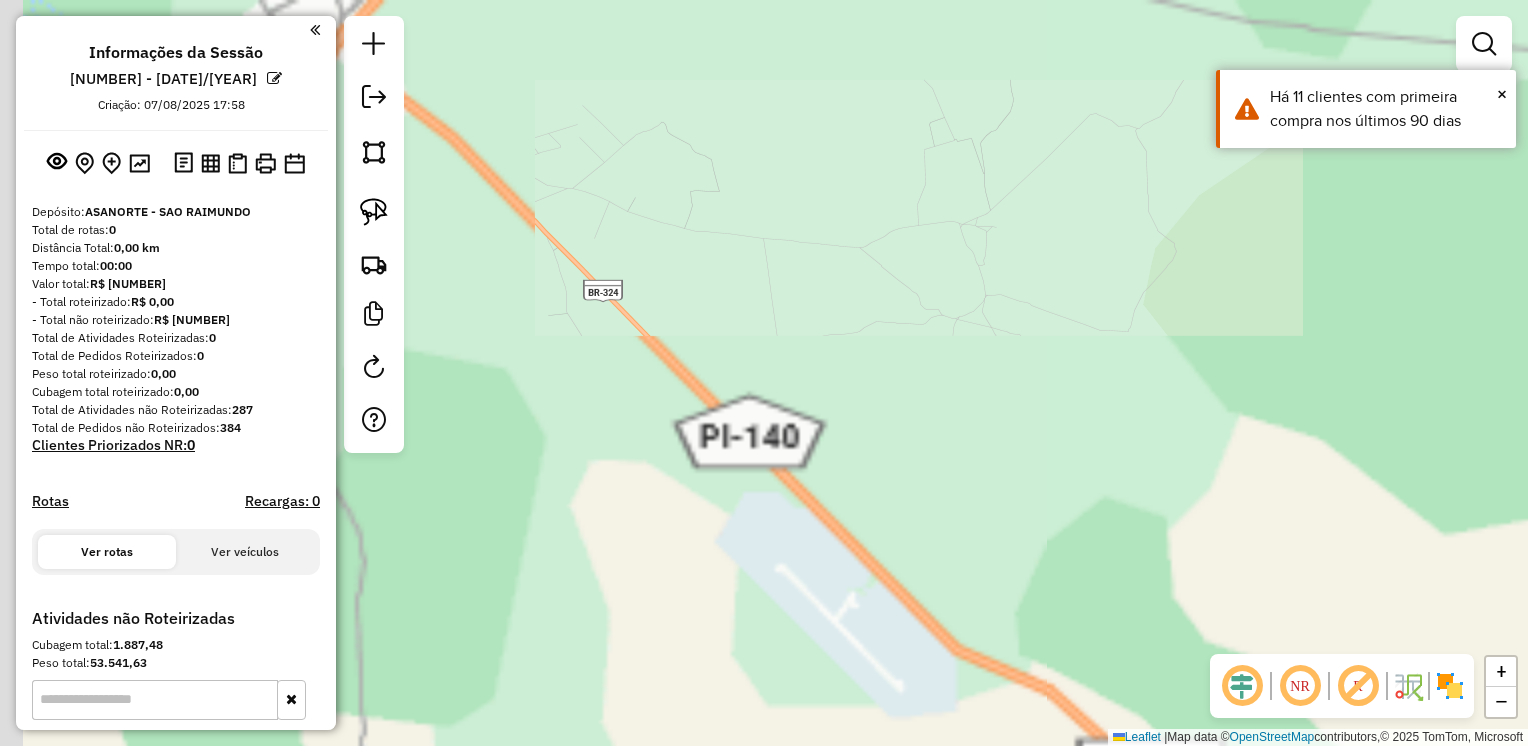 drag, startPoint x: 889, startPoint y: 415, endPoint x: 1288, endPoint y: 454, distance: 400.9015 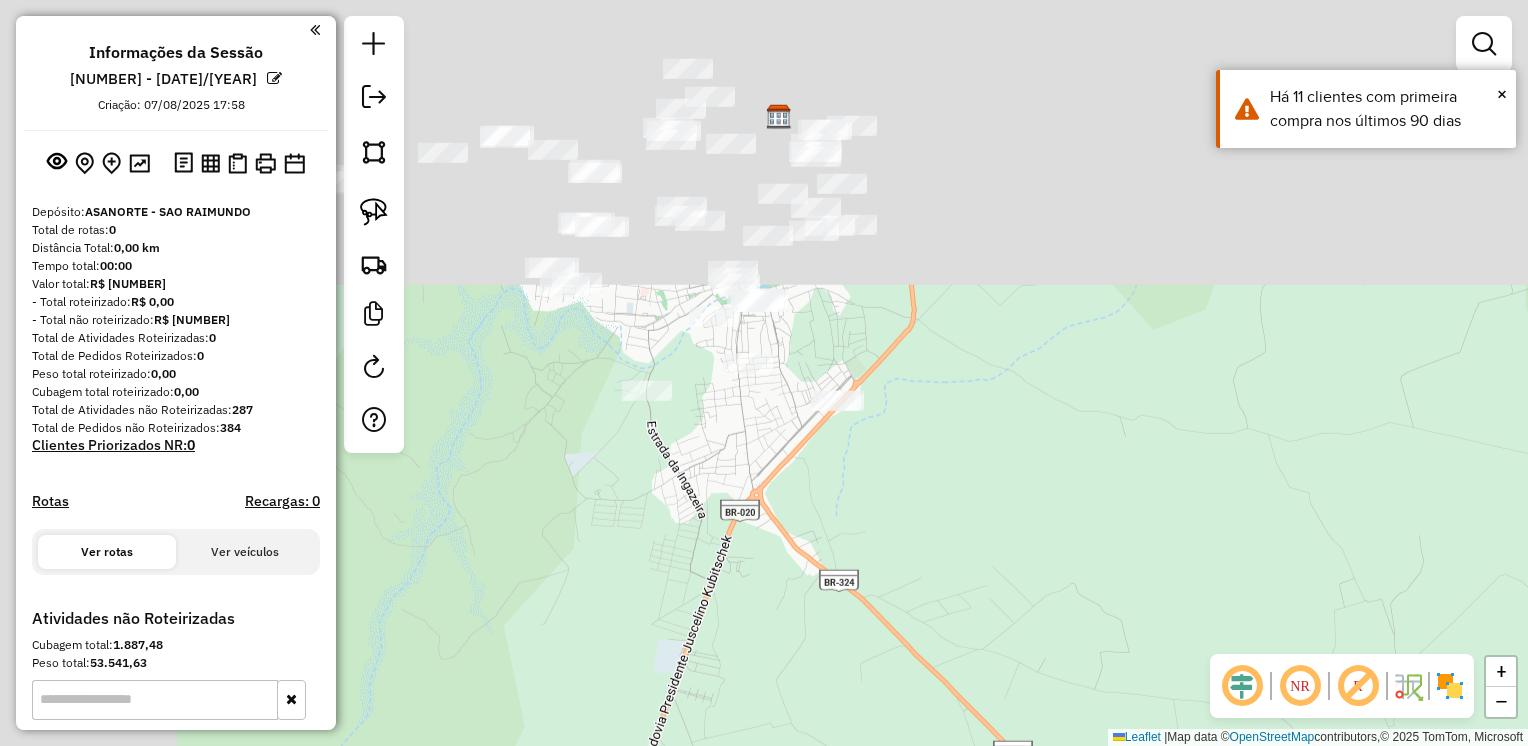 drag, startPoint x: 747, startPoint y: 177, endPoint x: 1288, endPoint y: 726, distance: 770.76715 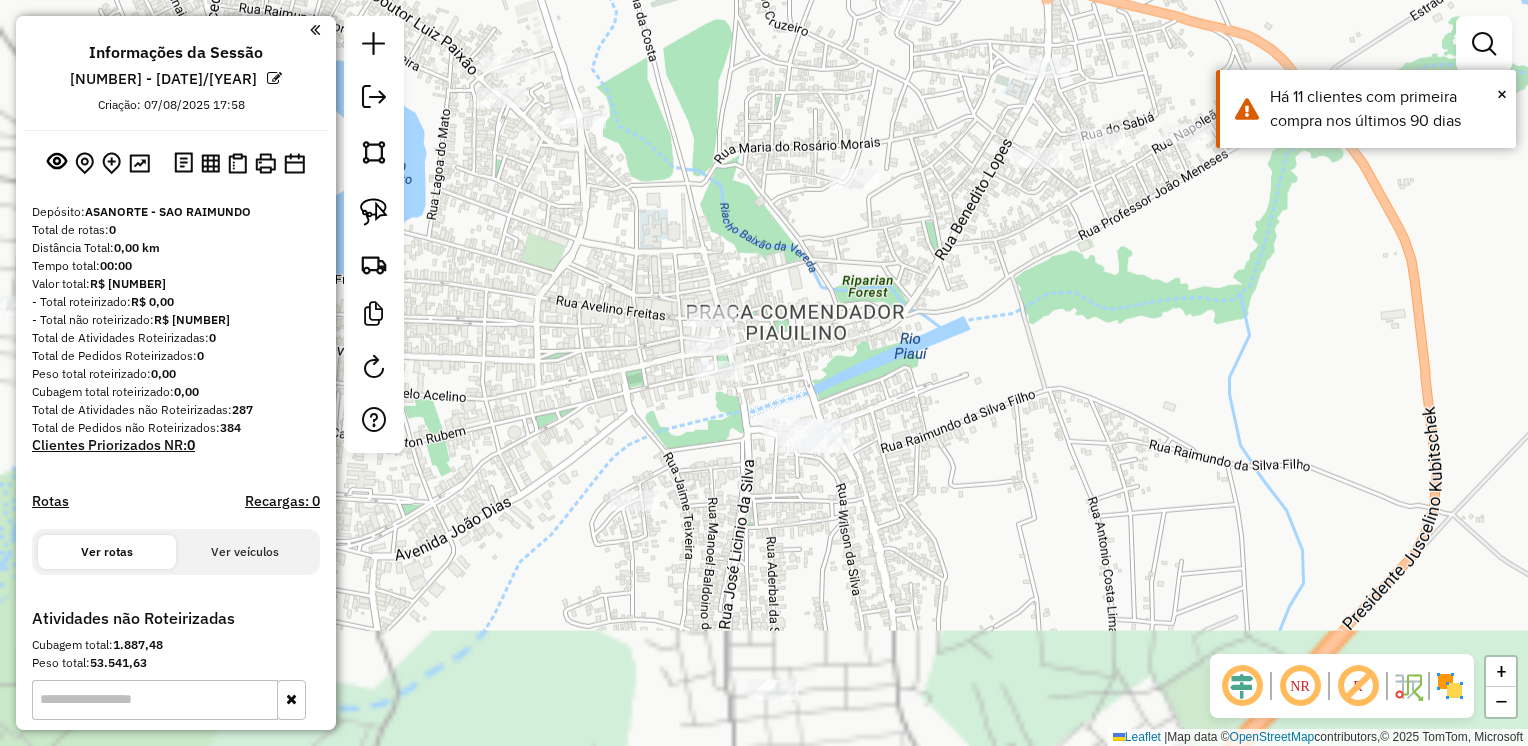 drag, startPoint x: 1168, startPoint y: 476, endPoint x: 1216, endPoint y: 324, distance: 159.39886 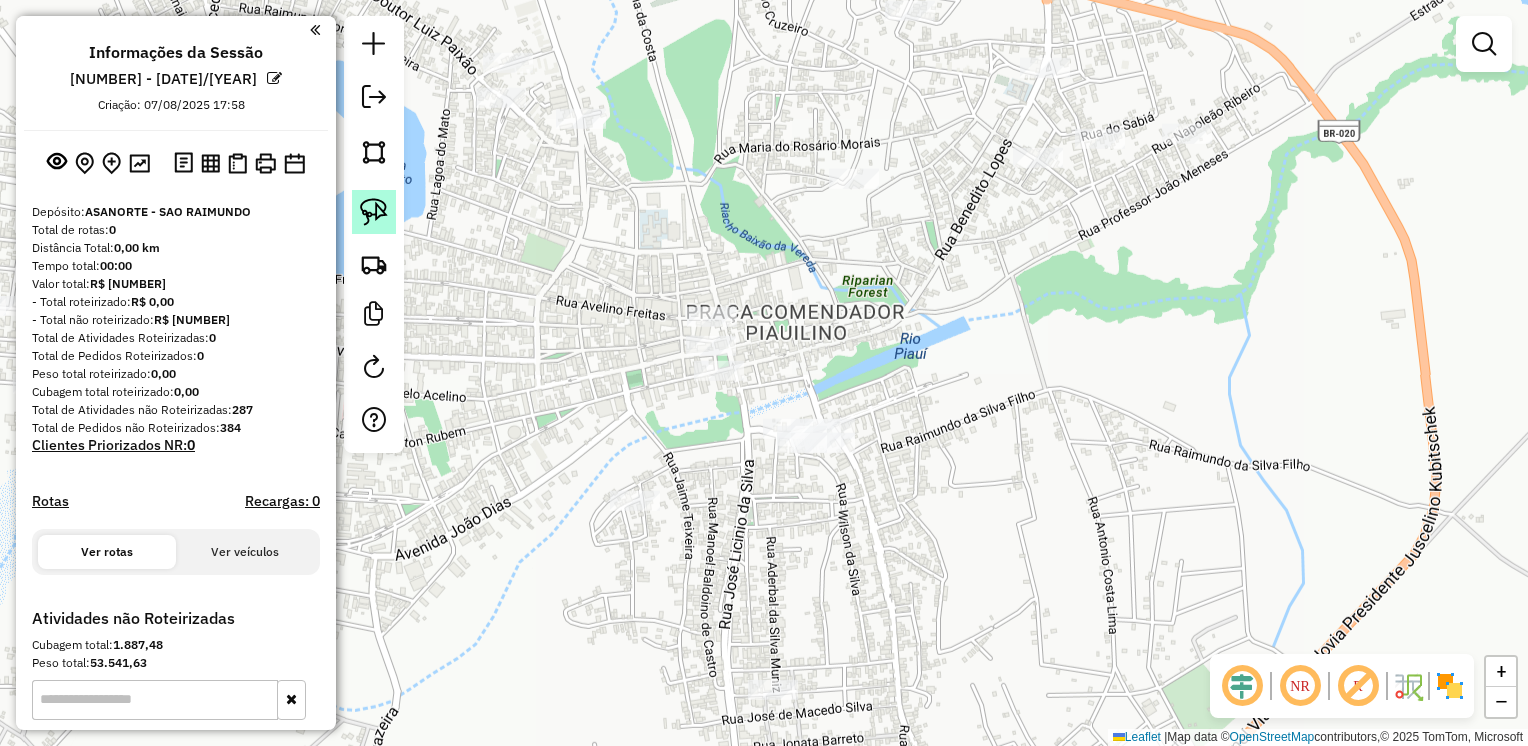 drag, startPoint x: 370, startPoint y: 221, endPoint x: 584, endPoint y: 184, distance: 217.17505 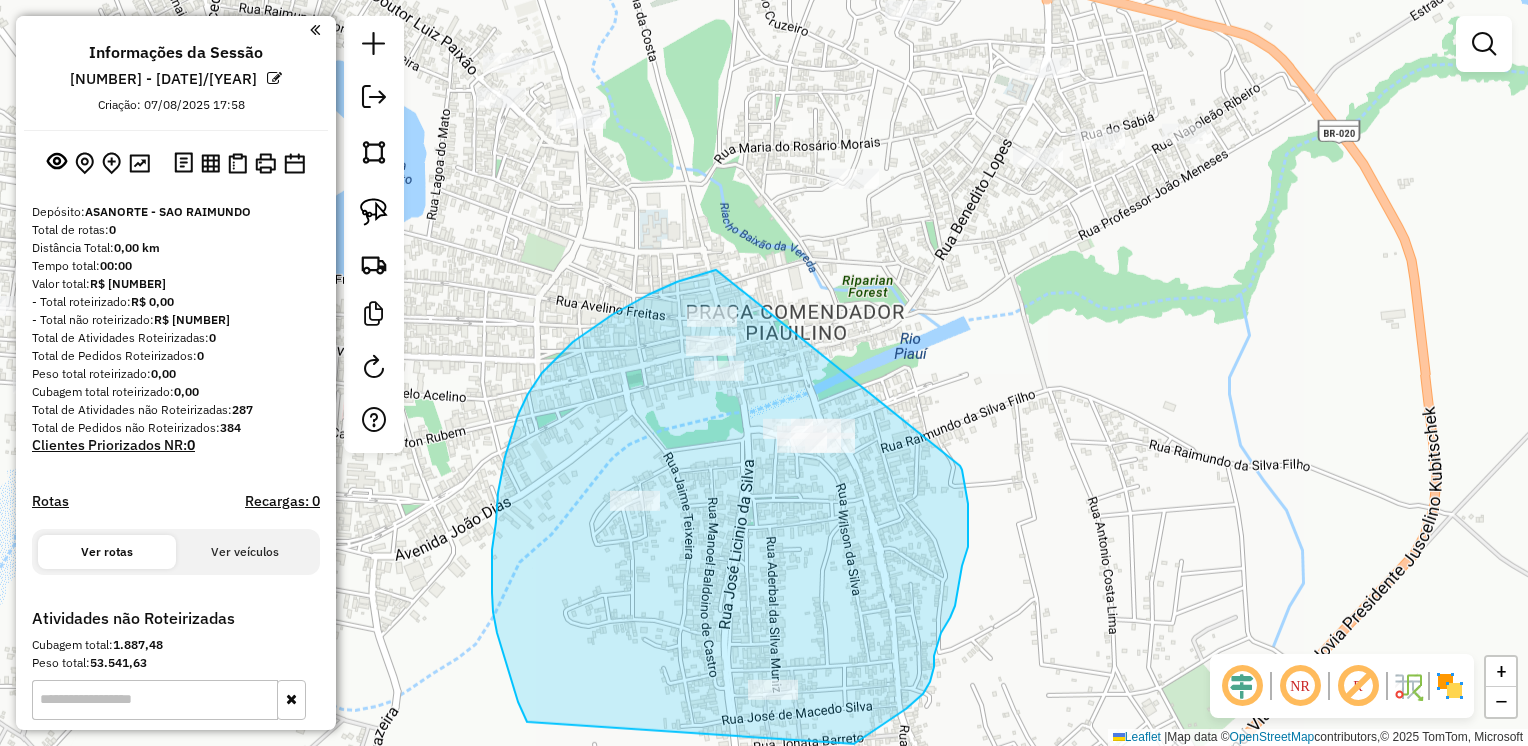 drag, startPoint x: 716, startPoint y: 270, endPoint x: 960, endPoint y: 466, distance: 312.97284 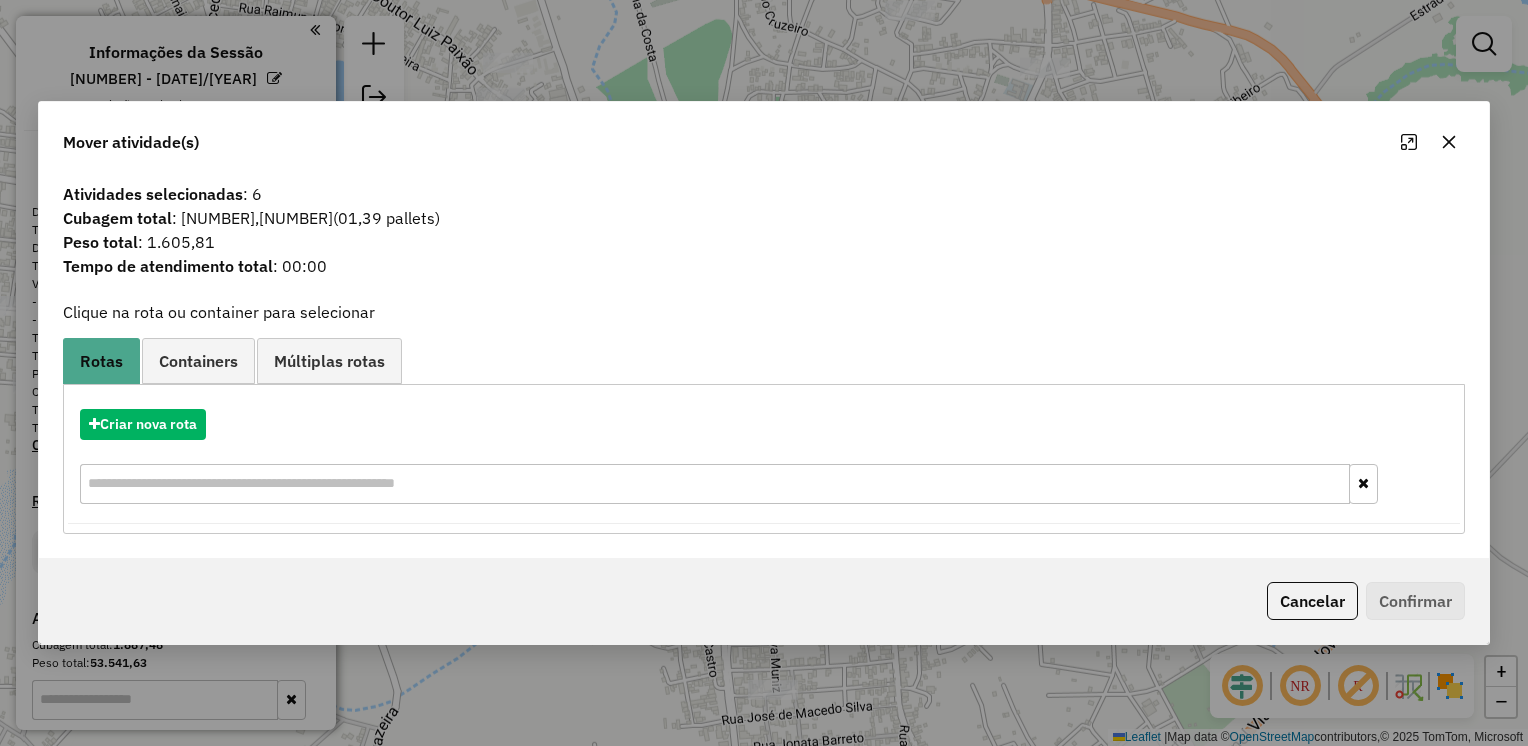 click 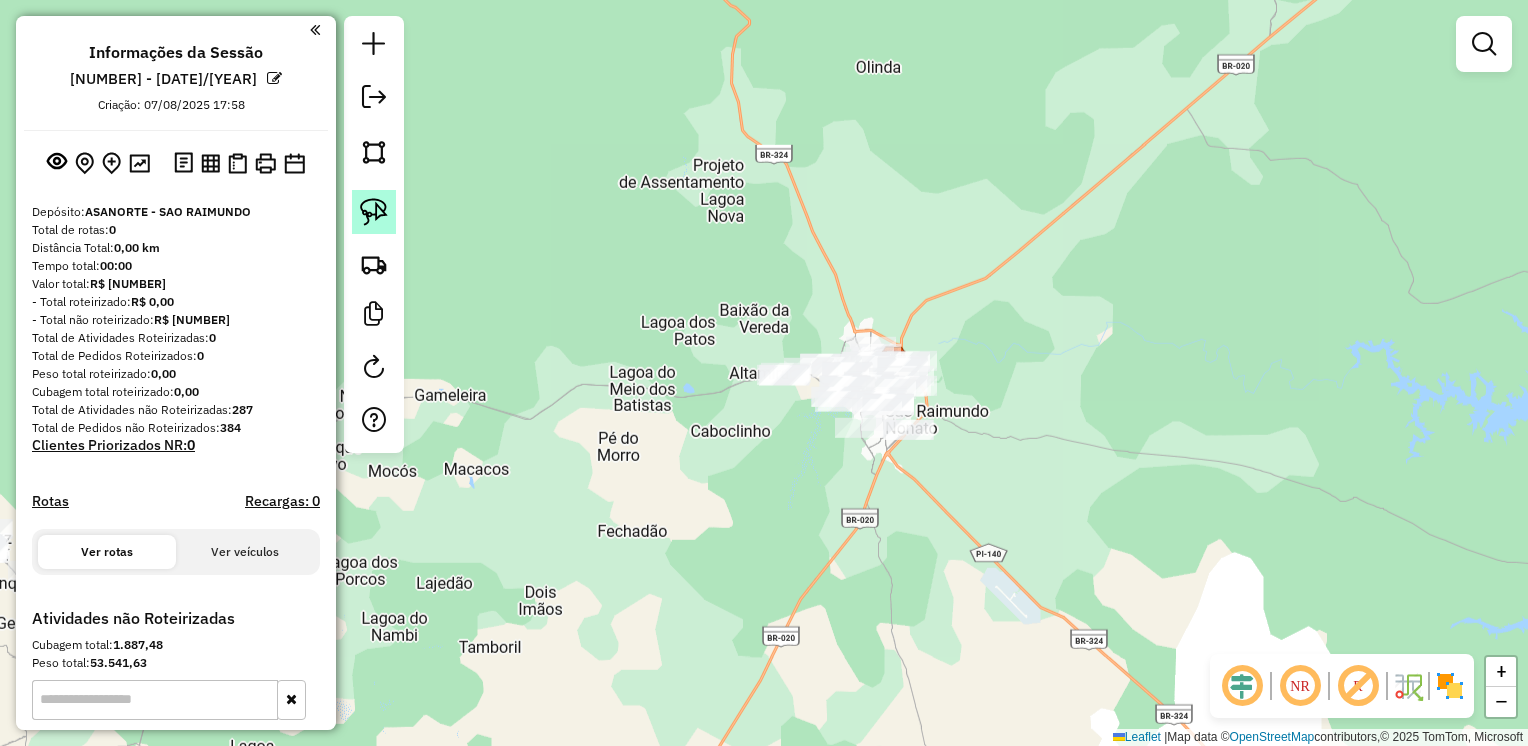 click 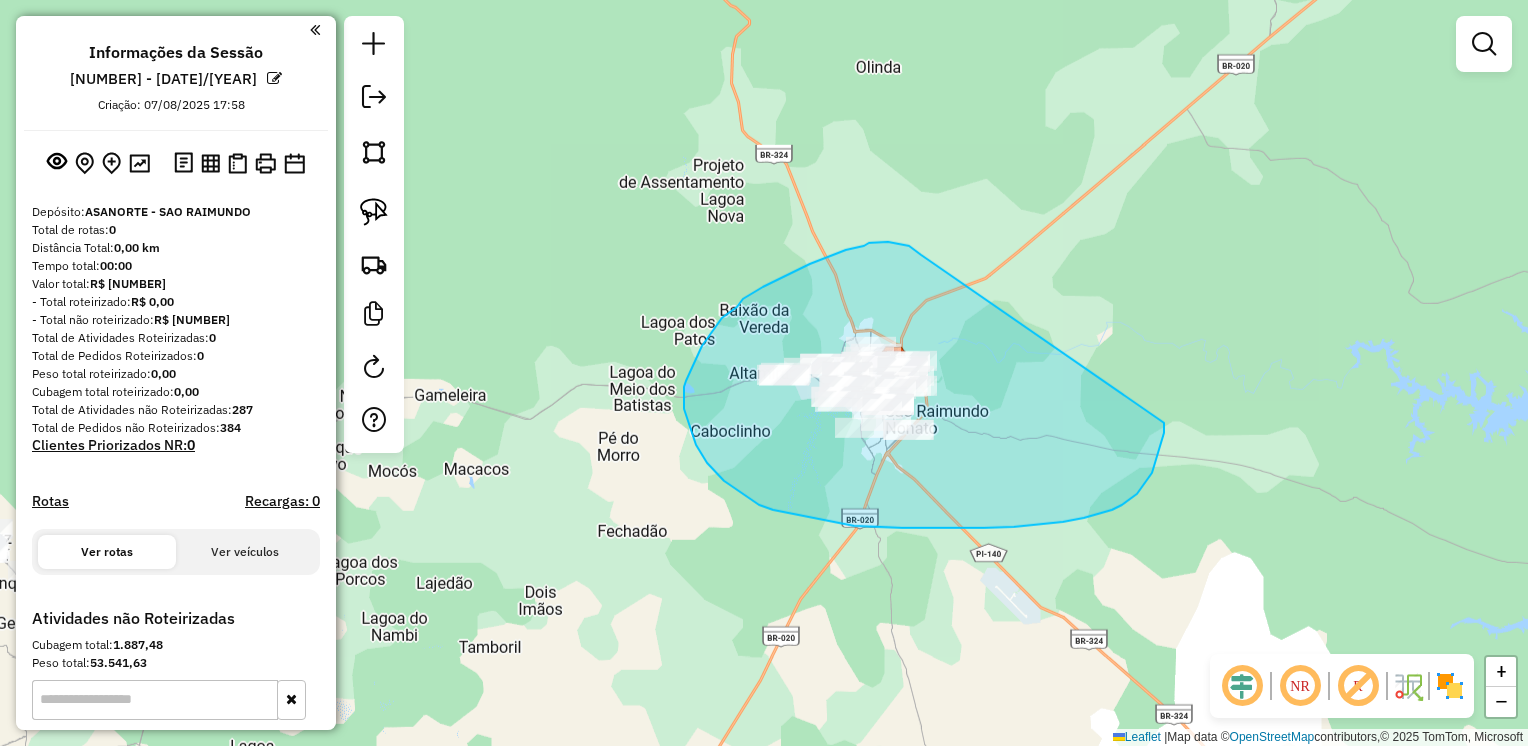 drag, startPoint x: 810, startPoint y: 264, endPoint x: 1036, endPoint y: 198, distance: 235.44002 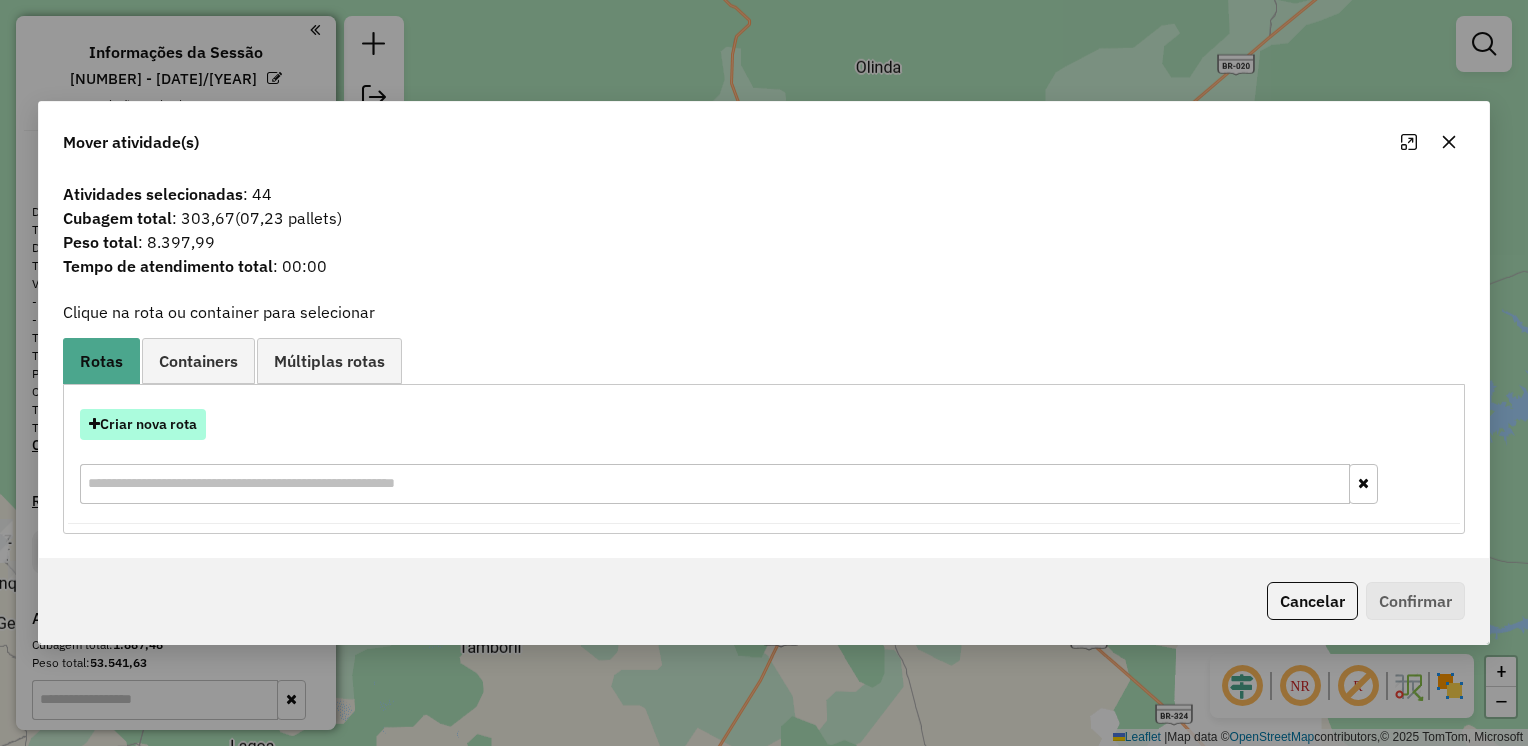 click on "Criar nova rota" at bounding box center (143, 424) 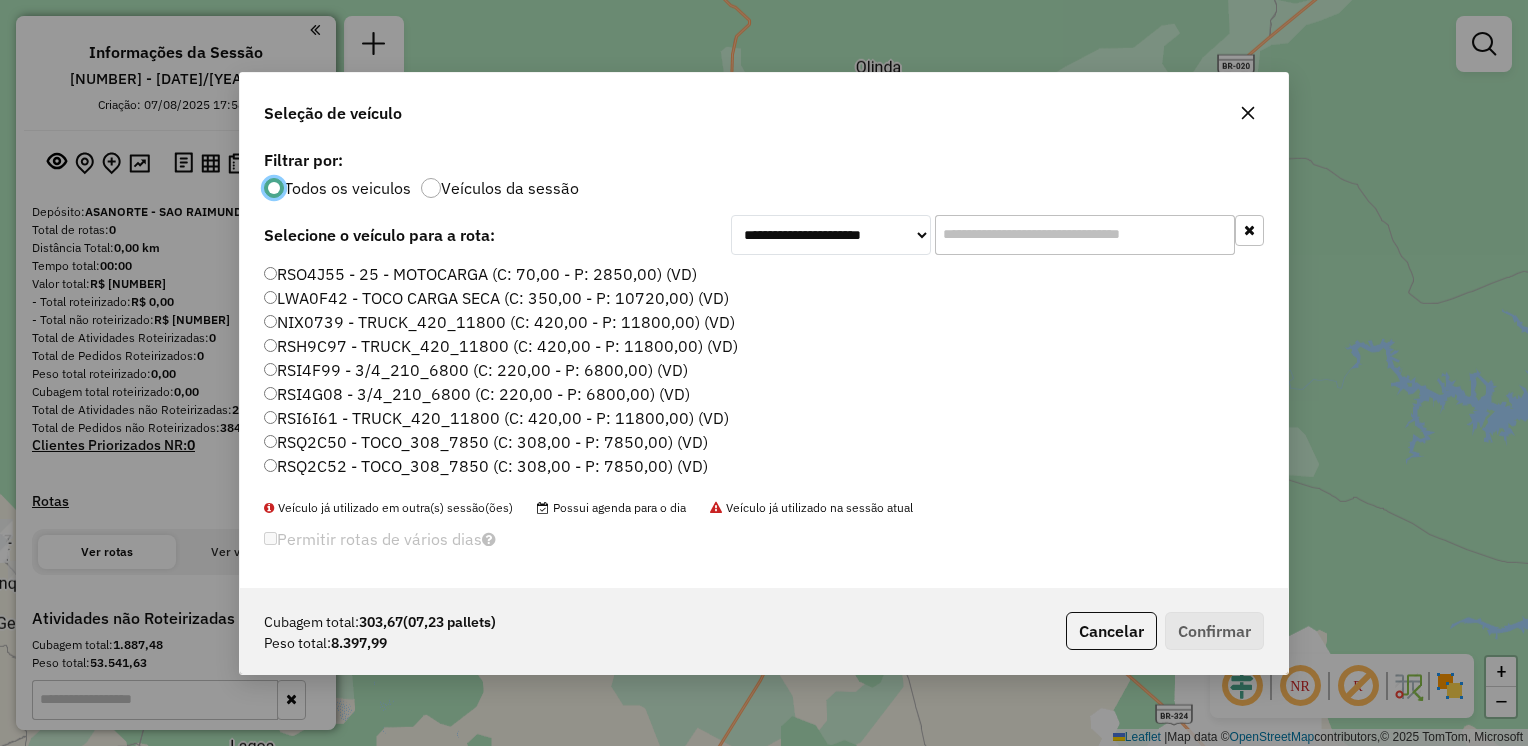 scroll, scrollTop: 10, scrollLeft: 6, axis: both 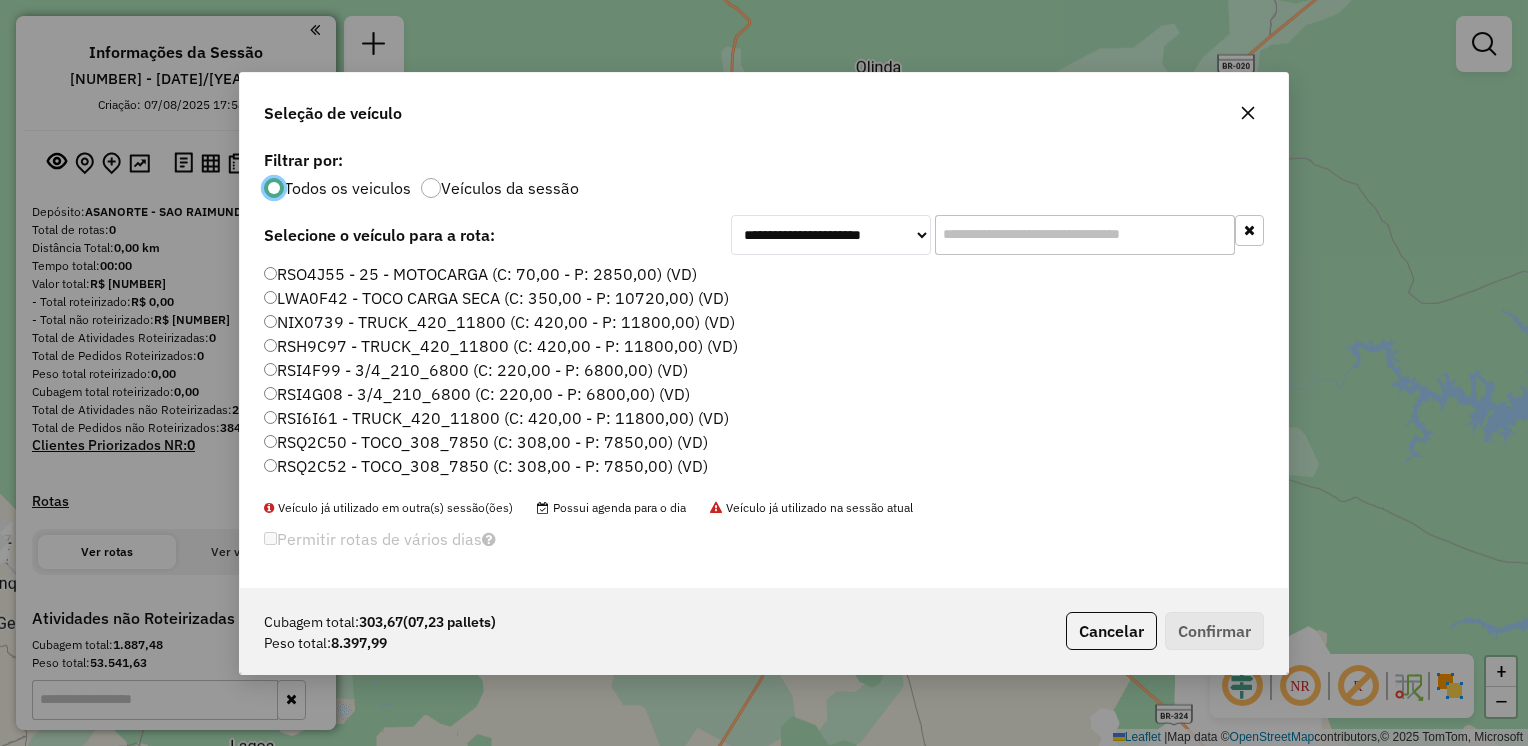 click on "RSI4G08 - 3/4_210_6800 (C: 220,00 - P: 6800,00) (VD)" 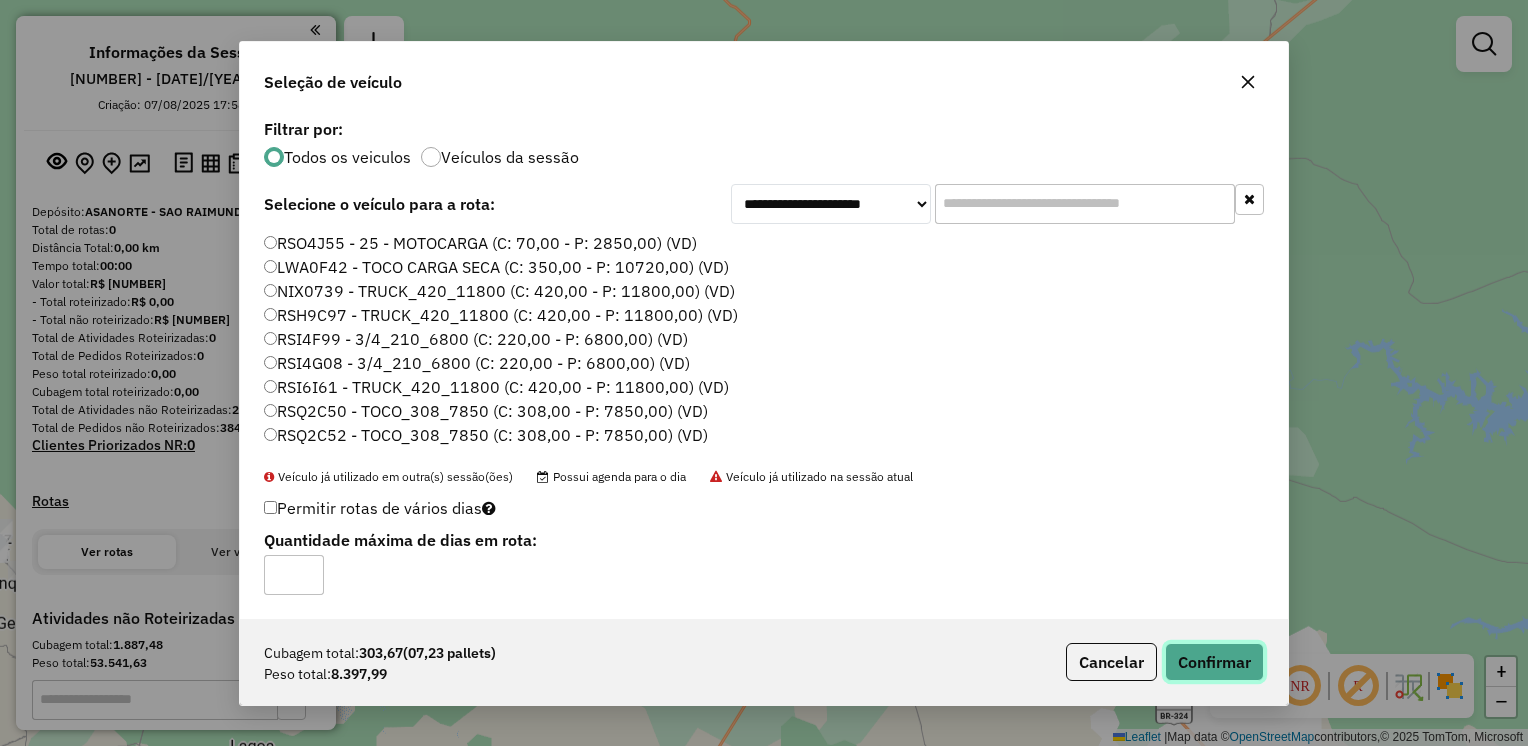click on "Confirmar" 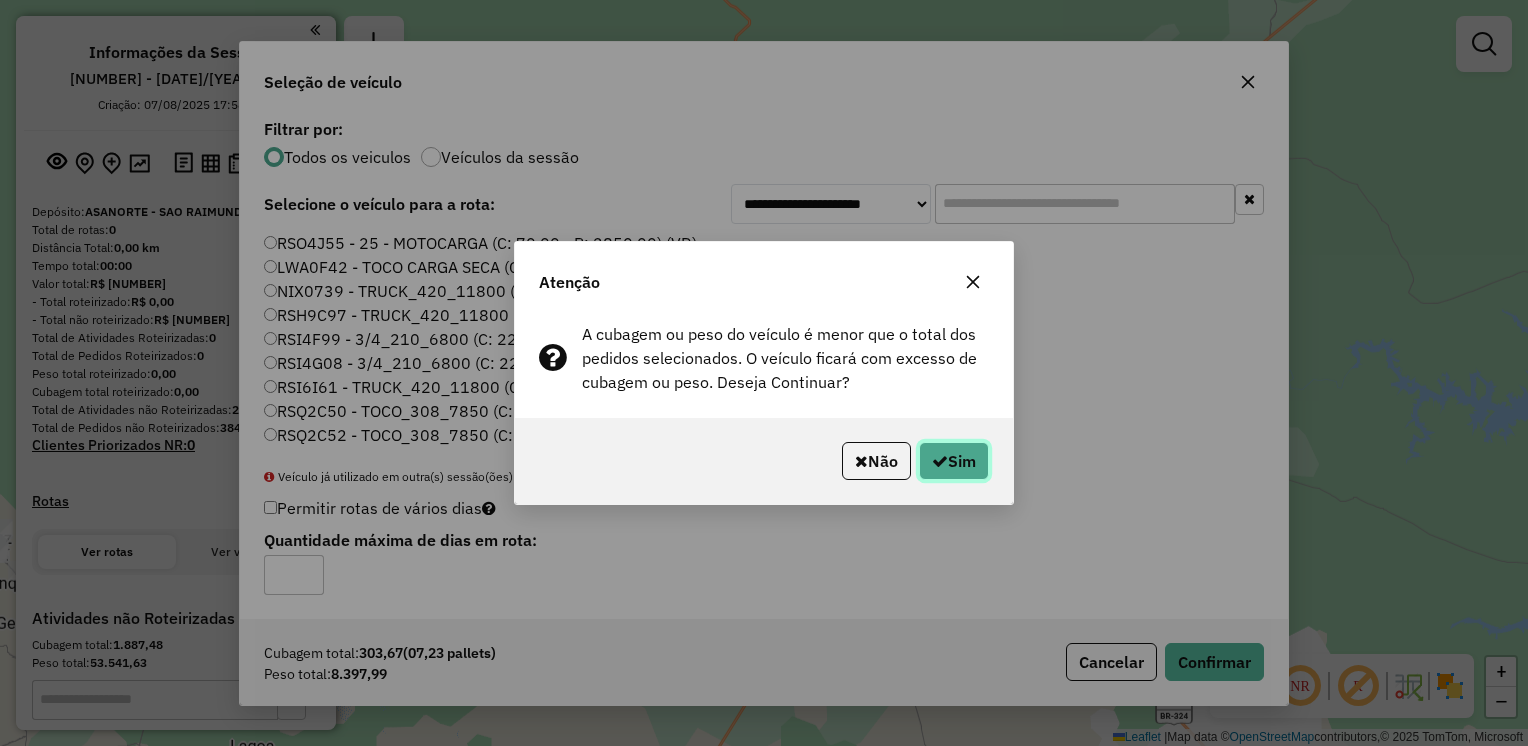 click 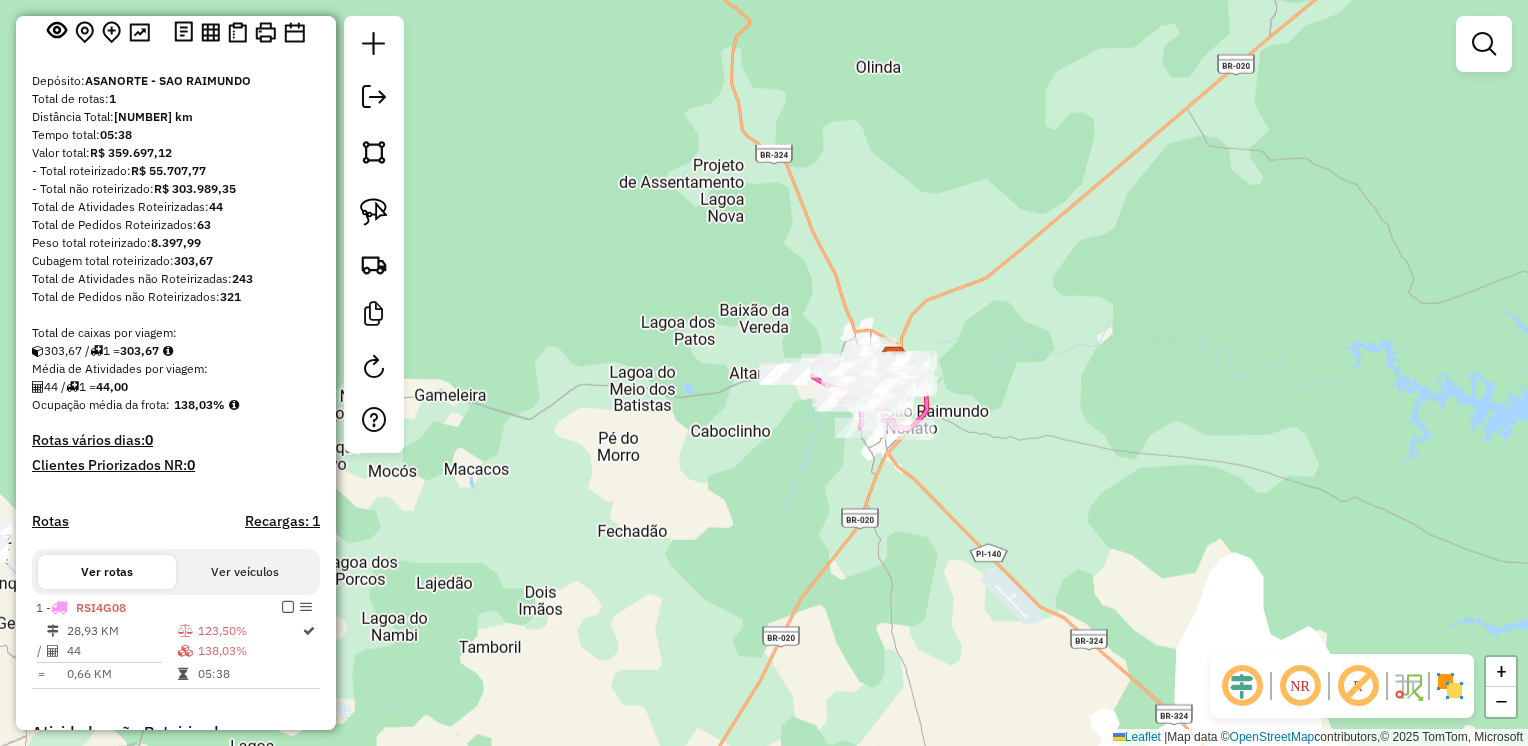 scroll, scrollTop: 481, scrollLeft: 0, axis: vertical 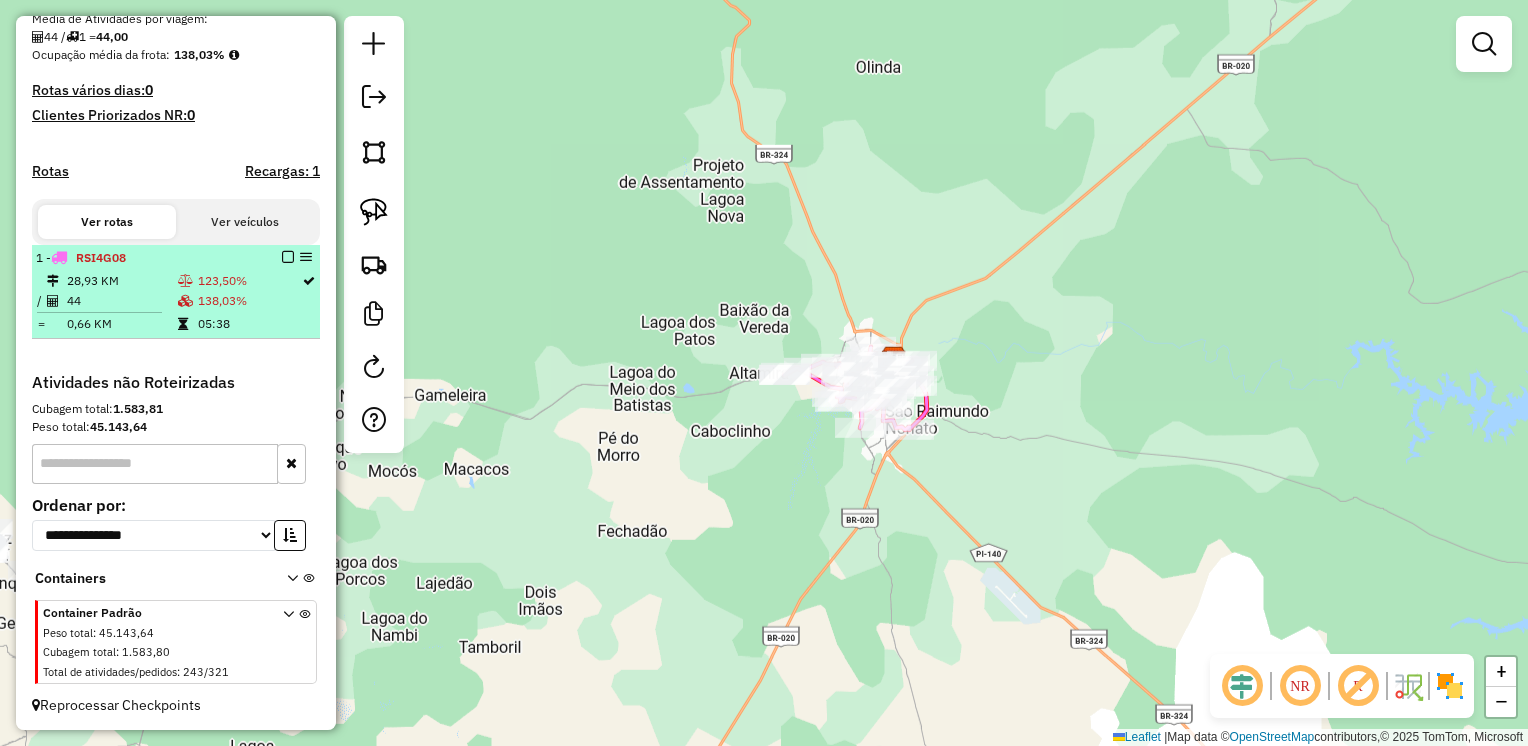 click at bounding box center [187, 281] 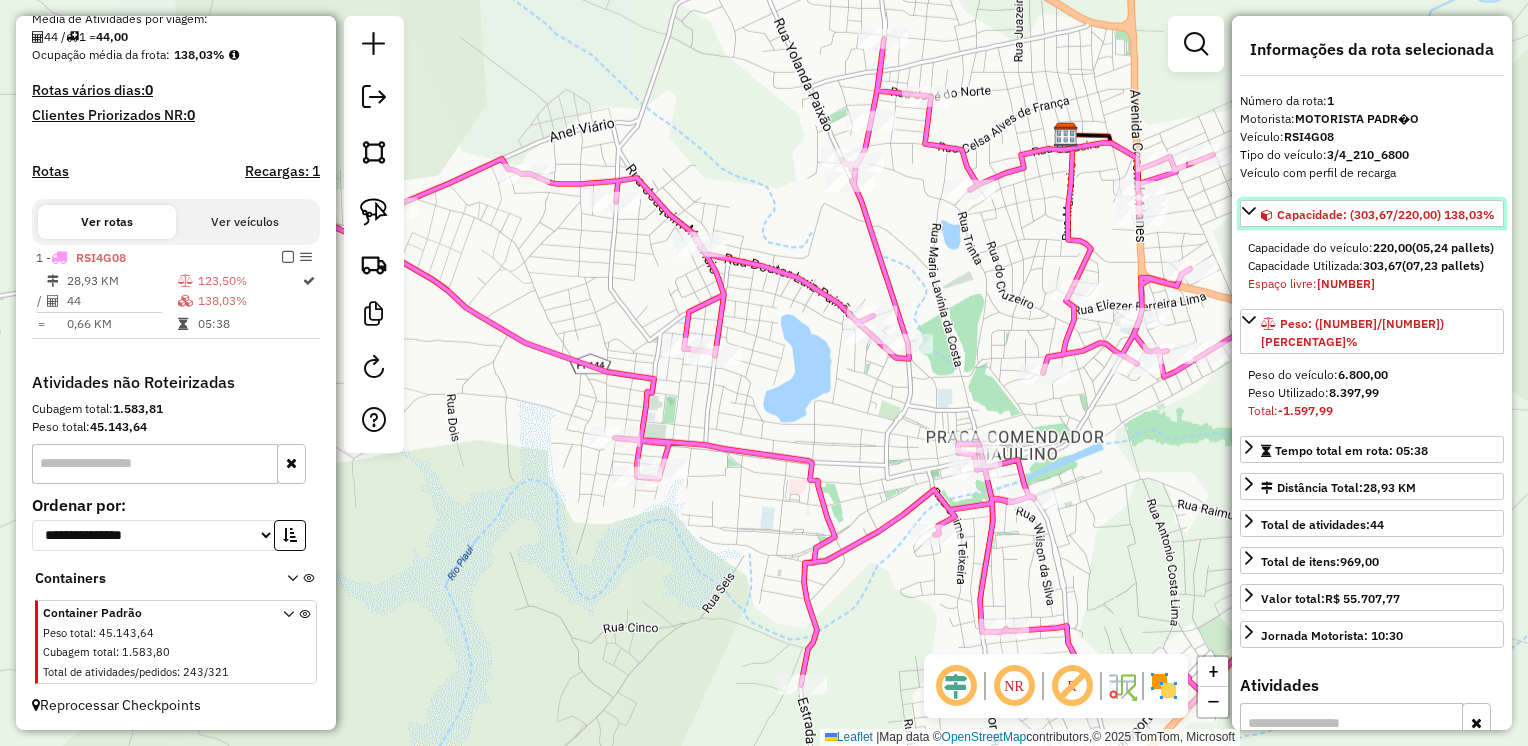 click 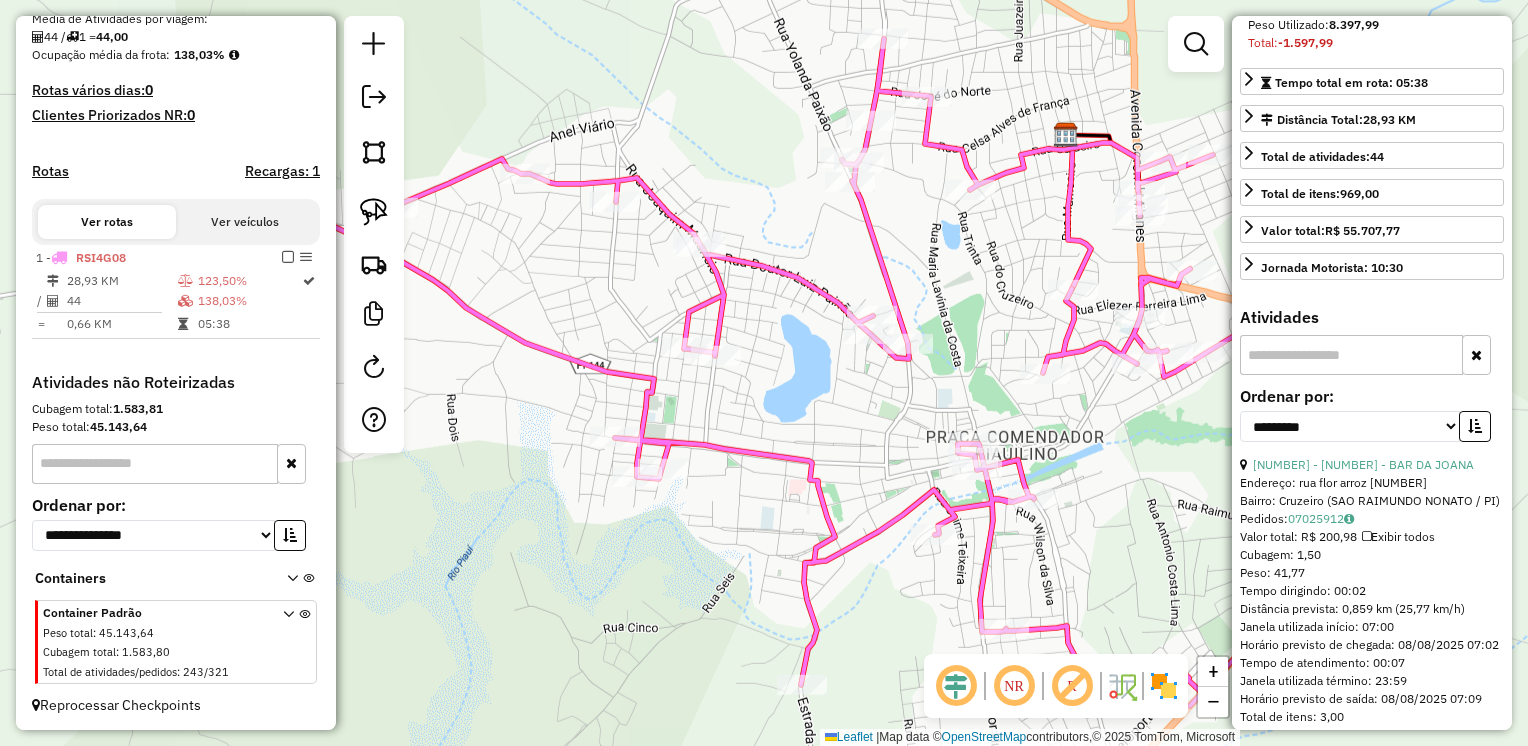 scroll, scrollTop: 300, scrollLeft: 0, axis: vertical 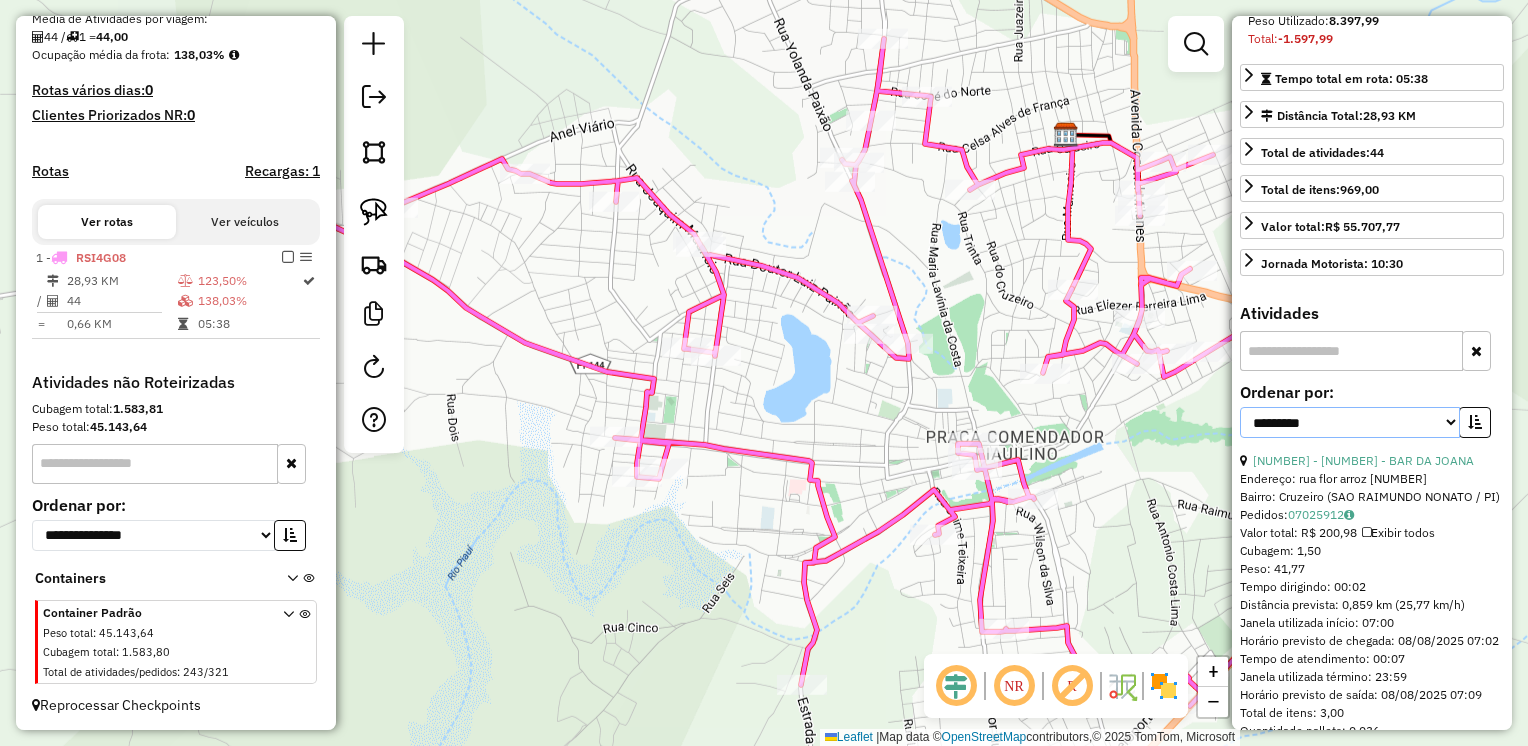 click on "**********" at bounding box center (1350, 422) 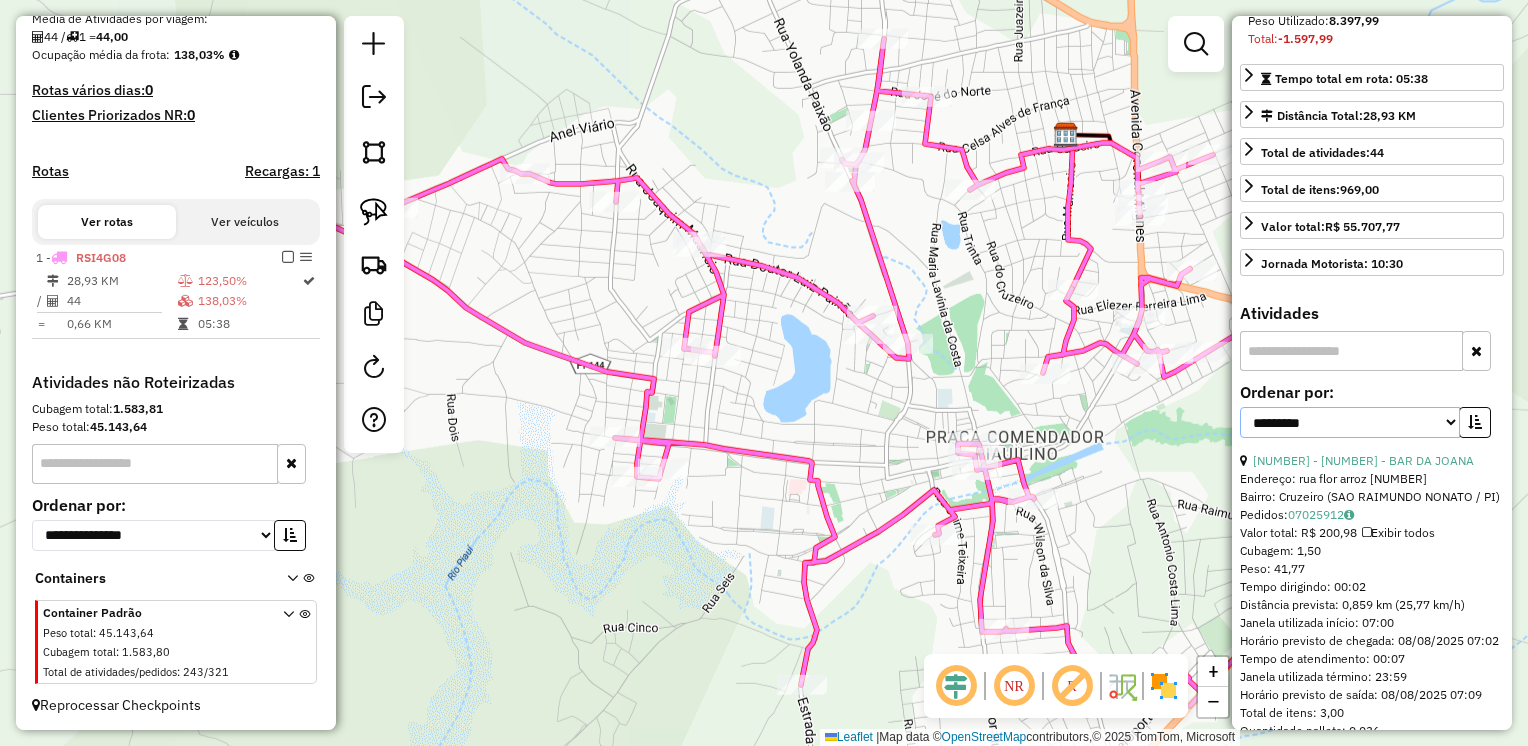 select on "**********" 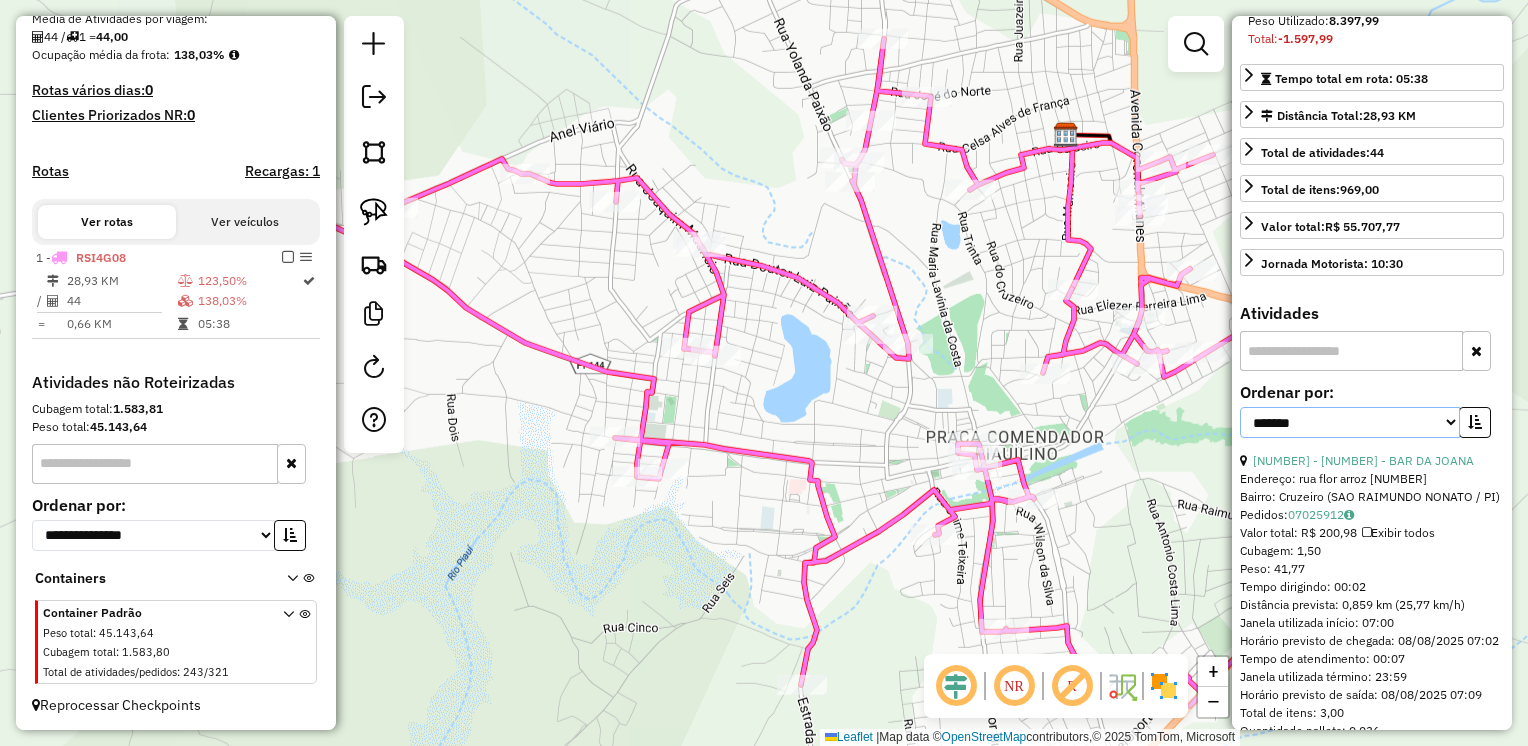 click on "**********" at bounding box center [1350, 422] 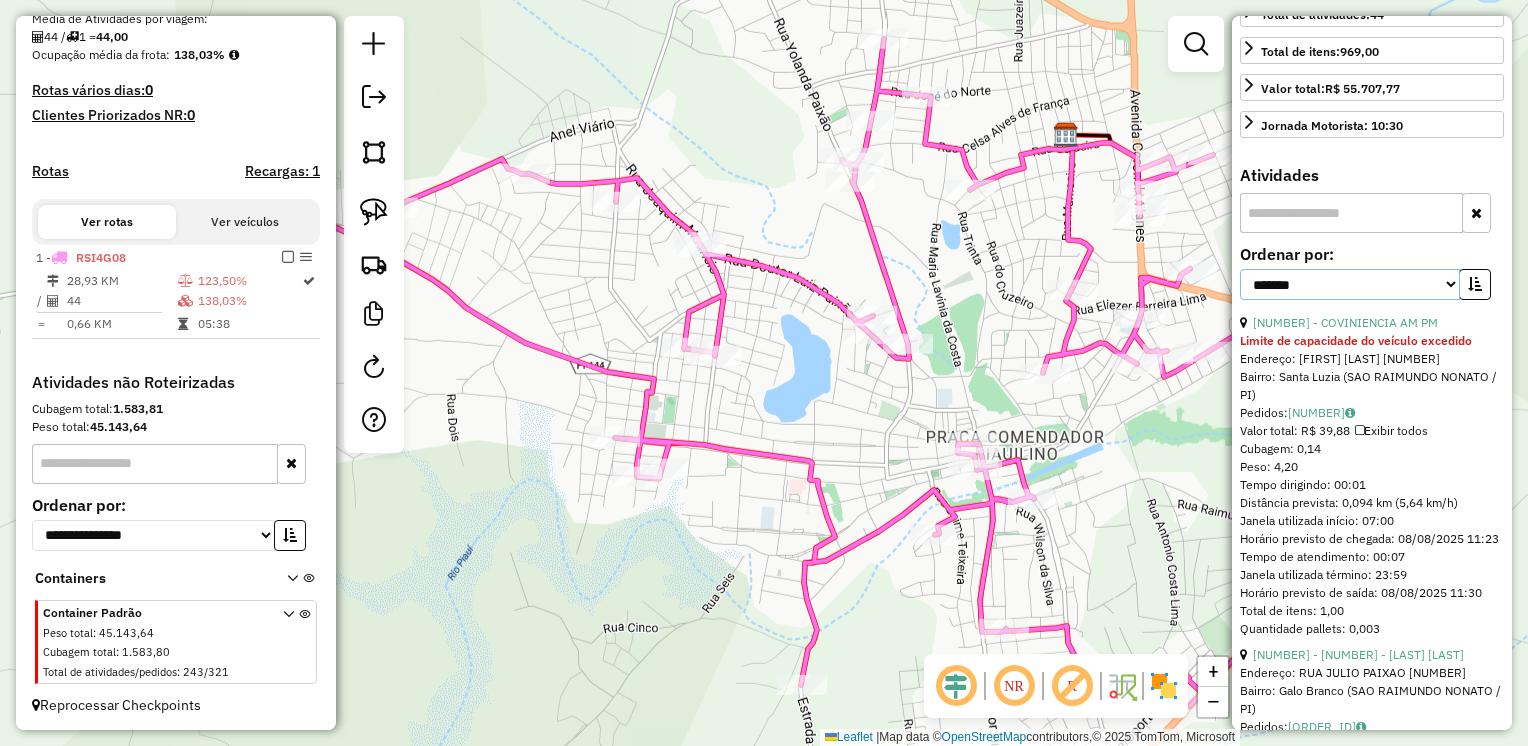 scroll, scrollTop: 400, scrollLeft: 0, axis: vertical 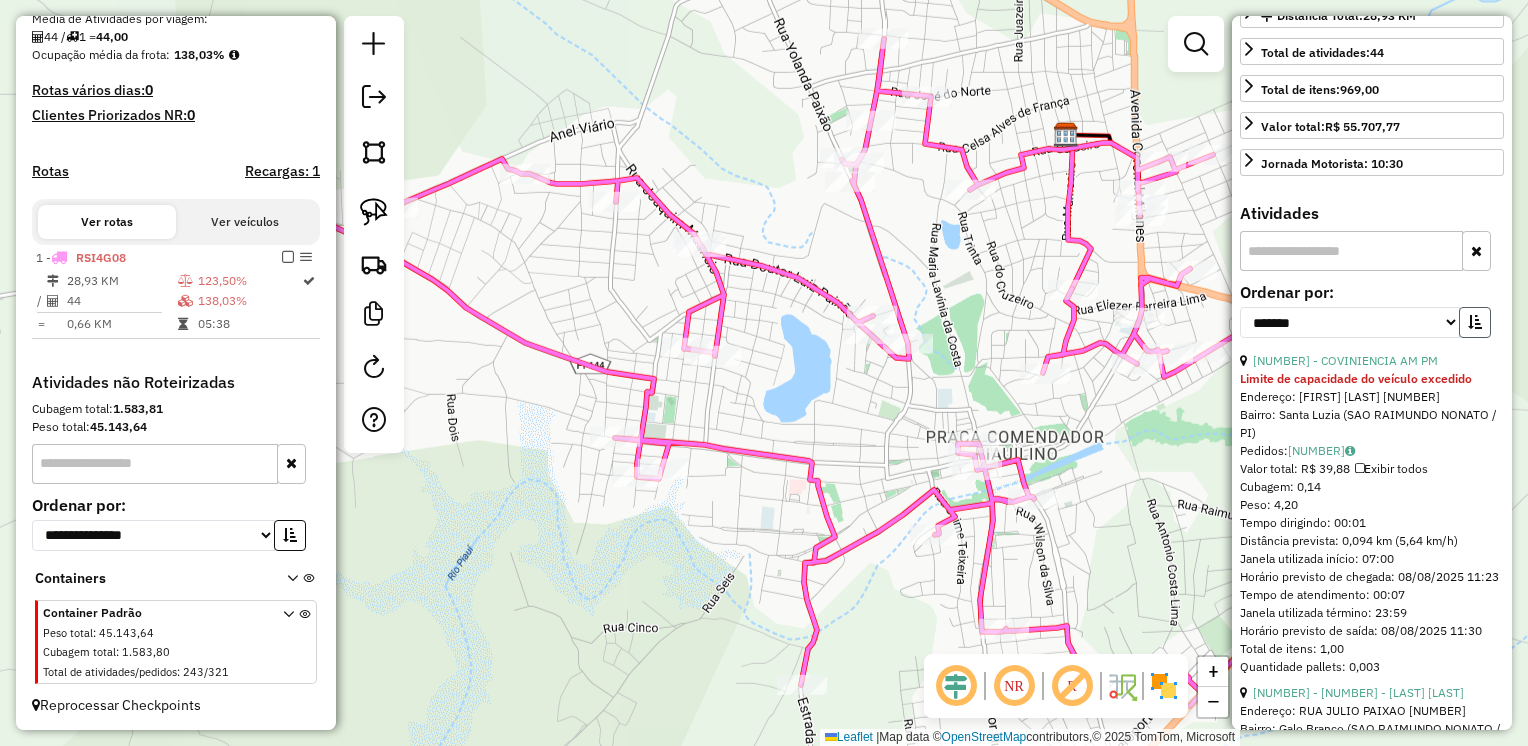 click at bounding box center [1475, 322] 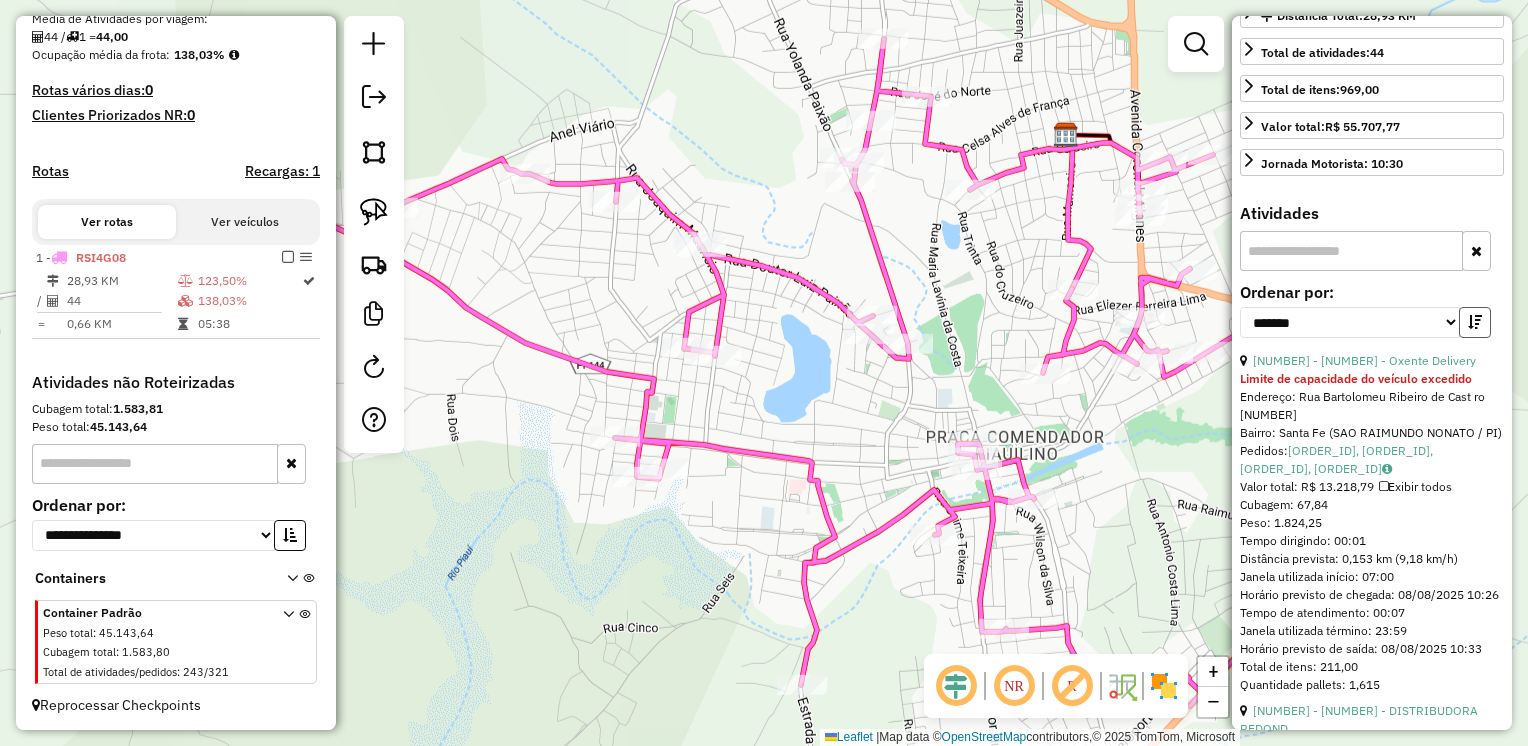 click at bounding box center (1475, 322) 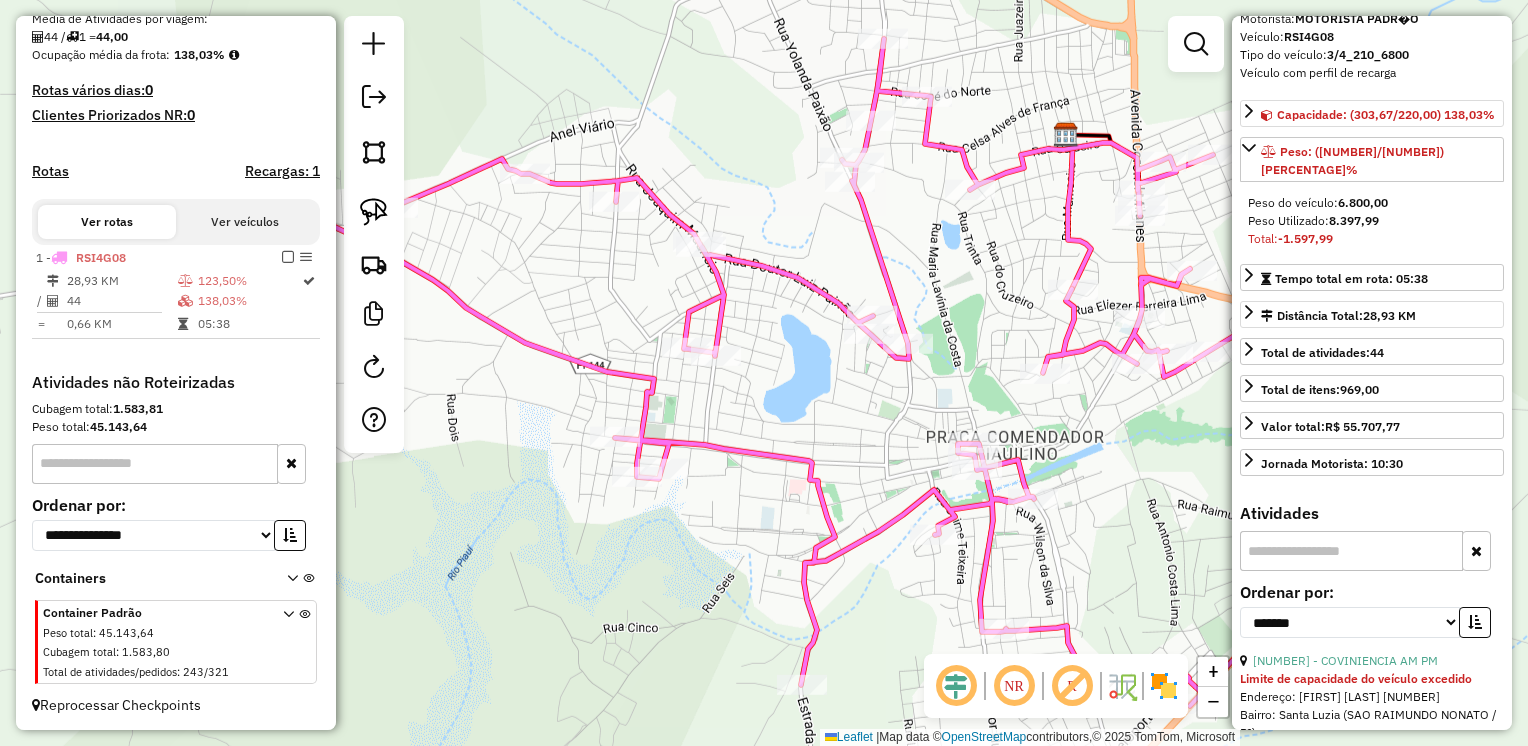 scroll, scrollTop: 100, scrollLeft: 0, axis: vertical 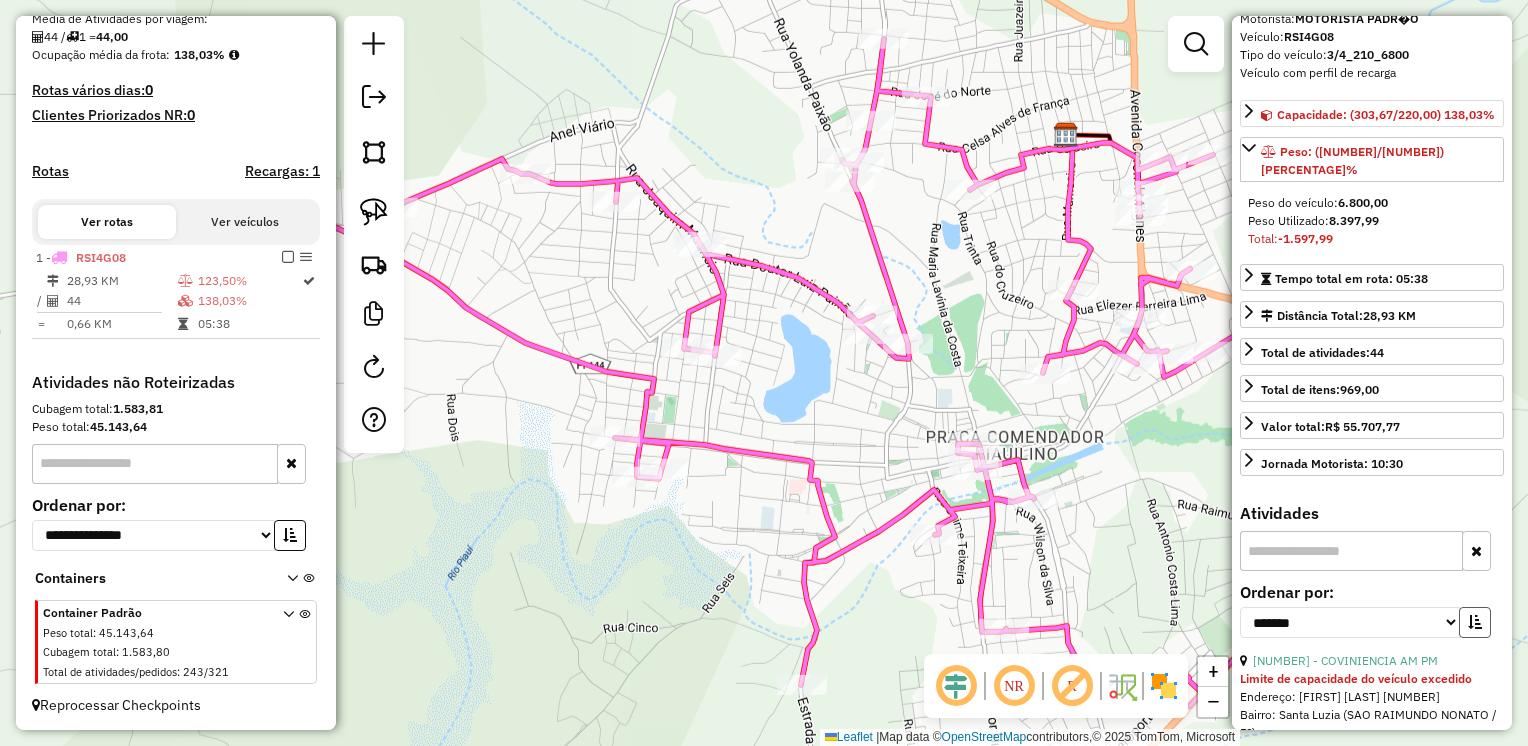 click at bounding box center (1475, 622) 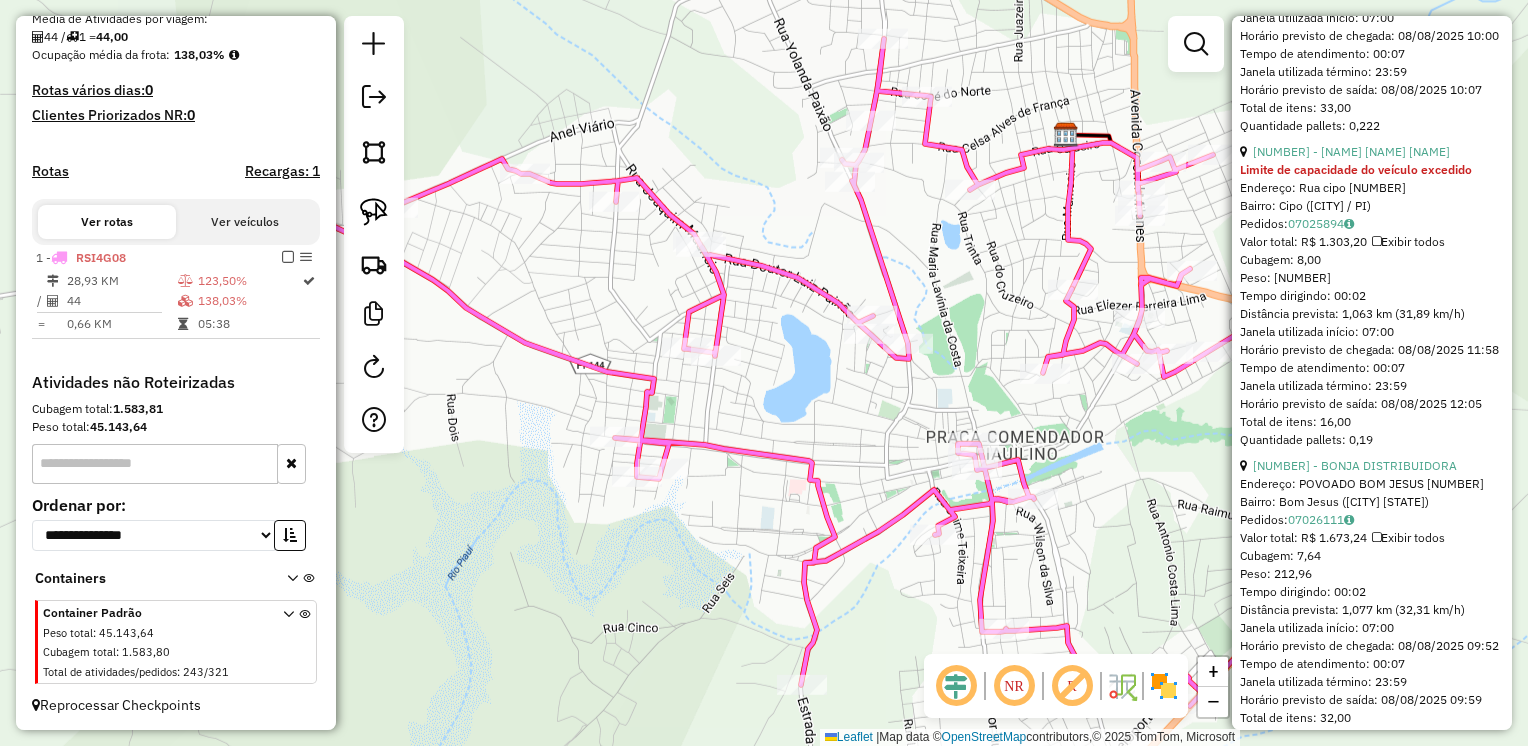 scroll, scrollTop: 4000, scrollLeft: 0, axis: vertical 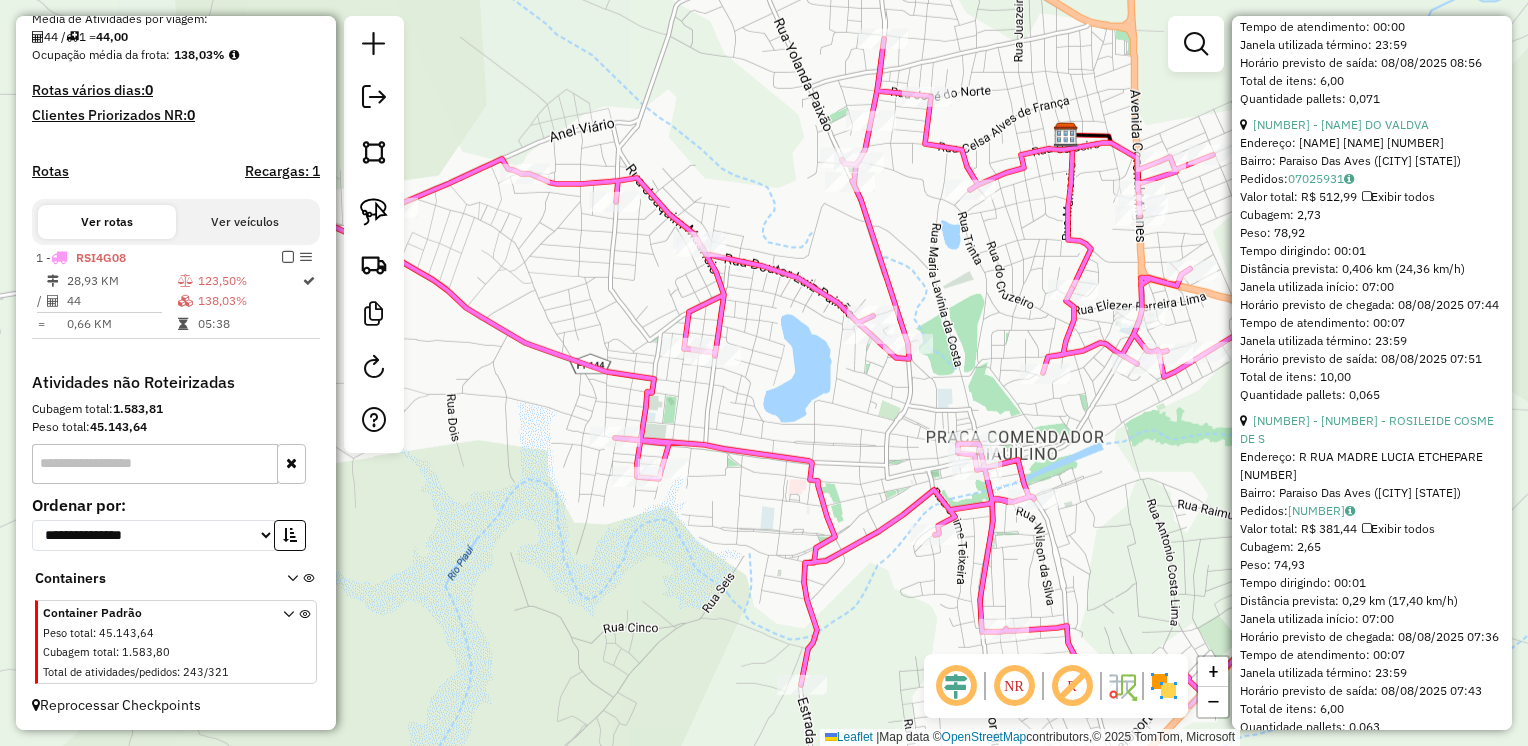 click on "Janela de atendimento Grade de atendimento Capacidade Transportadoras Veículos Cliente Pedidos  Rotas Selecione os dias de semana para filtrar as janelas de atendimento  Seg   Ter   Qua   Qui   Sex   Sáb   Dom  Informe o período da janela de atendimento: De: Até:  Filtrar exatamente a janela do cliente  Considerar janela de atendimento padrão  Selecione os dias de semana para filtrar as grades de atendimento  Seg   Ter   Qua   Qui   Sex   Sáb   Dom   Considerar clientes sem dia de atendimento cadastrado  Clientes fora do dia de atendimento selecionado Filtrar as atividades entre os valores definidos abaixo:  Peso mínimo:   Peso máximo:   Cubagem mínima:   Cubagem máxima:   De:   Até:  Filtrar as atividades entre o tempo de atendimento definido abaixo:  De:   Até:   Considerar capacidade total dos clientes não roteirizados Transportadora: Selecione um ou mais itens Tipo de veículo: Selecione um ou mais itens Veículo: Selecione um ou mais itens Motorista: Selecione um ou mais itens Nome: Rótulo:" 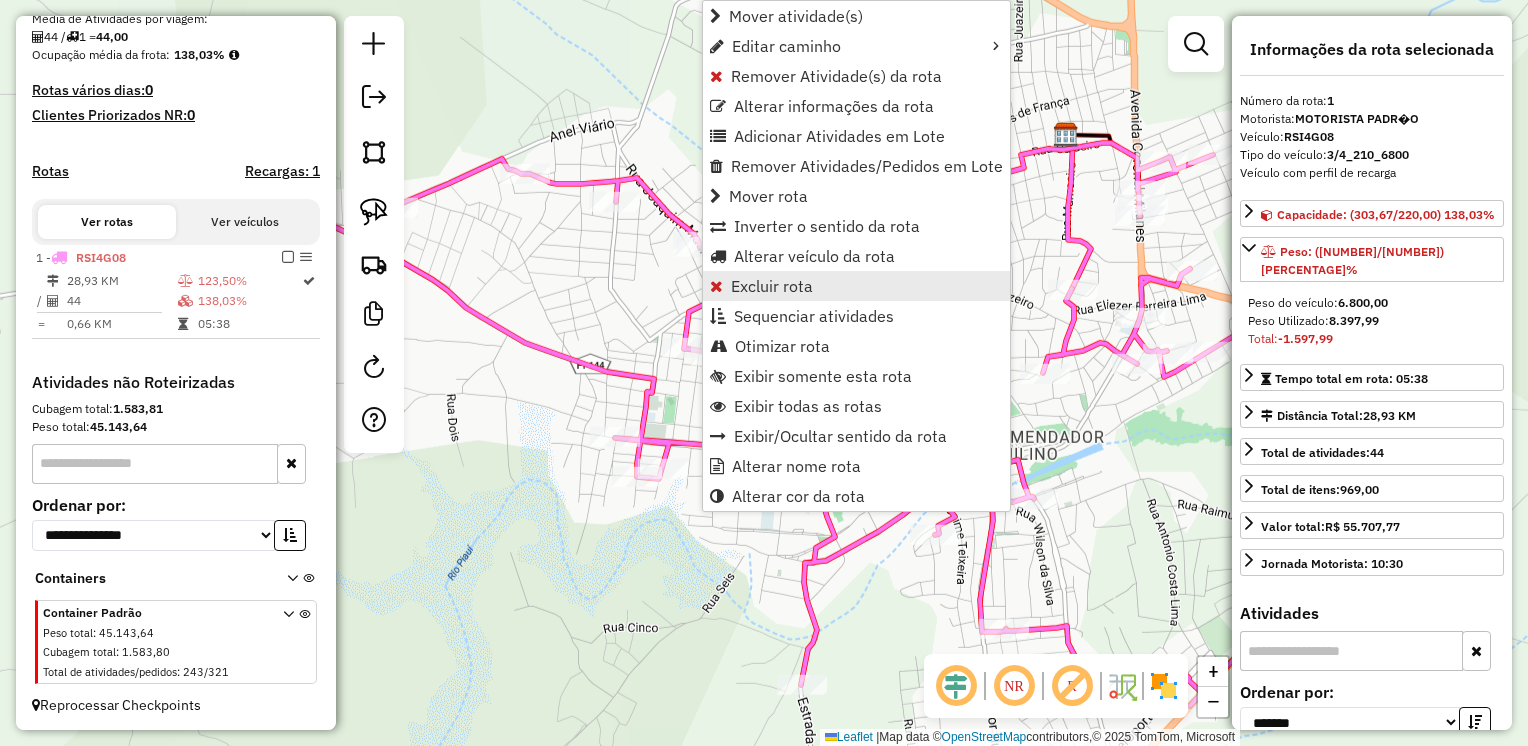 click on "Excluir rota" at bounding box center (772, 286) 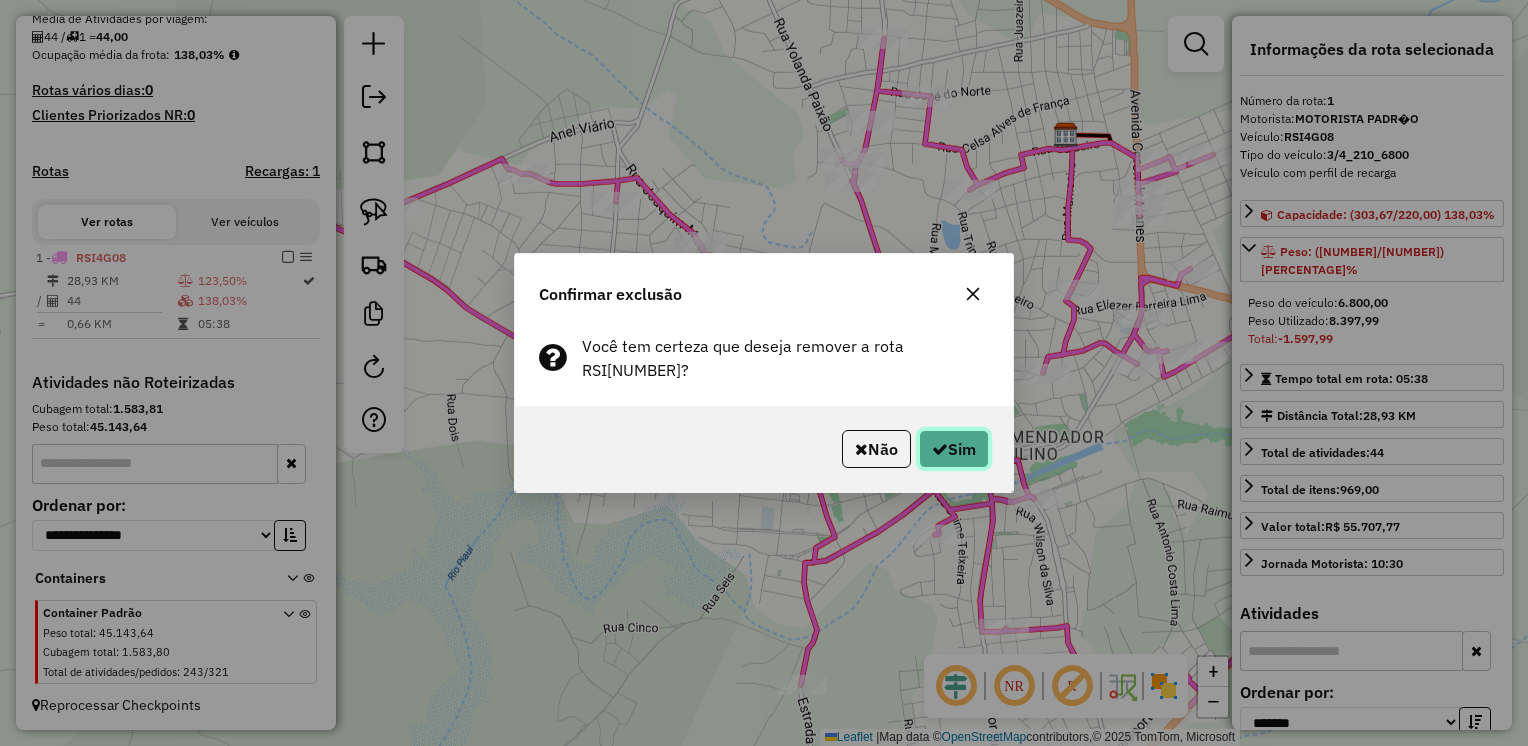 click 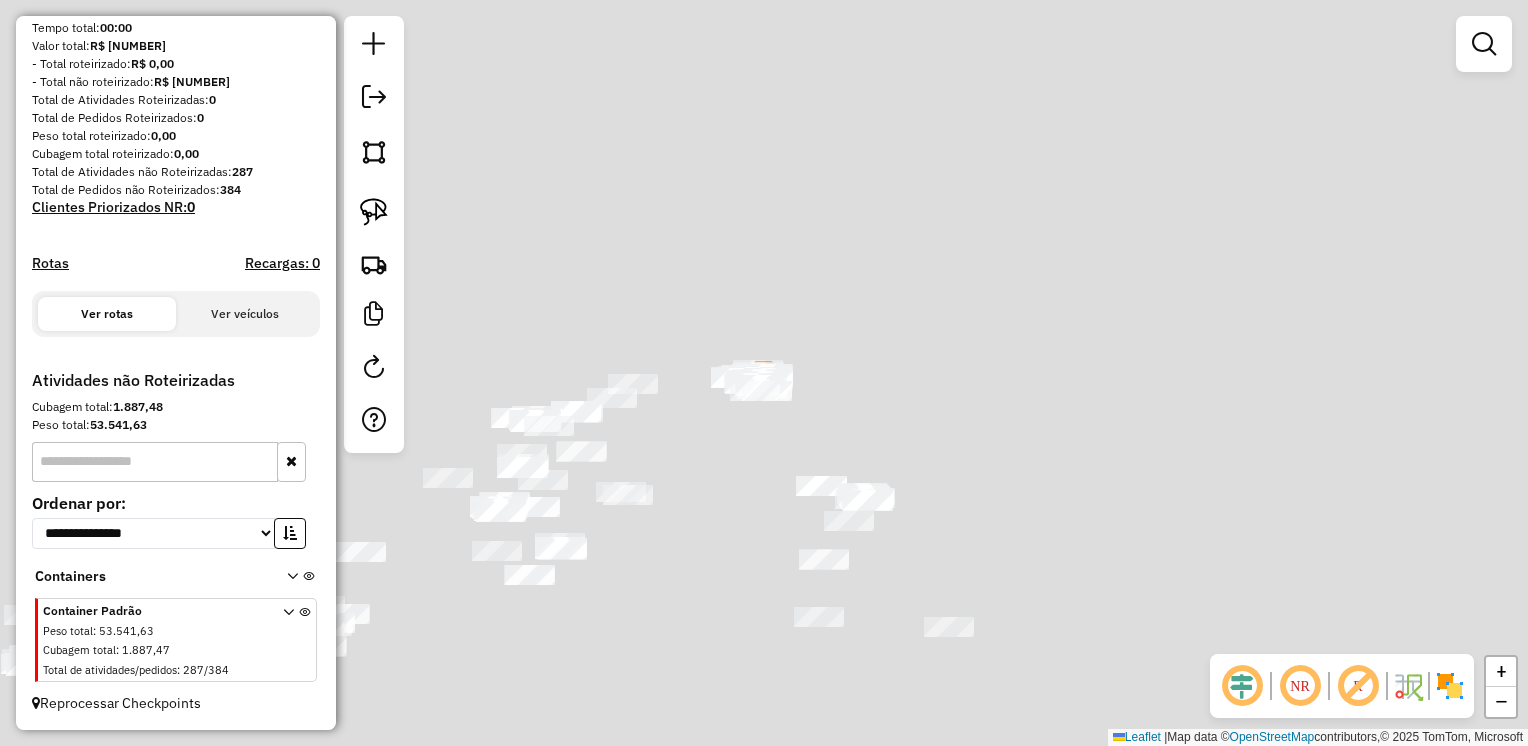 scroll, scrollTop: 236, scrollLeft: 0, axis: vertical 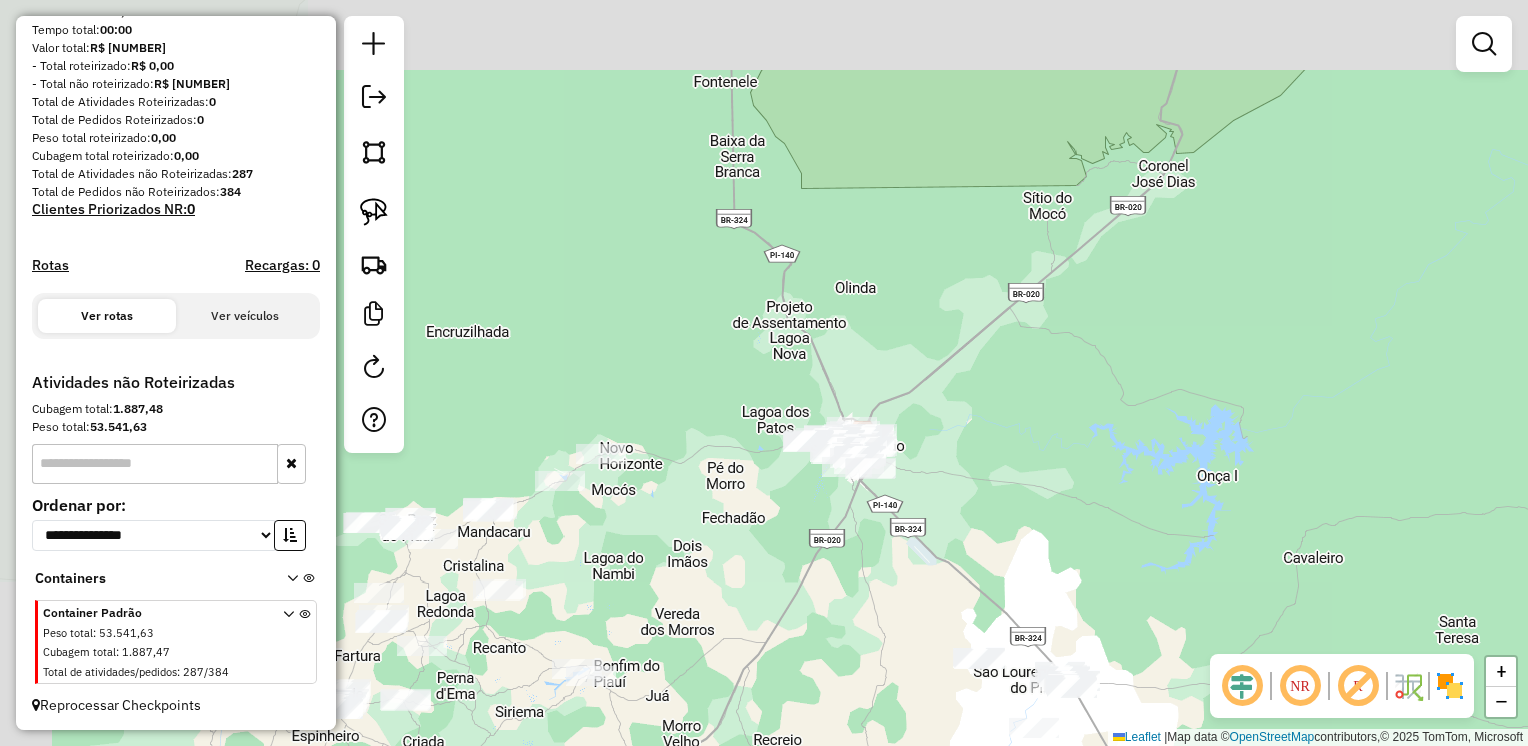 drag, startPoint x: 798, startPoint y: 398, endPoint x: 952, endPoint y: 483, distance: 175.90054 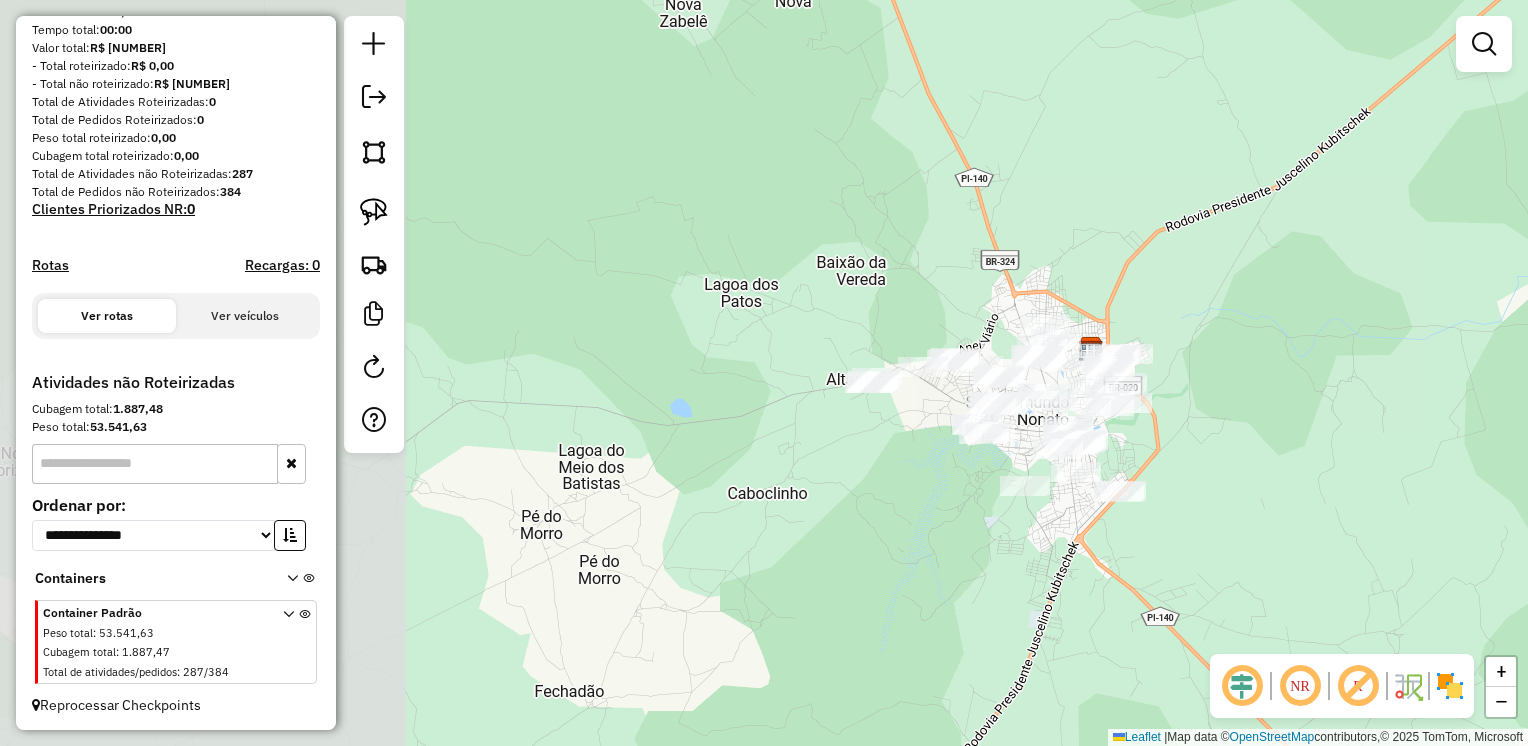 drag, startPoint x: 939, startPoint y: 504, endPoint x: 1352, endPoint y: 479, distance: 413.75598 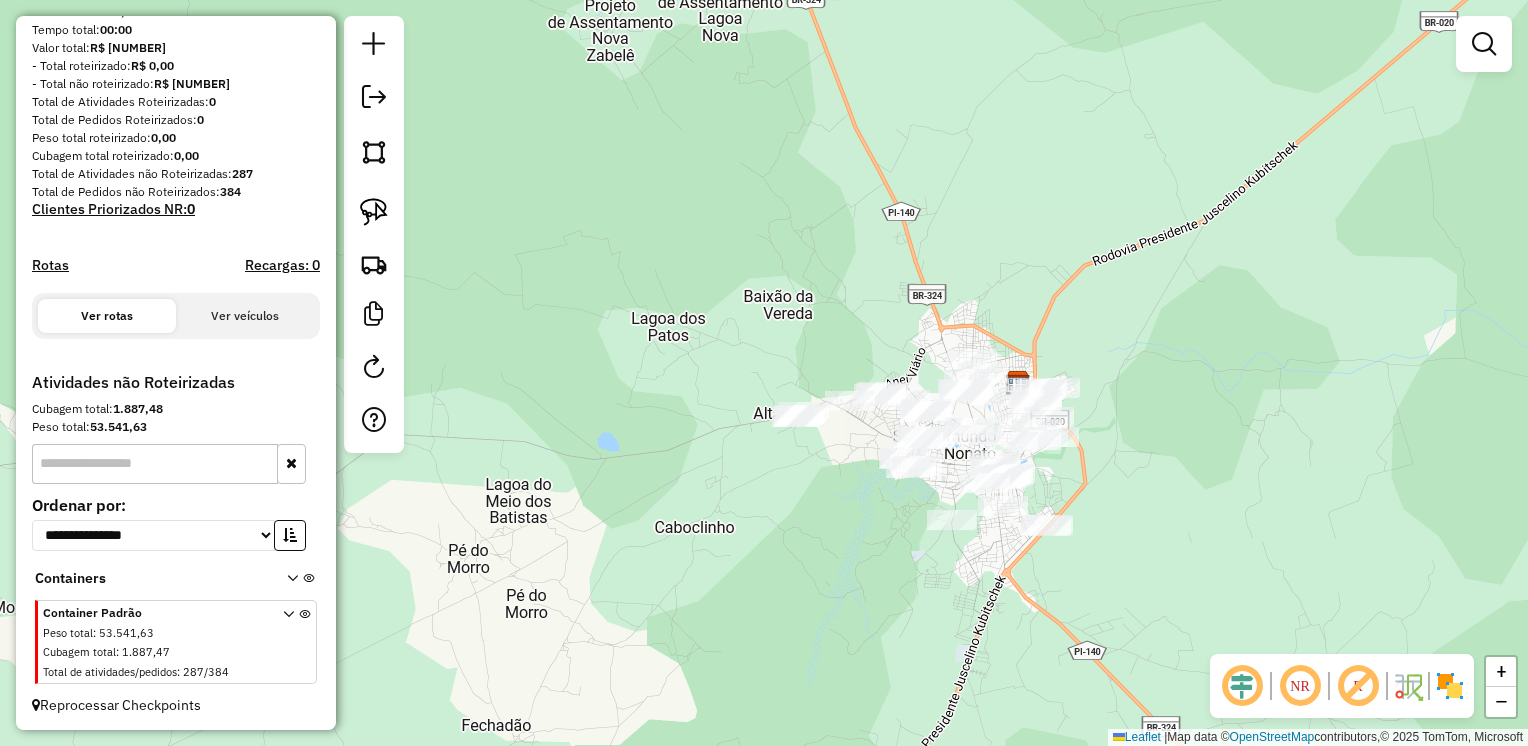 drag, startPoint x: 1272, startPoint y: 395, endPoint x: 1196, endPoint y: 437, distance: 86.833176 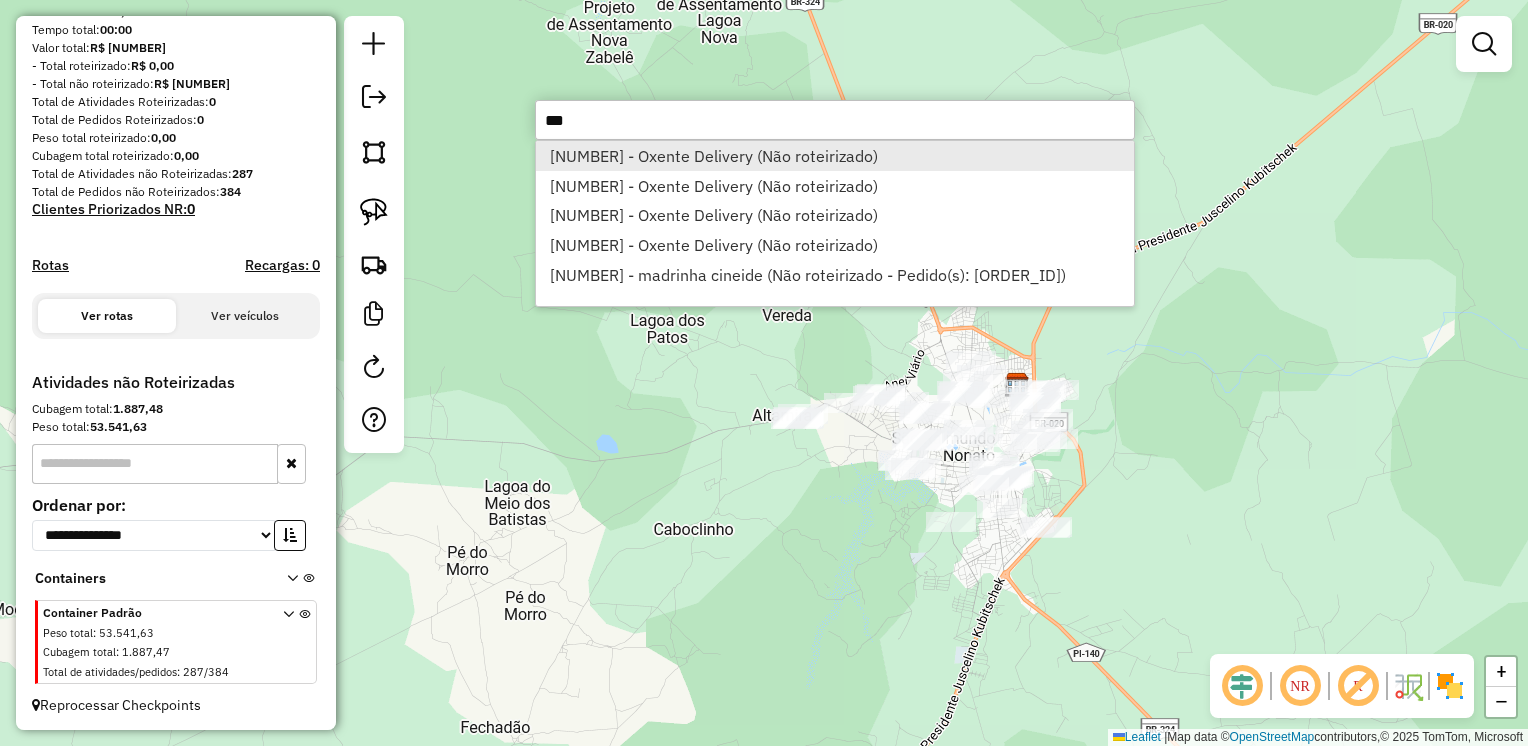 type on "***" 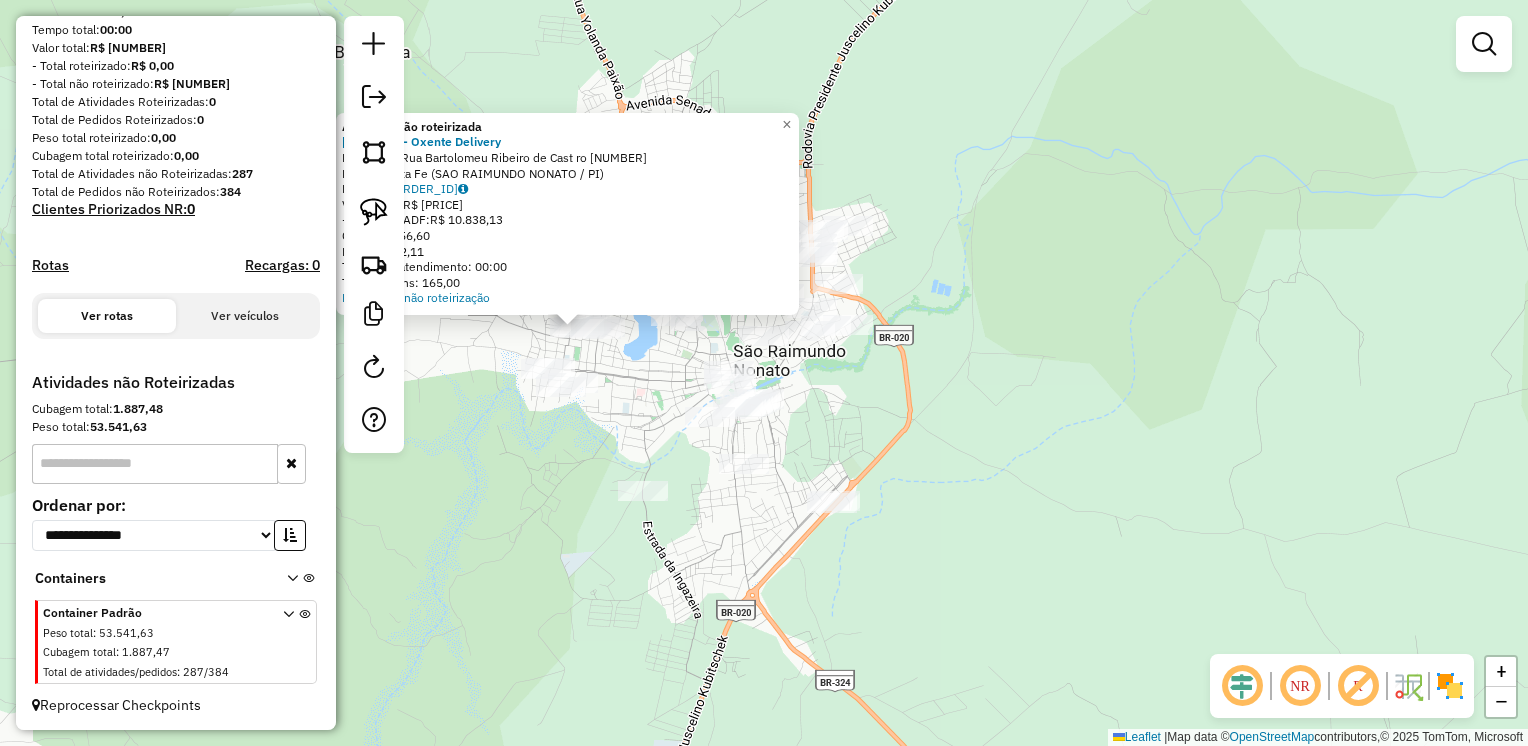drag, startPoint x: 648, startPoint y: 406, endPoint x: 696, endPoint y: 461, distance: 73 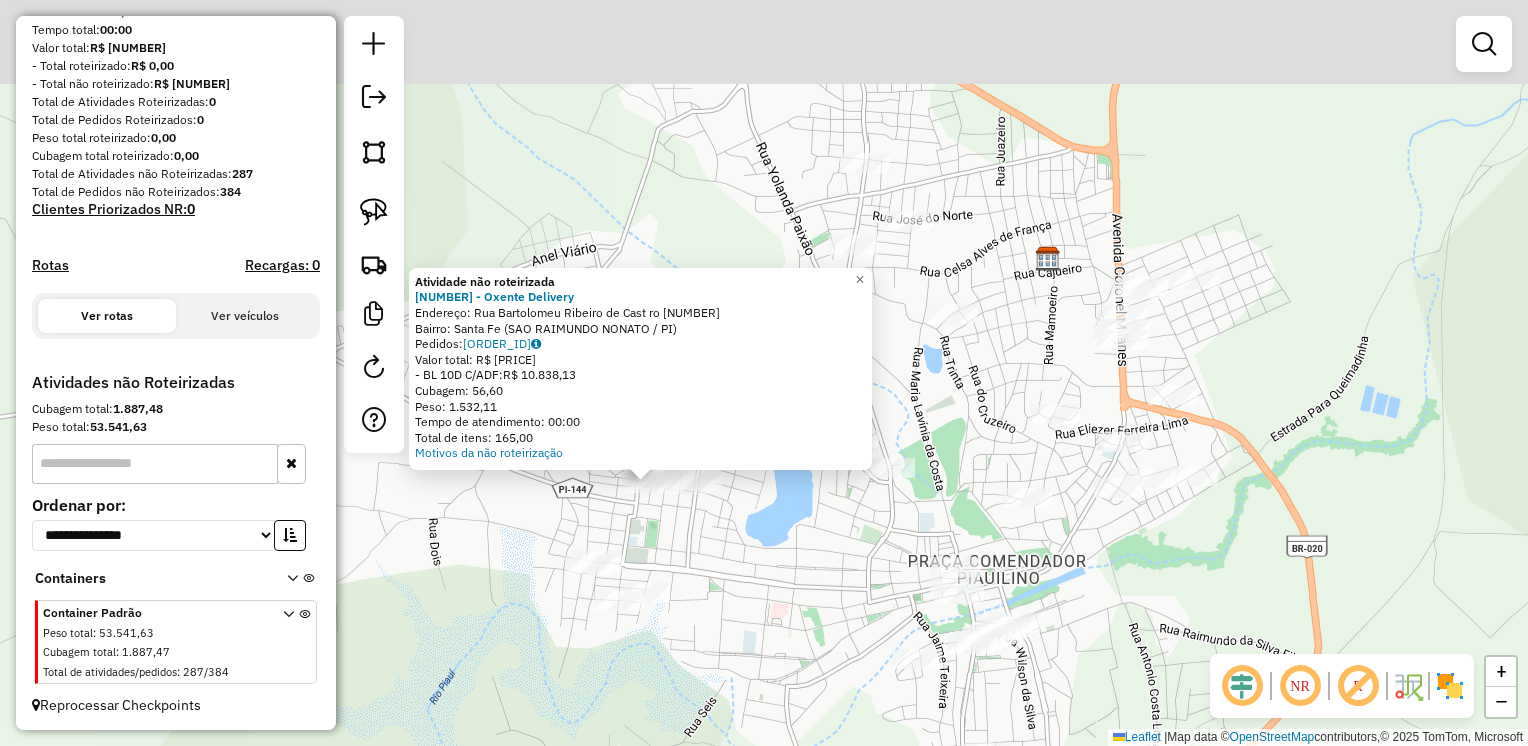 drag, startPoint x: 648, startPoint y: 382, endPoint x: 712, endPoint y: 512, distance: 144.89996 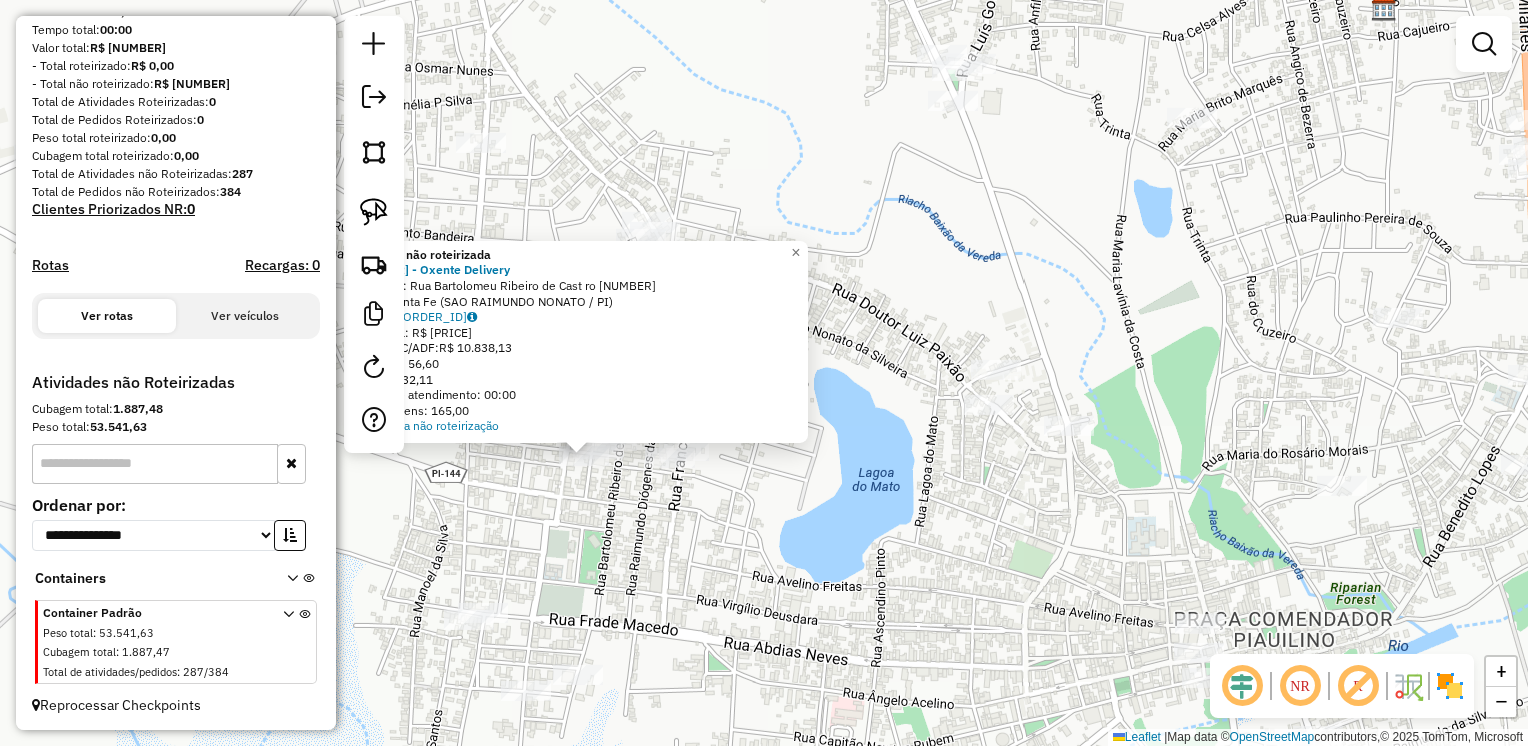 click on "Atividade não roteirizada [NUMBER] - Oxente Delivery Endereço: Rua Bartolomeu Ribeiro de Cast ro [NUMBER] Bairro: Santa Fe ([CITY] / [STATE]) Pedidos: [ORDER_ID] Valor total: R$ [PRICE] Cubagem: [CUBAGE] Peso: [WEIGHT] Tempo de atendimento: [TIME] Total de itens: [ITEMS] Motivos da não roteirização × Janela de atendimento Grade de atendimento Capacidade Transportadoras Veículos Cliente Pedidos Rotas Selecione os dias de semana para filtrar as janelas de atendimento Seg Ter Qua Qui Sex Sáb Dom Informe o período da janela de atendimento: De: Até: Filtrar exatamente a janela do cliente Considerar janela de atendimento padrão Selecione os dias de semana para filtrar as grades de atendimento Seg Ter Qua Qui Sex Sáb Dom Considerar clientes sem dia de atendimento cadastrado Clientes fora do dia de atendimento selecionado Filtrar as atividades entre os valores definidos abaixo: Peso mínimo: Peso máximo: Cubagem mínima: +" 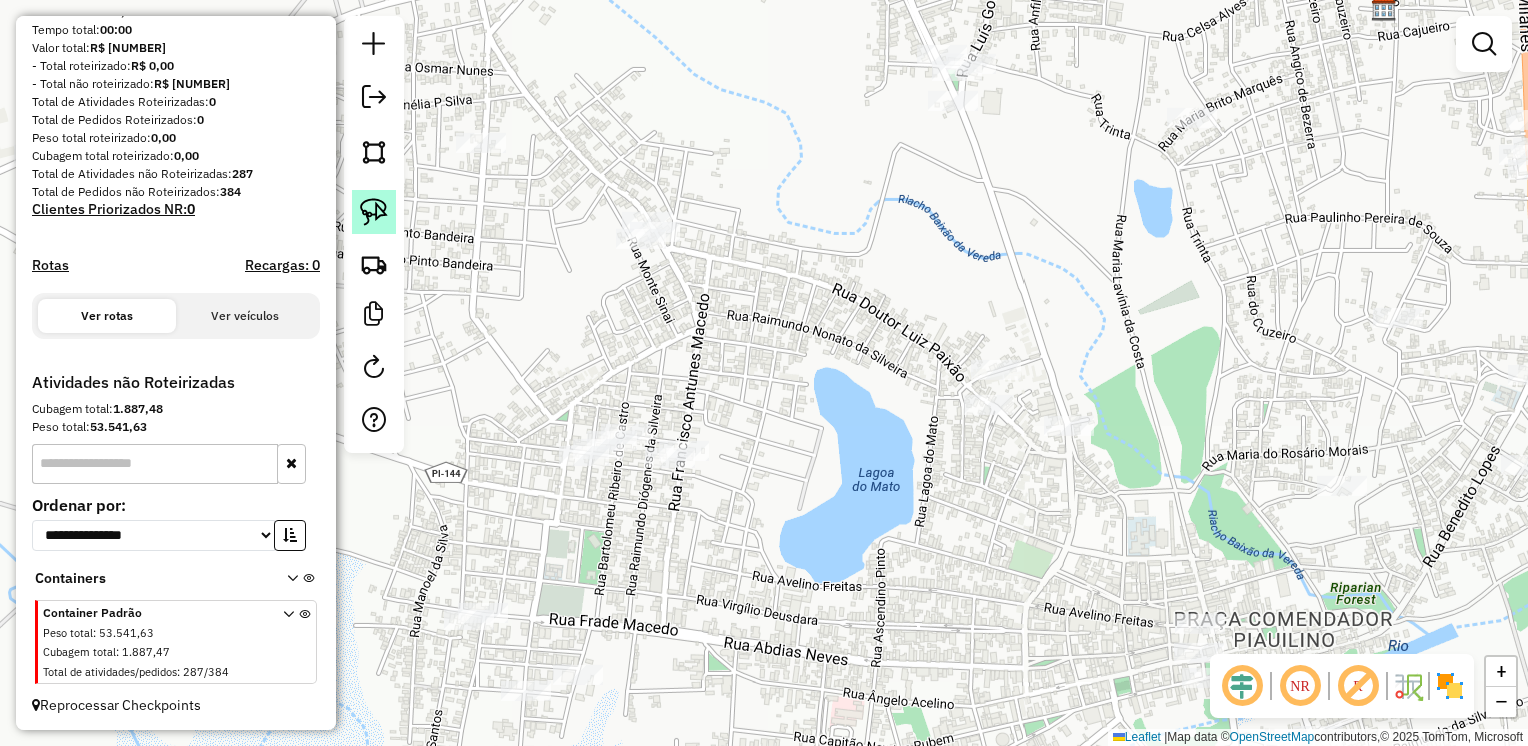 drag, startPoint x: 362, startPoint y: 206, endPoint x: 380, endPoint y: 217, distance: 21.095022 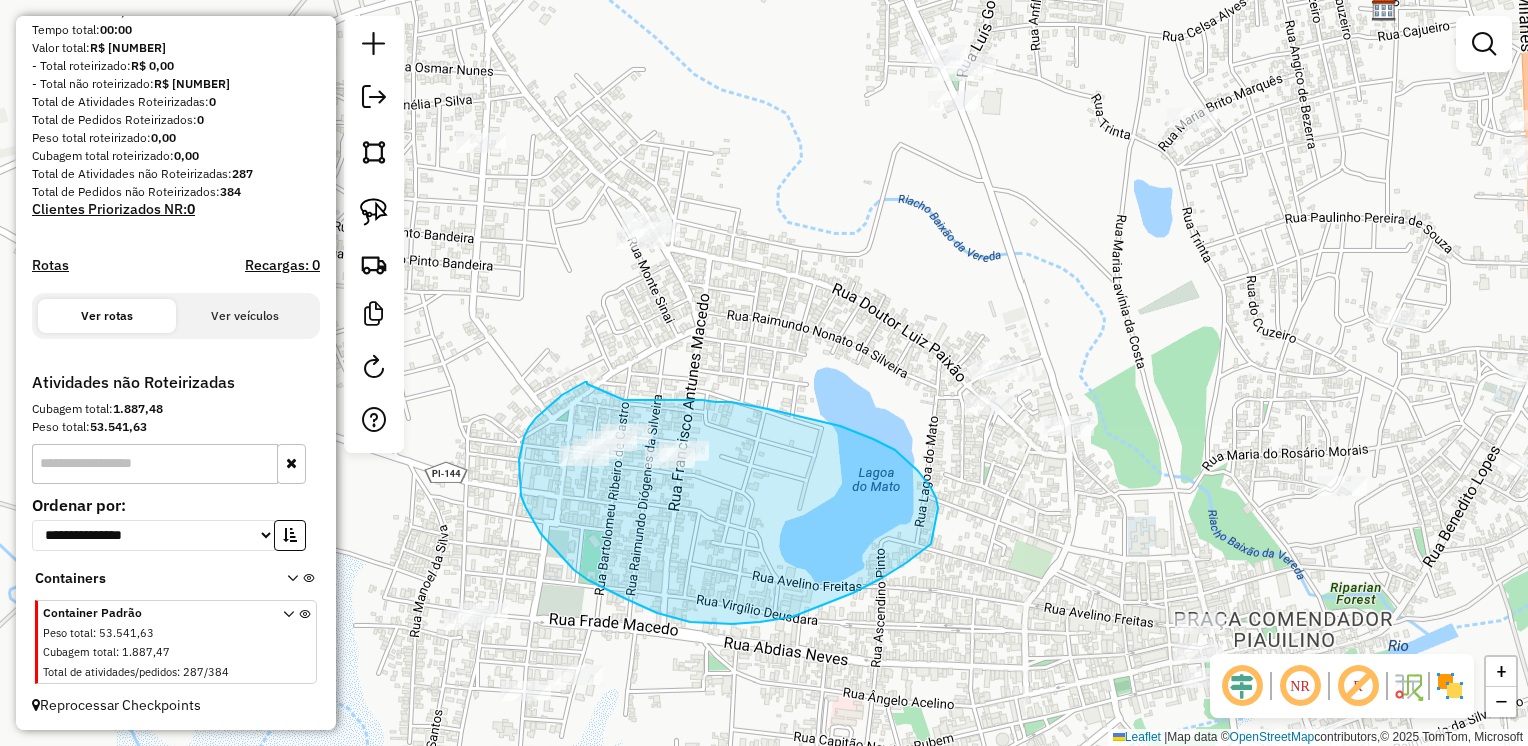 drag, startPoint x: 587, startPoint y: 384, endPoint x: 588, endPoint y: 399, distance: 15.033297 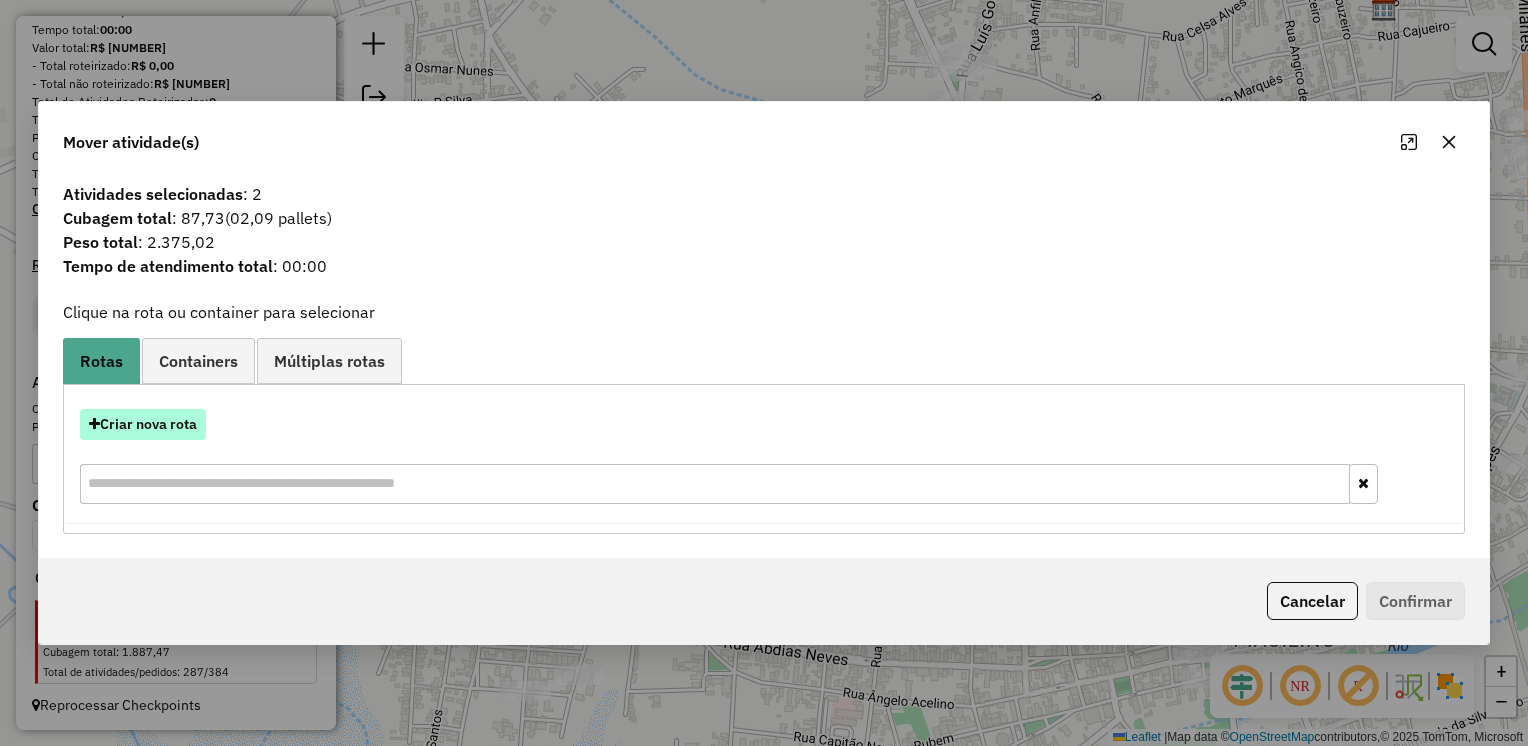 click on "Criar nova rota" at bounding box center (143, 424) 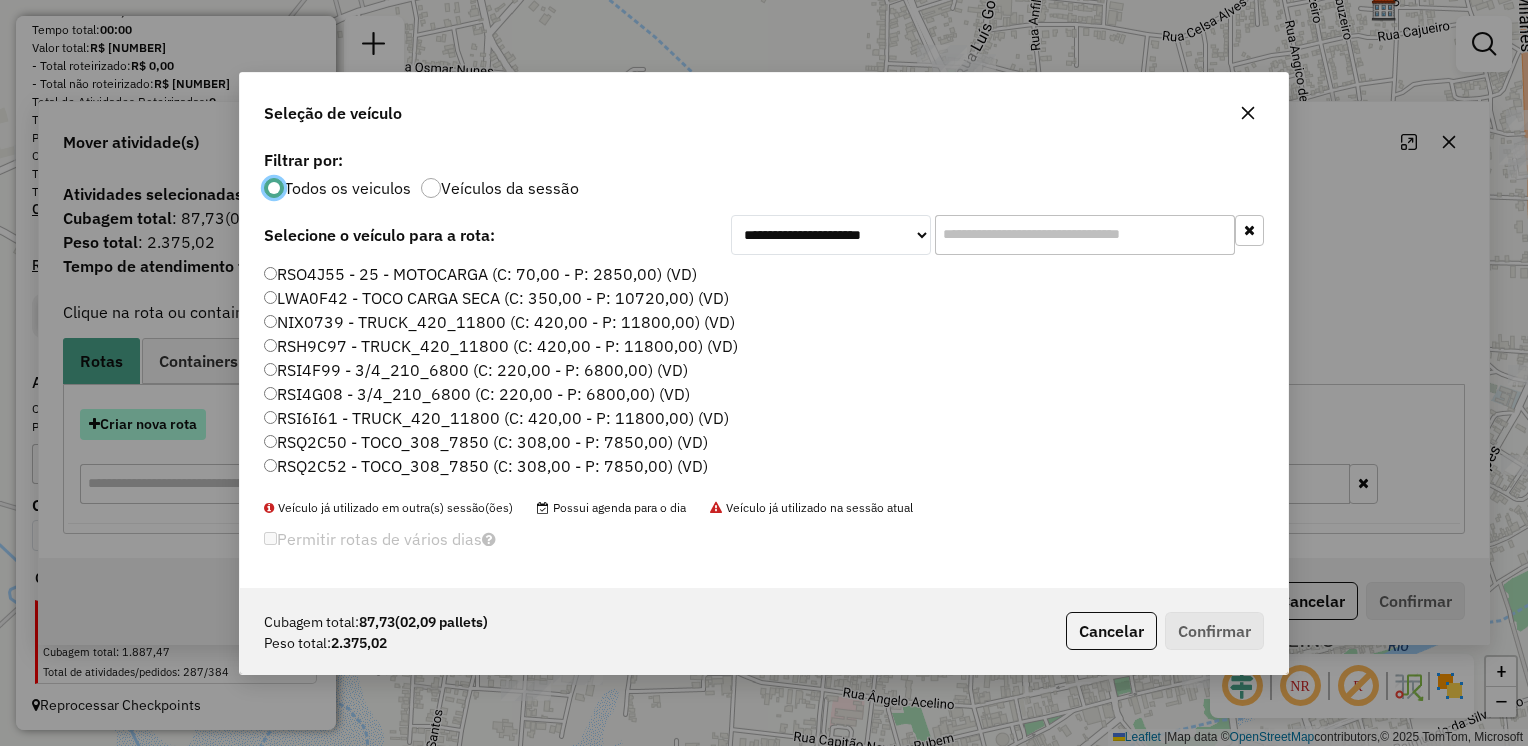 scroll, scrollTop: 10, scrollLeft: 6, axis: both 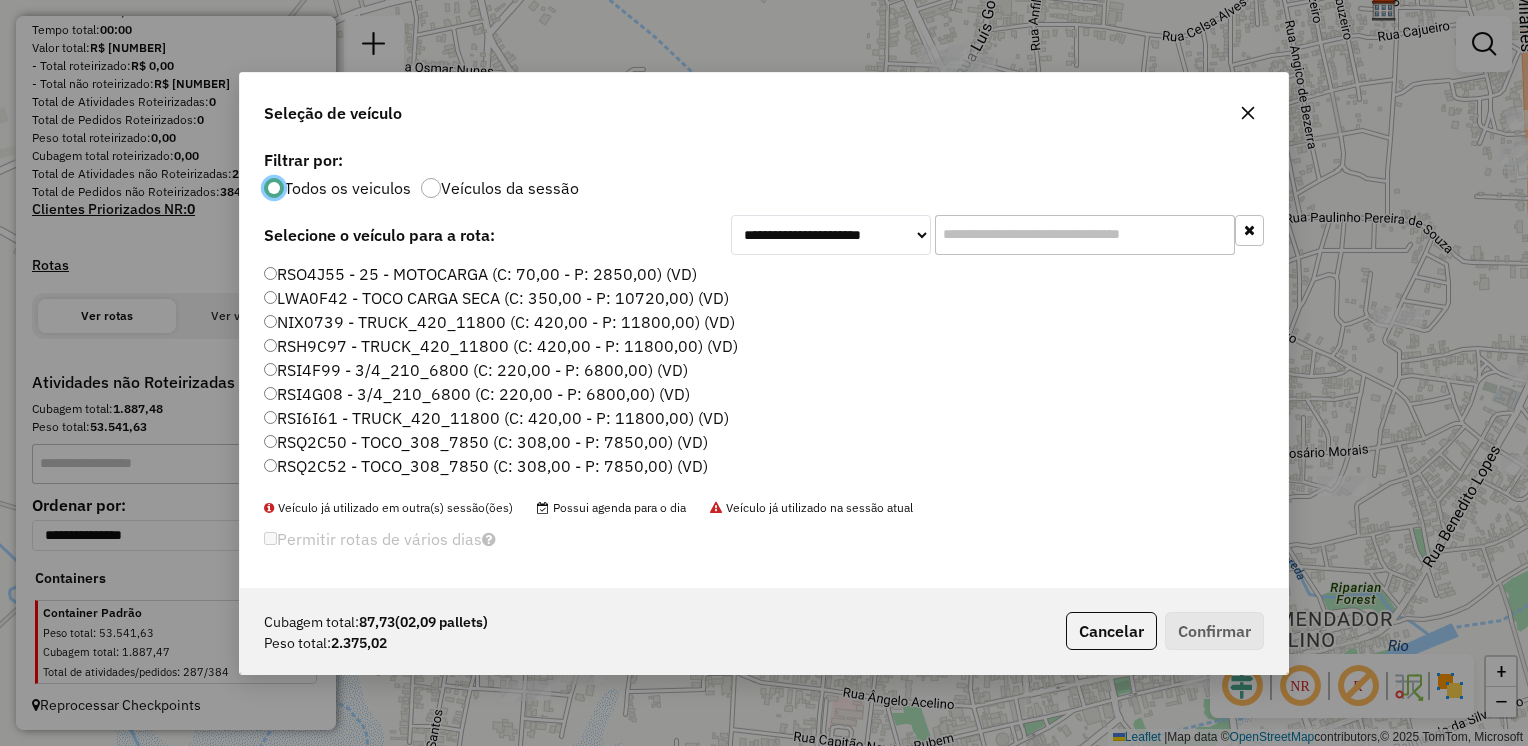 click on "RSI4G08 - 3/4_210_6800 (C: 220,00 - P: 6800,00) (VD)" 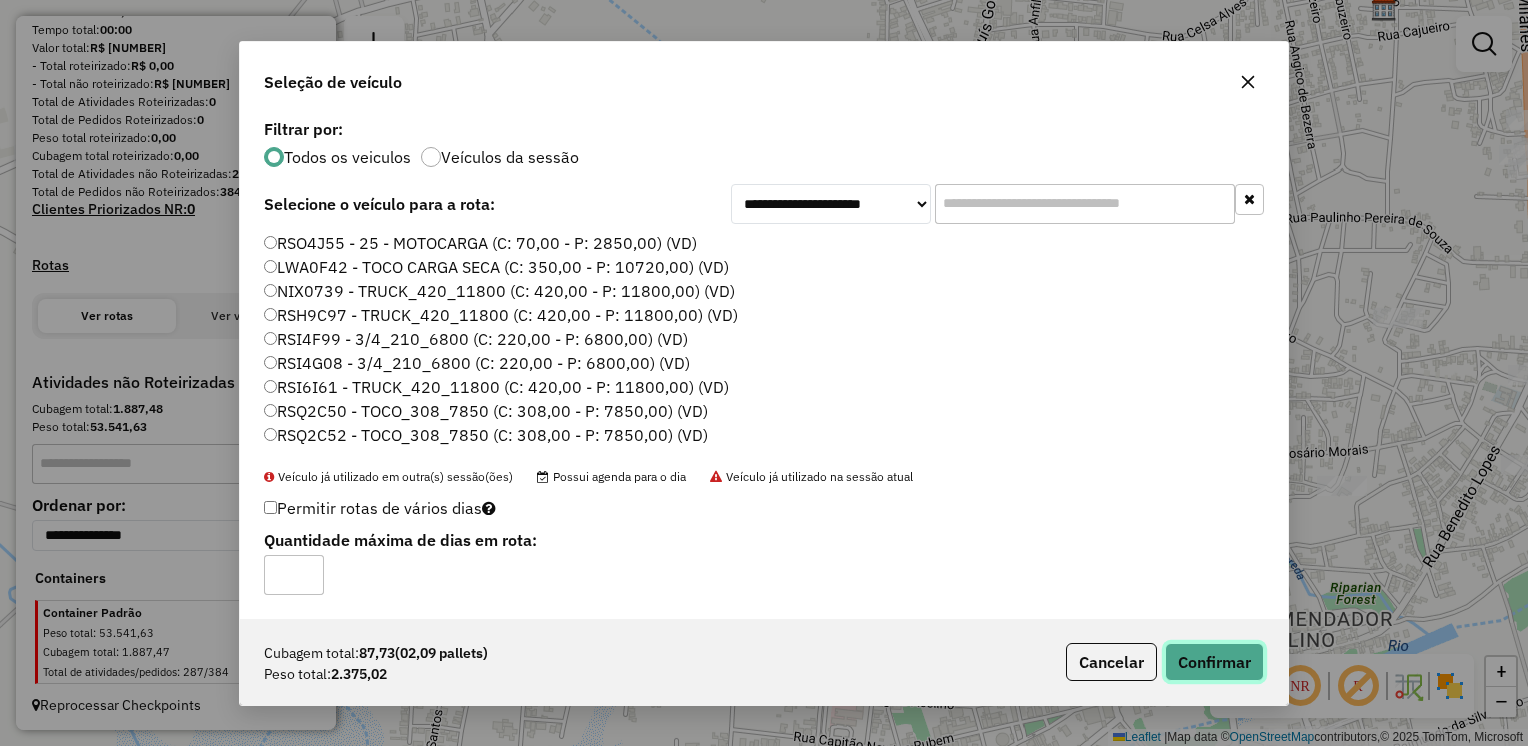 click on "Confirmar" 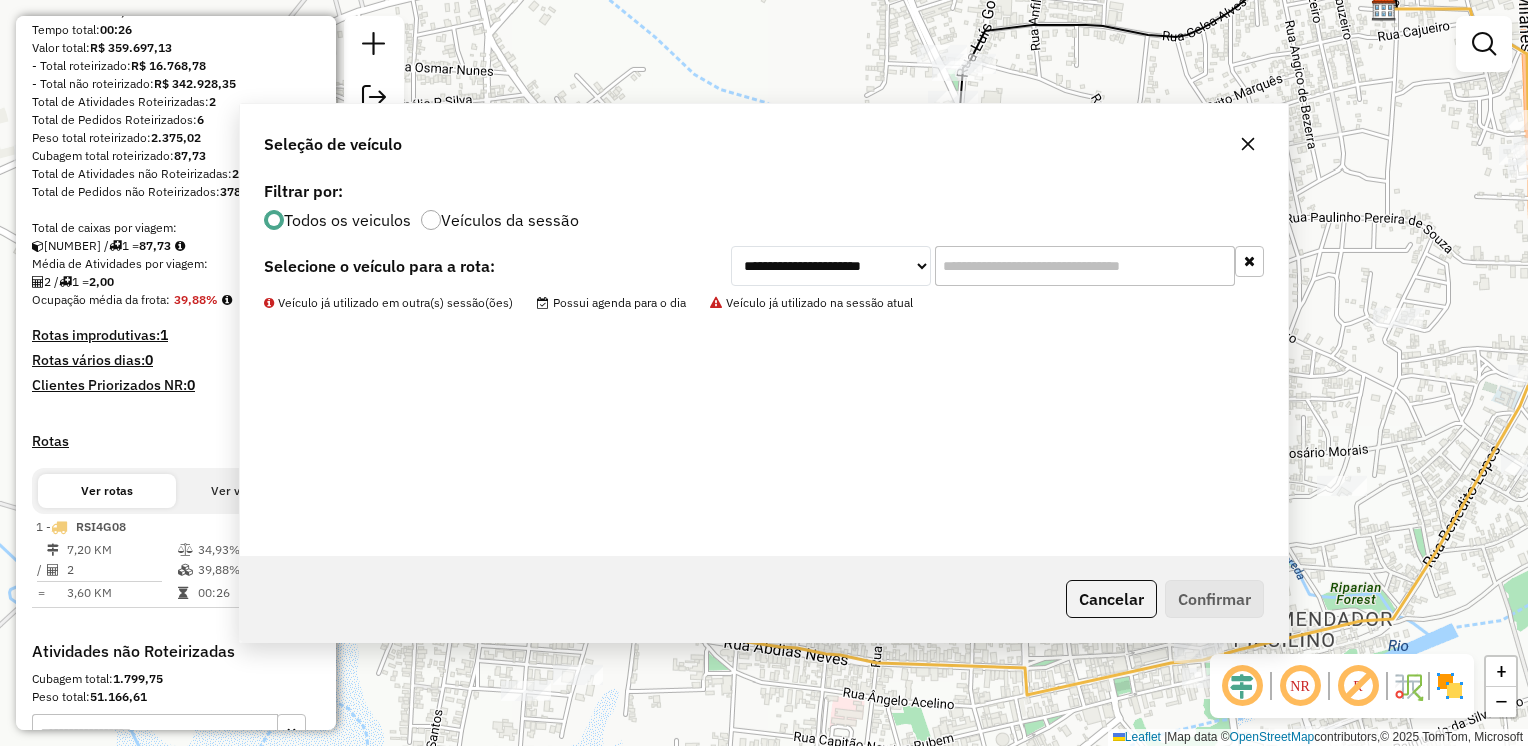 scroll, scrollTop: 506, scrollLeft: 0, axis: vertical 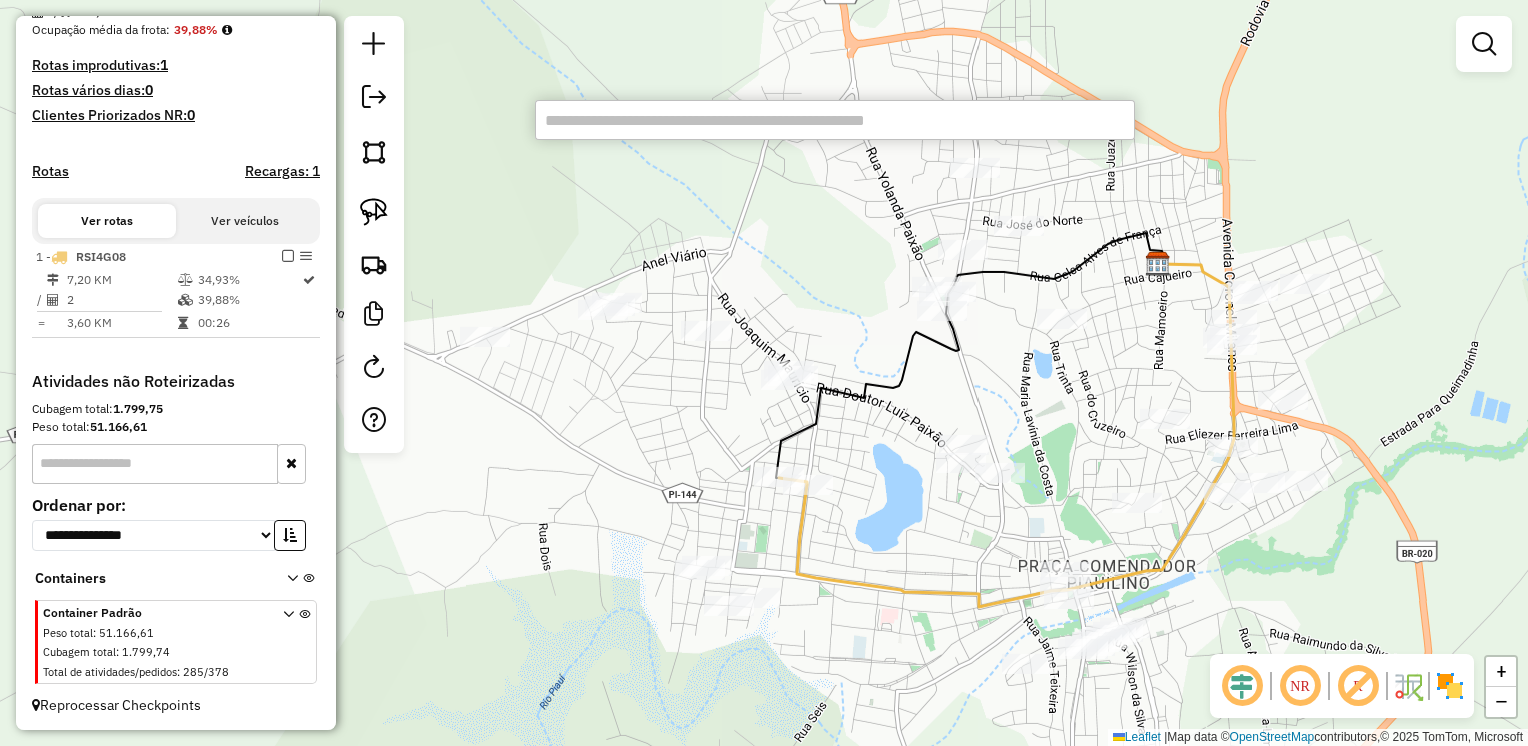 type on "*" 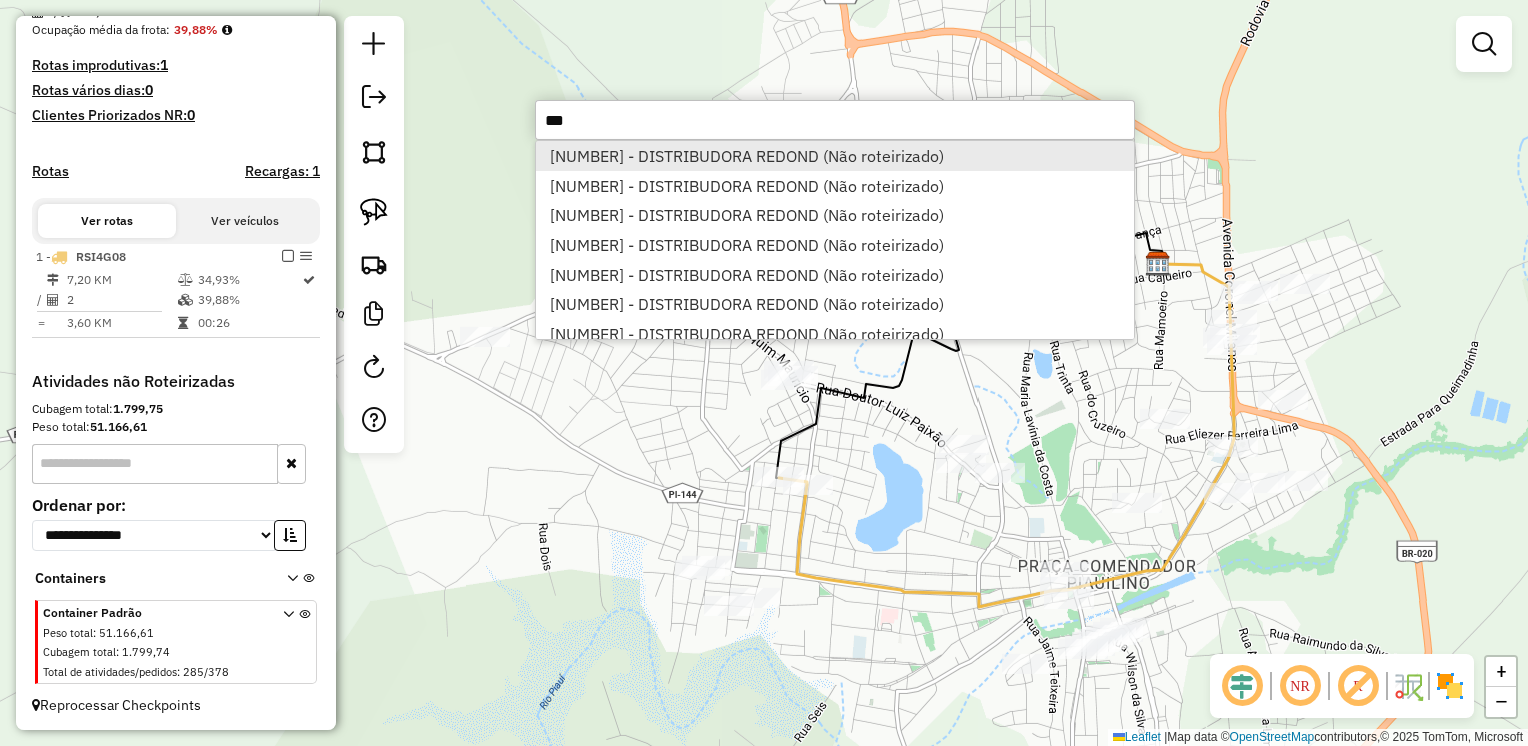 type on "***" 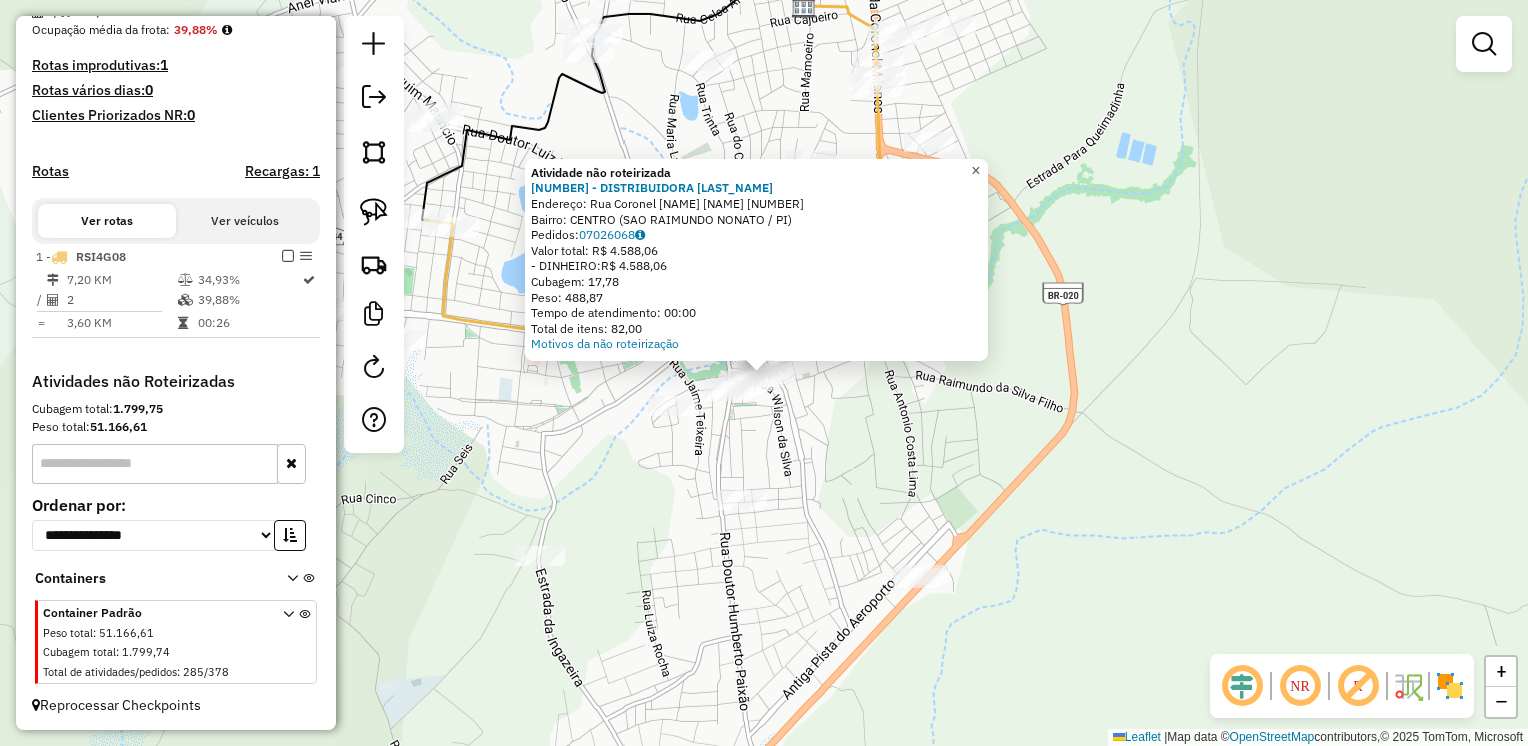 click on "×" 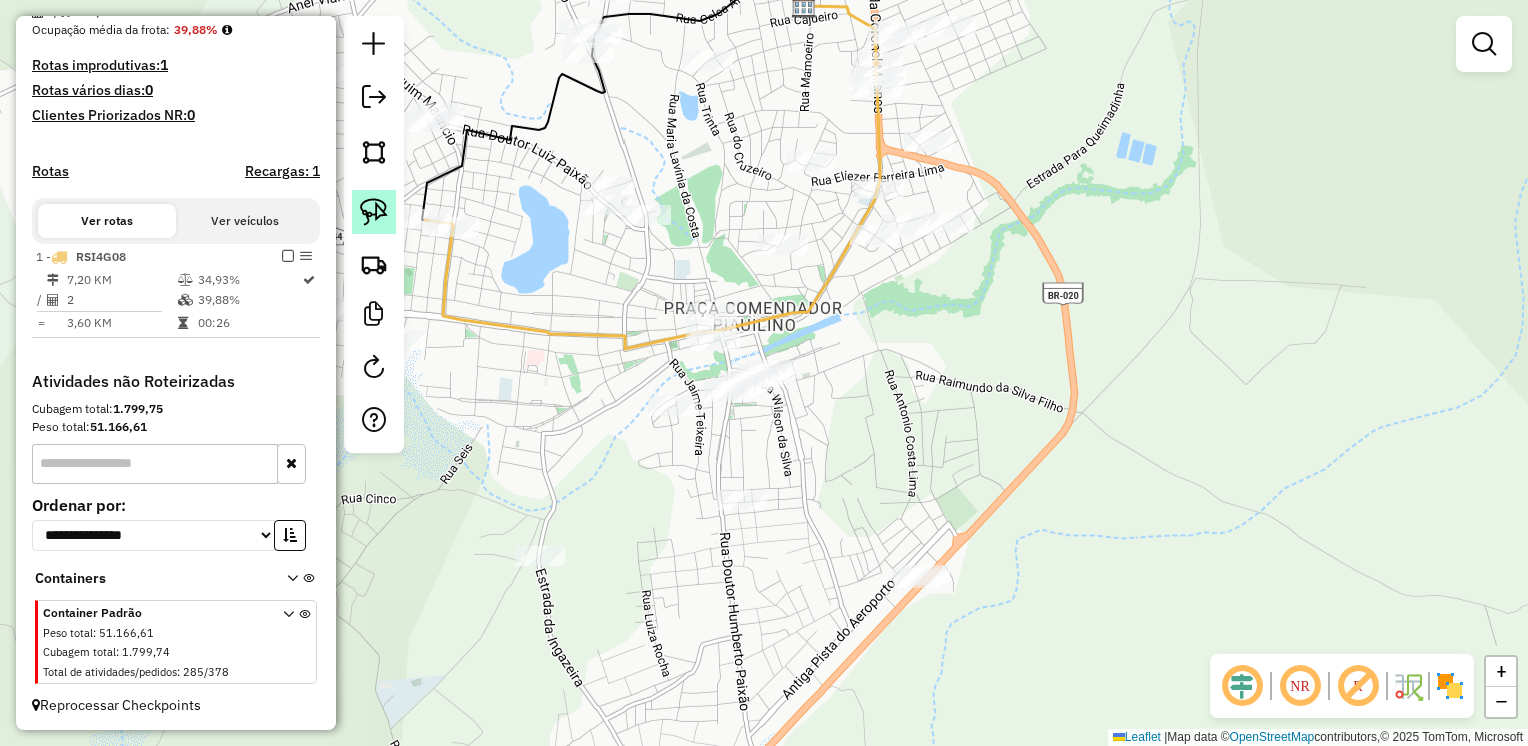 click 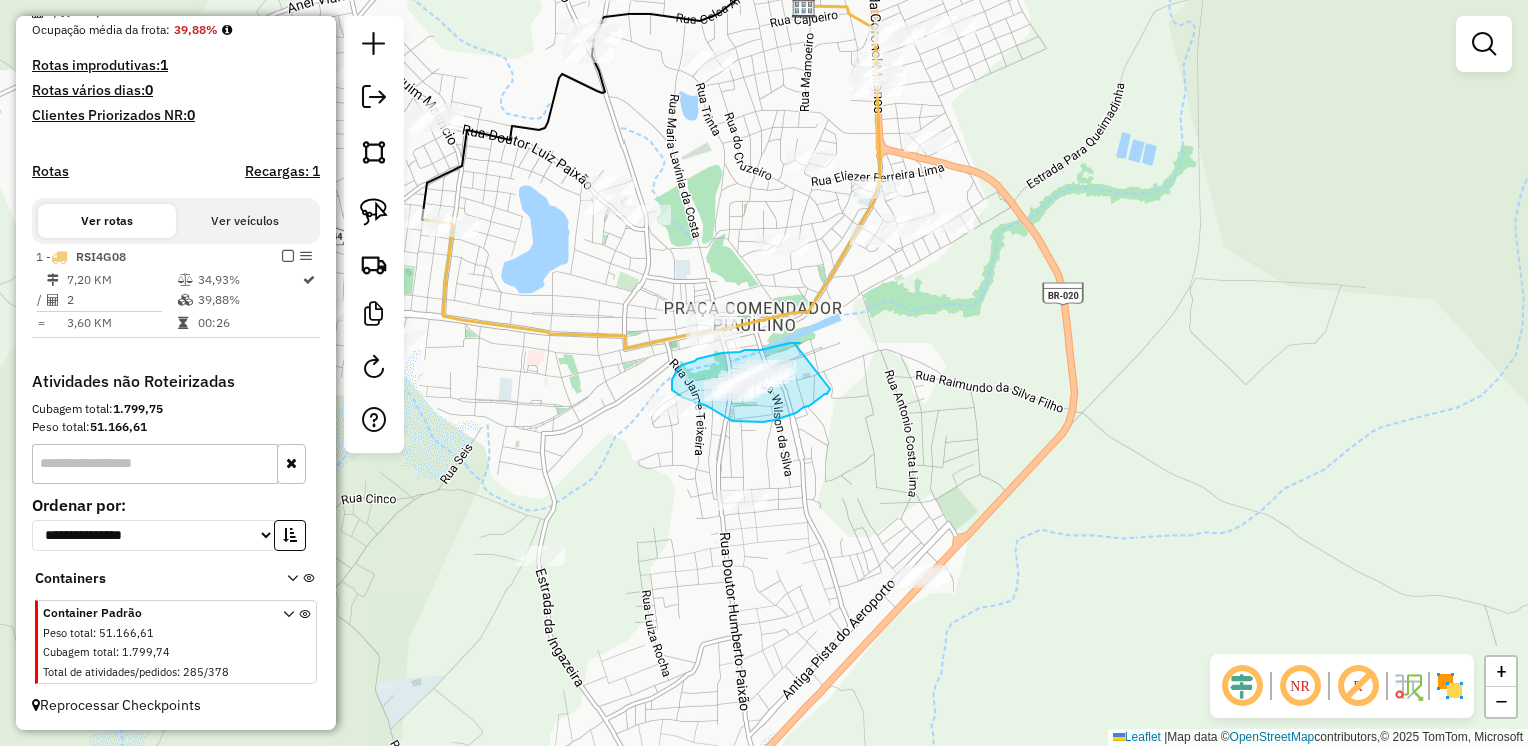 drag, startPoint x: 795, startPoint y: 343, endPoint x: 831, endPoint y: 388, distance: 57.628117 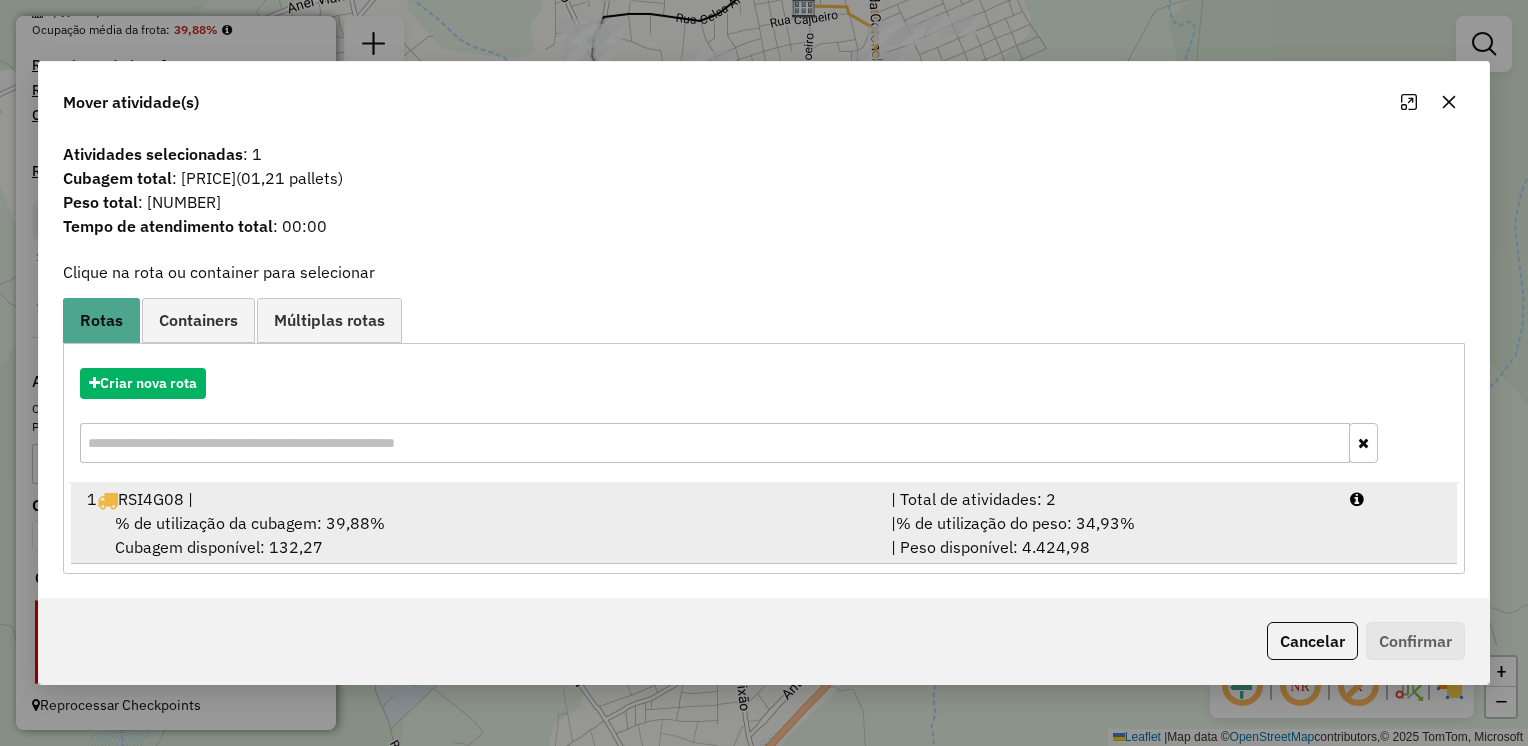 click on "[NUMBER] [PLATE] |" at bounding box center (477, 499) 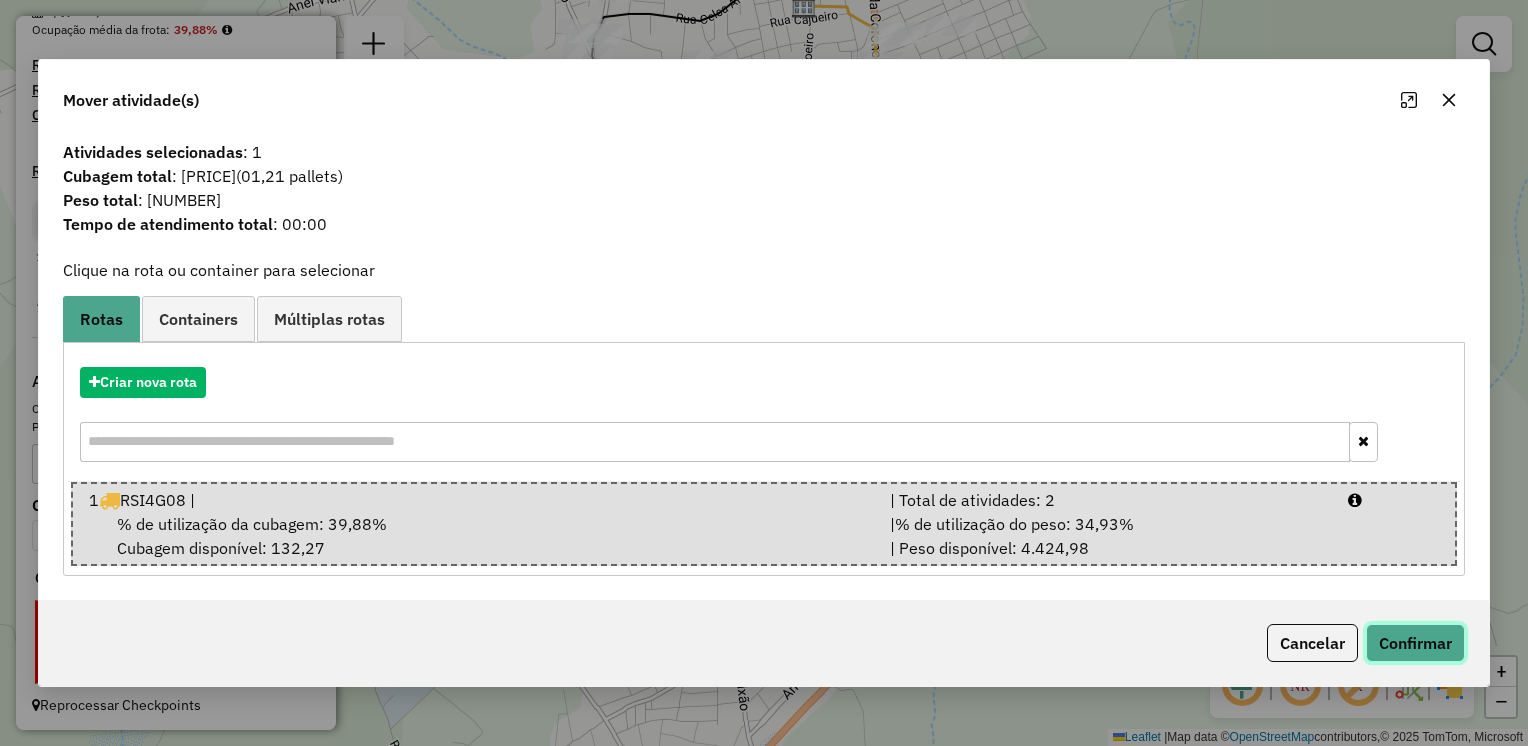click on "Confirmar" 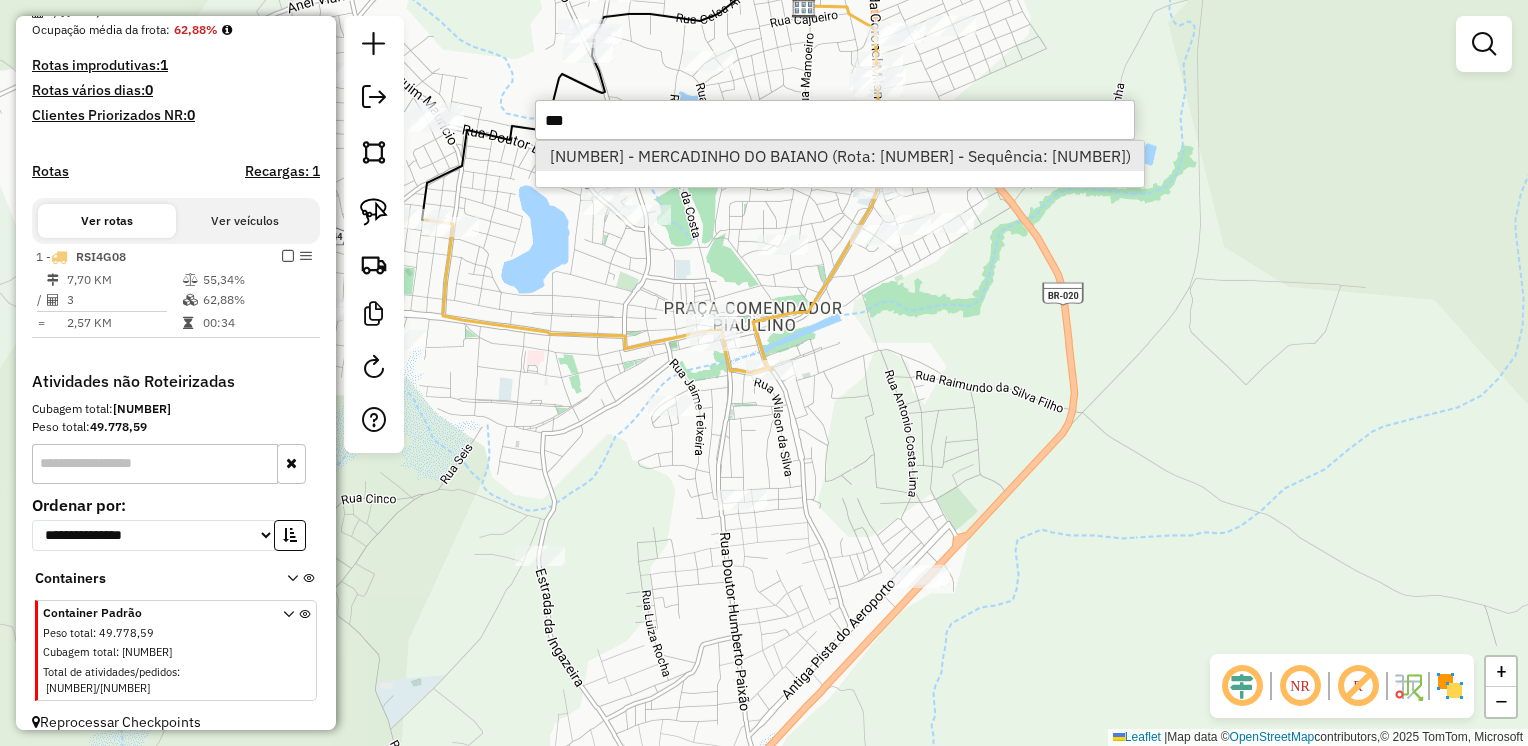 type on "***" 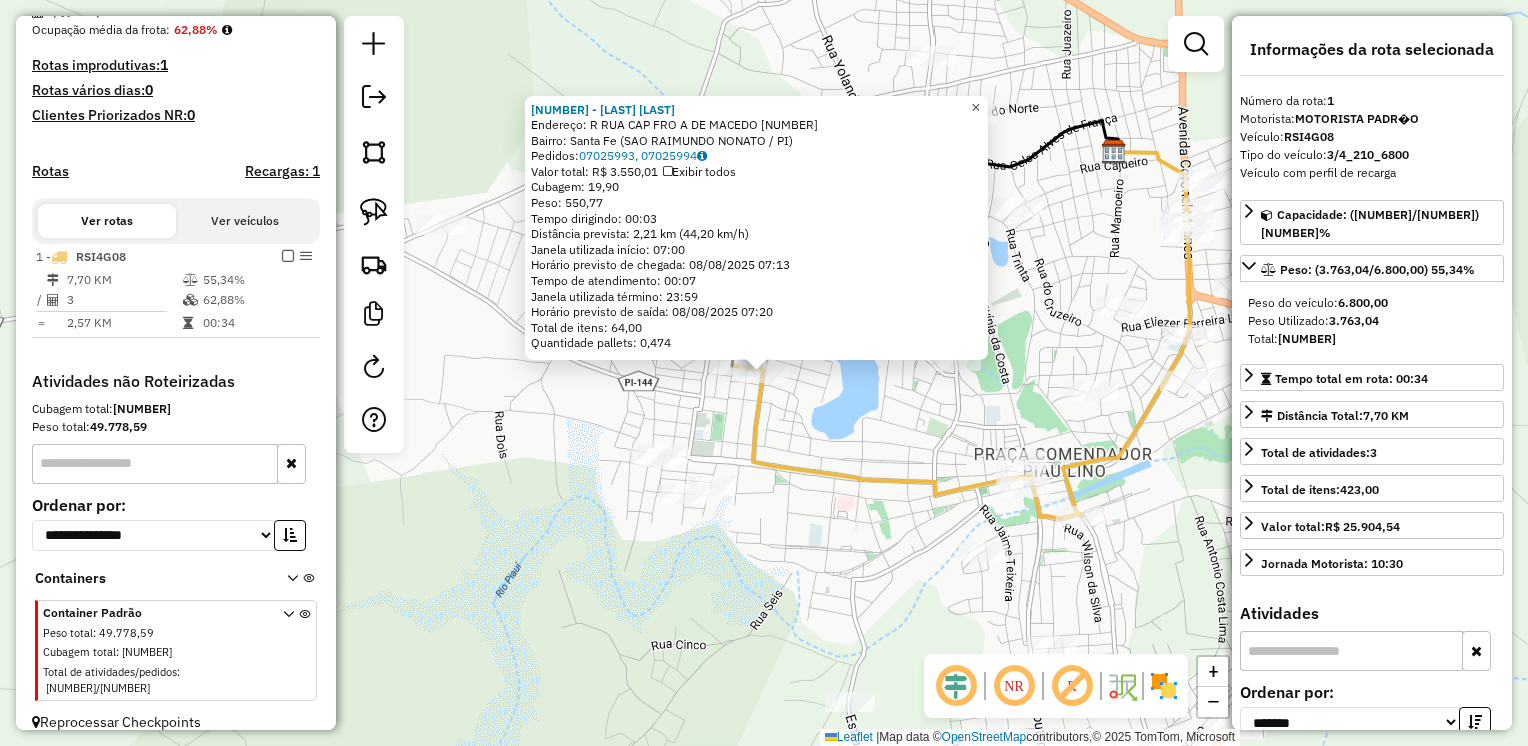 click on "×" 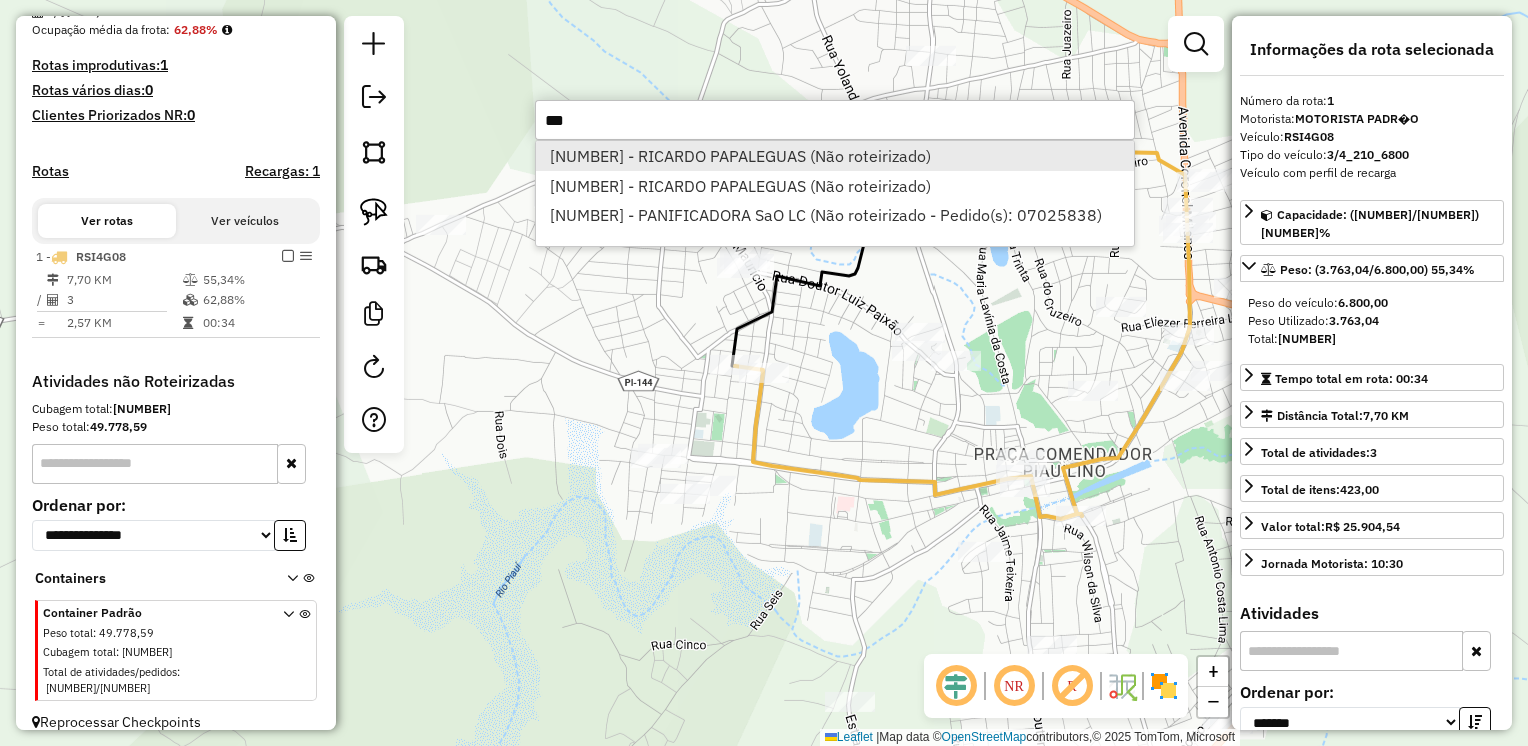 type on "***" 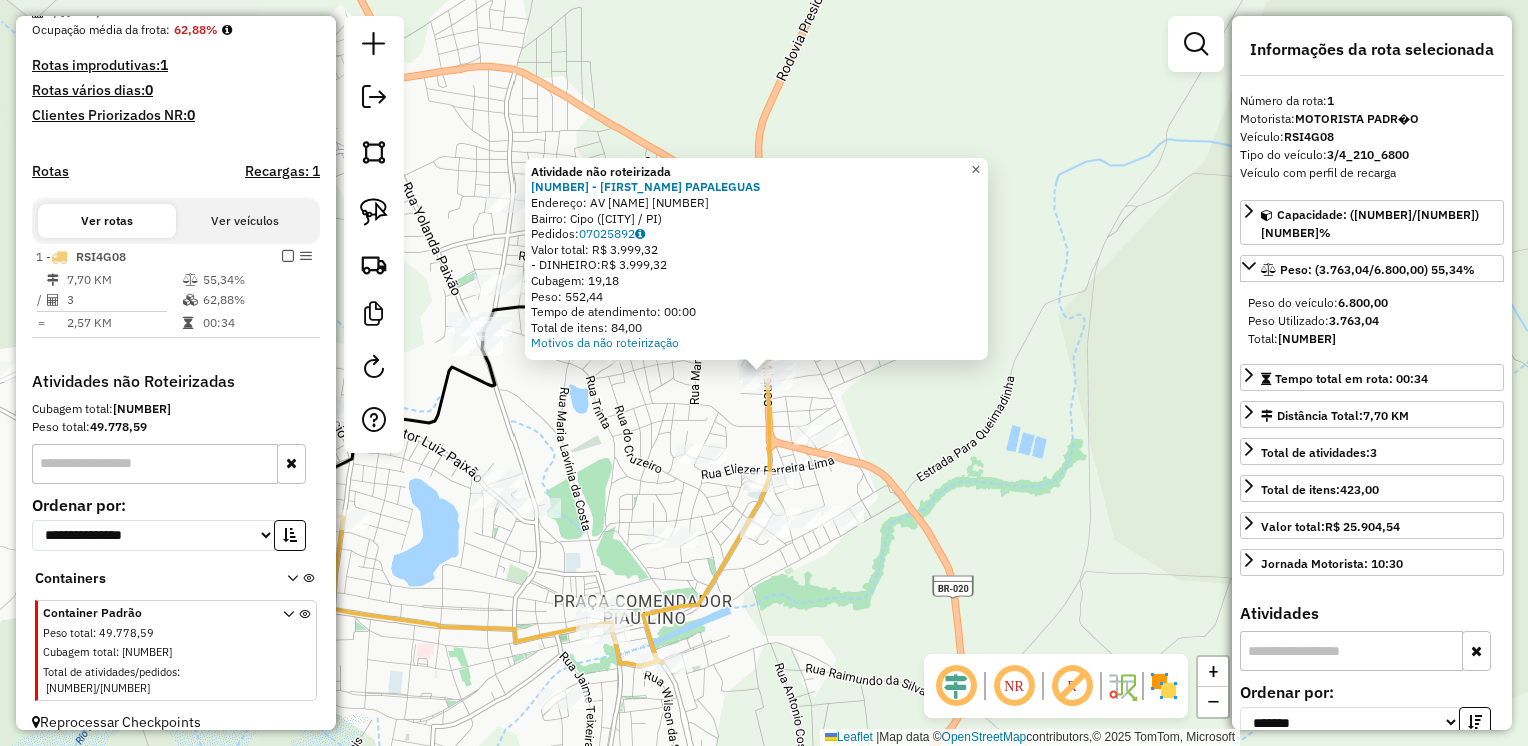 click on "×" 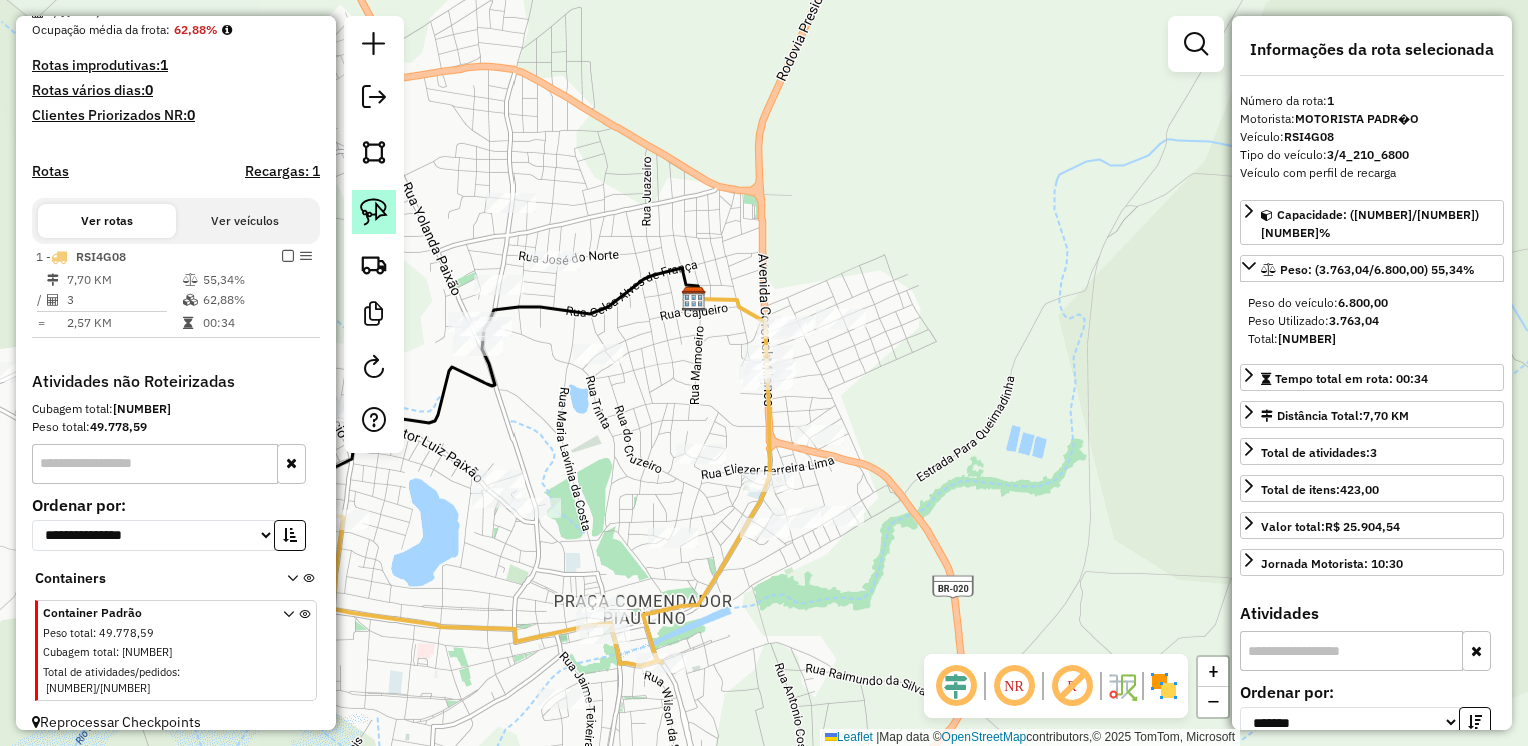 click 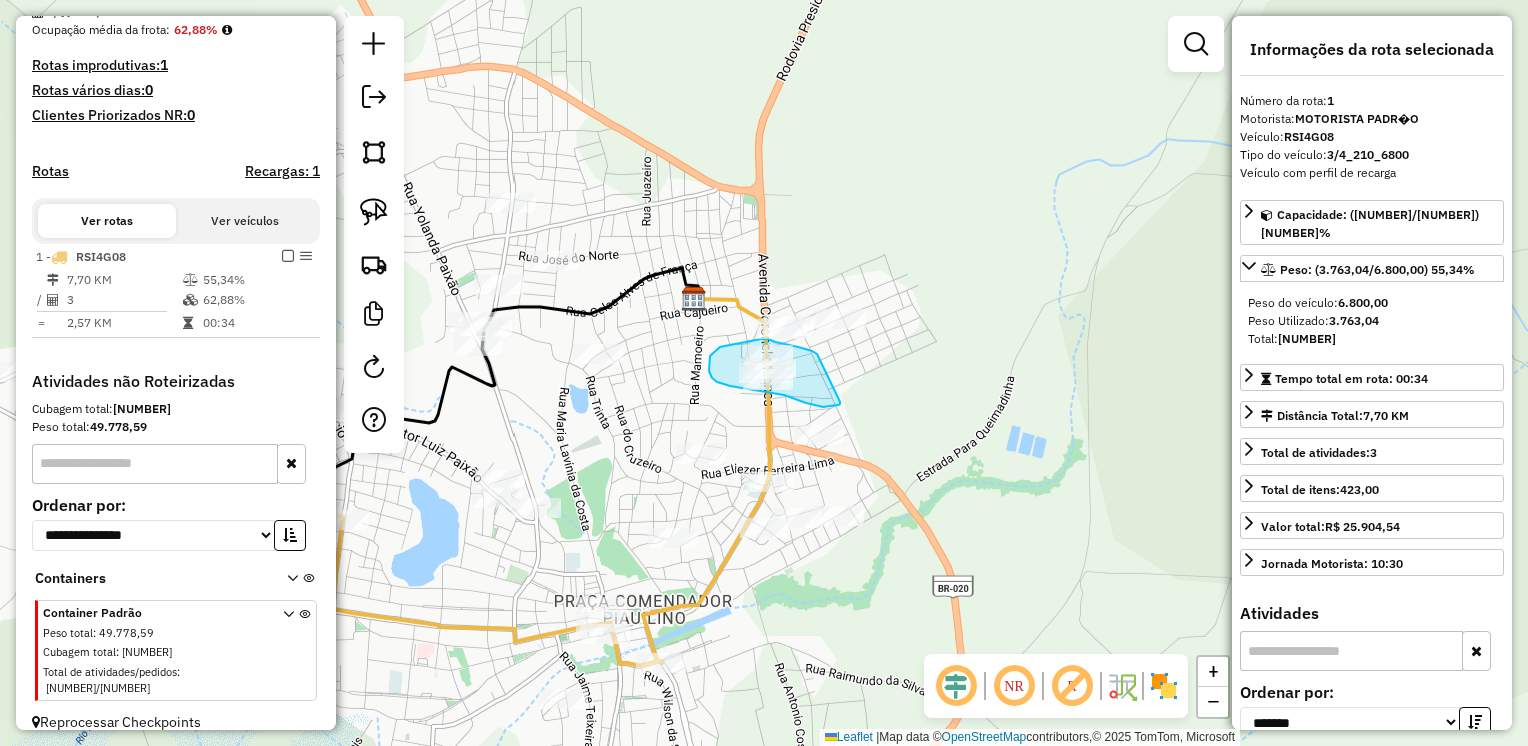 drag, startPoint x: 817, startPoint y: 354, endPoint x: 840, endPoint y: 402, distance: 53.225933 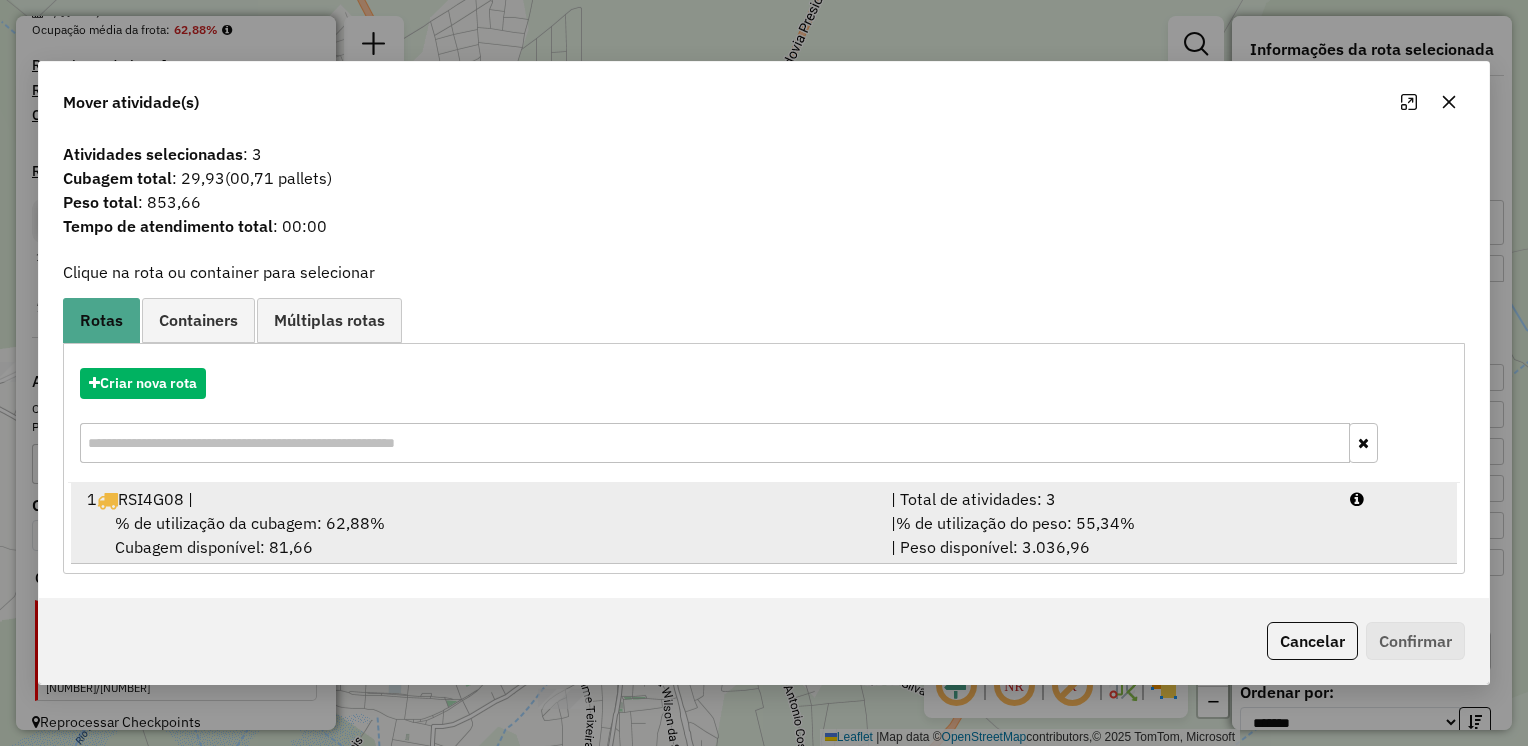 click on "[NUMBER] [PLATE] |" at bounding box center (477, 499) 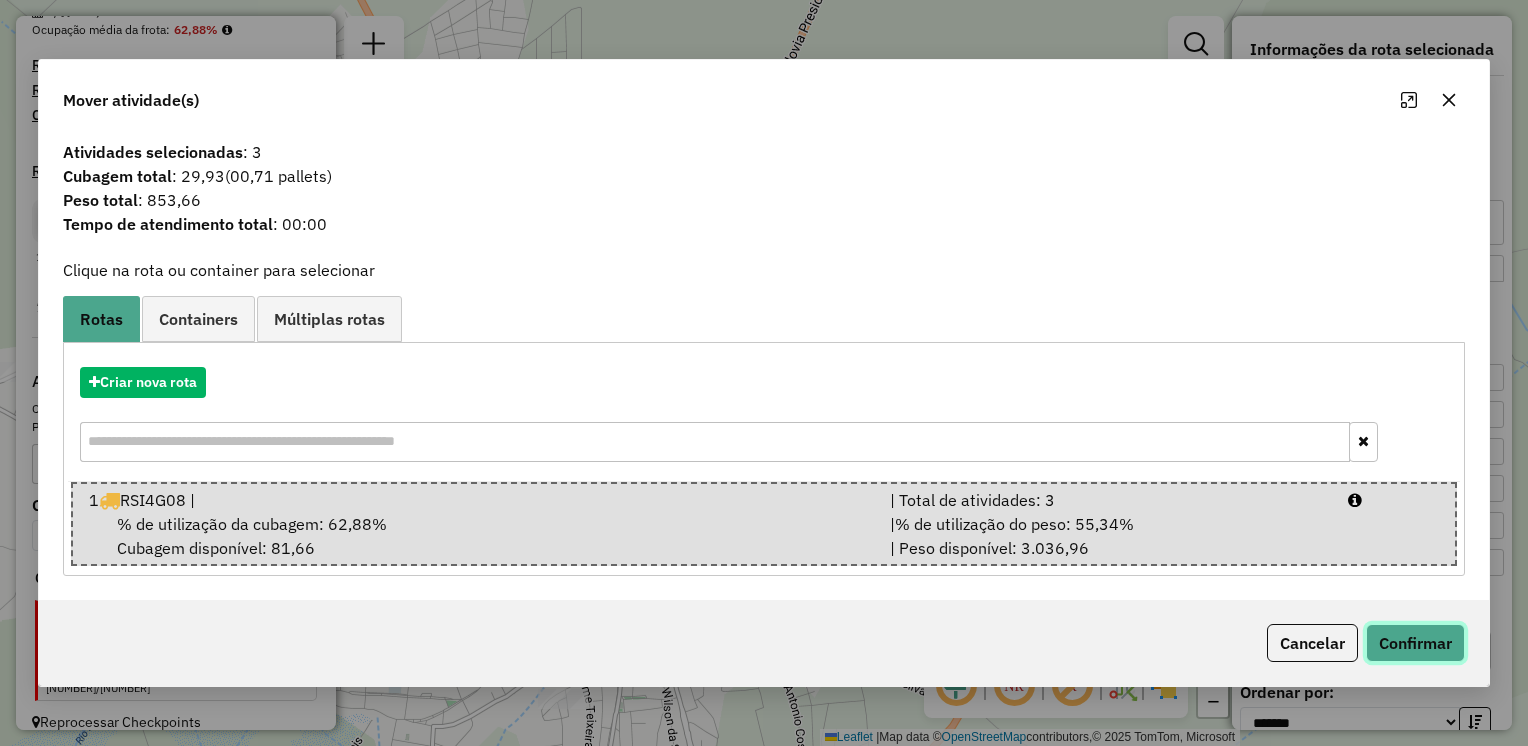 drag, startPoint x: 1441, startPoint y: 638, endPoint x: 1392, endPoint y: 641, distance: 49.09175 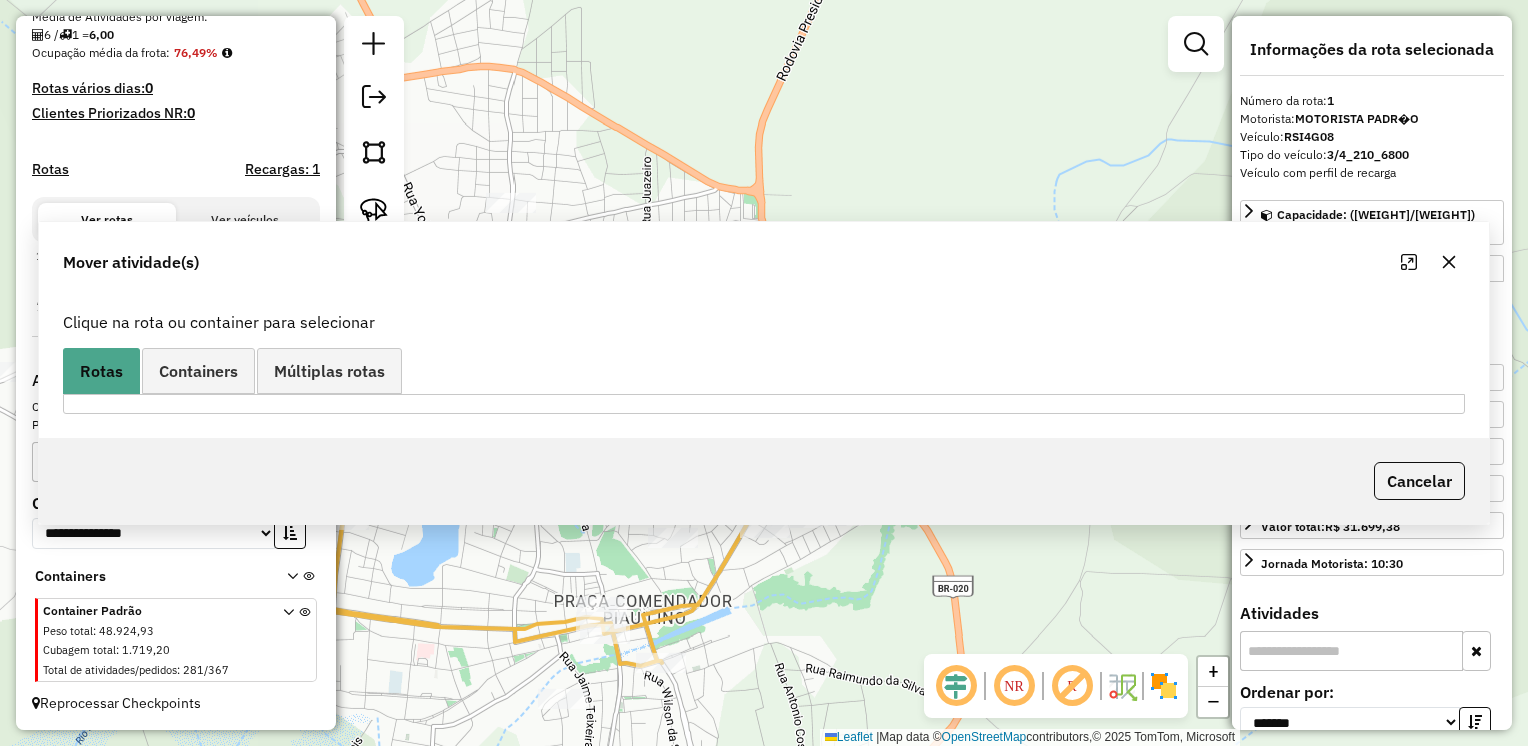 scroll, scrollTop: 481, scrollLeft: 0, axis: vertical 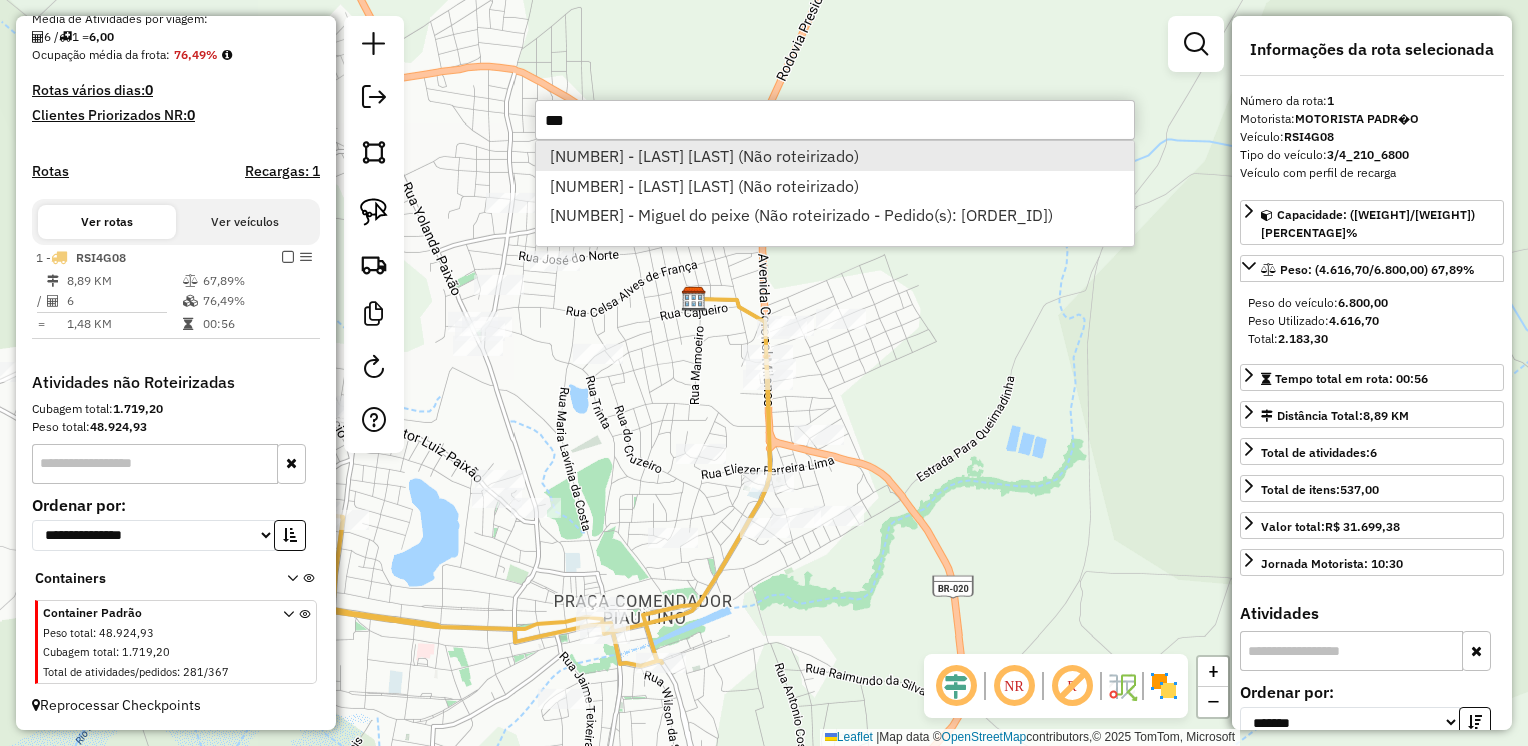 type on "***" 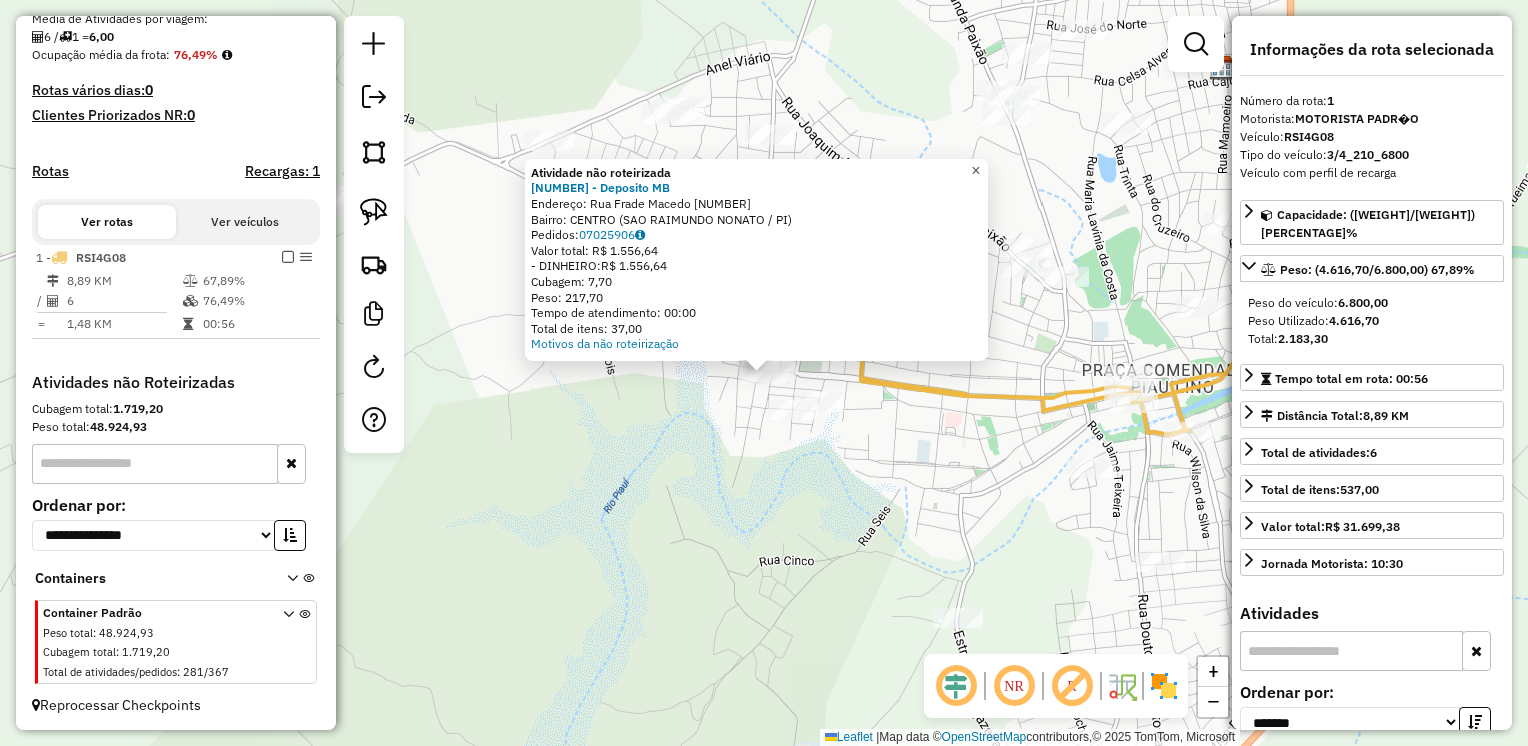 click on "×" 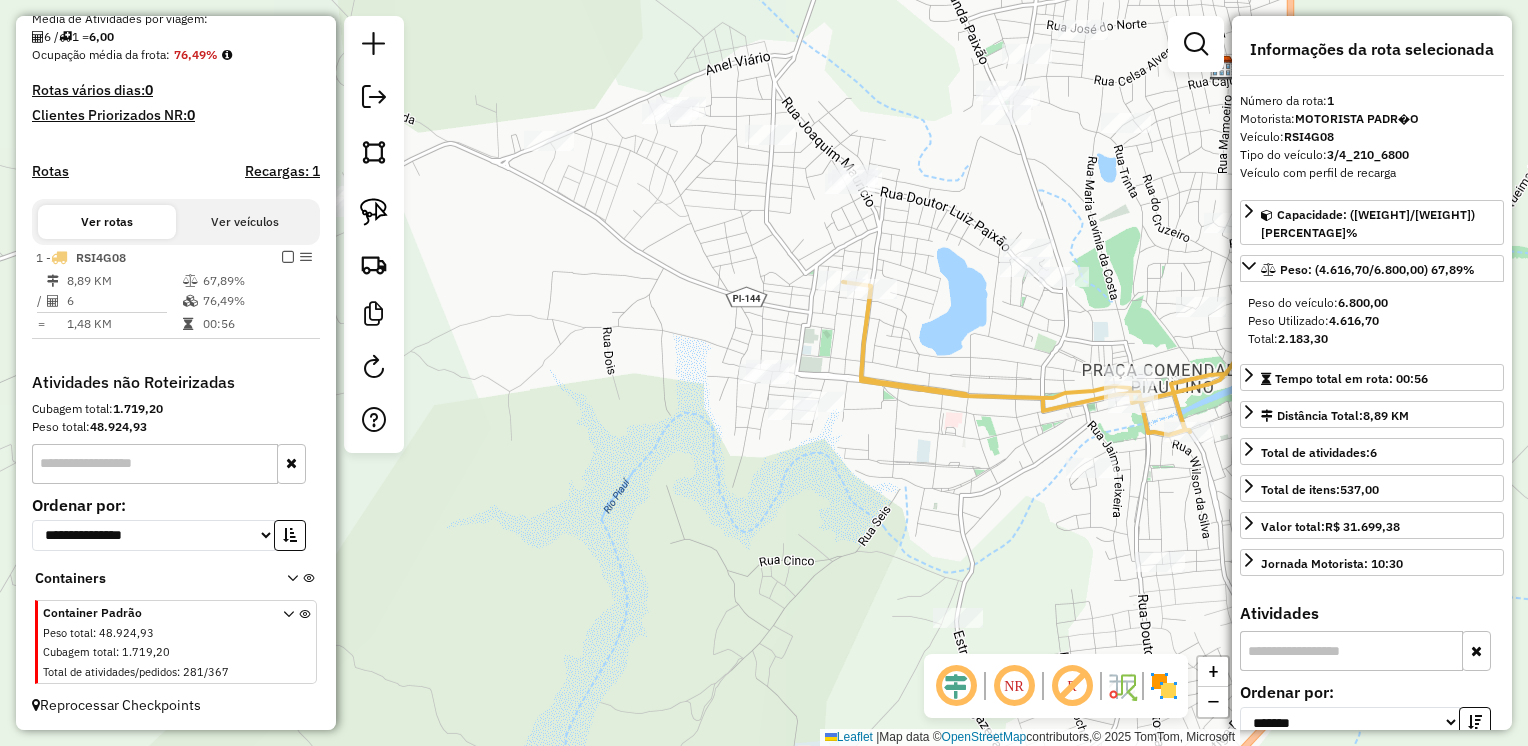 drag, startPoint x: 377, startPoint y: 214, endPoint x: 710, endPoint y: 275, distance: 338.541 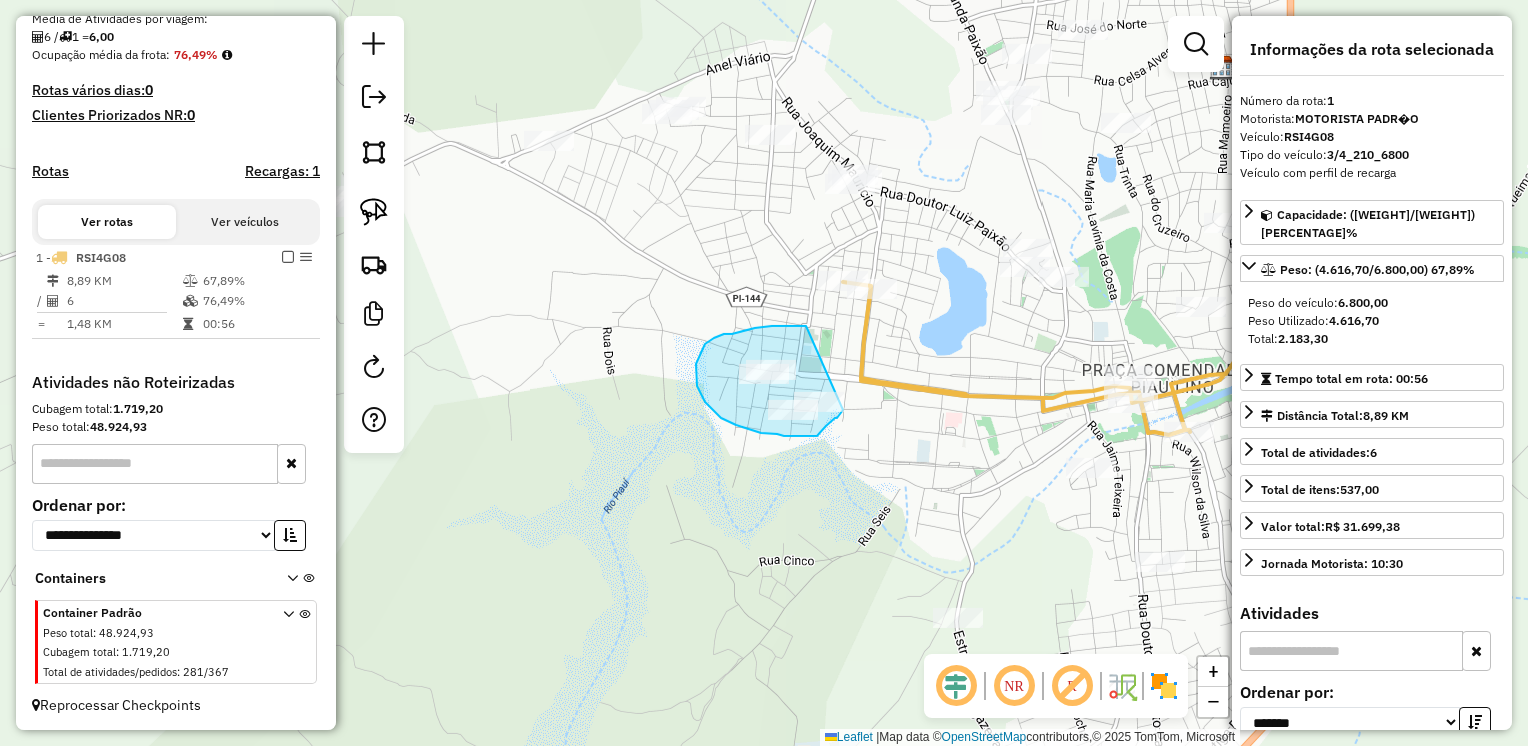 drag, startPoint x: 797, startPoint y: 326, endPoint x: 847, endPoint y: 405, distance: 93.49332 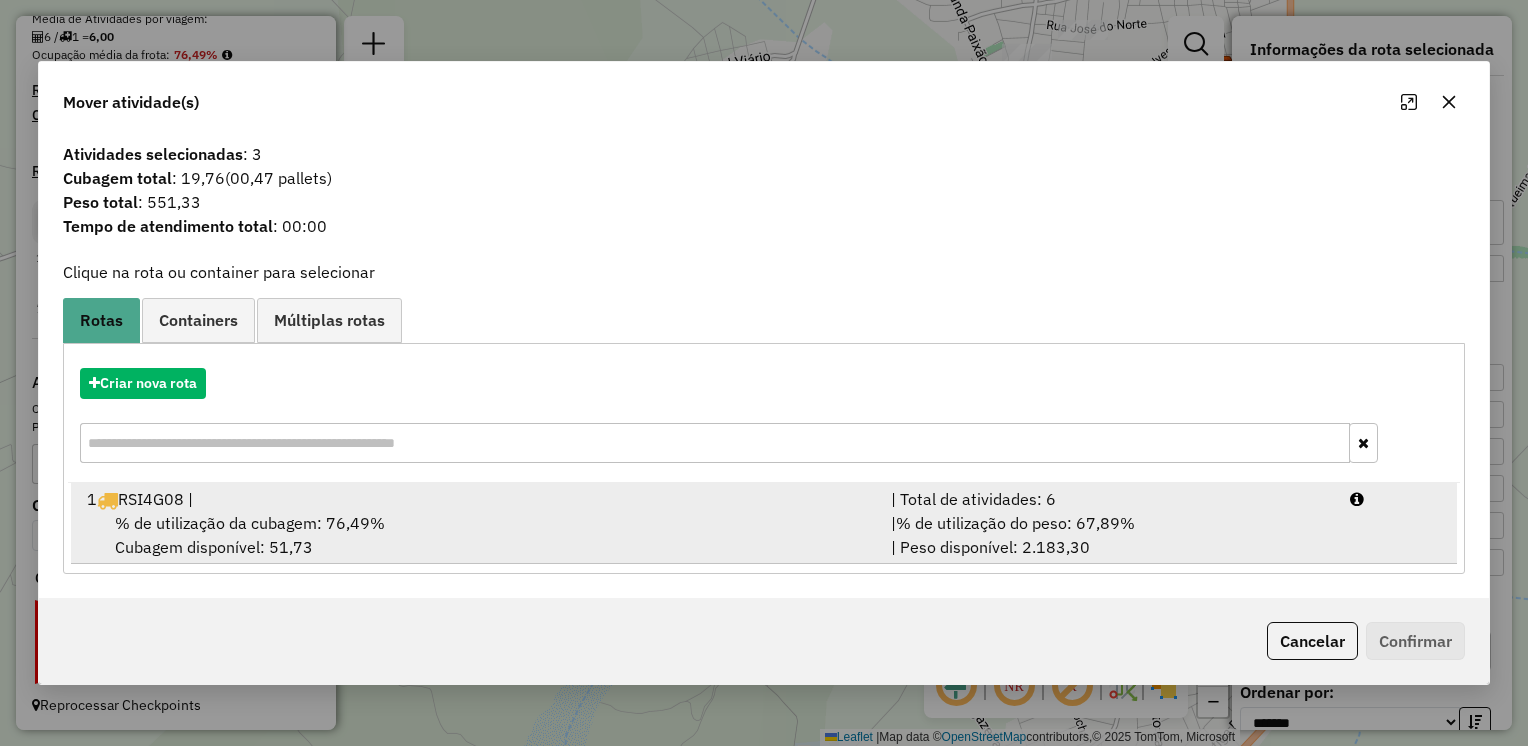 click on "% de utilização da cubagem: 76,49%" at bounding box center (250, 523) 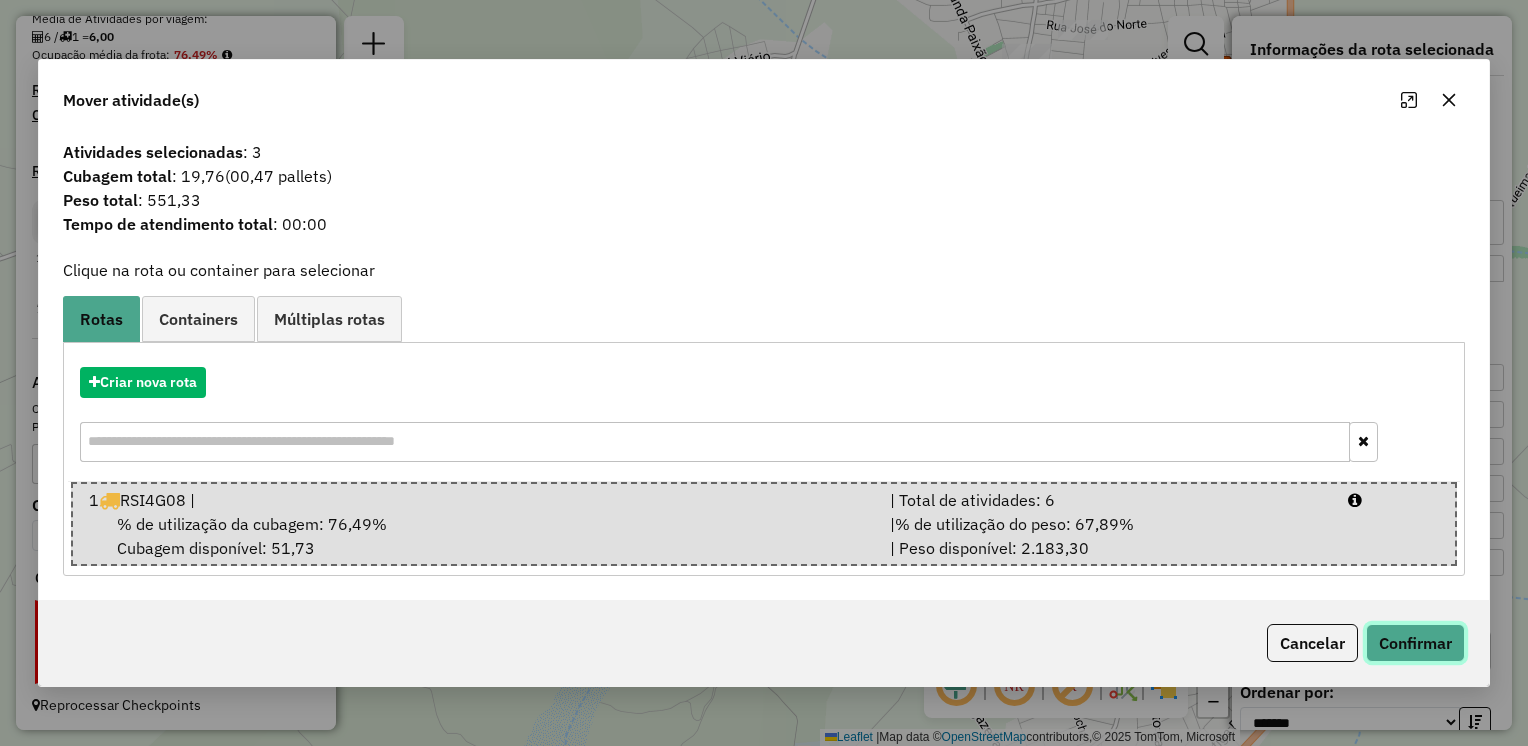 click on "Confirmar" 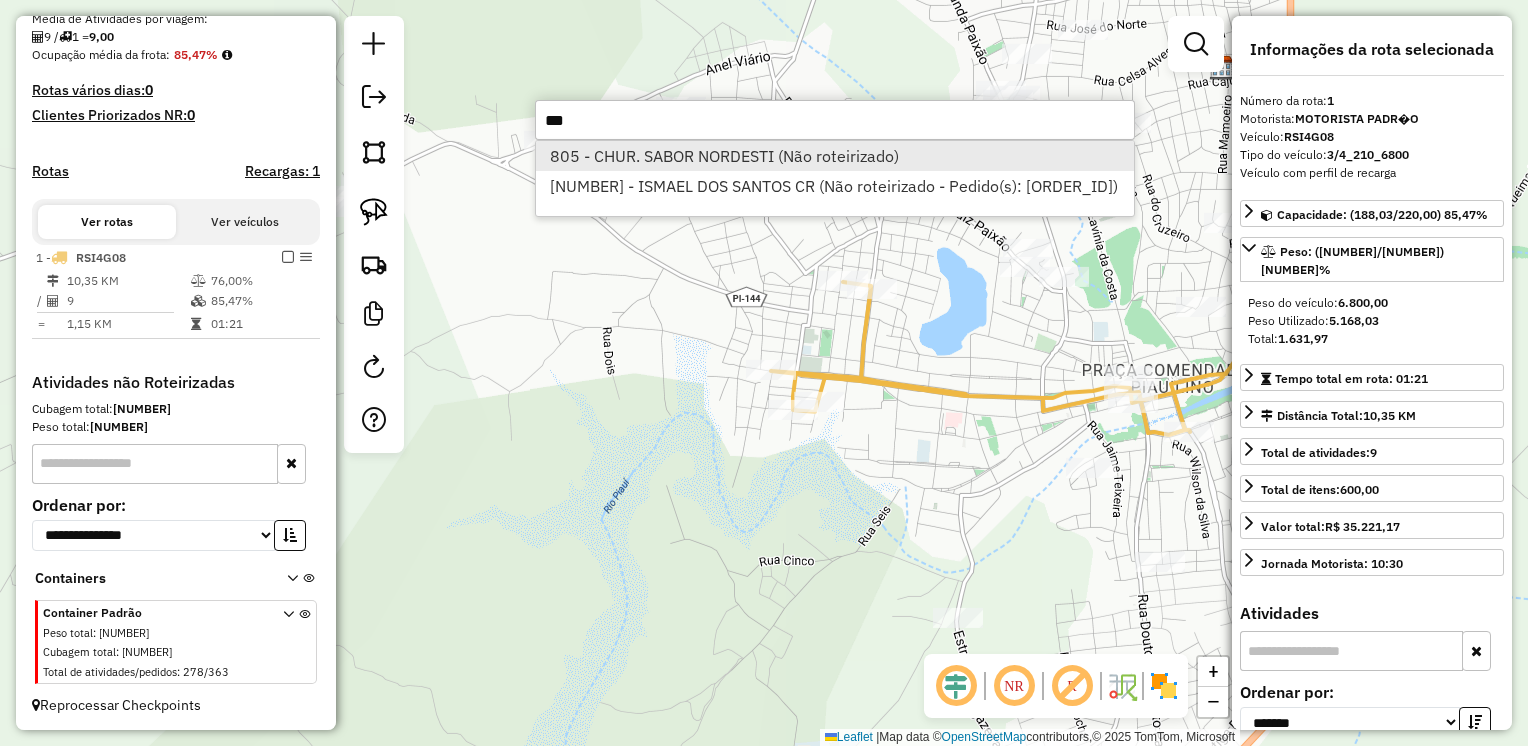 type on "***" 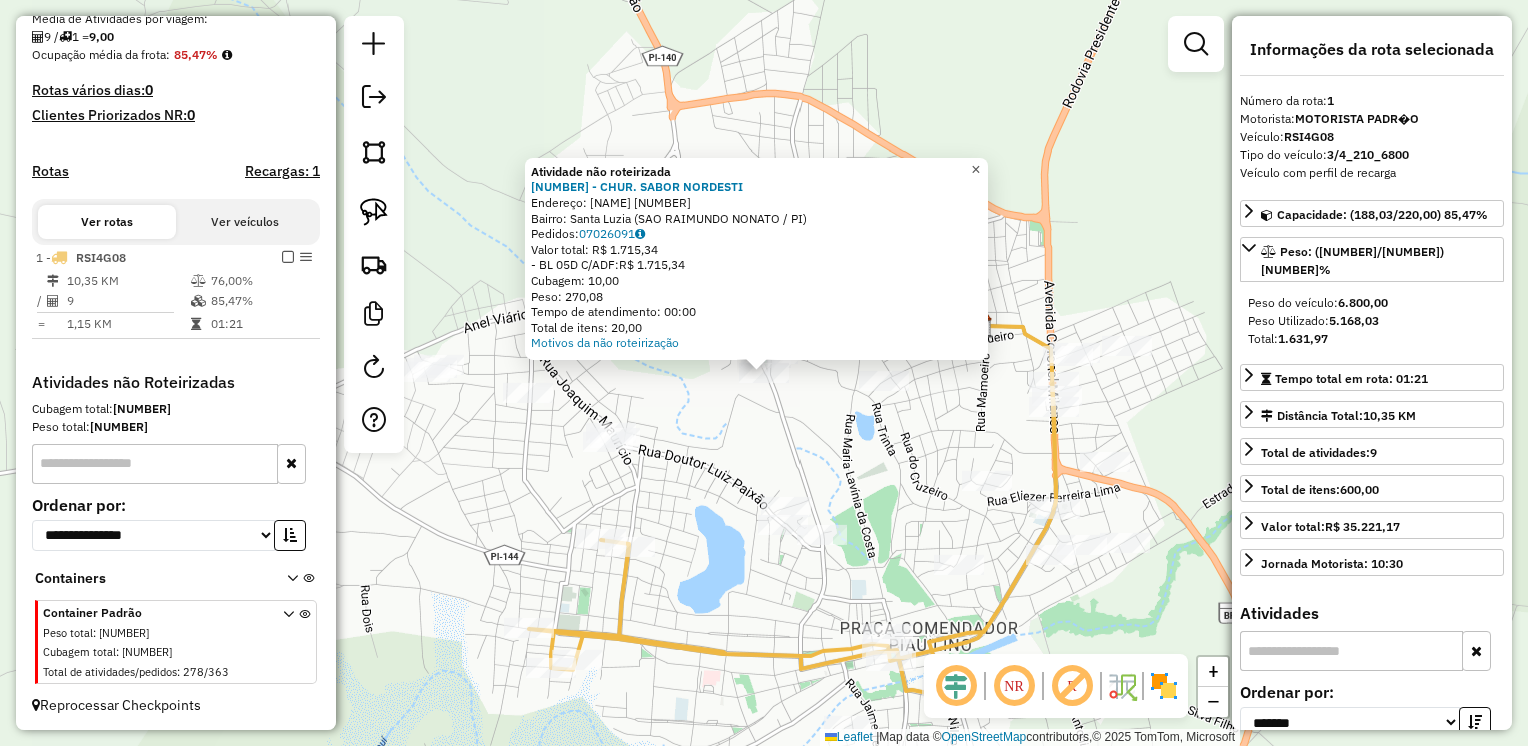 click on "×" 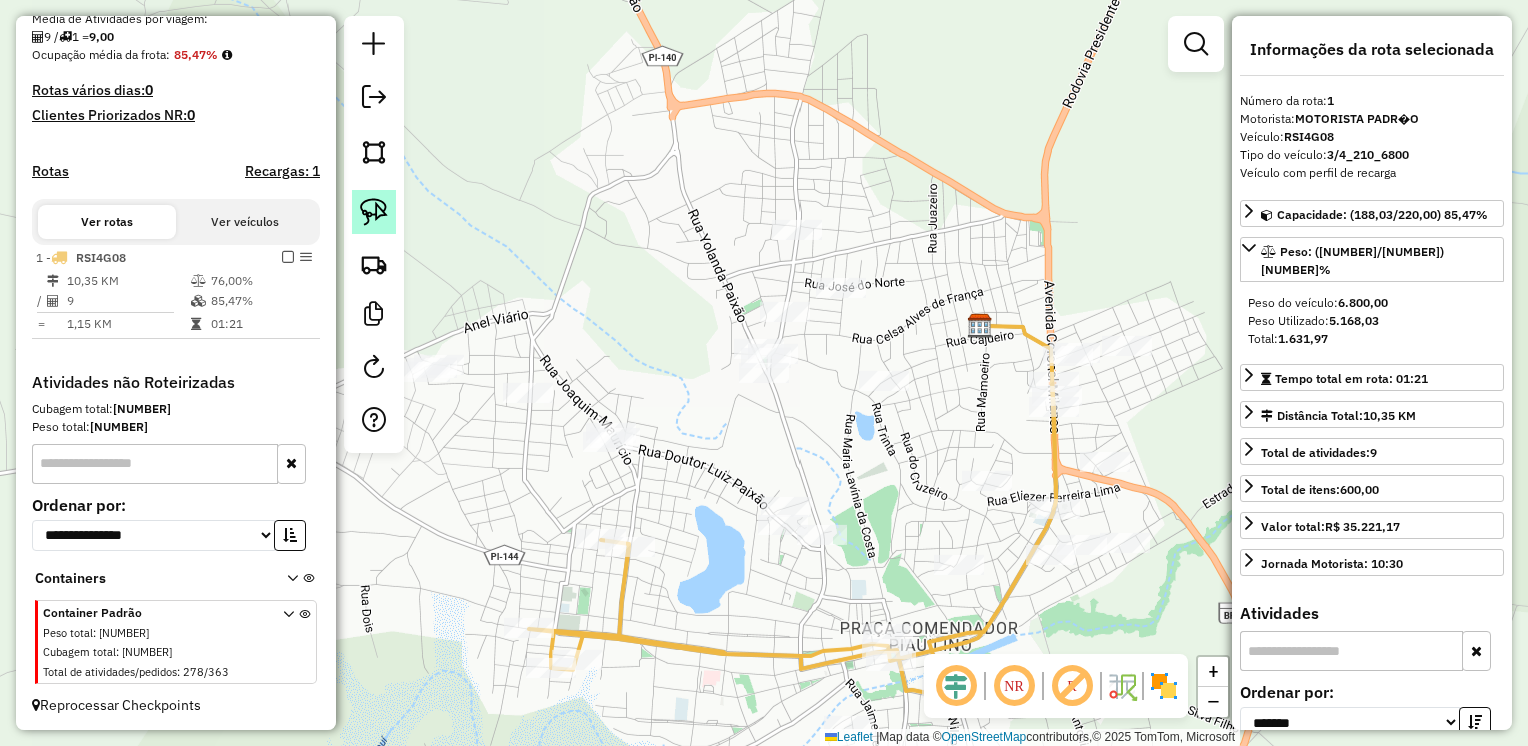 click 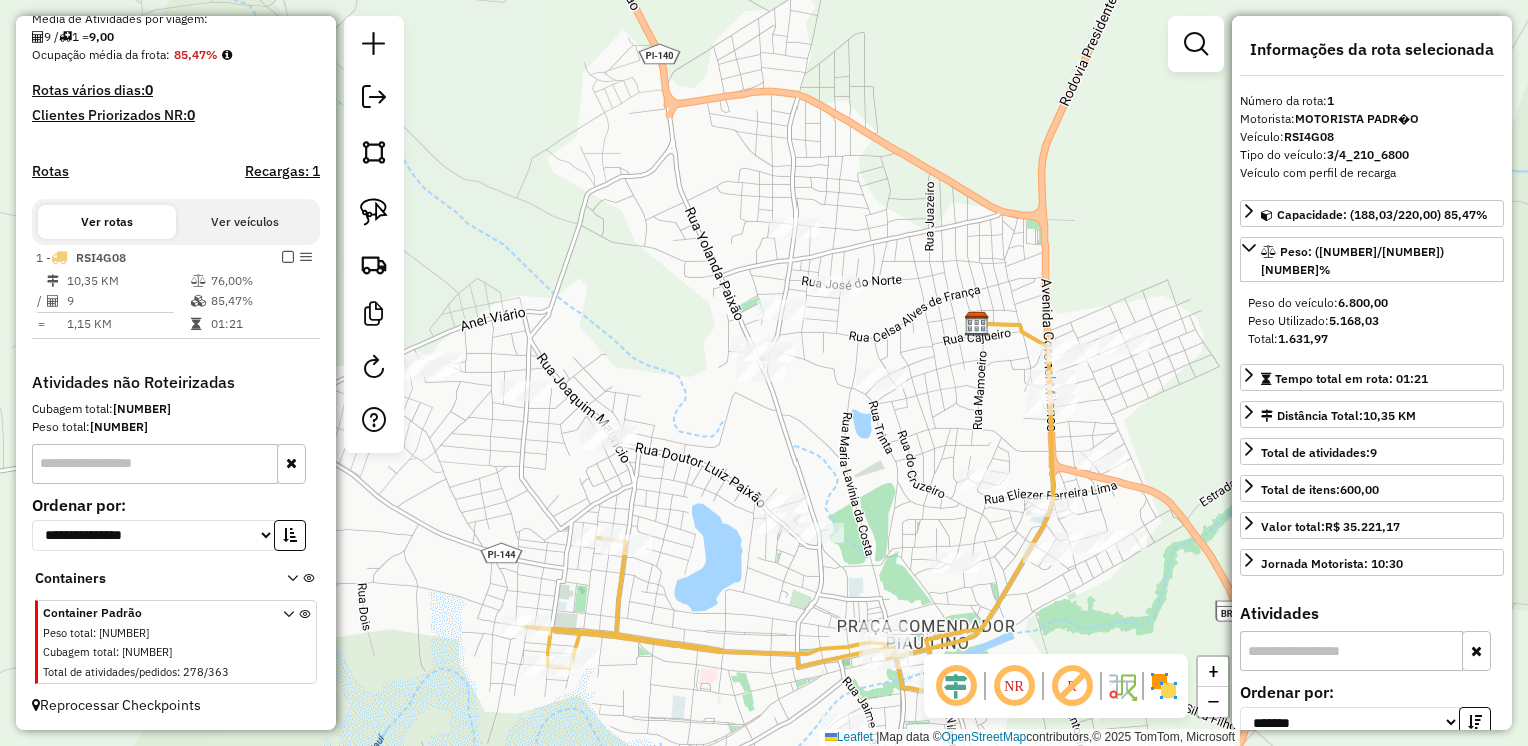 drag, startPoint x: 827, startPoint y: 209, endPoint x: 778, endPoint y: 207, distance: 49.0408 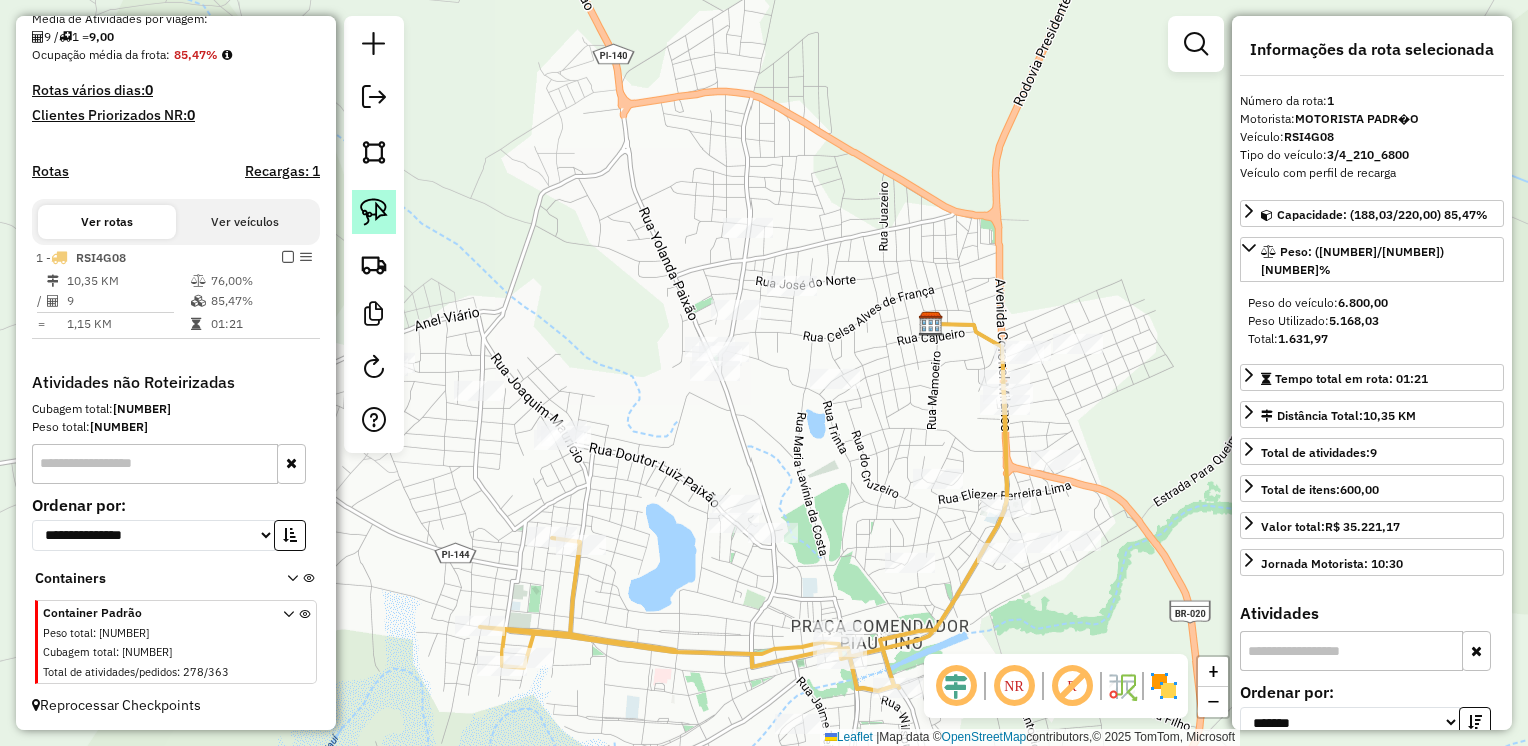 click 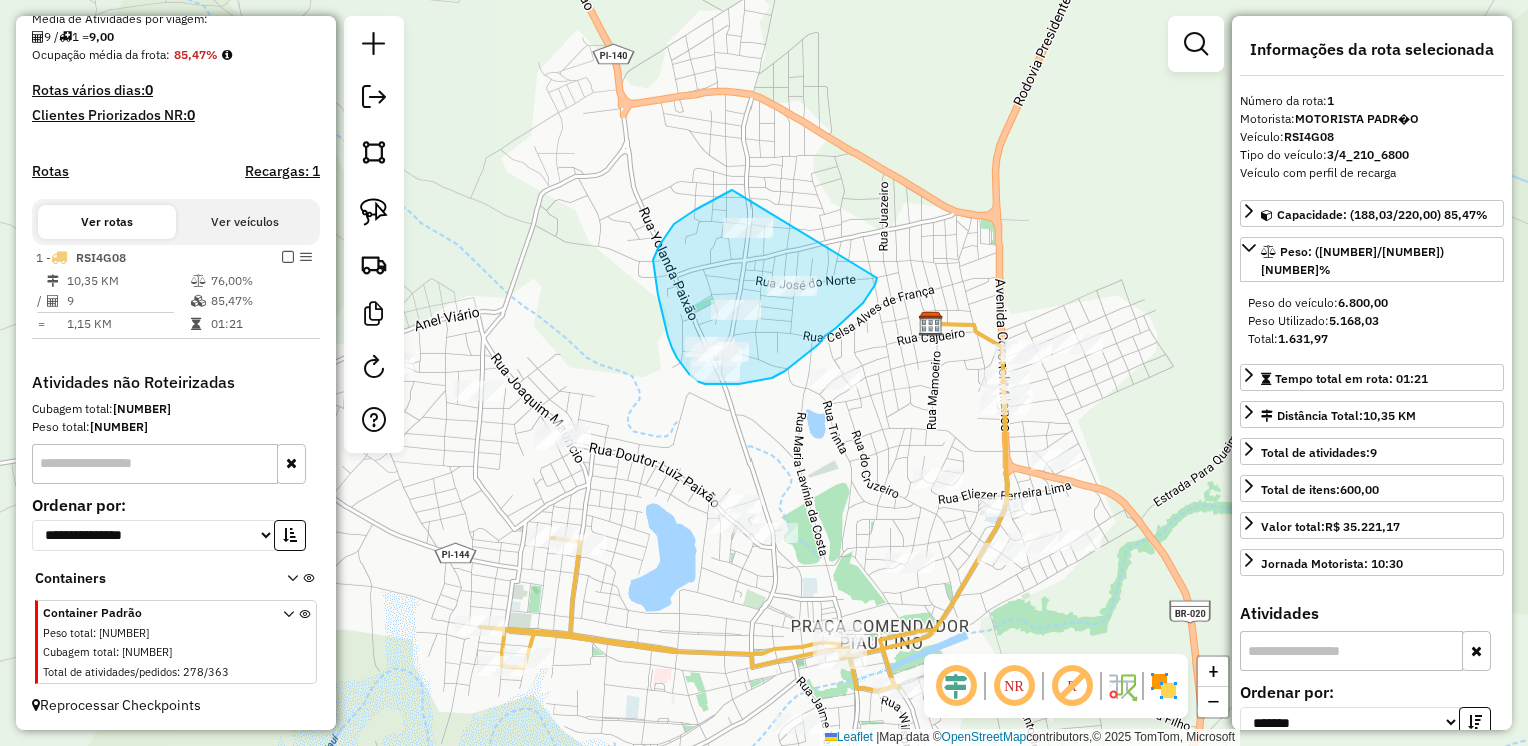 drag, startPoint x: 732, startPoint y: 190, endPoint x: 883, endPoint y: 250, distance: 162.48384 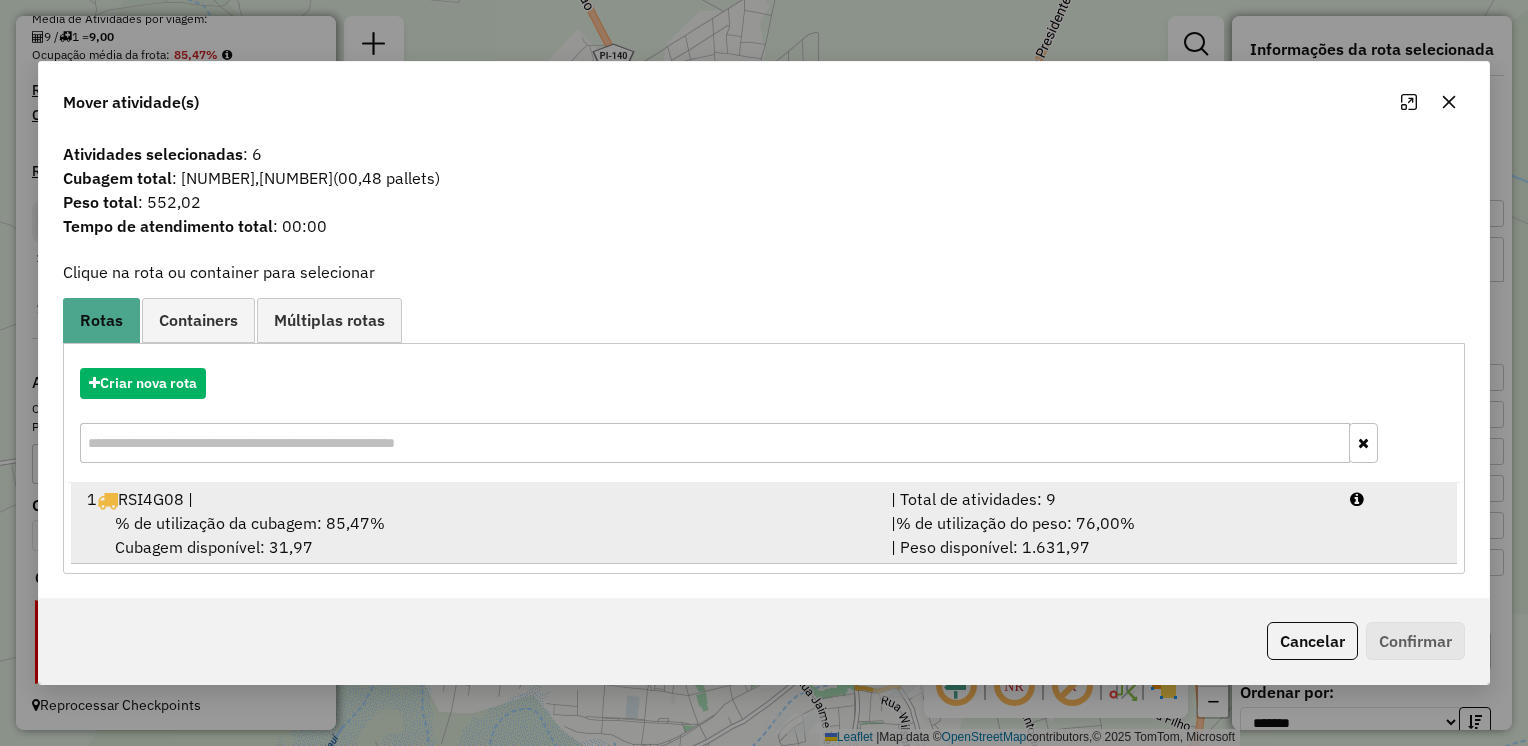 click on "[NUMBER] [PLATE] |" at bounding box center [477, 499] 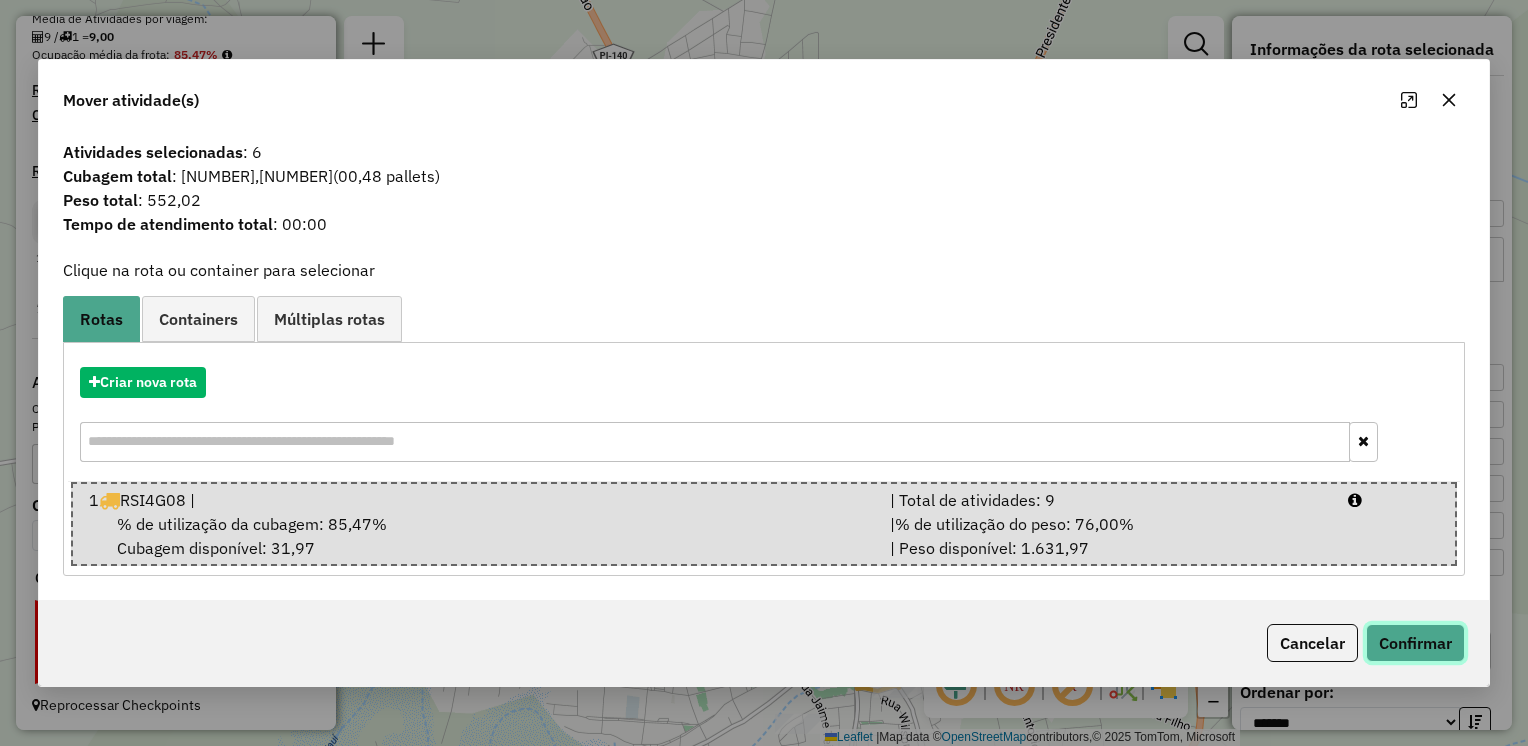 click on "Confirmar" 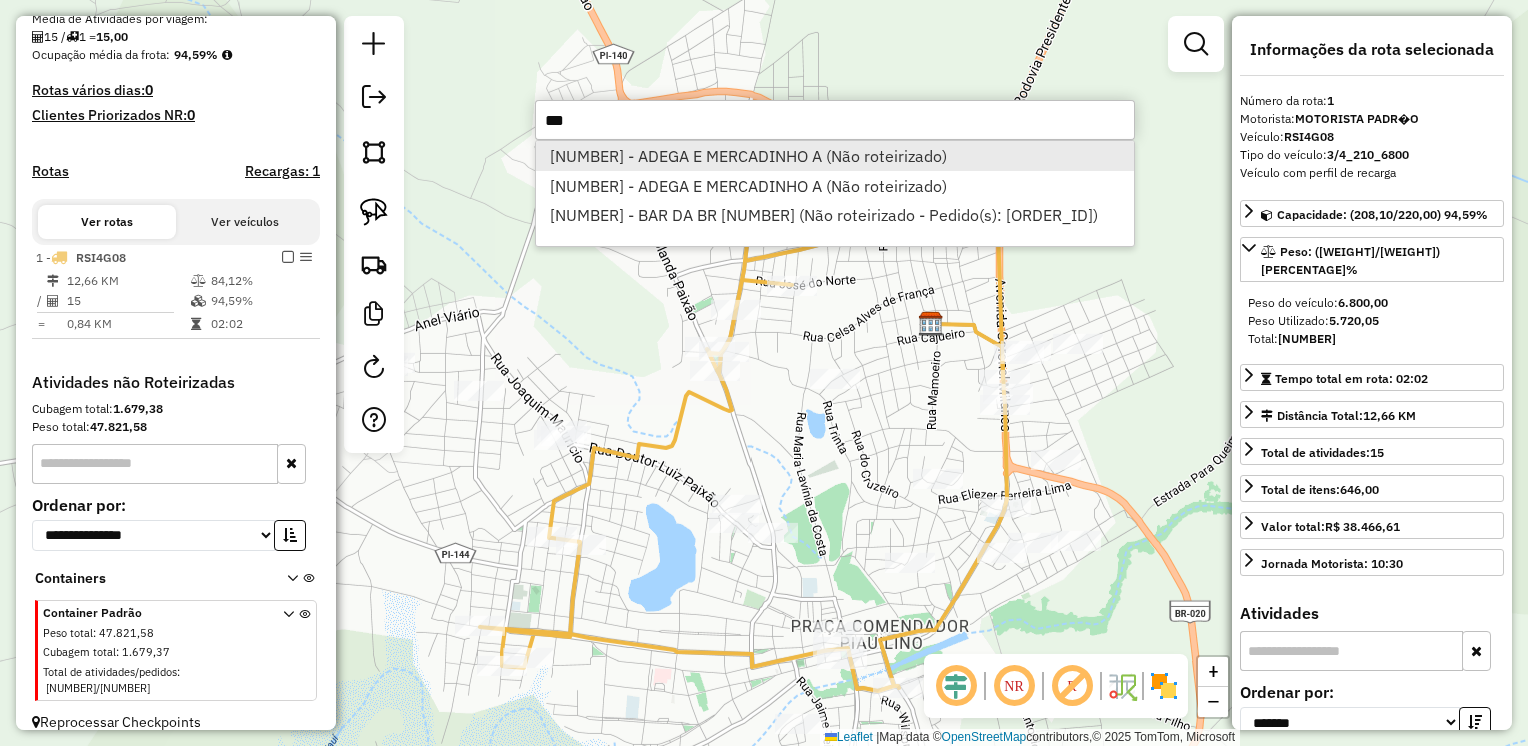 type on "***" 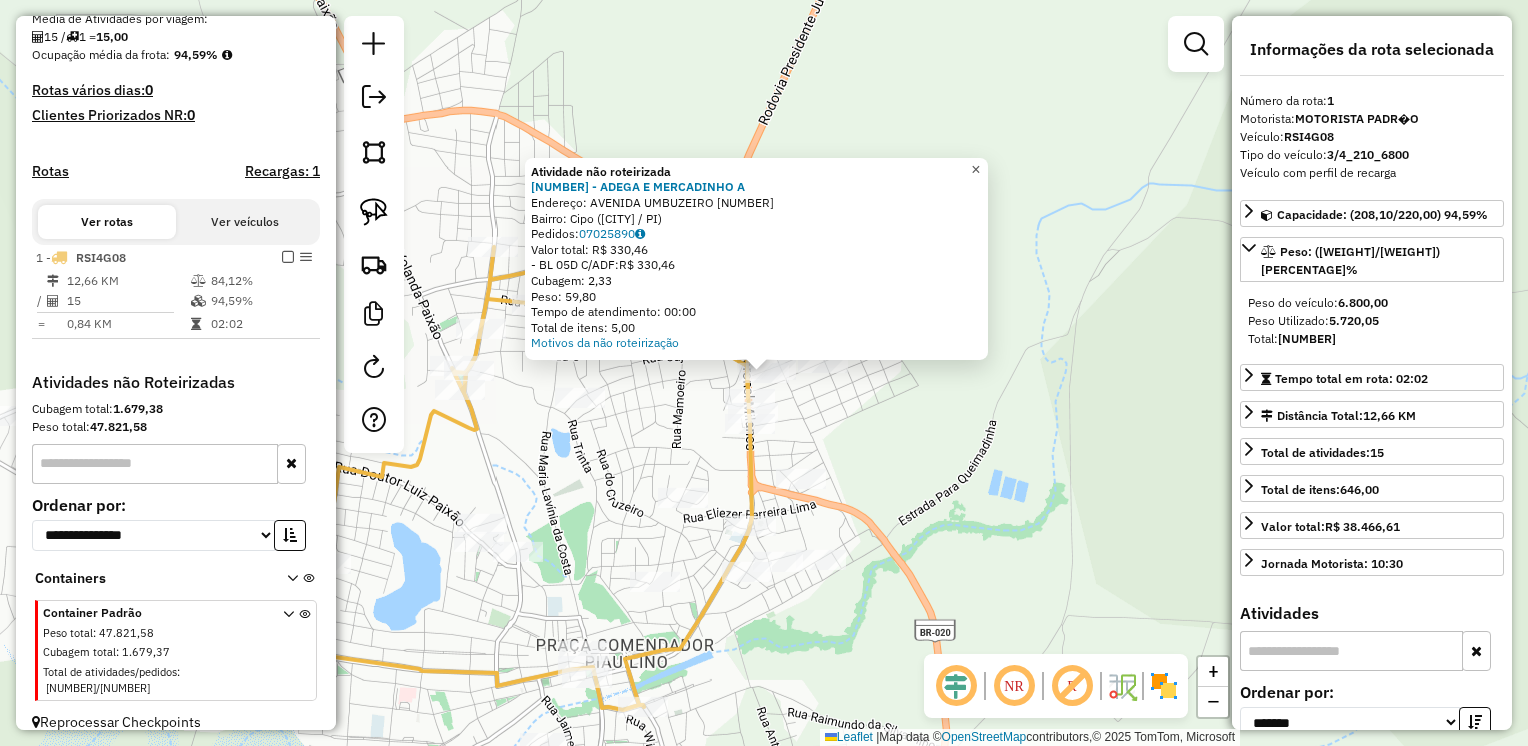 click on "×" 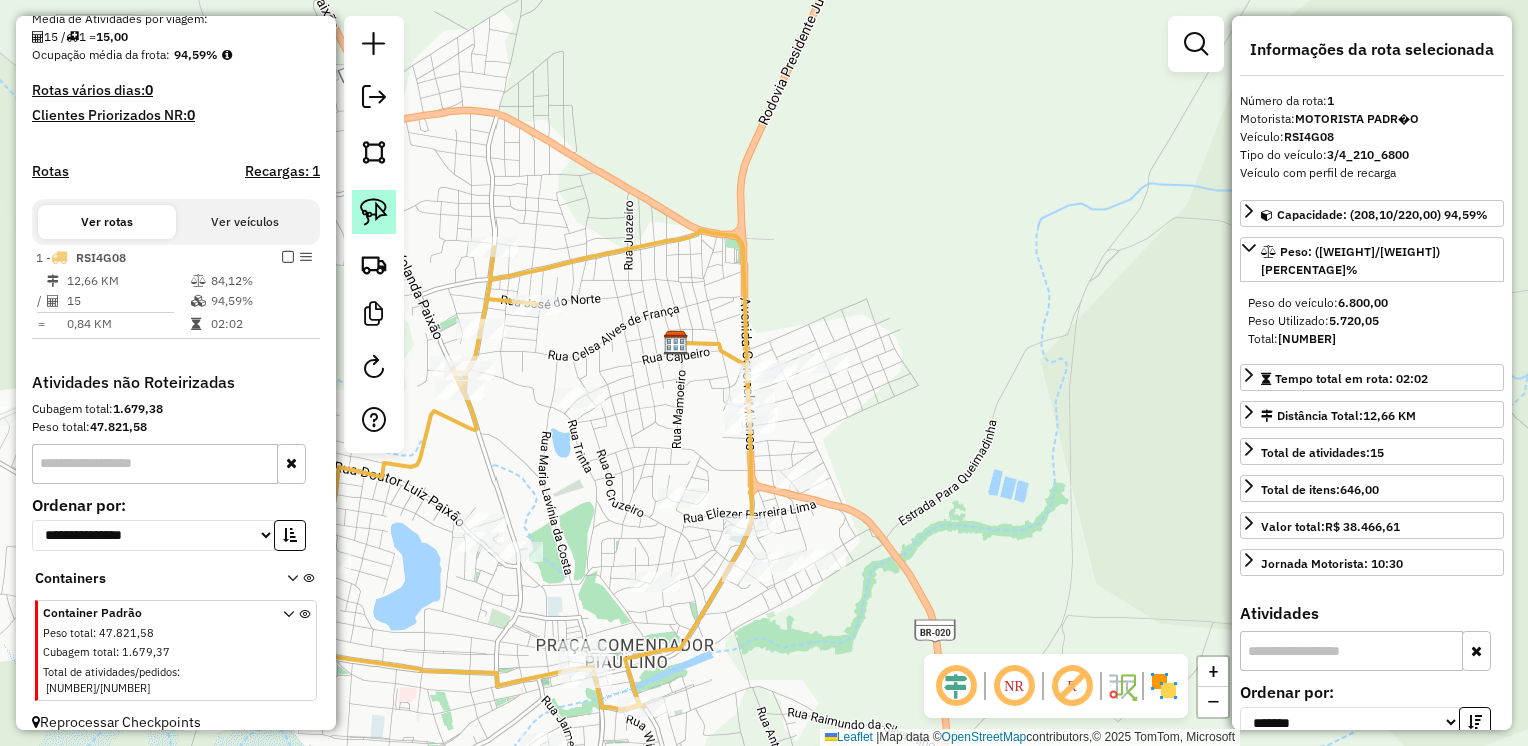 click 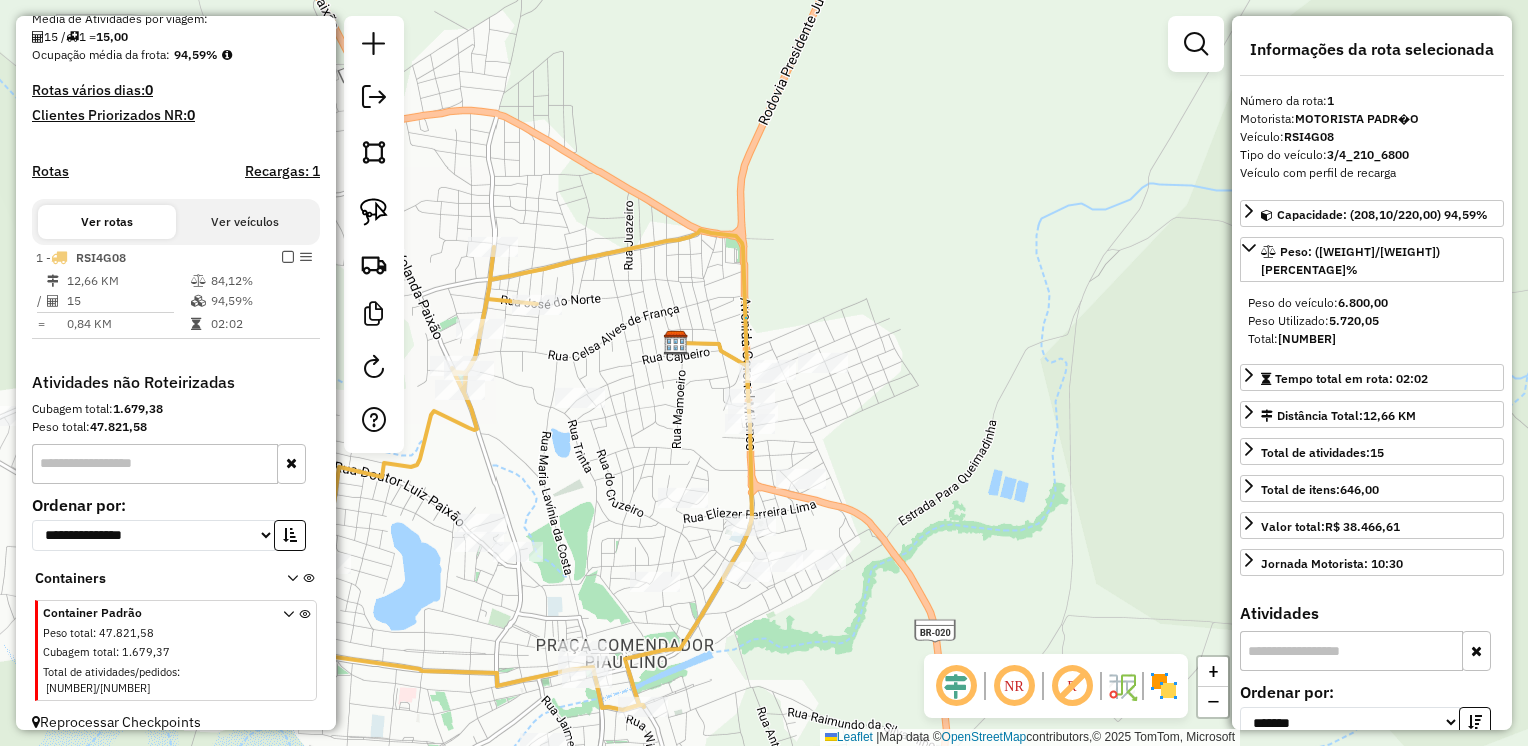 drag, startPoint x: 746, startPoint y: 318, endPoint x: 740, endPoint y: 329, distance: 12.529964 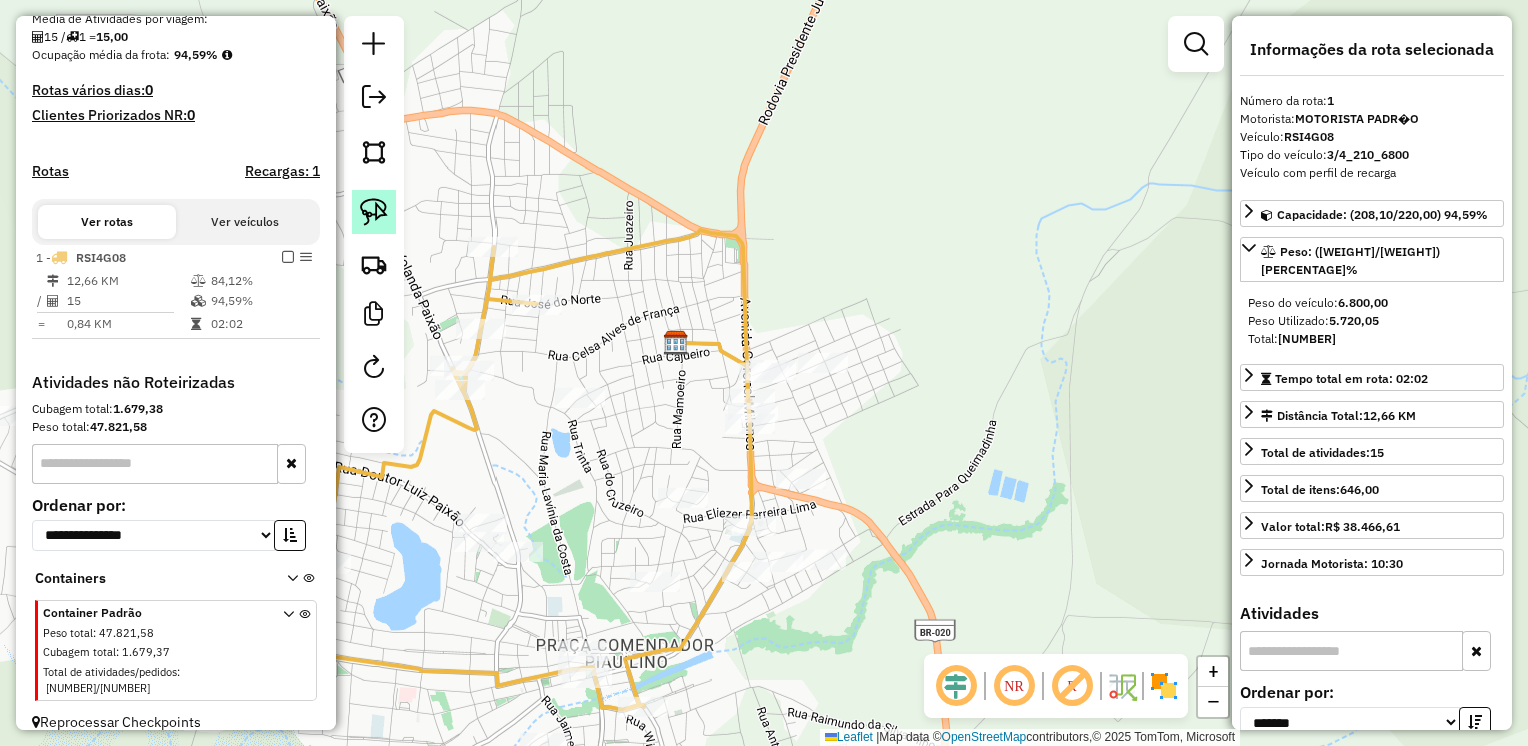 click 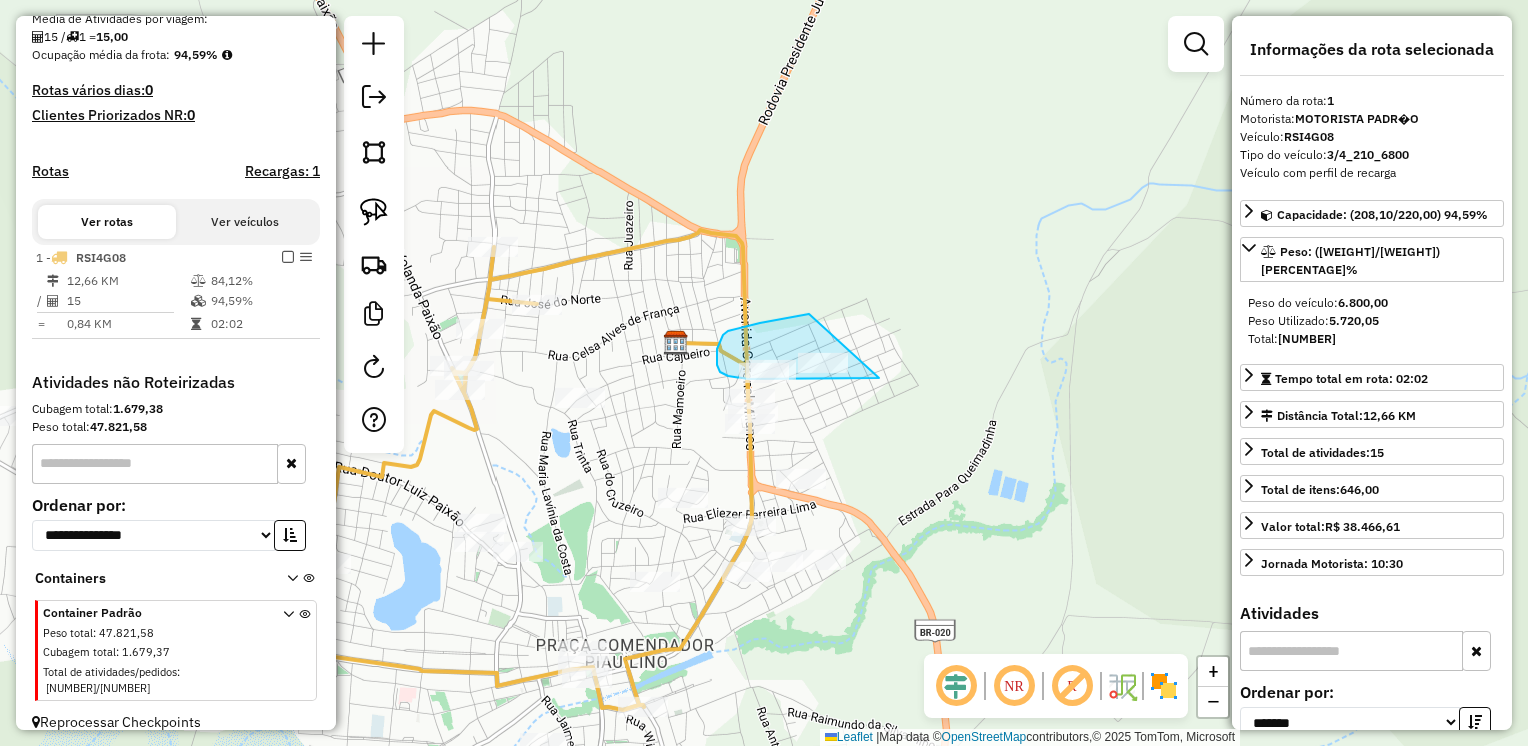 drag, startPoint x: 809, startPoint y: 314, endPoint x: 879, endPoint y: 378, distance: 94.847244 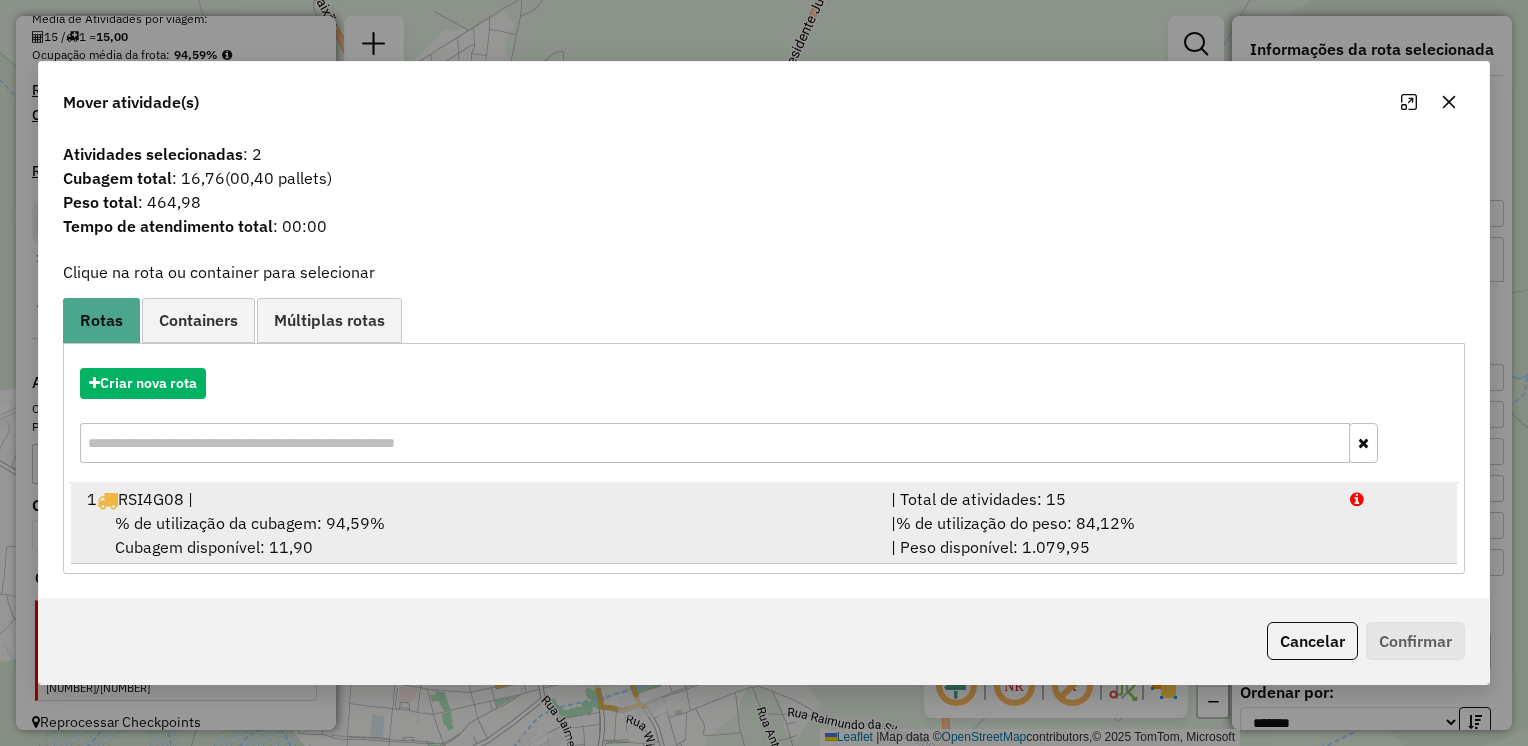 click on "[NUMBER] [PLATE] |" at bounding box center [477, 499] 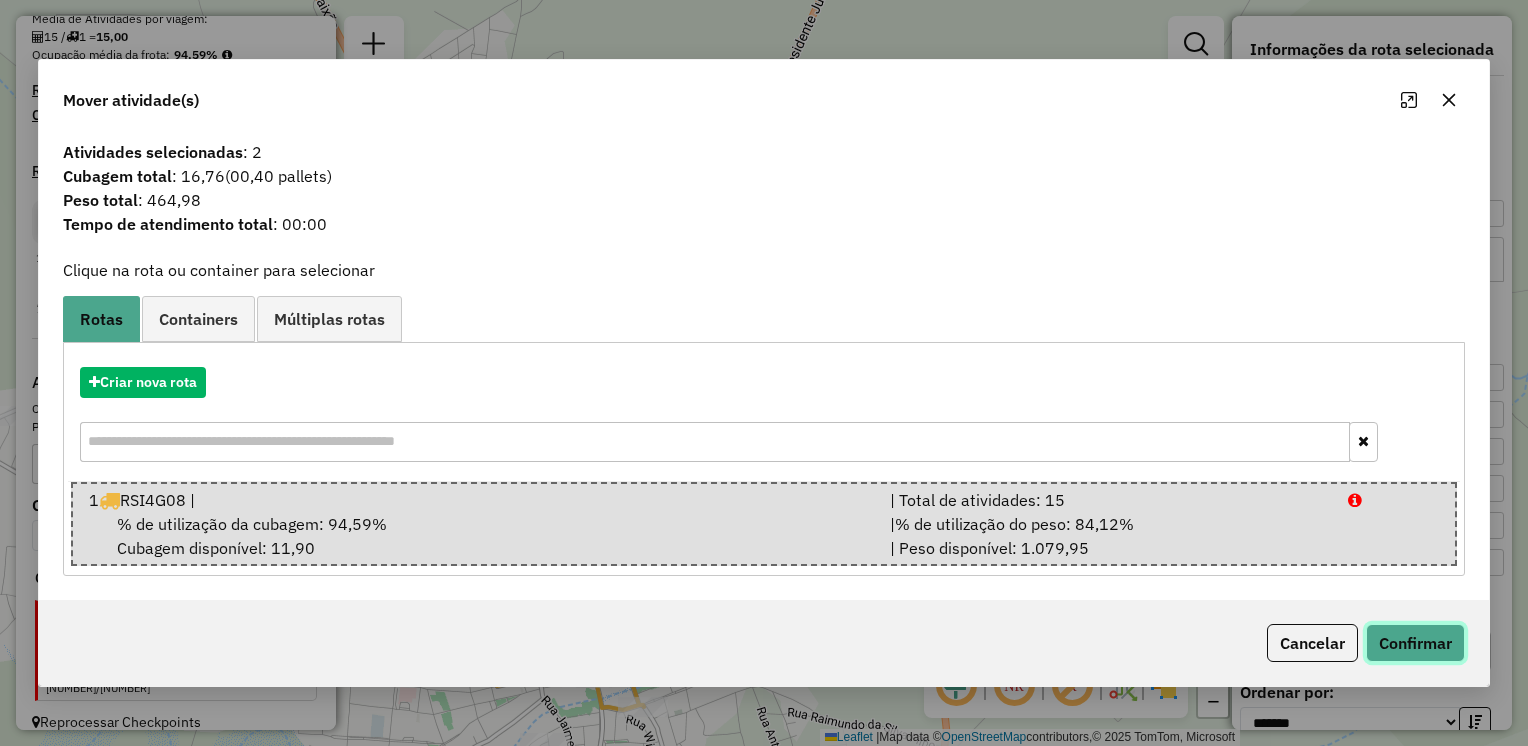 click on "Confirmar" 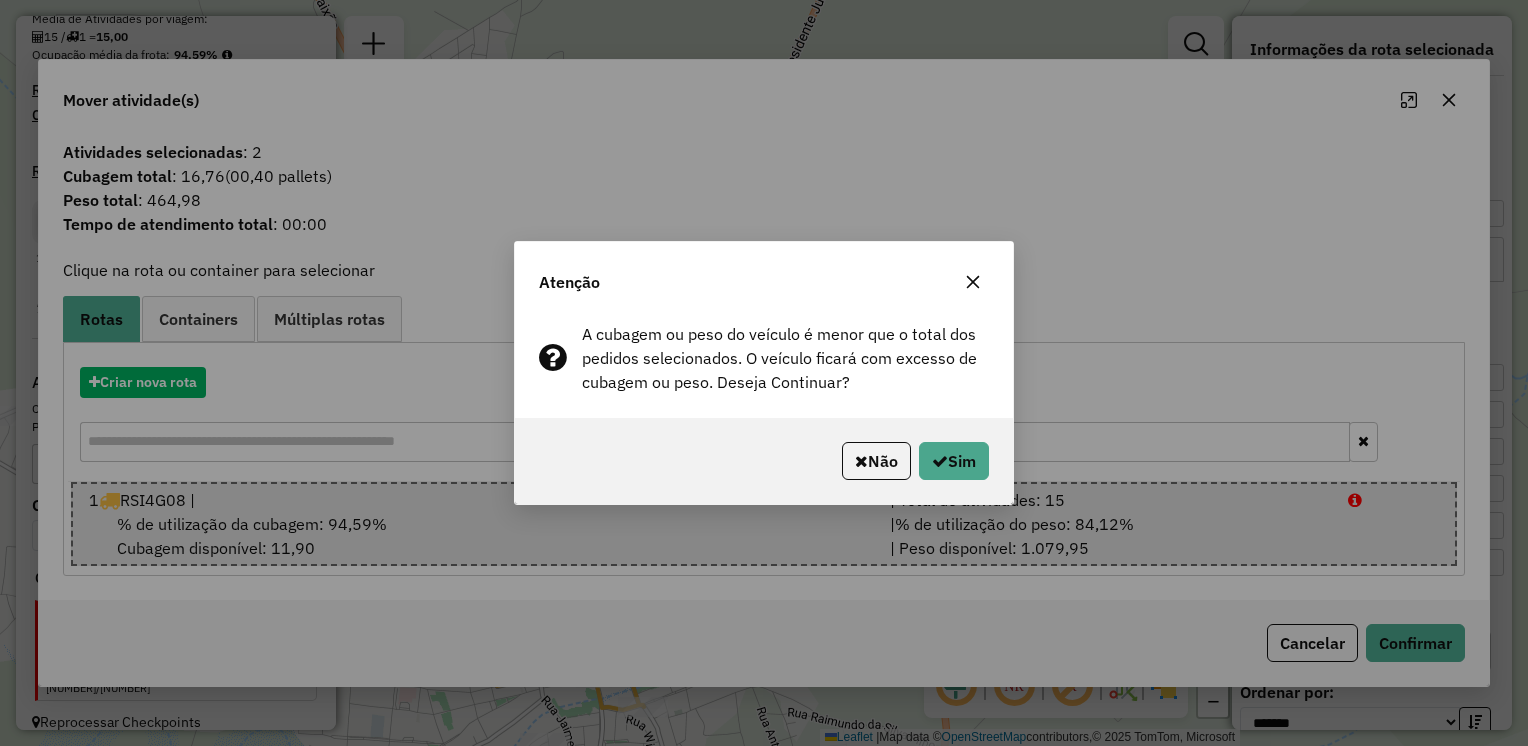 click 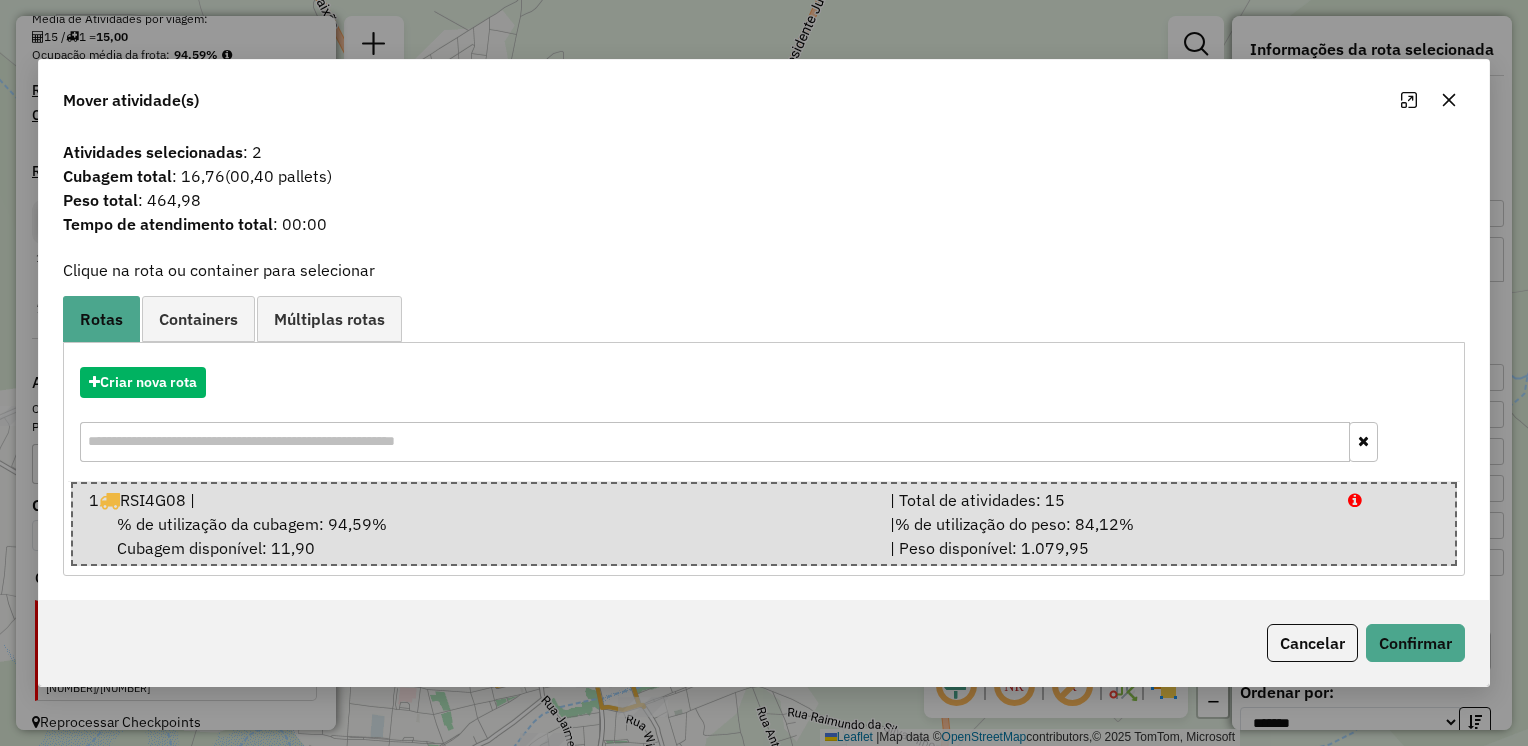 click 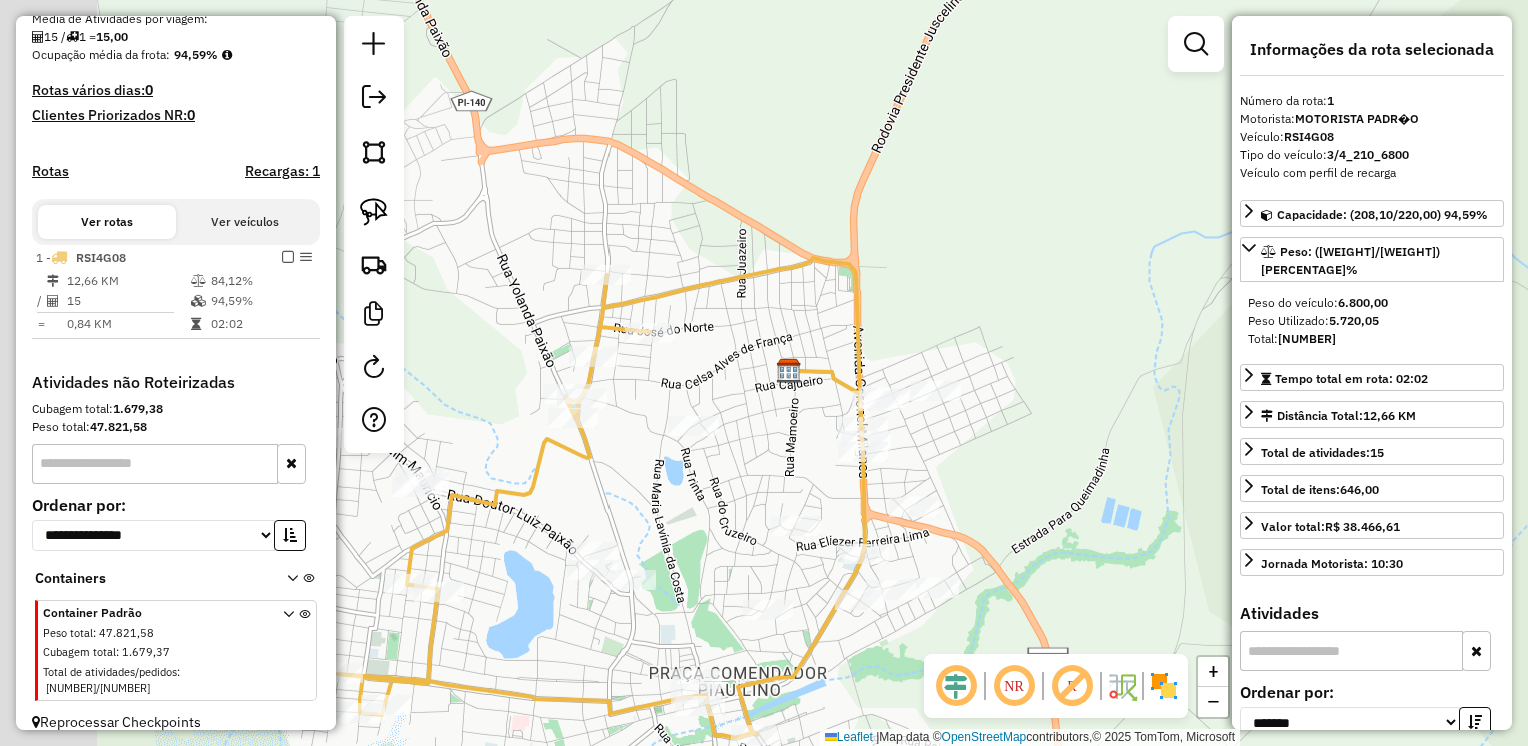 drag, startPoint x: 924, startPoint y: 448, endPoint x: 1029, endPoint y: 448, distance: 105 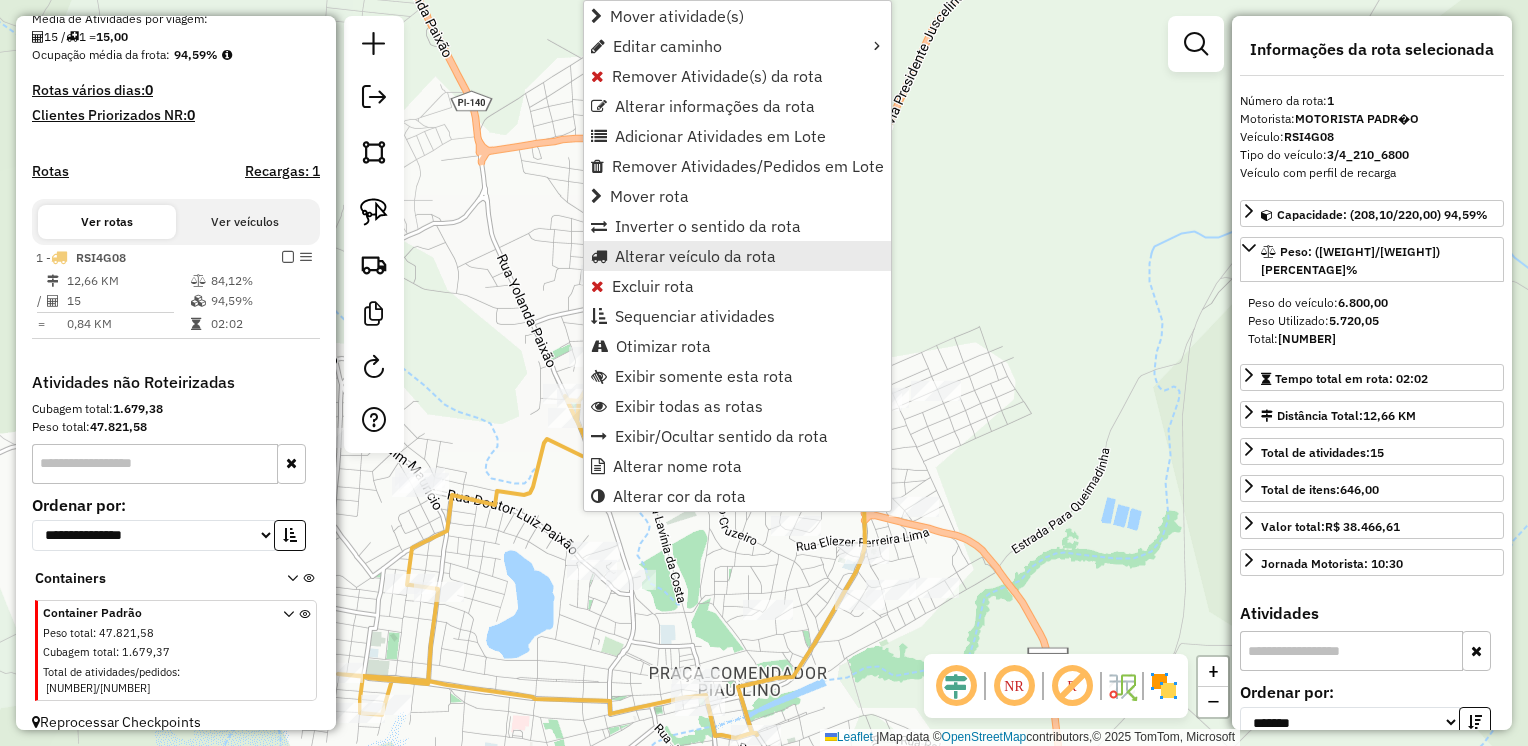 click on "Alterar veículo da rota" at bounding box center [695, 256] 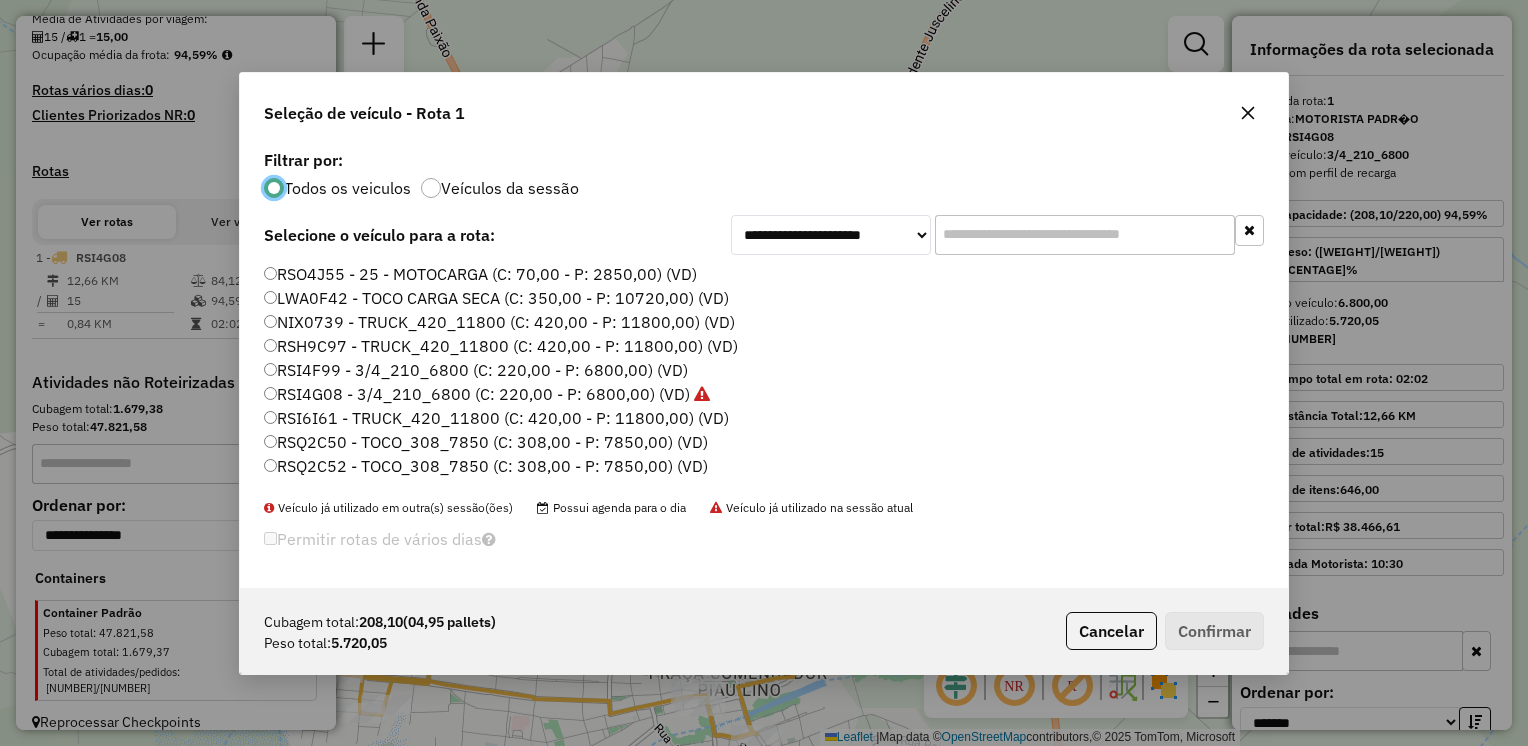 scroll, scrollTop: 10, scrollLeft: 6, axis: both 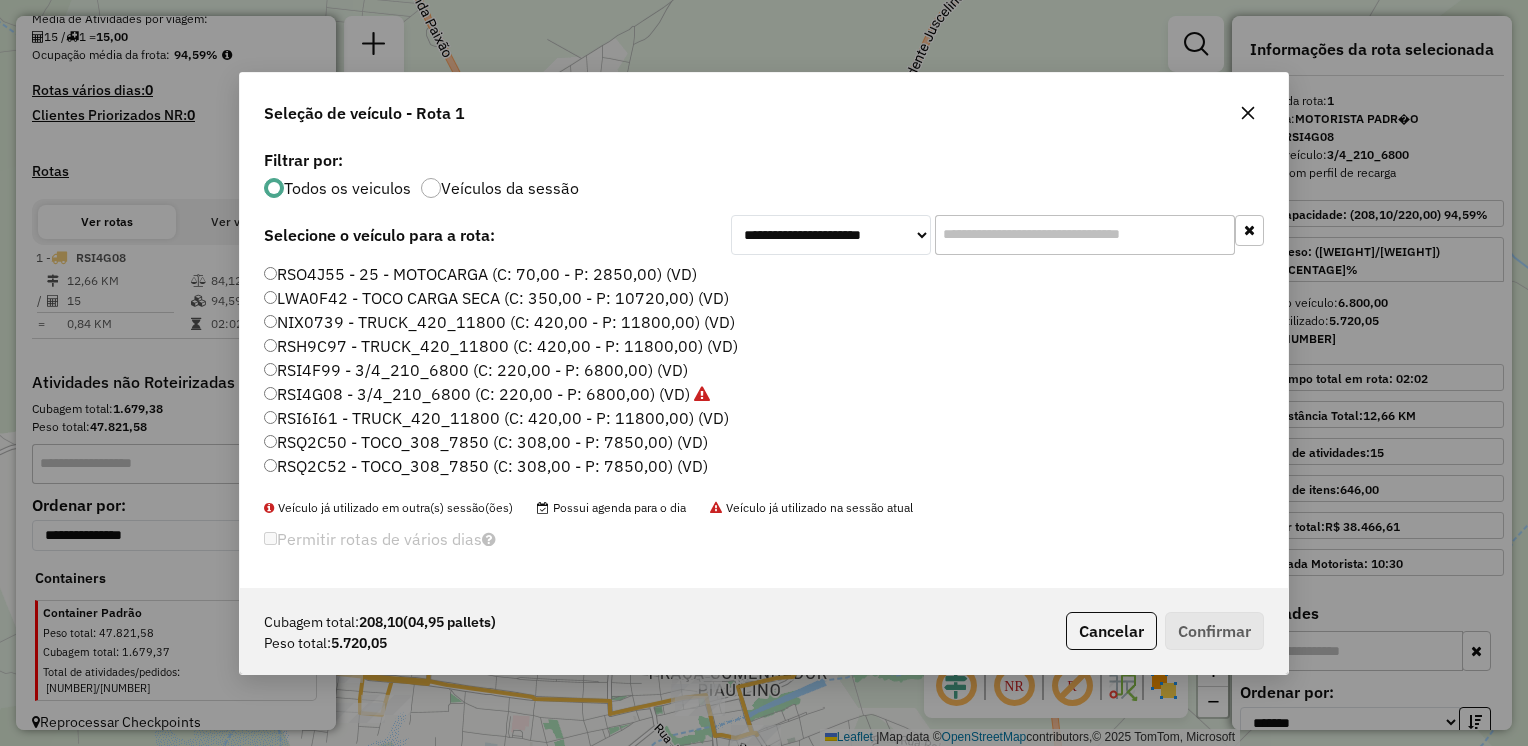 click on "RSQ2C50 - TOCO_308_7850 (C: 308,00 - P: 7850,00) (VD)" 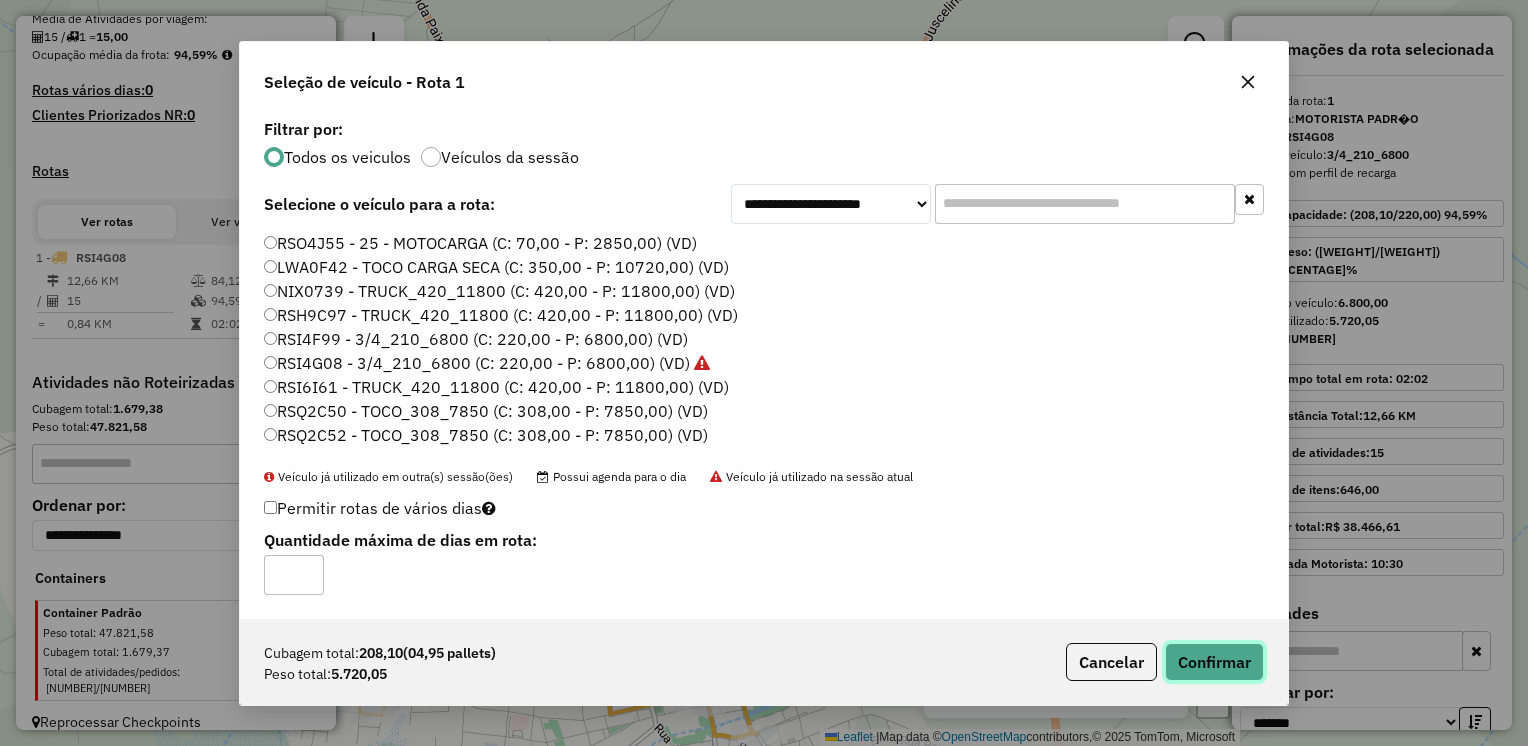 click on "Confirmar" 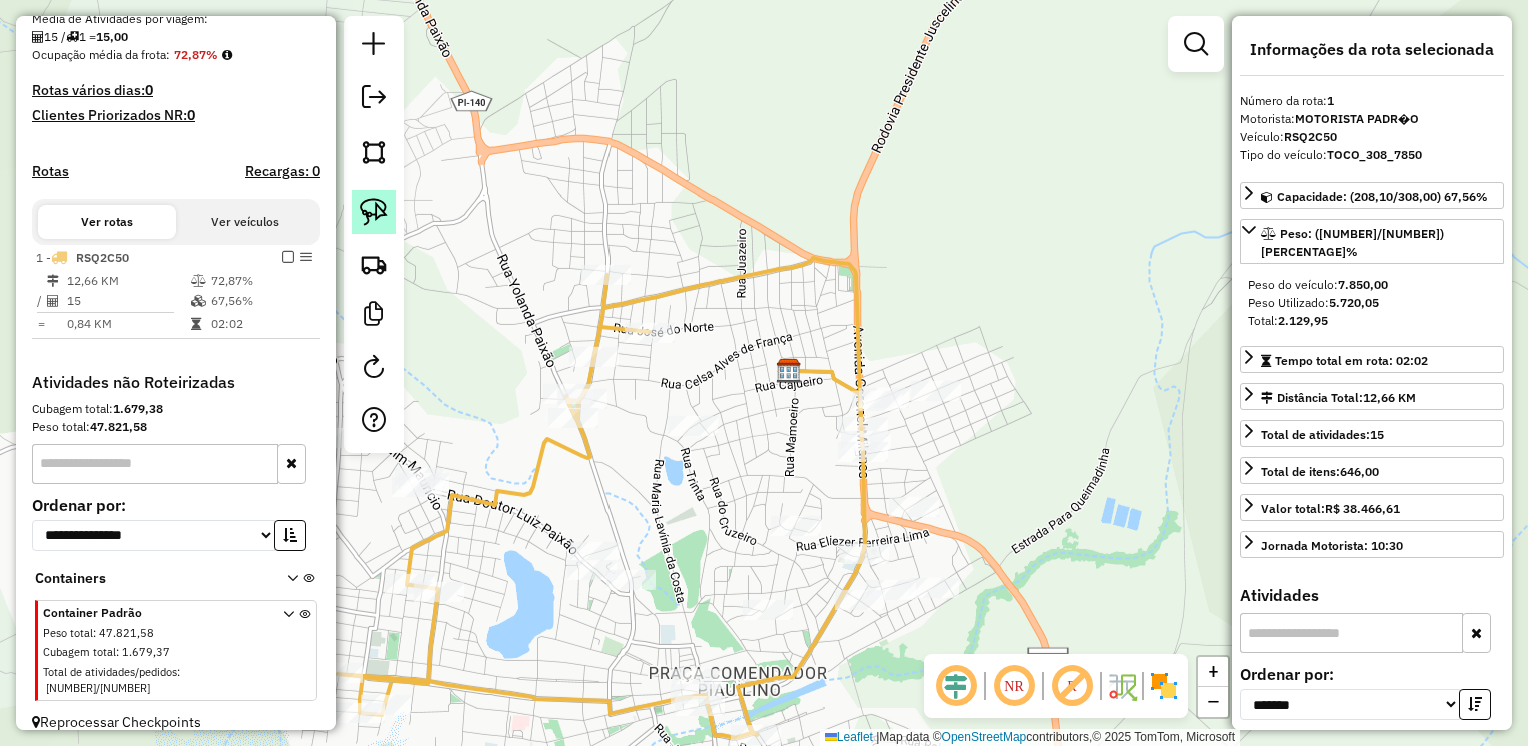 click 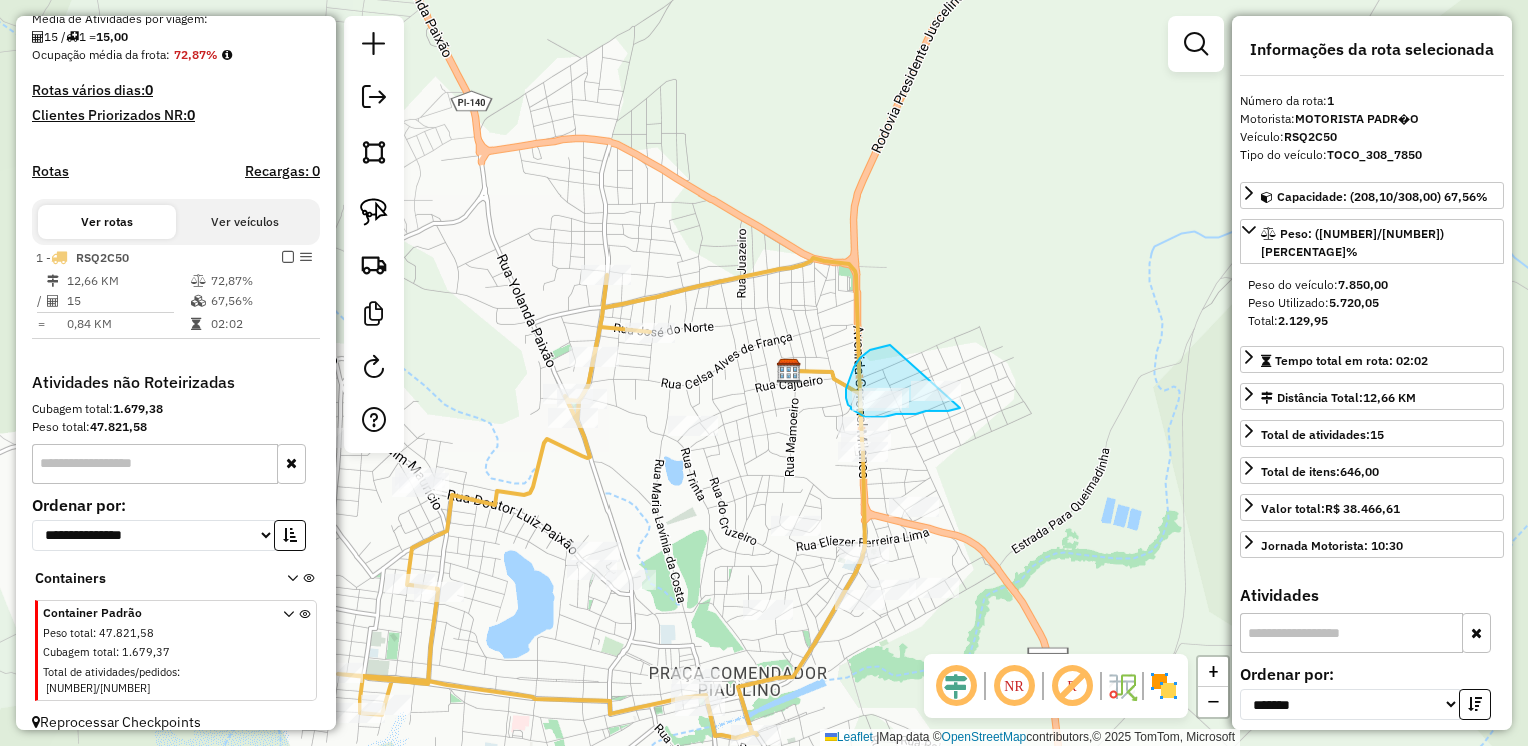 drag, startPoint x: 890, startPoint y: 345, endPoint x: 993, endPoint y: 400, distance: 116.76472 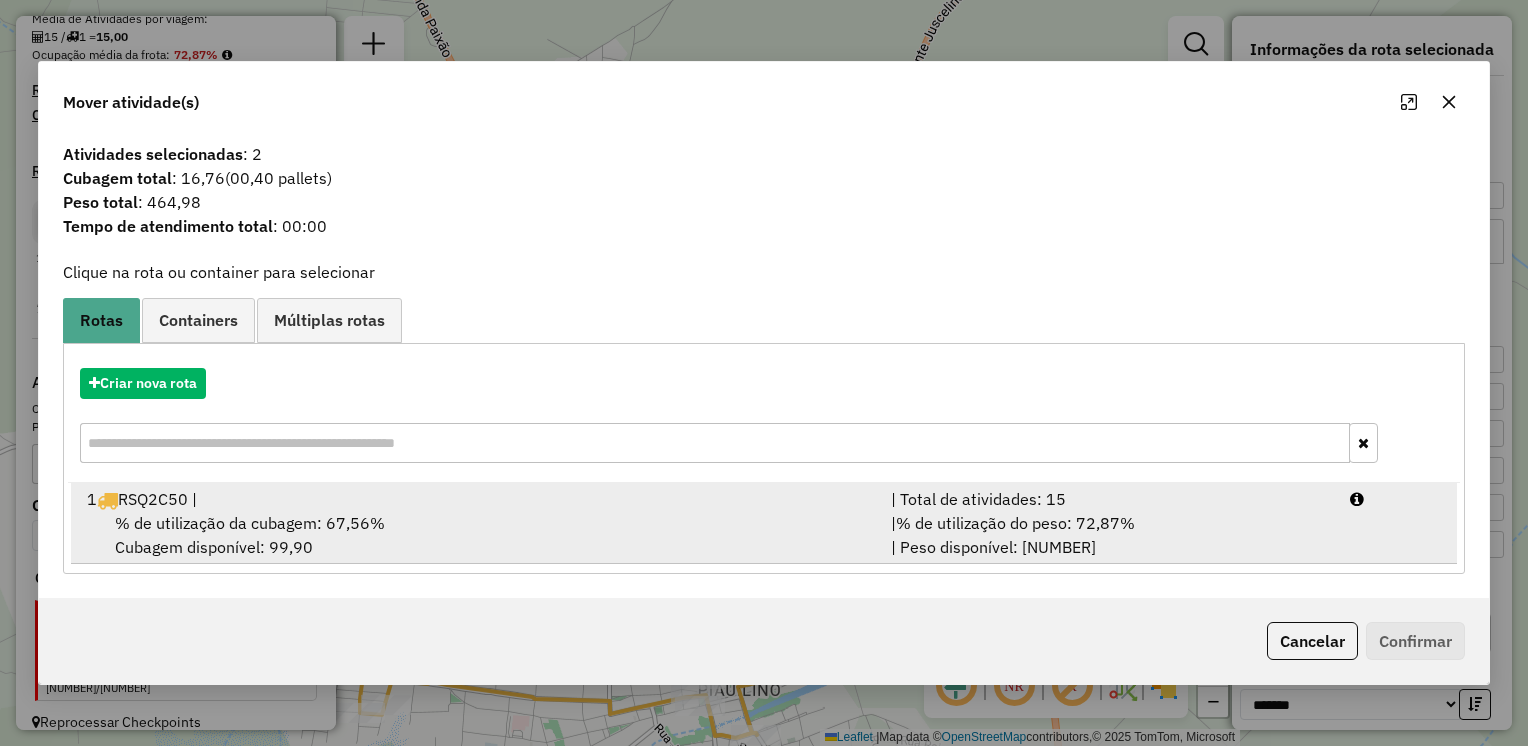 click on "% de utilização da cubagem: 67,56%" at bounding box center [250, 523] 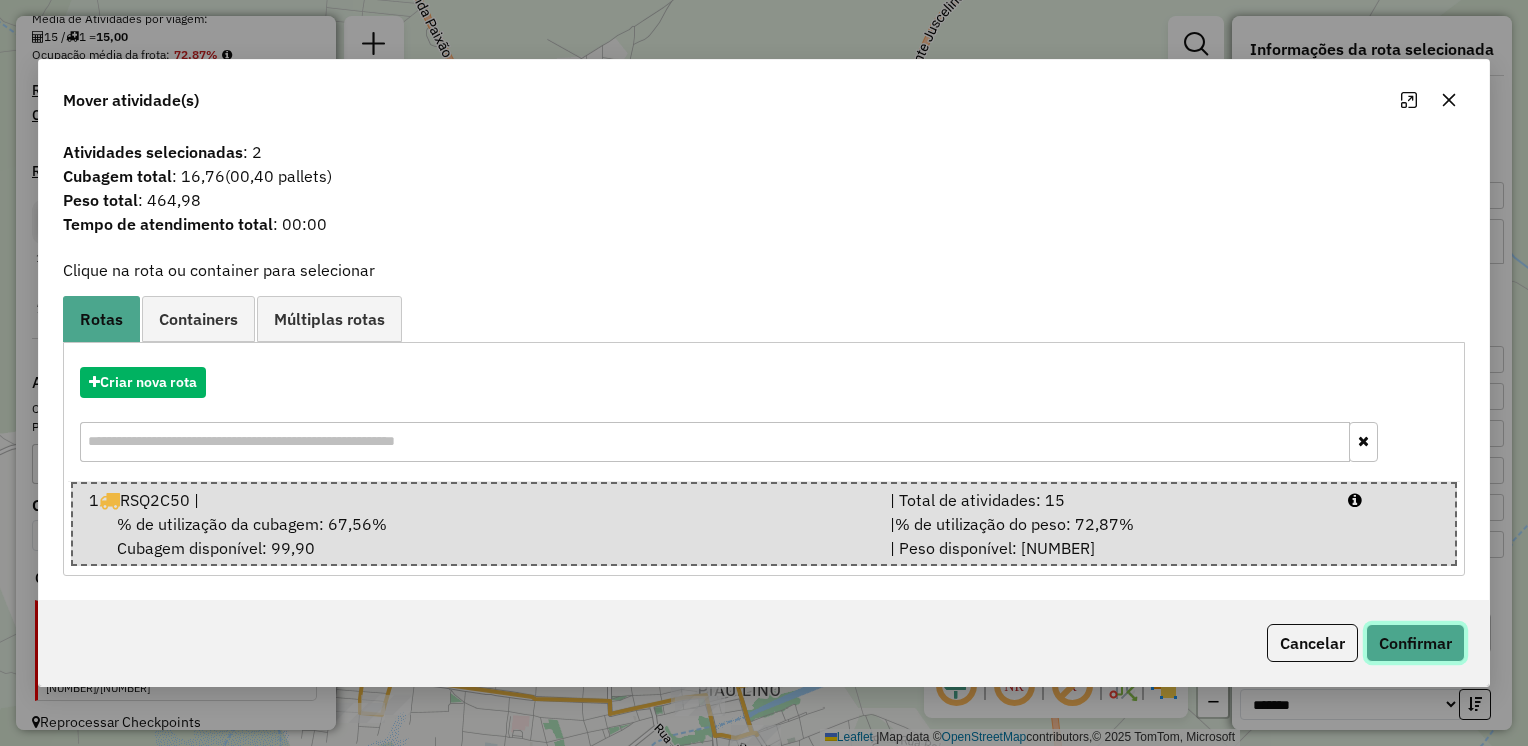 click on "Confirmar" 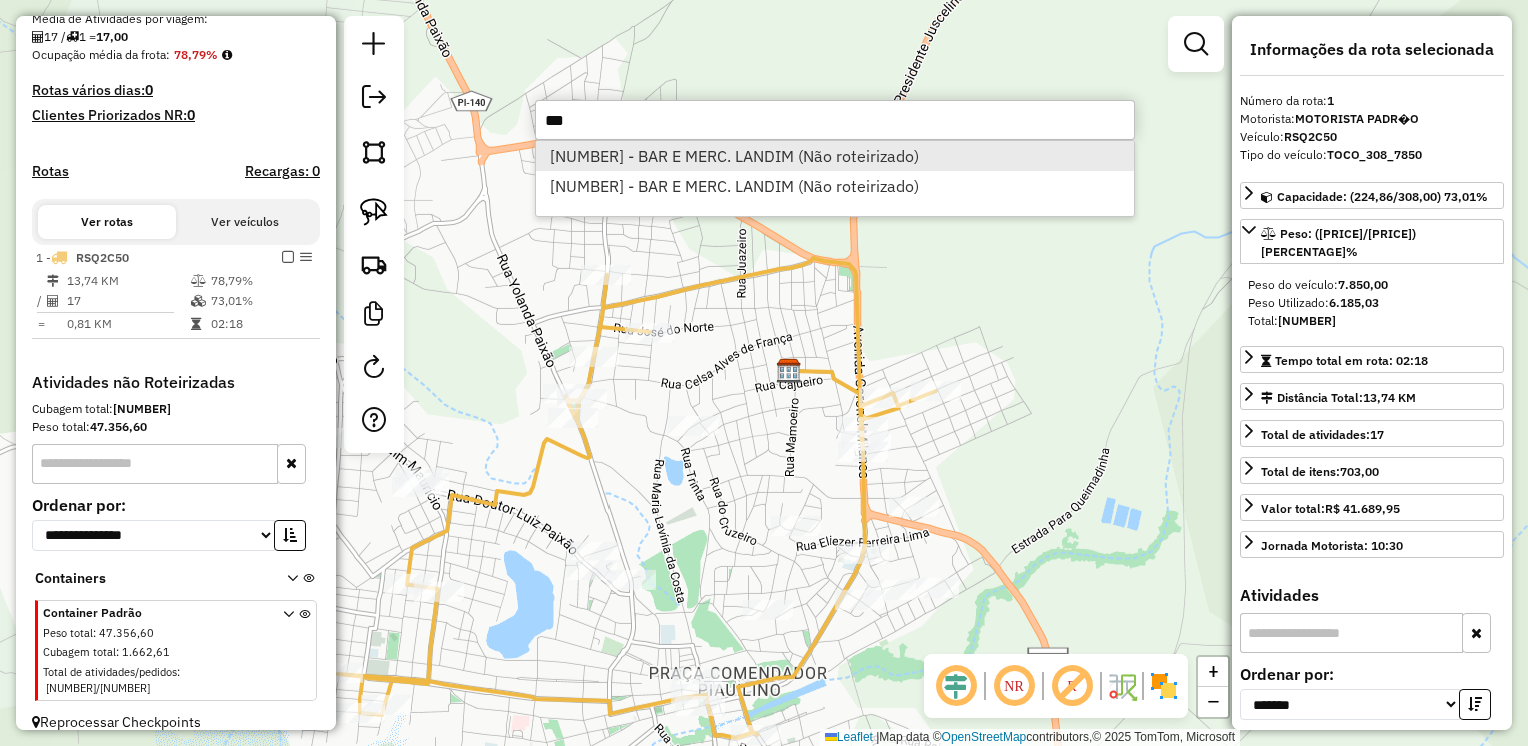 type on "***" 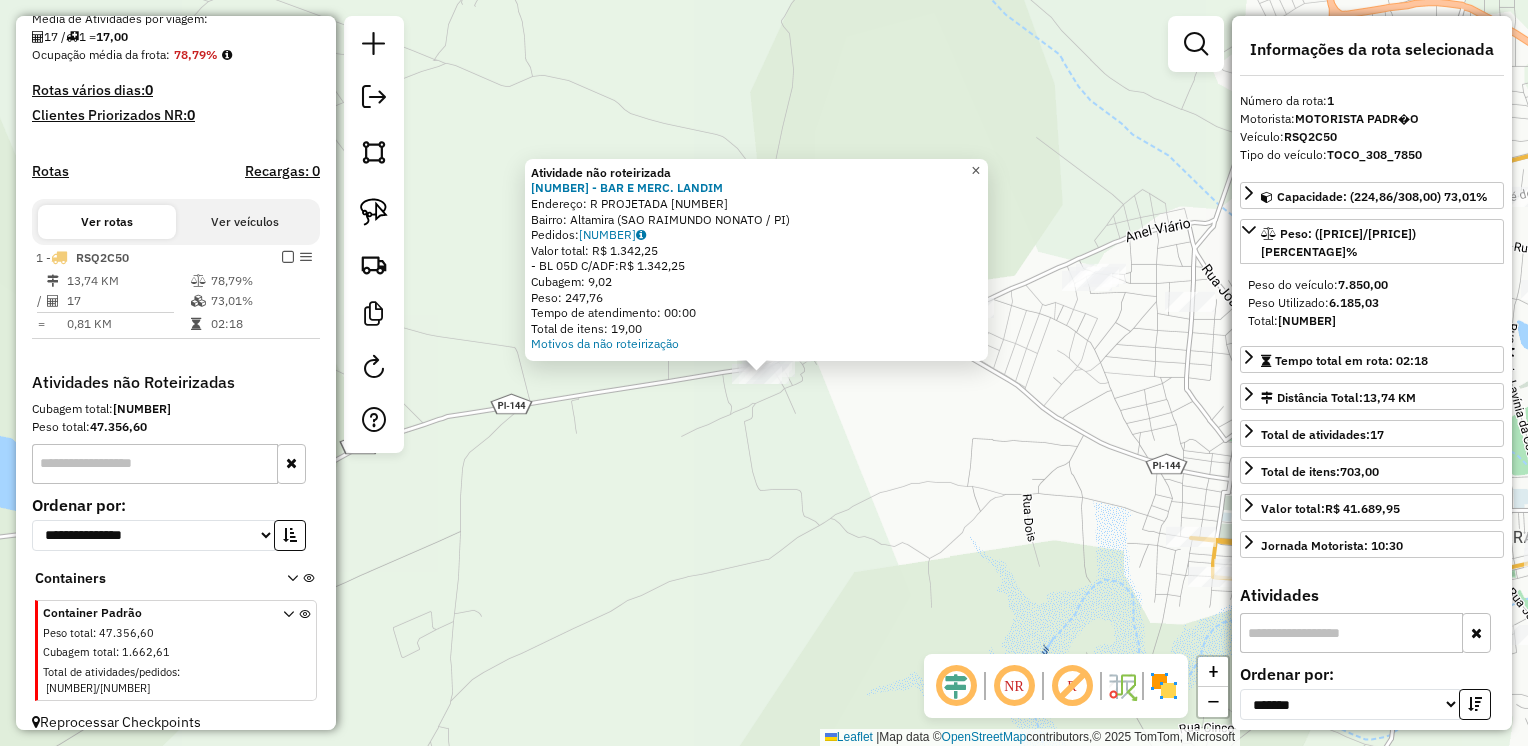 click on "×" 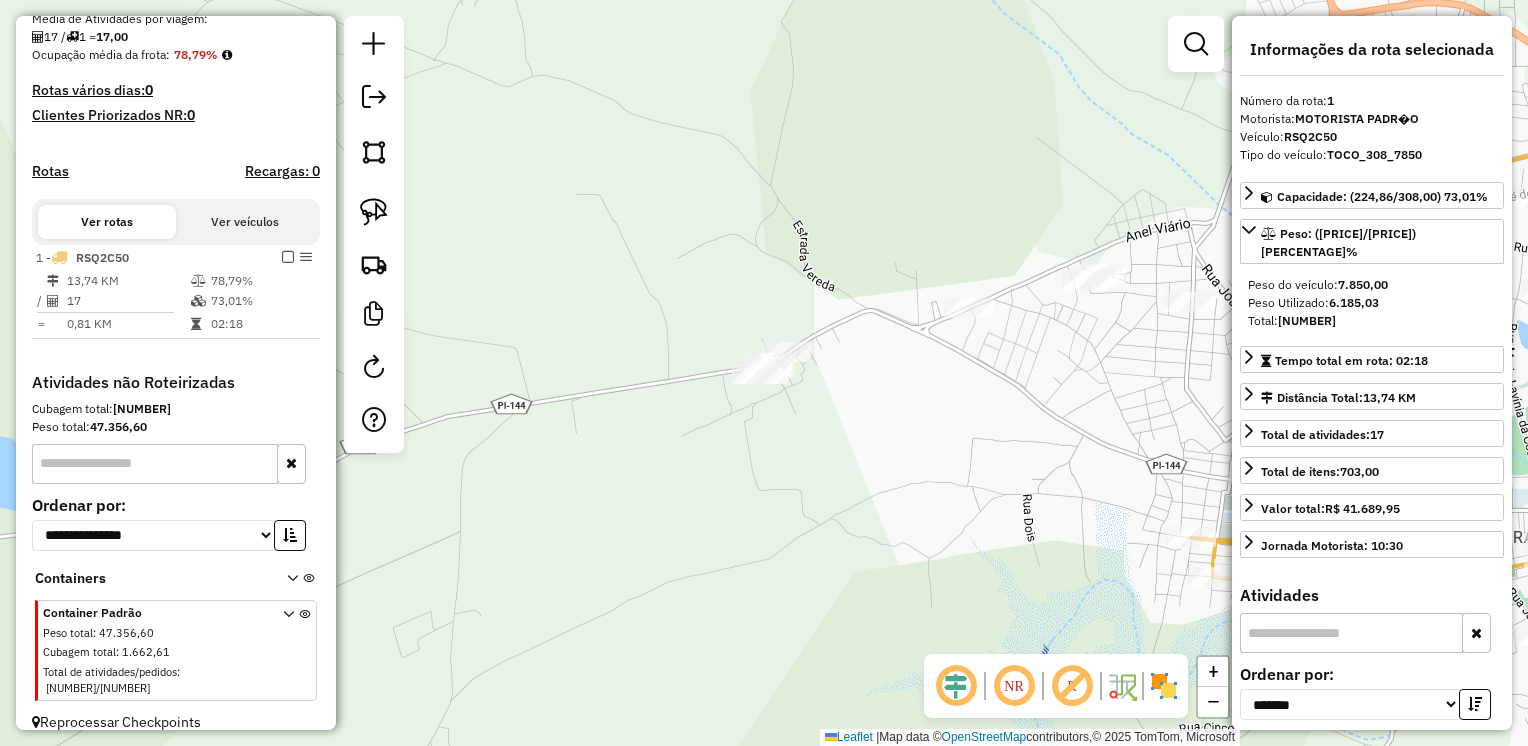 drag, startPoint x: 381, startPoint y: 213, endPoint x: 734, endPoint y: 250, distance: 354.9338 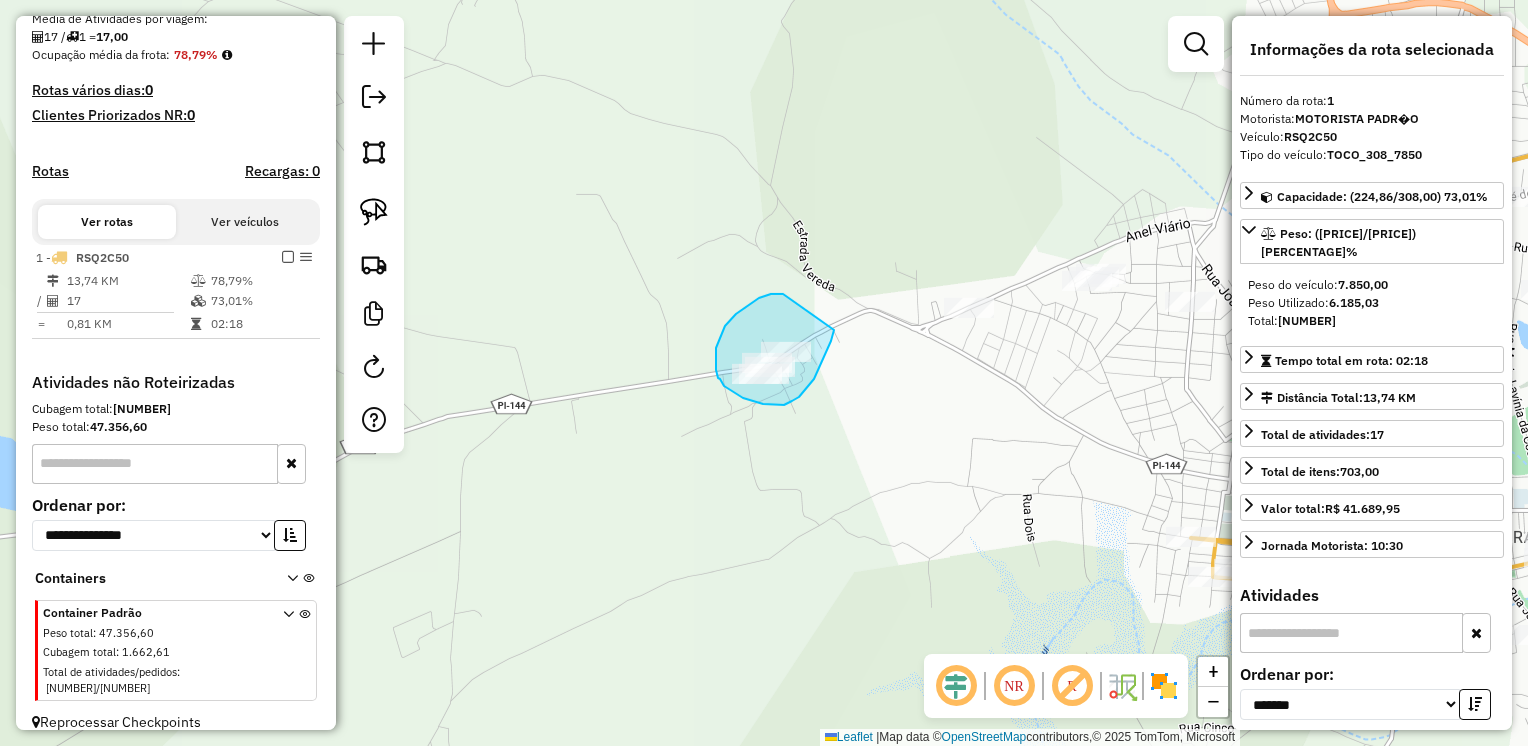 drag, startPoint x: 759, startPoint y: 298, endPoint x: 836, endPoint y: 322, distance: 80.65358 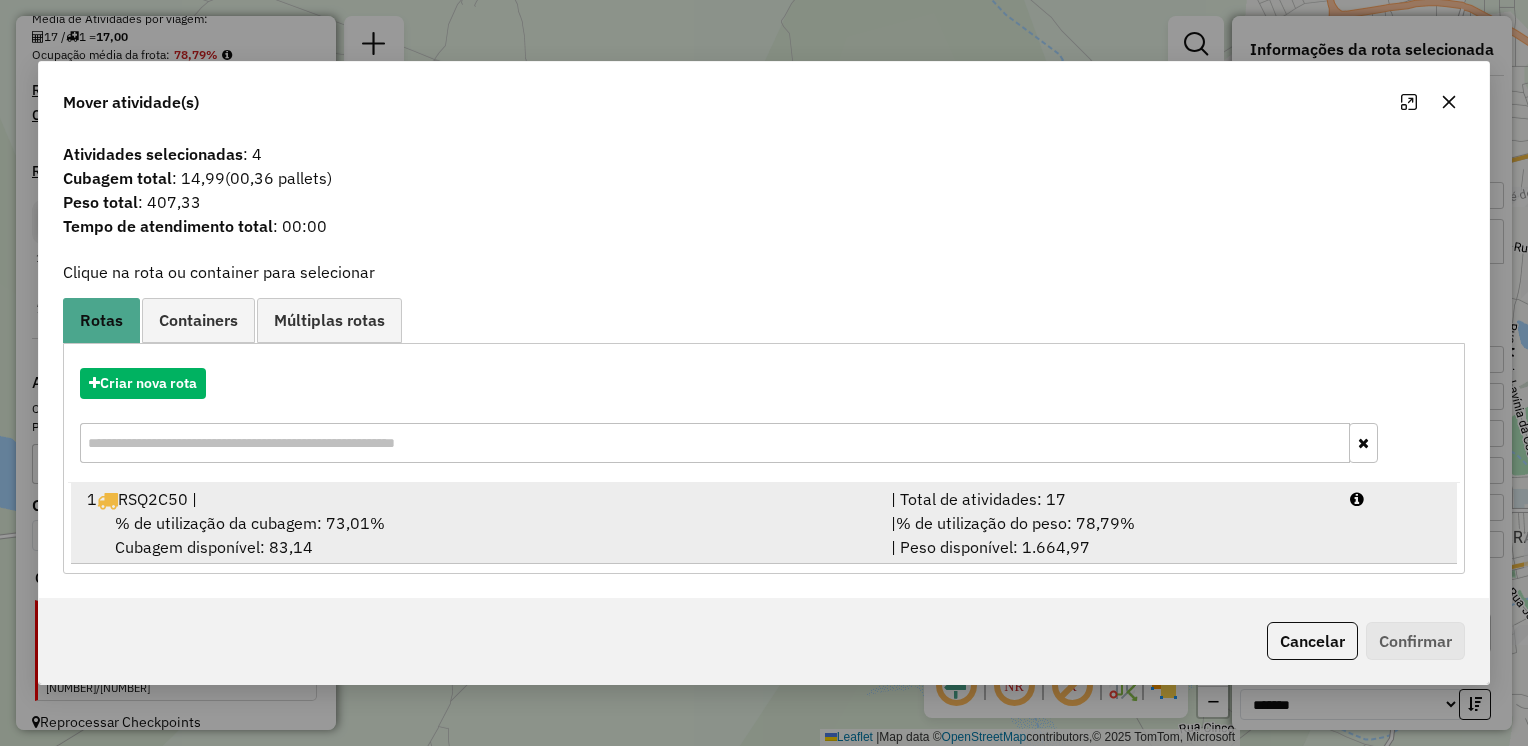 click on "[NUMBER] RSQ[NUMBER] |" at bounding box center (477, 499) 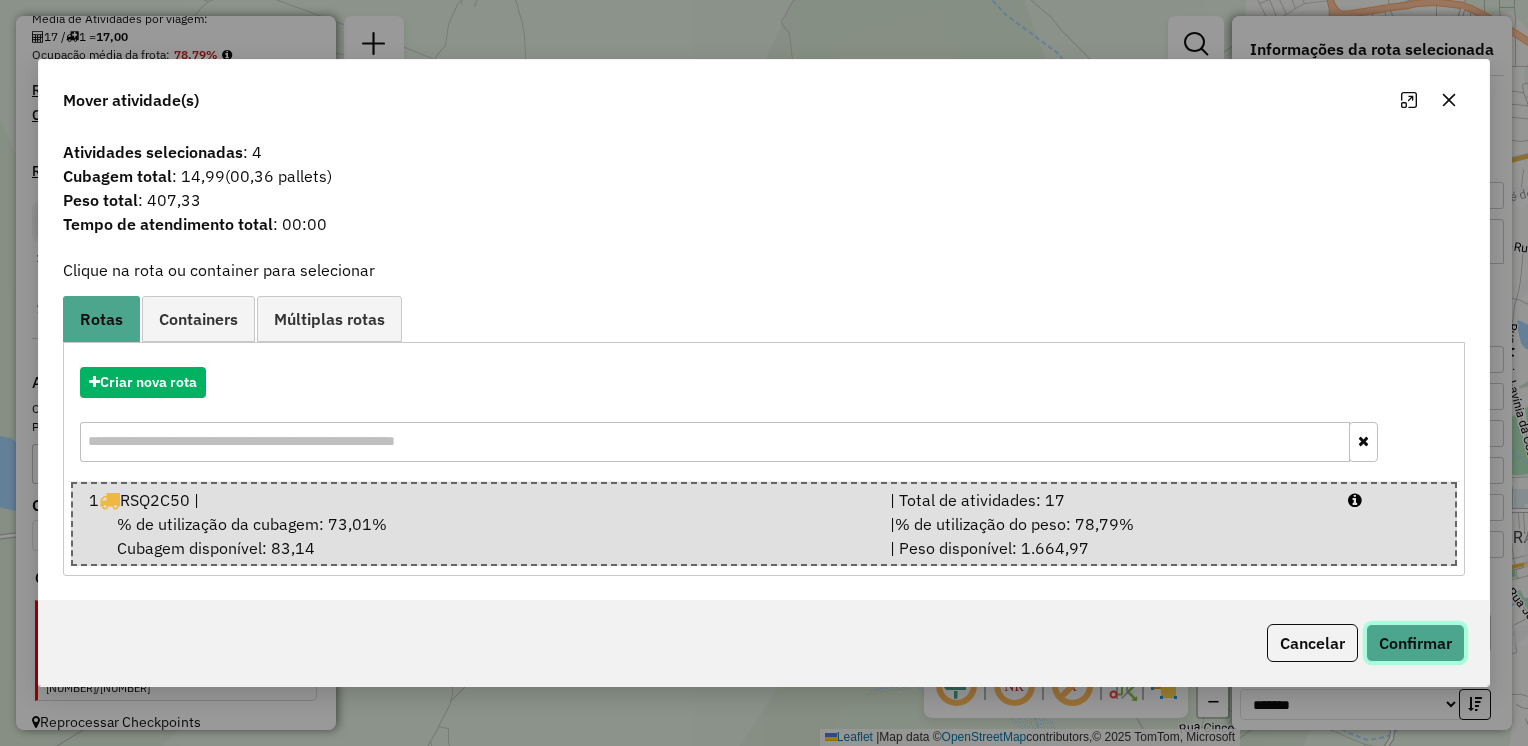 click on "Confirmar" 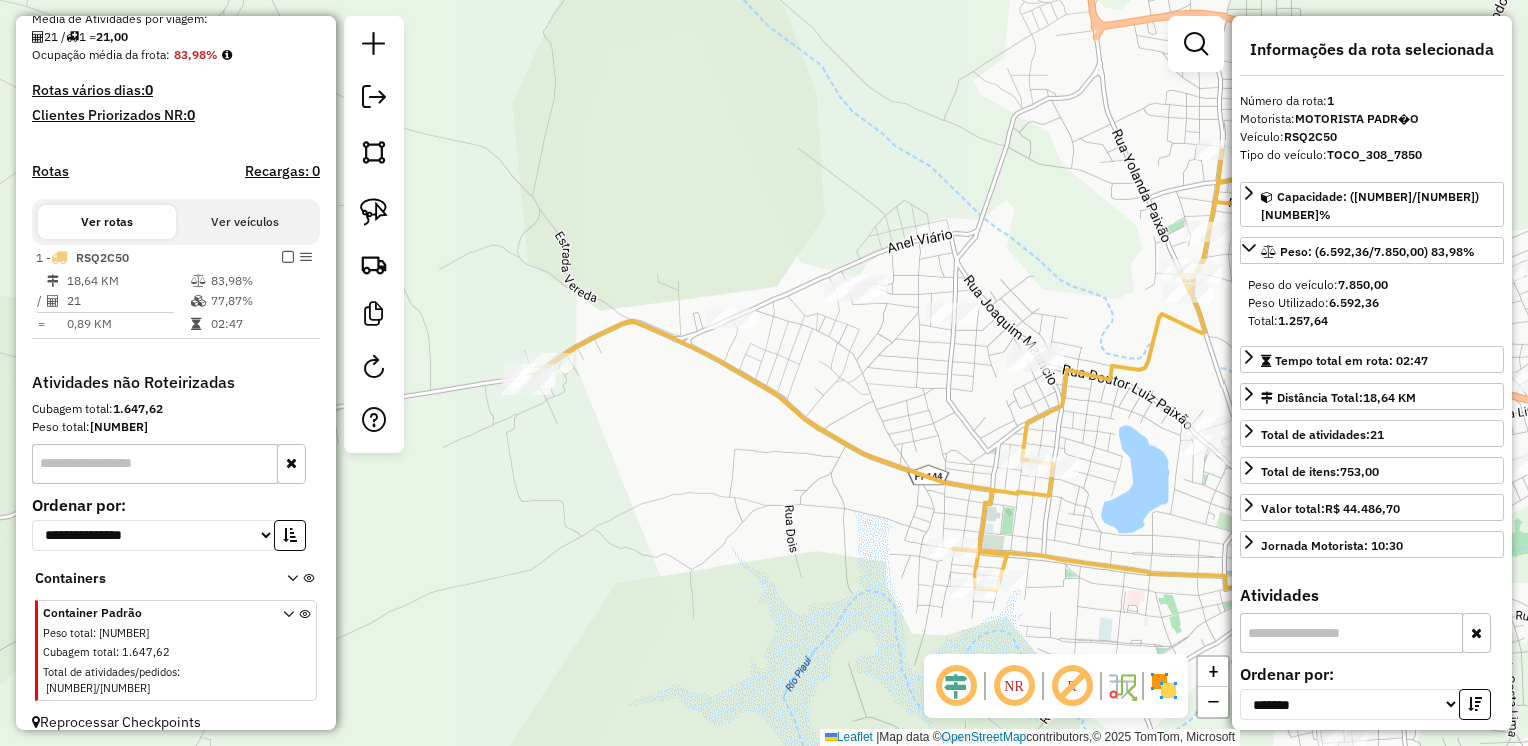 drag, startPoint x: 1078, startPoint y: 376, endPoint x: 840, endPoint y: 387, distance: 238.25406 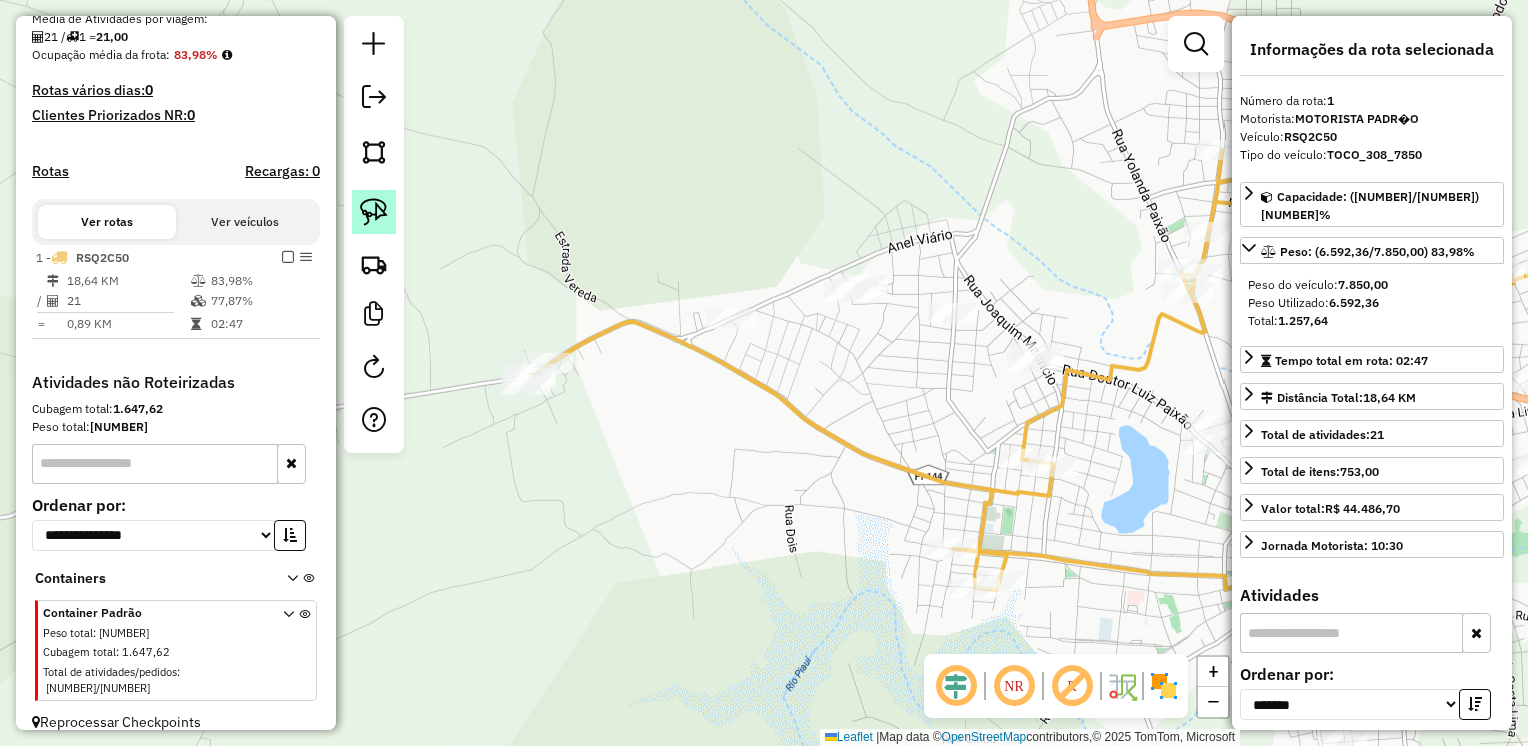 click 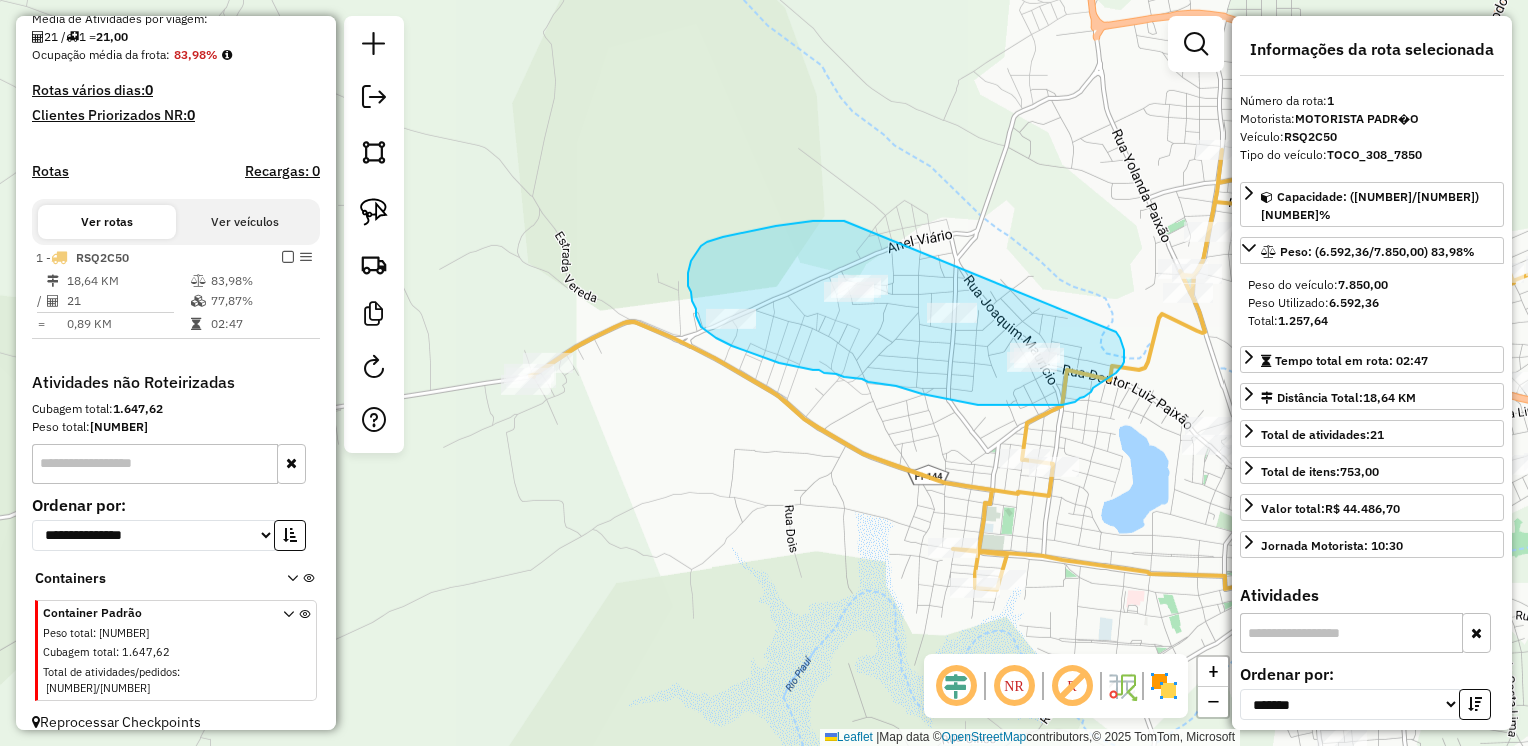 drag, startPoint x: 844, startPoint y: 221, endPoint x: 1075, endPoint y: 303, distance: 245.12242 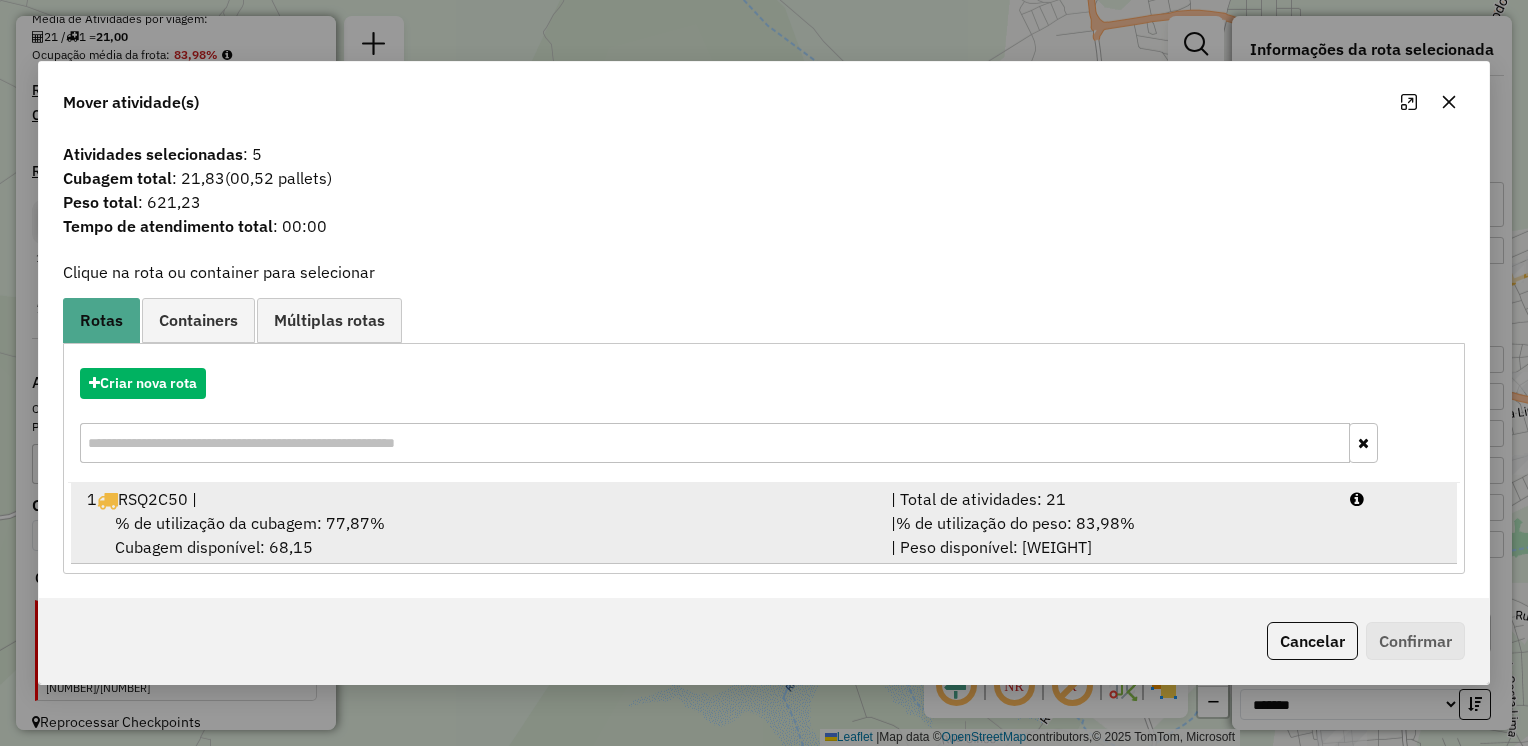 click on "% de utilização da cubagem: [NUMBER]%  Cubagem disponível: [NUMBER]" at bounding box center [477, 535] 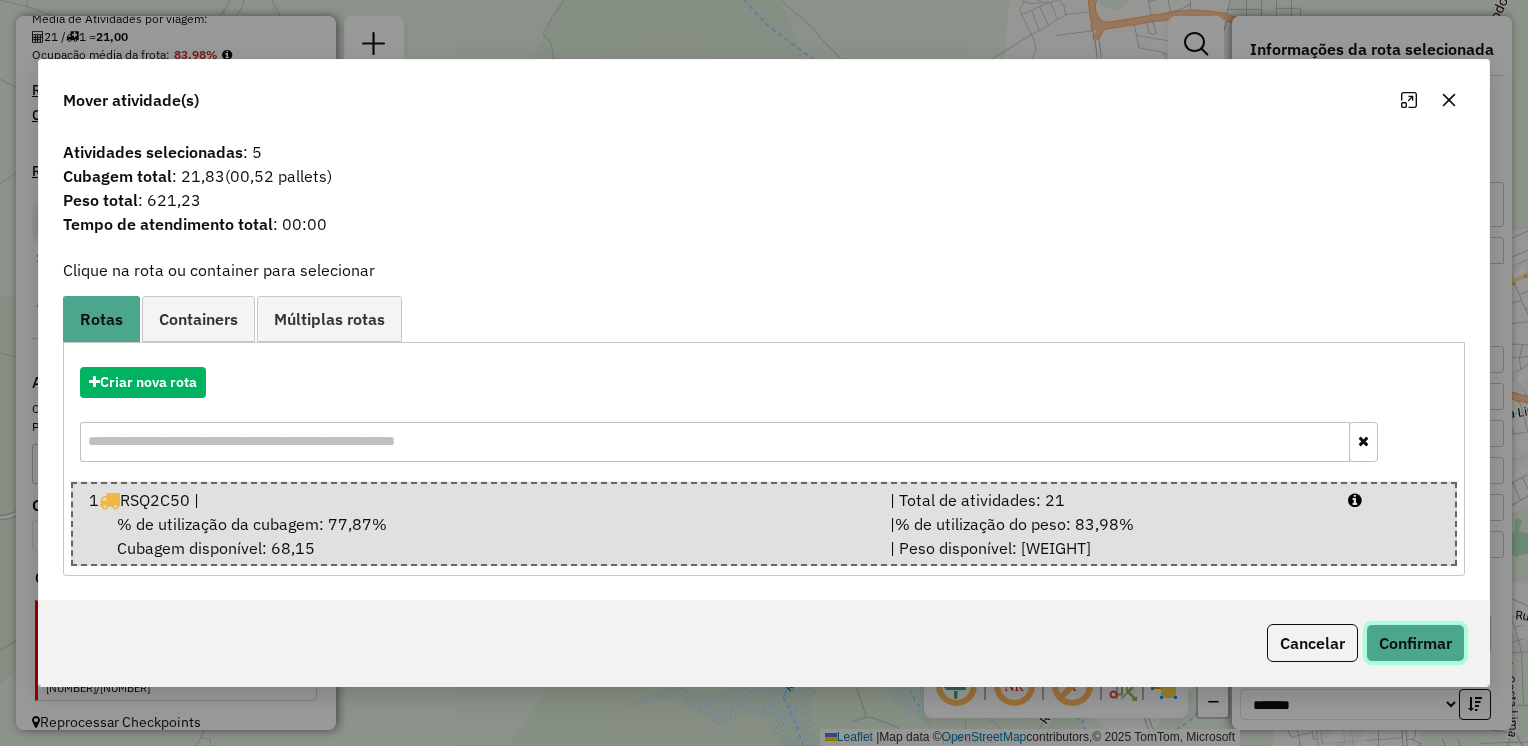 click on "Confirmar" 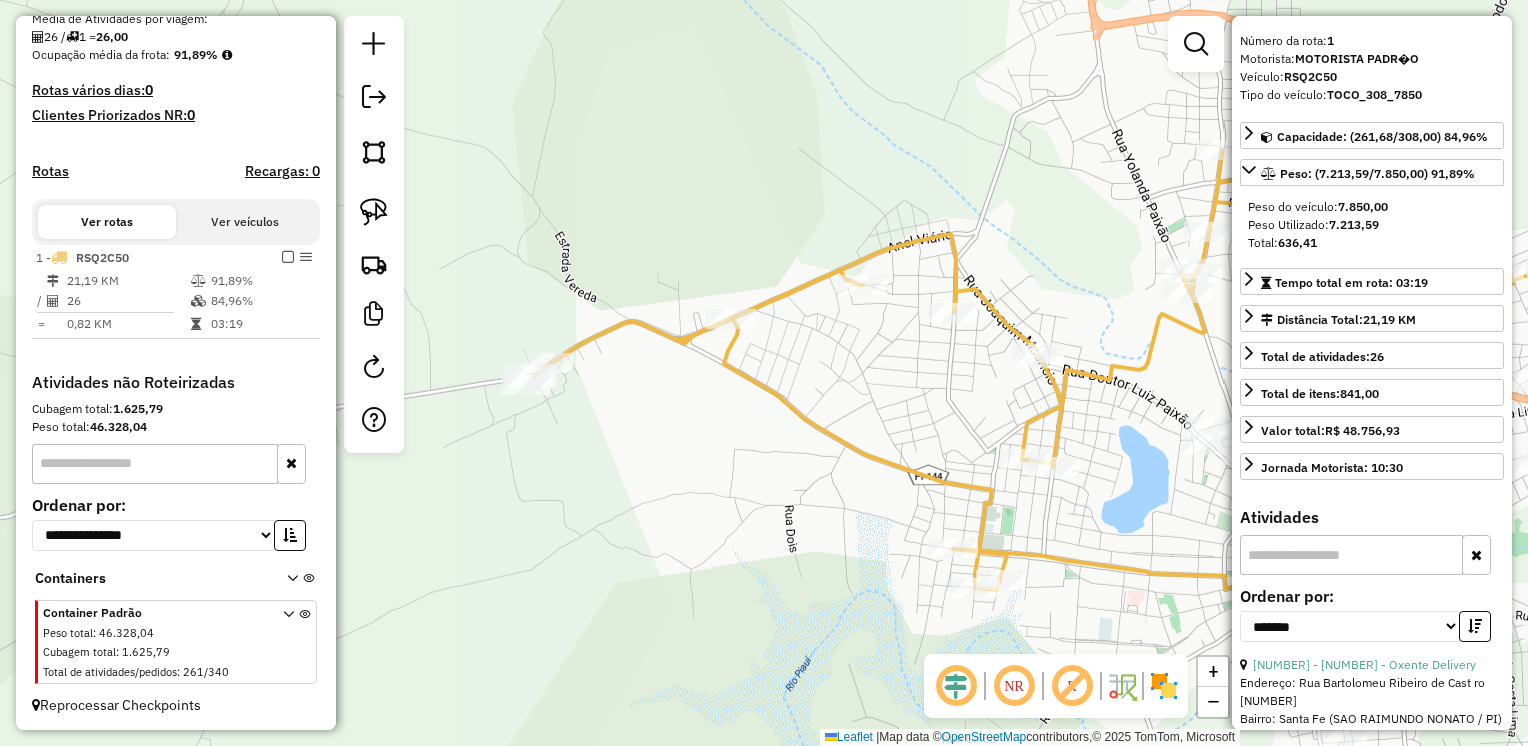 scroll, scrollTop: 100, scrollLeft: 0, axis: vertical 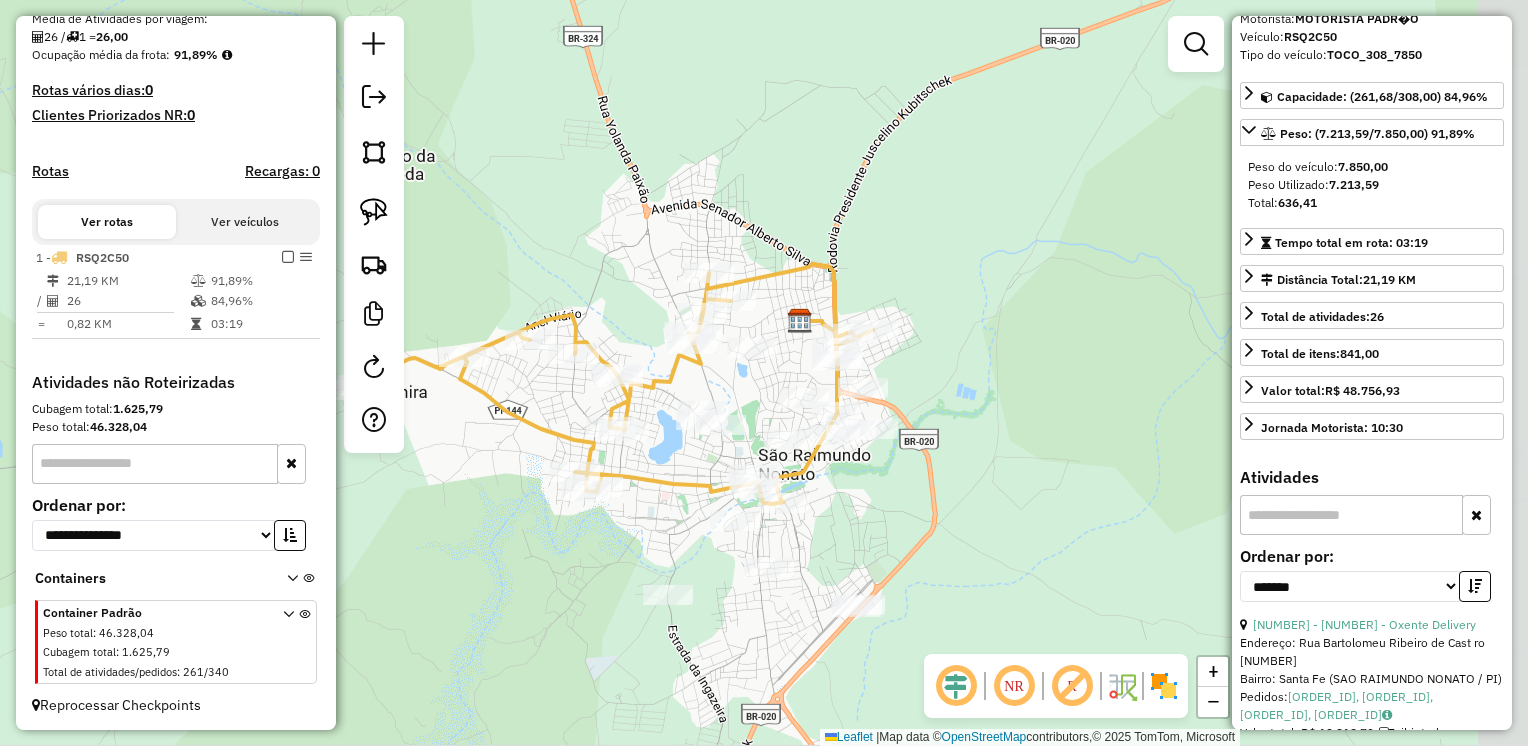 drag, startPoint x: 964, startPoint y: 262, endPoint x: 487, endPoint y: 221, distance: 478.75882 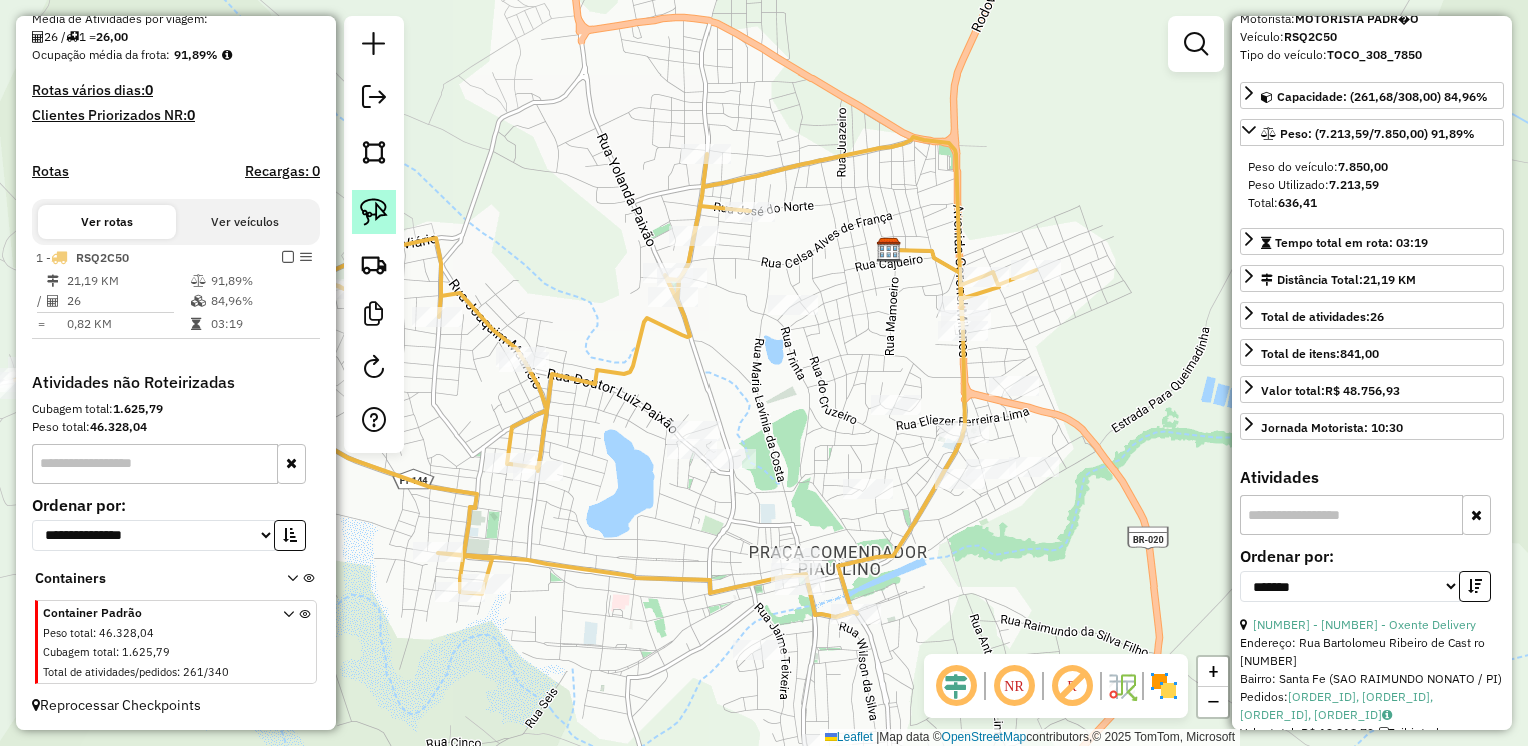 drag, startPoint x: 372, startPoint y: 211, endPoint x: 647, endPoint y: 284, distance: 284.52417 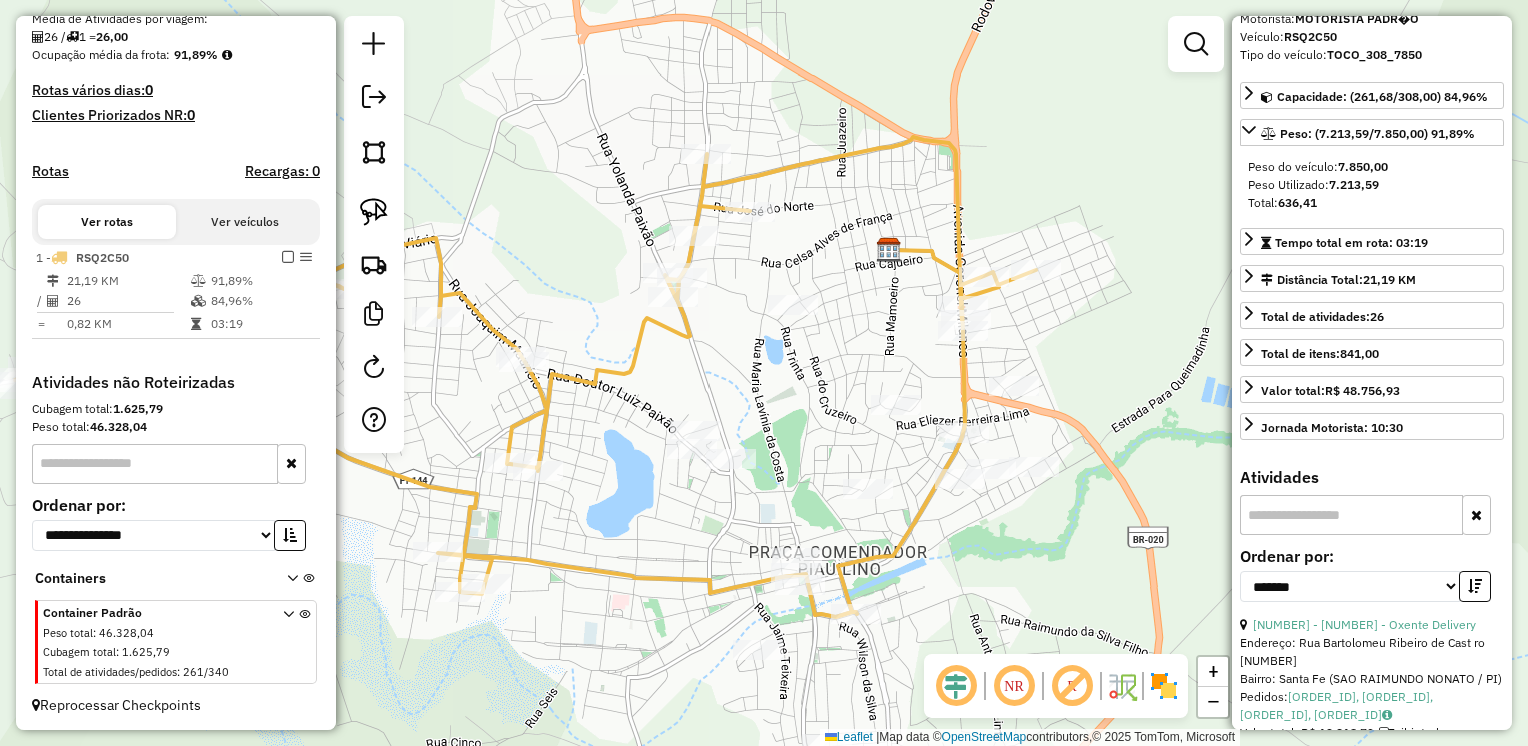 click 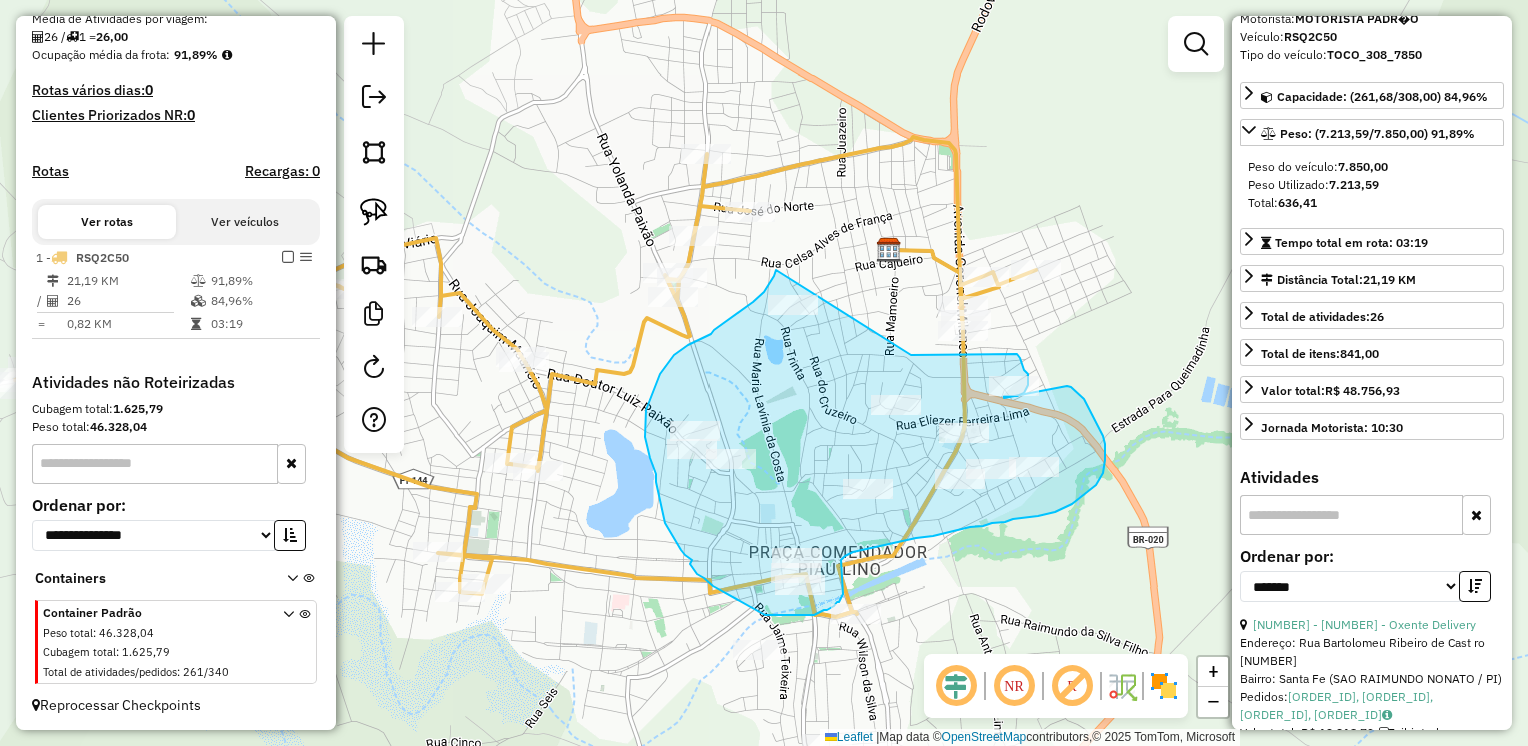drag, startPoint x: 776, startPoint y: 270, endPoint x: 911, endPoint y: 355, distance: 159.53056 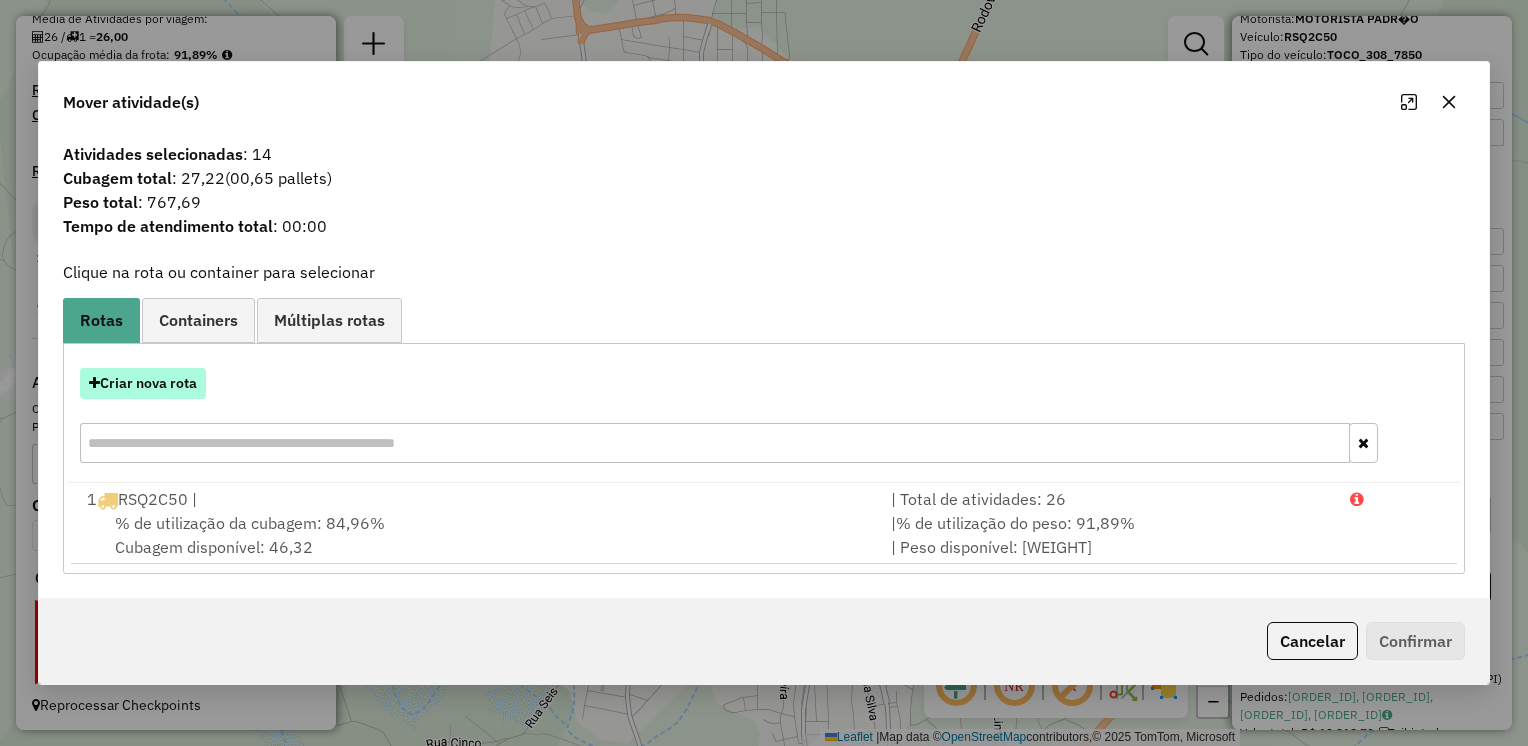 click on "Criar nova rota" at bounding box center [143, 383] 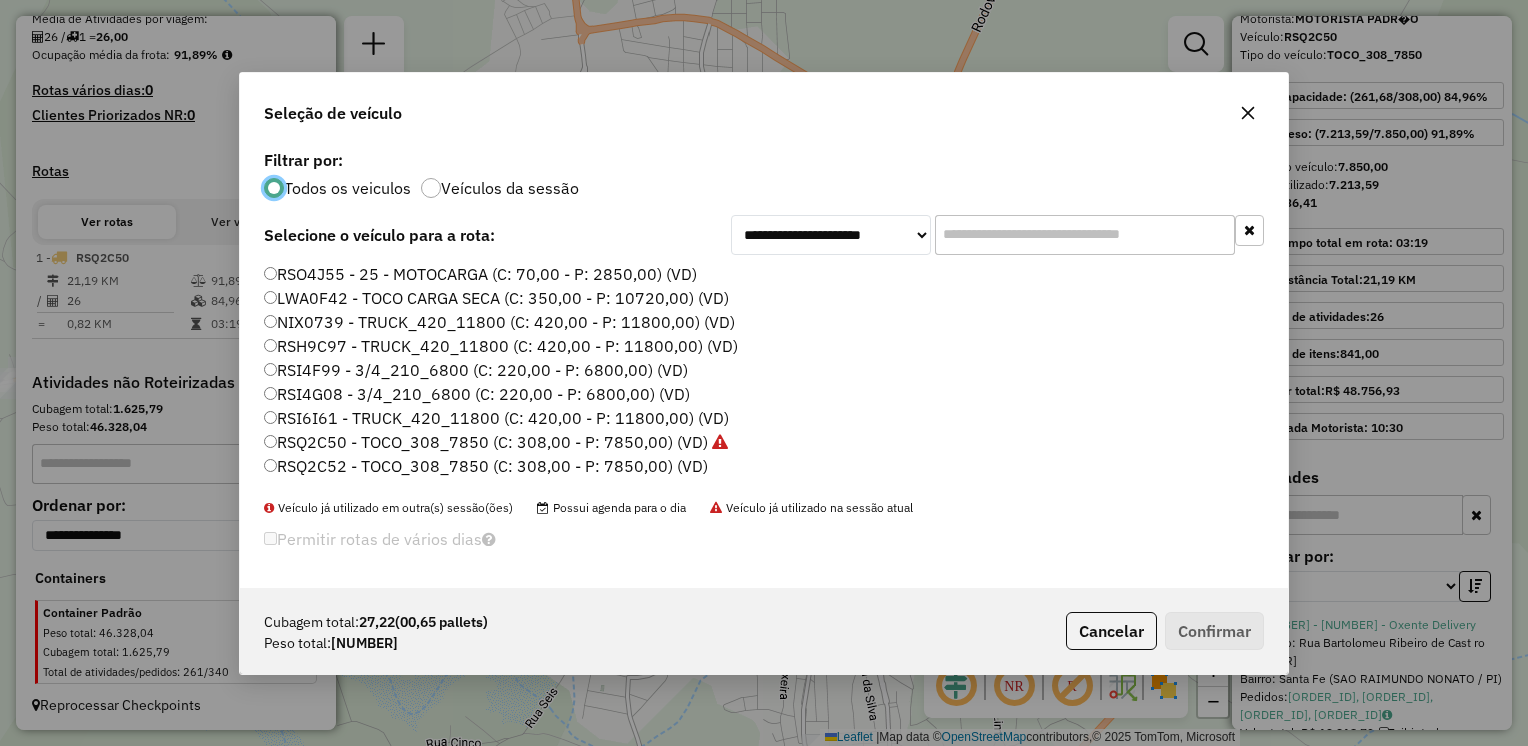 scroll, scrollTop: 10, scrollLeft: 6, axis: both 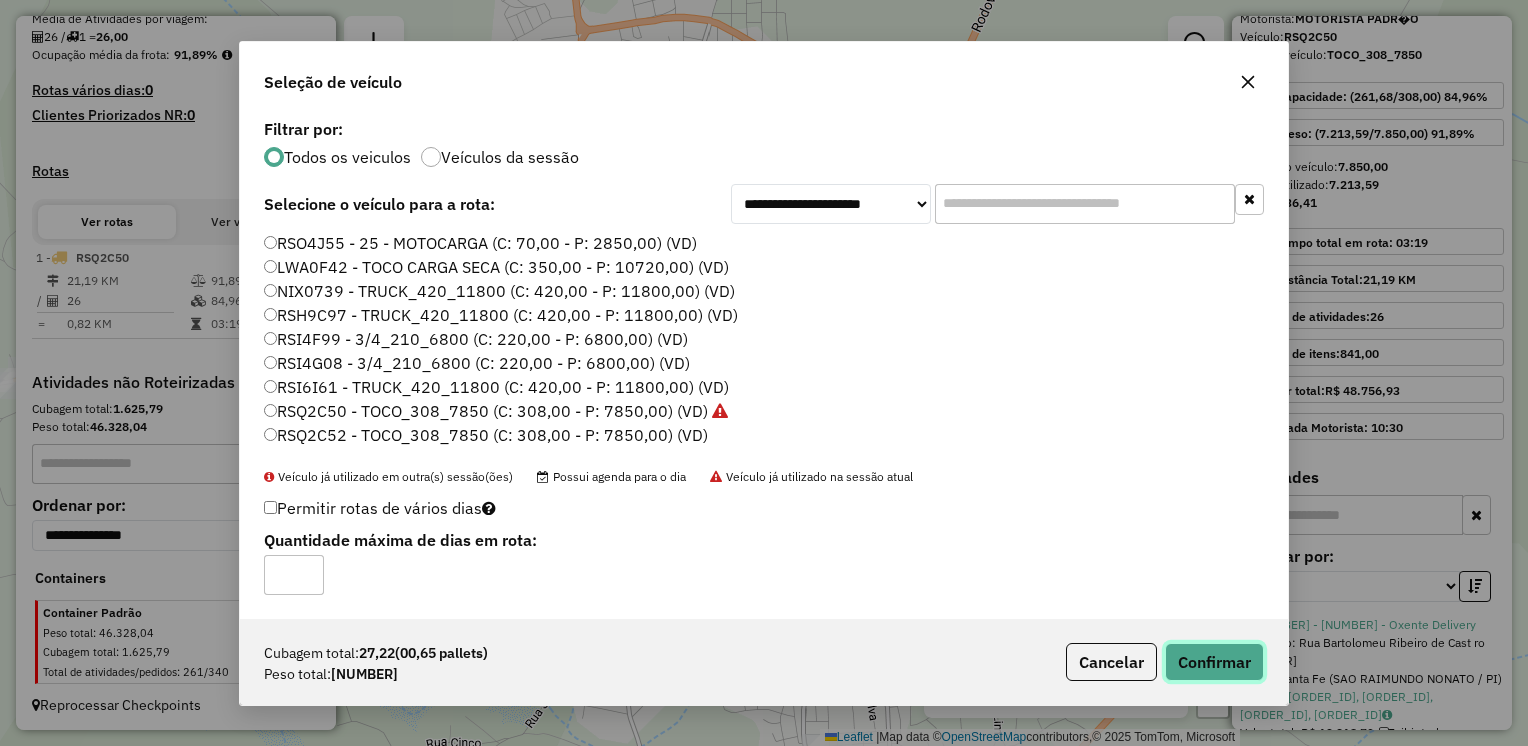 click on "Confirmar" 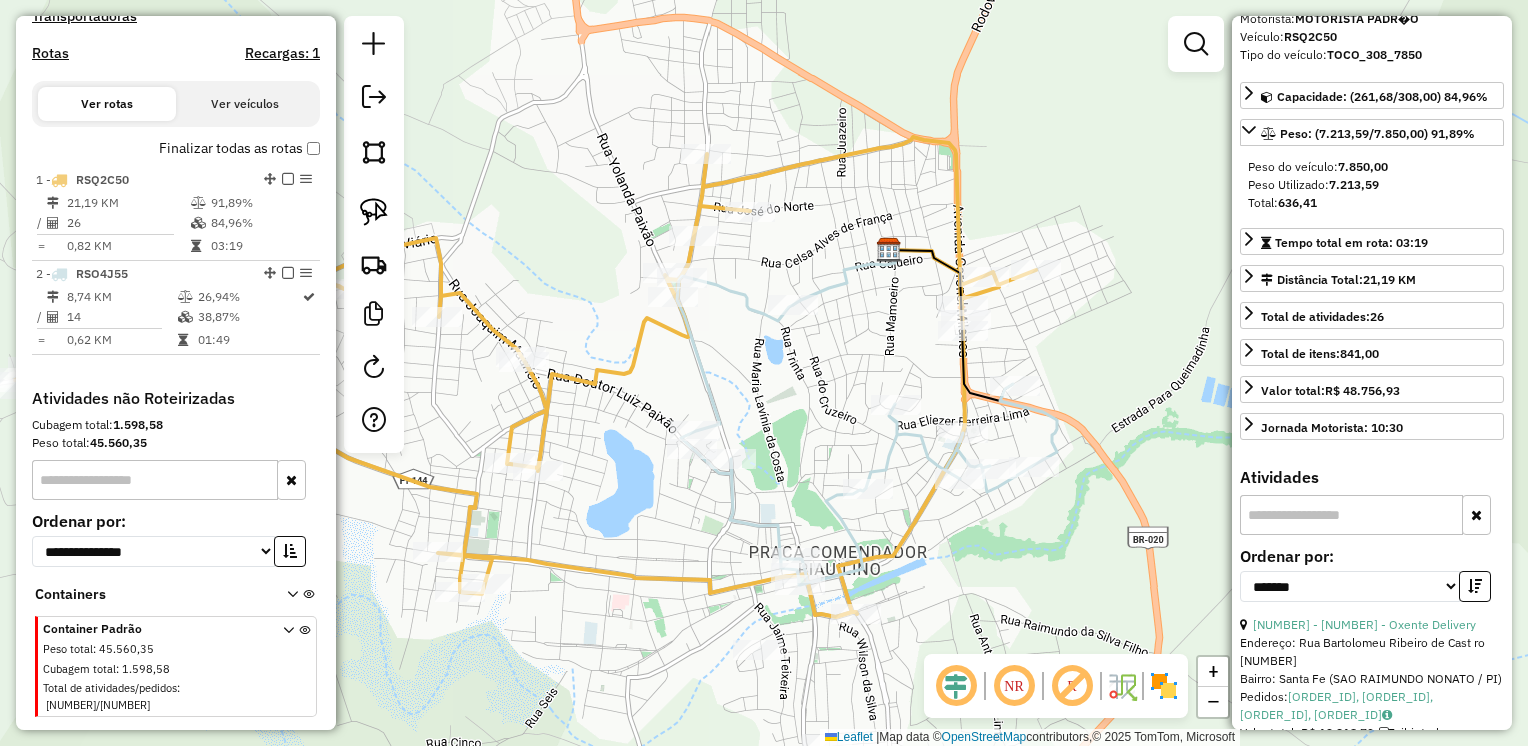 scroll, scrollTop: 664, scrollLeft: 0, axis: vertical 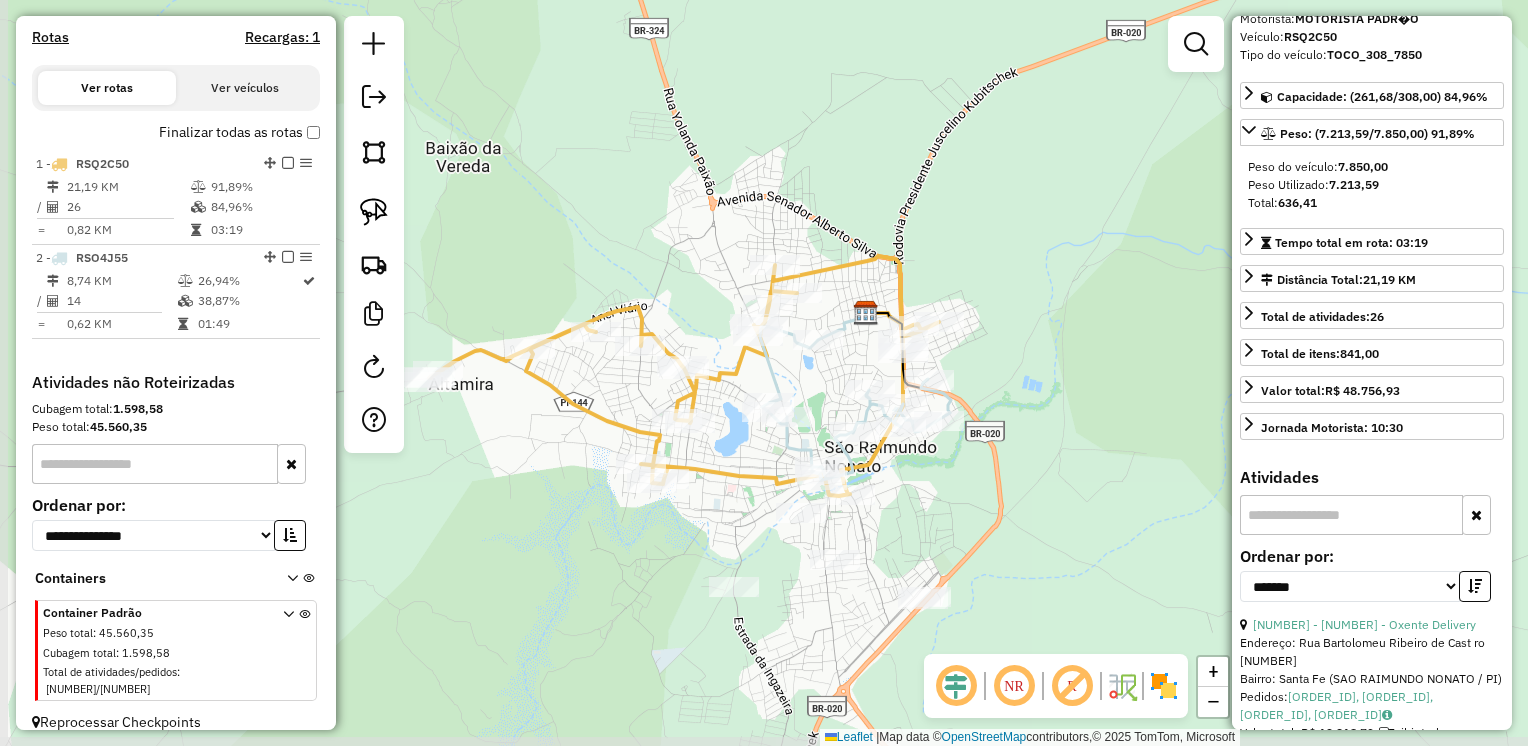 drag, startPoint x: 905, startPoint y: 591, endPoint x: 945, endPoint y: 521, distance: 80.622574 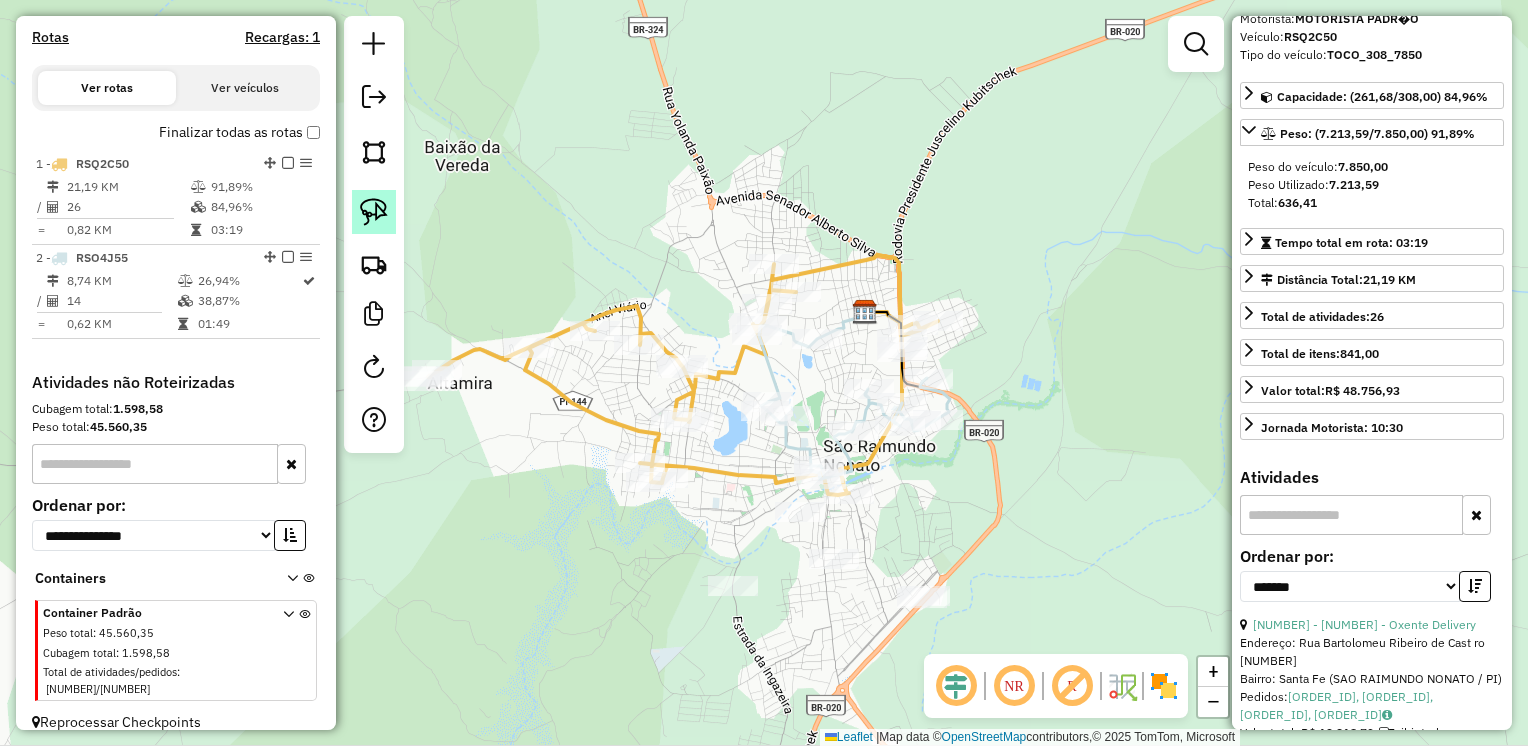click 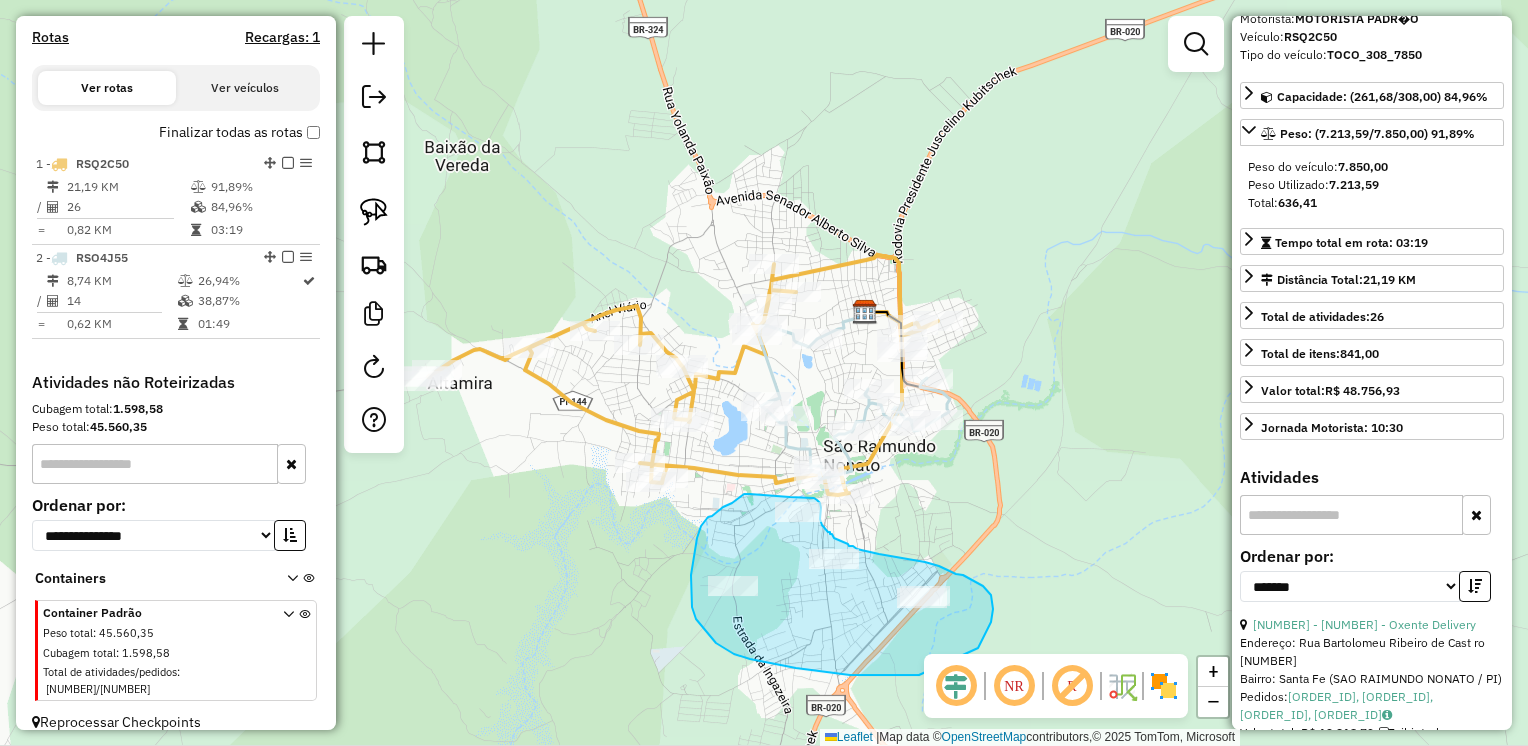 drag, startPoint x: 750, startPoint y: 494, endPoint x: 790, endPoint y: 497, distance: 40.112343 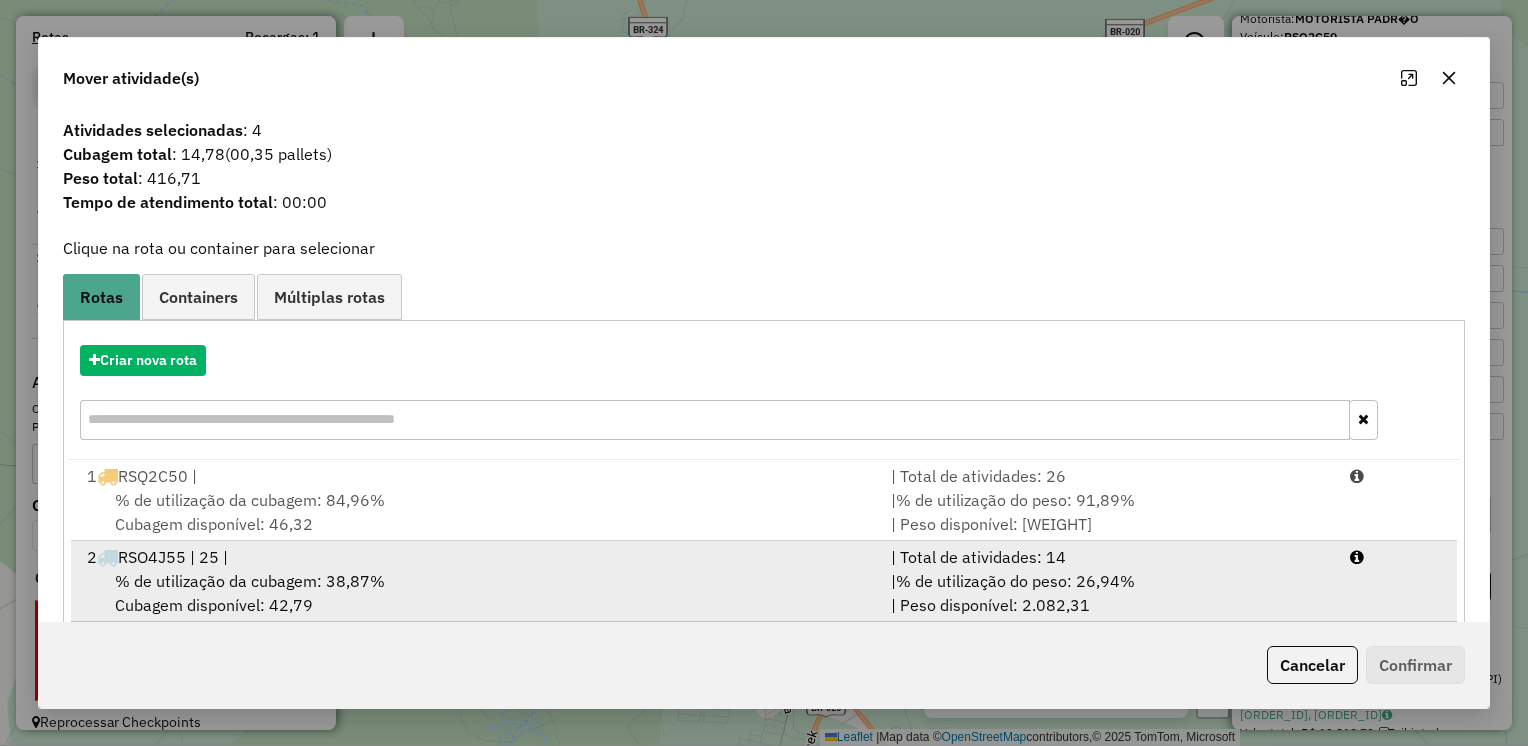 click on "% de utilização da cubagem: [PERCENTAGE]%  Cubagem disponível: [NUMBER]" at bounding box center (477, 593) 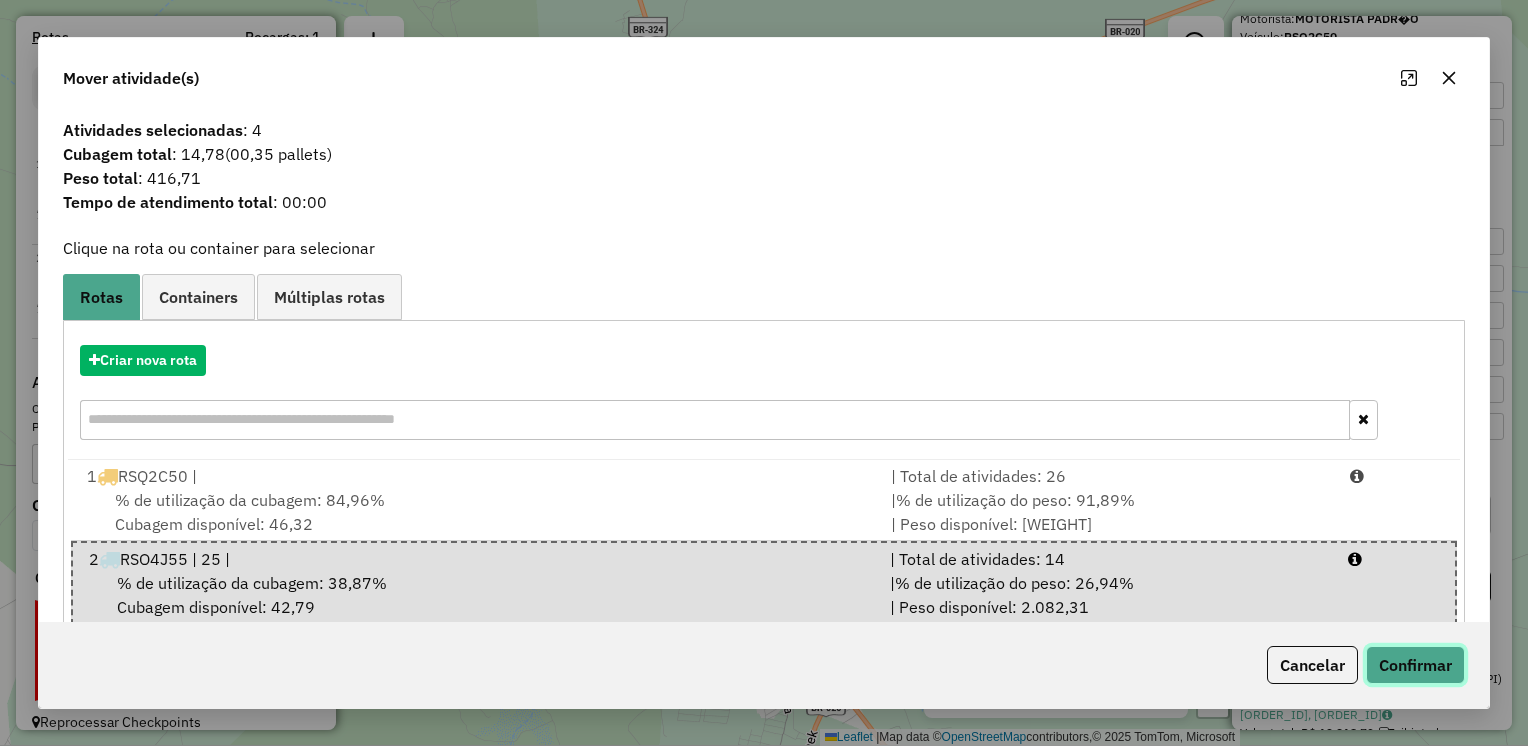 click on "Confirmar" 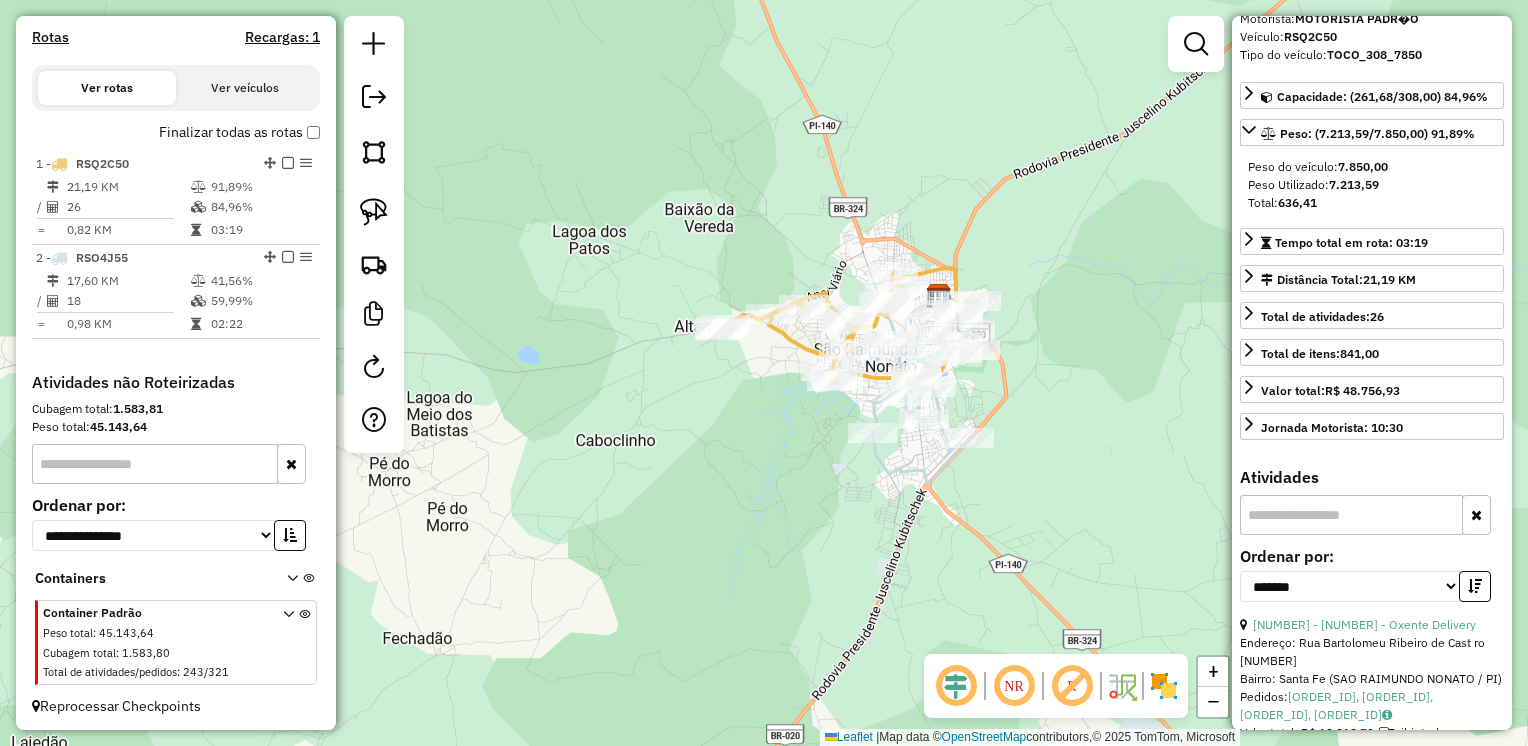 drag, startPoint x: 1155, startPoint y: 558, endPoint x: 1088, endPoint y: 451, distance: 126.24579 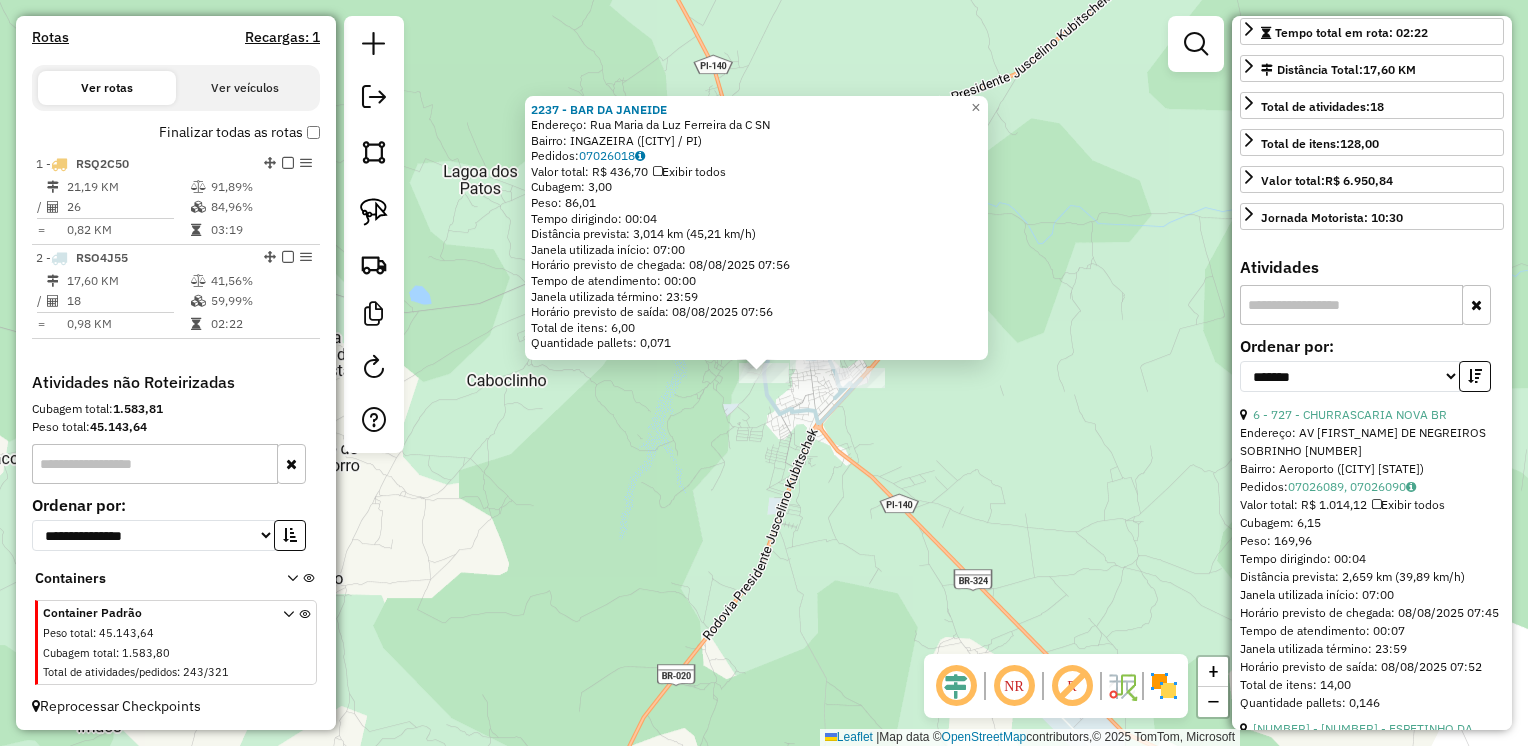 scroll, scrollTop: 400, scrollLeft: 0, axis: vertical 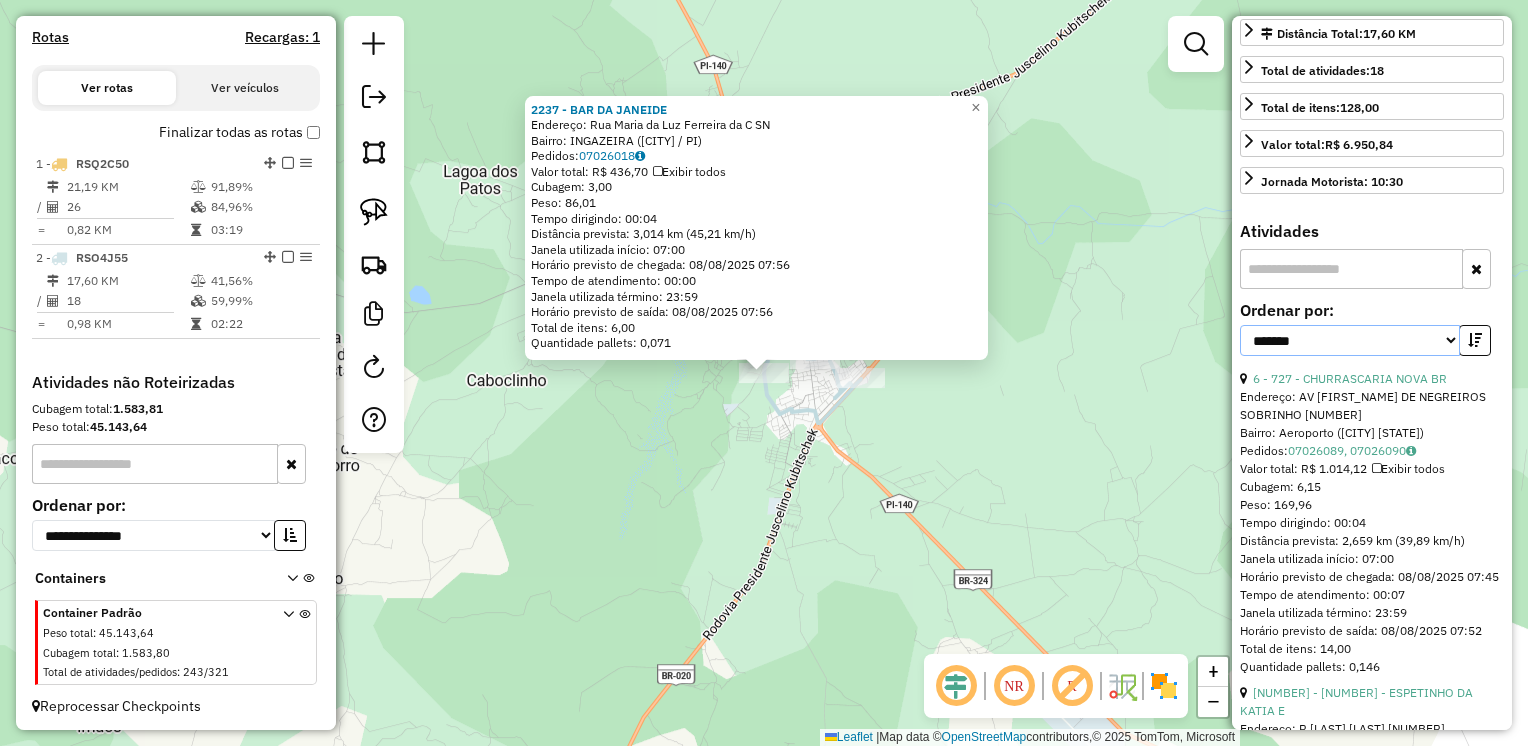 click on "**********" at bounding box center (1350, 340) 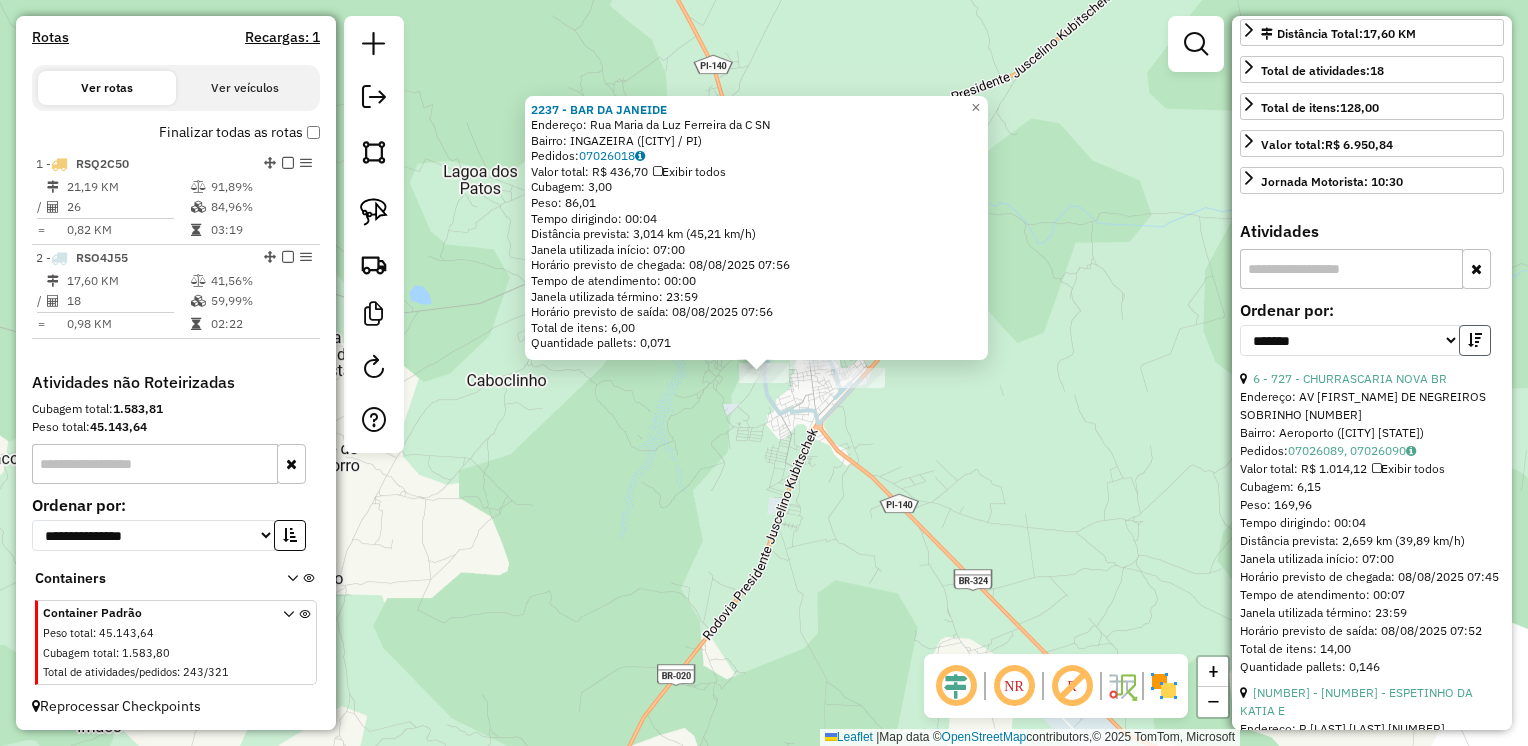 click at bounding box center (1475, 340) 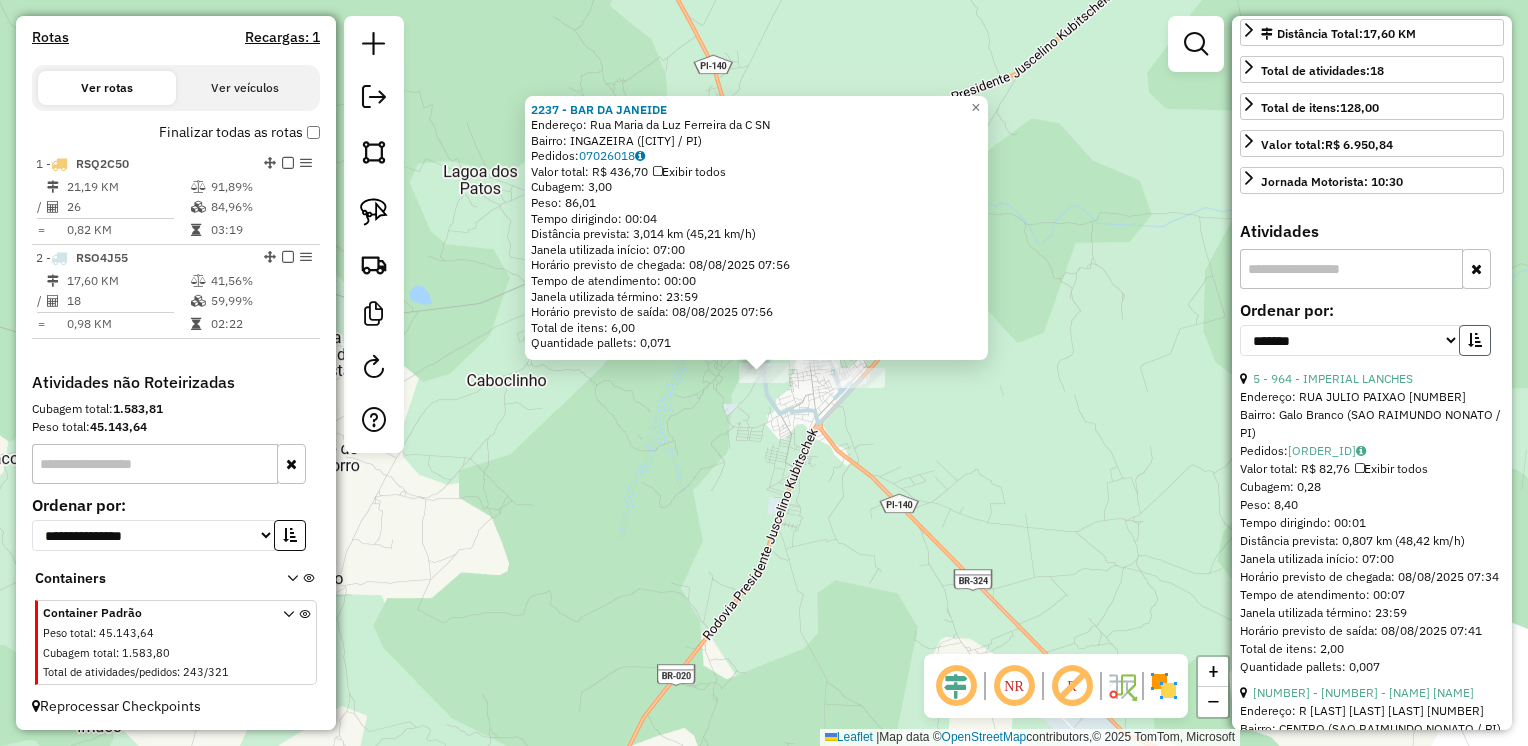 click at bounding box center (1475, 340) 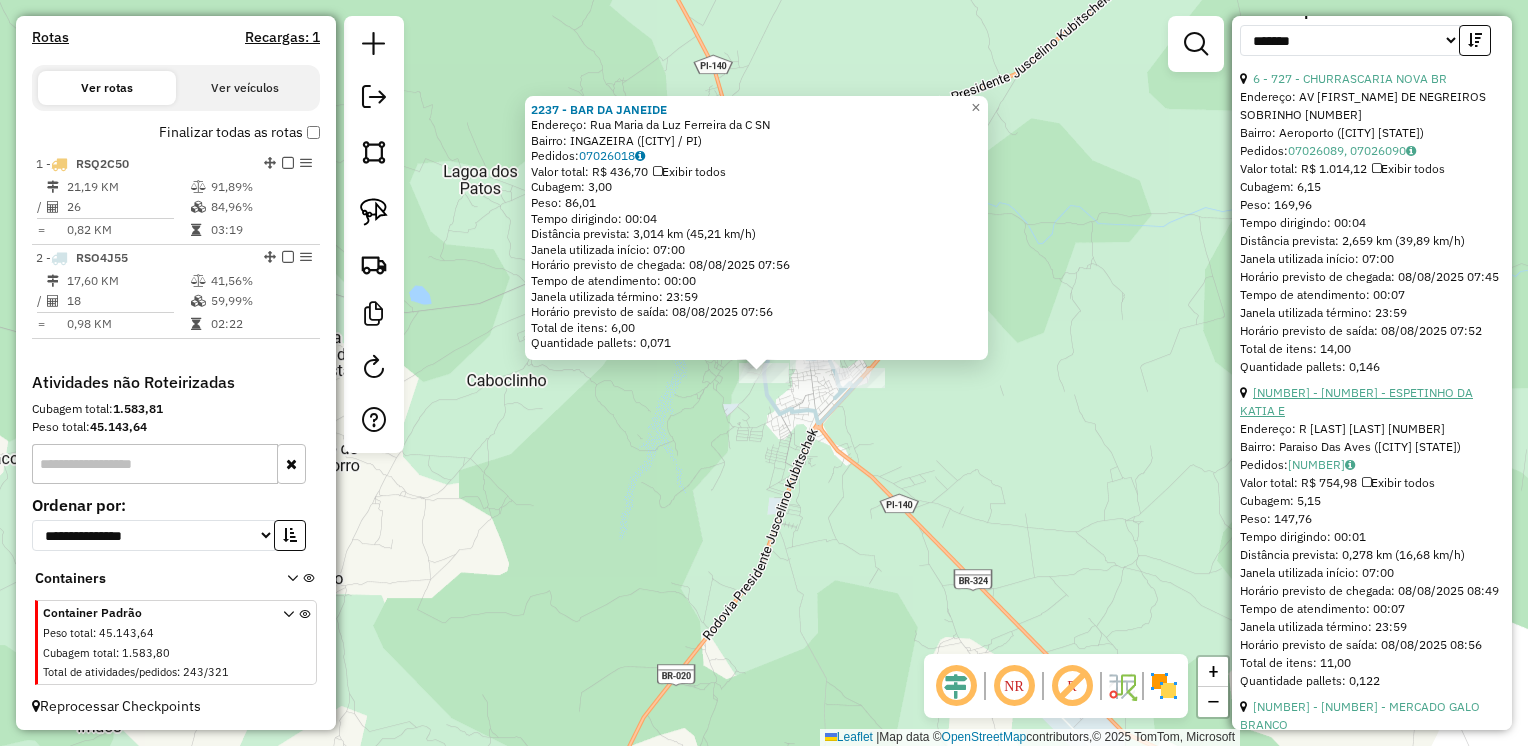 scroll, scrollTop: 600, scrollLeft: 0, axis: vertical 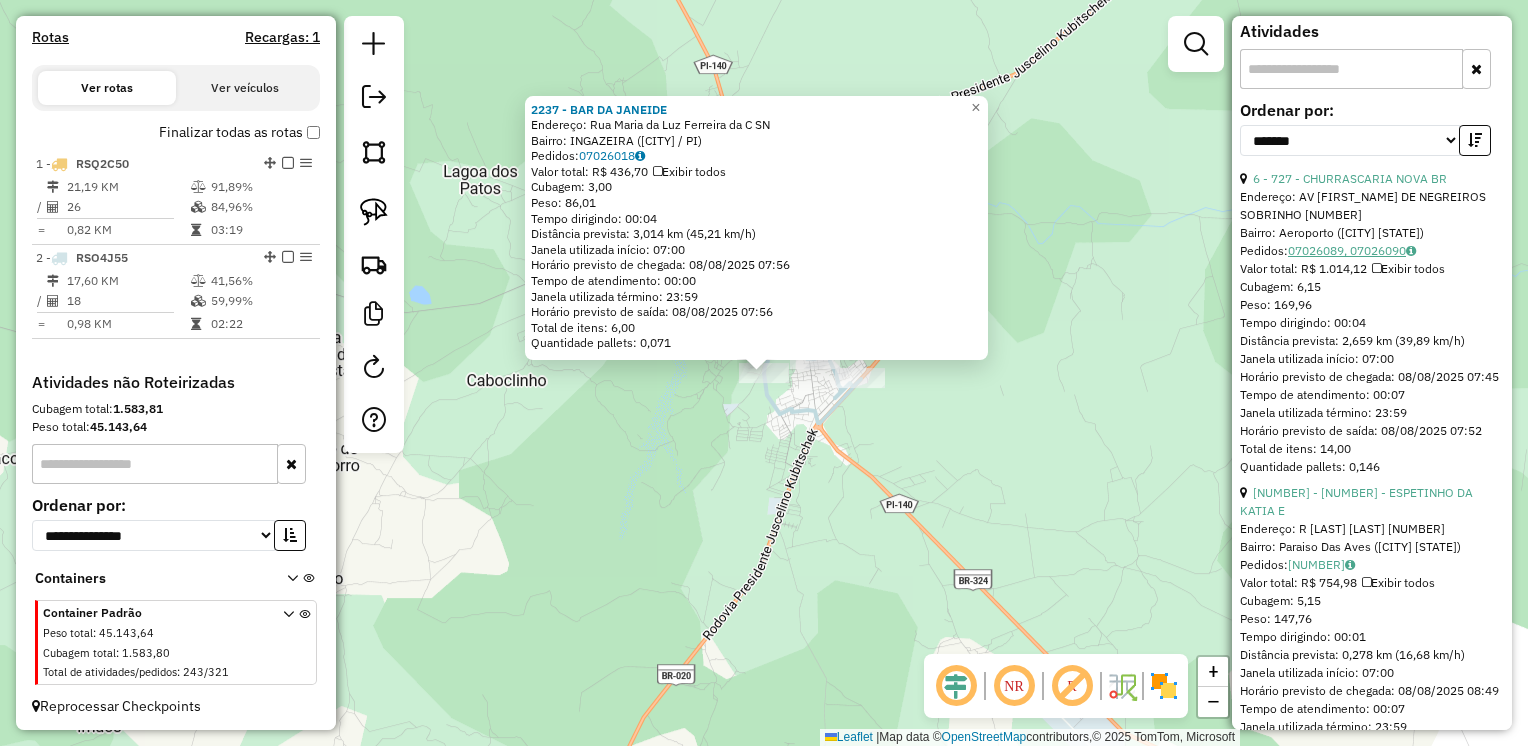 click on "07026089, 07026090" at bounding box center (1352, 250) 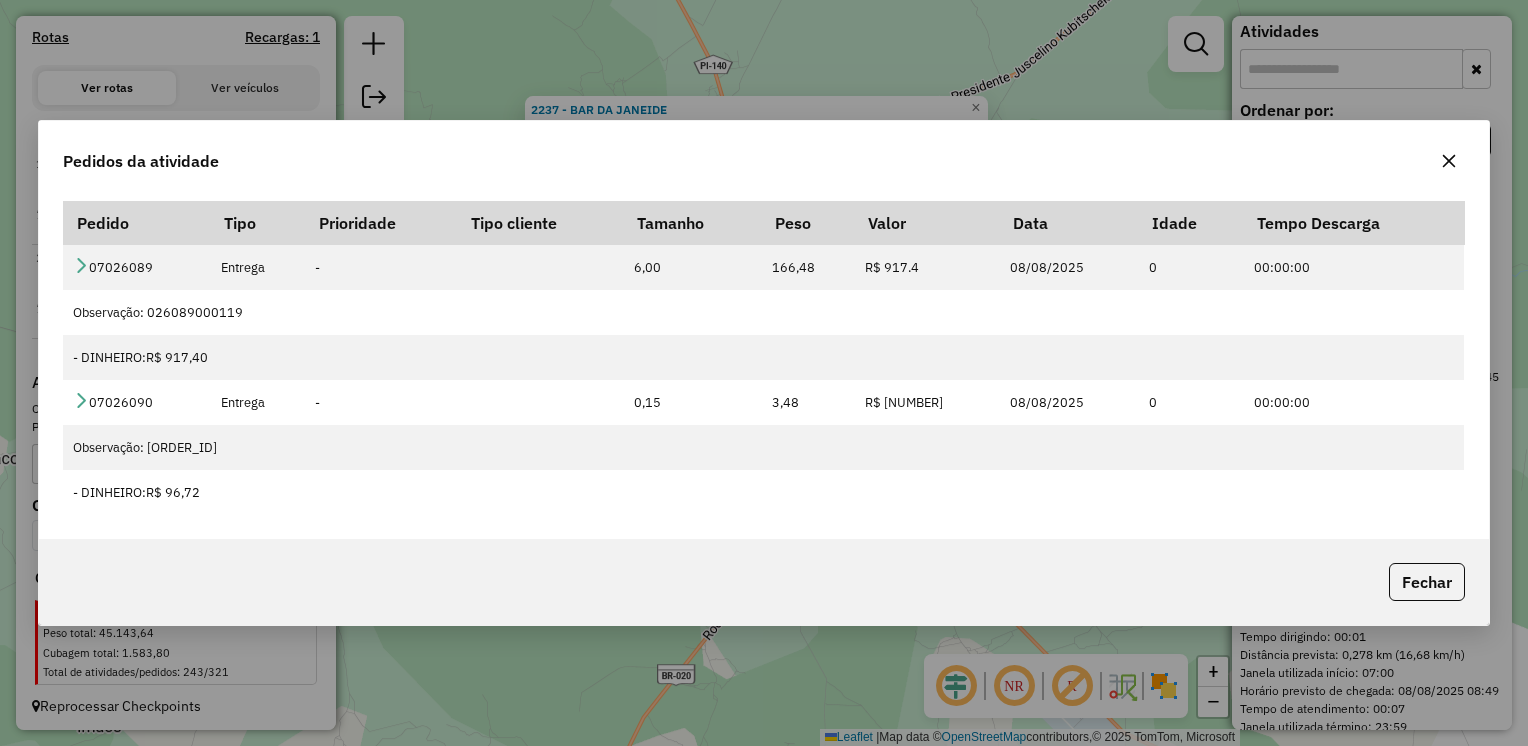 click 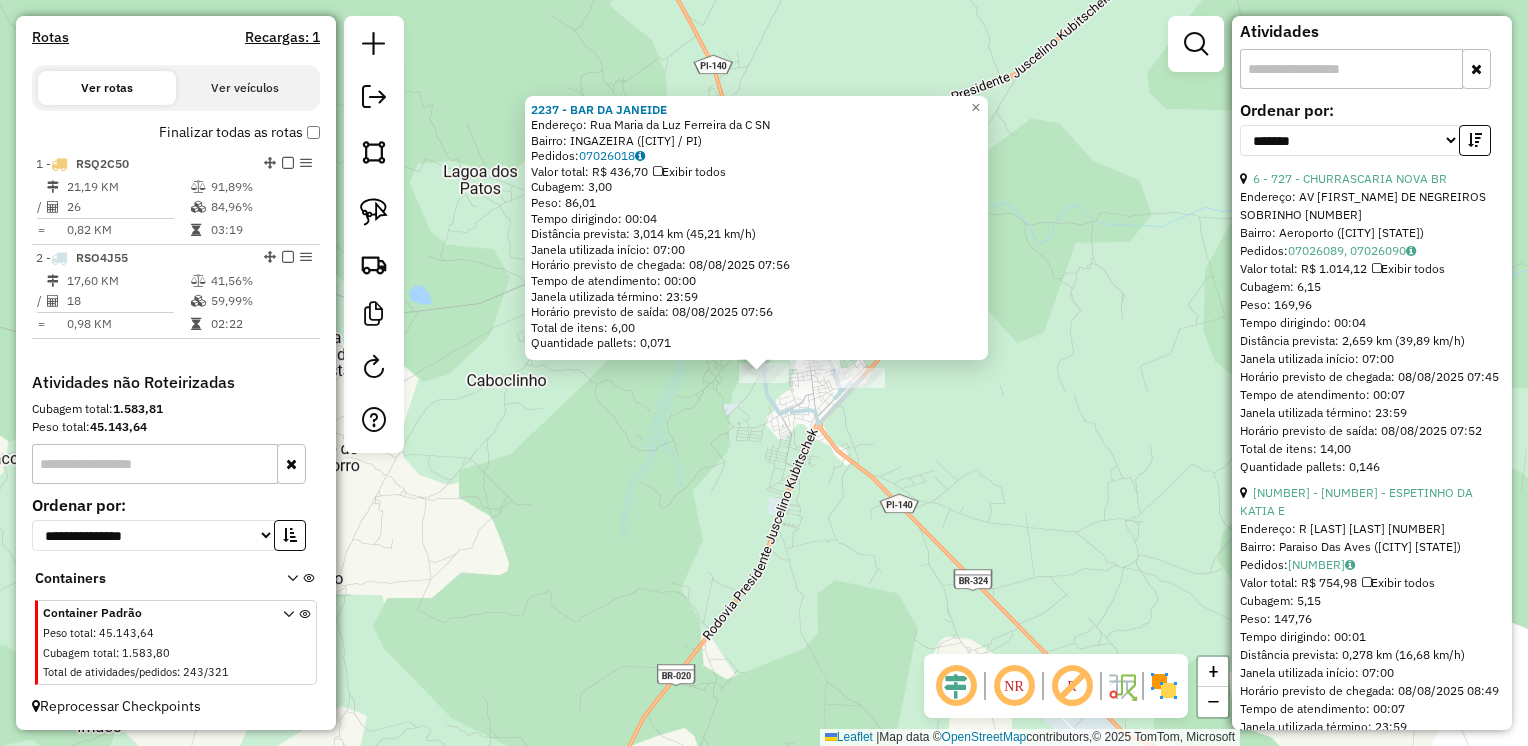 click on "[NUMBER] - [NAME]  Endereço:  Rua [NAME] da [NAME] Ferreira da C SN   Bairro: [NAME] ([NAME] [NAME] / PI)   Pedidos:  [ORDER_ID]   Valor total: R$ [PRICE]   Exibir todos   Cubagem: [CUBAGE]  Peso: [WEIGHT]  Tempo dirigindo: [TIME]   Distância prevista: [DISTANCE] km ([SPEED])   Janela utilizada início: [TIME]   Horário previsto de chegada: [DATE] [TIME]   Tempo de atendimento: [TIME]   Janela utilizada término: [TIME]   Horário previsto de saída: [DATE] [TIME]   Total de itens: [ITEMS]   Quantidade pallets: [PALLETS]  × Janela de atendimento Grade de atendimento Capacidade Transportadoras Veículos Cliente Pedidos  Rotas Selecione os dias de semana para filtrar as janelas de atendimento  Seg   Ter   Qua   Qui   Sex   Sáb   Dom  Informe o período da janela de atendimento: De: Até:  Filtrar exatamente a janela do cliente  Considerar janela de atendimento padrão  Selecione os dias de semana para filtrar as grades de atendimento  Seg   Ter   Qua   Qui   Sex   Sáb   Dom   Peso mínimo:   Peso máximo:   De:" 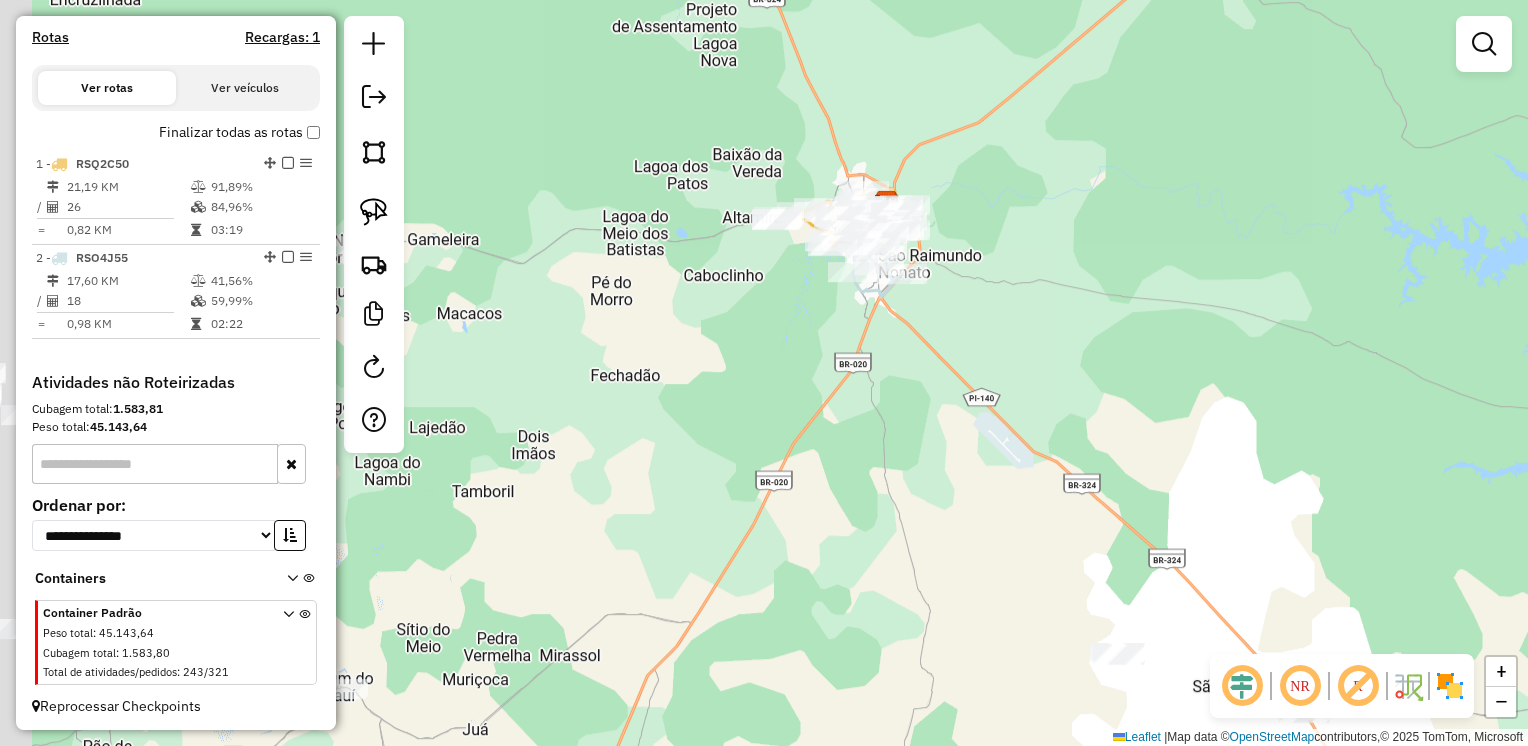 drag, startPoint x: 644, startPoint y: 496, endPoint x: 1052, endPoint y: 322, distance: 443.55383 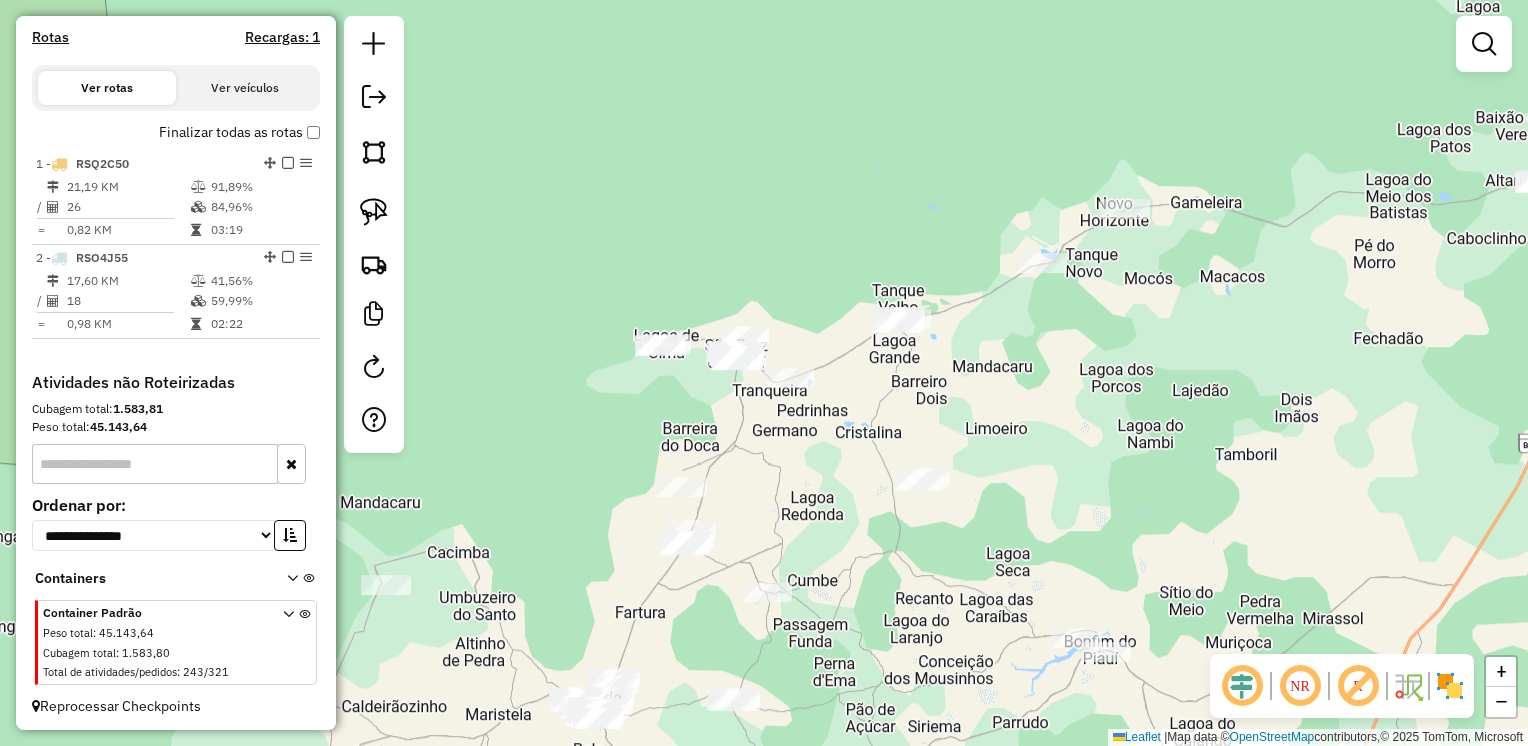 drag, startPoint x: 781, startPoint y: 345, endPoint x: 1321, endPoint y: 358, distance: 540.15643 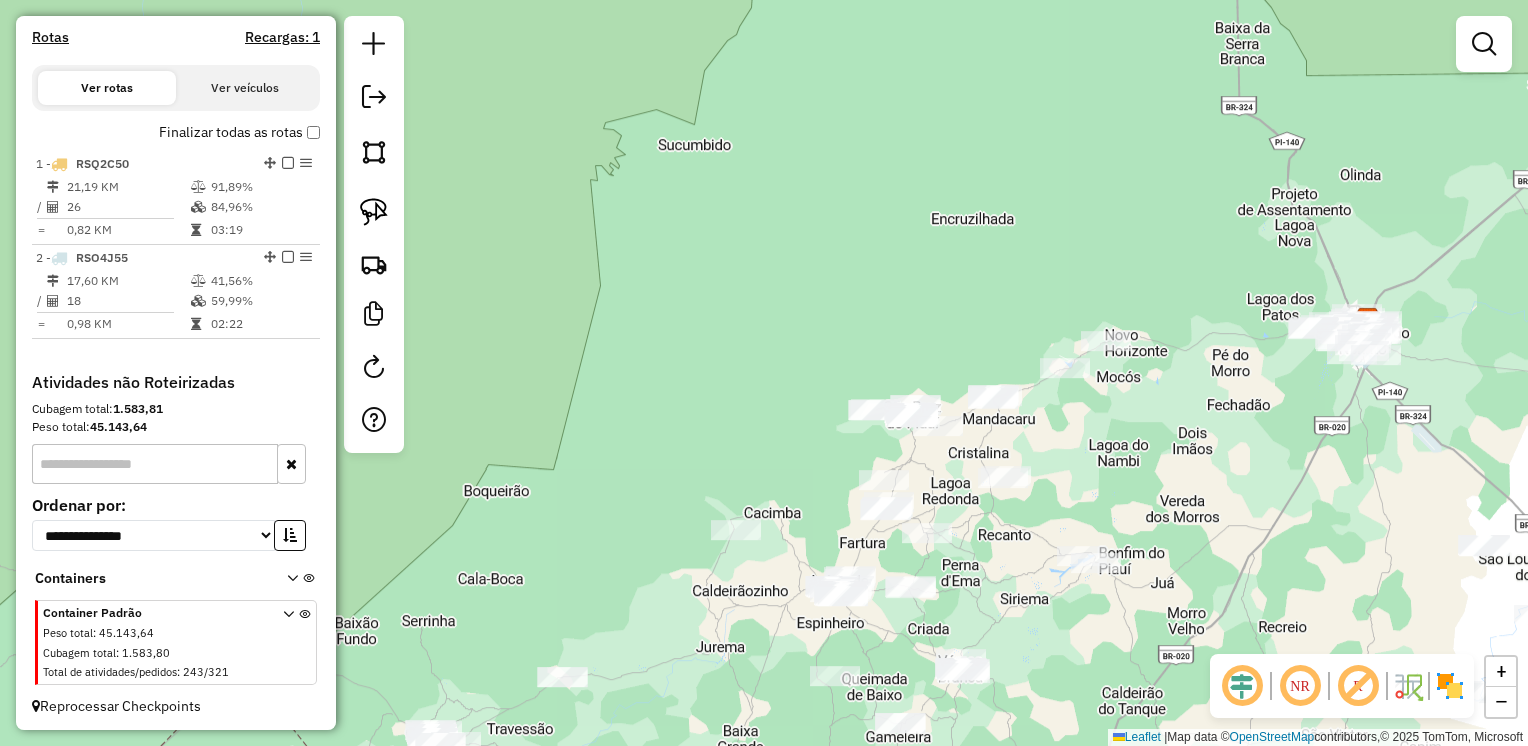 drag, startPoint x: 1104, startPoint y: 489, endPoint x: 1028, endPoint y: 520, distance: 82.07923 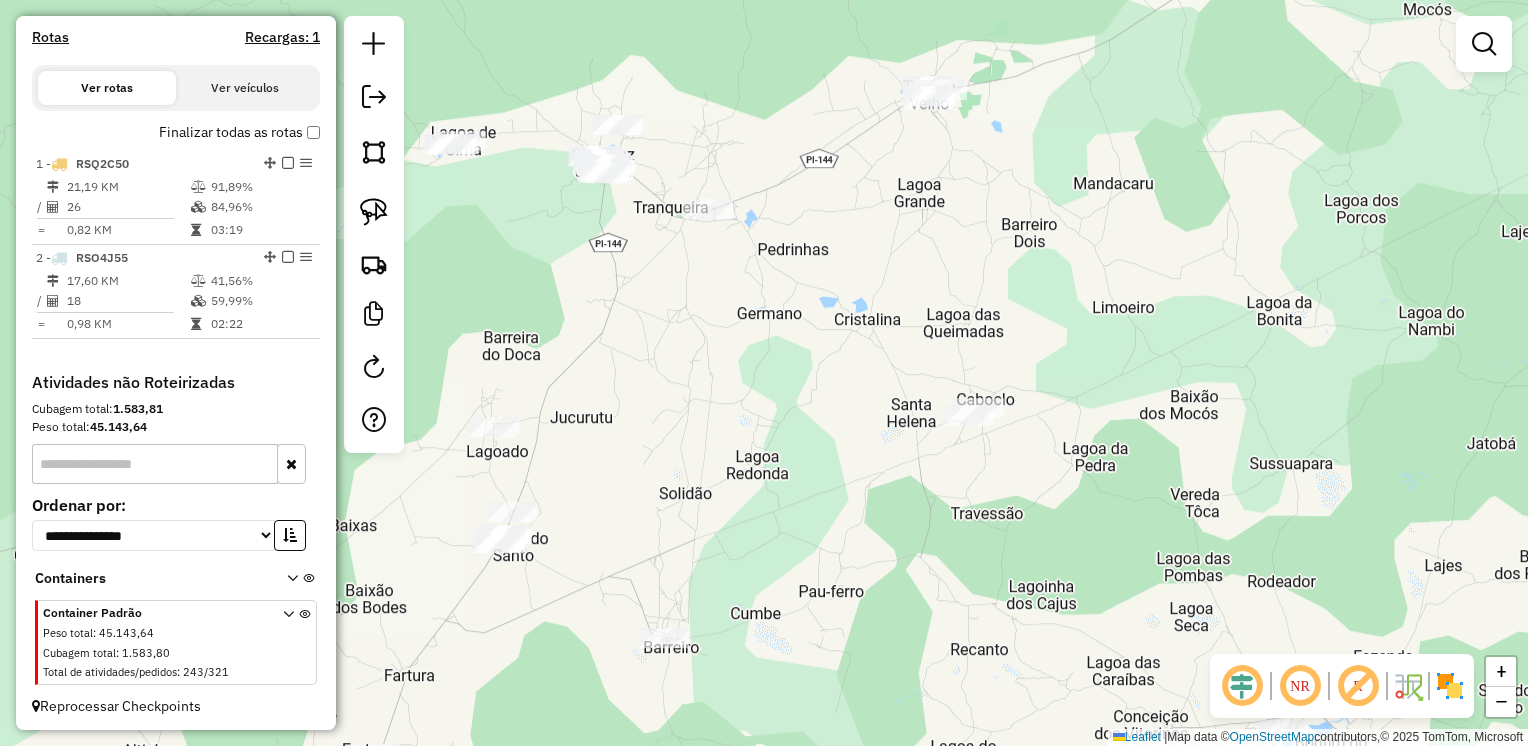 drag, startPoint x: 376, startPoint y: 210, endPoint x: 411, endPoint y: 197, distance: 37.336308 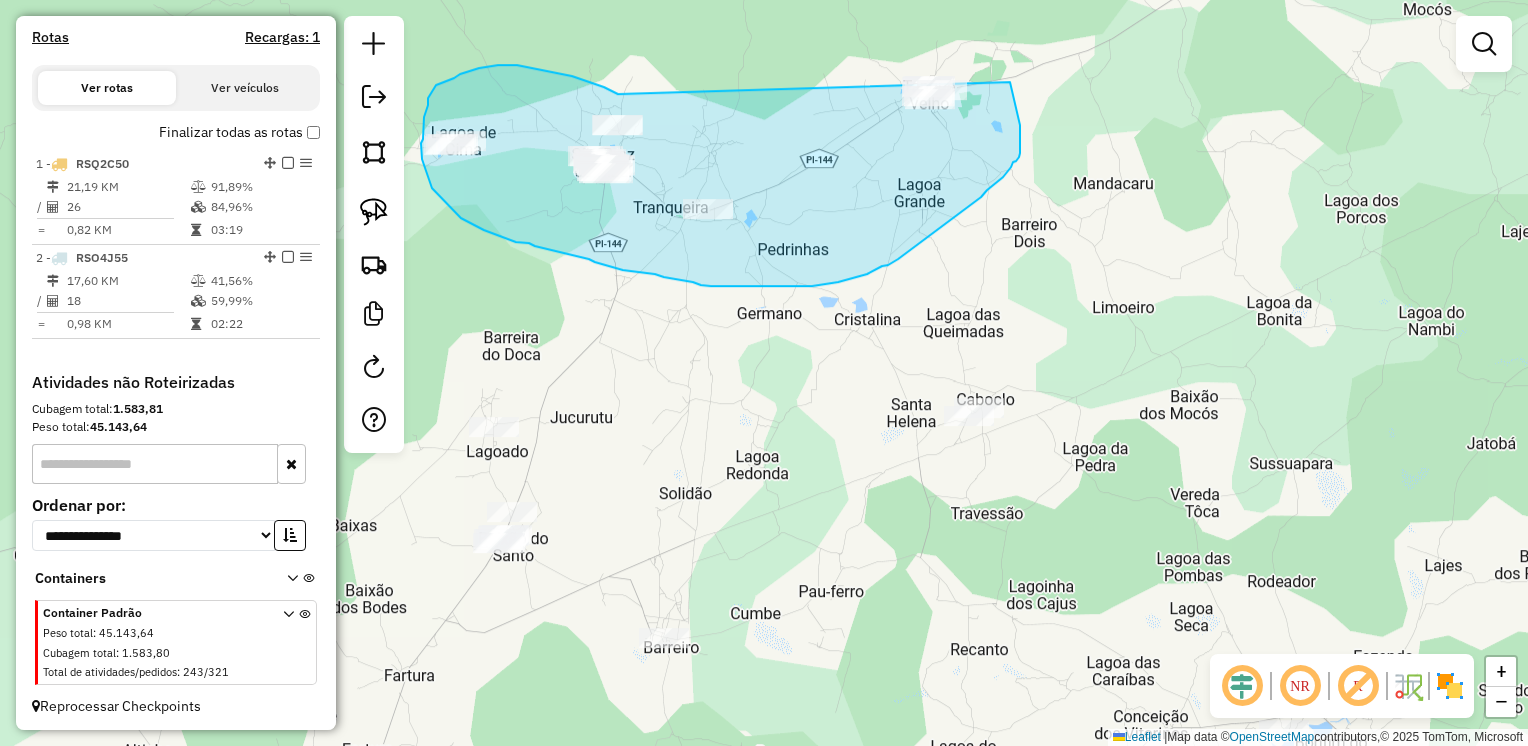 drag, startPoint x: 617, startPoint y: 93, endPoint x: 1006, endPoint y: 69, distance: 389.73965 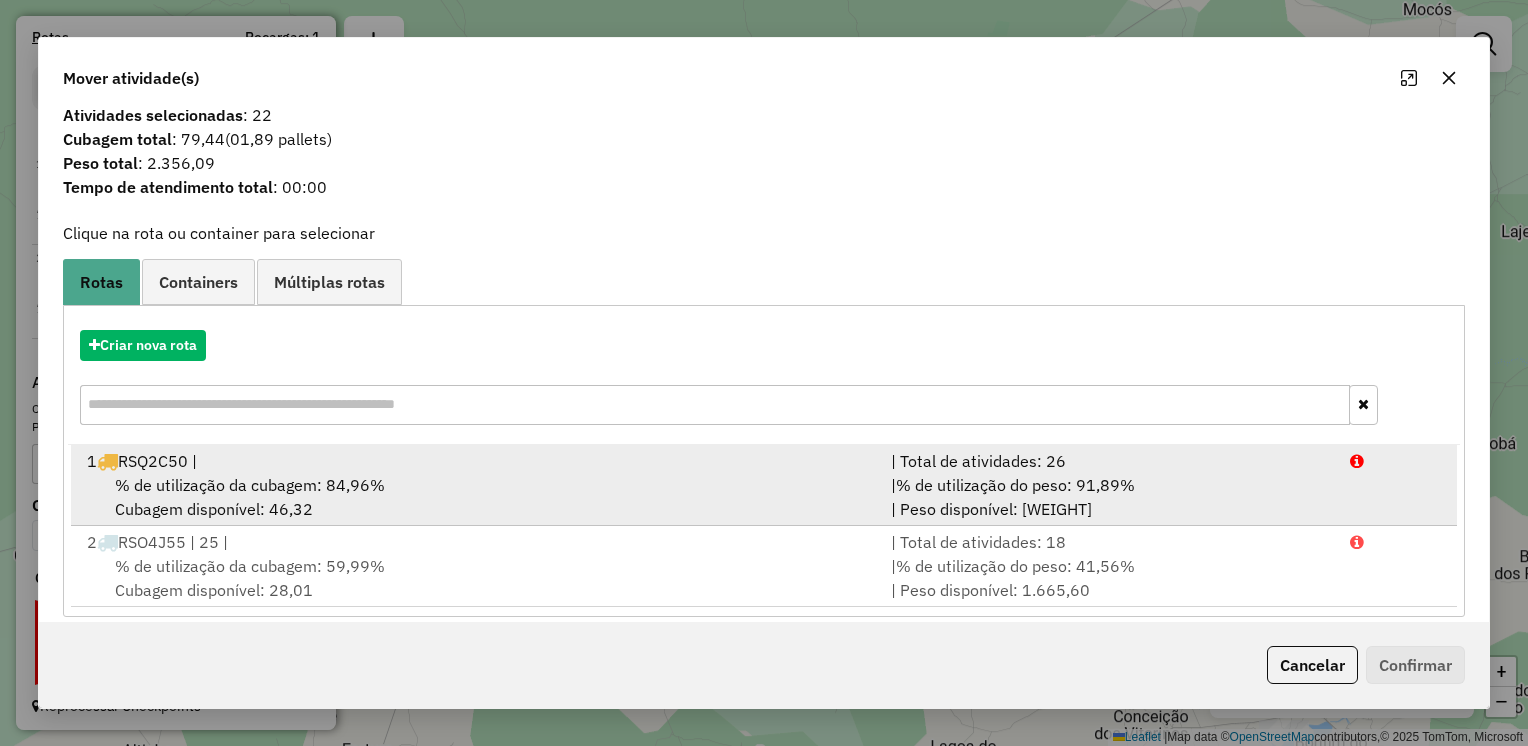 scroll, scrollTop: 32, scrollLeft: 0, axis: vertical 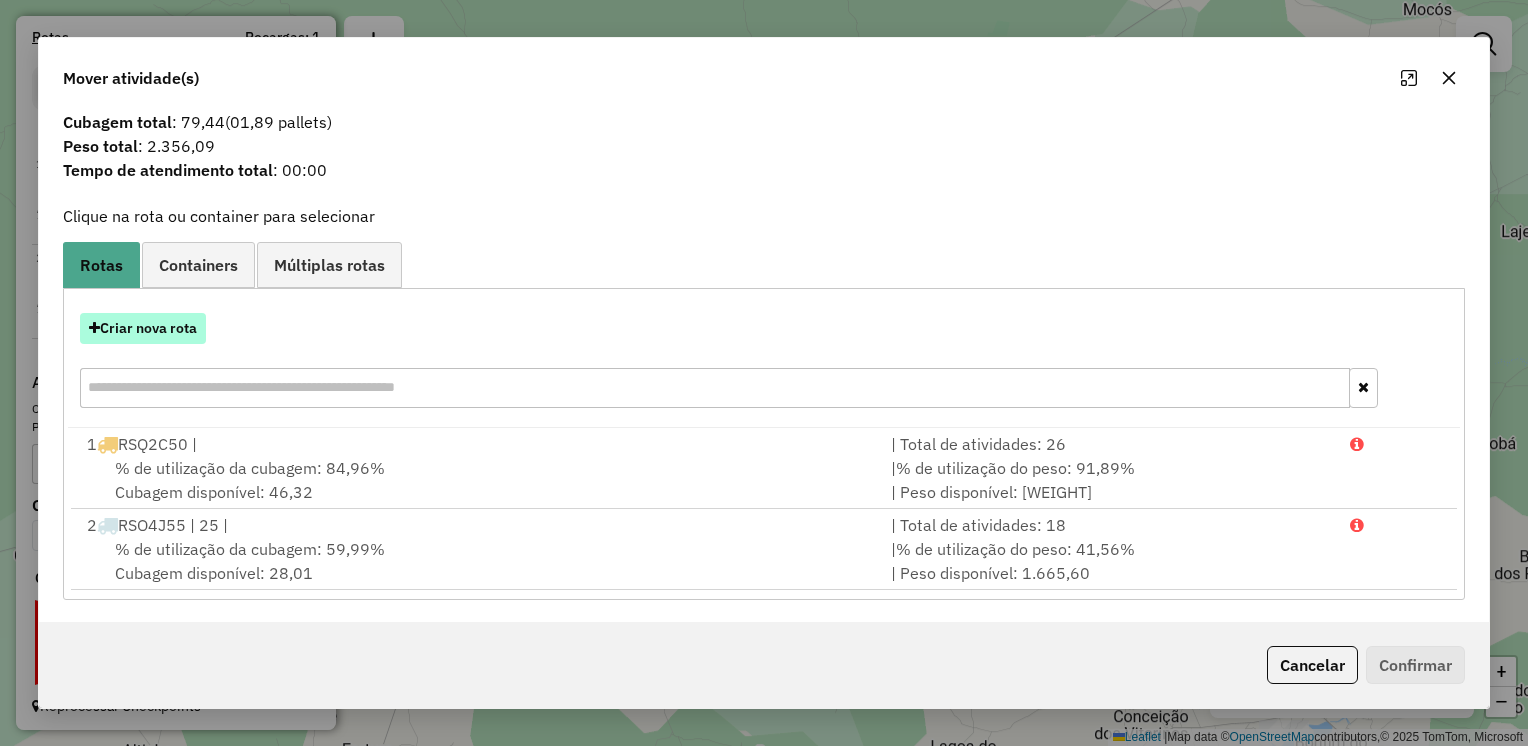 click on "Criar nova rota" at bounding box center [143, 328] 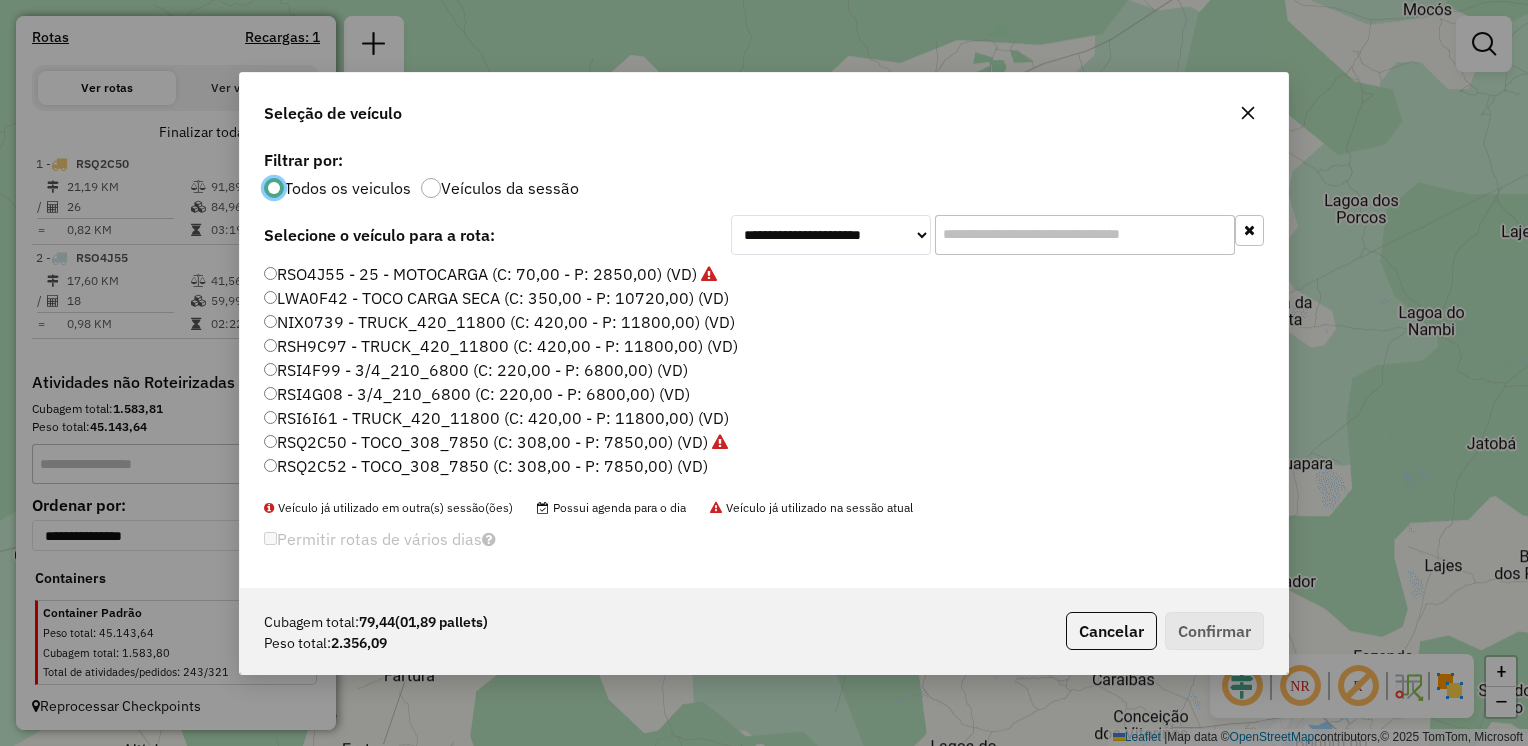 scroll, scrollTop: 10, scrollLeft: 6, axis: both 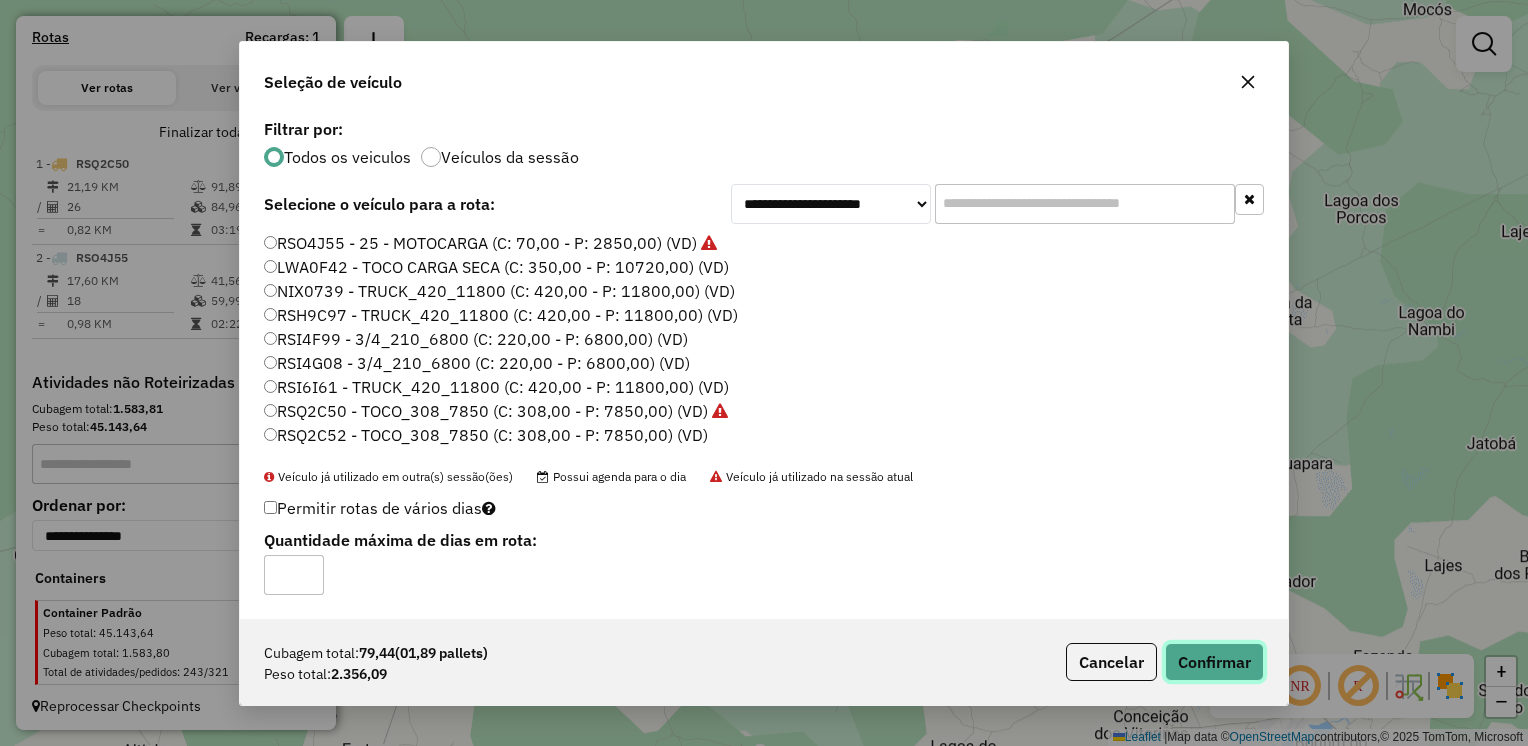 click on "Confirmar" 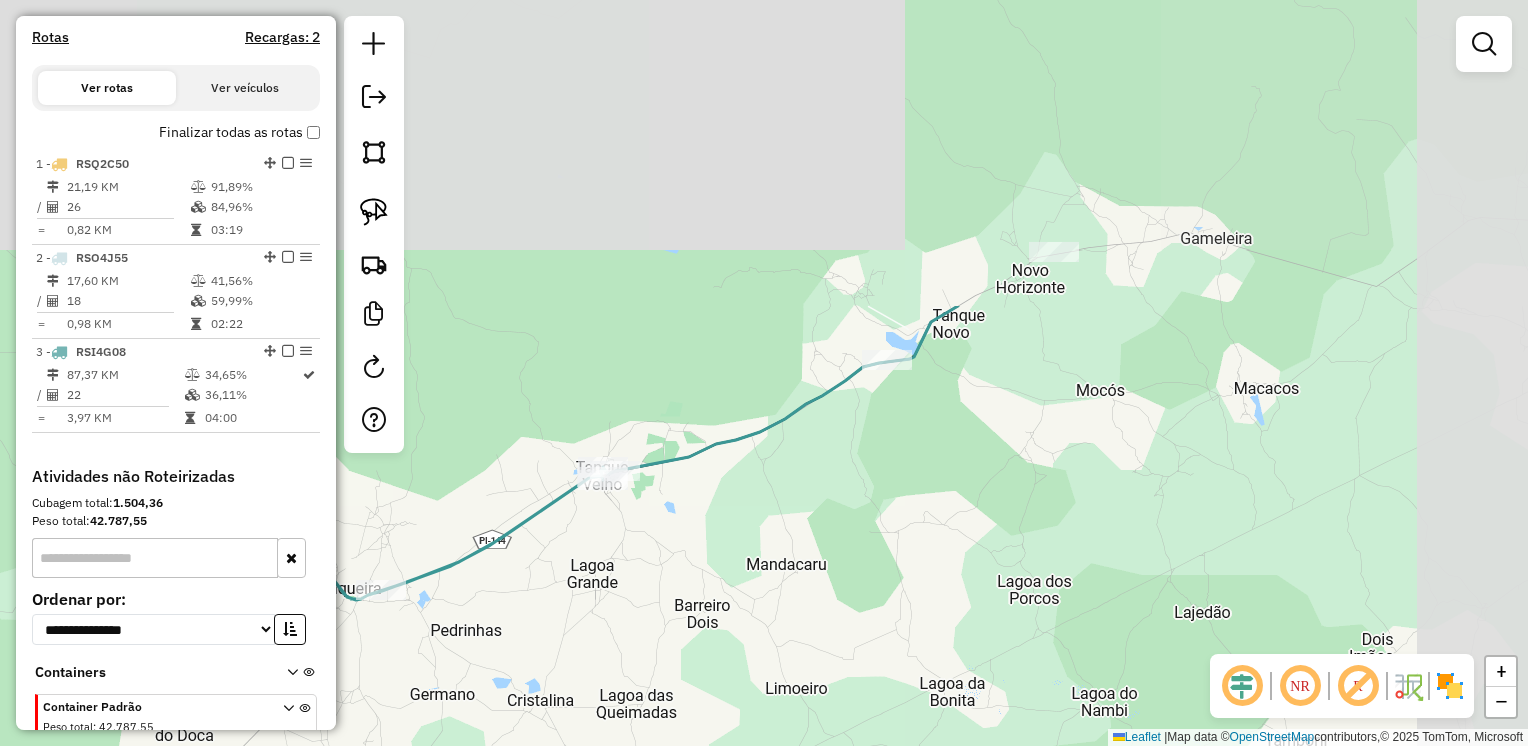 drag, startPoint x: 1236, startPoint y: 310, endPoint x: 910, endPoint y: 678, distance: 491.62994 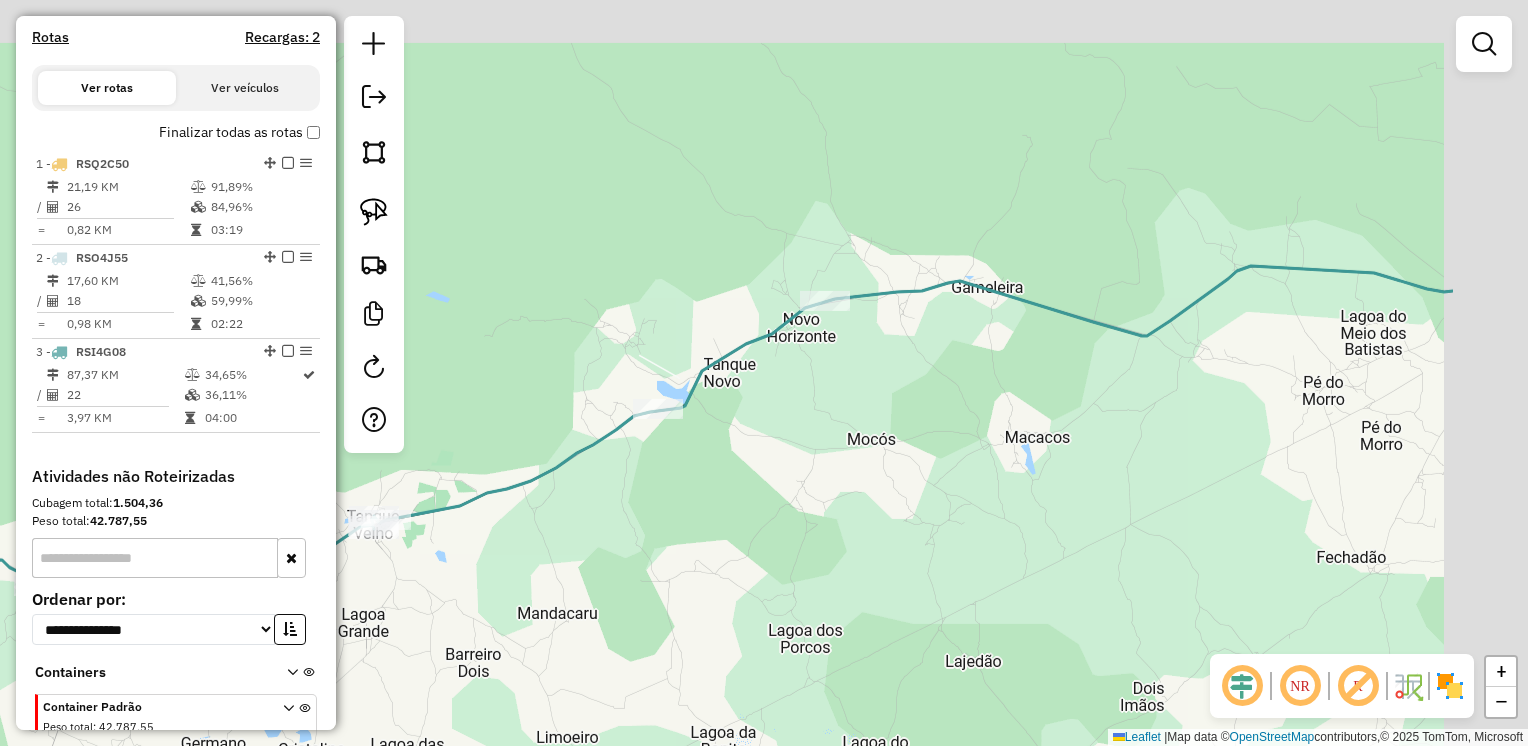 drag, startPoint x: 1368, startPoint y: 429, endPoint x: 1123, endPoint y: 478, distance: 249.85196 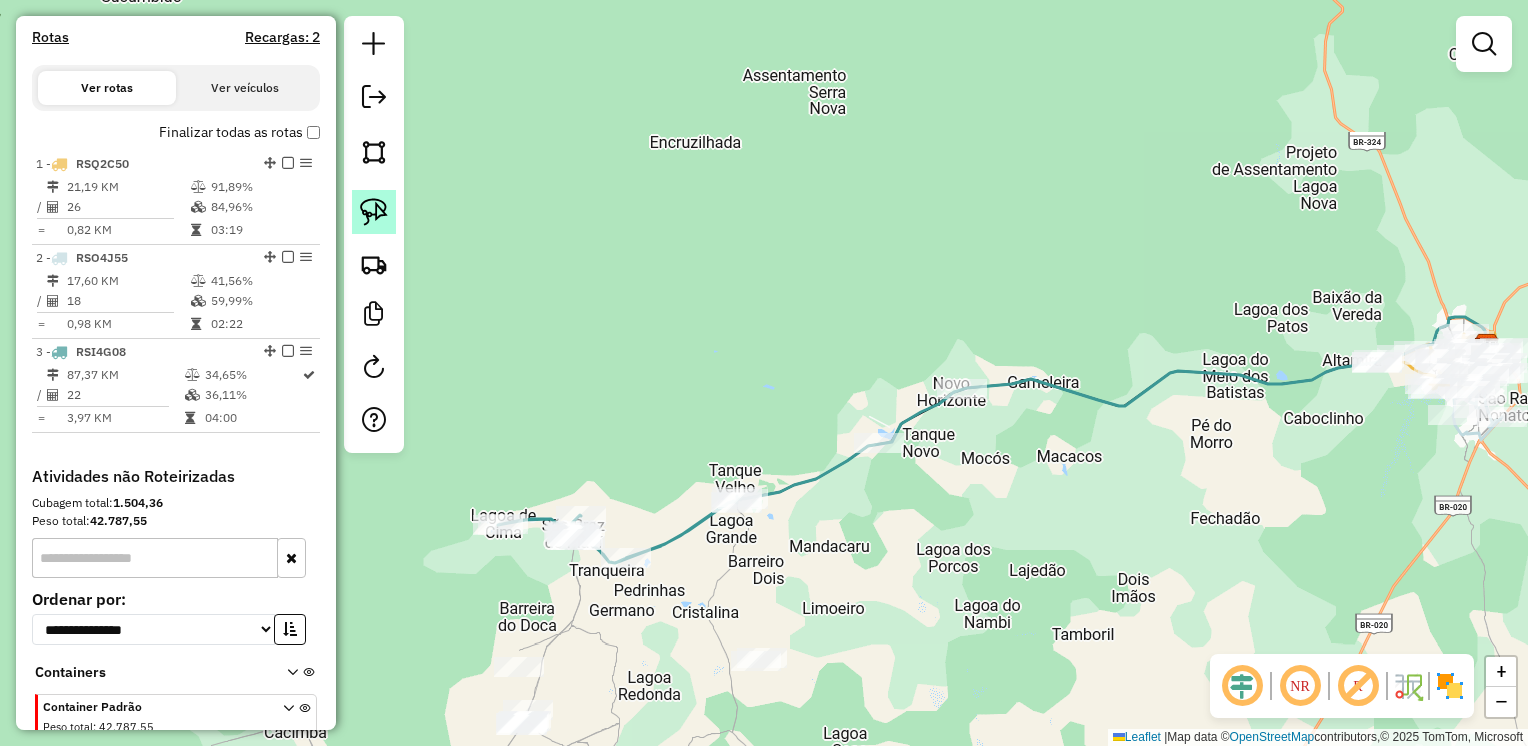 click 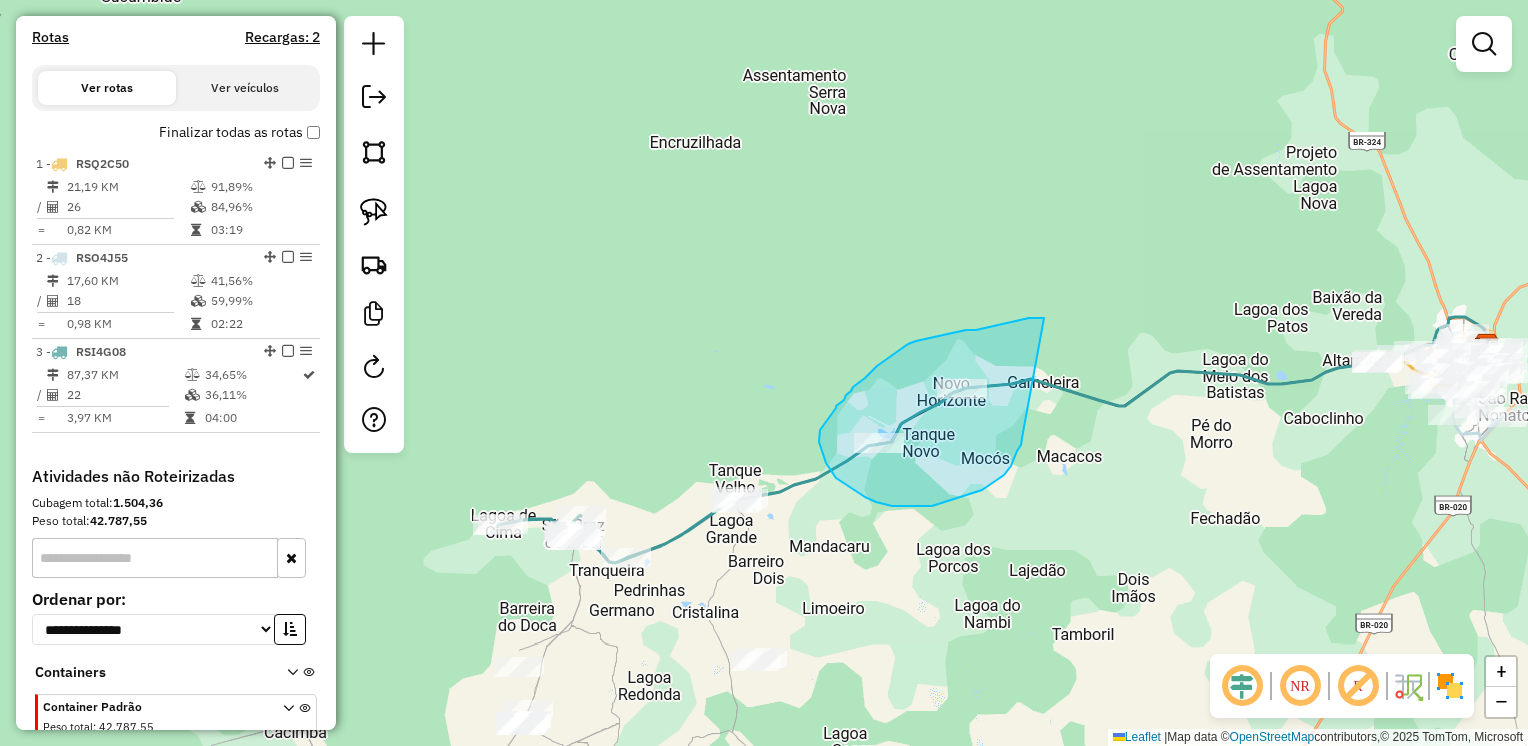 drag, startPoint x: 1044, startPoint y: 318, endPoint x: 1022, endPoint y: 434, distance: 118.06778 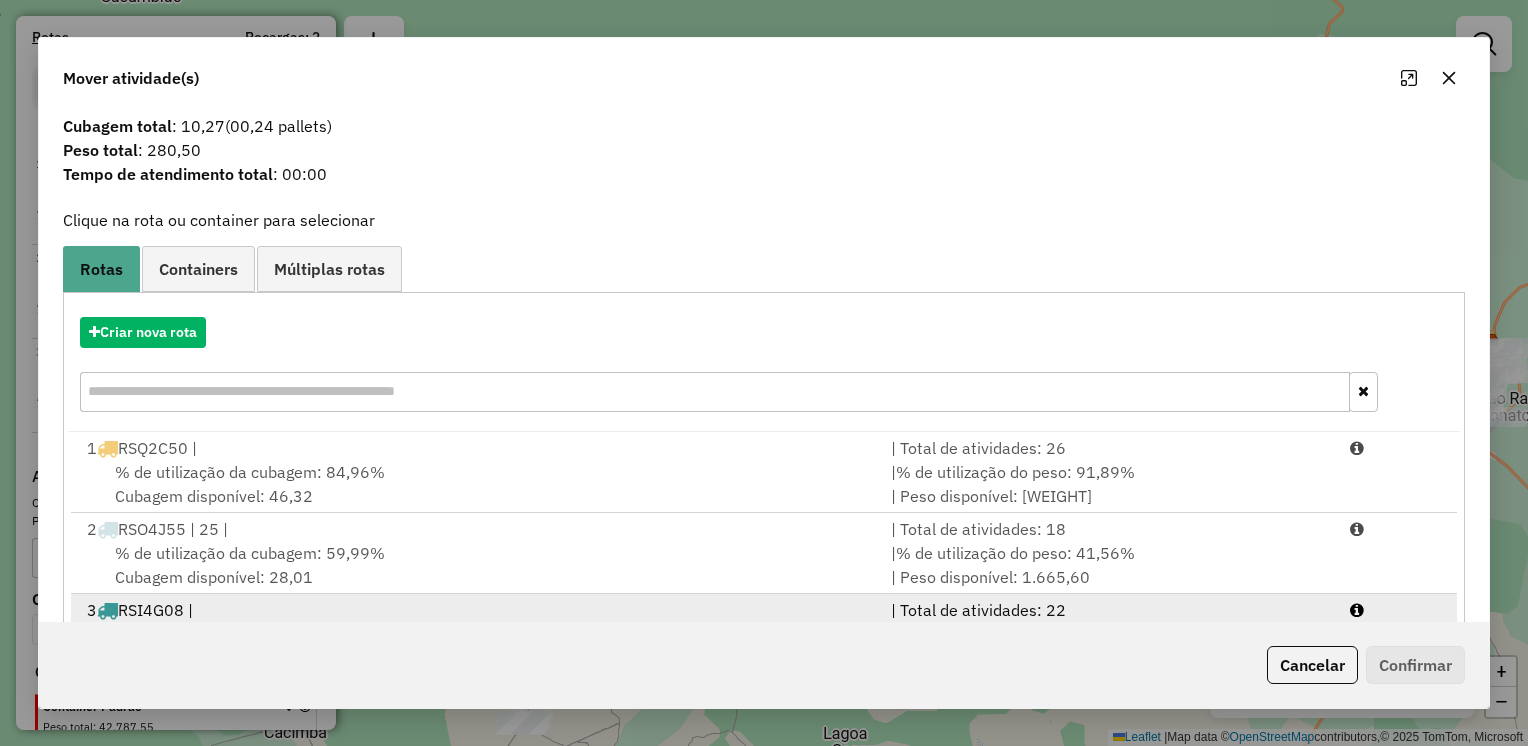 scroll, scrollTop: 113, scrollLeft: 0, axis: vertical 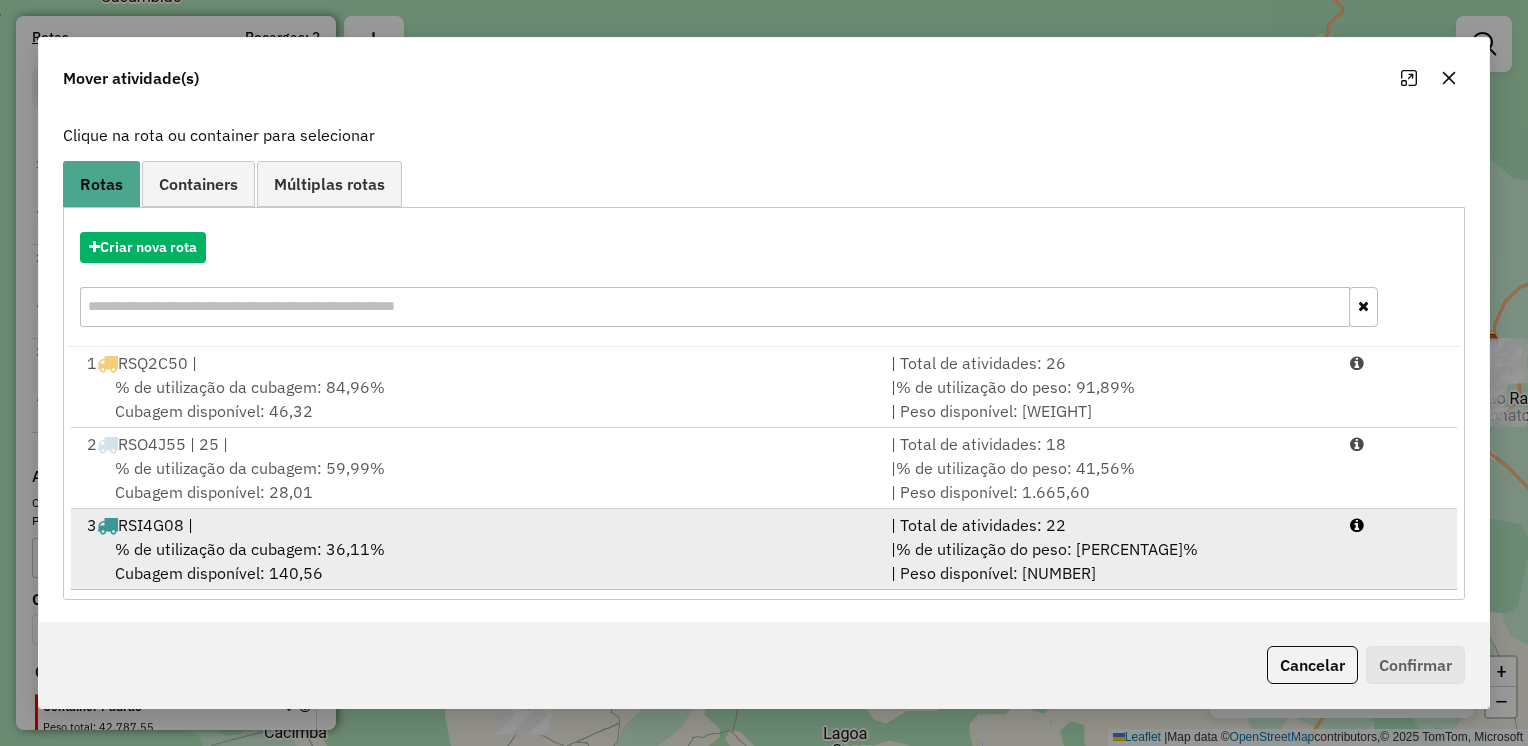 click on "% de utilização da cubagem: [PERCENTAGE]%  Cubagem disponível: [CUBAGE]" at bounding box center (477, 561) 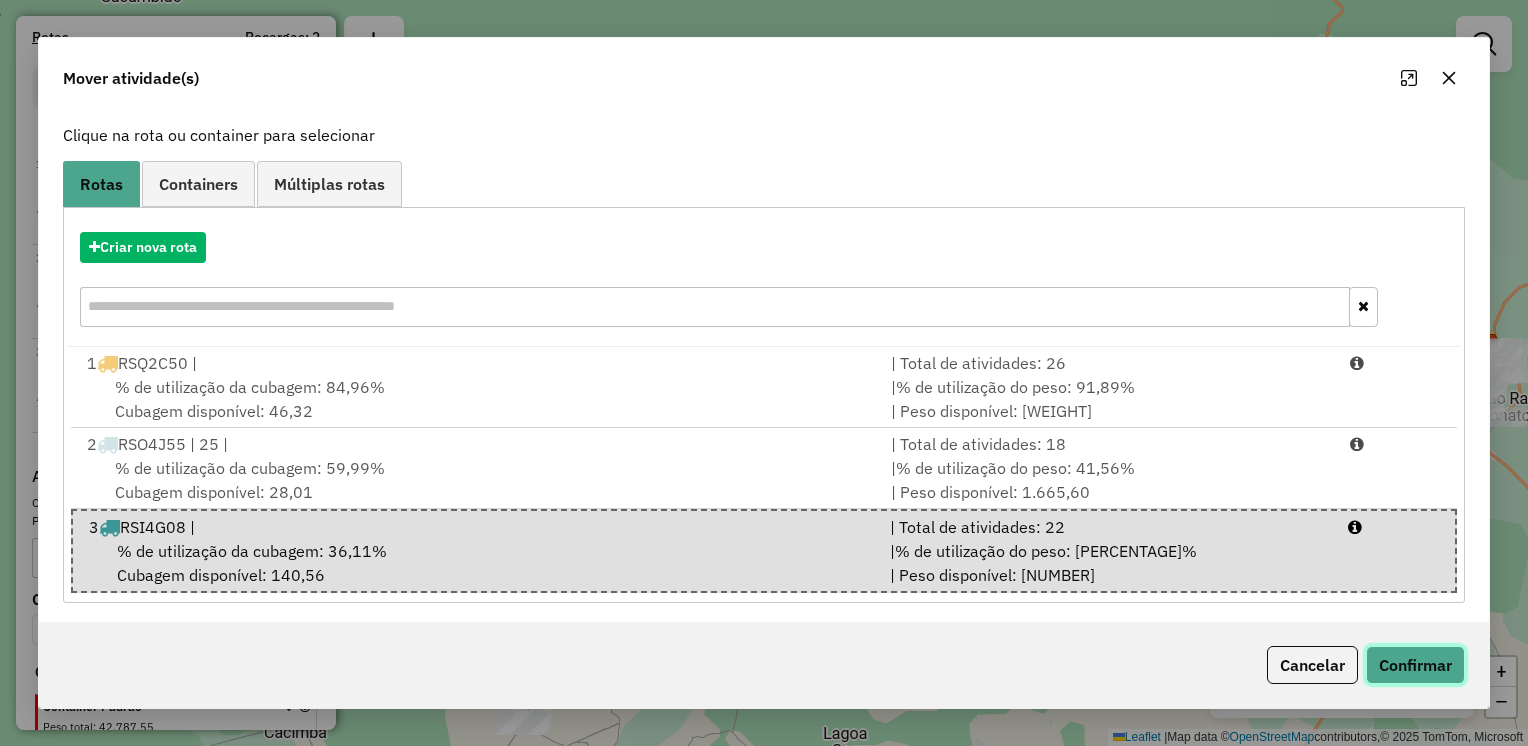 click on "Confirmar" 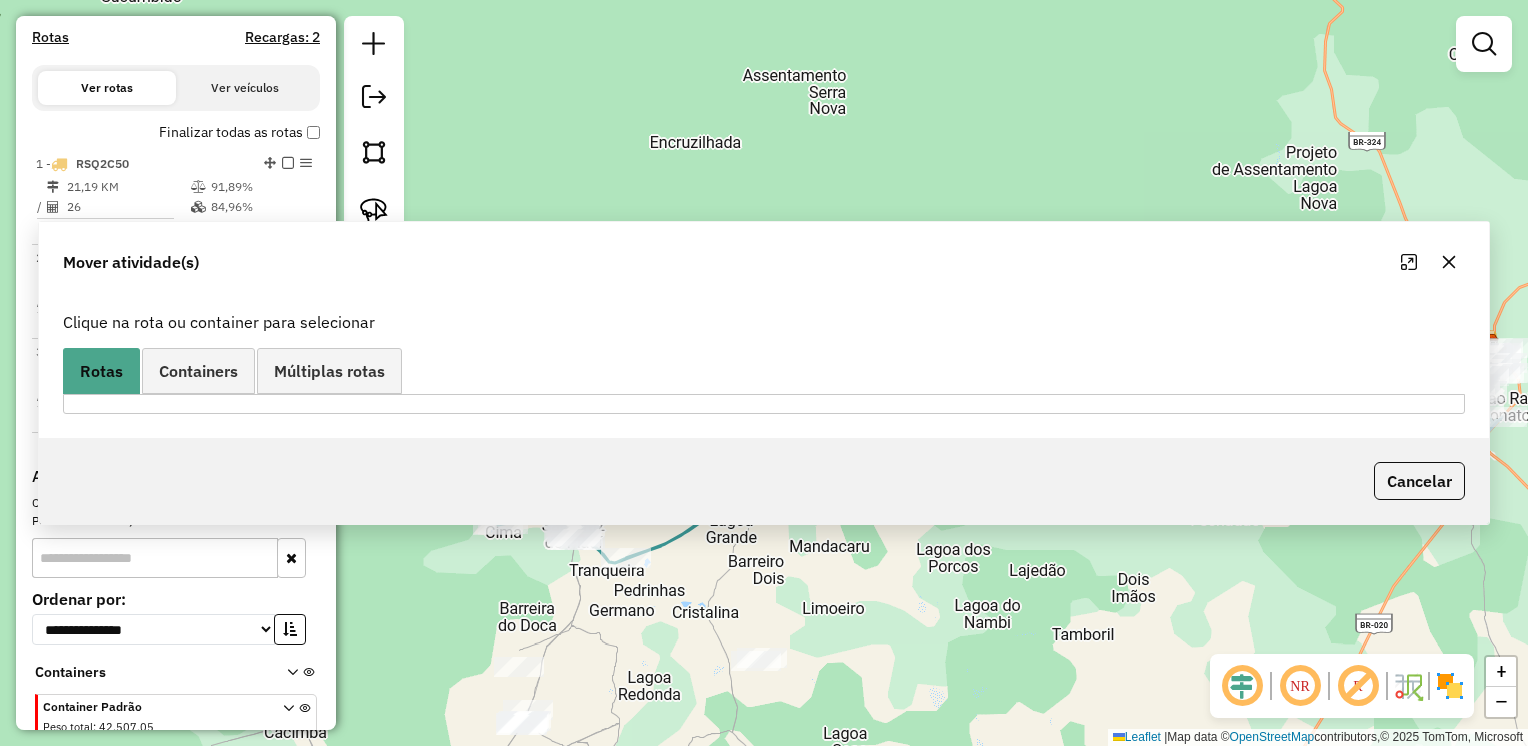 scroll, scrollTop: 0, scrollLeft: 0, axis: both 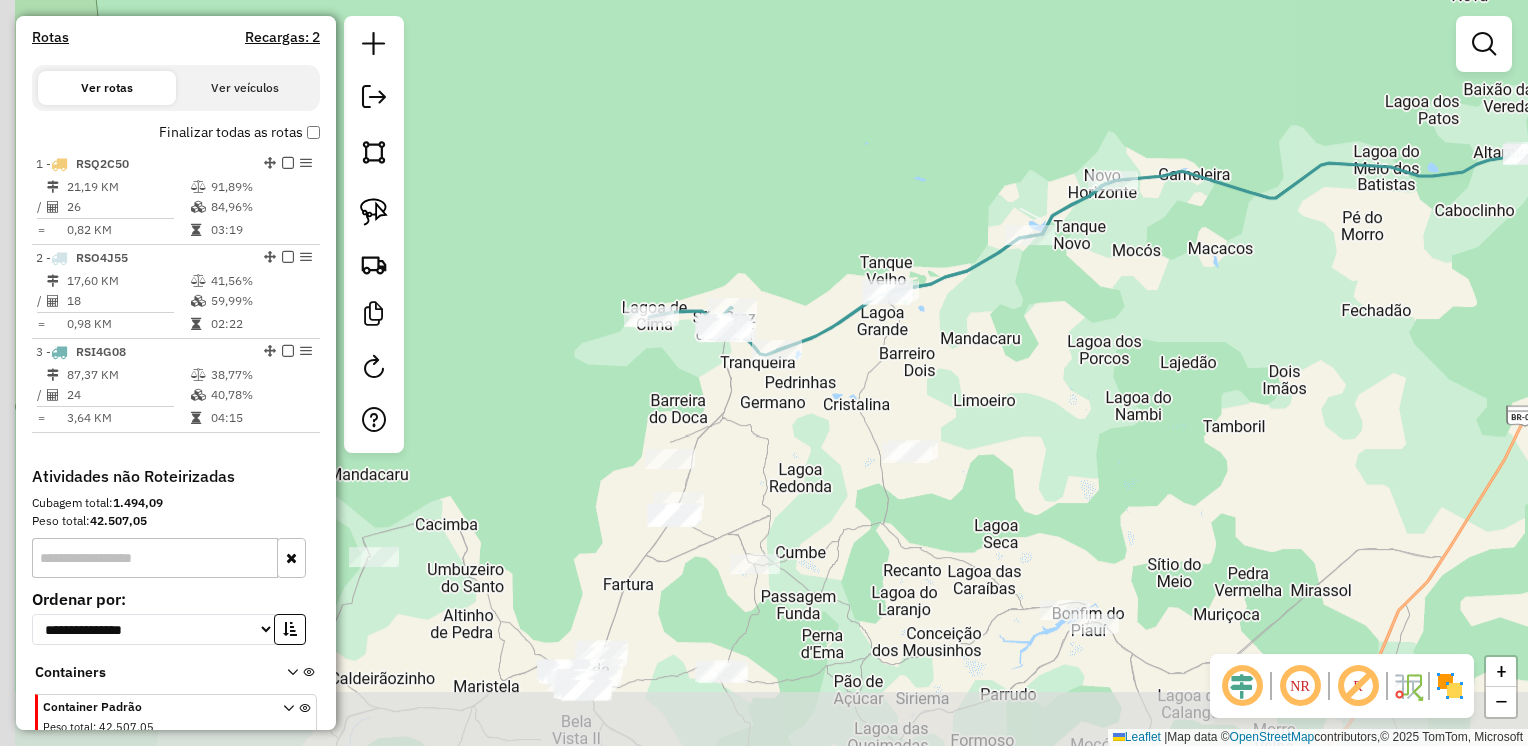 drag, startPoint x: 932, startPoint y: 699, endPoint x: 1096, endPoint y: 511, distance: 249.47946 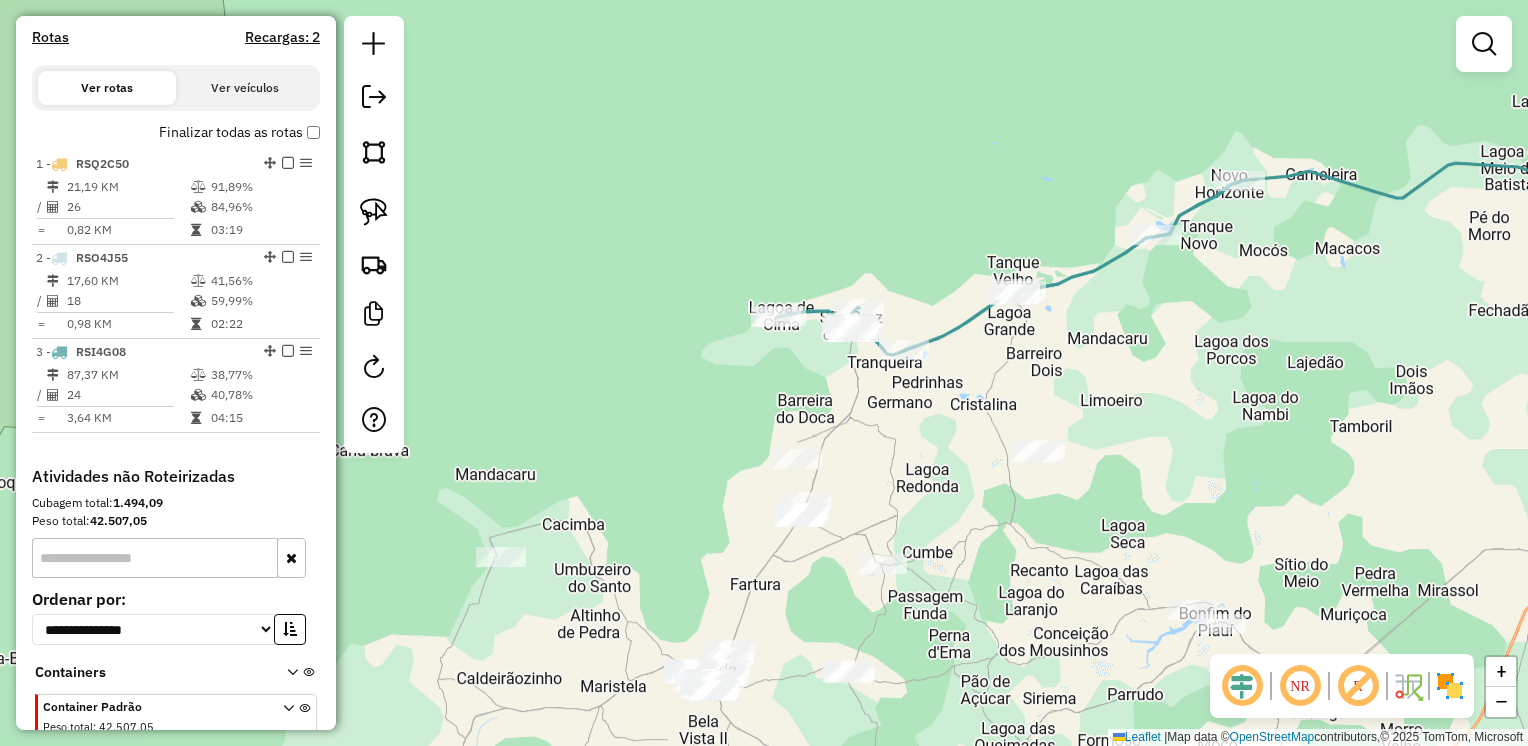 drag, startPoint x: 1080, startPoint y: 509, endPoint x: 1175, endPoint y: 509, distance: 95 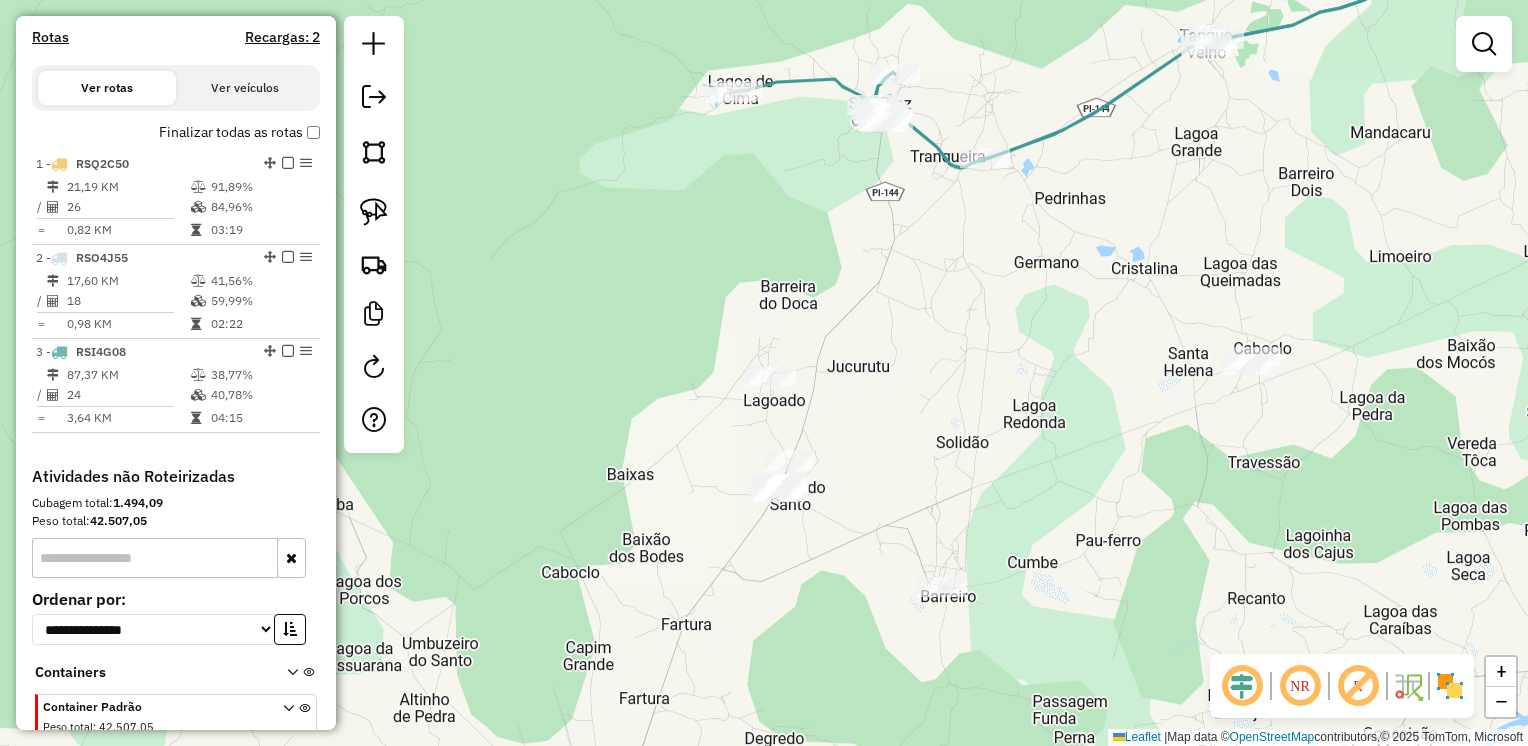 drag, startPoint x: 376, startPoint y: 201, endPoint x: 480, endPoint y: 202, distance: 104.00481 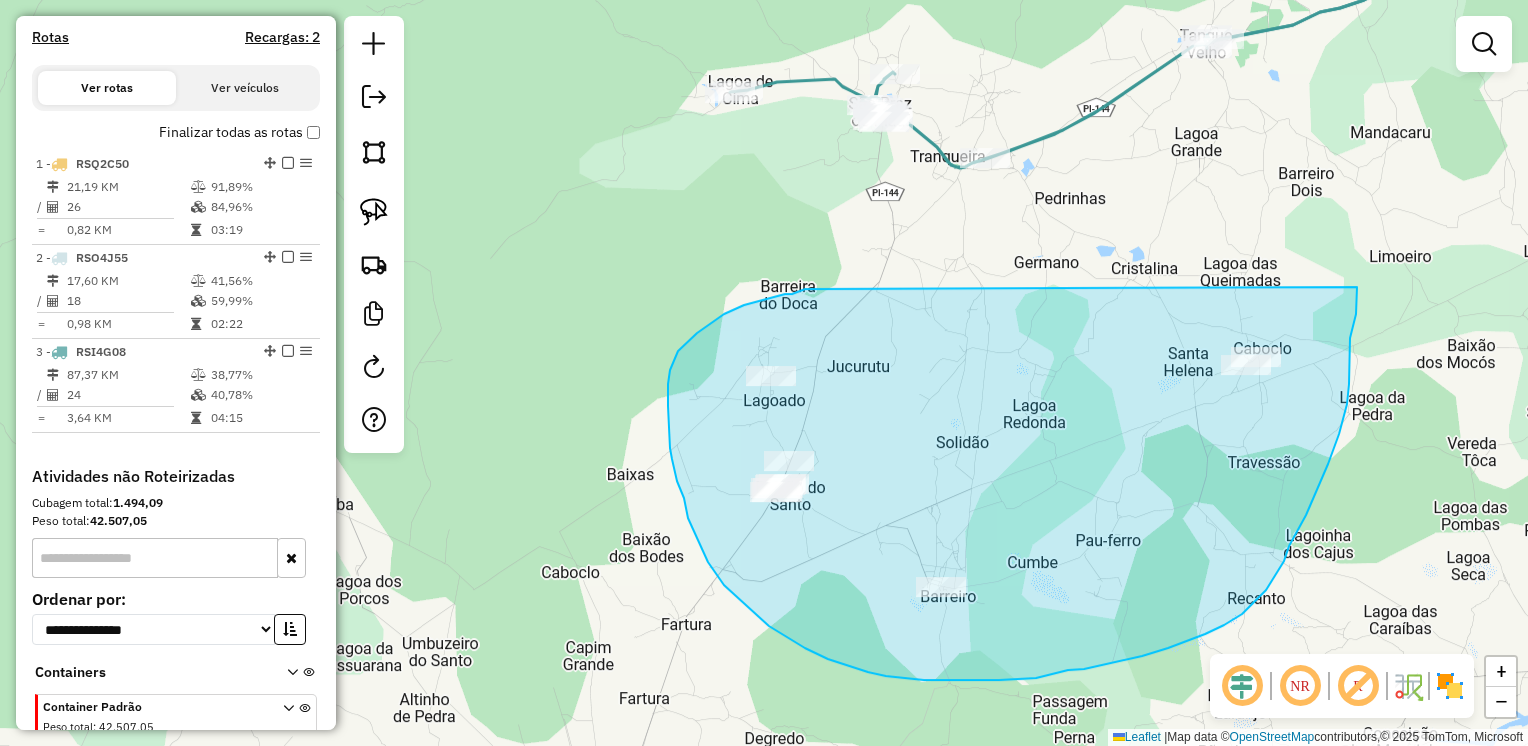 drag, startPoint x: 785, startPoint y: 294, endPoint x: 1342, endPoint y: 275, distance: 557.324 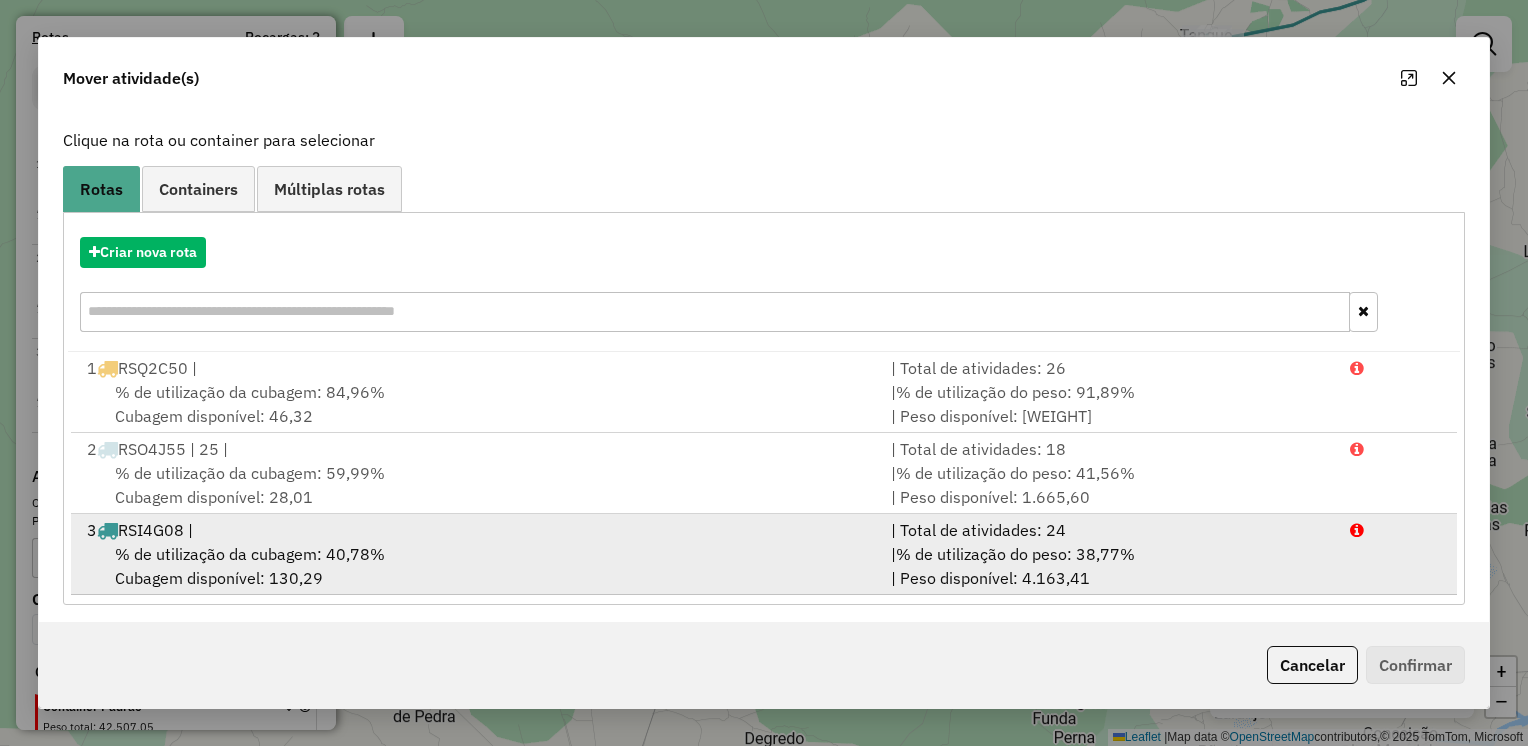 scroll, scrollTop: 113, scrollLeft: 0, axis: vertical 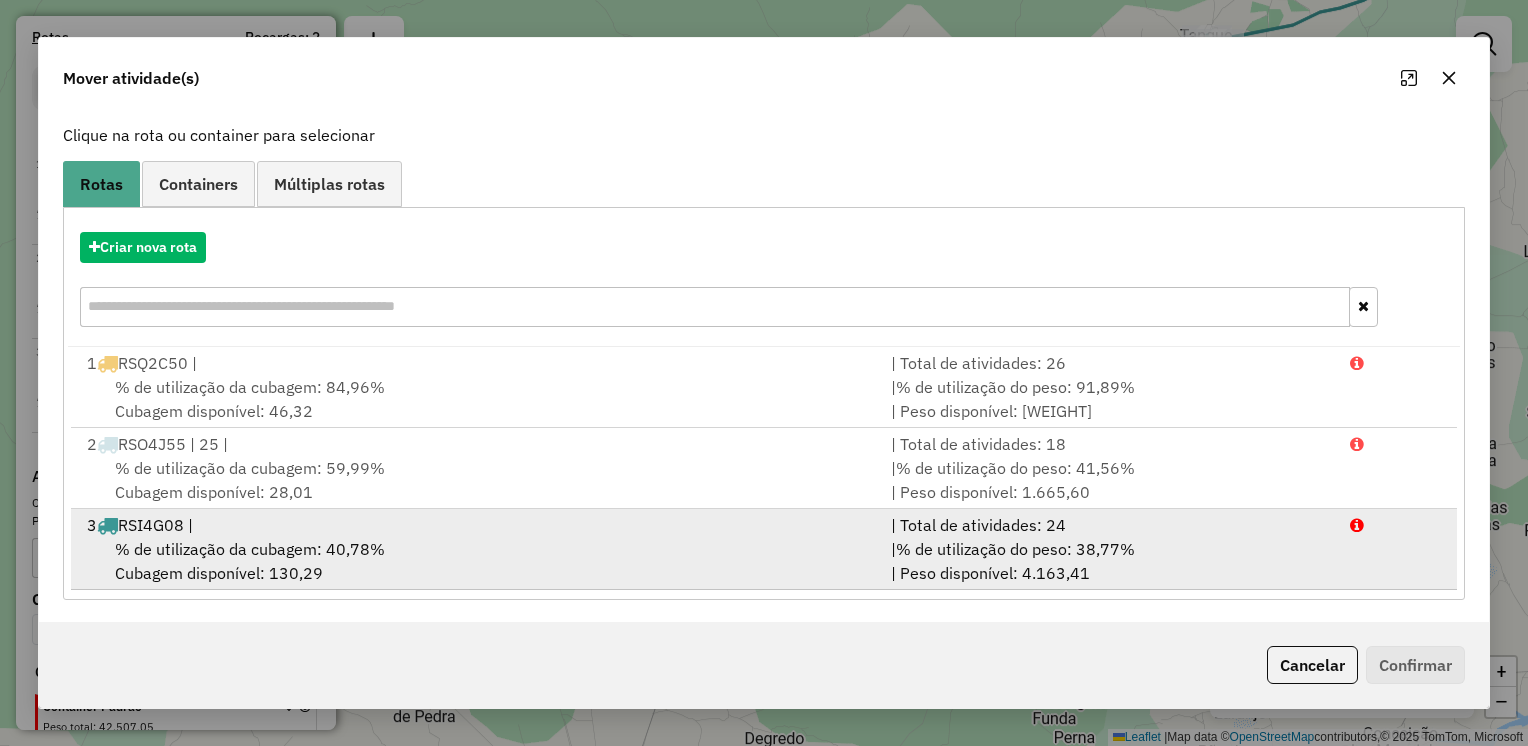 click on "% de utilização da cubagem: [PERCENTAGE]%  Cubagem disponível: [CUBAGE]" at bounding box center [477, 561] 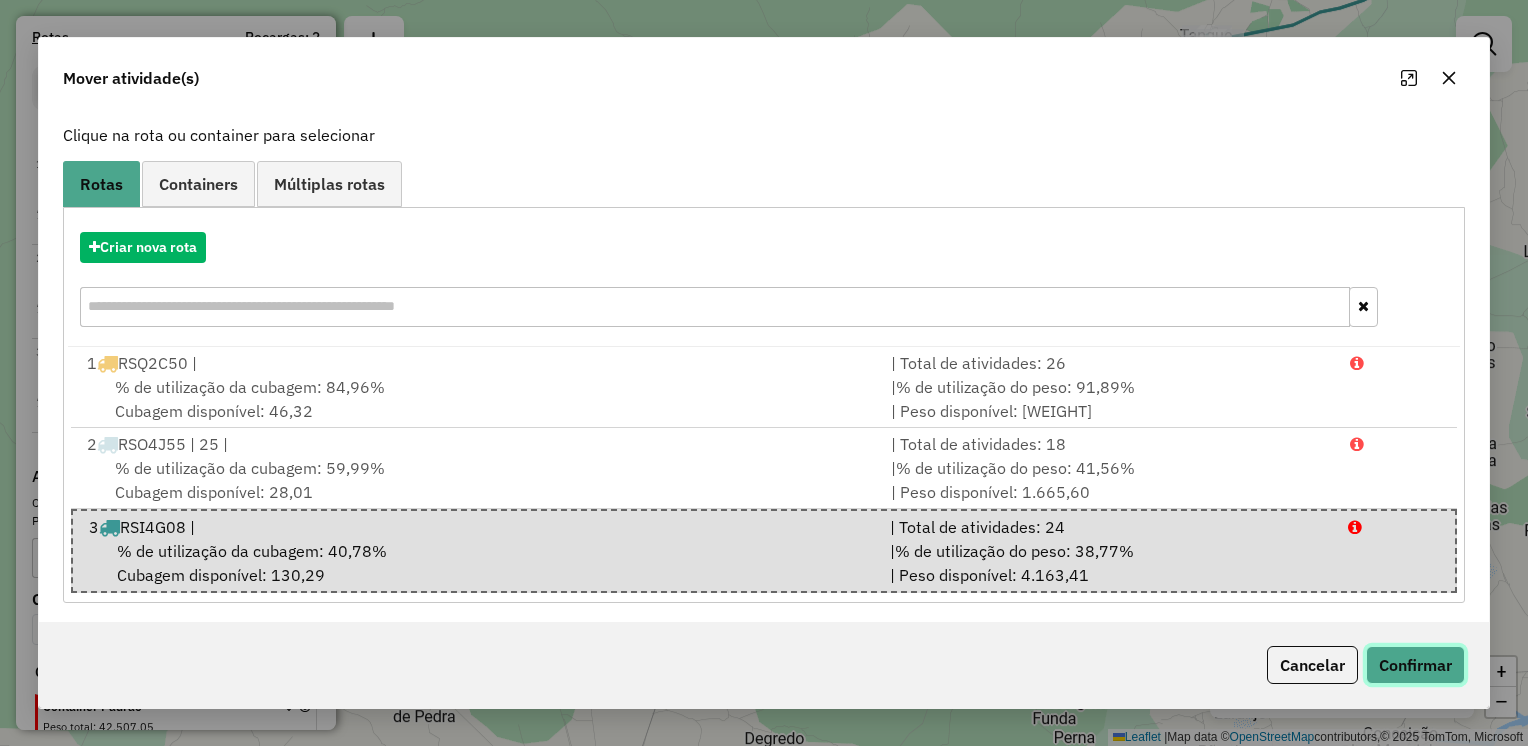 click on "Confirmar" 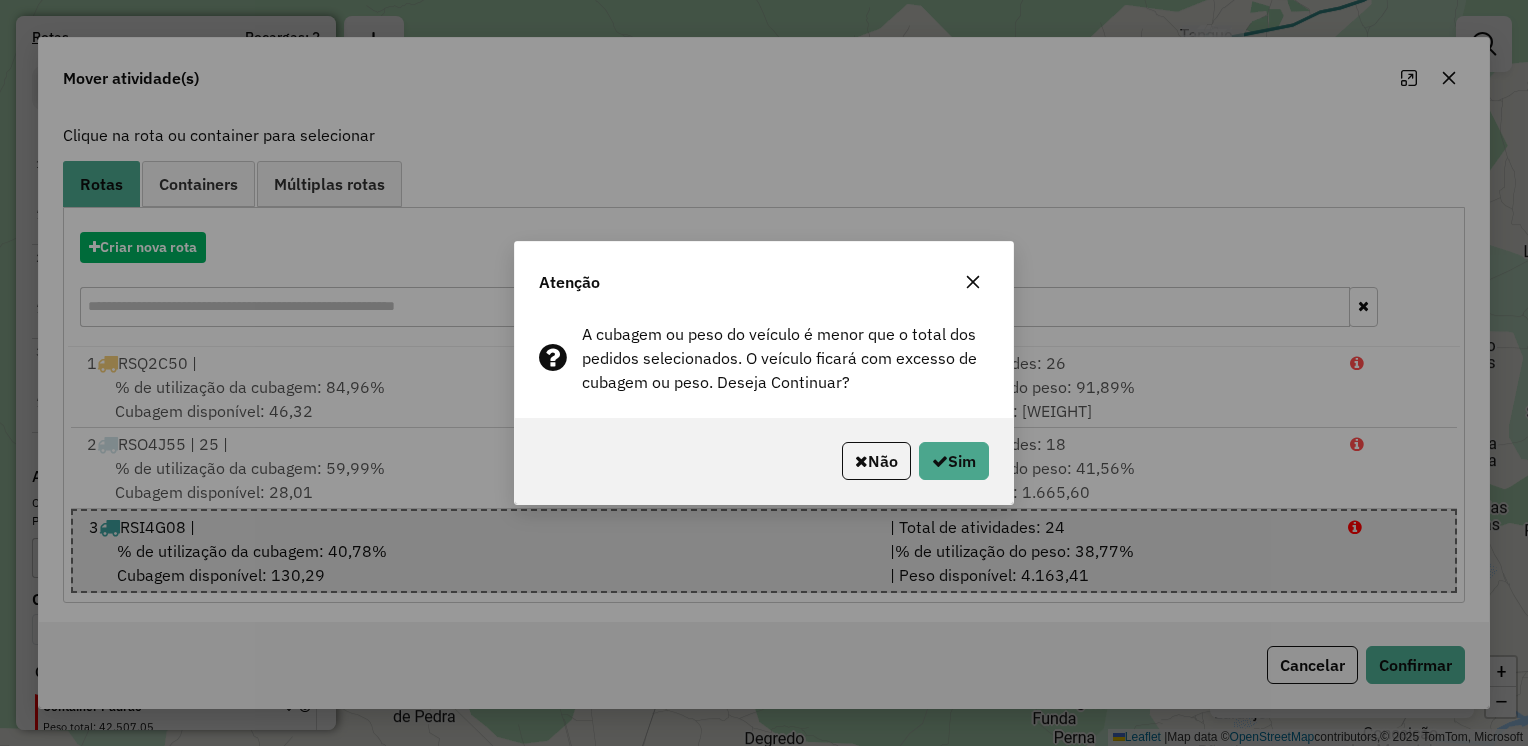 click 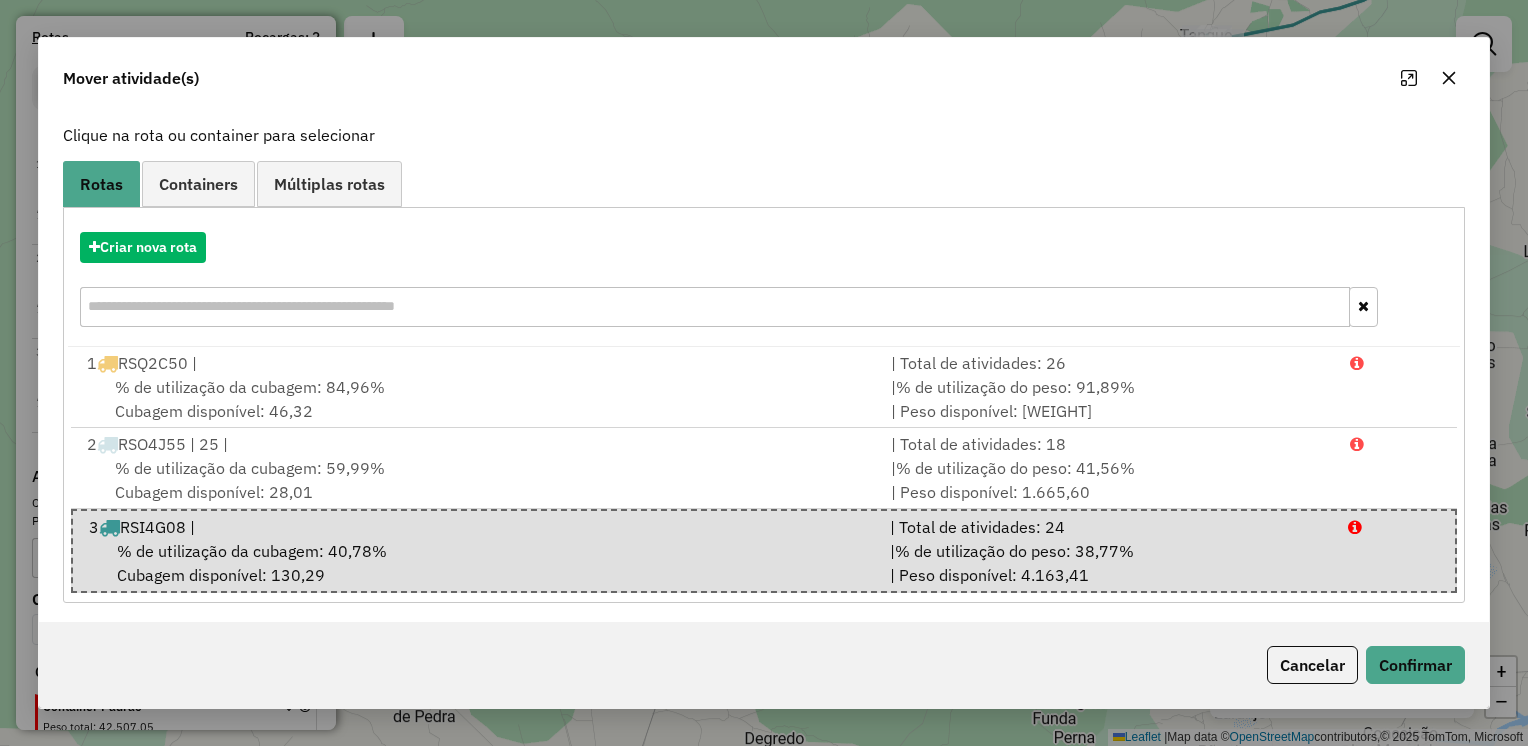 click 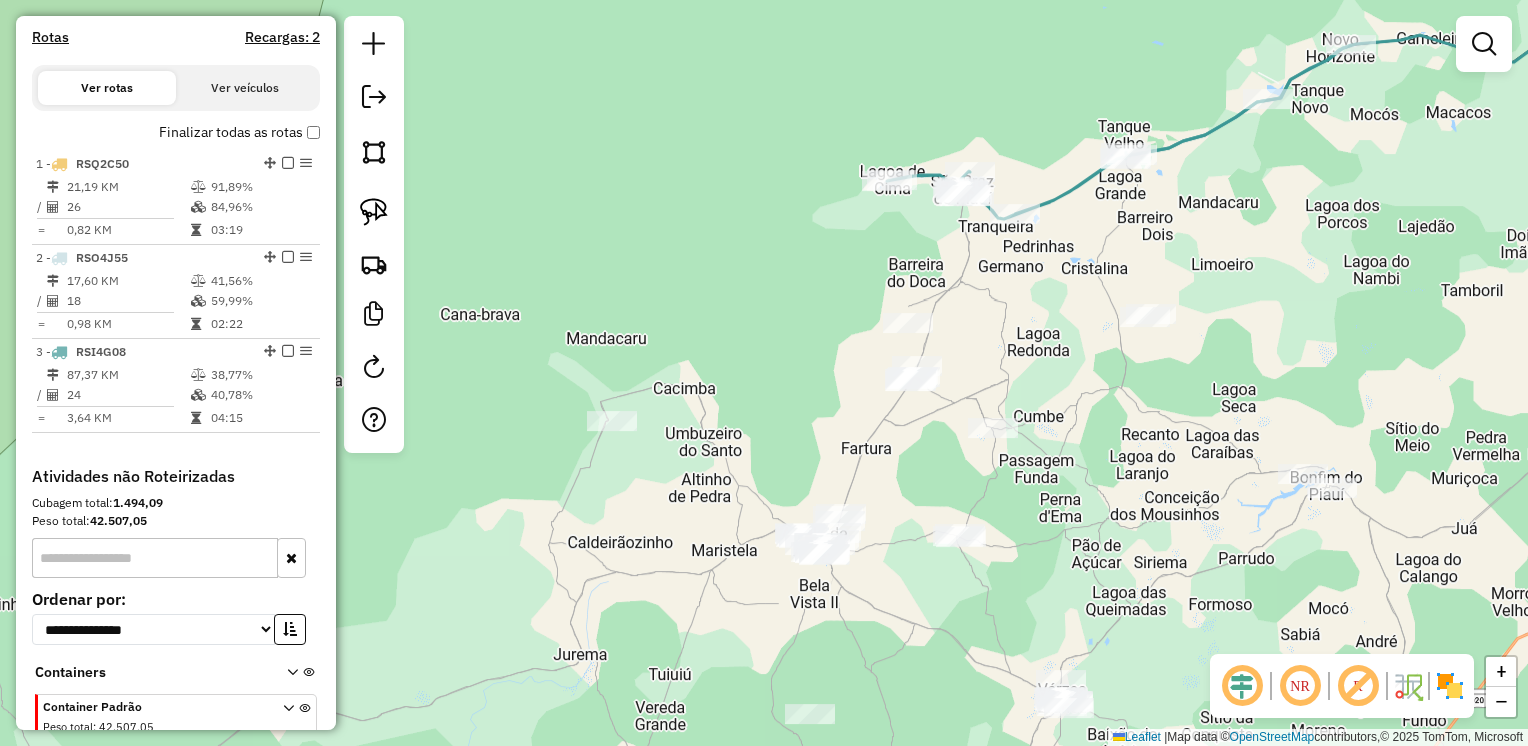 drag, startPoint x: 916, startPoint y: 498, endPoint x: 1039, endPoint y: 450, distance: 132.03409 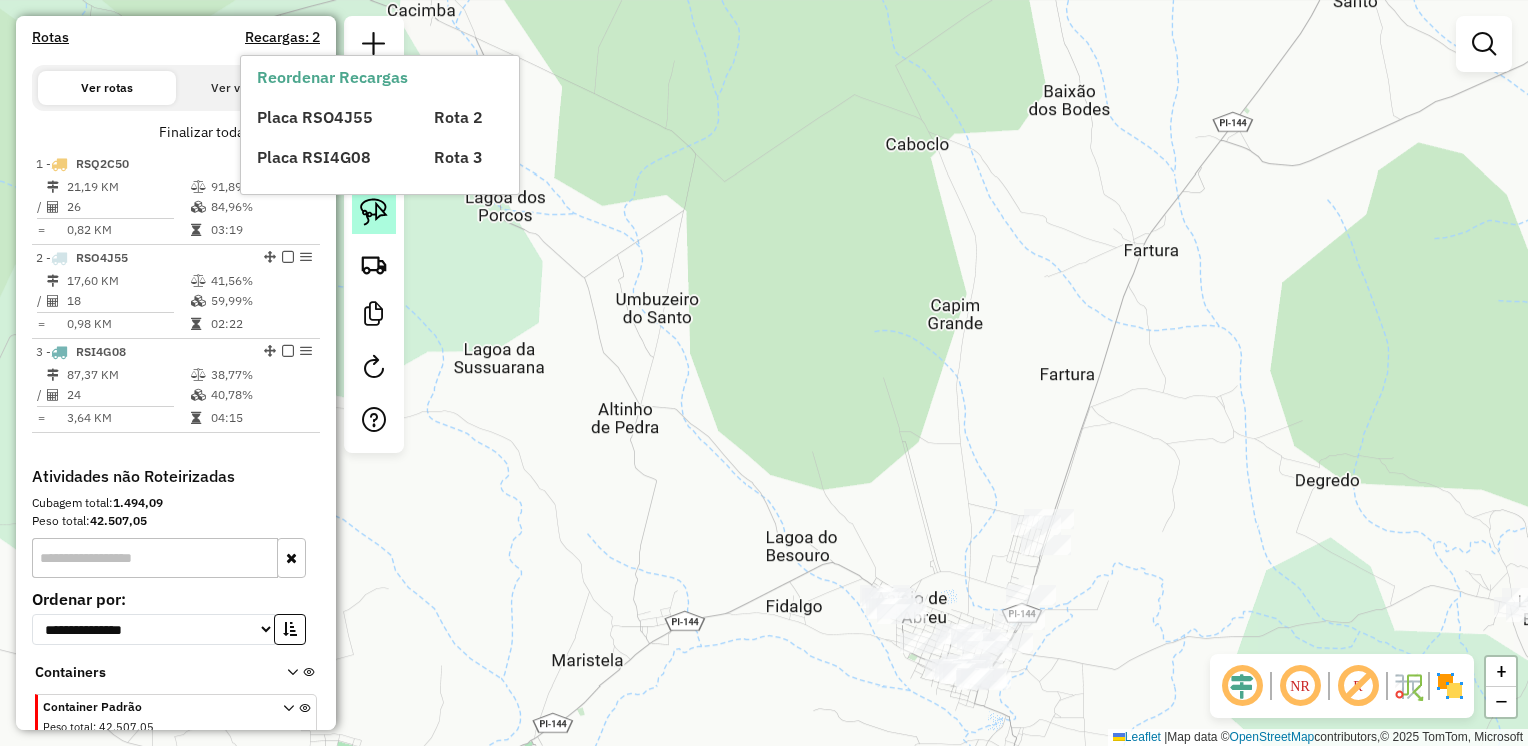 click 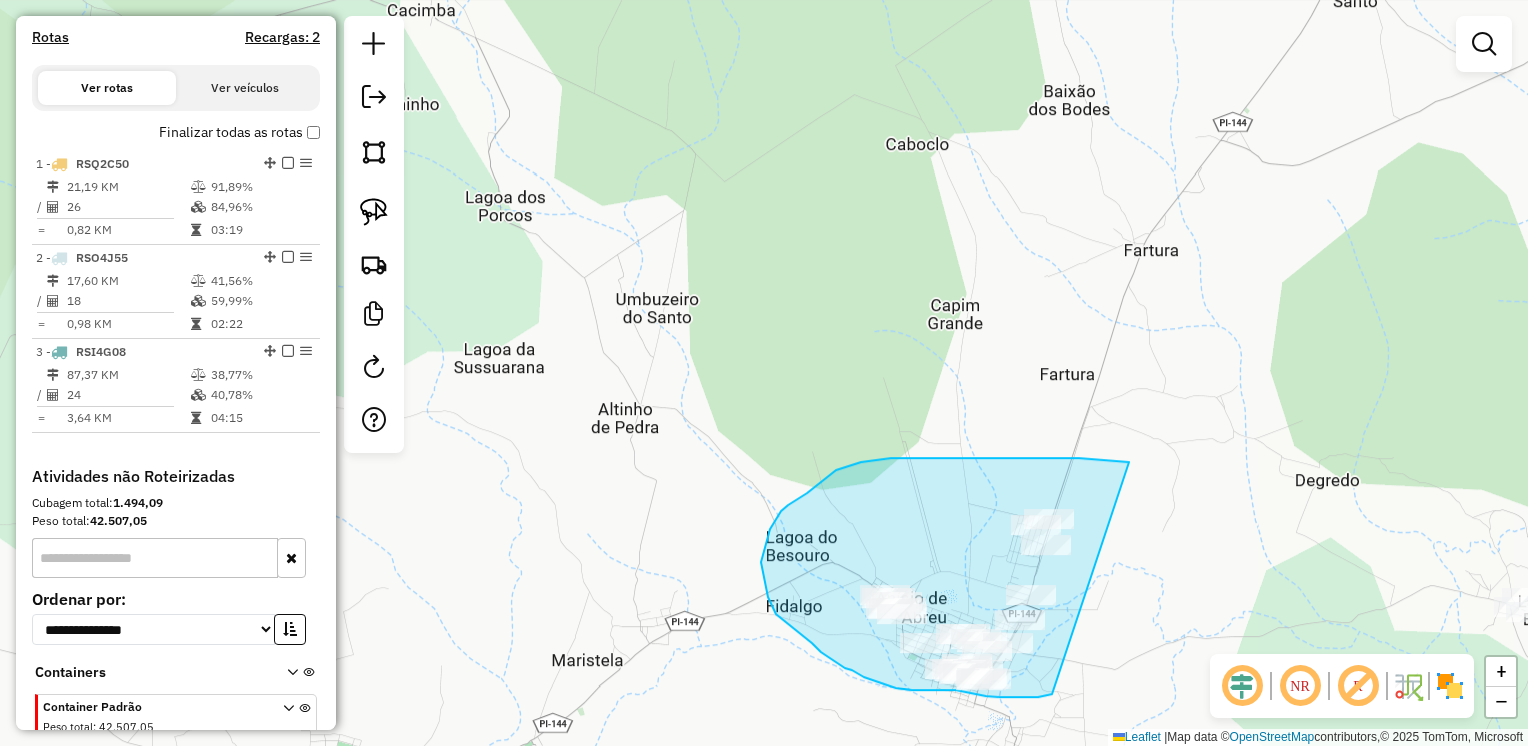 drag, startPoint x: 905, startPoint y: 458, endPoint x: 1127, endPoint y: 597, distance: 261.92557 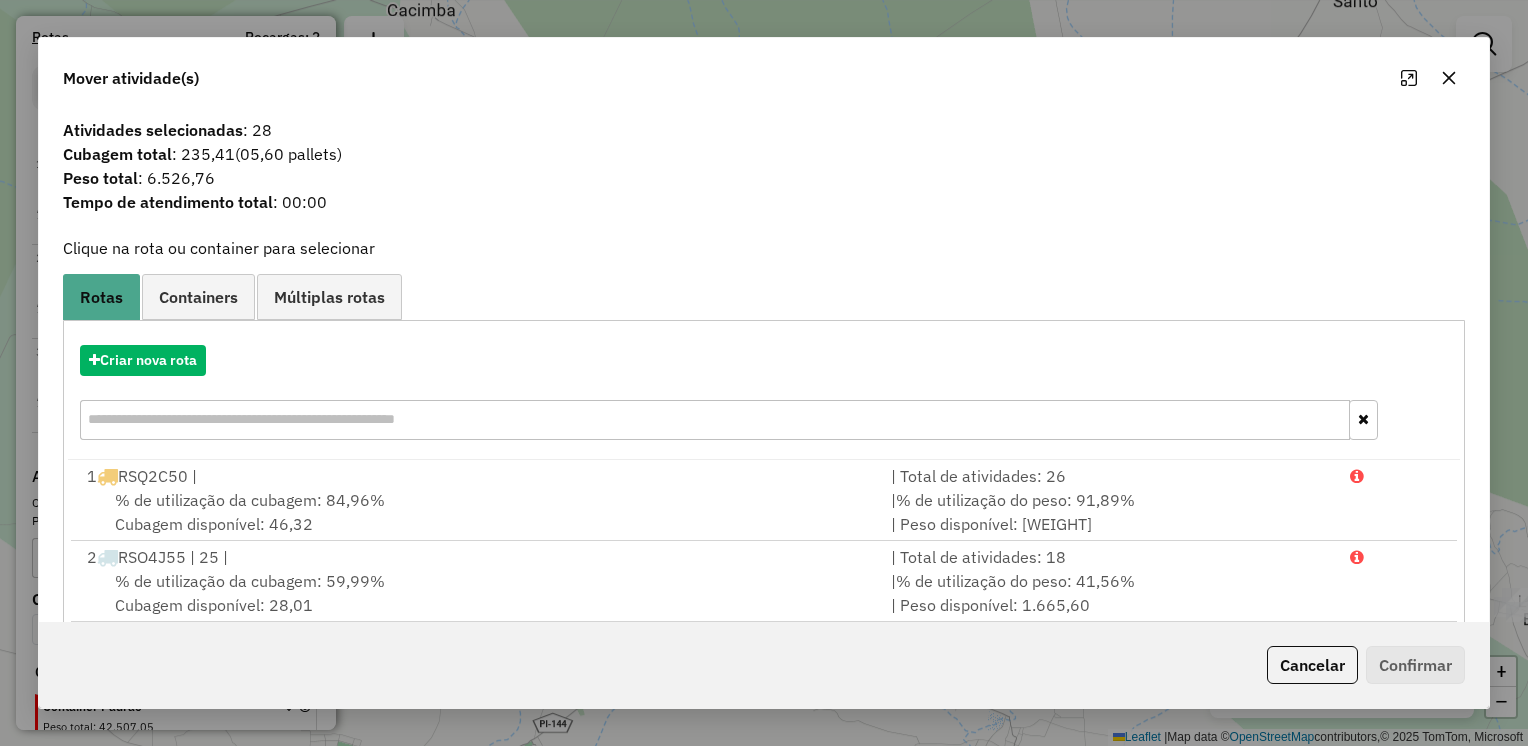 click 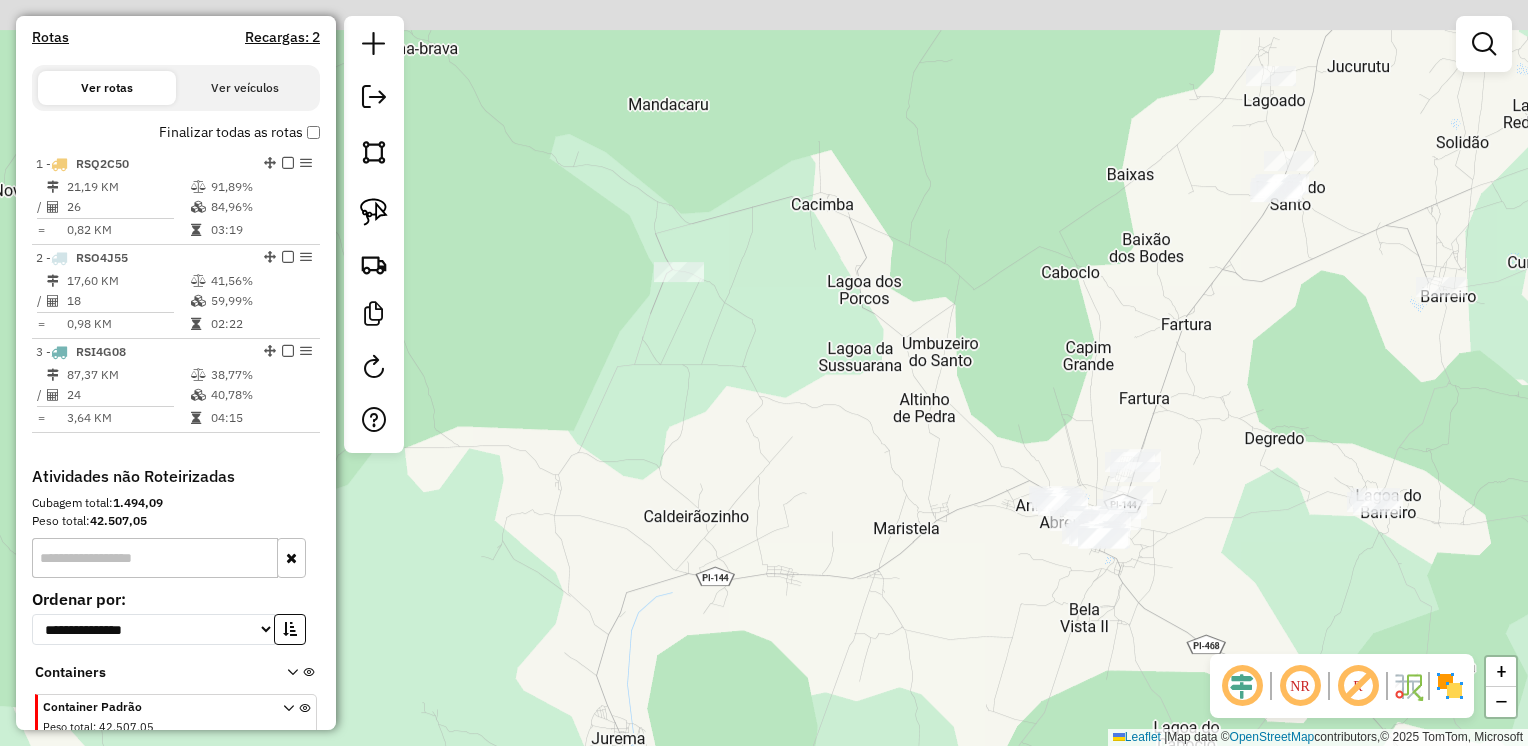drag, startPoint x: 1324, startPoint y: 263, endPoint x: 1056, endPoint y: 339, distance: 278.56778 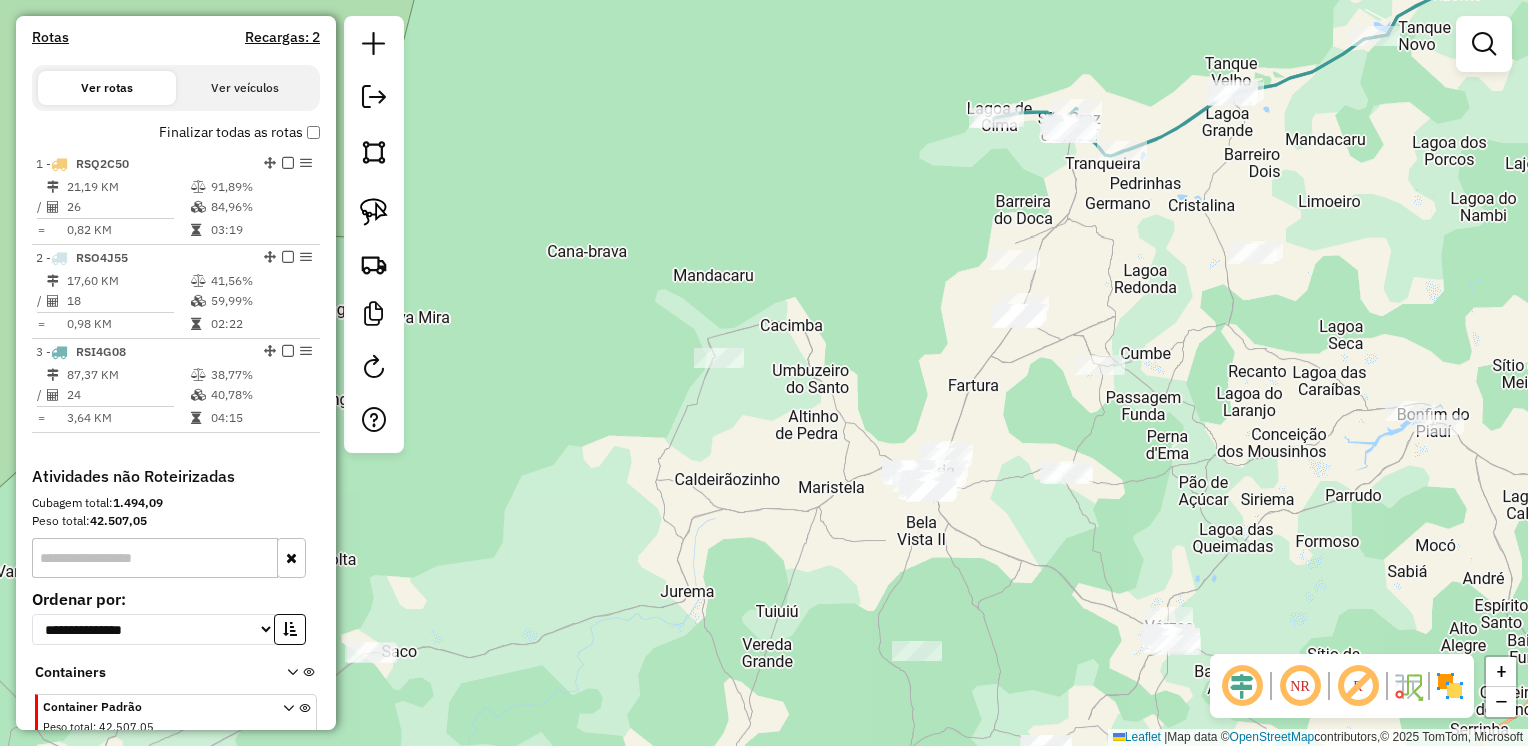 drag, startPoint x: 1228, startPoint y: 211, endPoint x: 1110, endPoint y: 172, distance: 124.277916 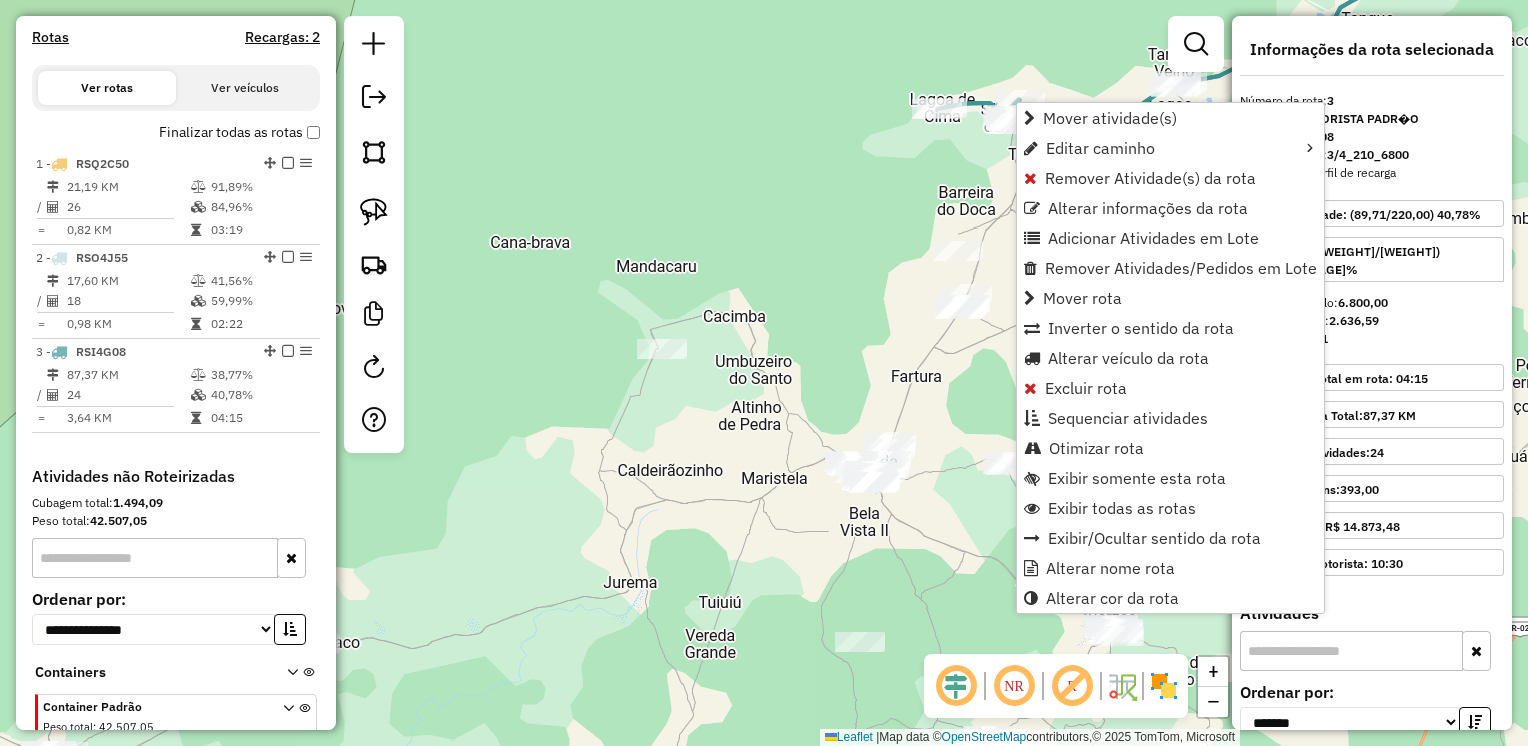 scroll, scrollTop: 758, scrollLeft: 0, axis: vertical 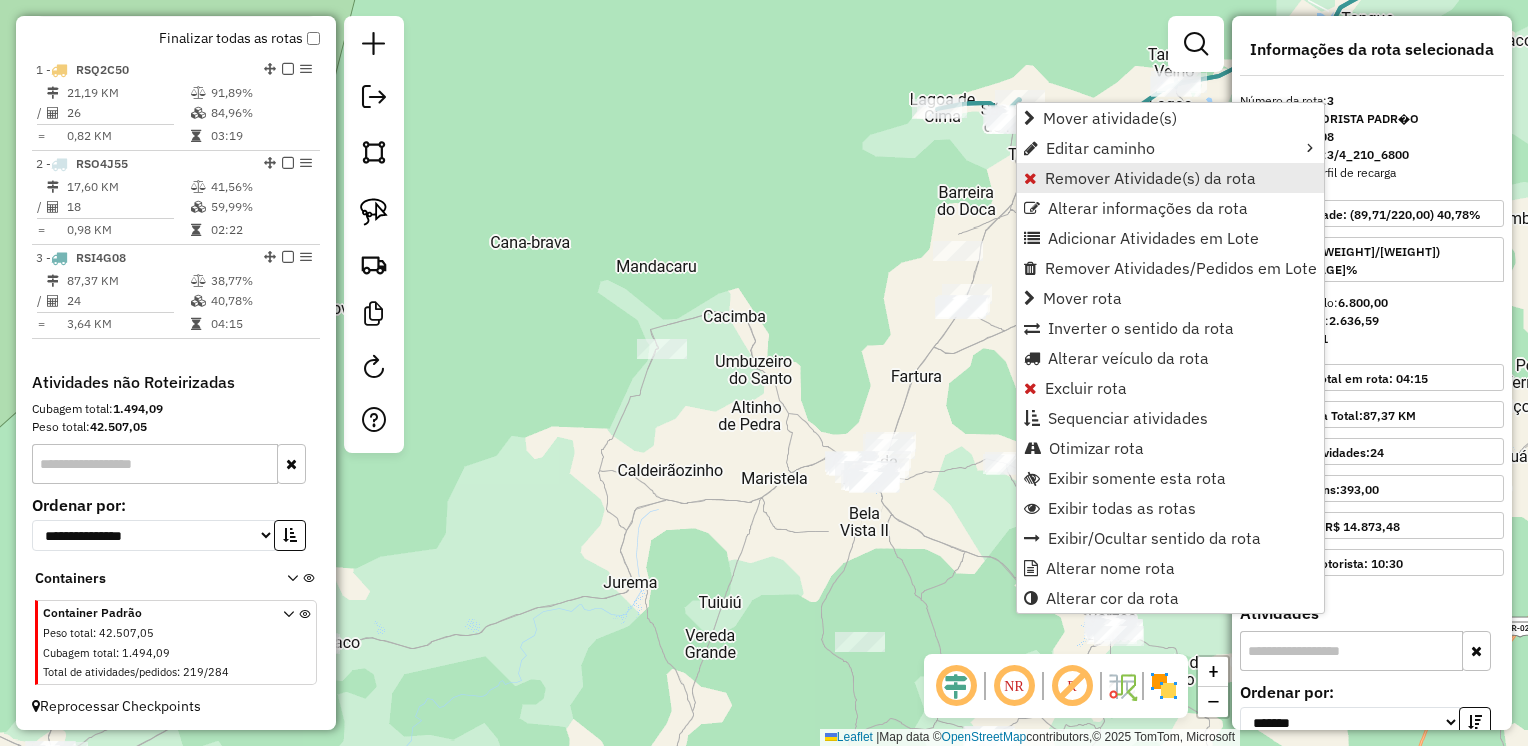 click on "Remover Atividade(s) da rota" at bounding box center (1150, 178) 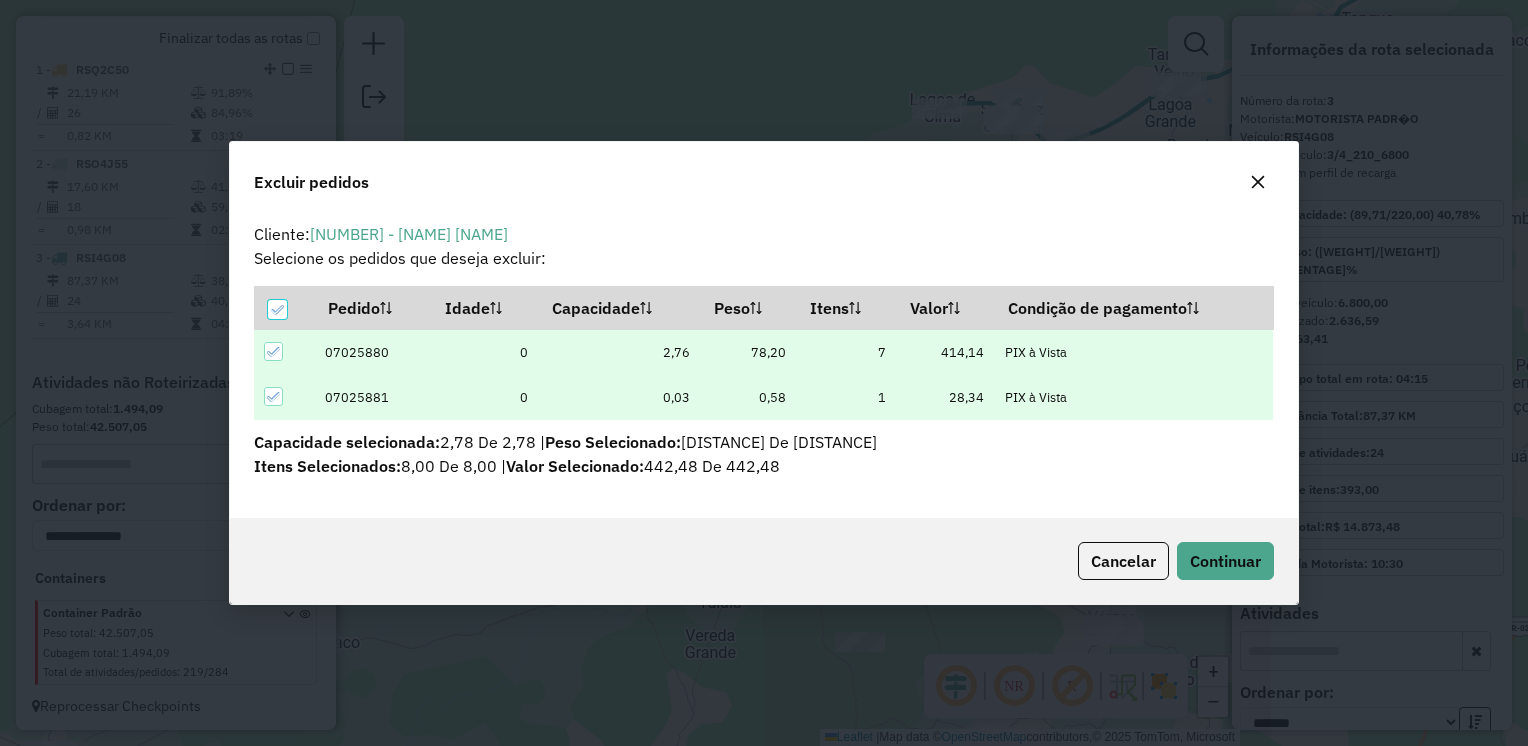 scroll, scrollTop: 0, scrollLeft: 0, axis: both 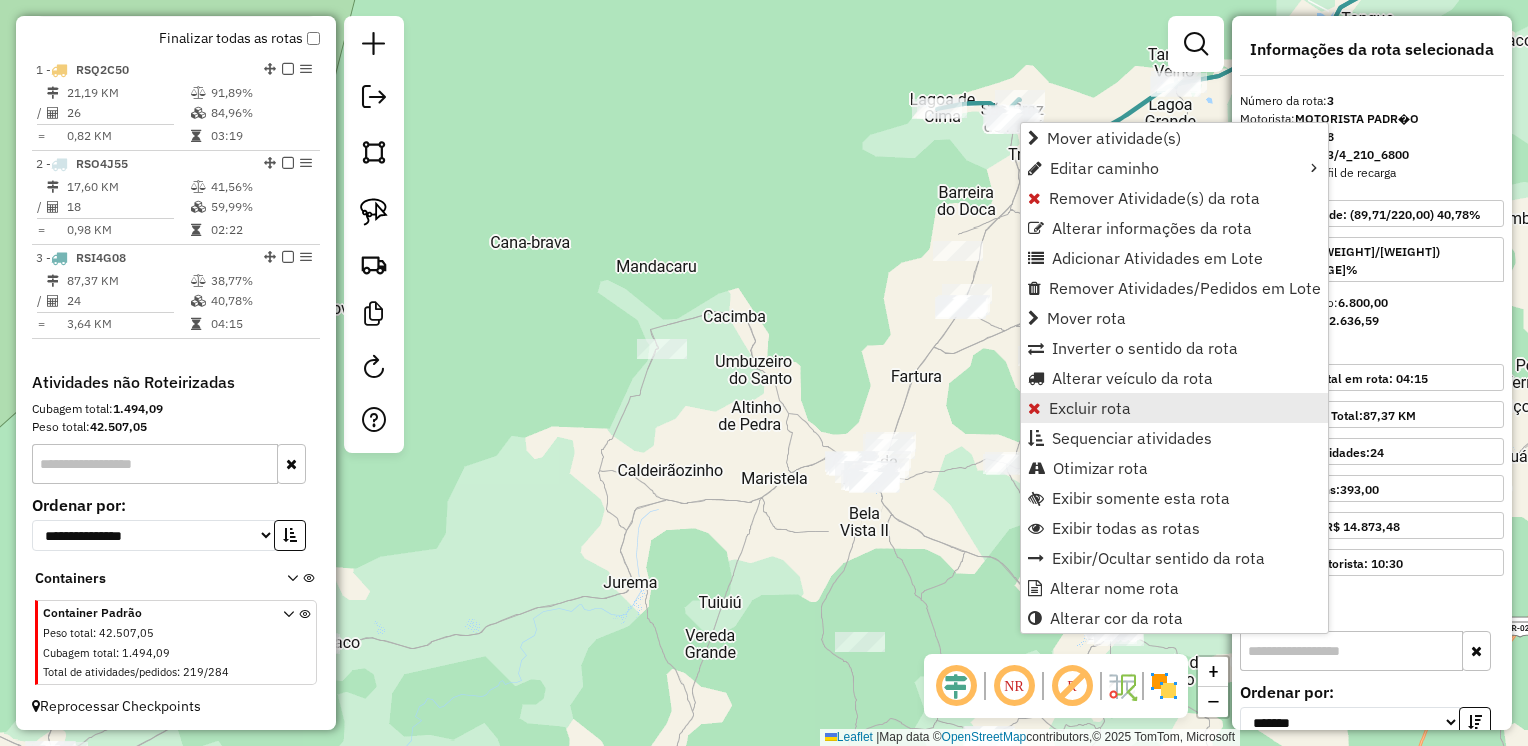 click on "Excluir rota" at bounding box center [1090, 408] 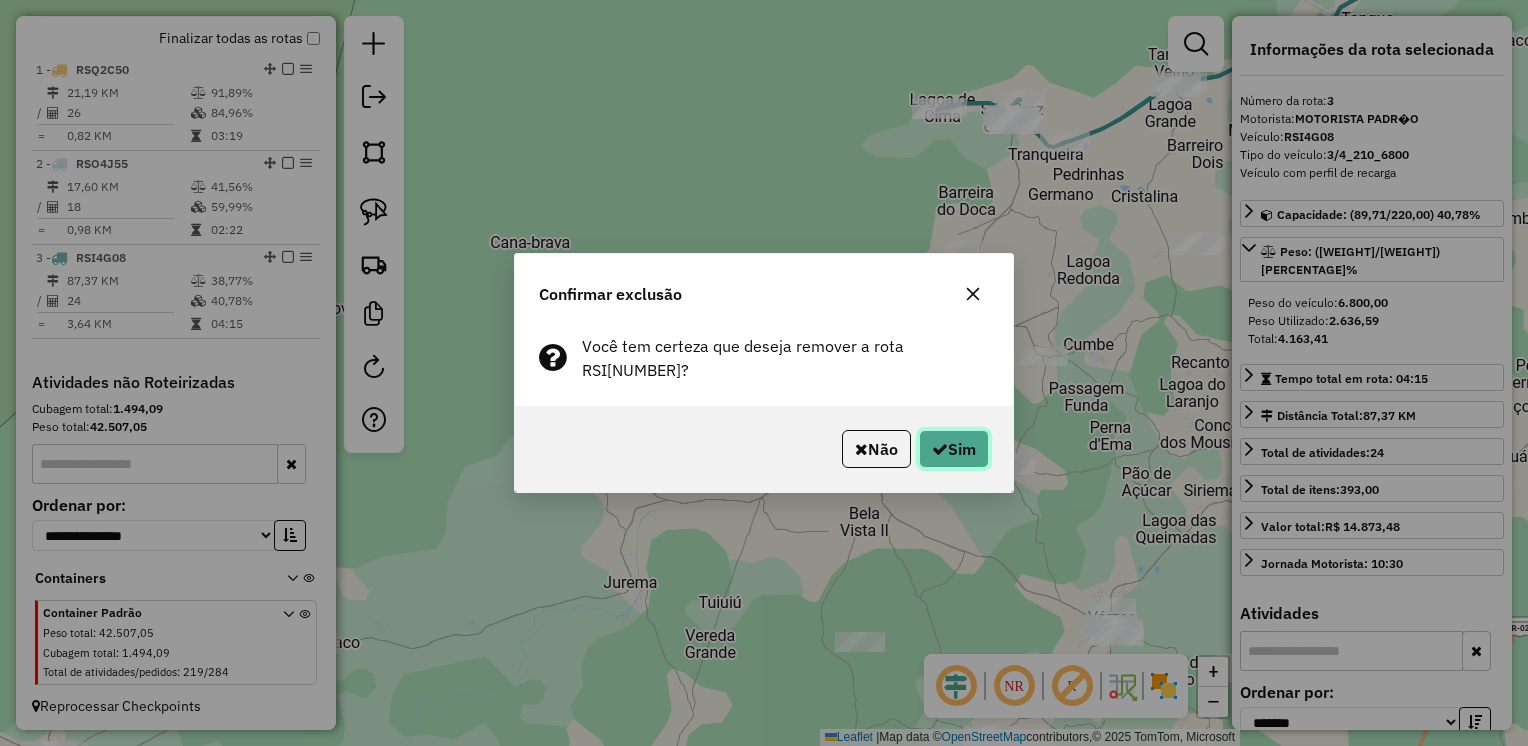 click on "Sim" 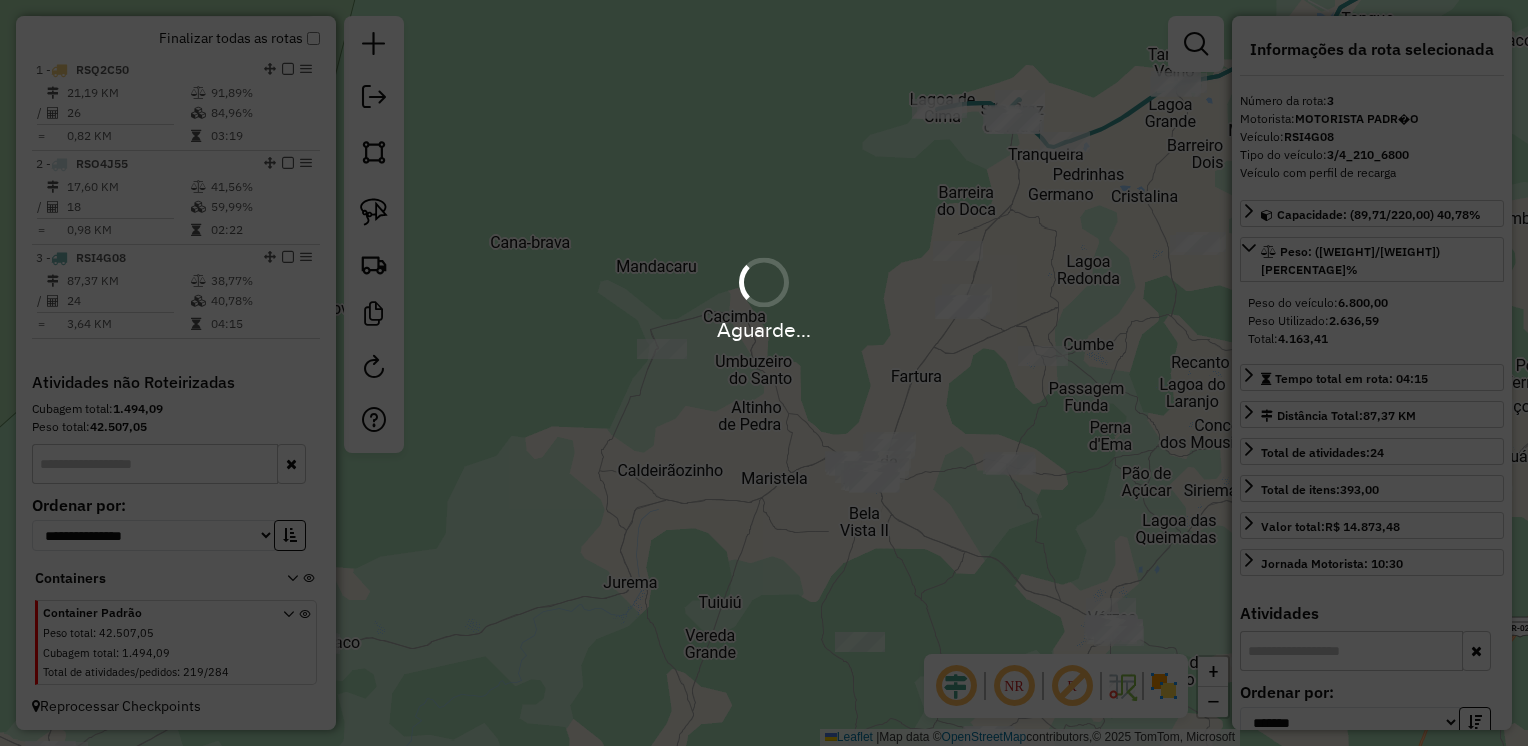 scroll, scrollTop: 664, scrollLeft: 0, axis: vertical 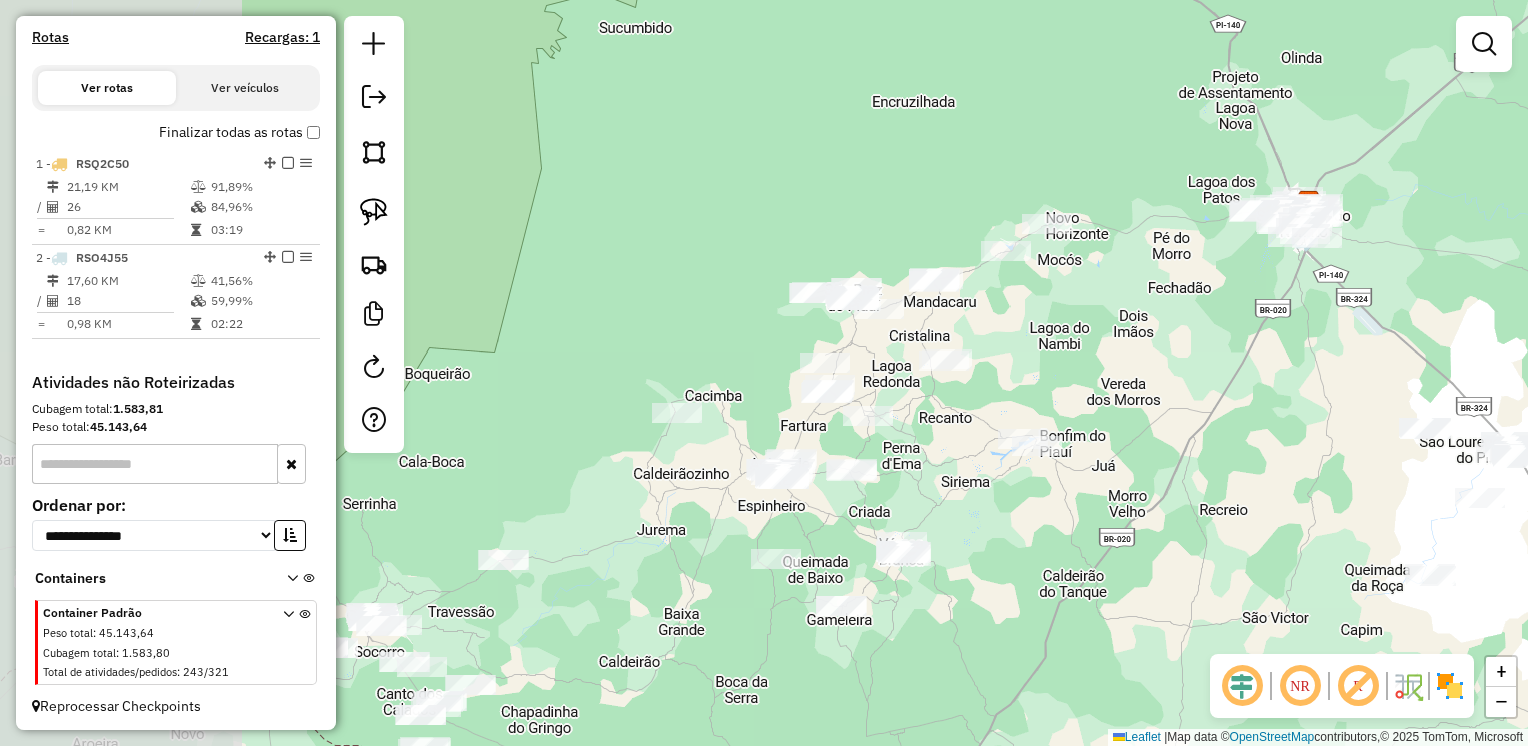 drag, startPoint x: 693, startPoint y: 547, endPoint x: 1019, endPoint y: 553, distance: 326.0552 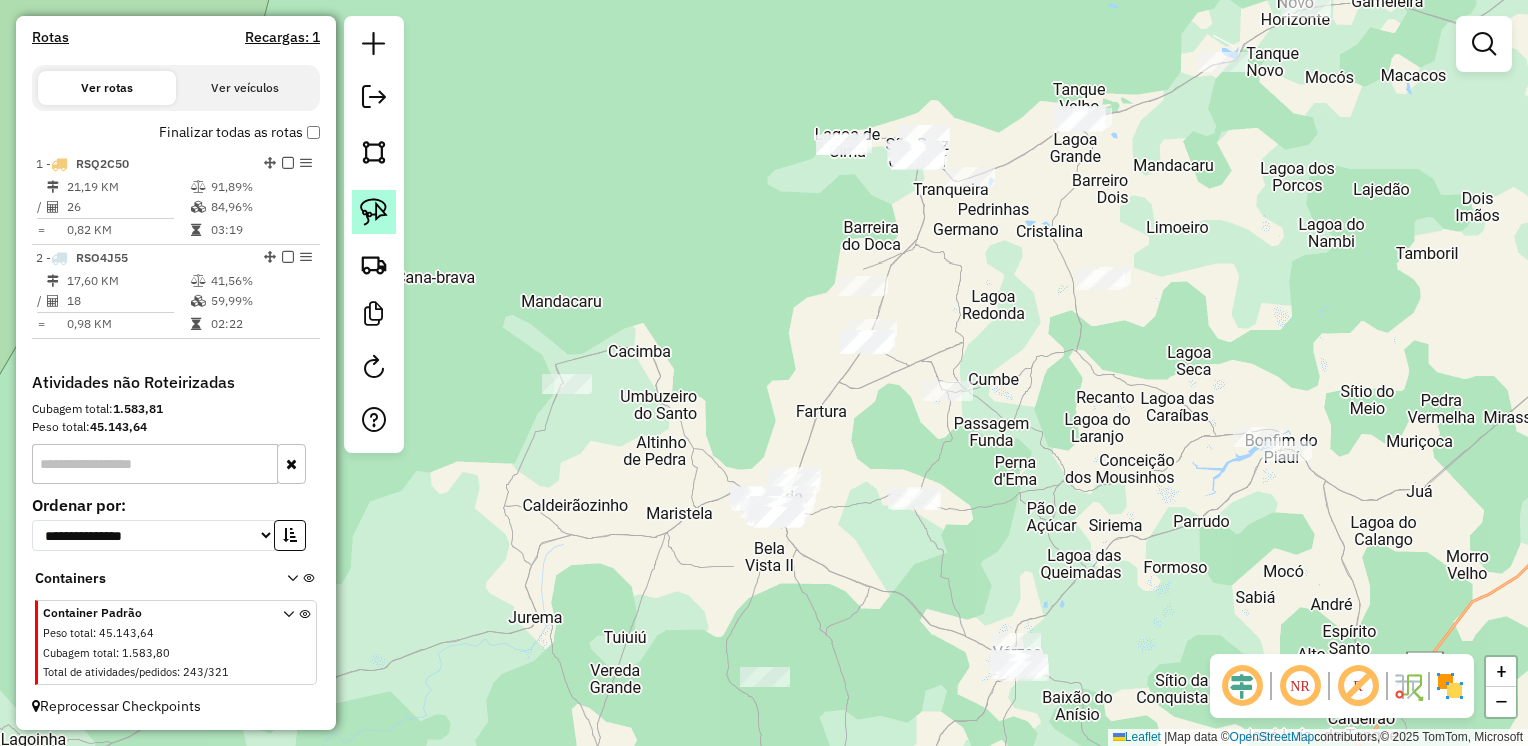 click 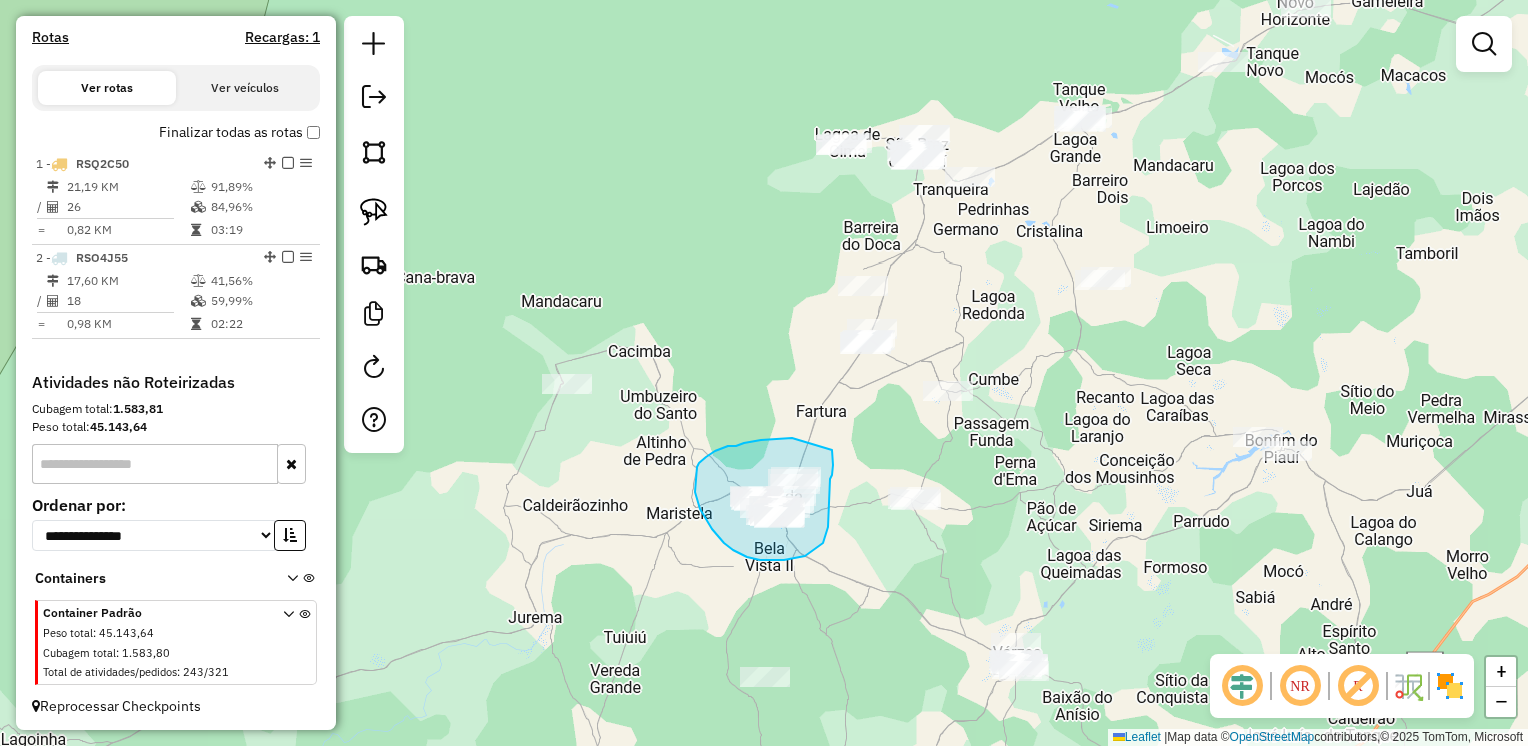 drag, startPoint x: 792, startPoint y: 438, endPoint x: 832, endPoint y: 450, distance: 41.761227 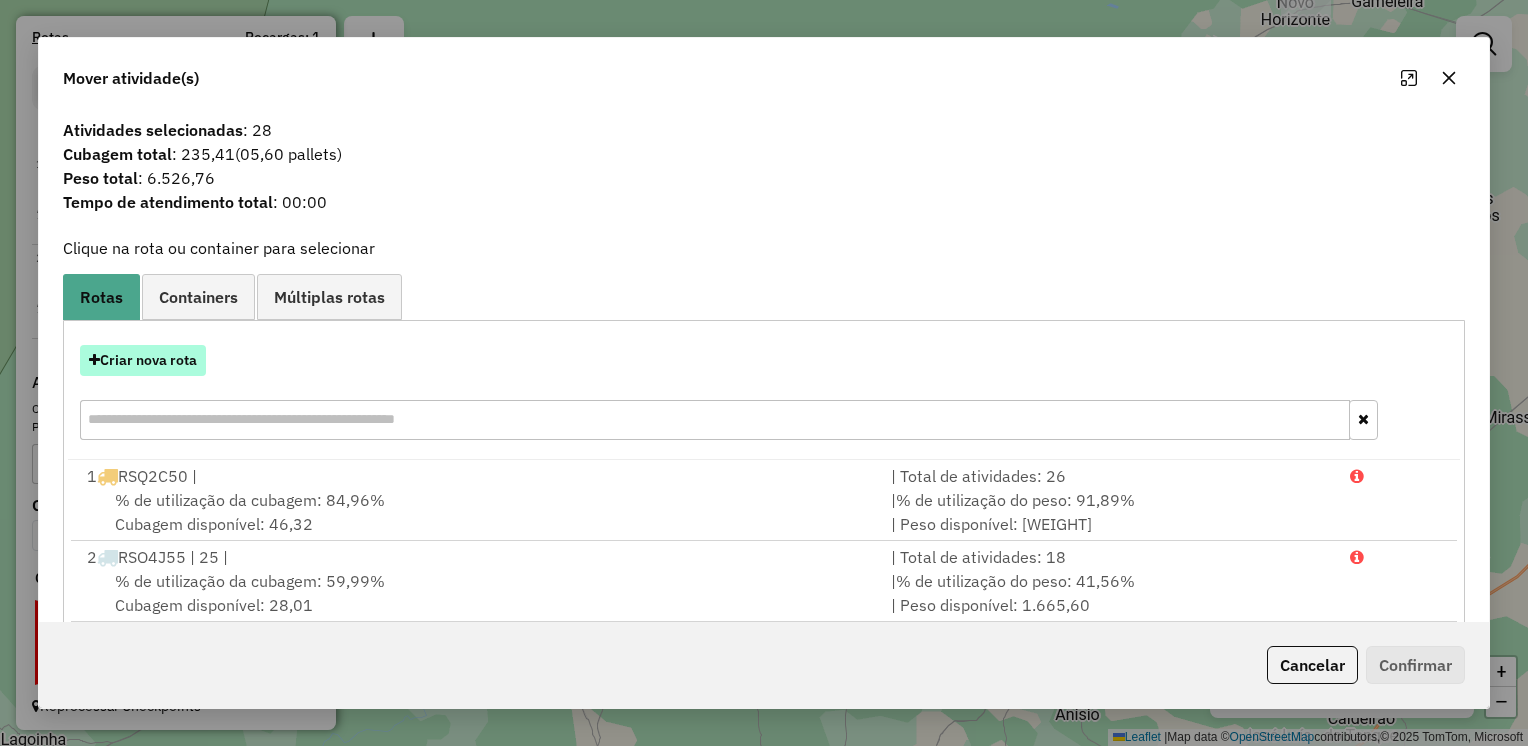 click on "Criar nova rota" at bounding box center (143, 360) 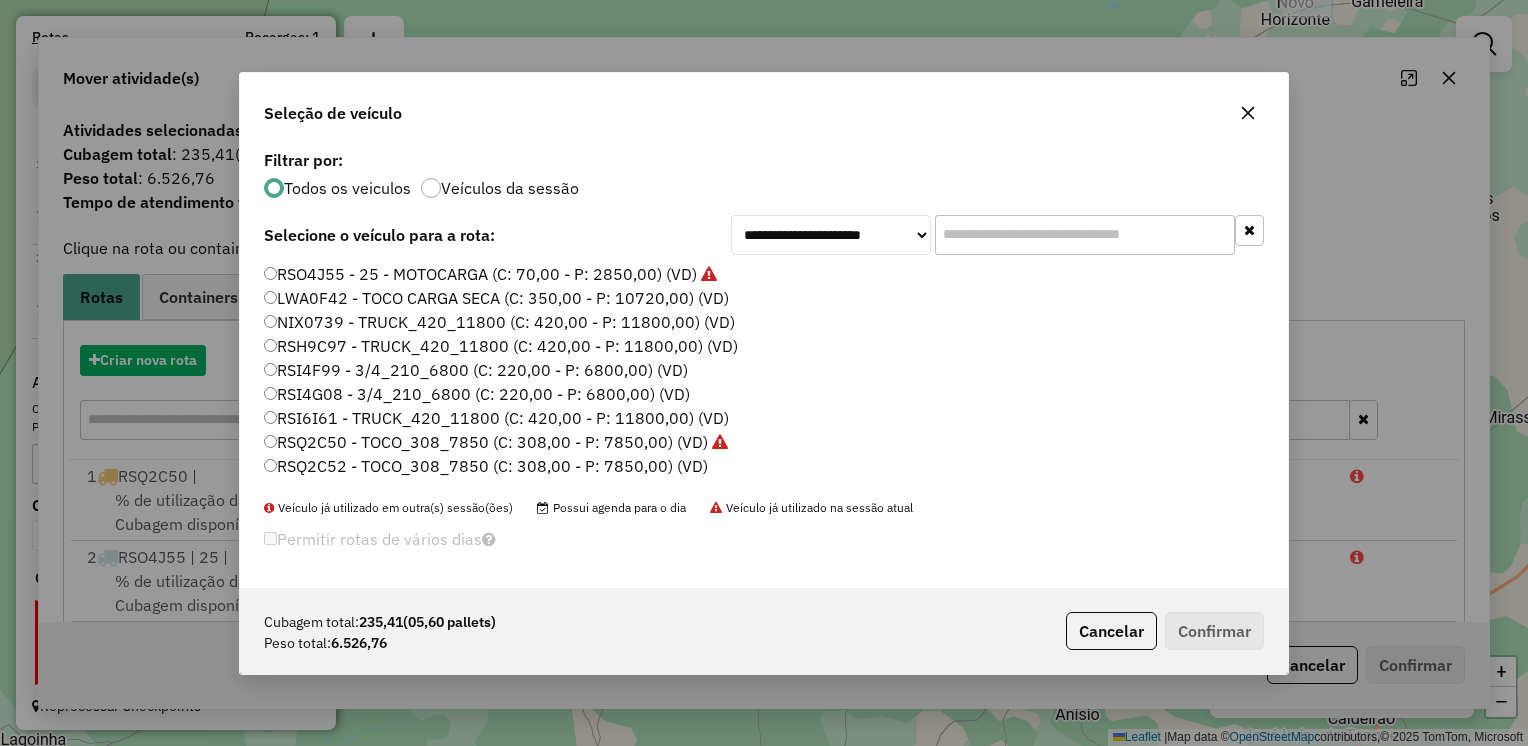scroll, scrollTop: 10, scrollLeft: 6, axis: both 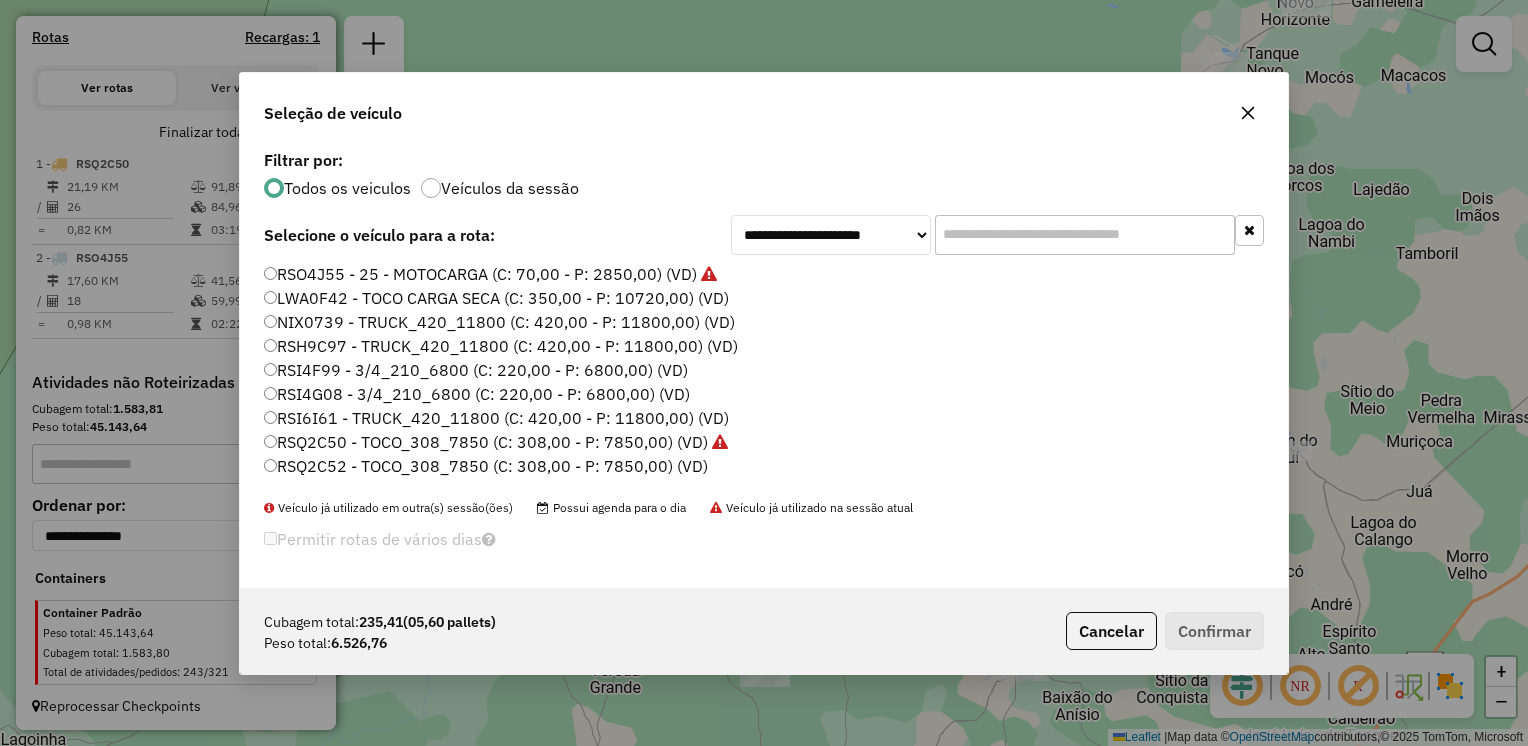 click on "RSI4G08 - 3/4_210_6800 (C: 220,00 - P: 6800,00) (VD)" 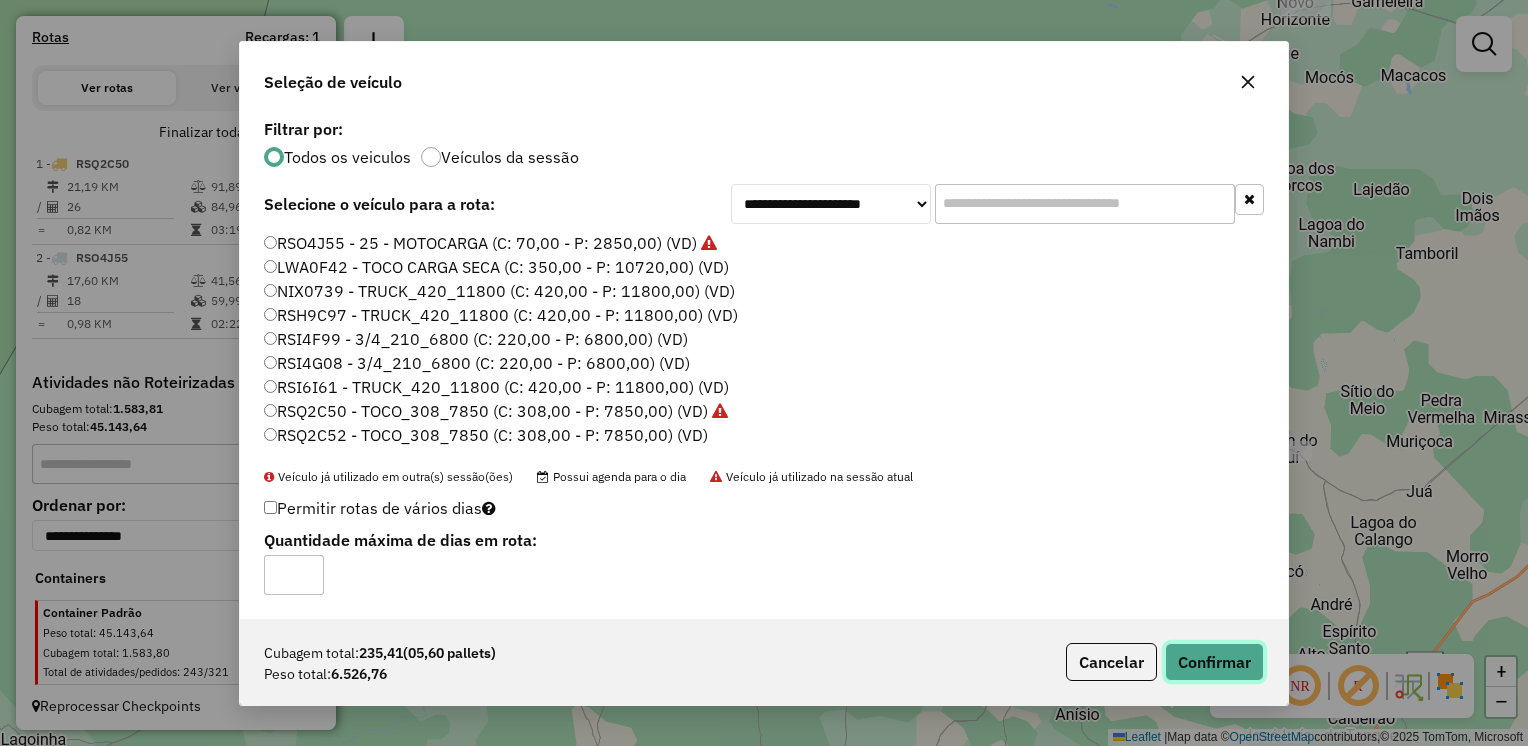 click on "Confirmar" 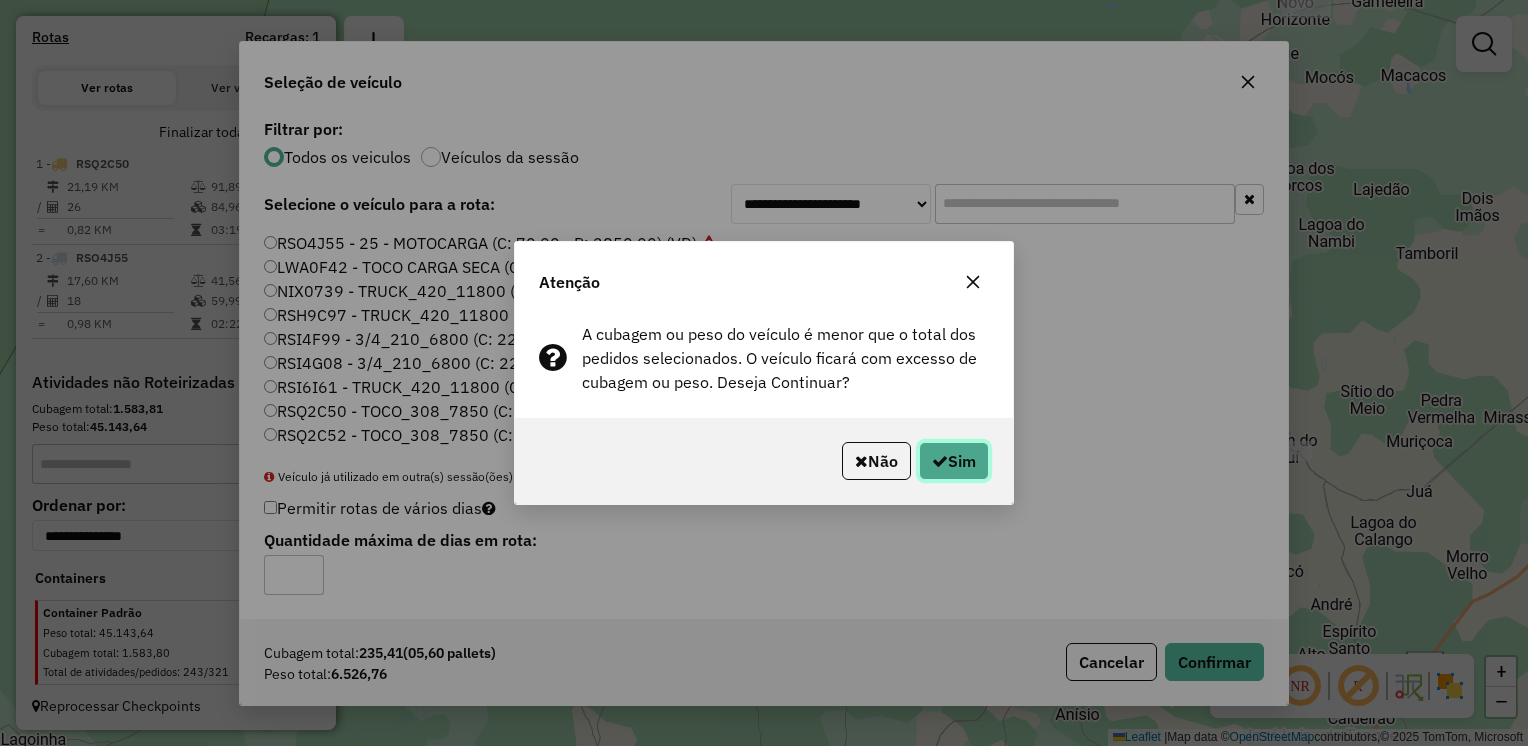 click on "Sim" 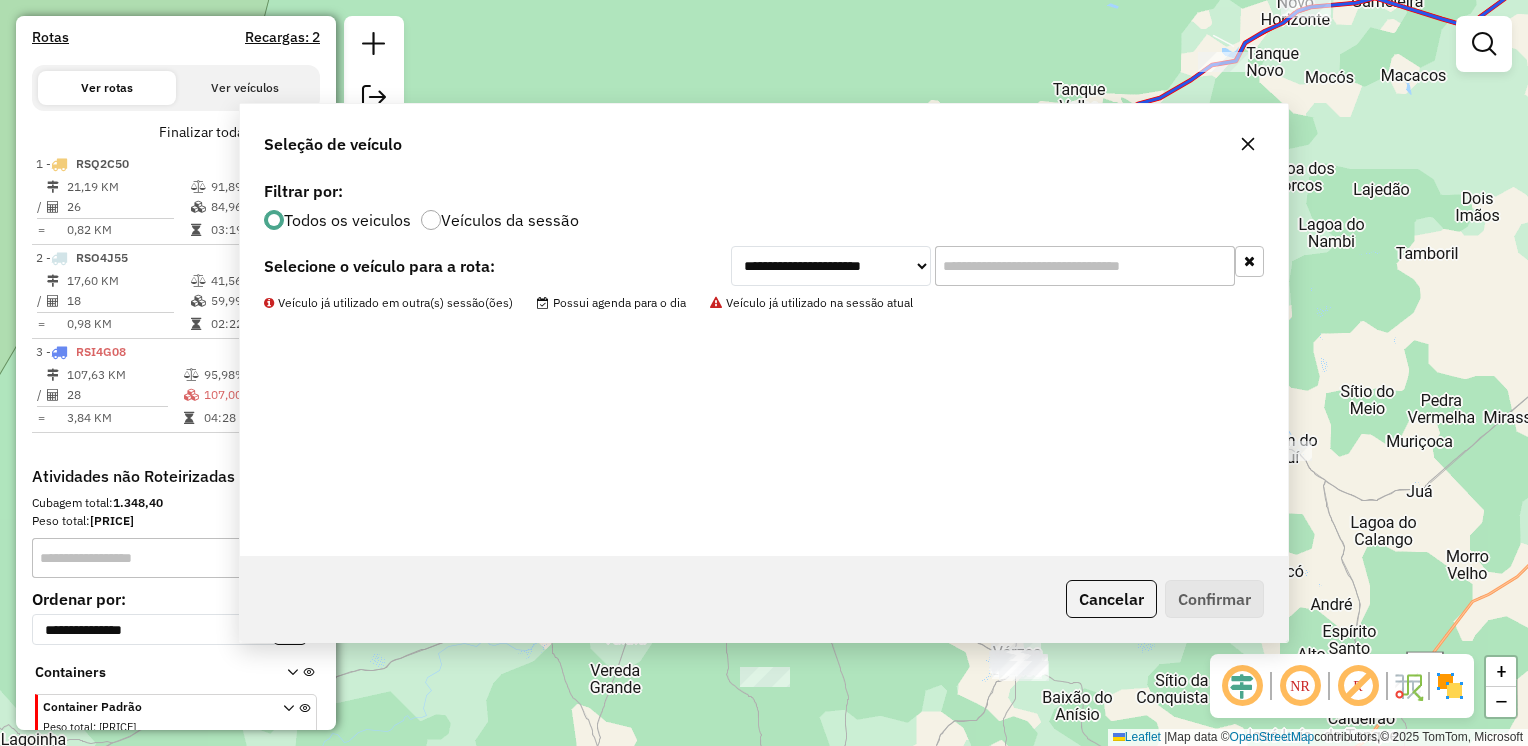 scroll, scrollTop: 758, scrollLeft: 0, axis: vertical 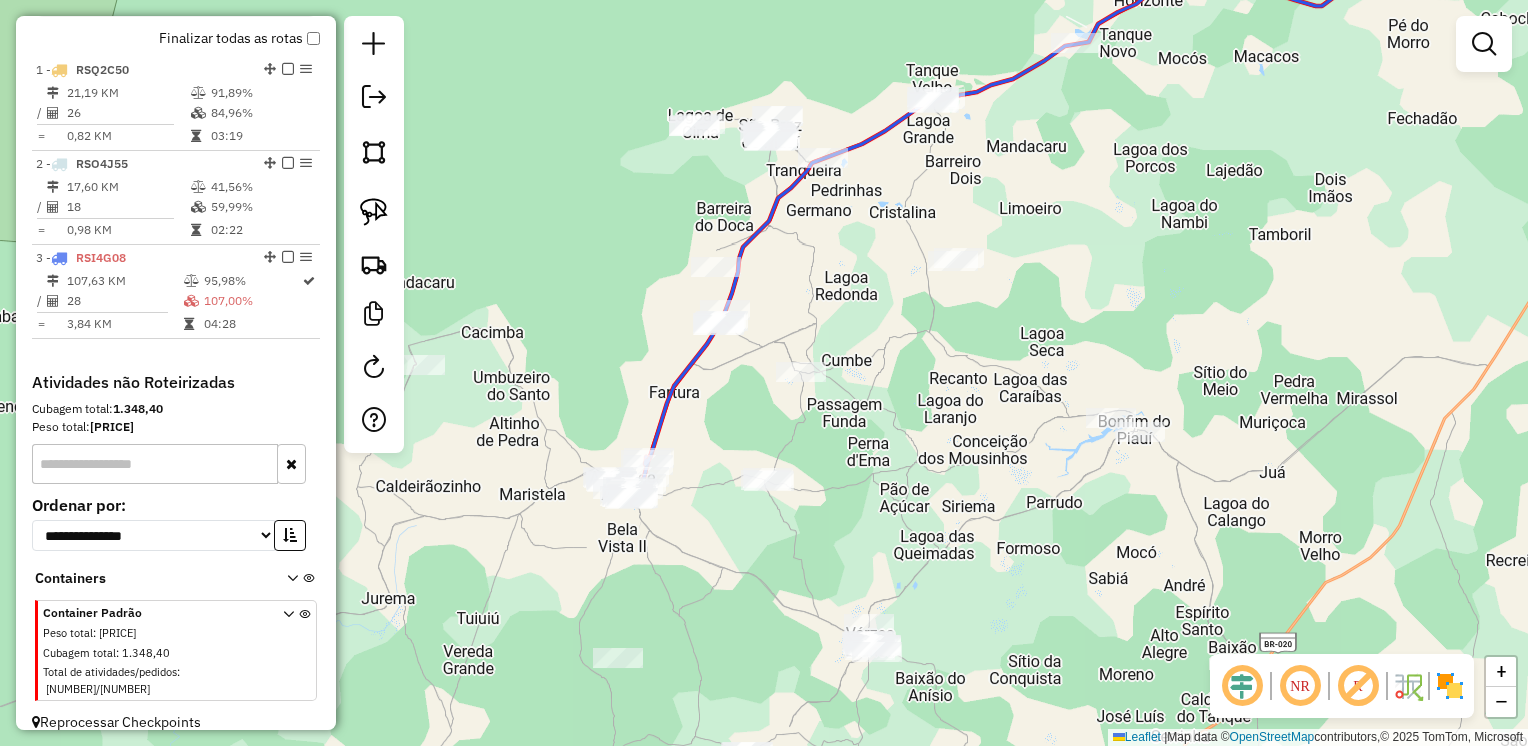 drag, startPoint x: 1241, startPoint y: 365, endPoint x: 1096, endPoint y: 345, distance: 146.37282 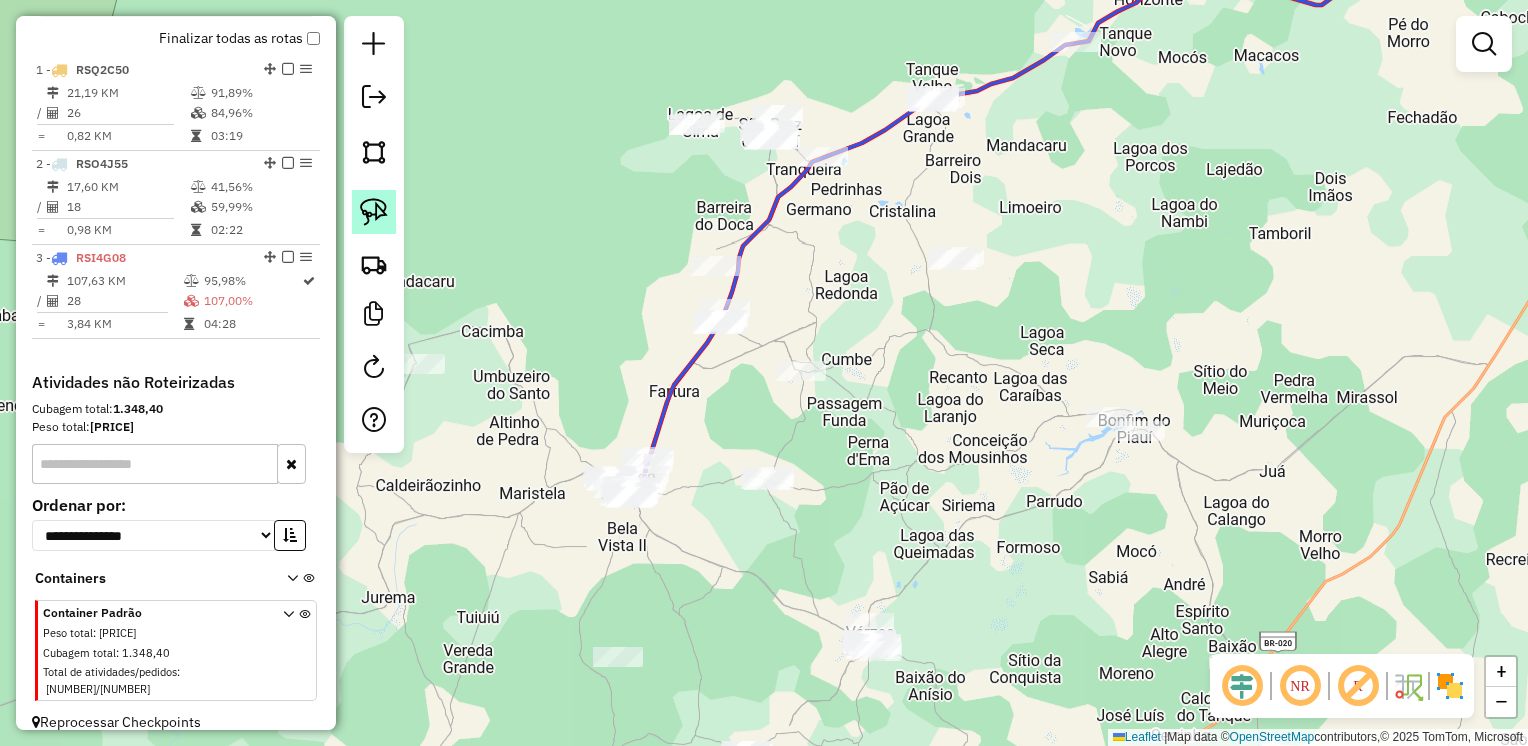 drag, startPoint x: 379, startPoint y: 205, endPoint x: 391, endPoint y: 204, distance: 12.0415945 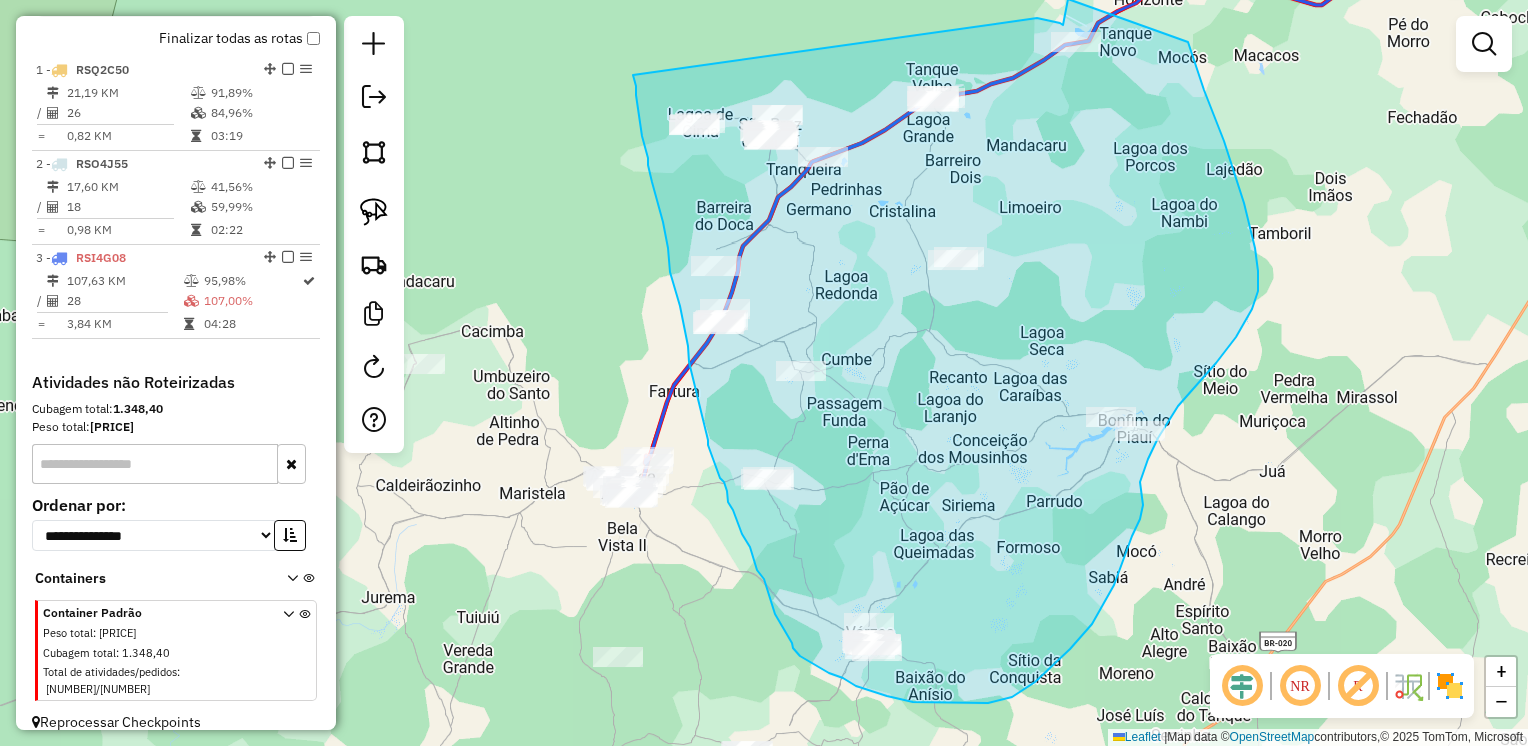 drag, startPoint x: 633, startPoint y: 75, endPoint x: 1037, endPoint y: 18, distance: 408.00122 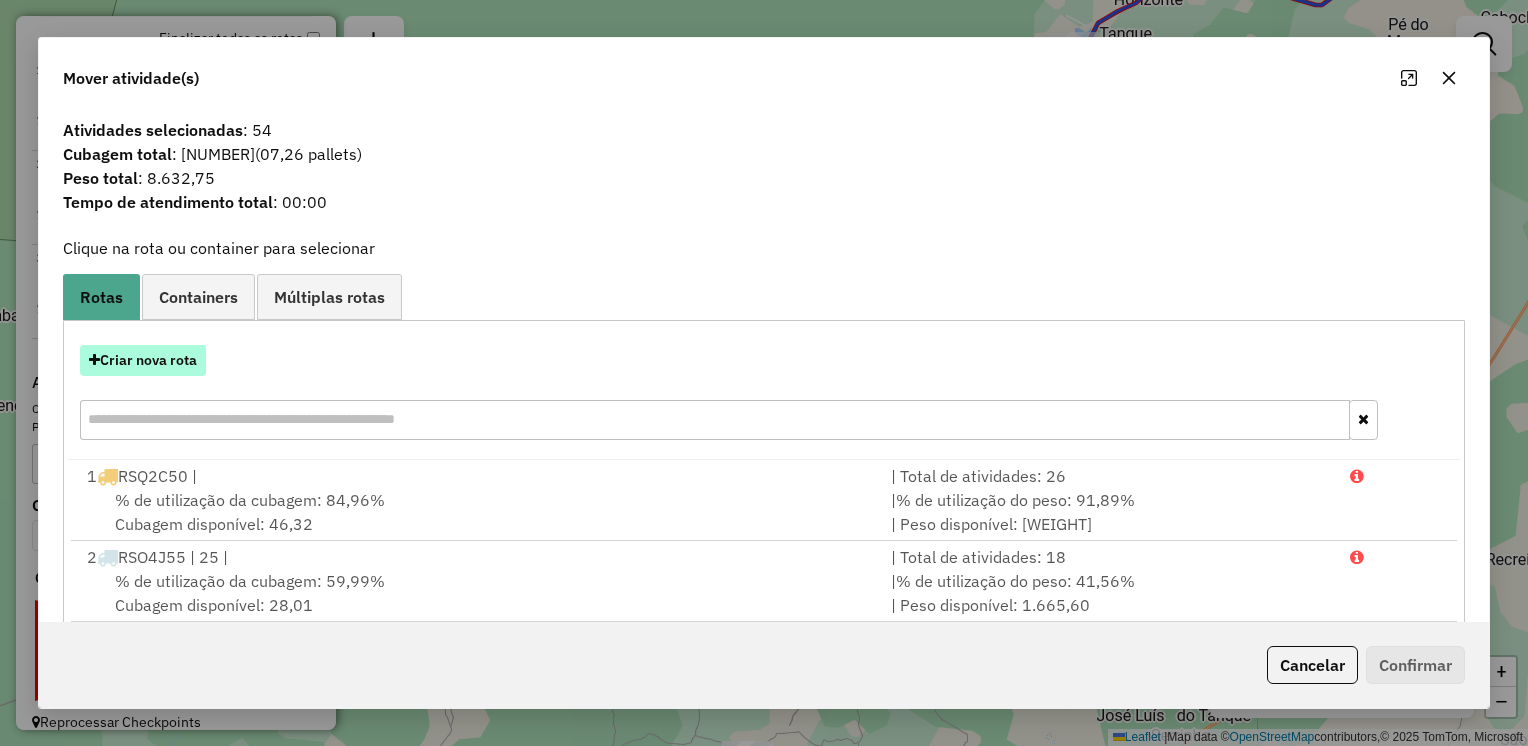 click on "Criar nova rota" at bounding box center [143, 360] 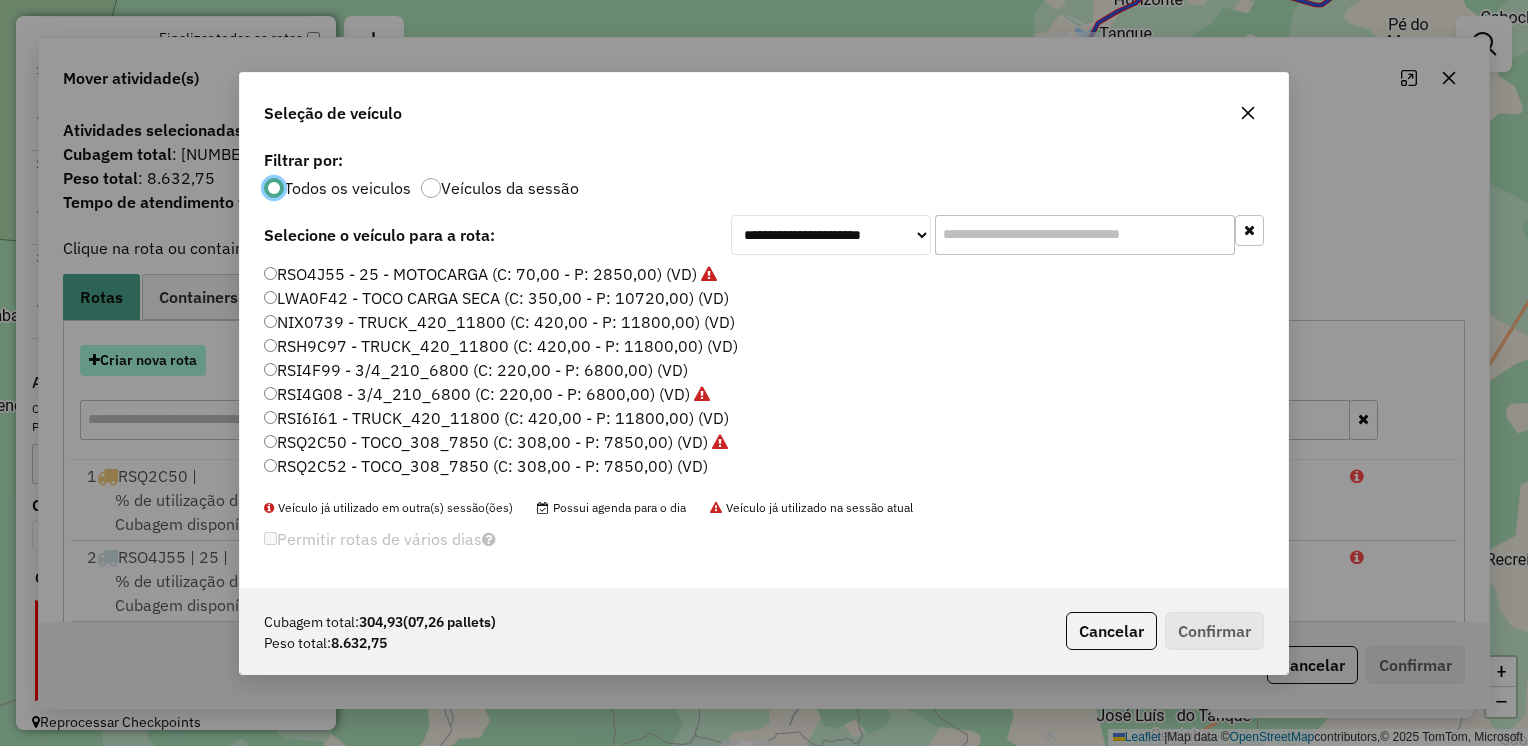 scroll, scrollTop: 10, scrollLeft: 6, axis: both 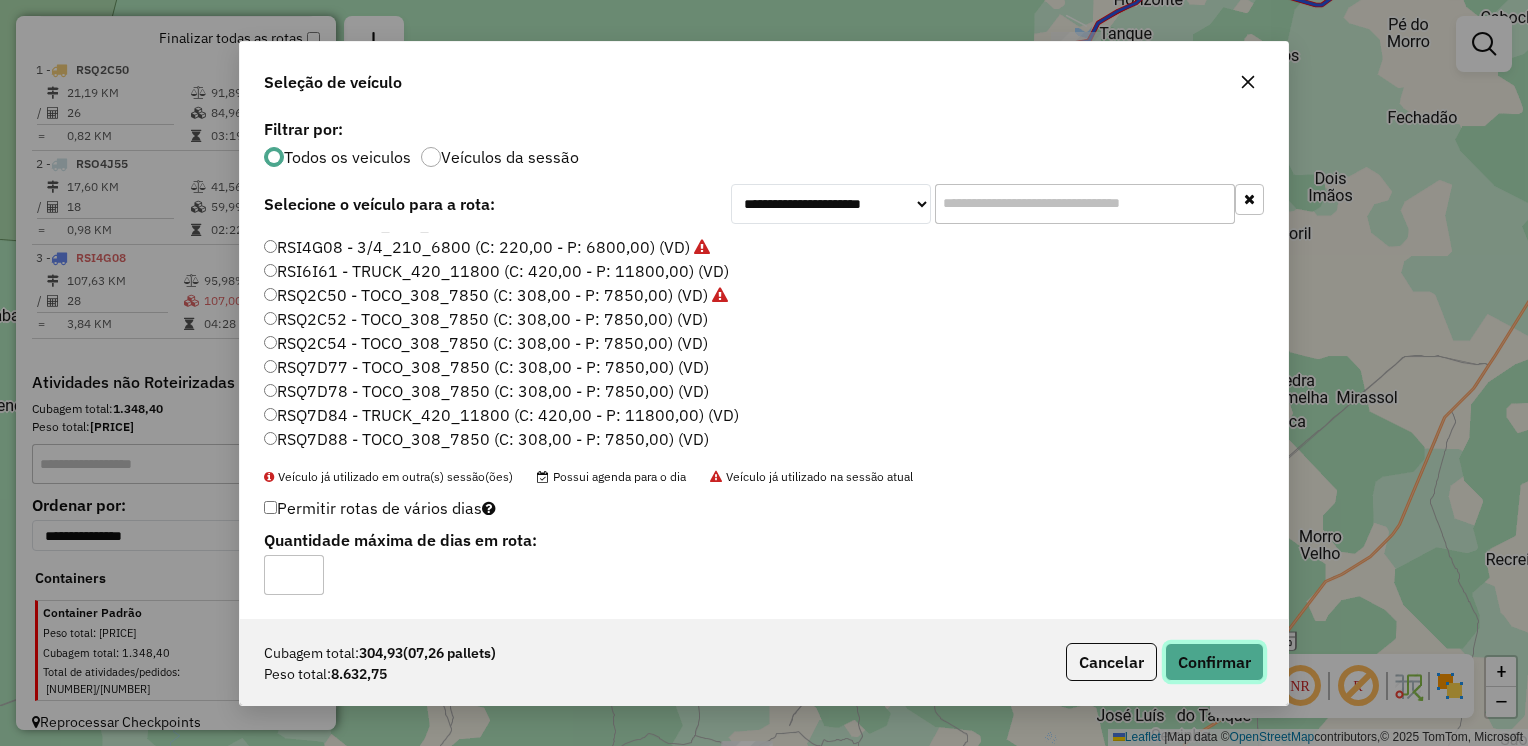 click on "Confirmar" 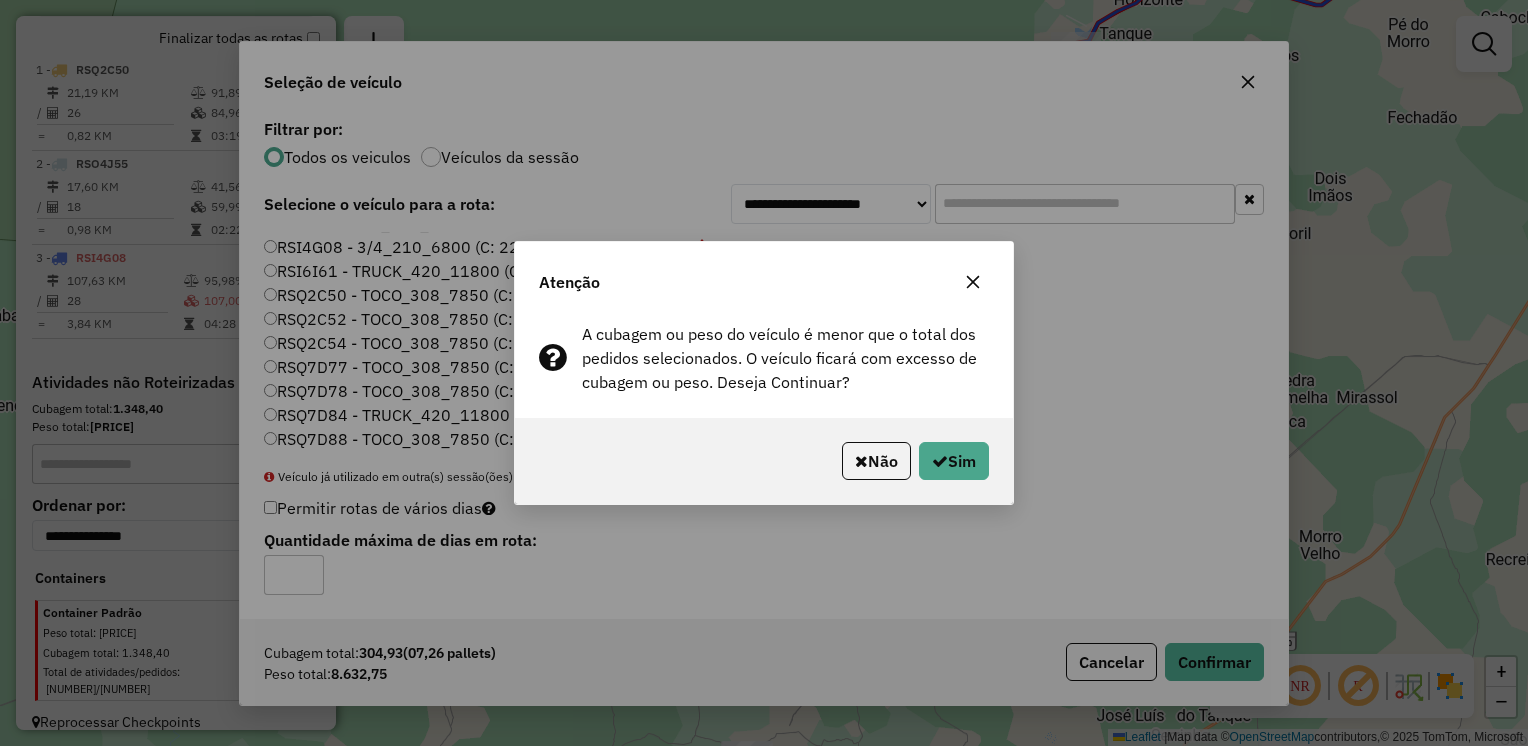 click 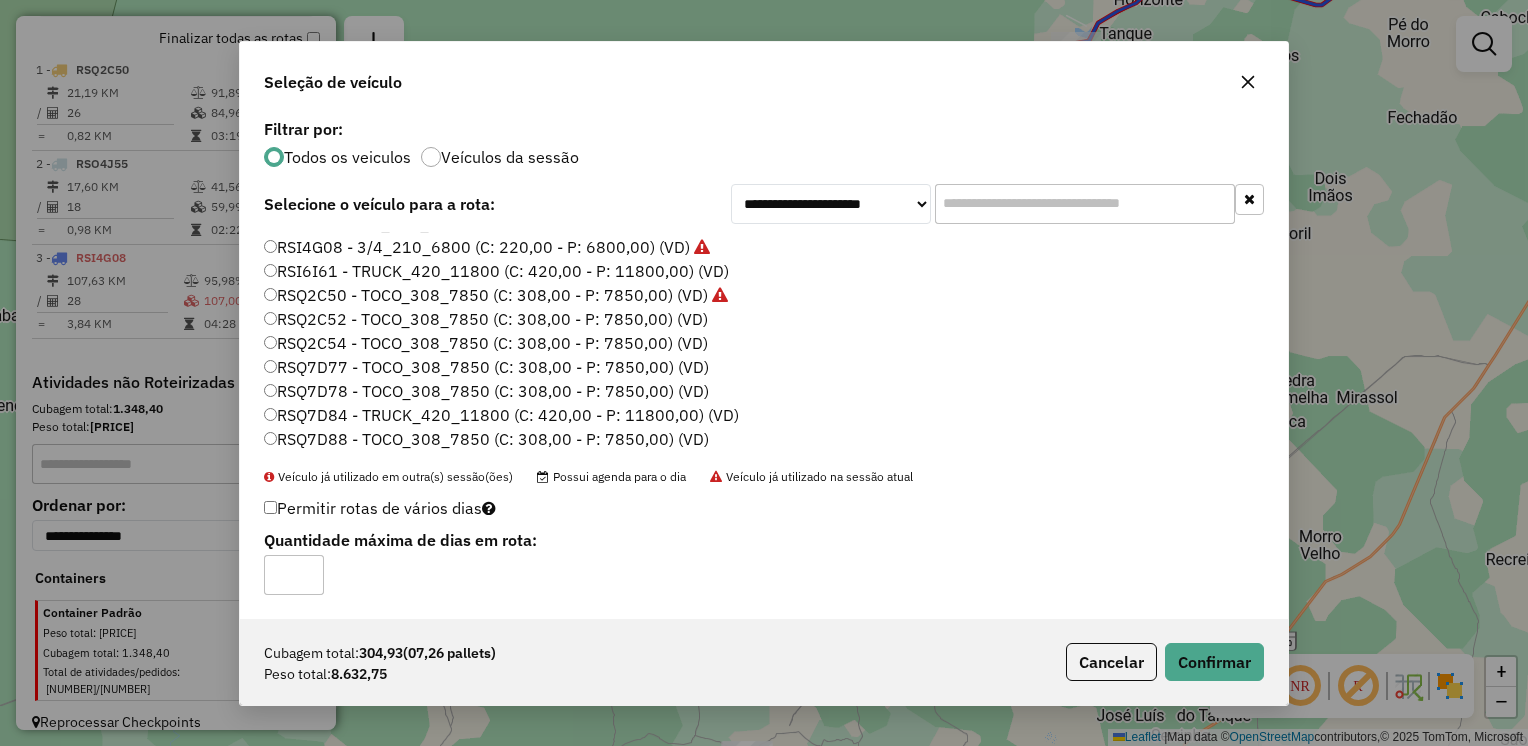 click 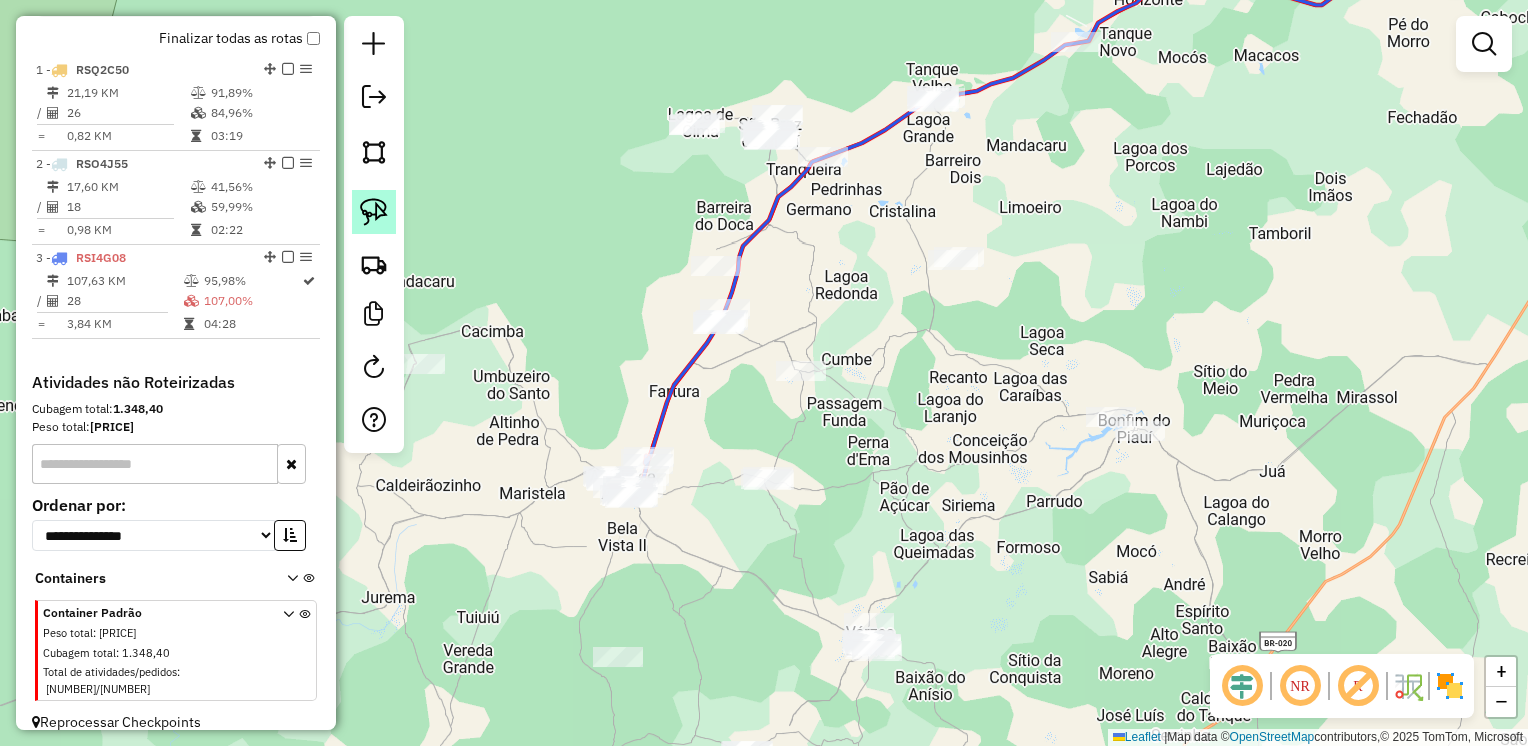 click 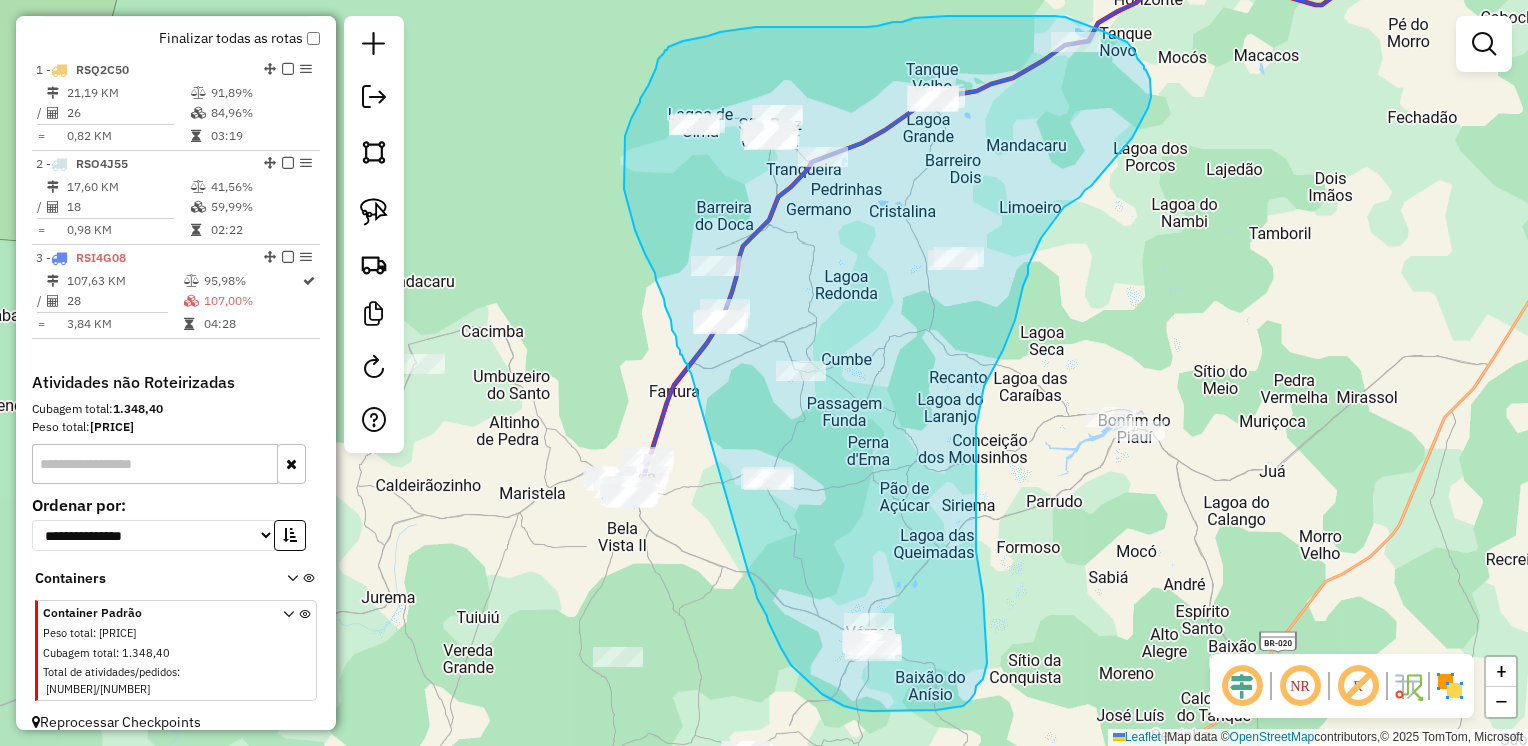drag, startPoint x: 749, startPoint y: 575, endPoint x: 691, endPoint y: 373, distance: 210.16185 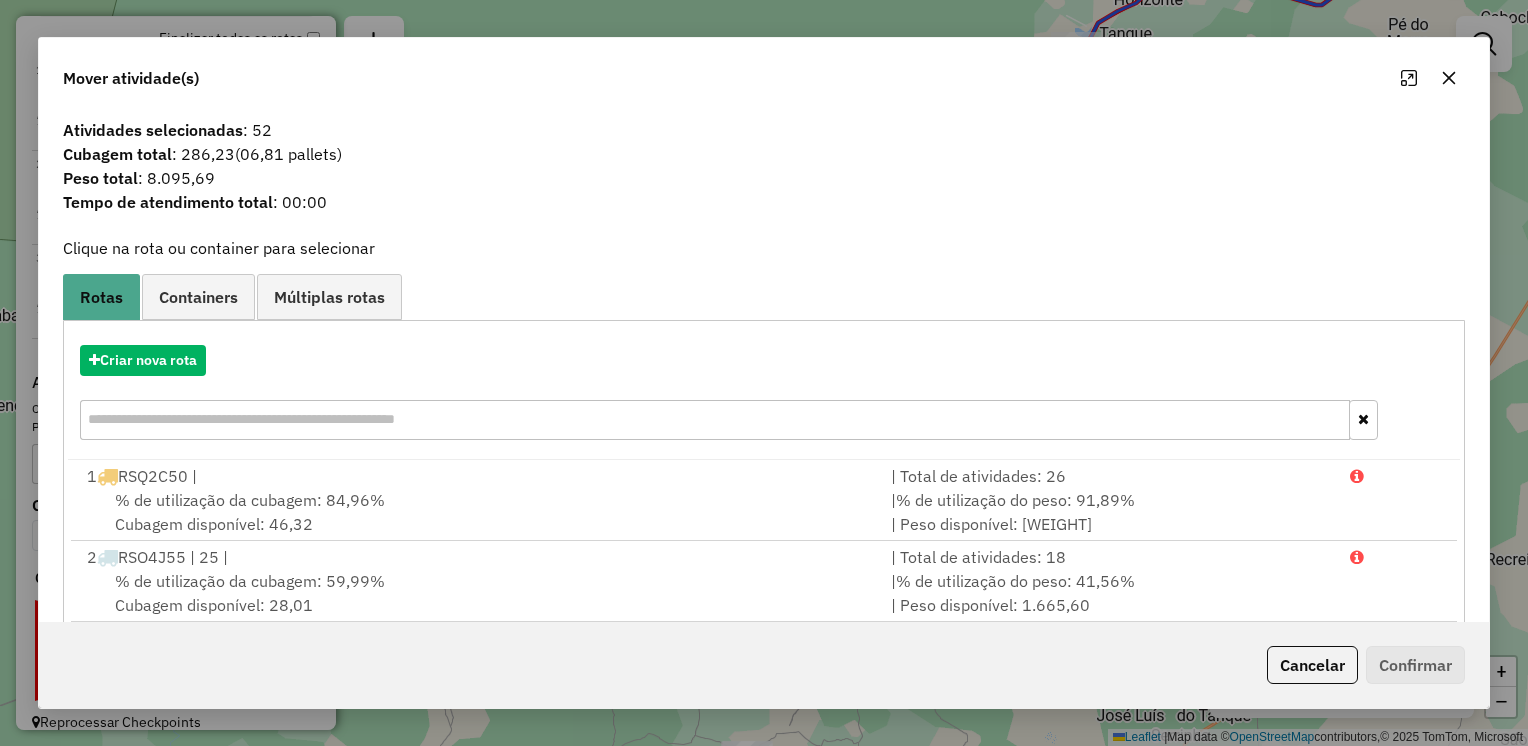 click 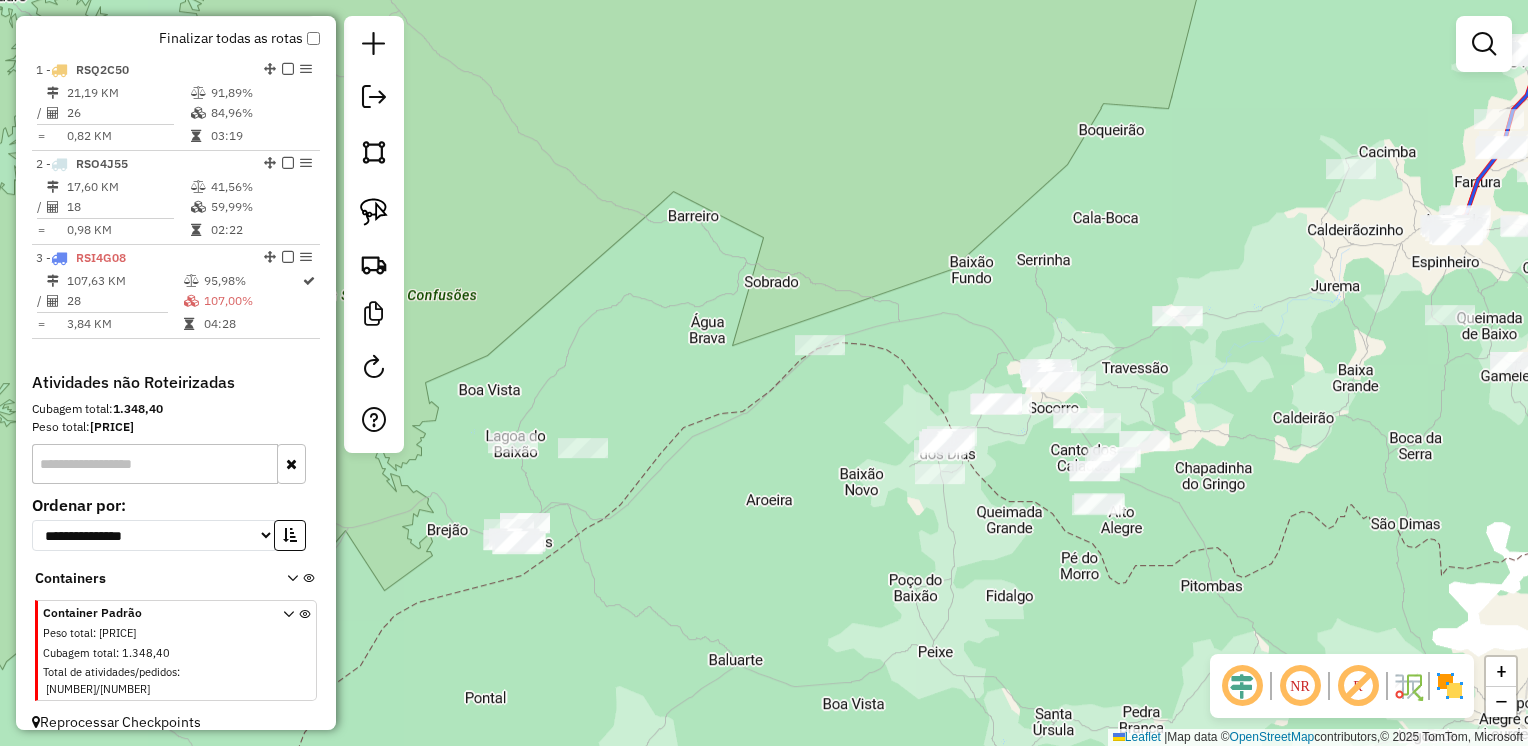 drag, startPoint x: 948, startPoint y: 575, endPoint x: 1330, endPoint y: 382, distance: 427.98715 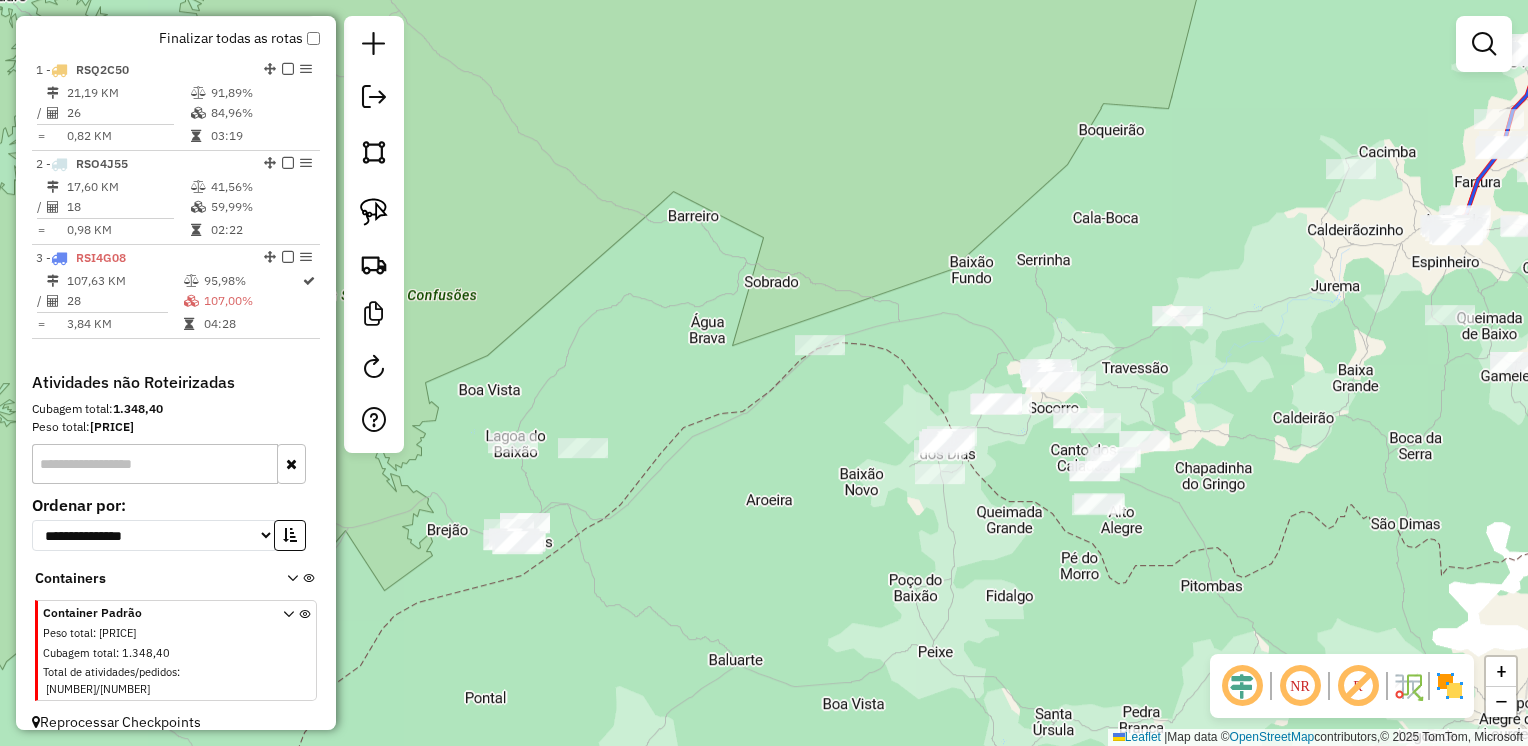 drag, startPoint x: 377, startPoint y: 198, endPoint x: 396, endPoint y: 231, distance: 38.078865 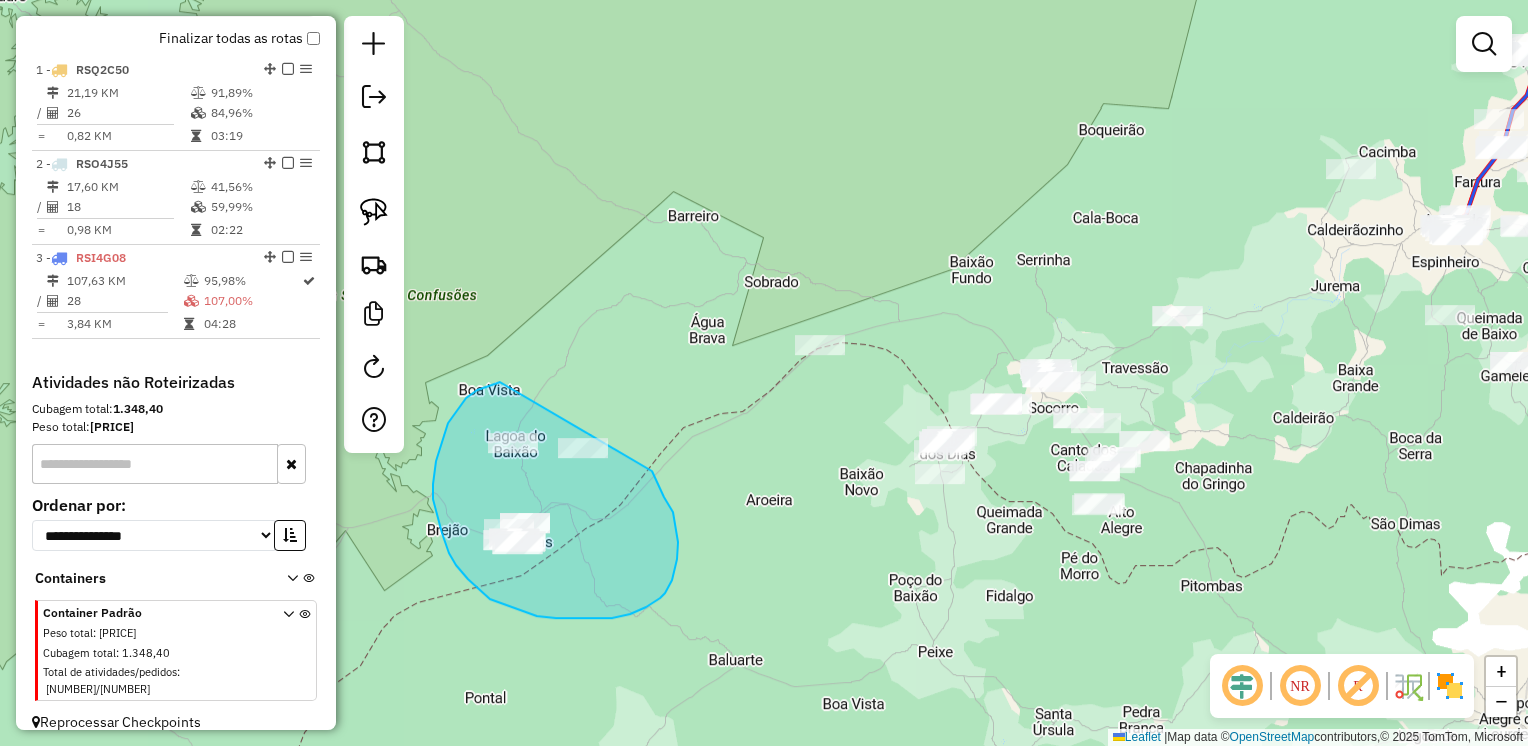 drag, startPoint x: 477, startPoint y: 390, endPoint x: 612, endPoint y: 382, distance: 135.23683 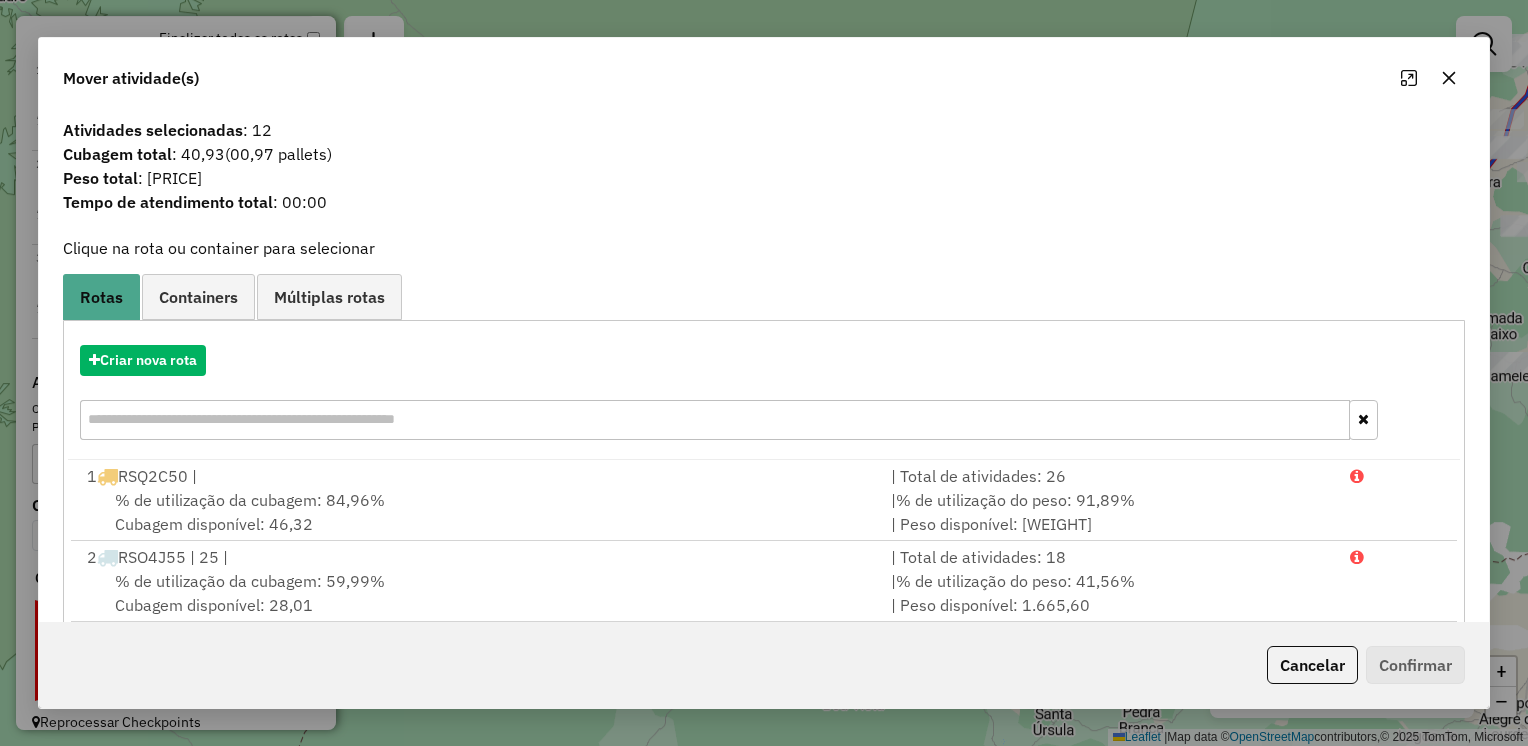 click 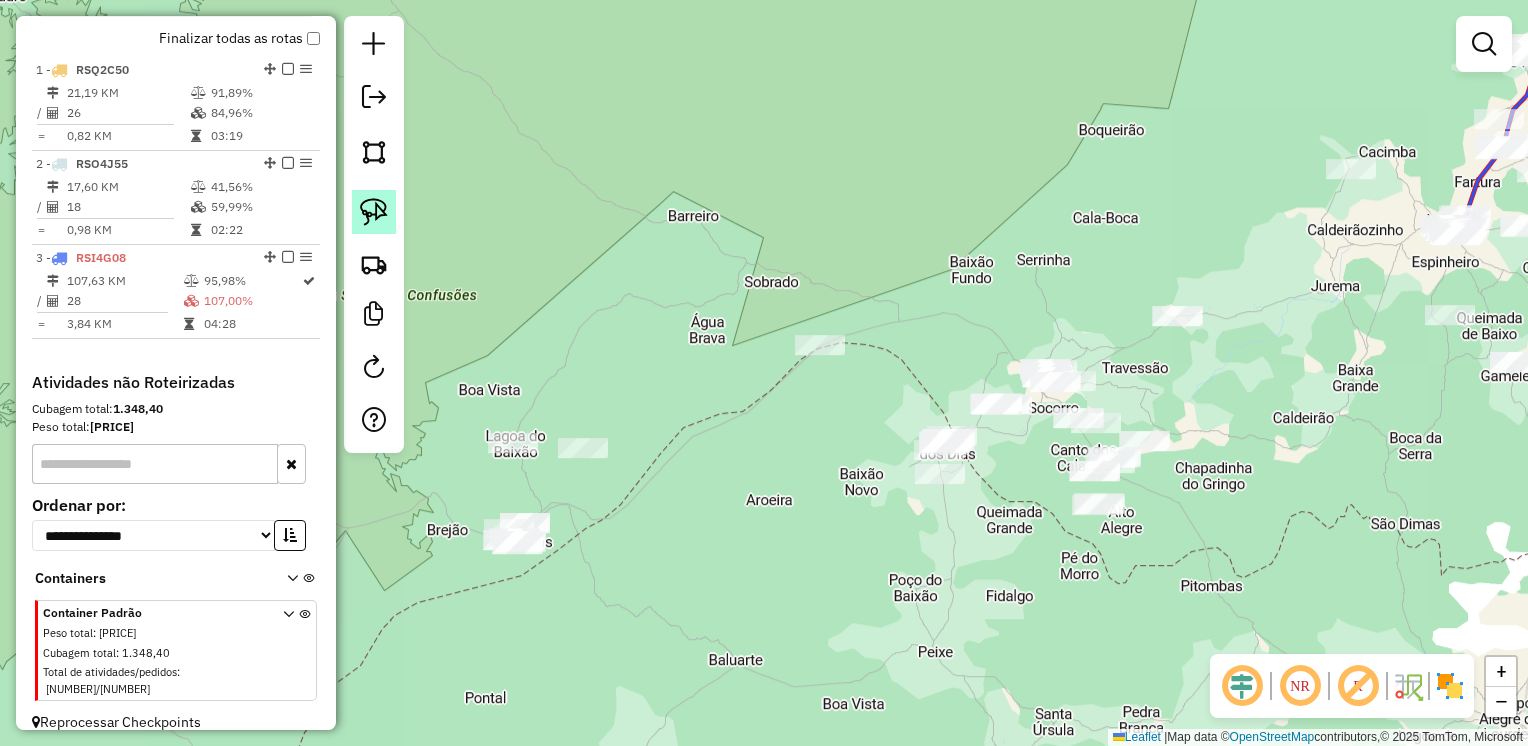 click 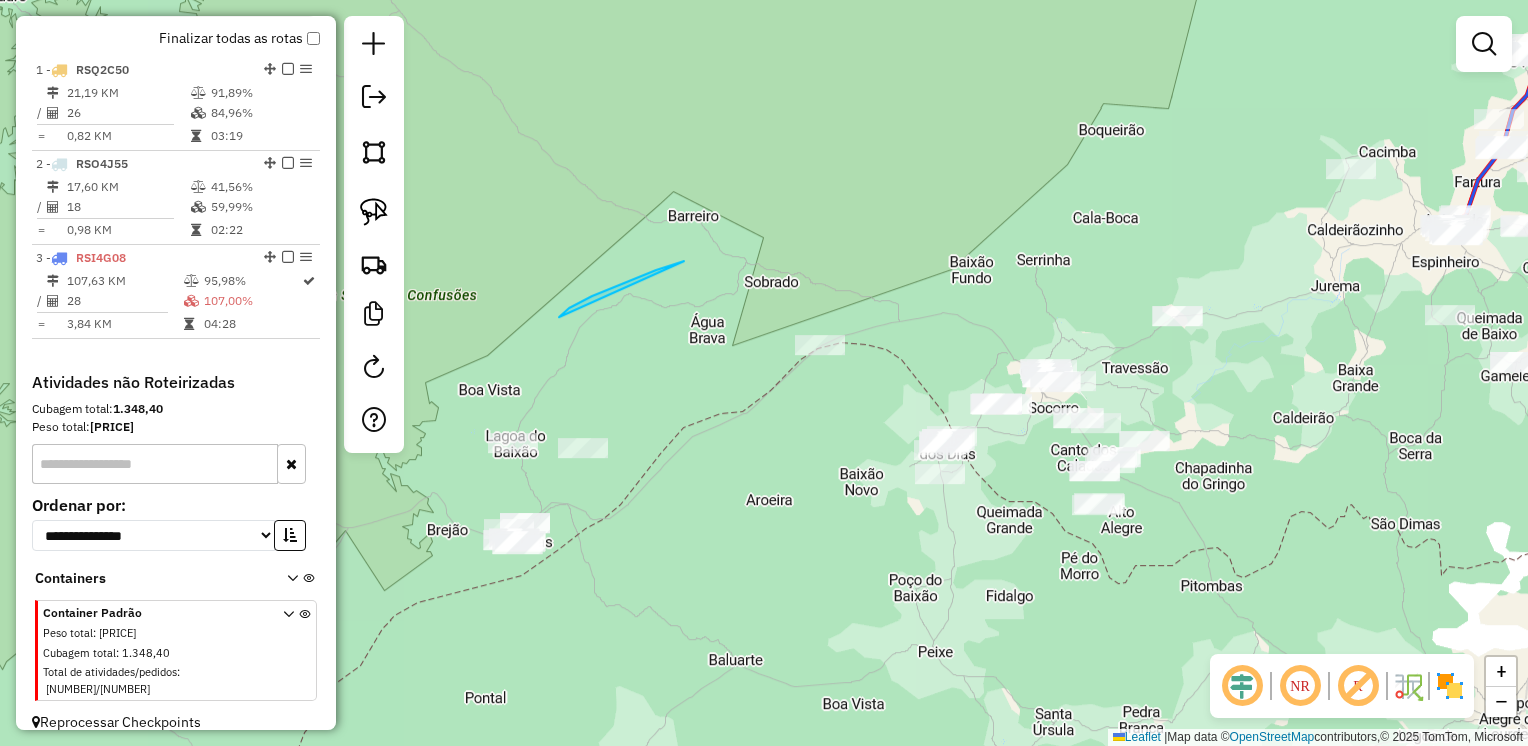 drag, startPoint x: 684, startPoint y: 261, endPoint x: 559, endPoint y: 317, distance: 136.9708 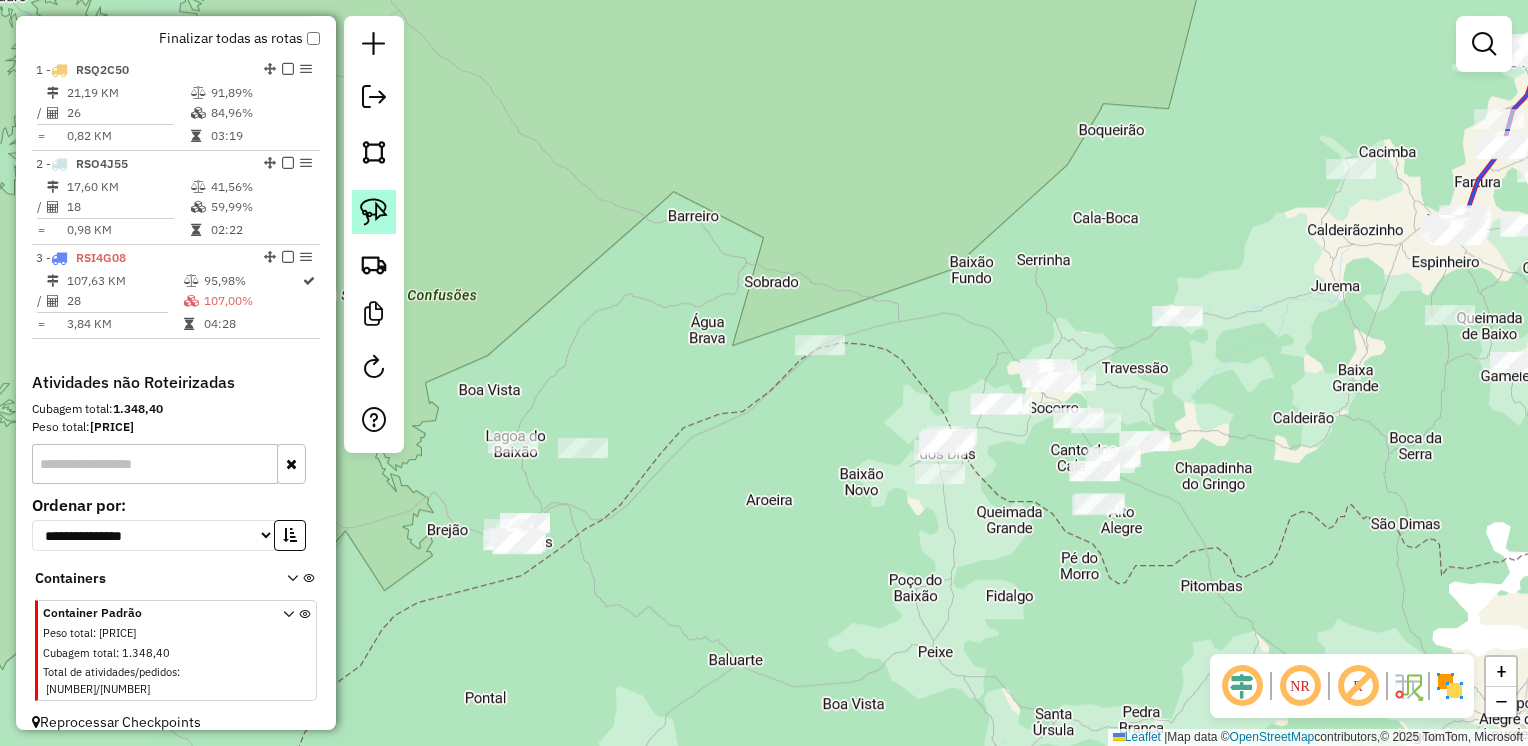 click 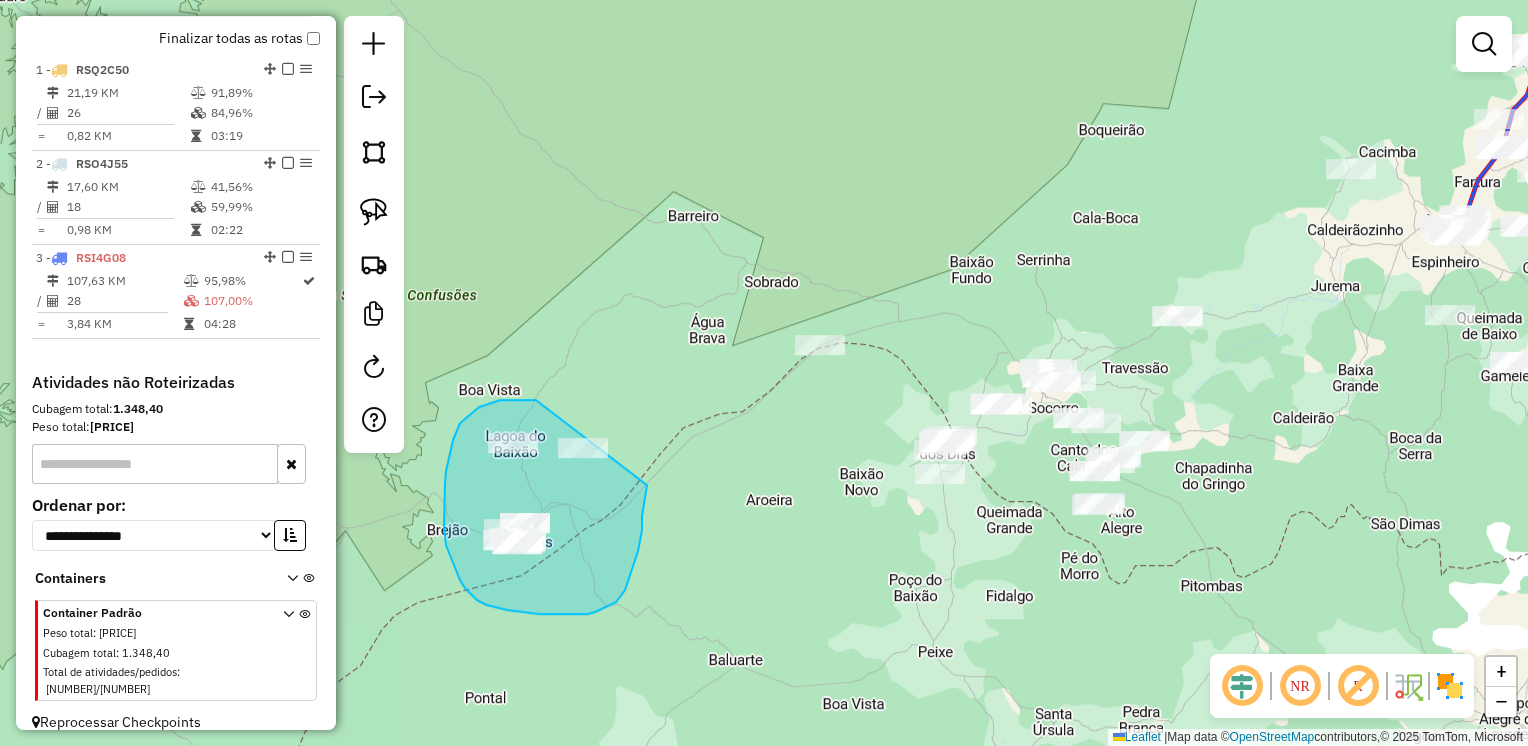 drag, startPoint x: 536, startPoint y: 400, endPoint x: 664, endPoint y: 361, distance: 133.80957 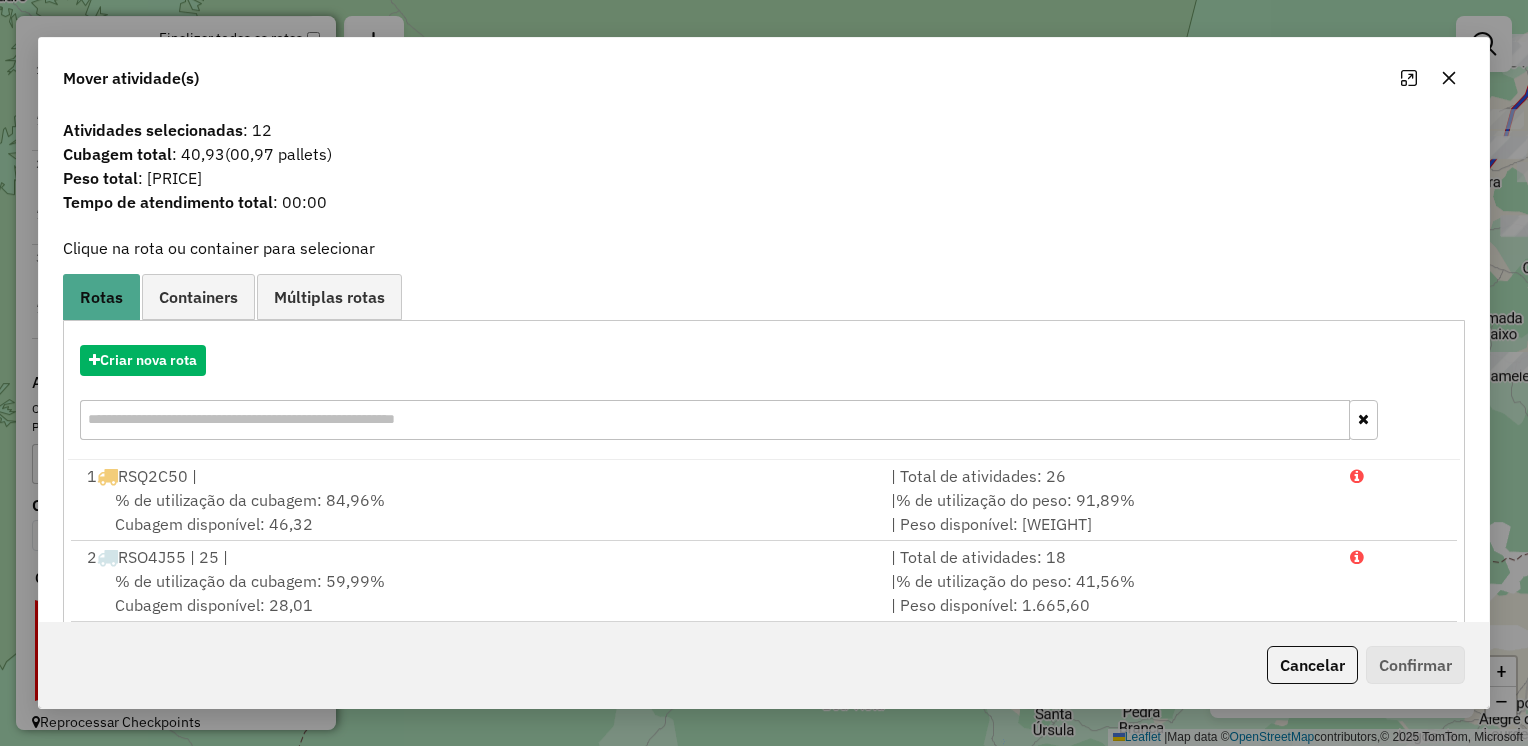 click 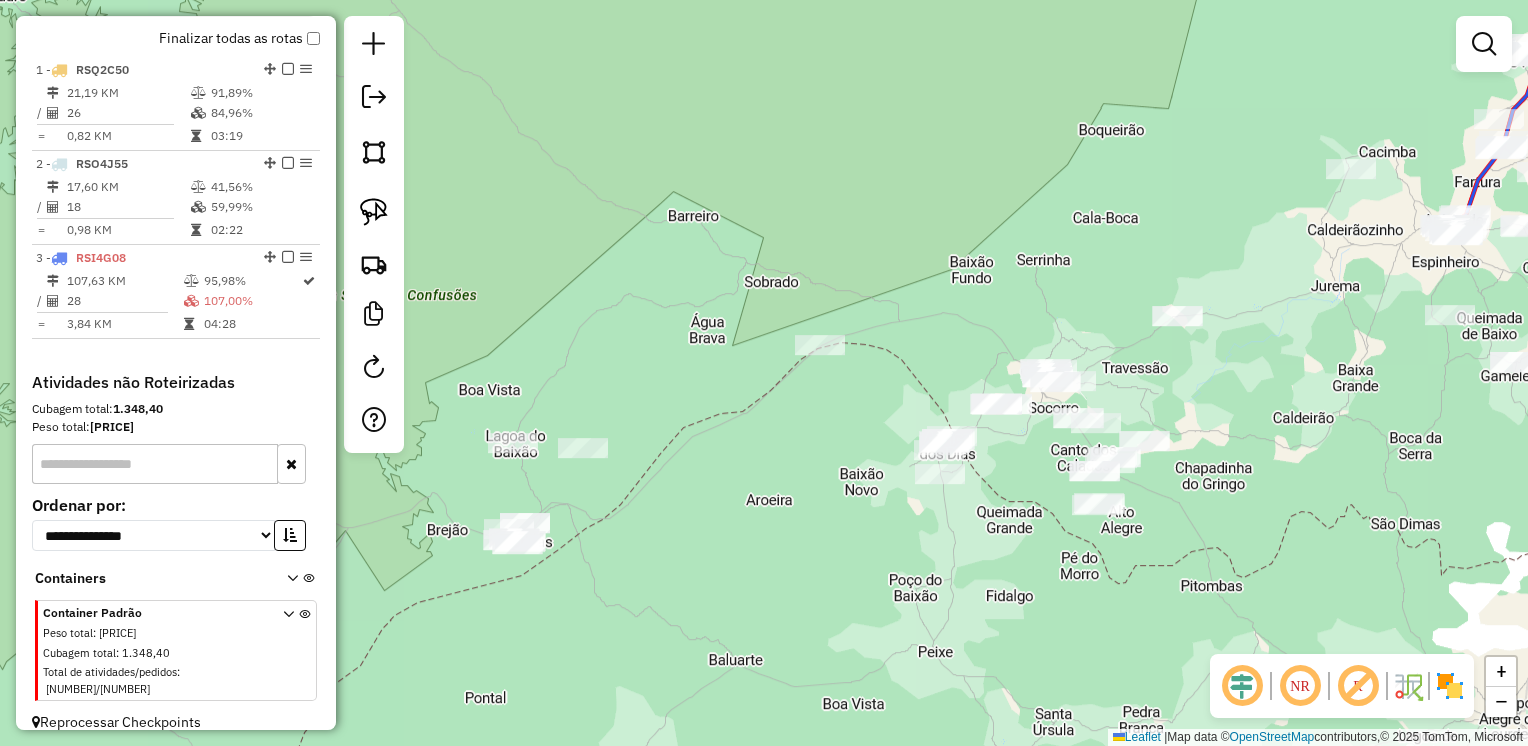 drag, startPoint x: 373, startPoint y: 200, endPoint x: 523, endPoint y: 306, distance: 183.67363 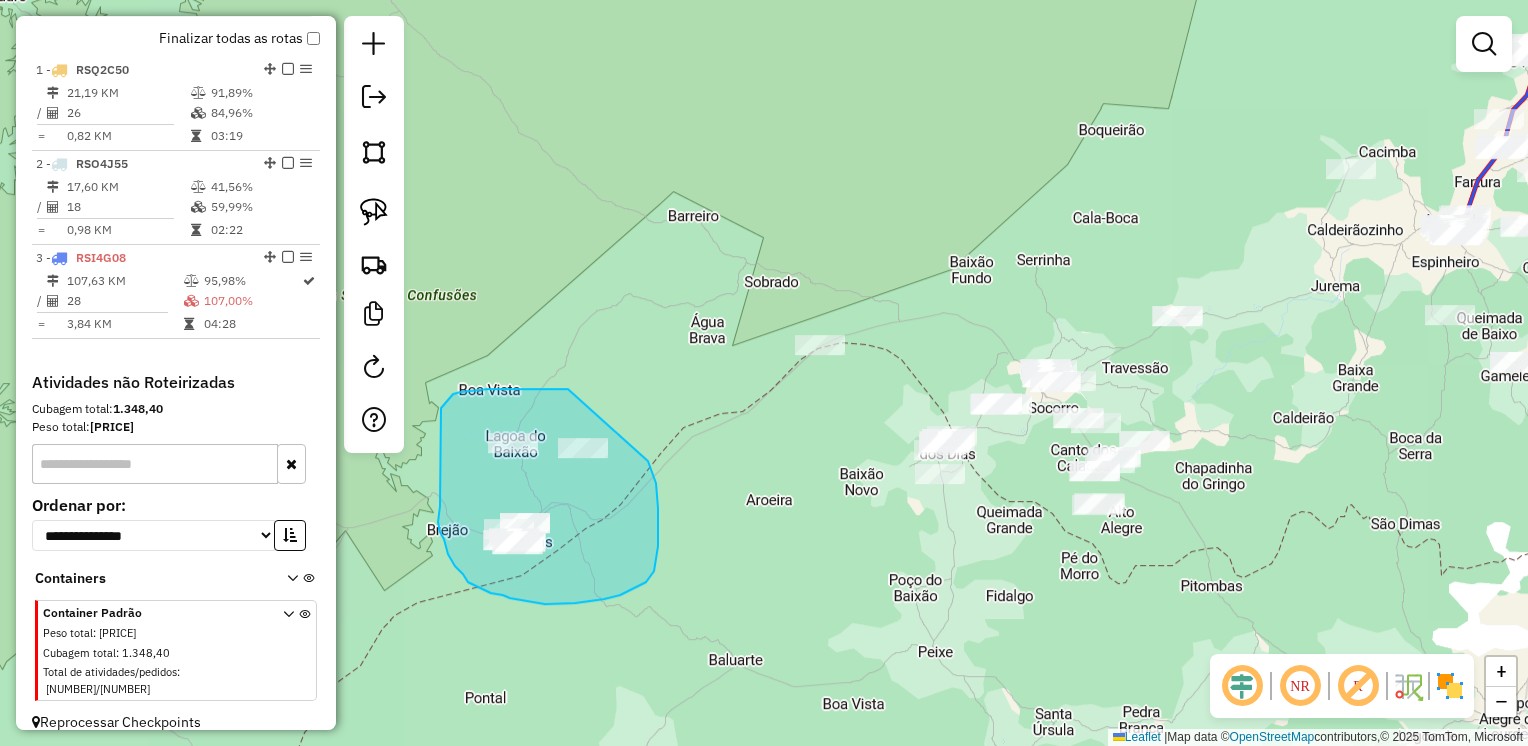 drag, startPoint x: 441, startPoint y: 408, endPoint x: 532, endPoint y: 358, distance: 103.8316 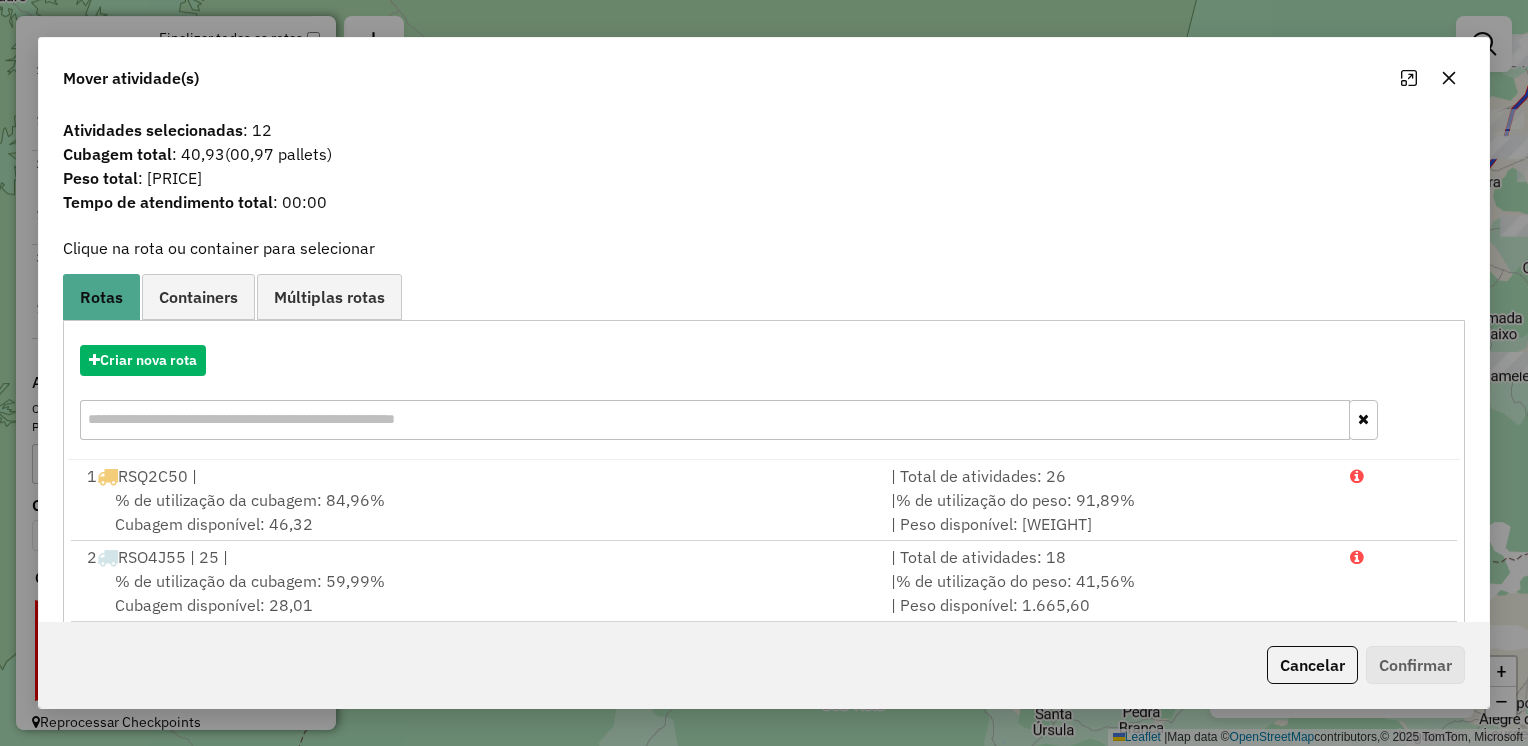 click 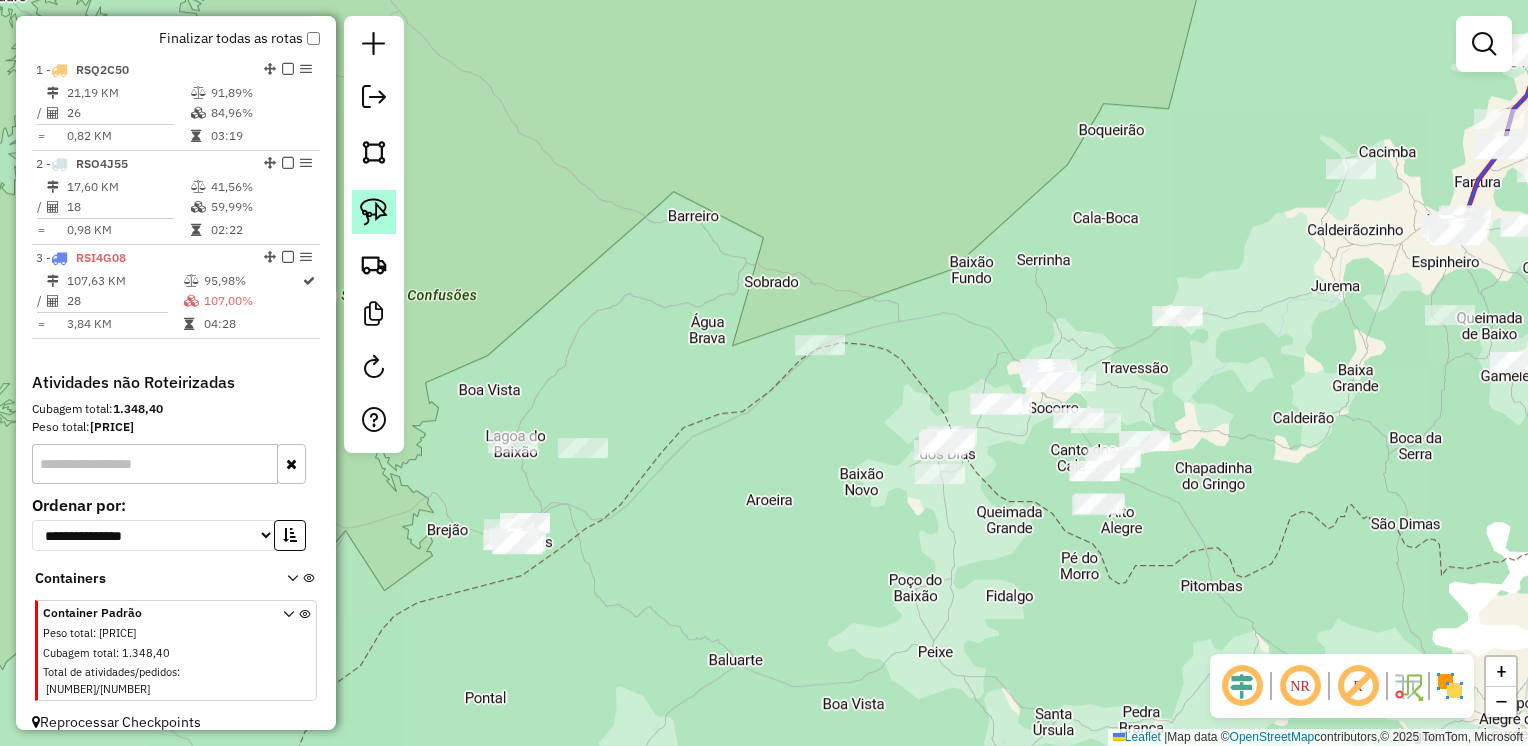 click 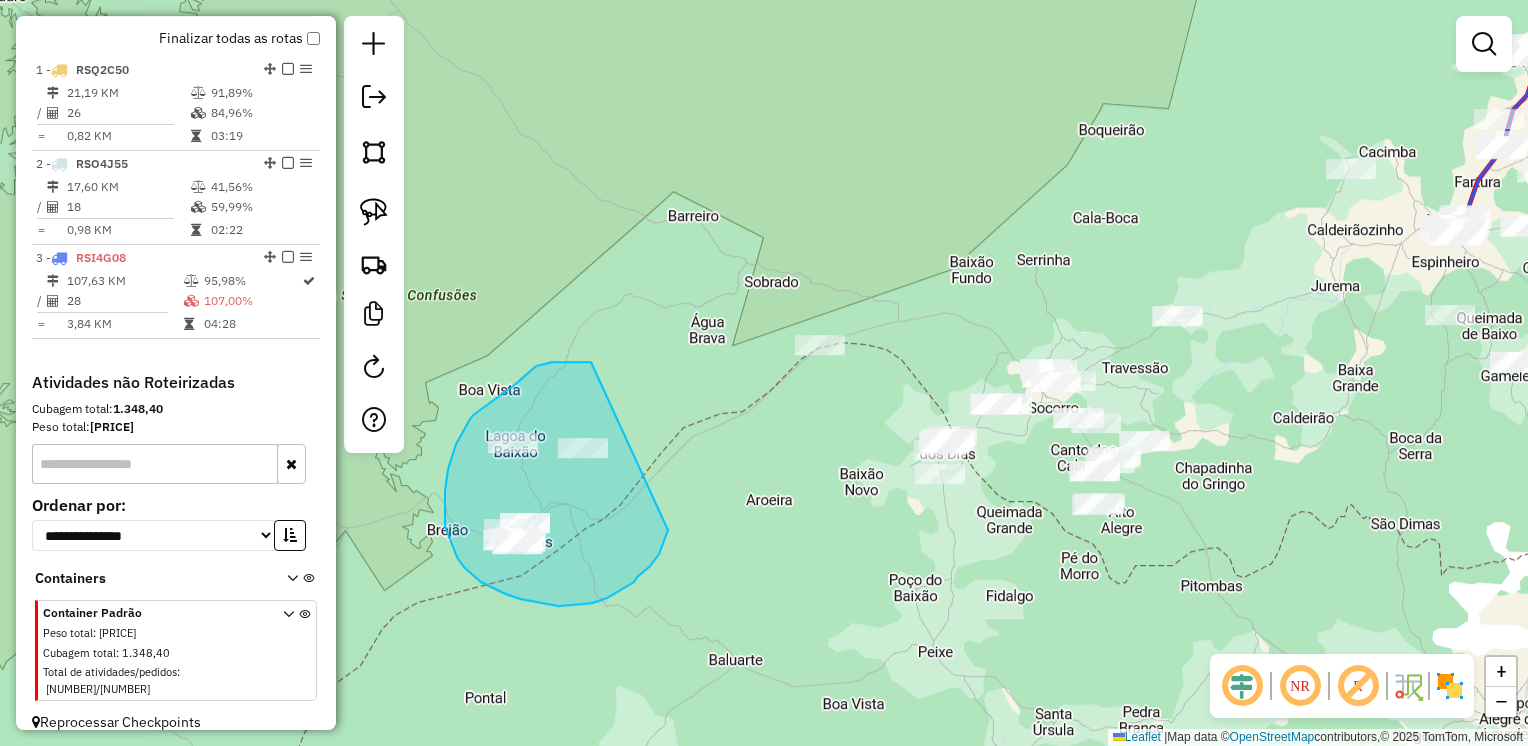 drag, startPoint x: 575, startPoint y: 362, endPoint x: 637, endPoint y: 406, distance: 76.02631 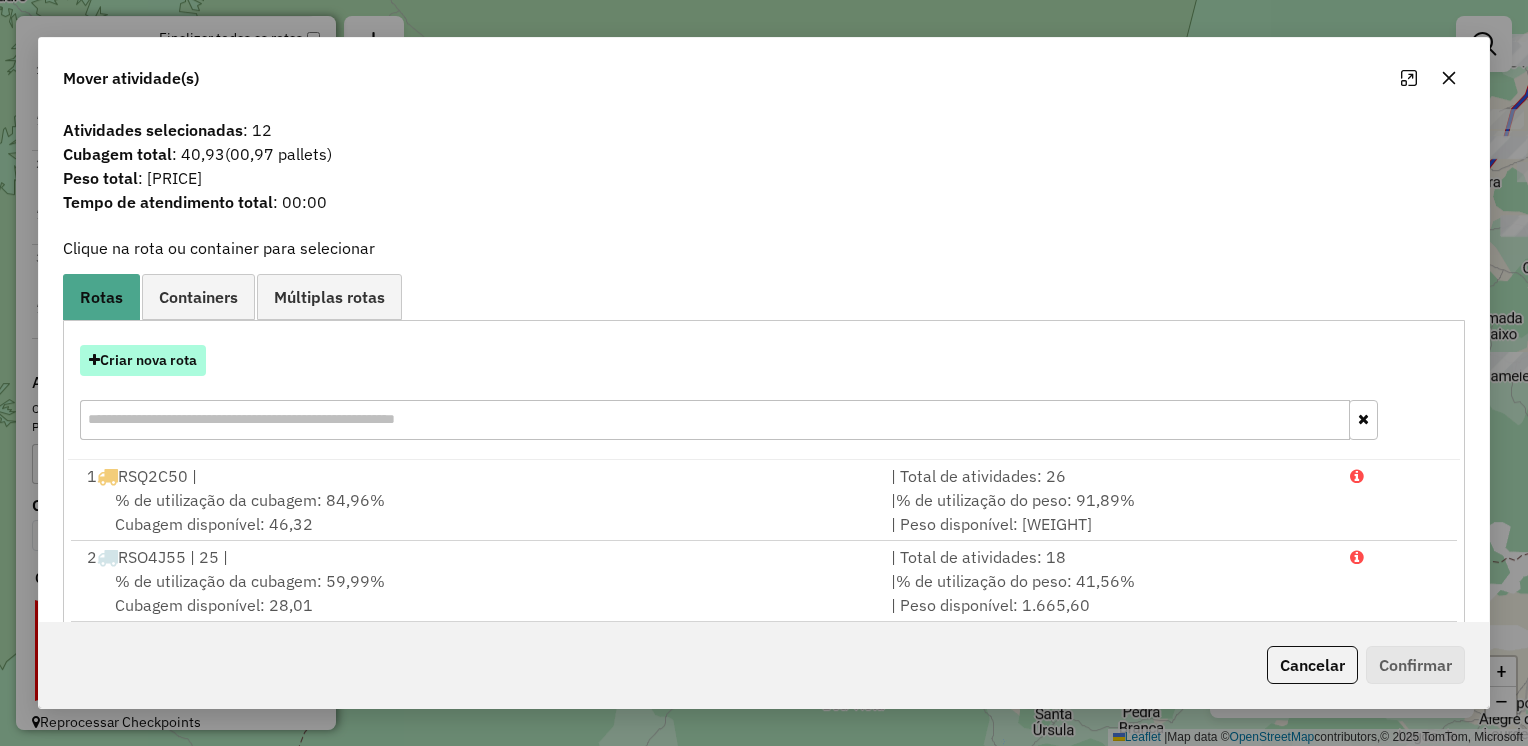click on "Criar nova rota" at bounding box center (143, 360) 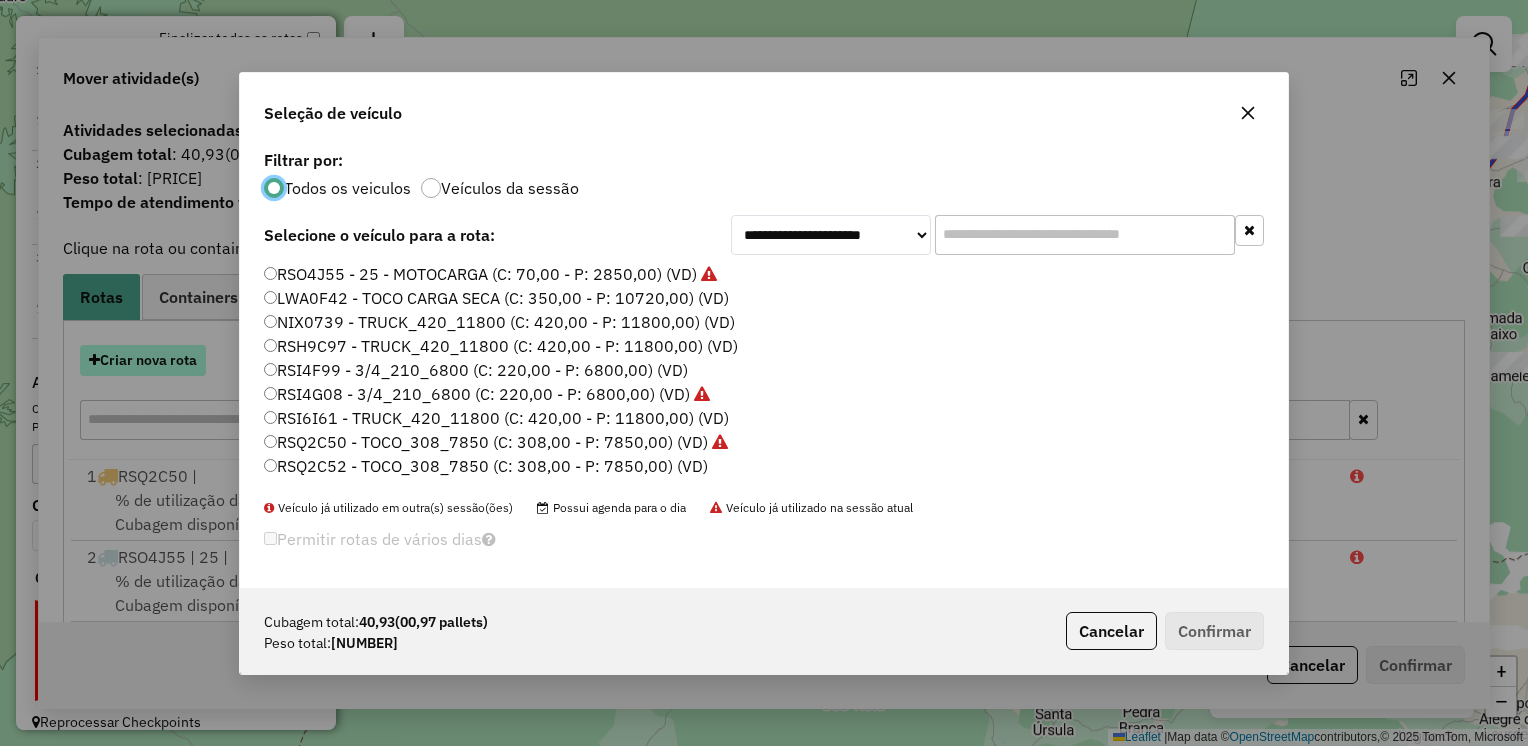 scroll, scrollTop: 10, scrollLeft: 6, axis: both 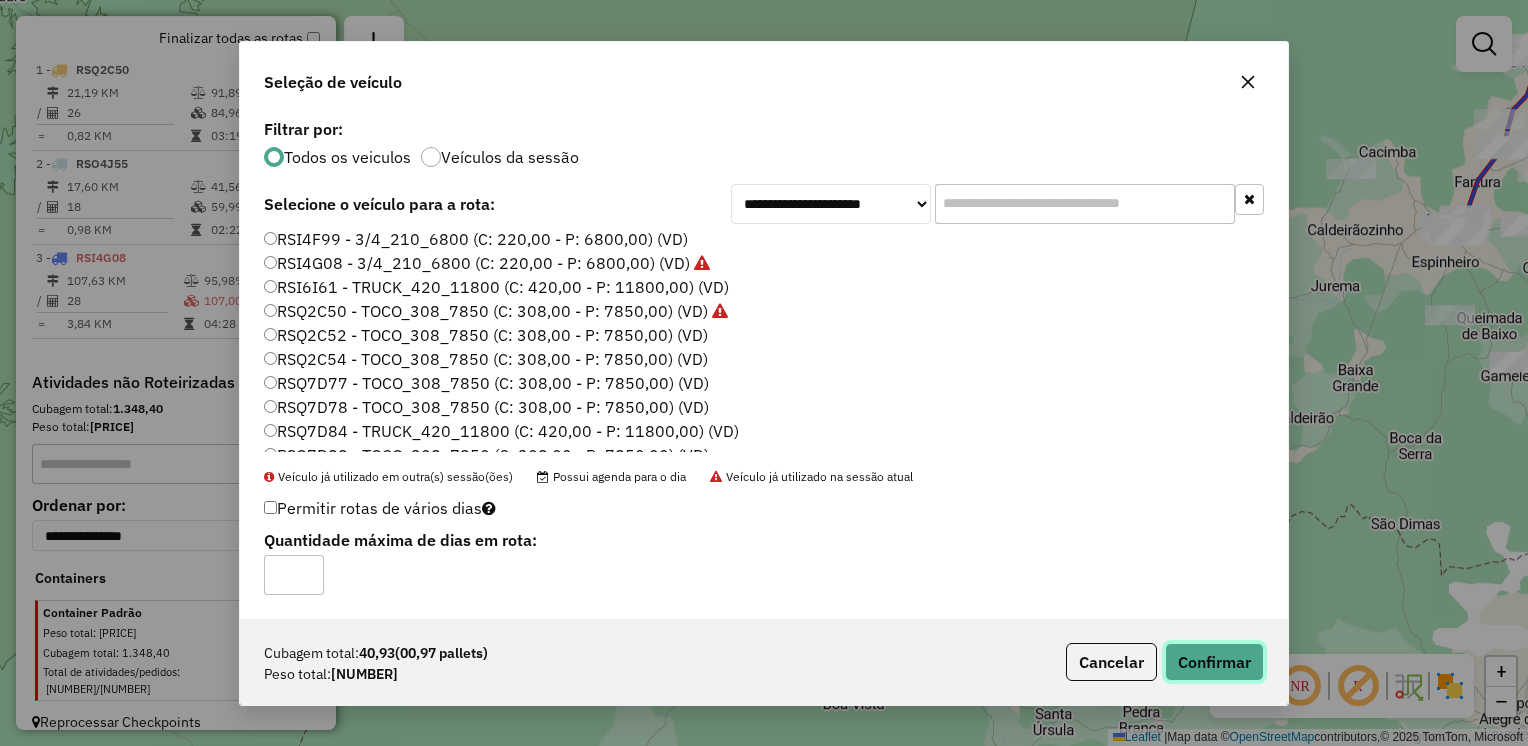 click on "Confirmar" 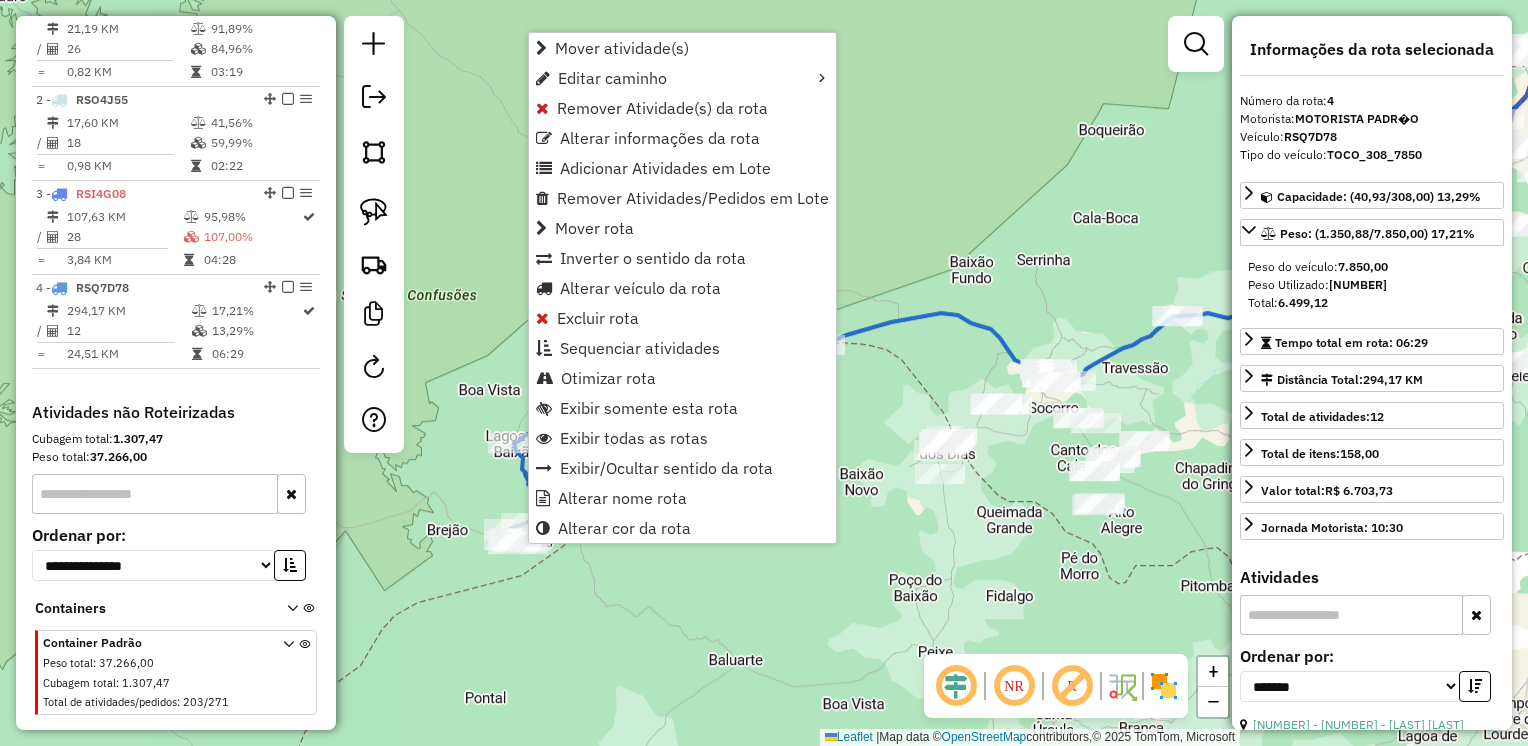 scroll, scrollTop: 852, scrollLeft: 0, axis: vertical 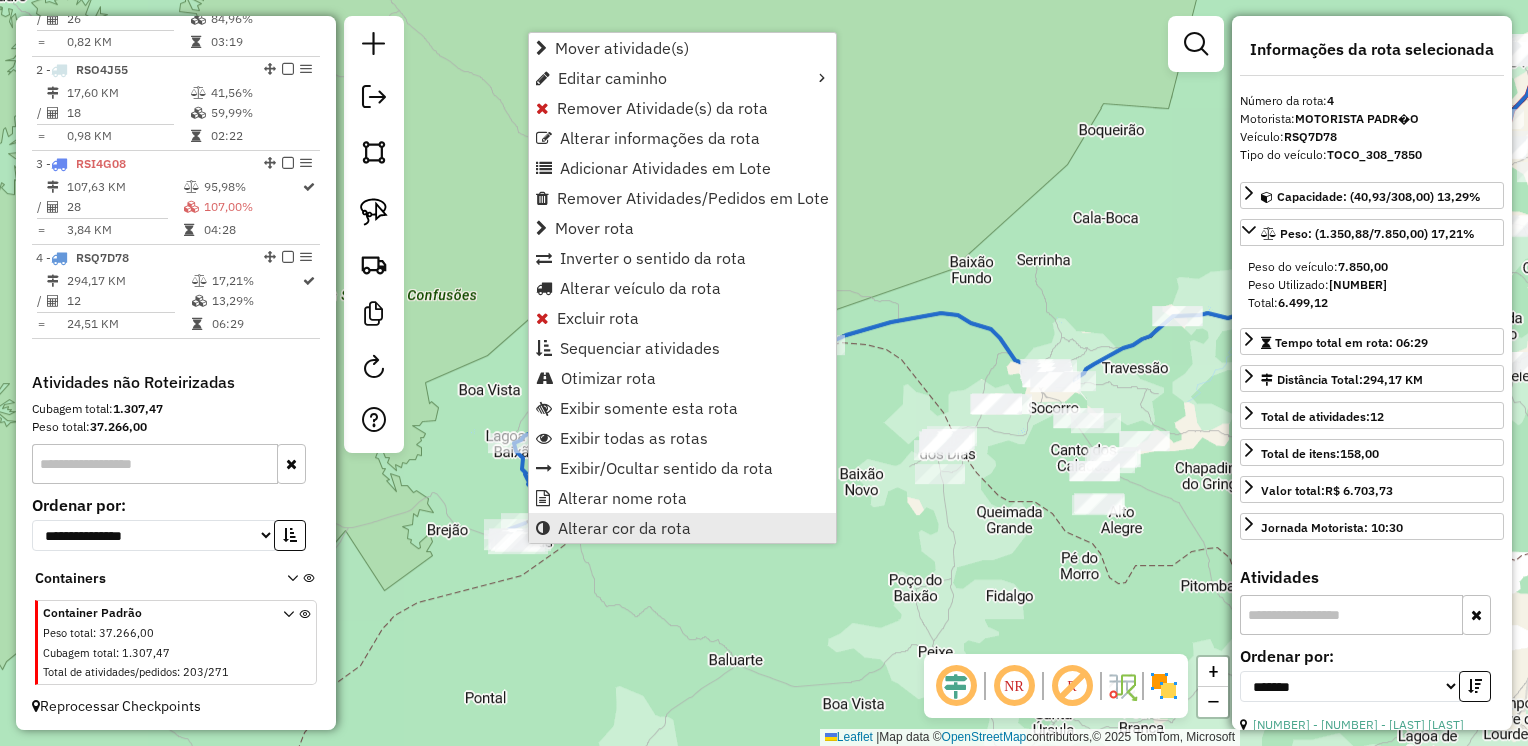 click on "Alterar cor da rota" at bounding box center [682, 528] 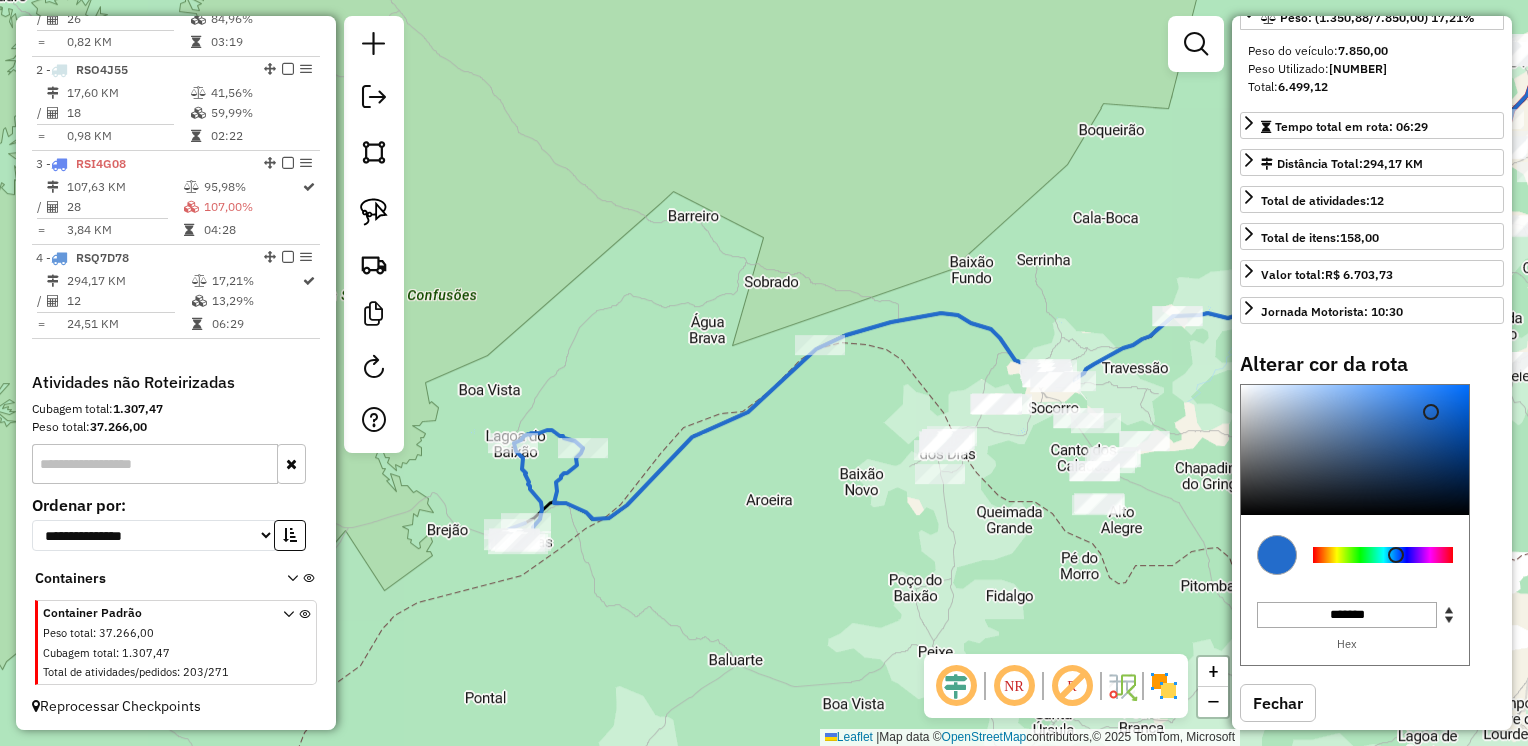 scroll, scrollTop: 244, scrollLeft: 0, axis: vertical 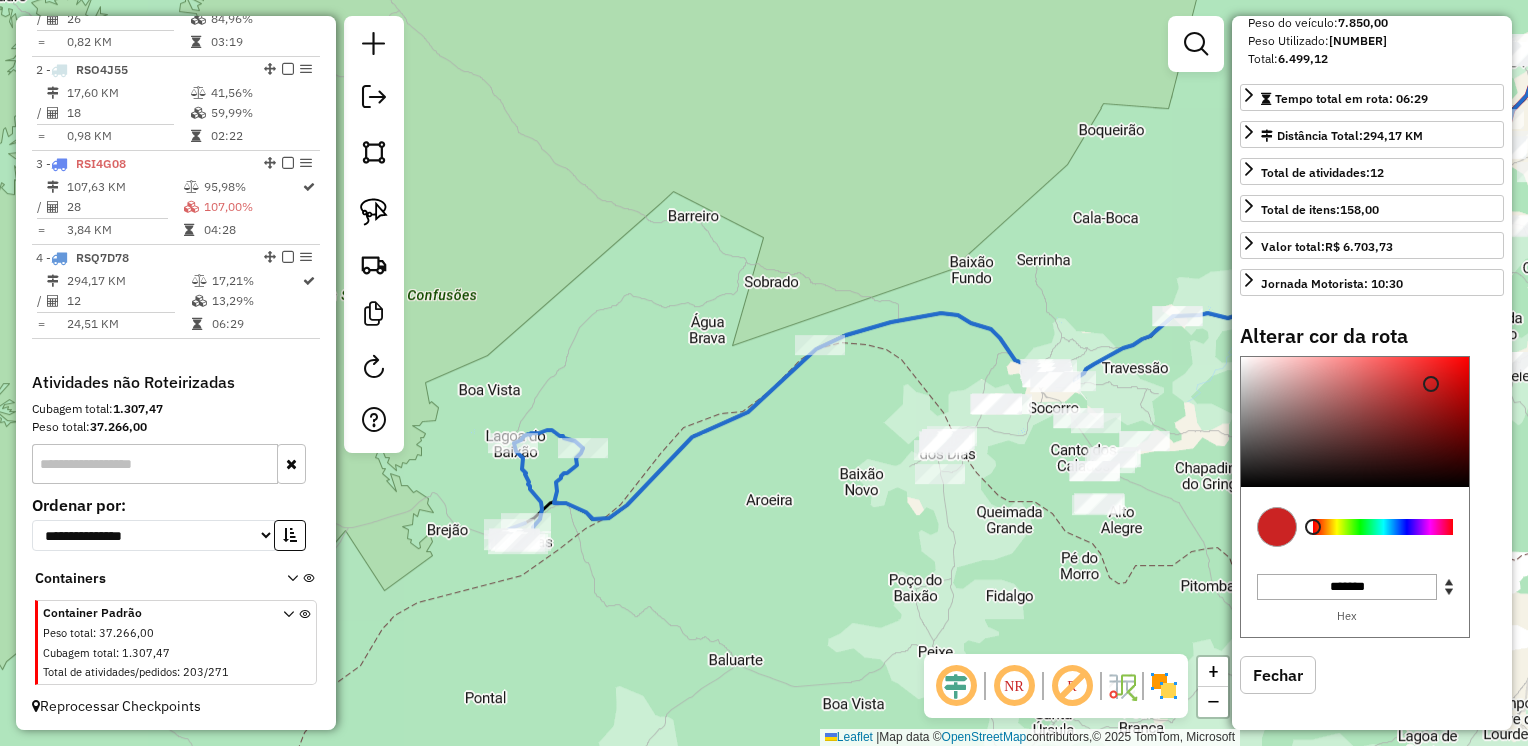 type on "*******" 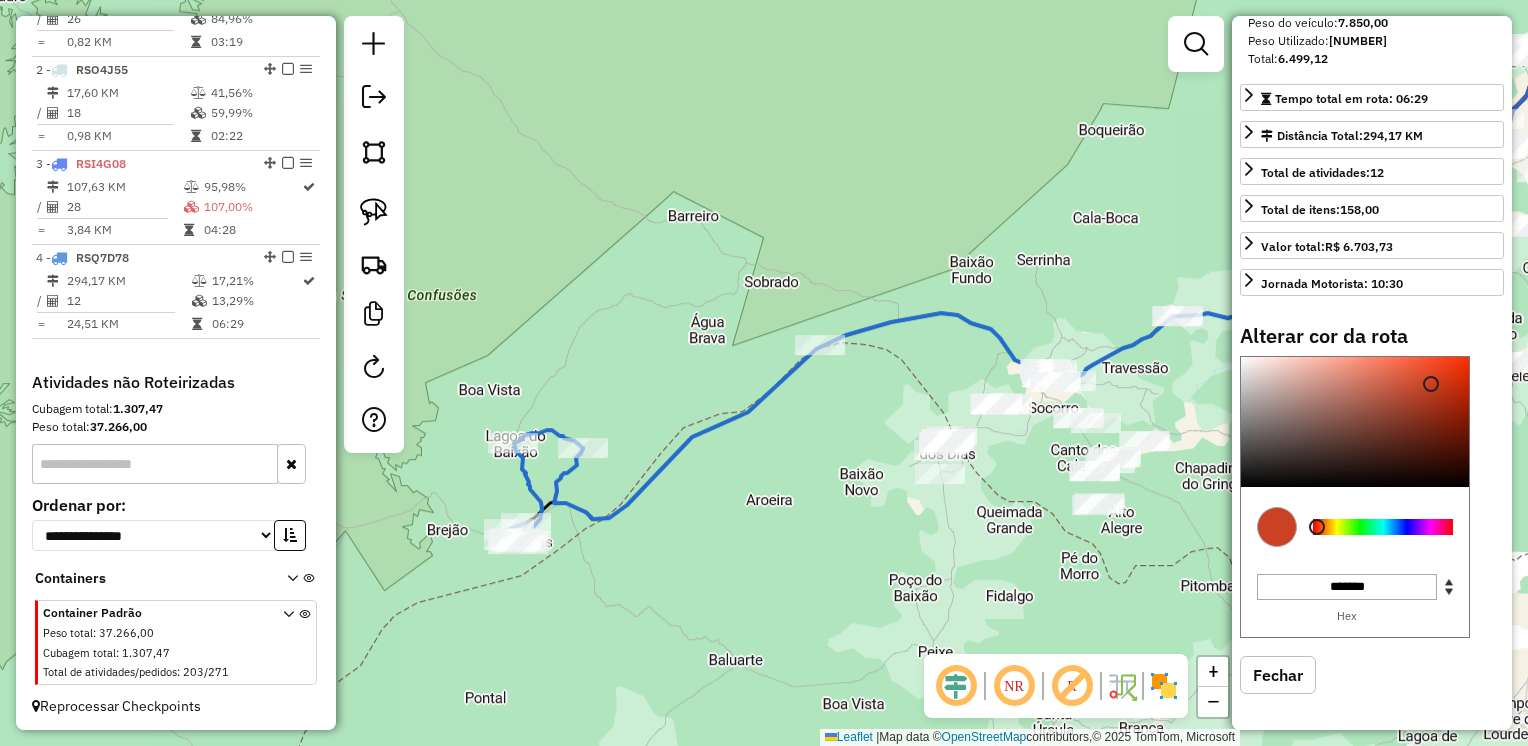 drag, startPoint x: 1395, startPoint y: 524, endPoint x: 1317, endPoint y: 527, distance: 78.05767 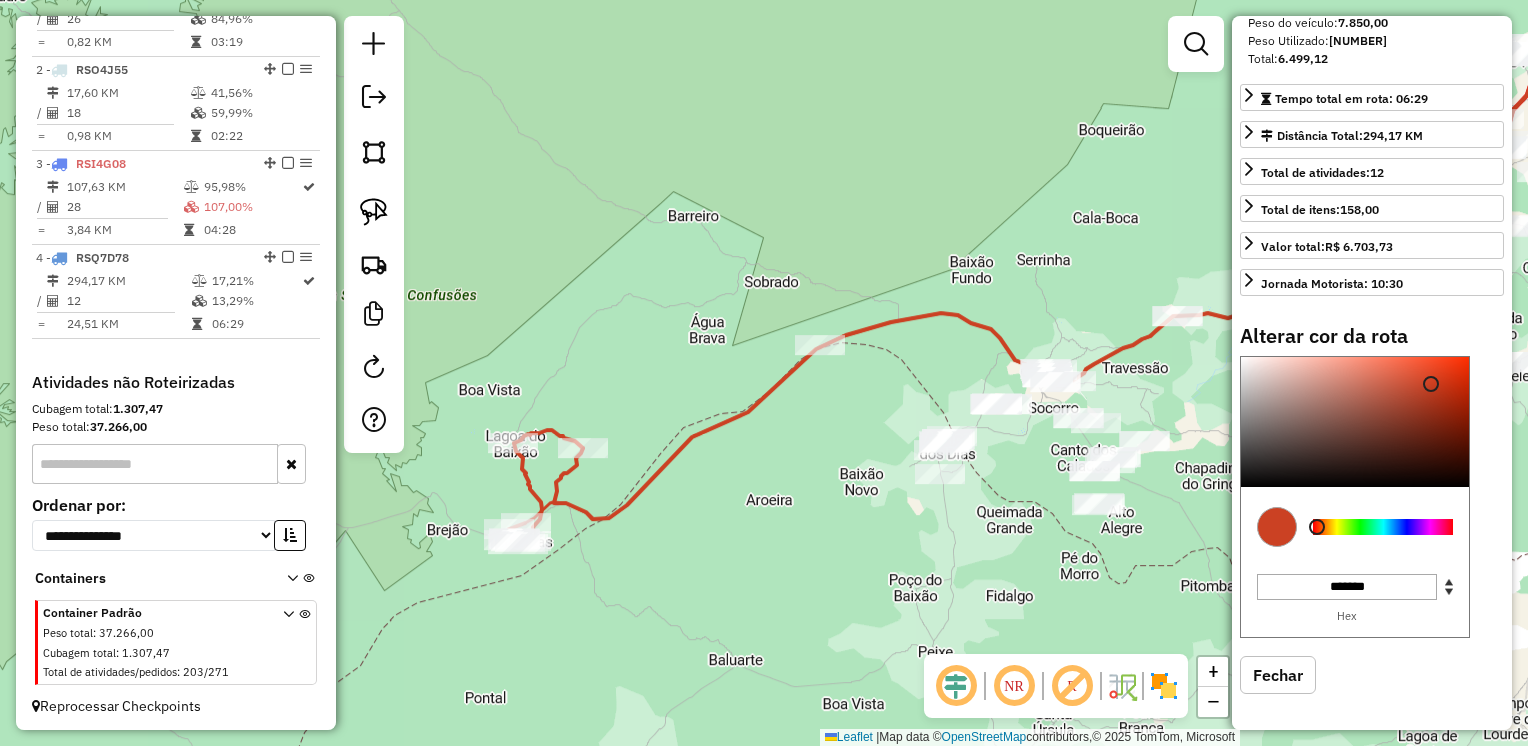 click on "Janela de atendimento Grade de atendimento Capacidade Transportadoras Veículos Cliente Pedidos  Rotas Selecione os dias de semana para filtrar as janelas de atendimento  Seg   Ter   Qua   Qui   Sex   Sáb   Dom  Informe o período da janela de atendimento: De: Até:  Filtrar exatamente a janela do cliente  Considerar janela de atendimento padrão  Selecione os dias de semana para filtrar as grades de atendimento  Seg   Ter   Qua   Qui   Sex   Sáb   Dom   Considerar clientes sem dia de atendimento cadastrado  Clientes fora do dia de atendimento selecionado Filtrar as atividades entre os valores definidos abaixo:  Peso mínimo:   Peso máximo:   Cubagem mínima:   Cubagem máxima:   De:   Até:  Filtrar as atividades entre o tempo de atendimento definido abaixo:  De:   Até:   Considerar capacidade total dos clientes não roteirizados Transportadora: Selecione um ou mais itens Tipo de veículo: Selecione um ou mais itens Veículo: Selecione um ou mais itens Motorista: Selecione um ou mais itens Nome: Rótulo:" 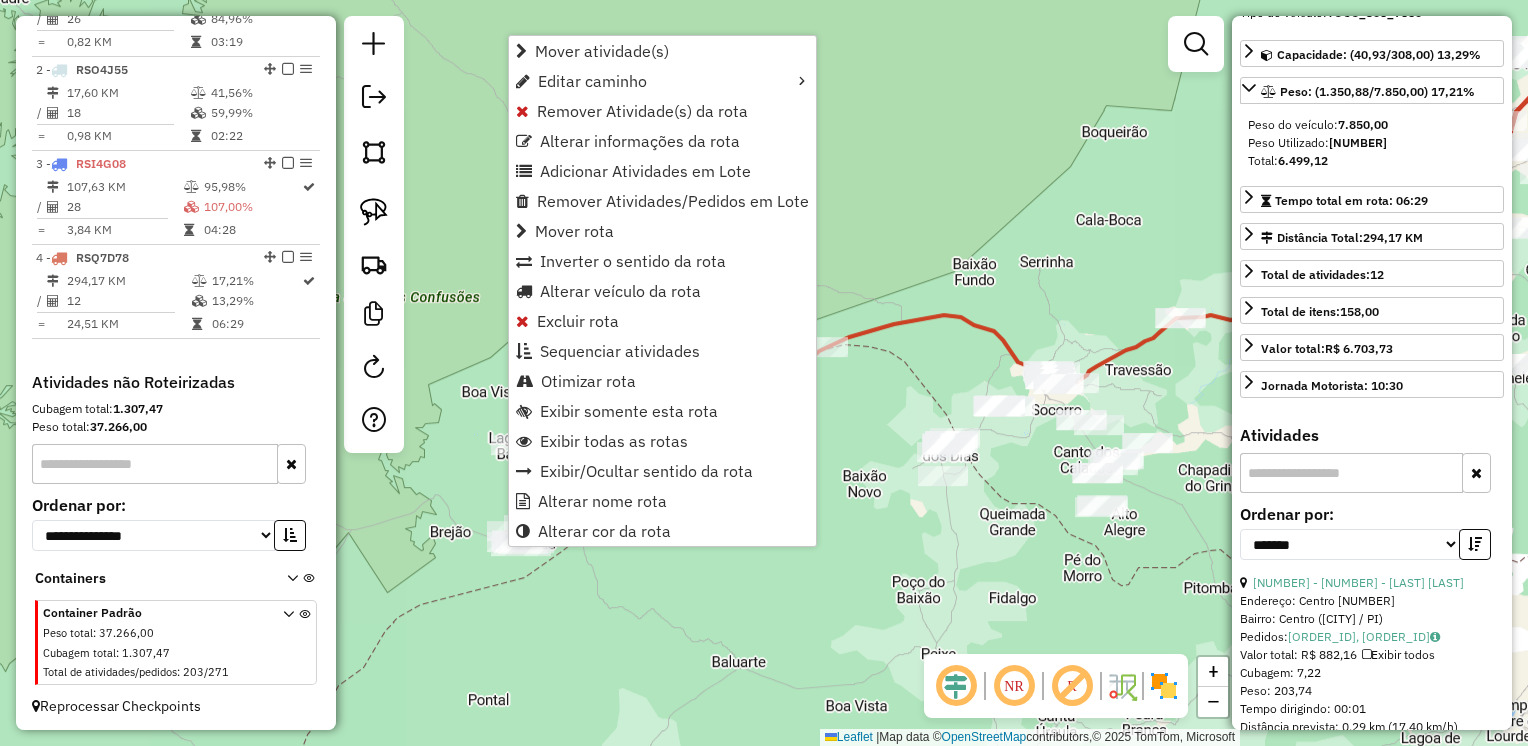 scroll, scrollTop: 200, scrollLeft: 0, axis: vertical 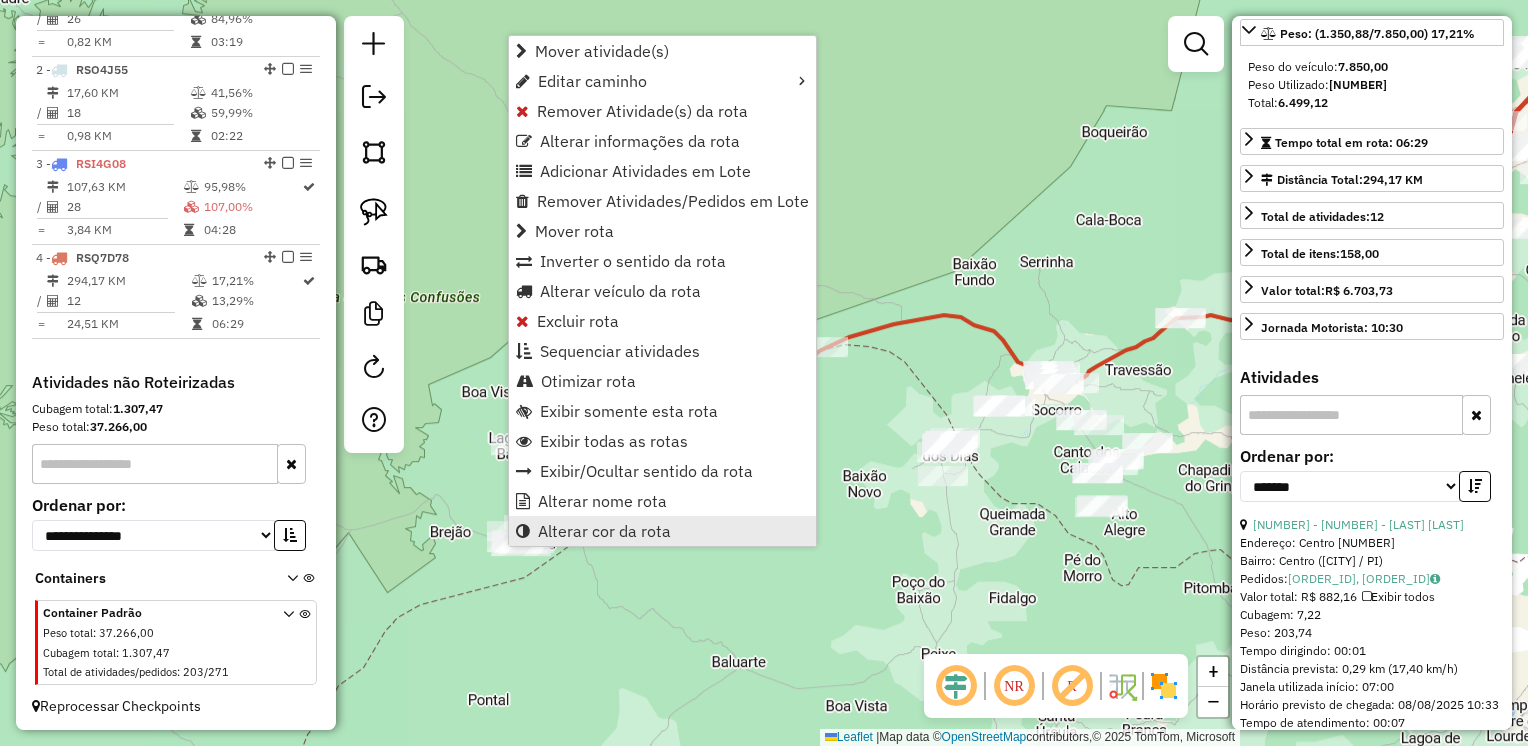 click on "Alterar cor da rota" at bounding box center (604, 531) 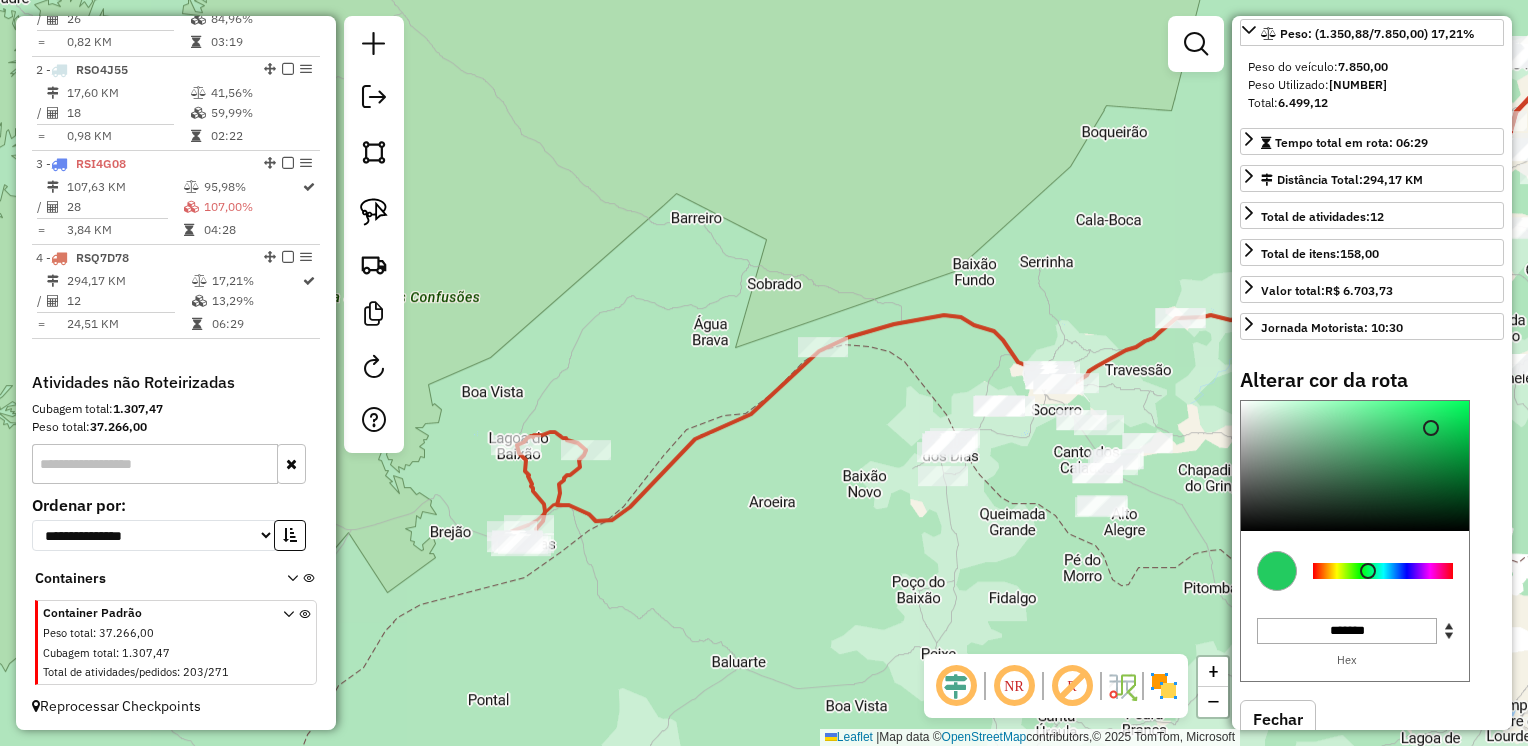 type on "*******" 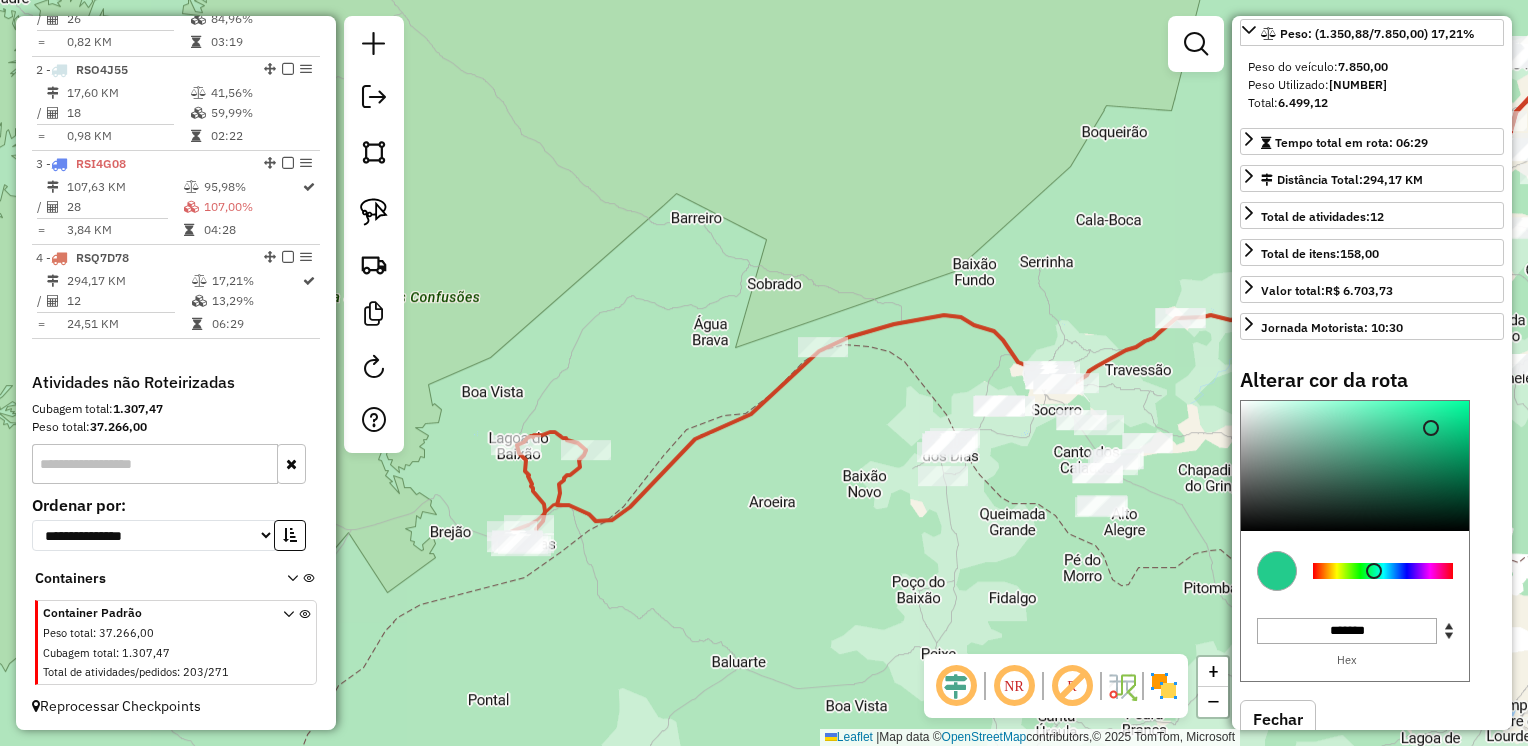 drag, startPoint x: 1318, startPoint y: 567, endPoint x: 1374, endPoint y: 573, distance: 56.32051 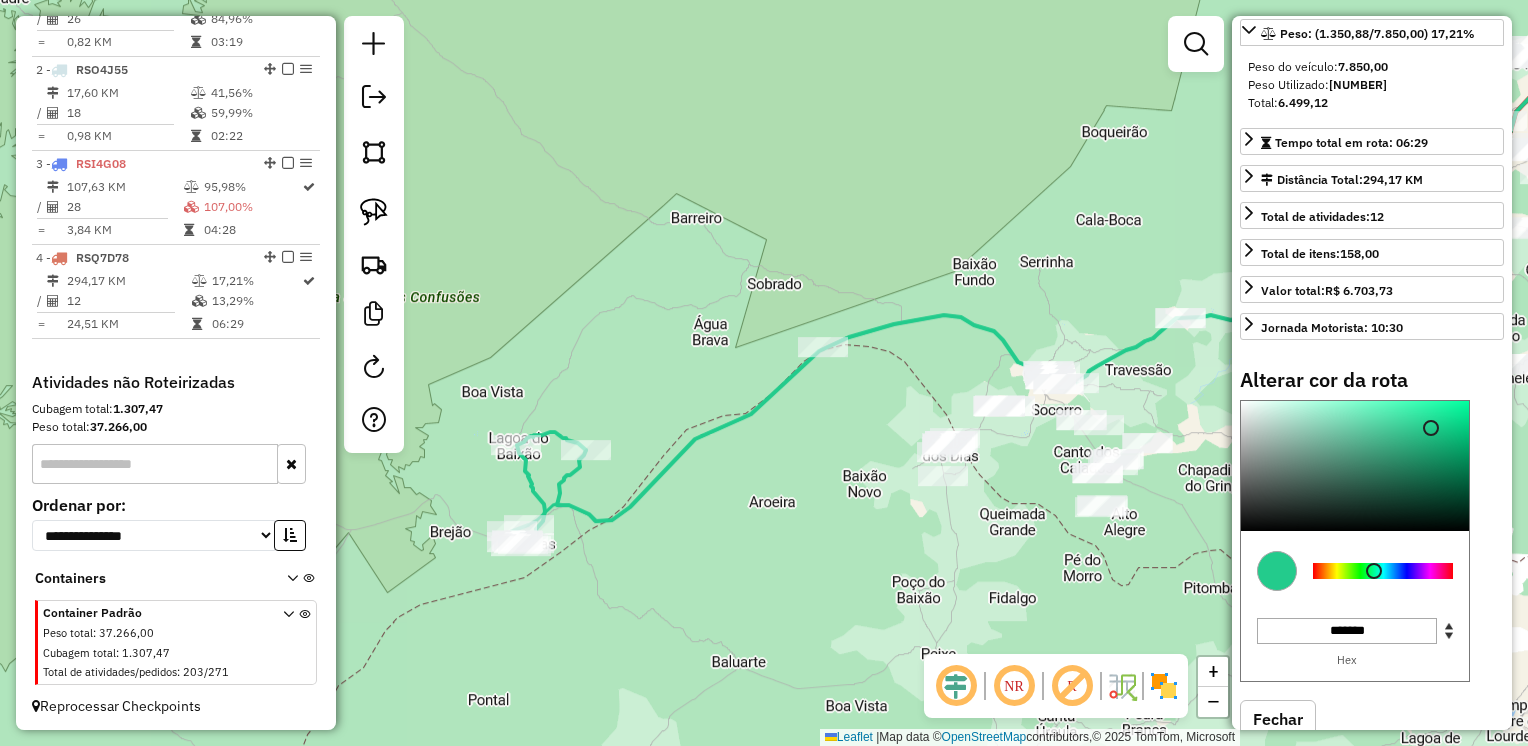 click on "Janela de atendimento Grade de atendimento Capacidade Transportadoras Veículos Cliente Pedidos  Rotas Selecione os dias de semana para filtrar as janelas de atendimento  Seg   Ter   Qua   Qui   Sex   Sáb   Dom  Informe o período da janela de atendimento: De: Até:  Filtrar exatamente a janela do cliente  Considerar janela de atendimento padrão  Selecione os dias de semana para filtrar as grades de atendimento  Seg   Ter   Qua   Qui   Sex   Sáb   Dom   Considerar clientes sem dia de atendimento cadastrado  Clientes fora do dia de atendimento selecionado Filtrar as atividades entre os valores definidos abaixo:  Peso mínimo:   Peso máximo:   Cubagem mínima:   Cubagem máxima:   De:   Até:  Filtrar as atividades entre o tempo de atendimento definido abaixo:  De:   Até:   Considerar capacidade total dos clientes não roteirizados Transportadora: Selecione um ou mais itens Tipo de veículo: Selecione um ou mais itens Veículo: Selecione um ou mais itens Motorista: Selecione um ou mais itens Nome: Rótulo:" 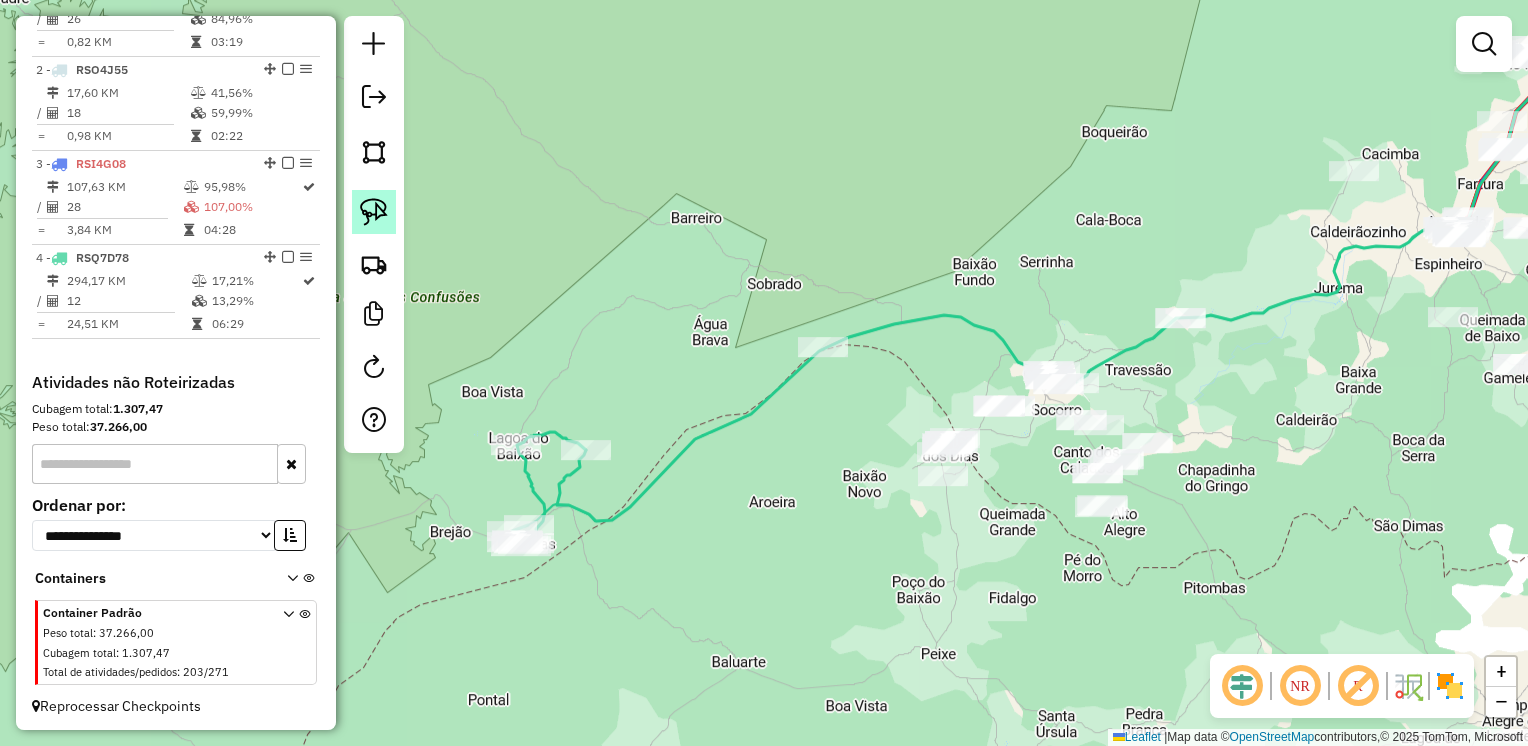 click 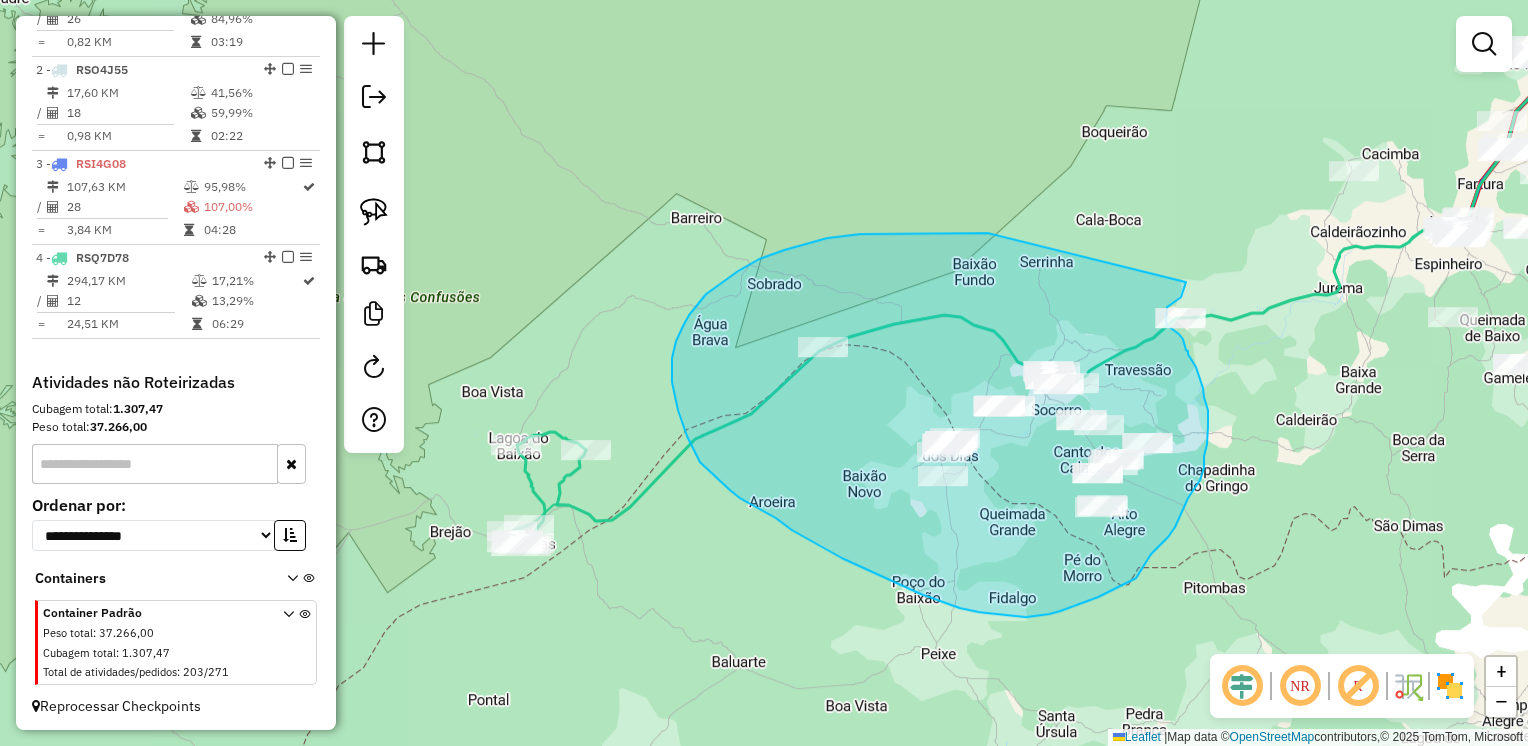 drag, startPoint x: 961, startPoint y: 233, endPoint x: 1185, endPoint y: 282, distance: 229.29675 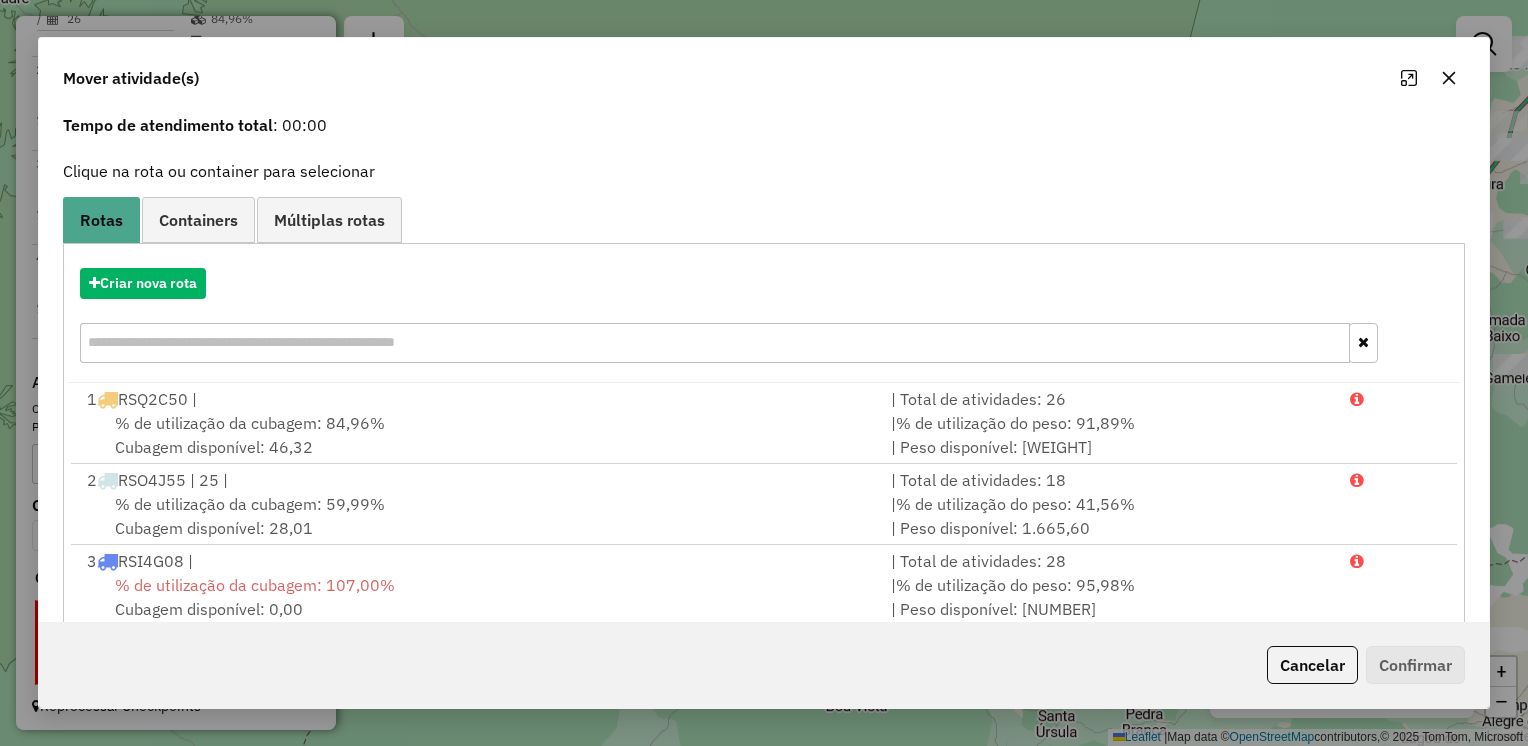 scroll, scrollTop: 194, scrollLeft: 0, axis: vertical 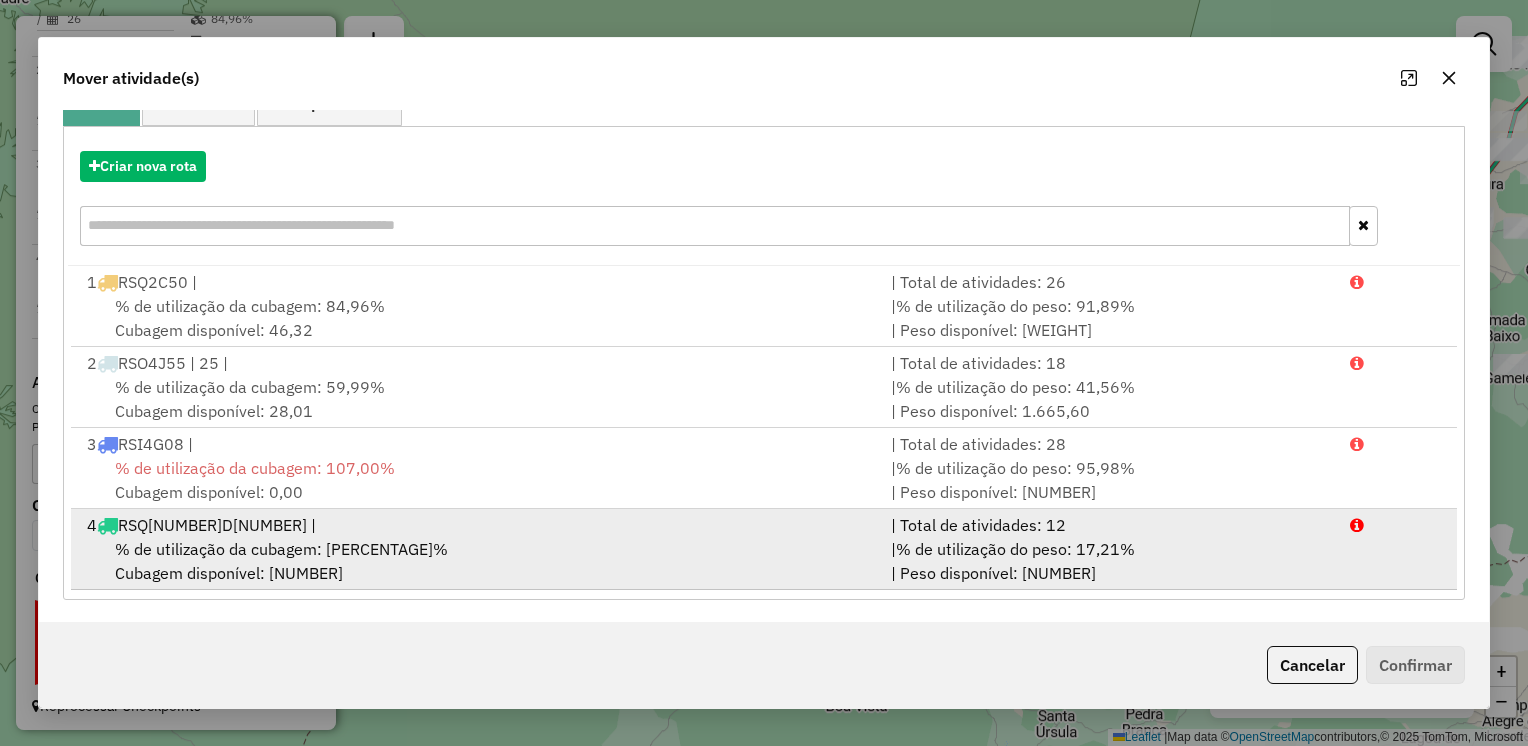 click on "% de utilização da cubagem: [PERCENTAGE]%" at bounding box center (281, 549) 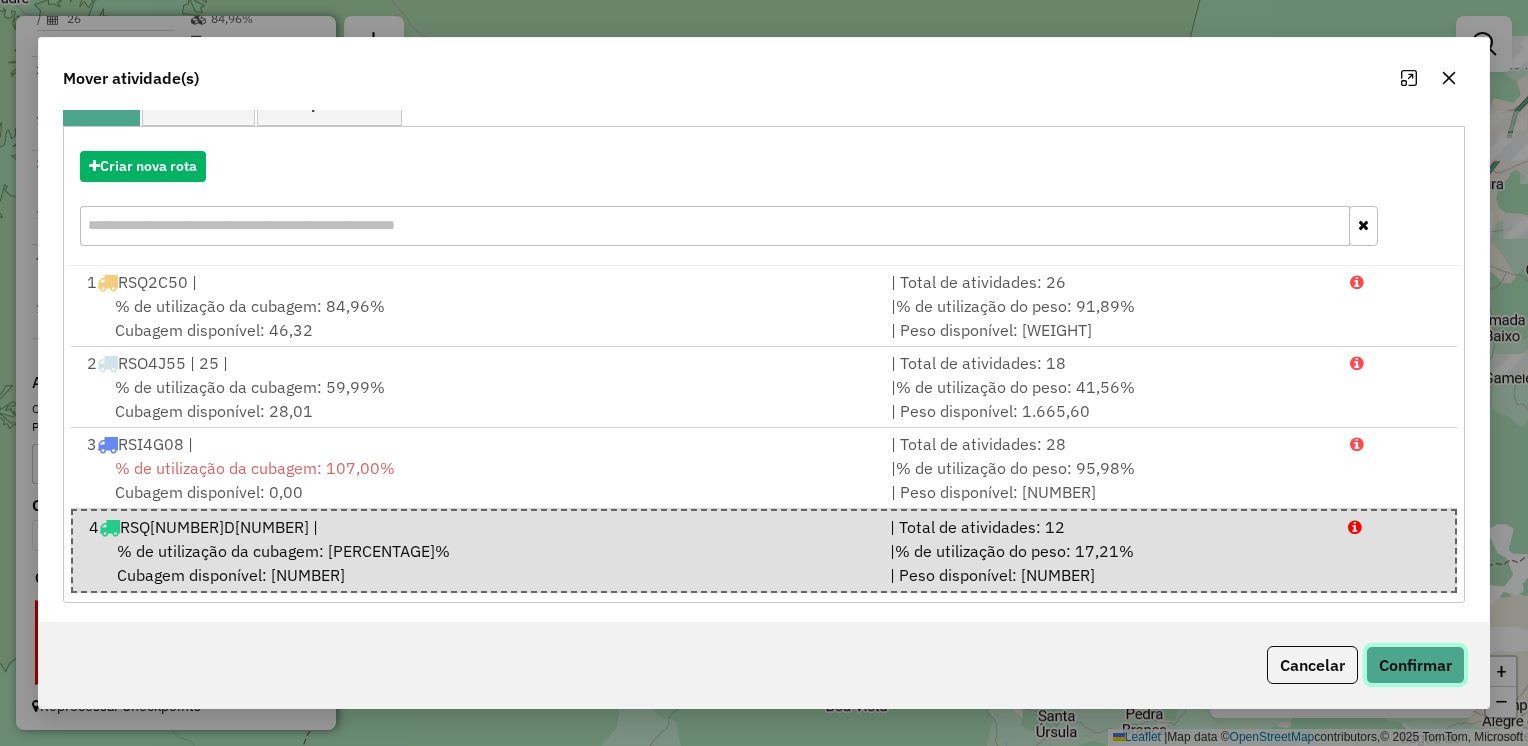 click on "Confirmar" 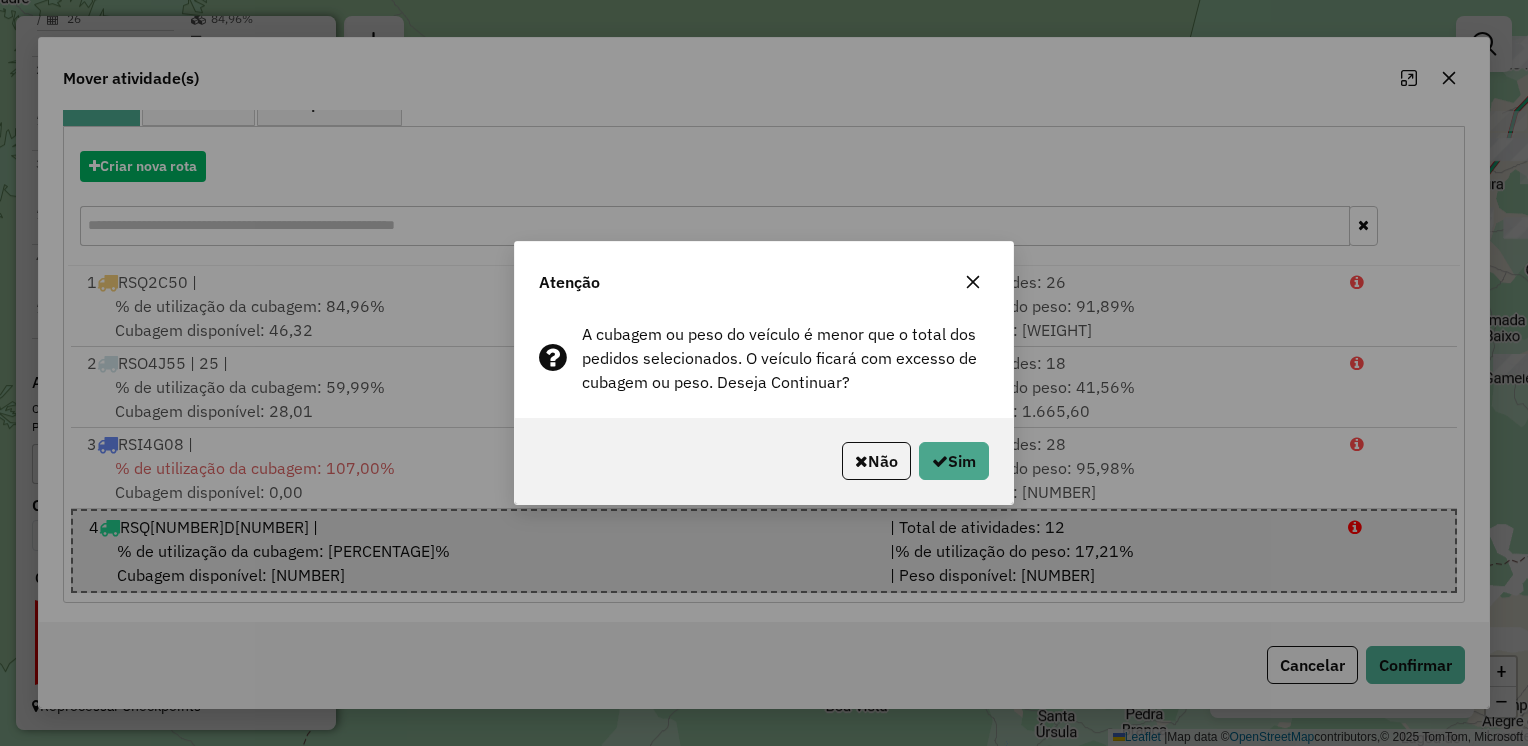 click 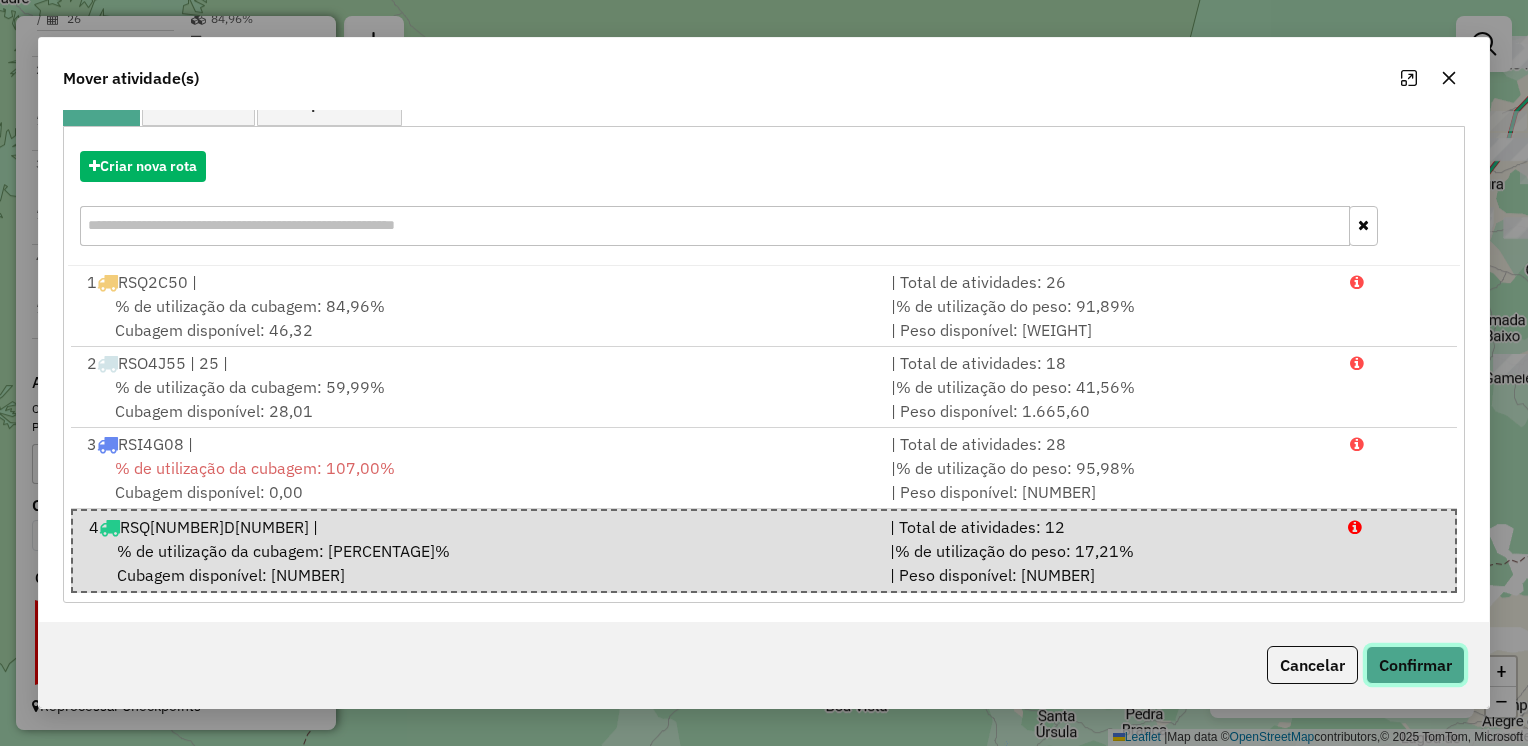 click on "Confirmar" 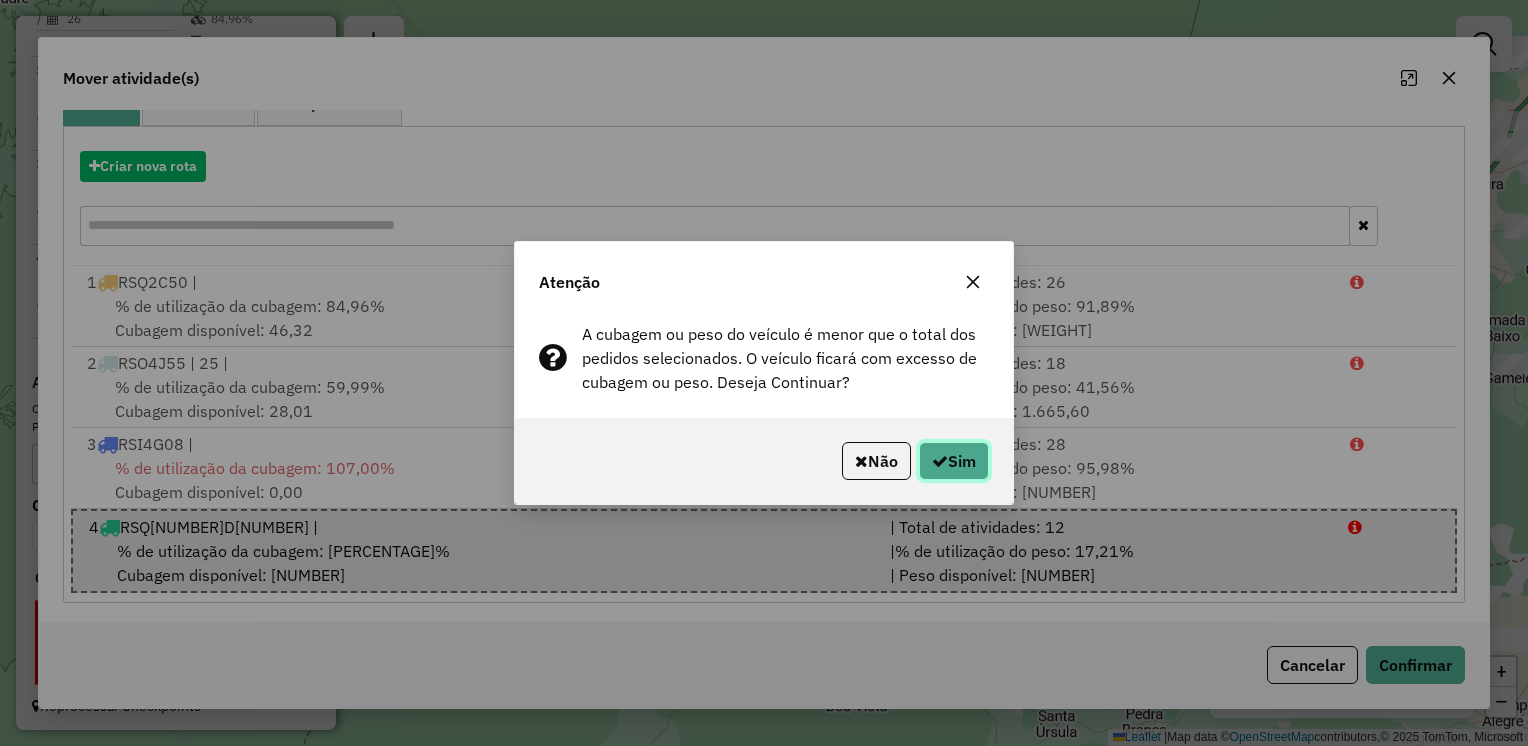 click on "Sim" 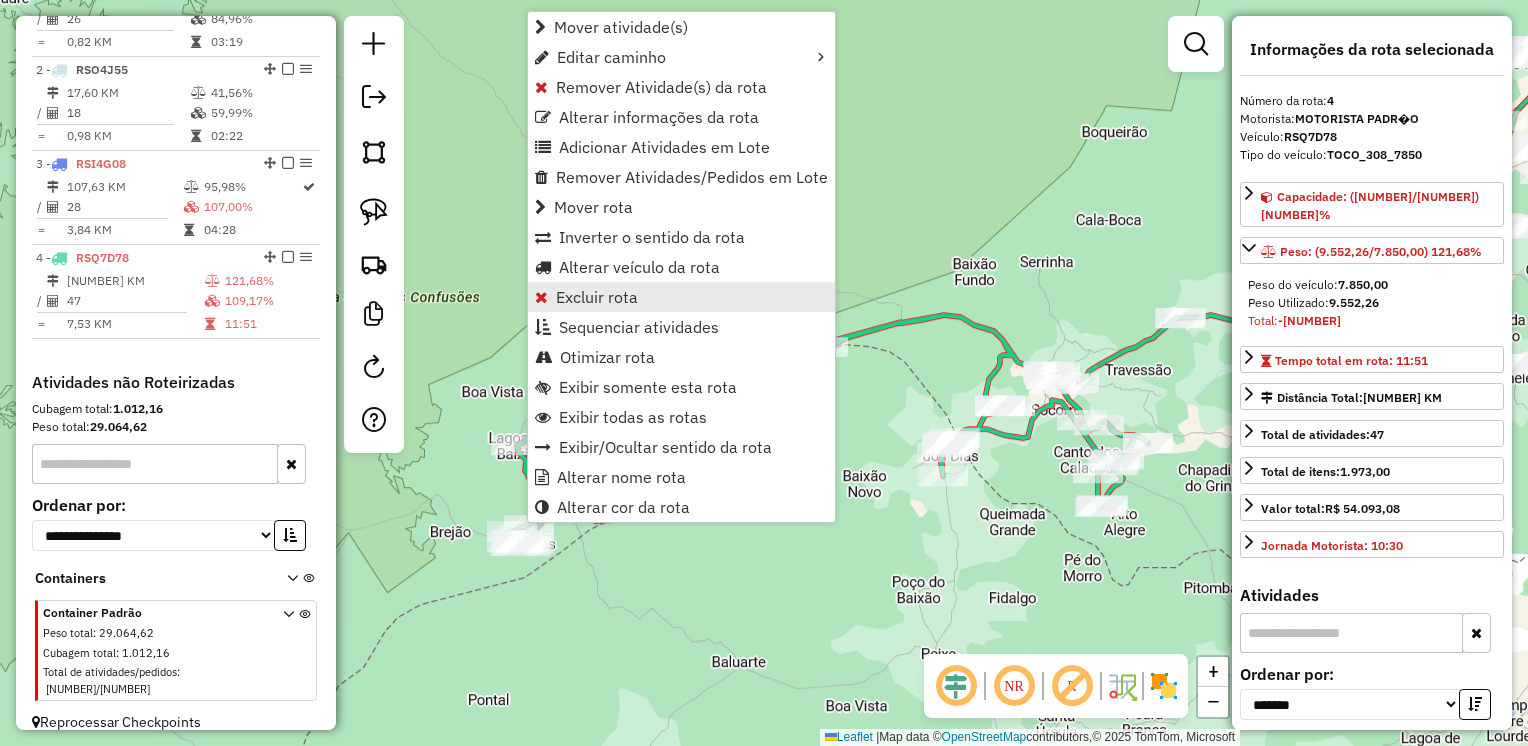 click on "Excluir rota" at bounding box center [597, 297] 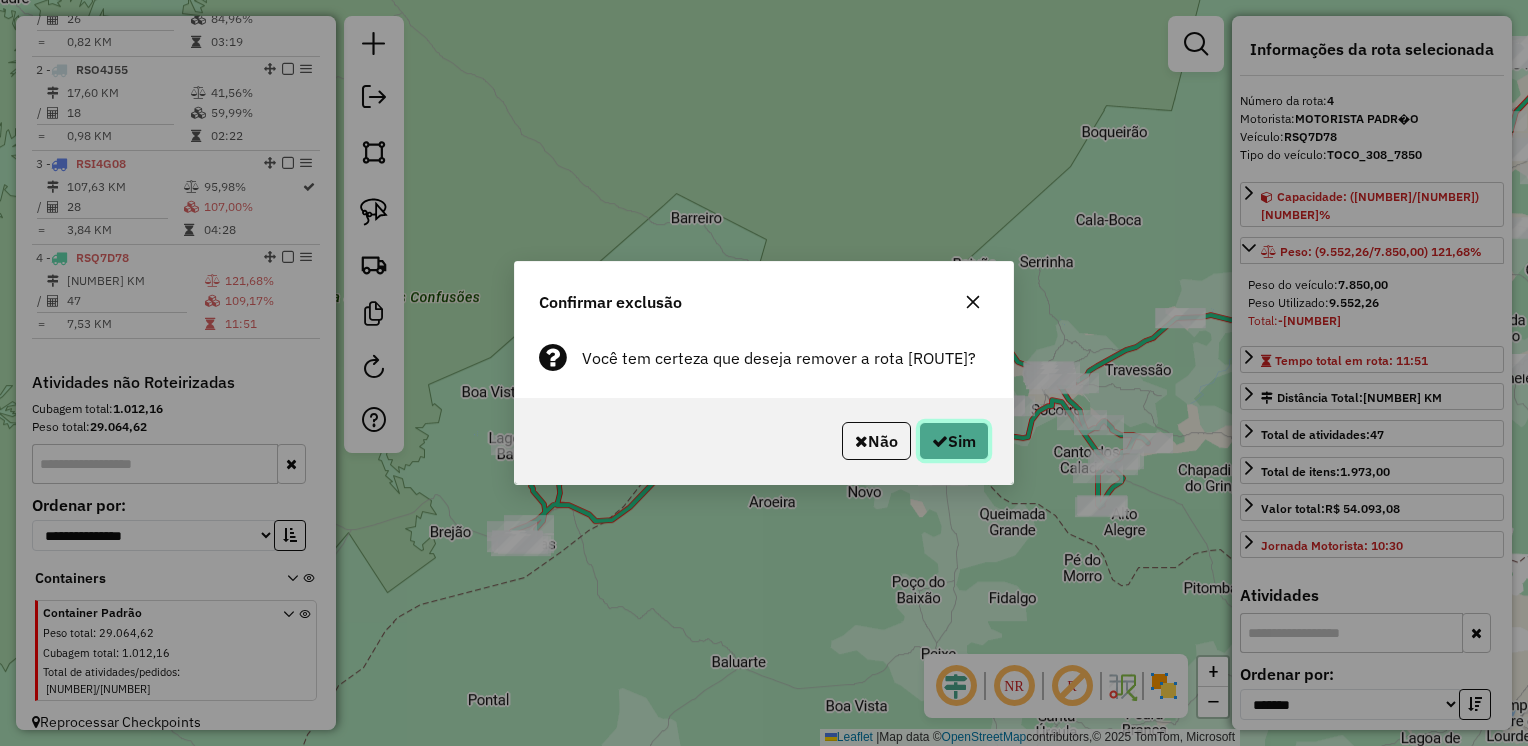 click on "Sim" 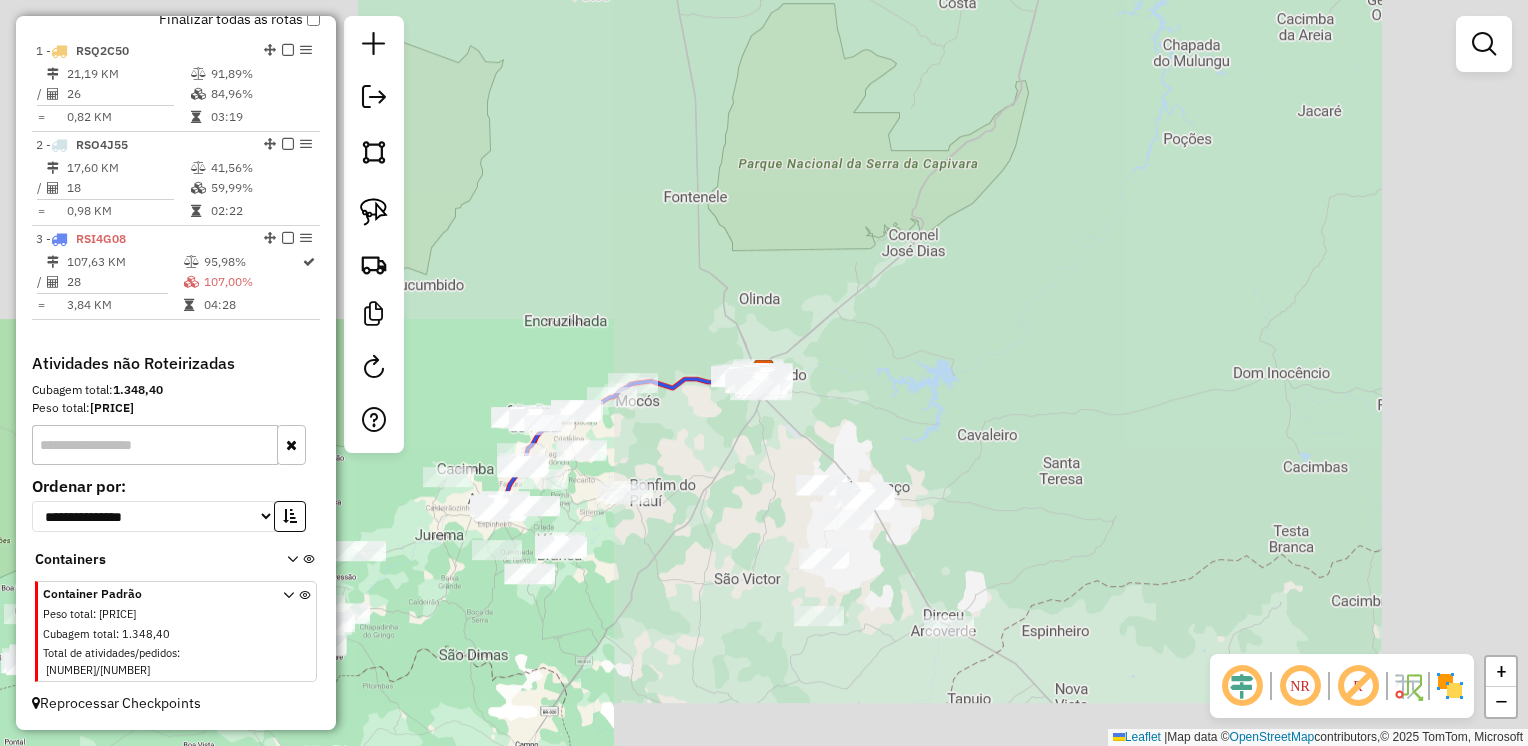 scroll, scrollTop: 758, scrollLeft: 0, axis: vertical 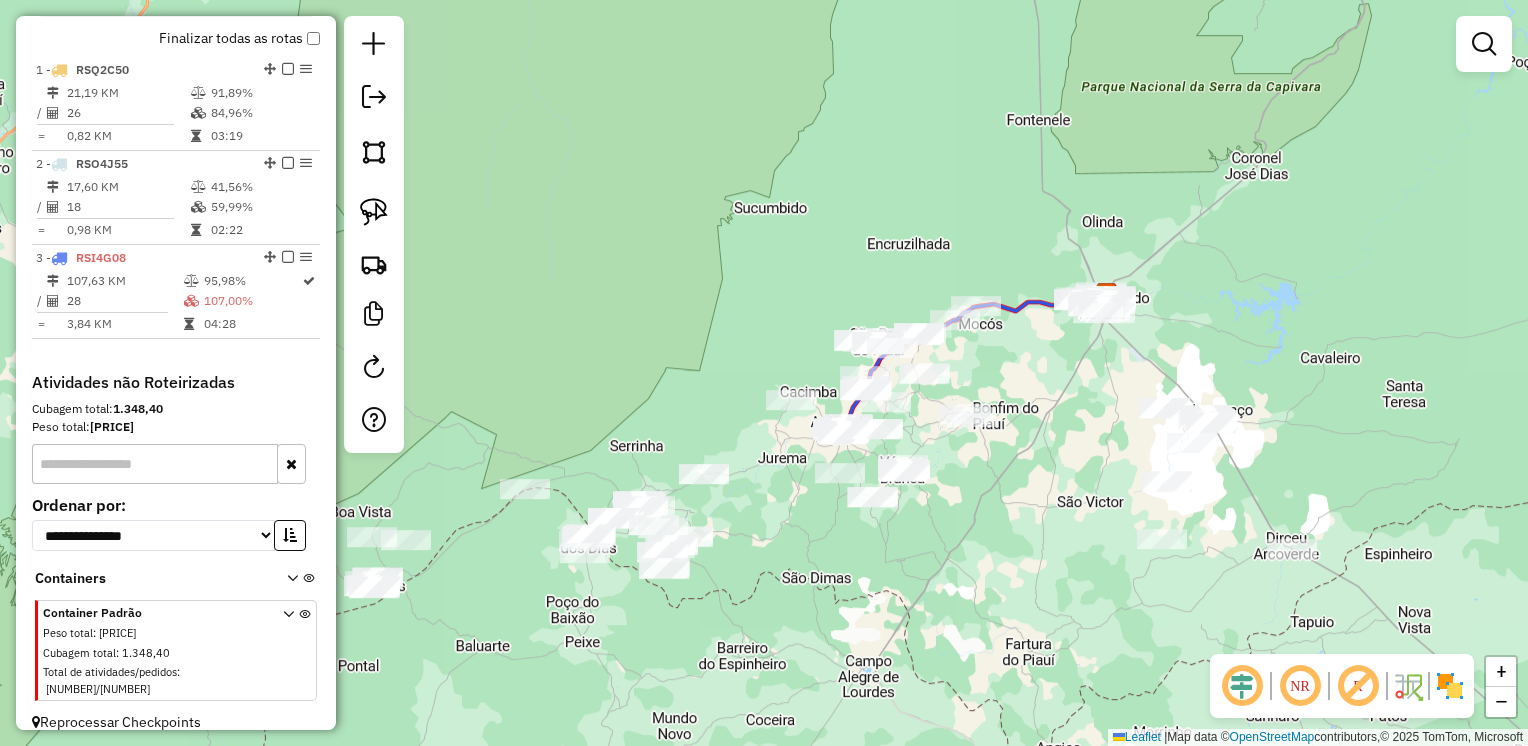 drag, startPoint x: 732, startPoint y: 557, endPoint x: 1074, endPoint y: 479, distance: 350.78198 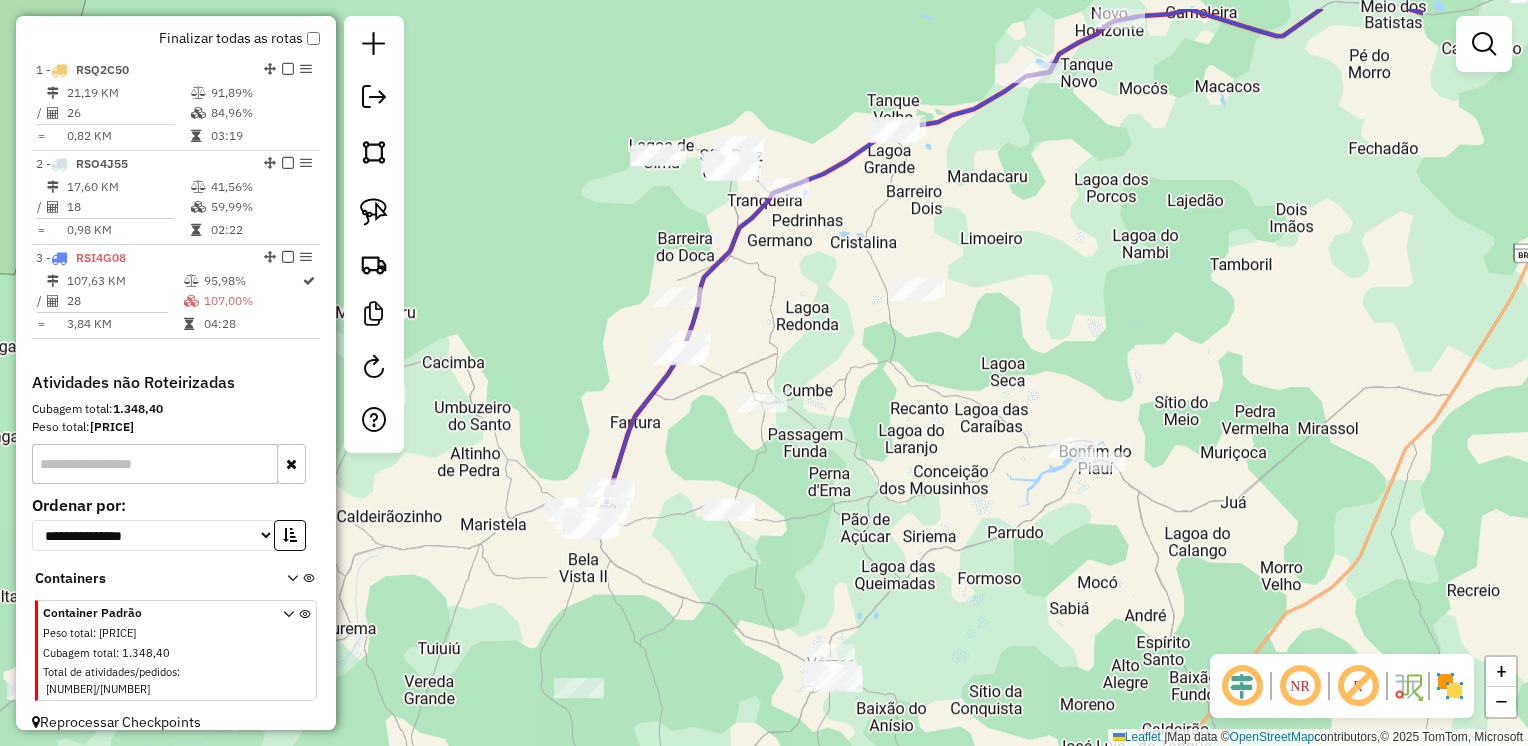 drag, startPoint x: 920, startPoint y: 466, endPoint x: 676, endPoint y: 539, distance: 254.68608 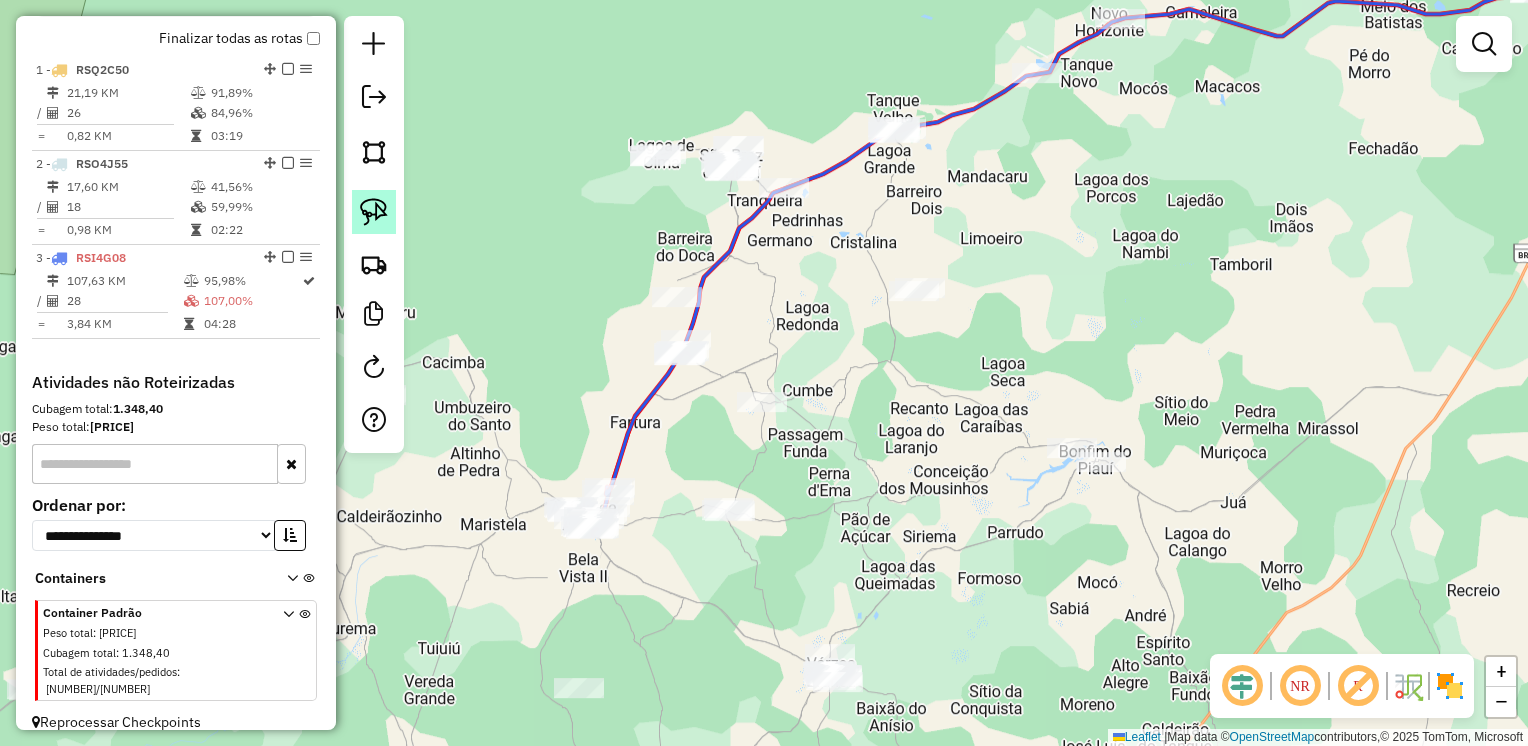click 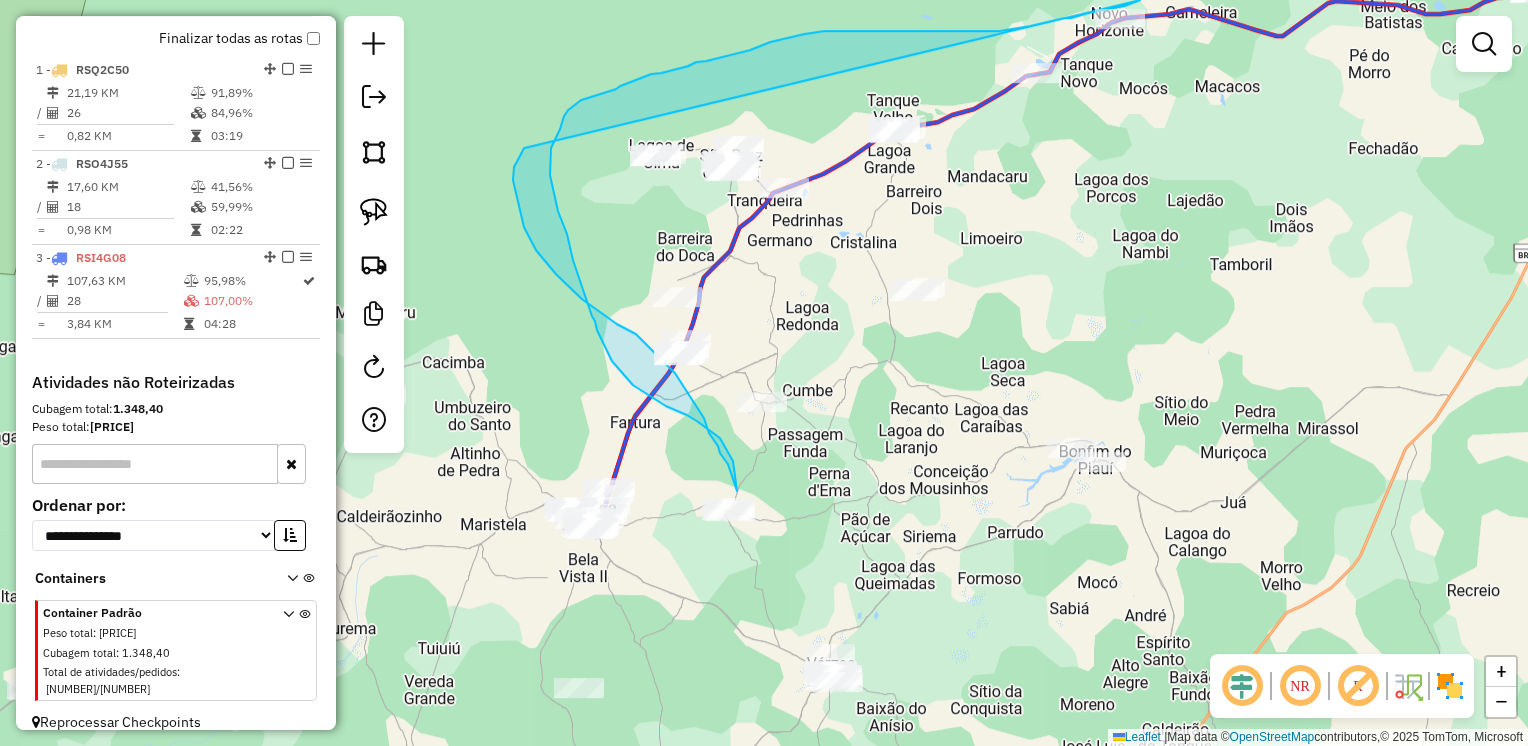 drag, startPoint x: 1140, startPoint y: 0, endPoint x: 524, endPoint y: 148, distance: 633.5298 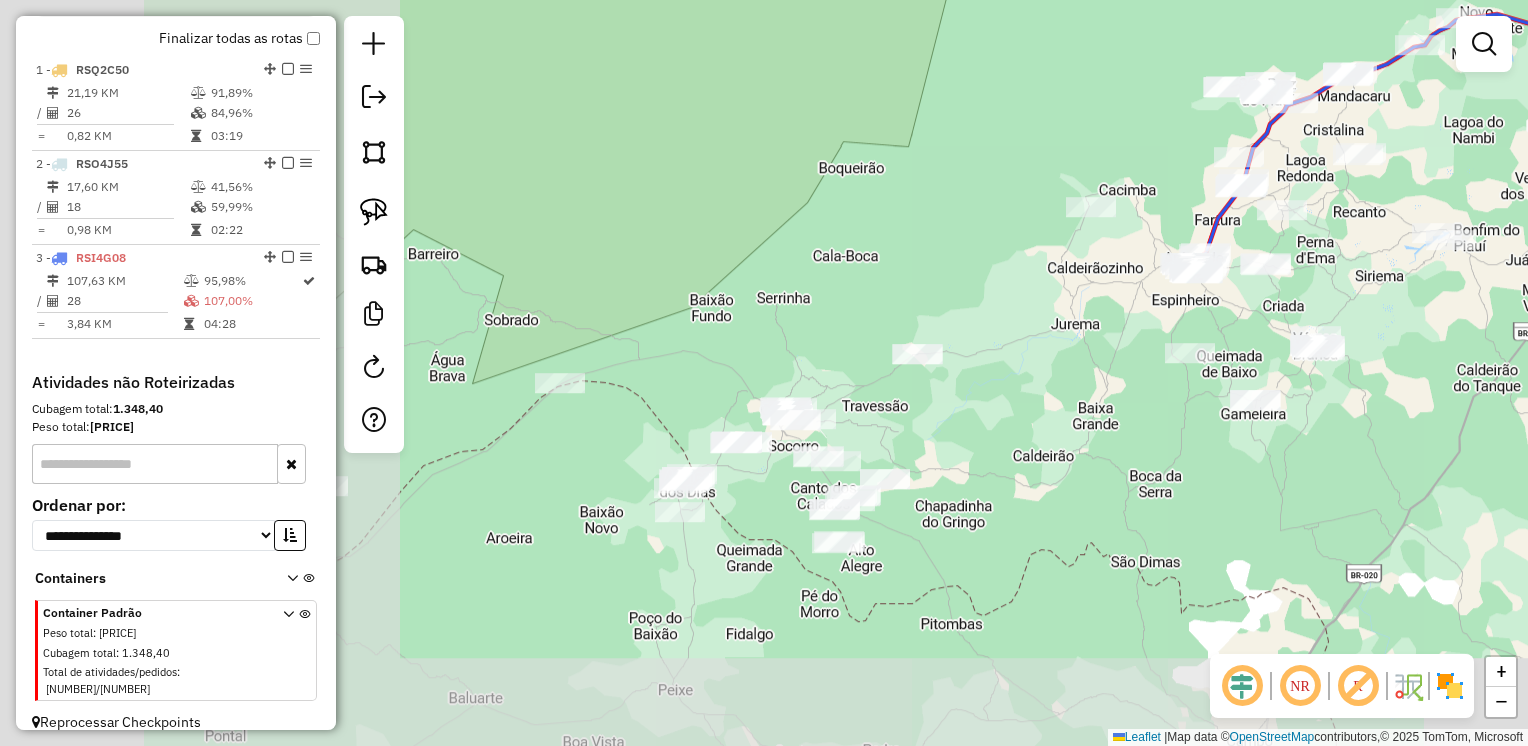 drag, startPoint x: 697, startPoint y: 576, endPoint x: 1159, endPoint y: 400, distance: 494.38852 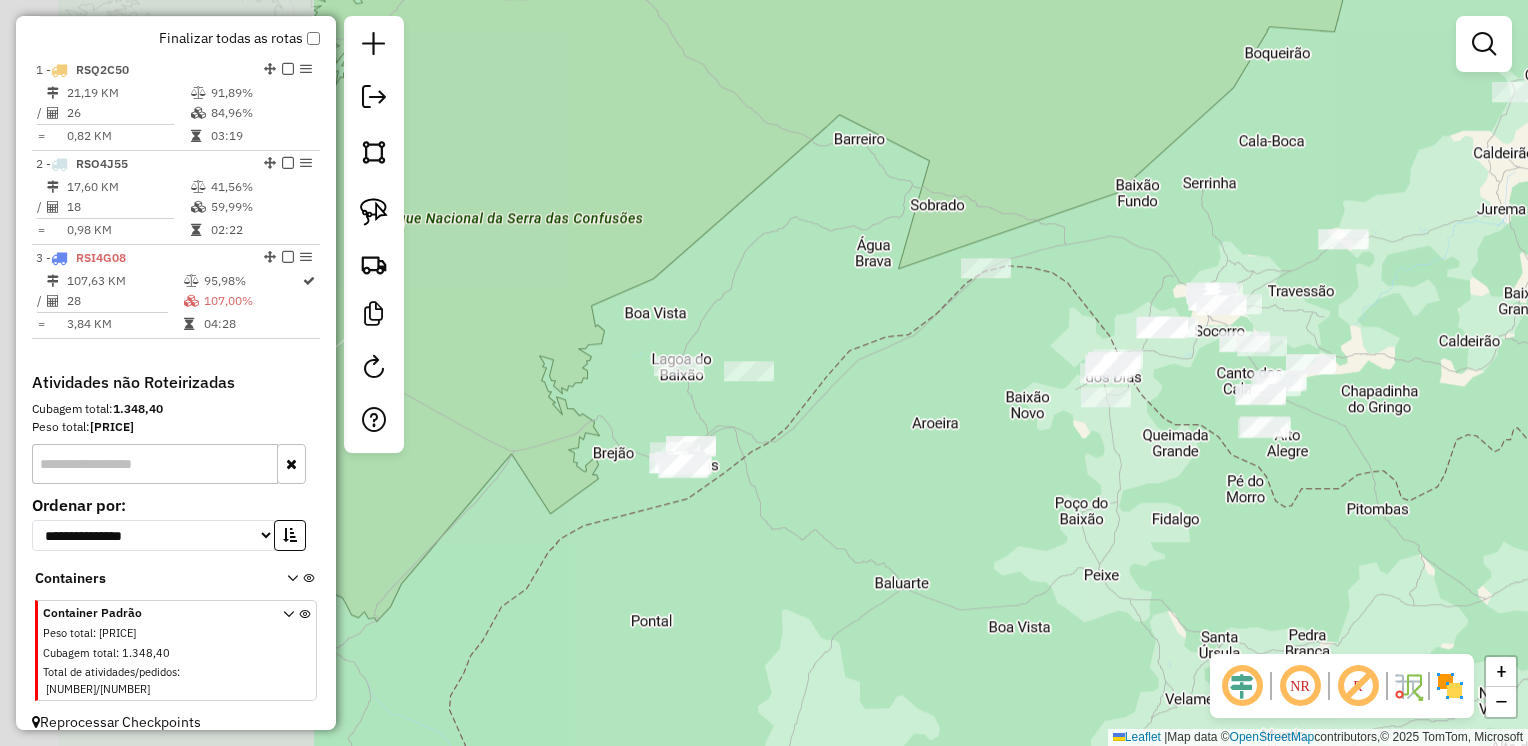 drag, startPoint x: 643, startPoint y: 527, endPoint x: 1030, endPoint y: 453, distance: 394.0114 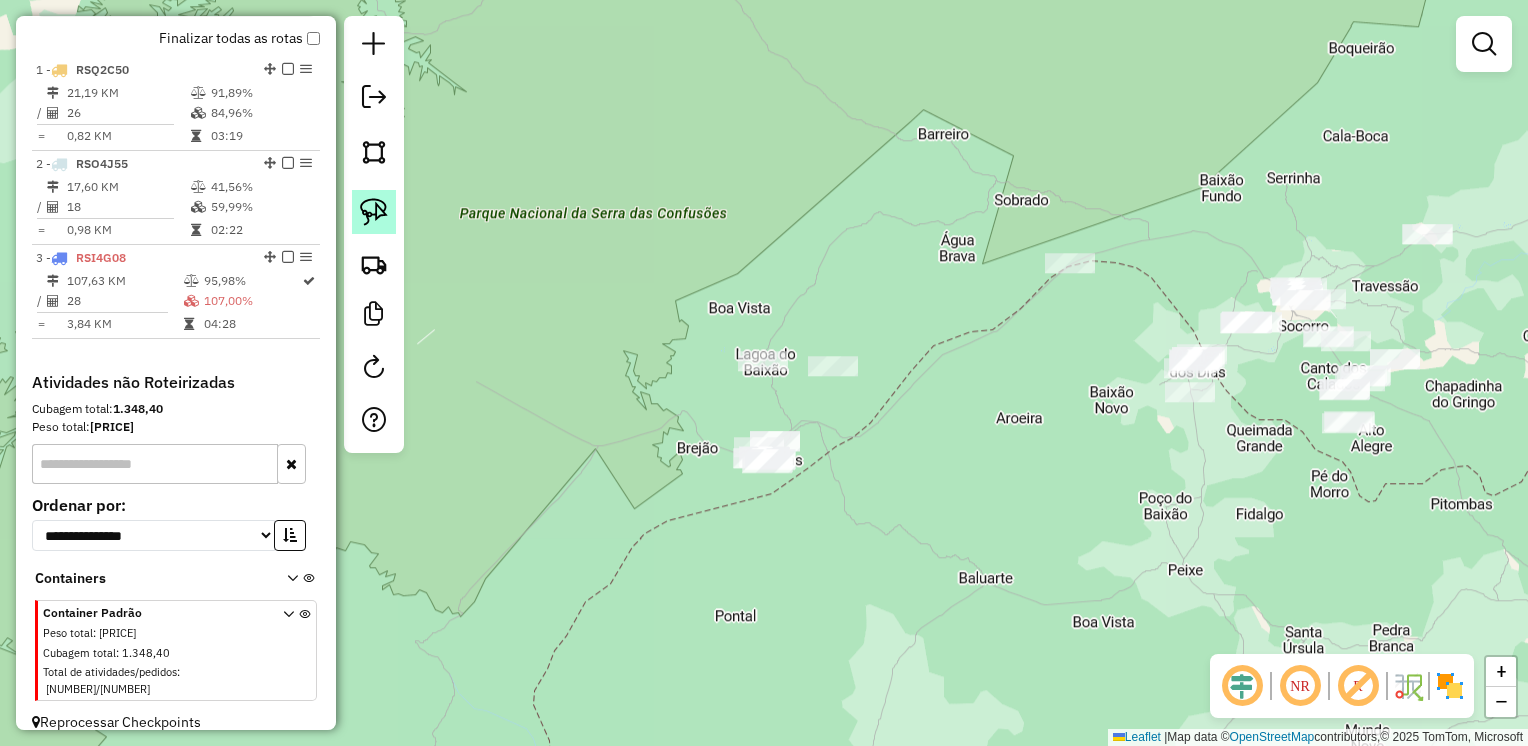 click 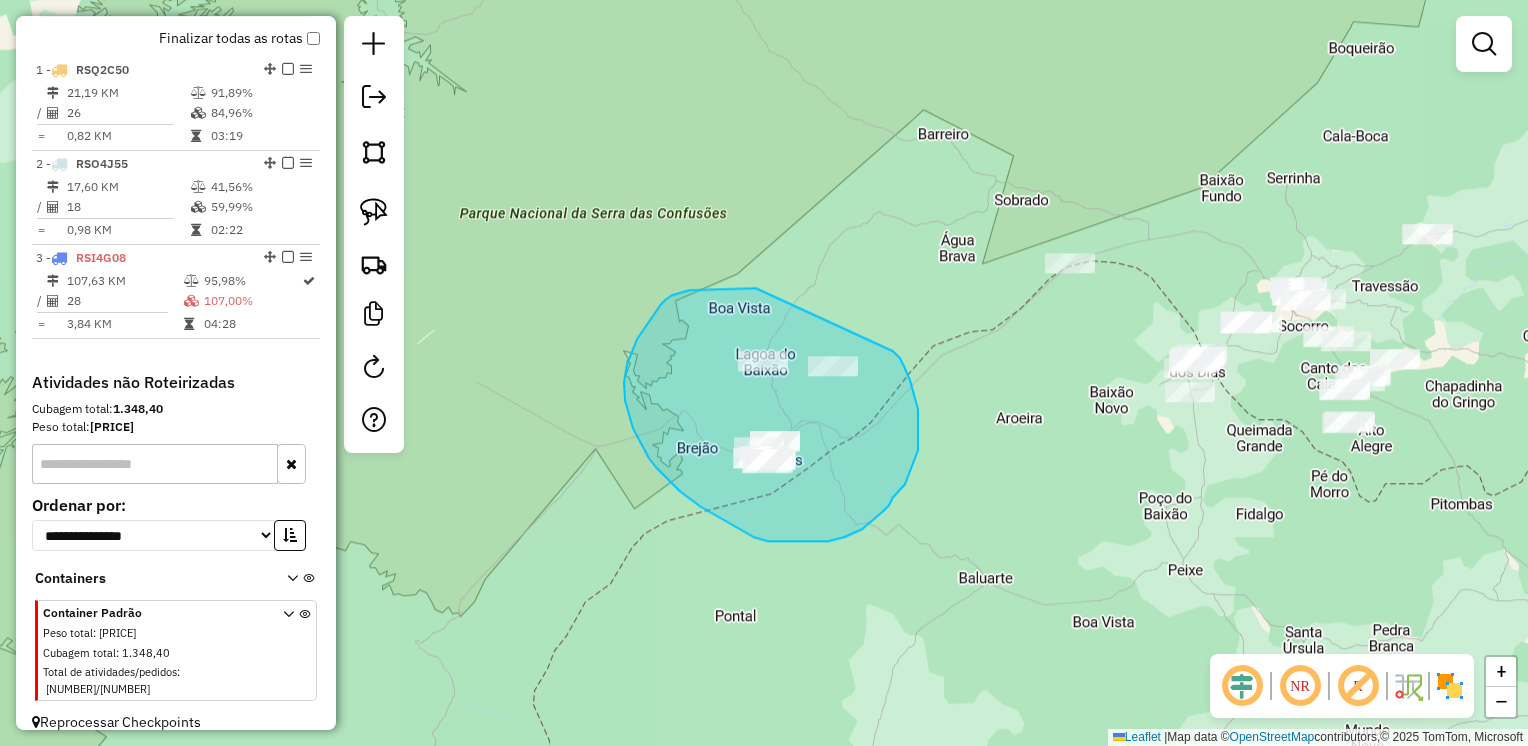 drag, startPoint x: 748, startPoint y: 288, endPoint x: 825, endPoint y: 297, distance: 77.52419 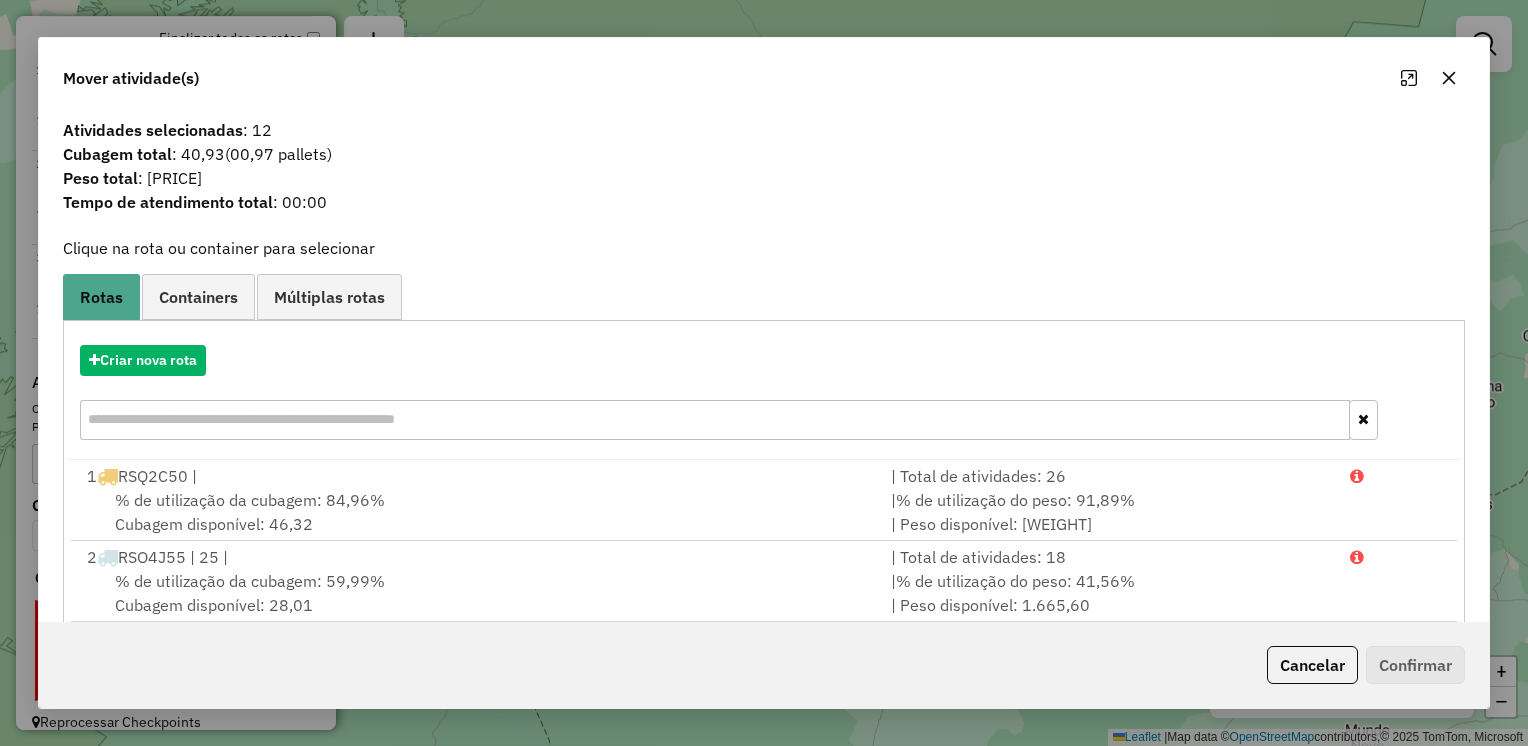 click 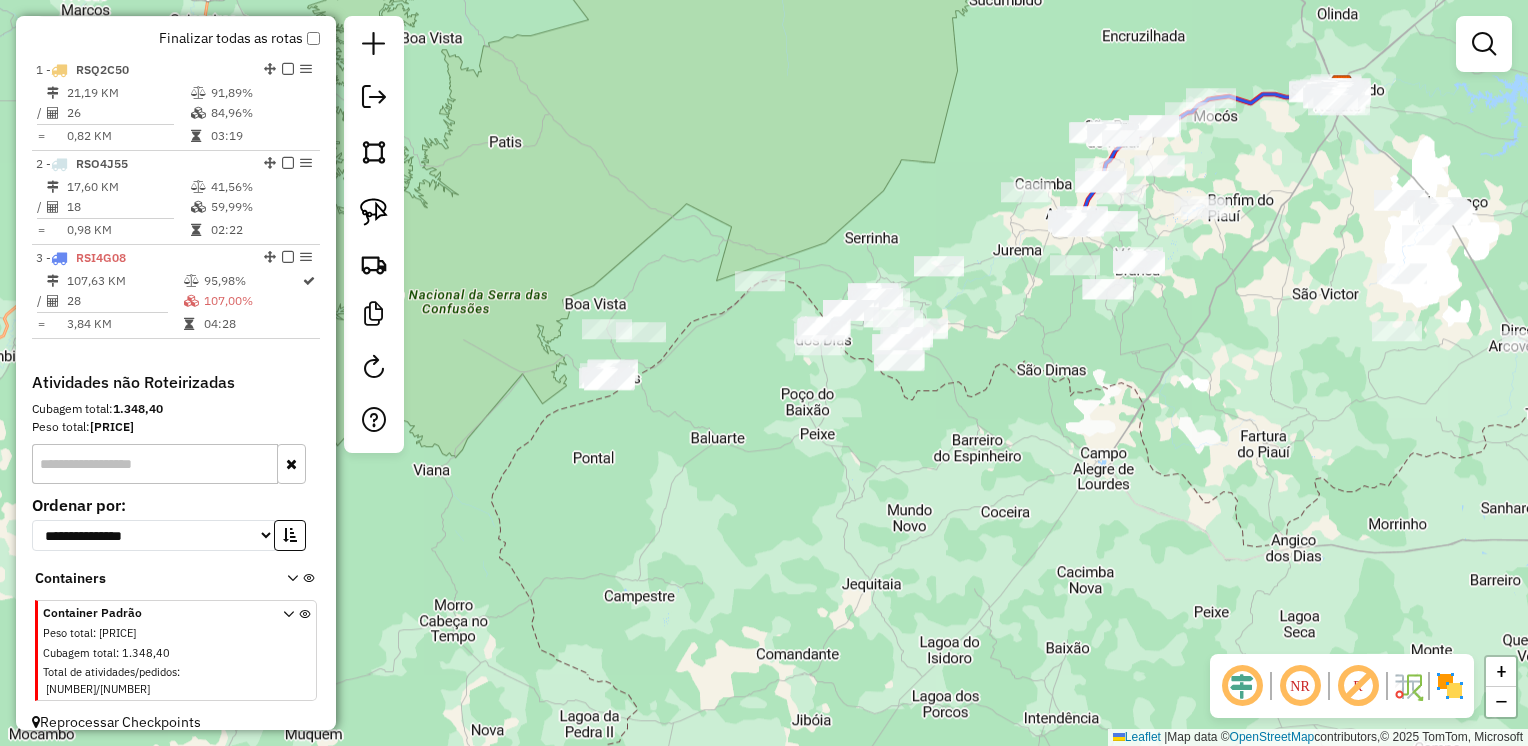 drag, startPoint x: 1164, startPoint y: 417, endPoint x: 963, endPoint y: 430, distance: 201.41995 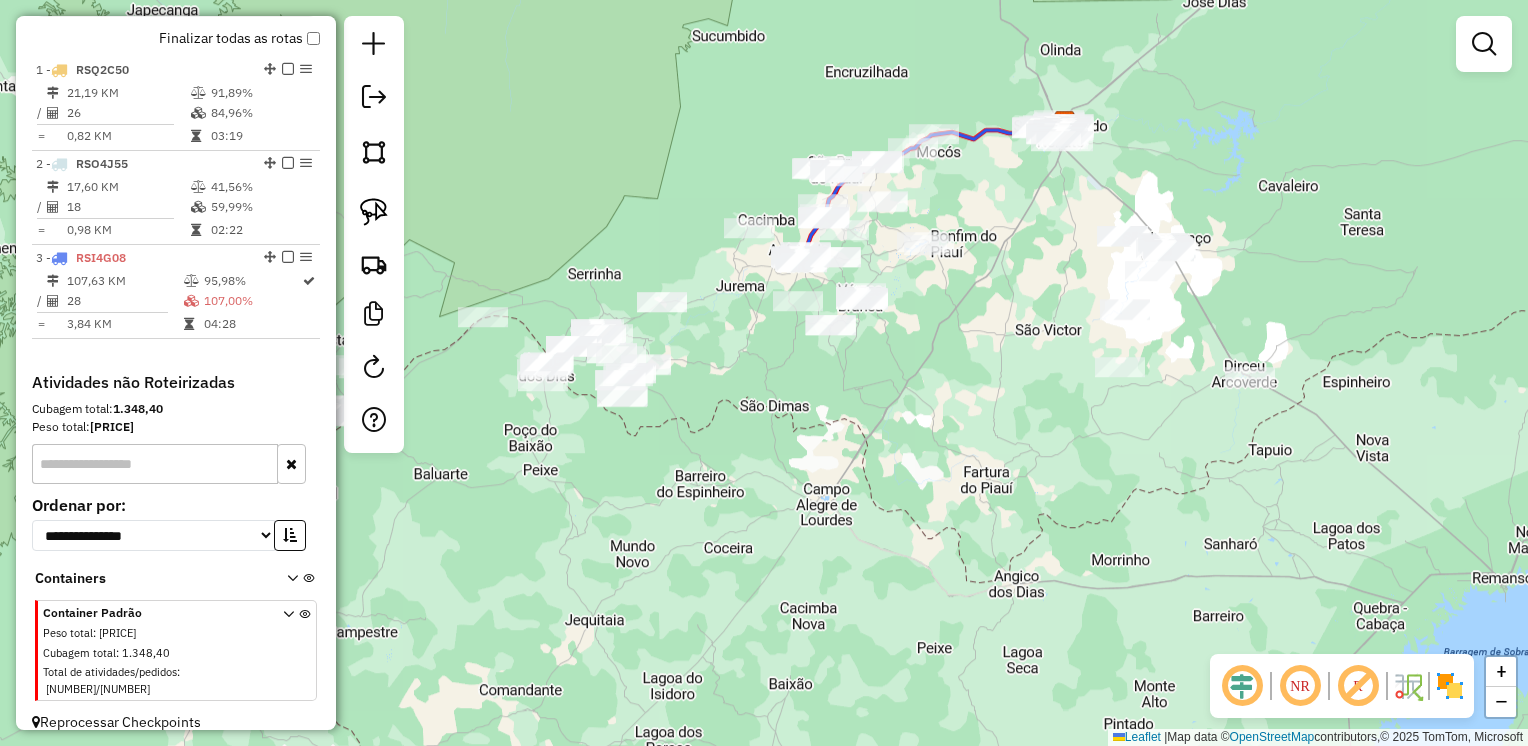 drag, startPoint x: 1226, startPoint y: 450, endPoint x: 949, endPoint y: 486, distance: 279.32956 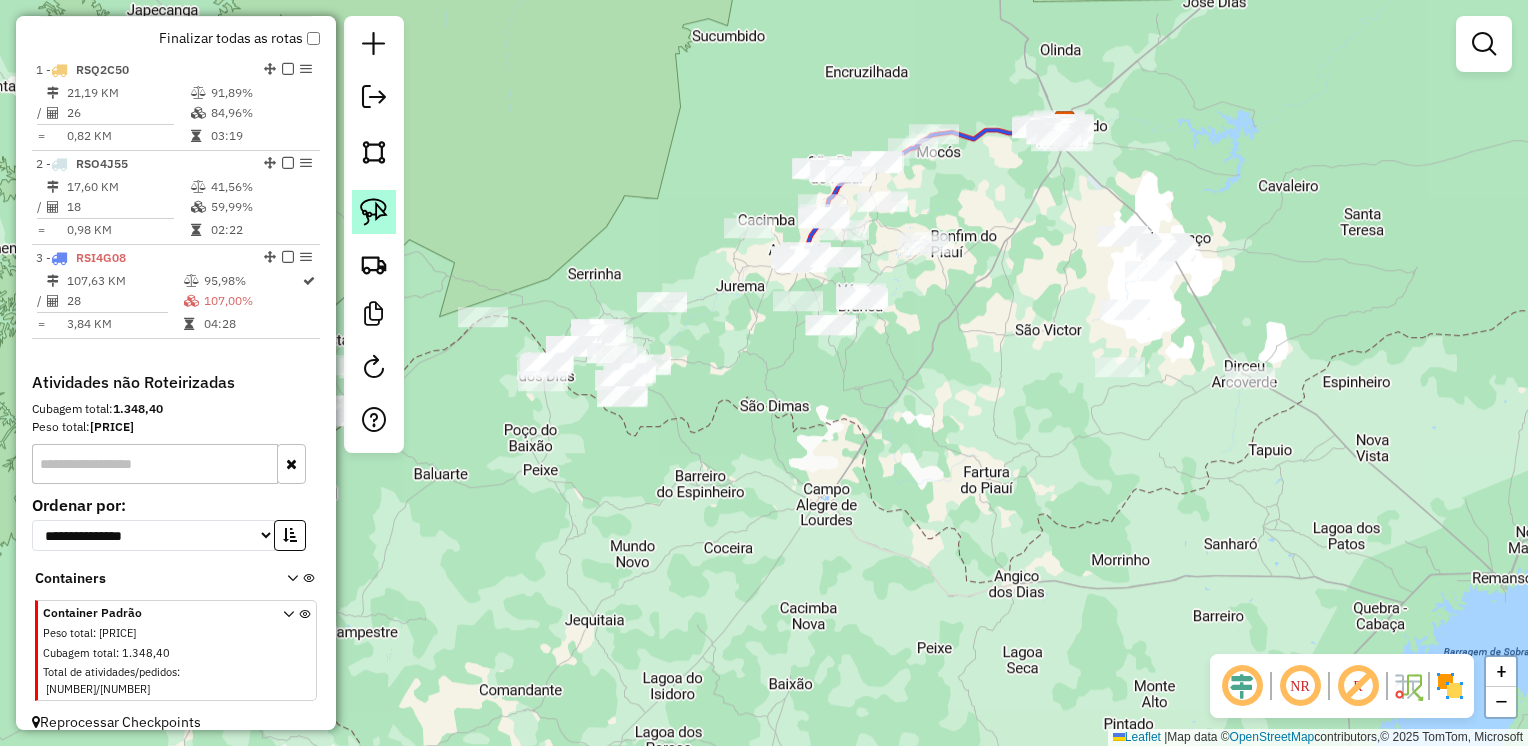 click 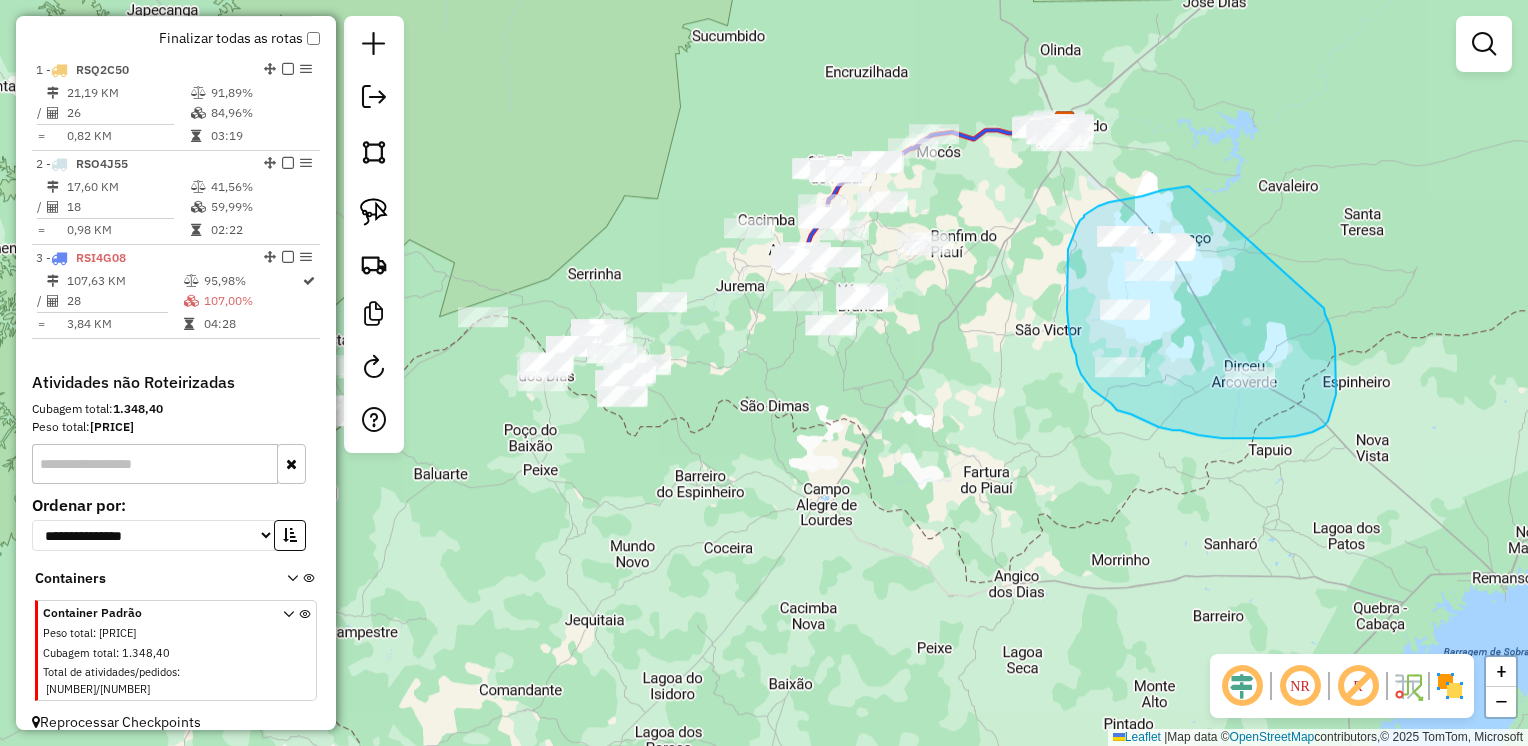 drag, startPoint x: 1173, startPoint y: 189, endPoint x: 1320, endPoint y: 302, distance: 185.41306 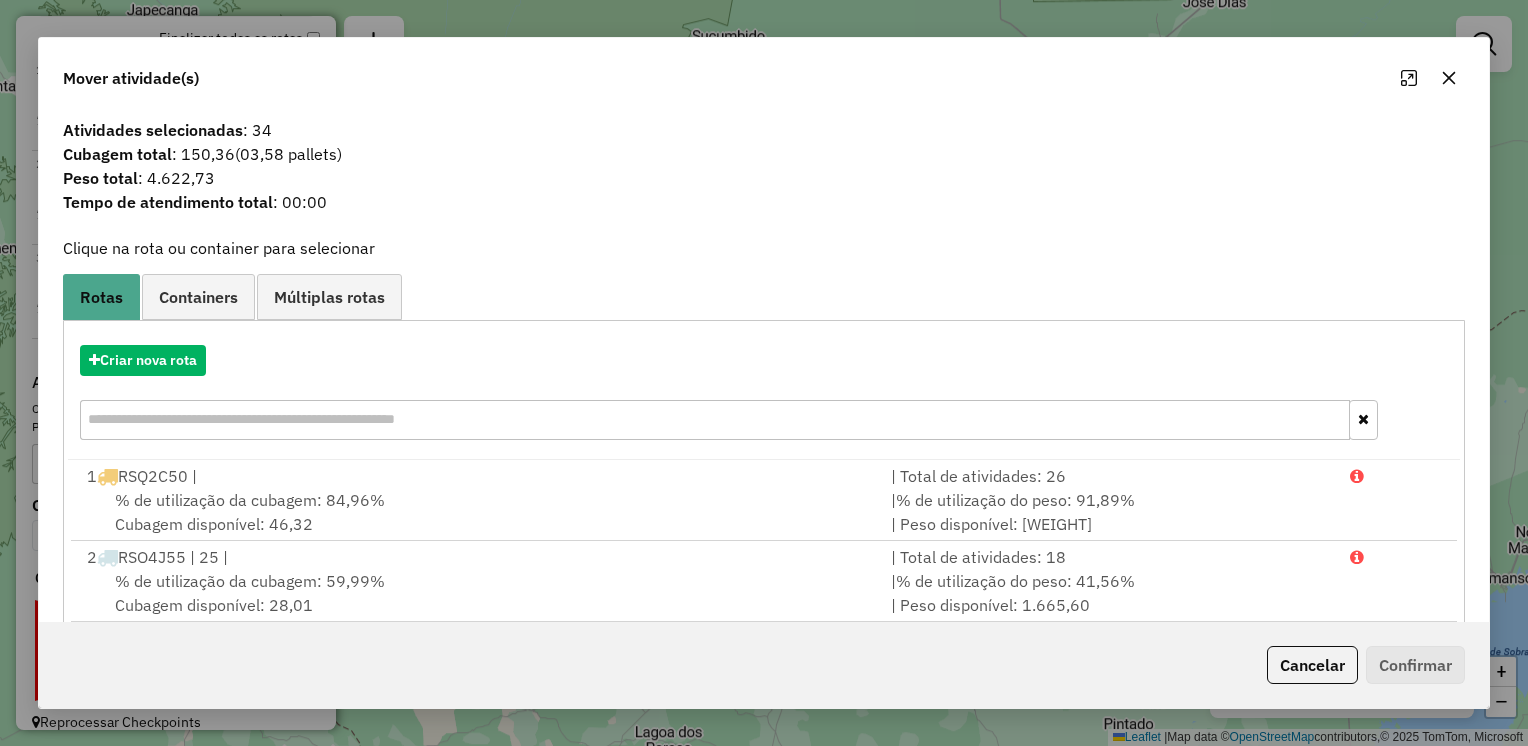 click 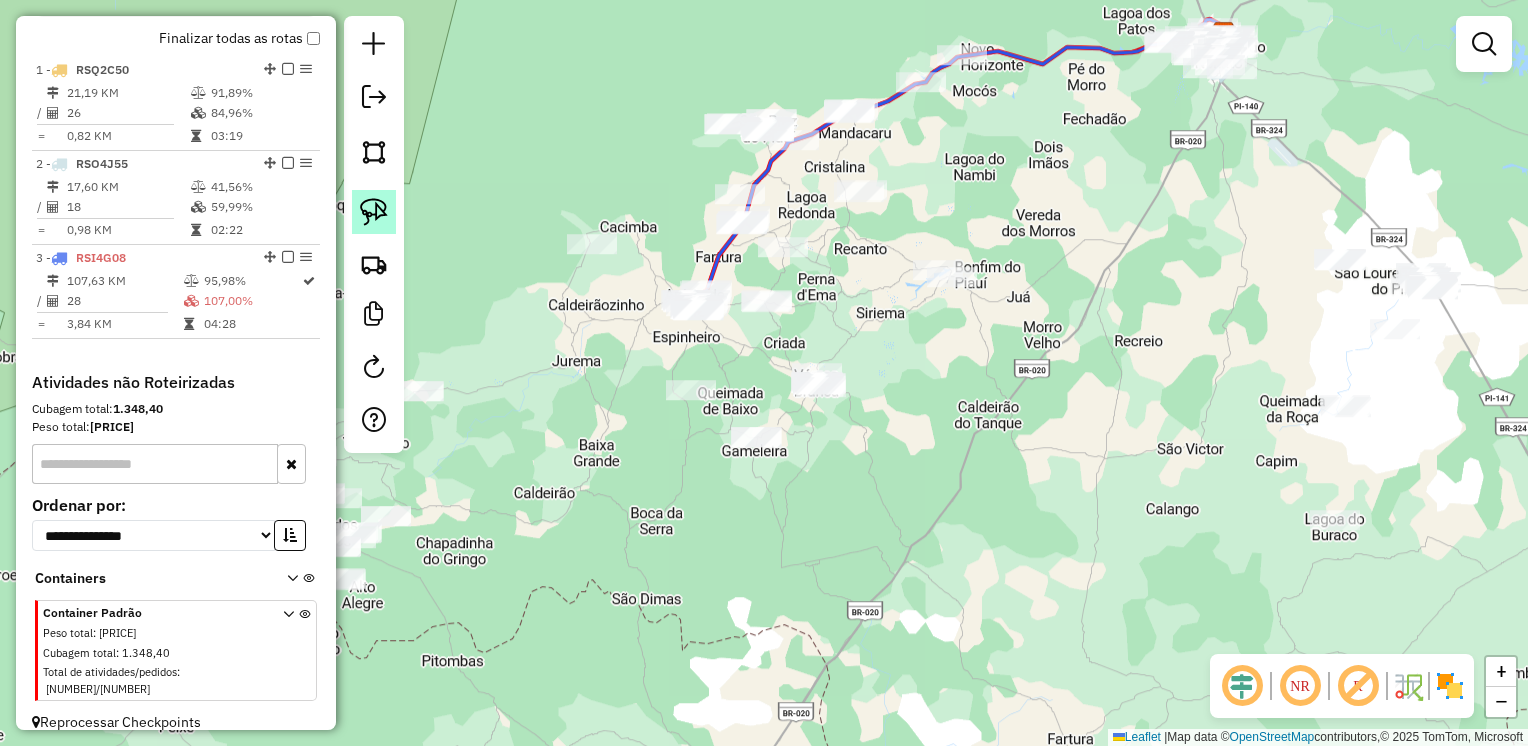 click 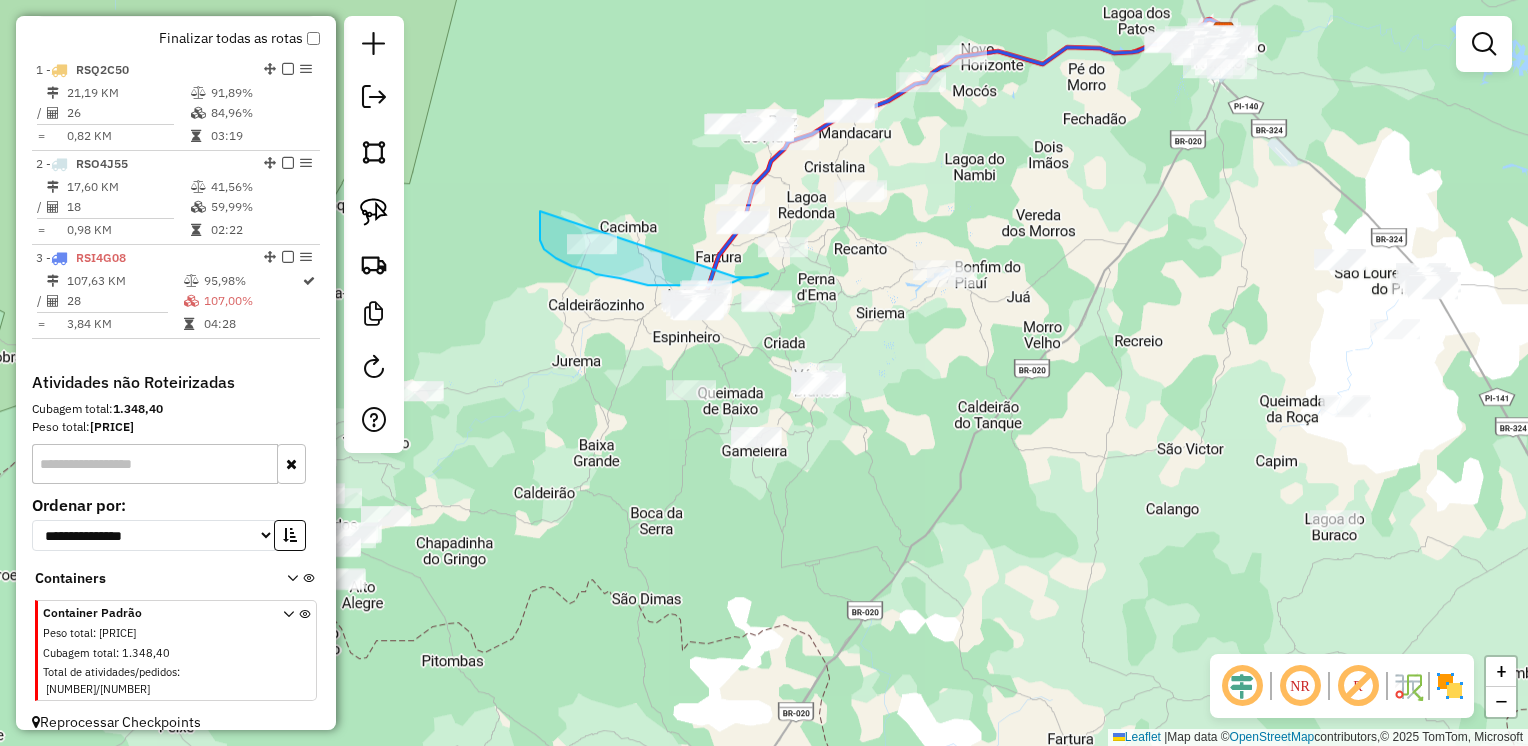 drag, startPoint x: 540, startPoint y: 211, endPoint x: 736, endPoint y: 277, distance: 206.81392 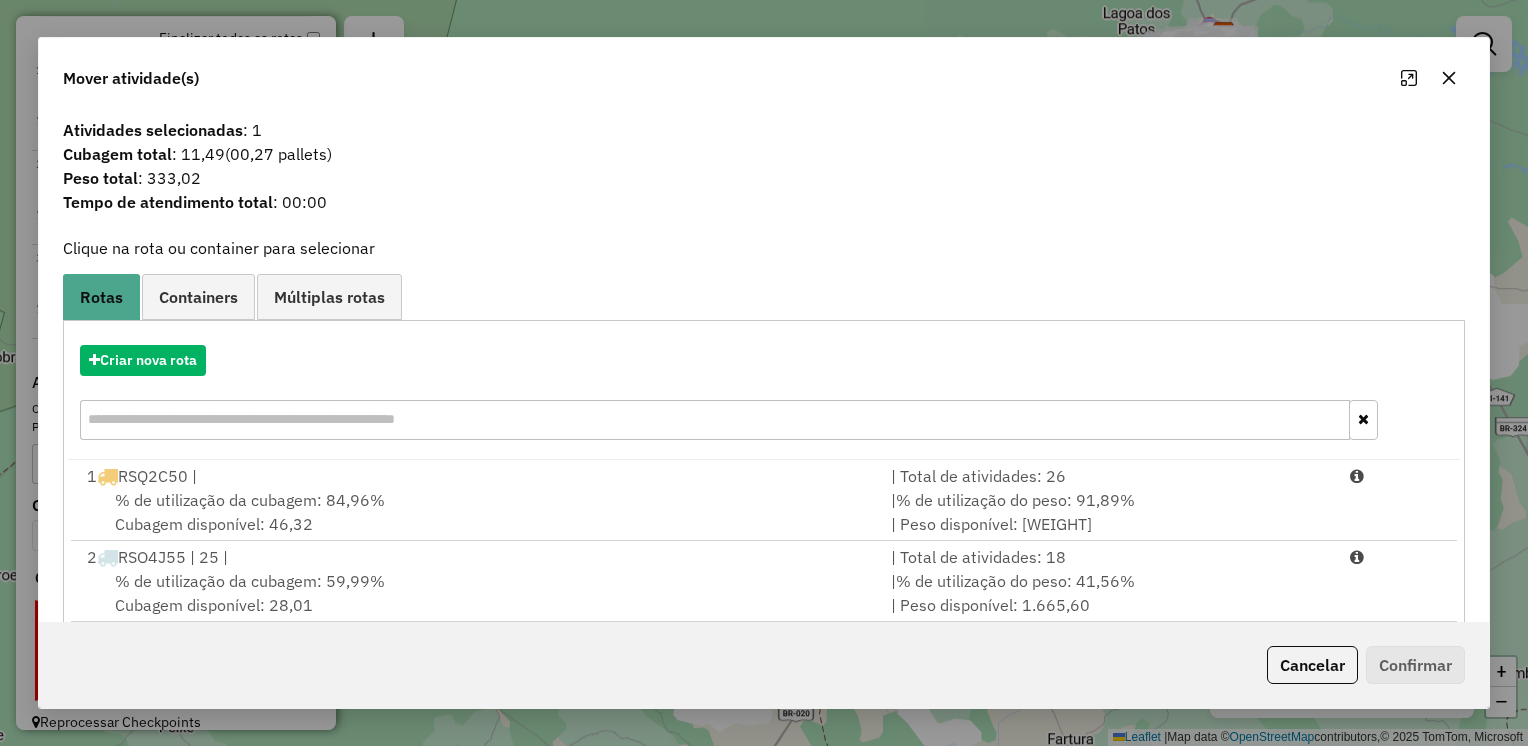 click 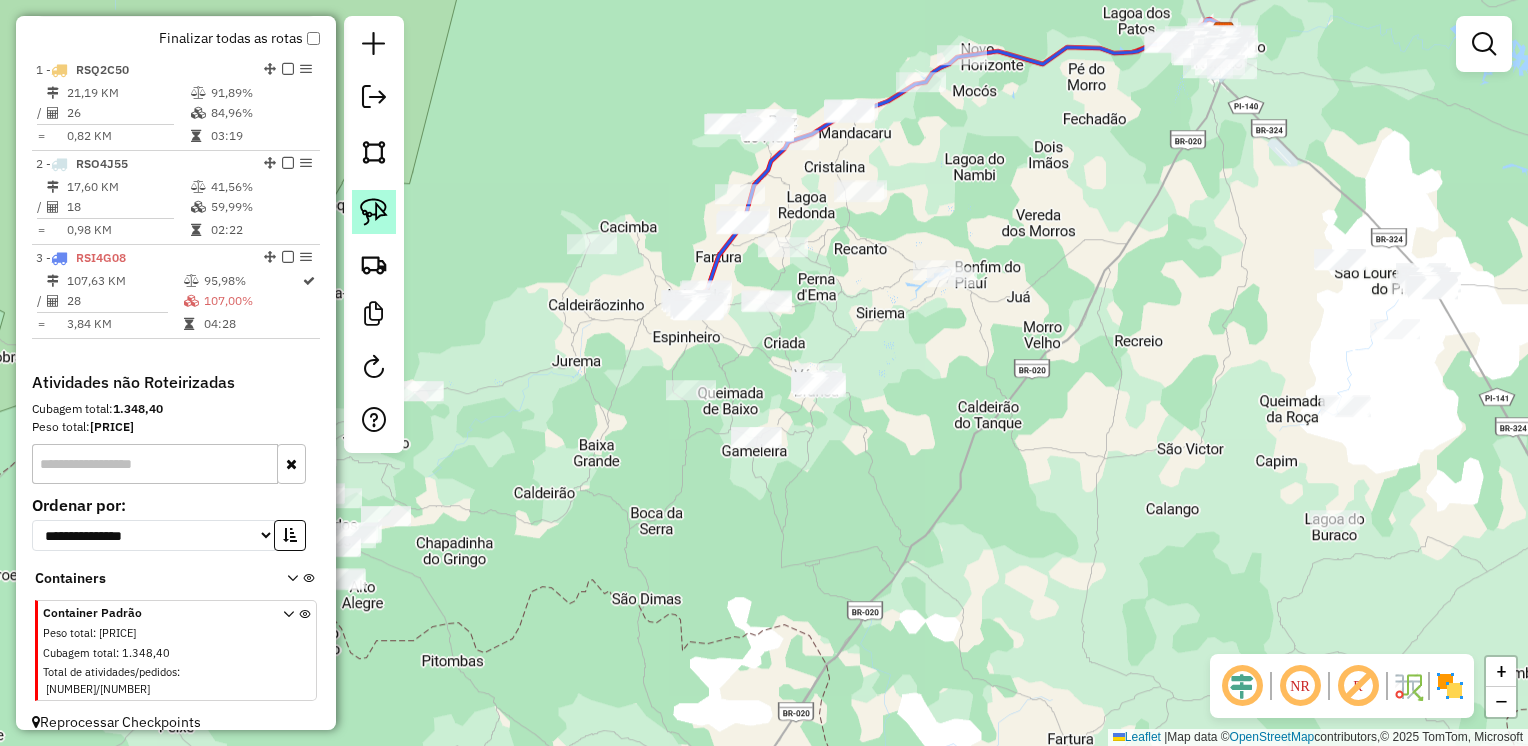 click 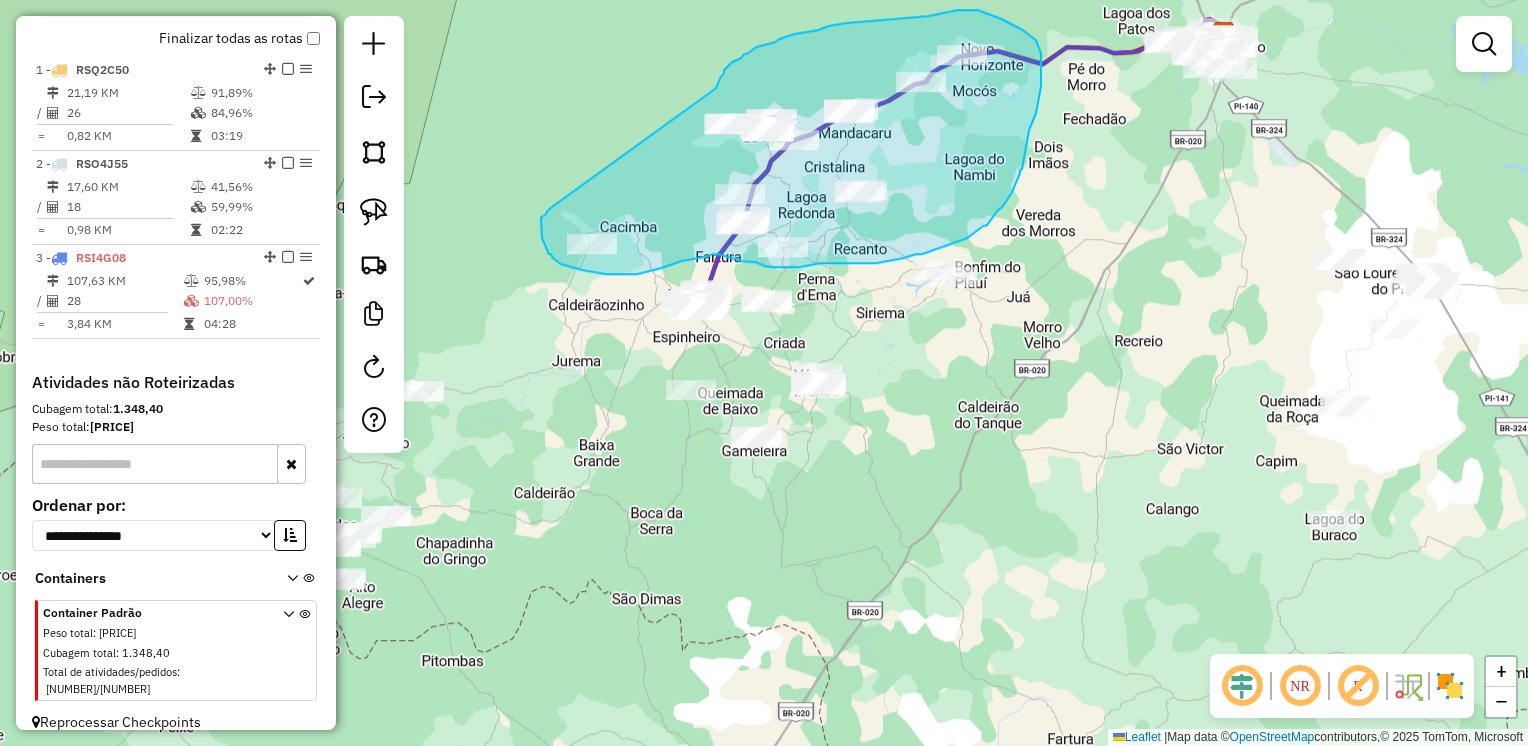drag, startPoint x: 549, startPoint y: 209, endPoint x: 716, endPoint y: 88, distance: 206.22803 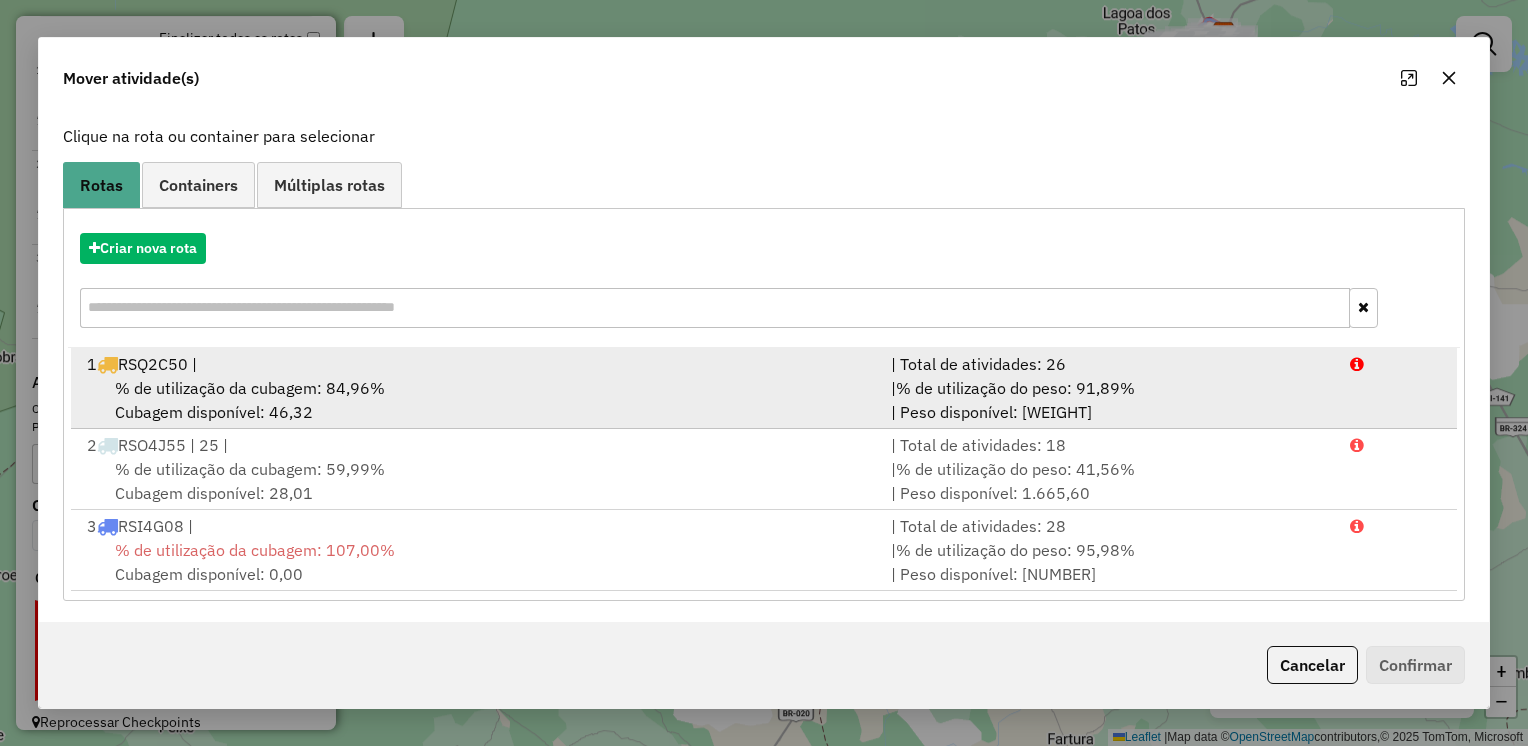 scroll, scrollTop: 113, scrollLeft: 0, axis: vertical 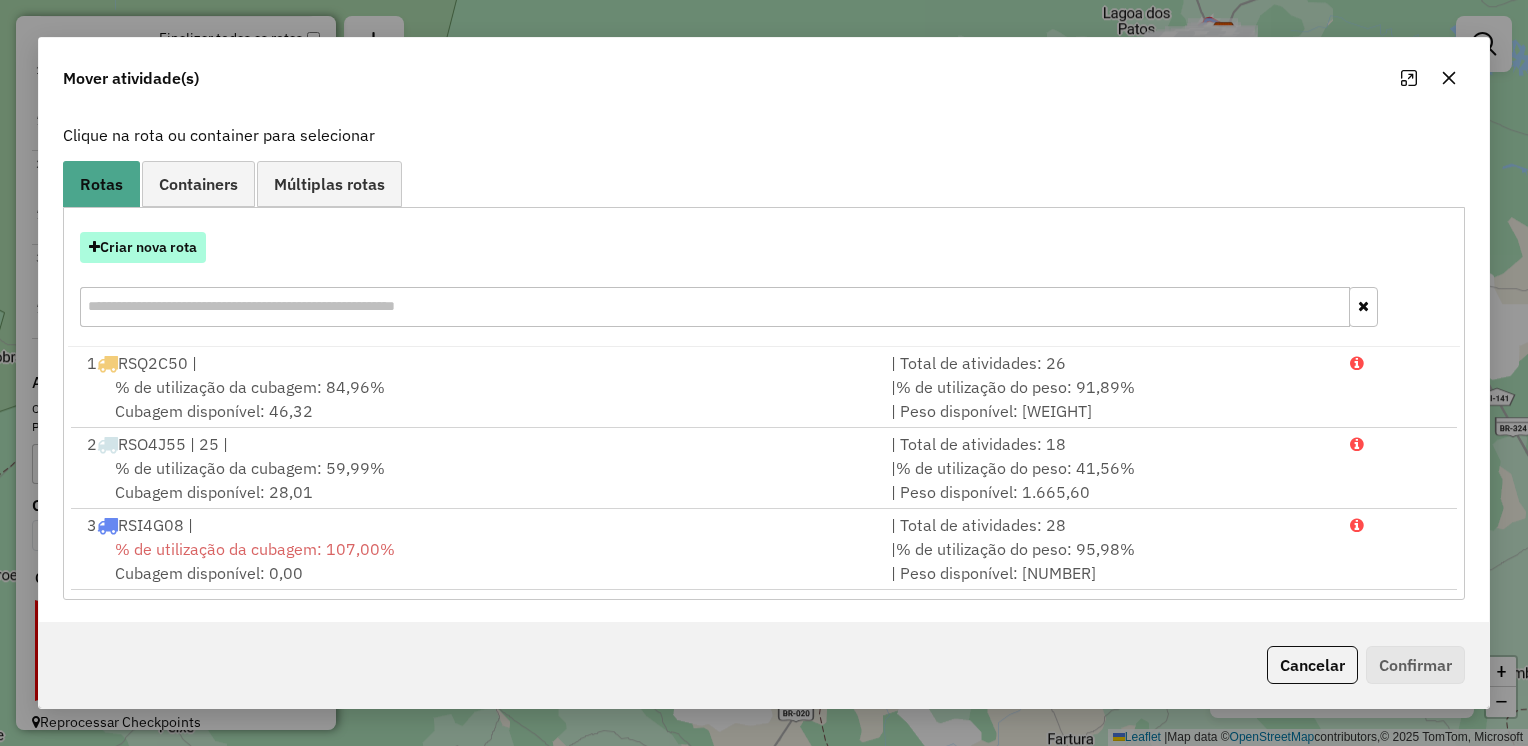 click on "Criar nova rota" at bounding box center (143, 247) 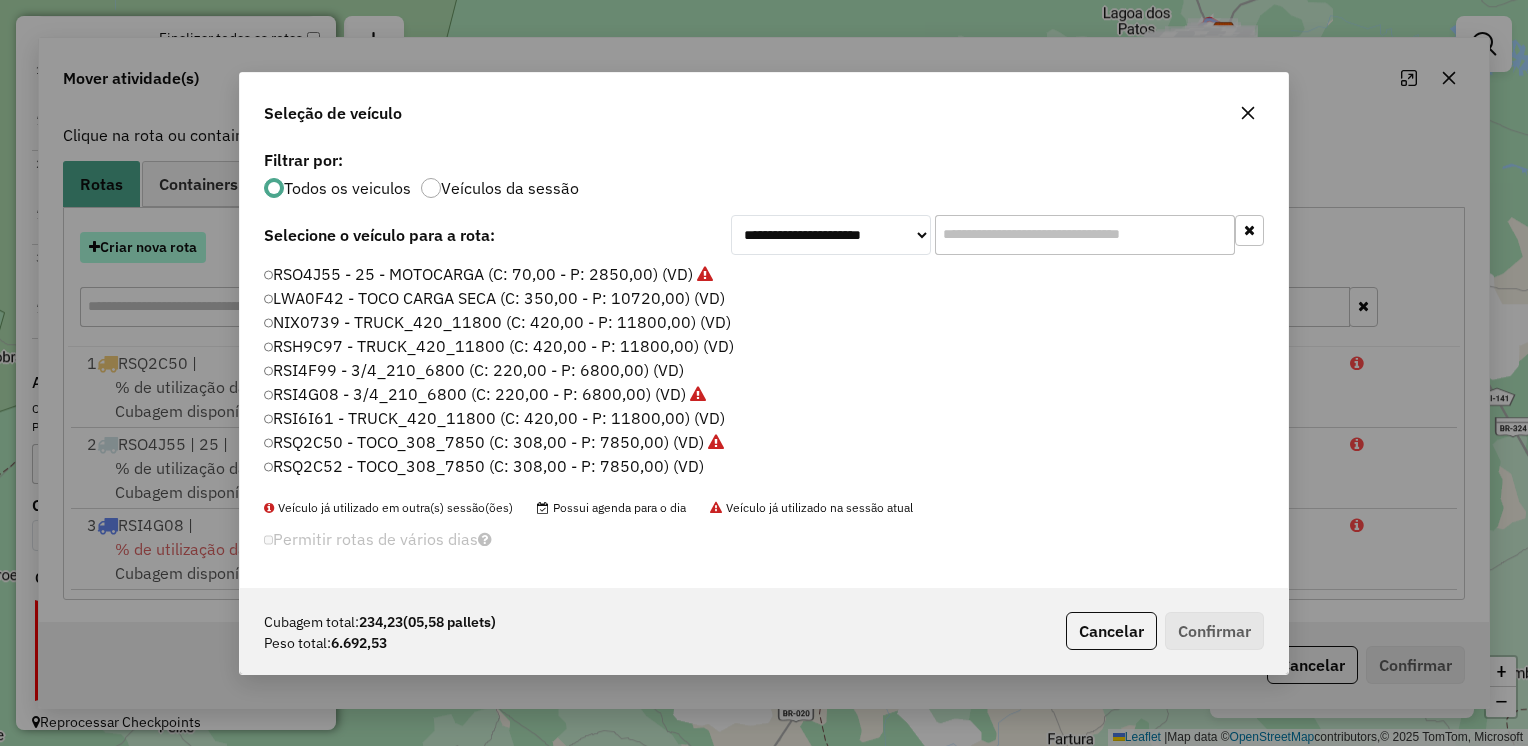scroll, scrollTop: 10, scrollLeft: 6, axis: both 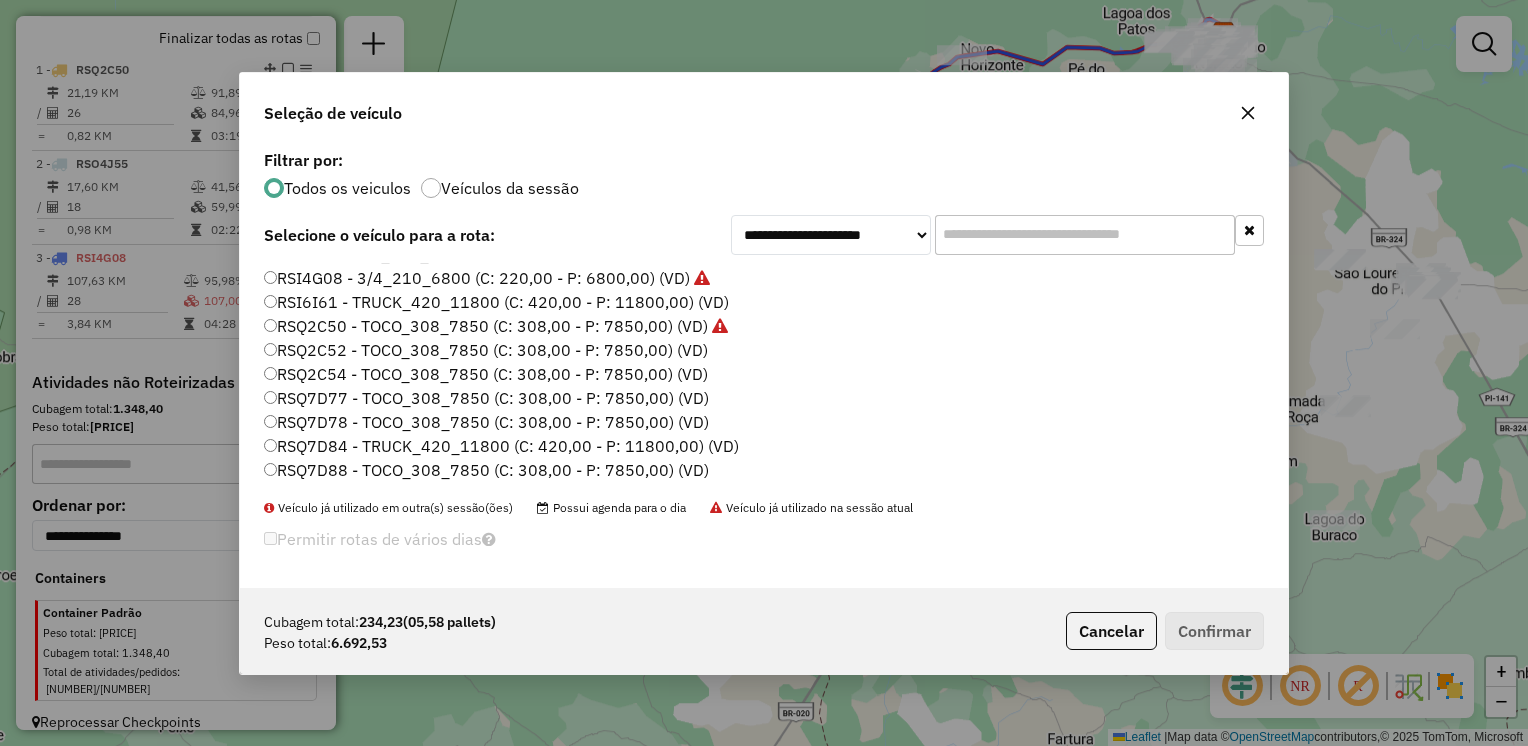 click on "RSQ7D77 - TOCO_308_7850 (C: 308,00 - P: 7850,00) (VD)" 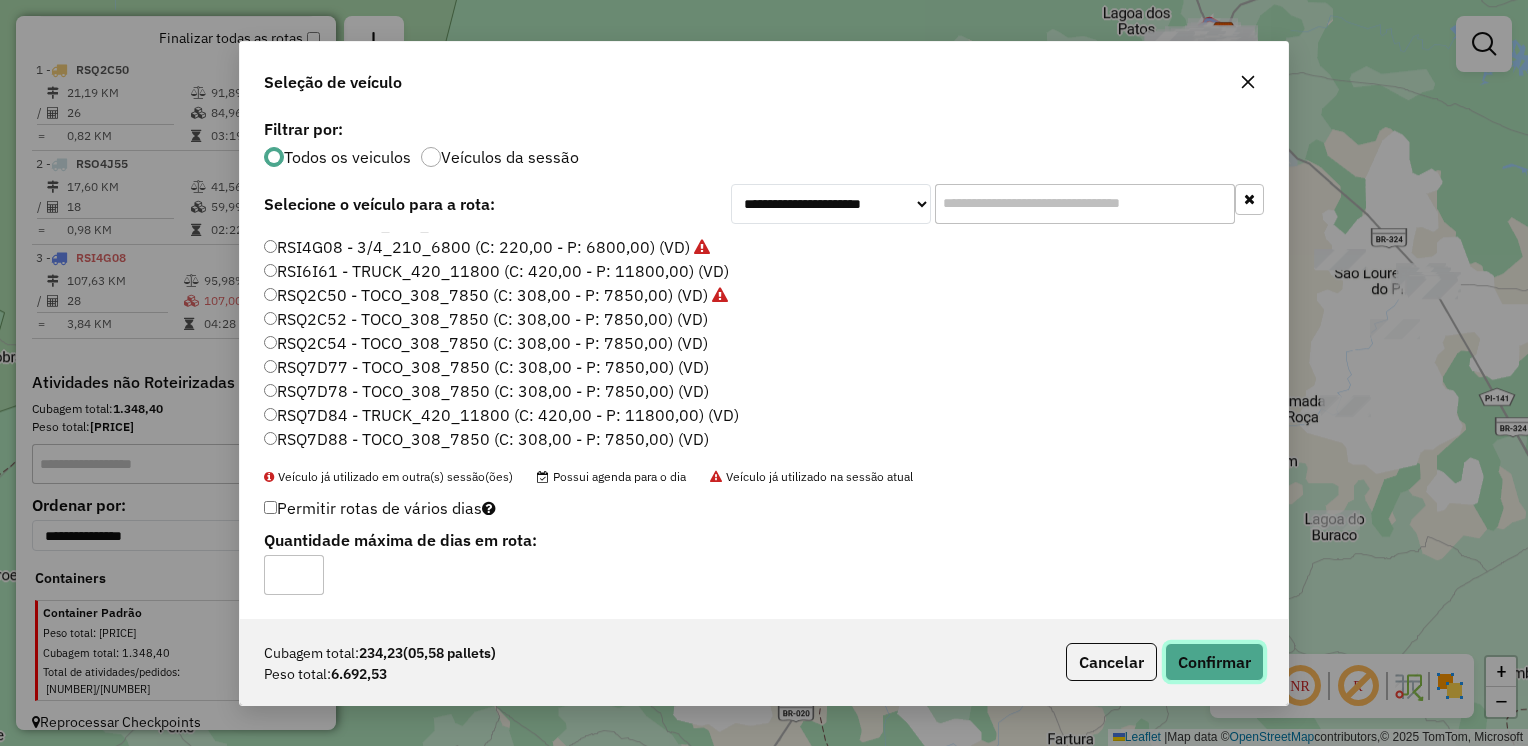 click on "Confirmar" 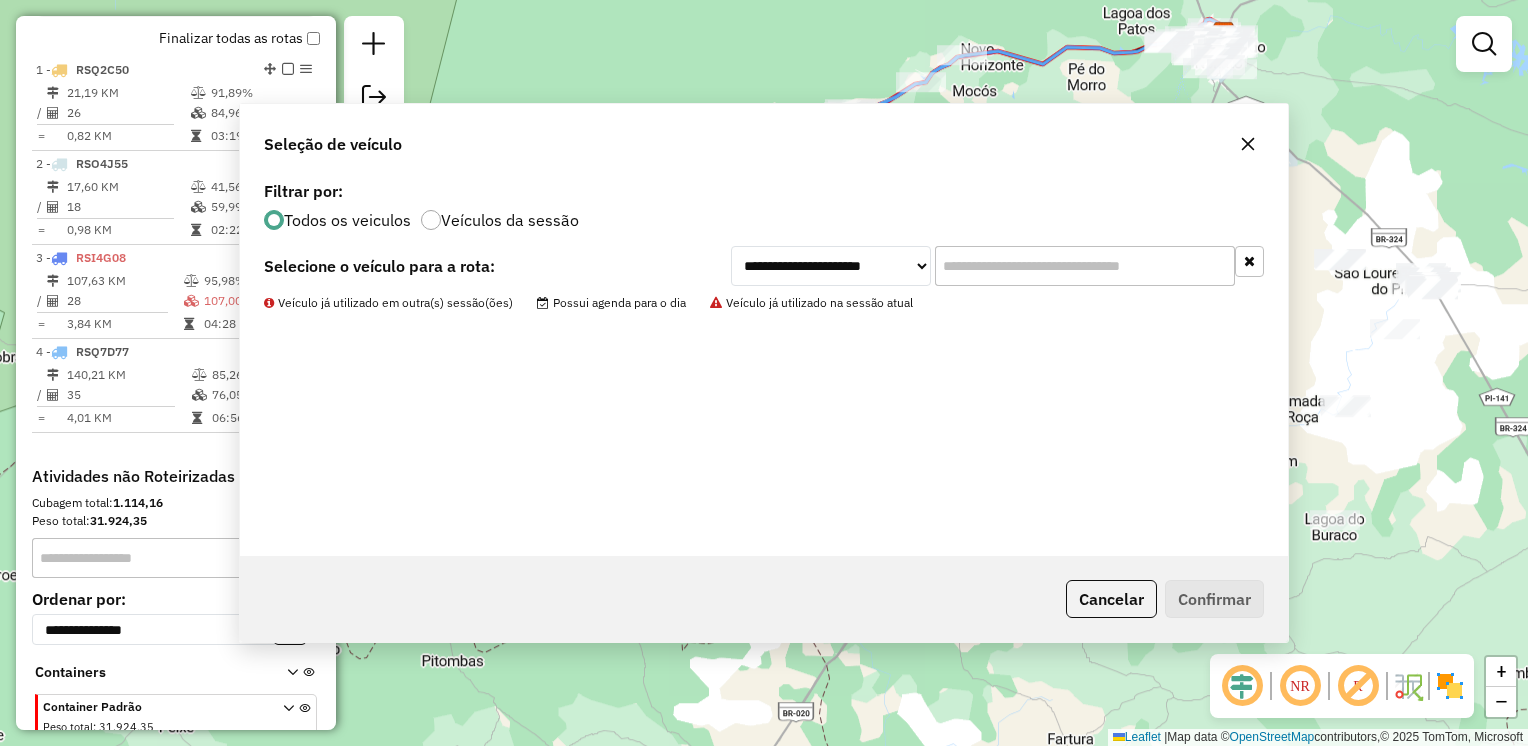 scroll, scrollTop: 852, scrollLeft: 0, axis: vertical 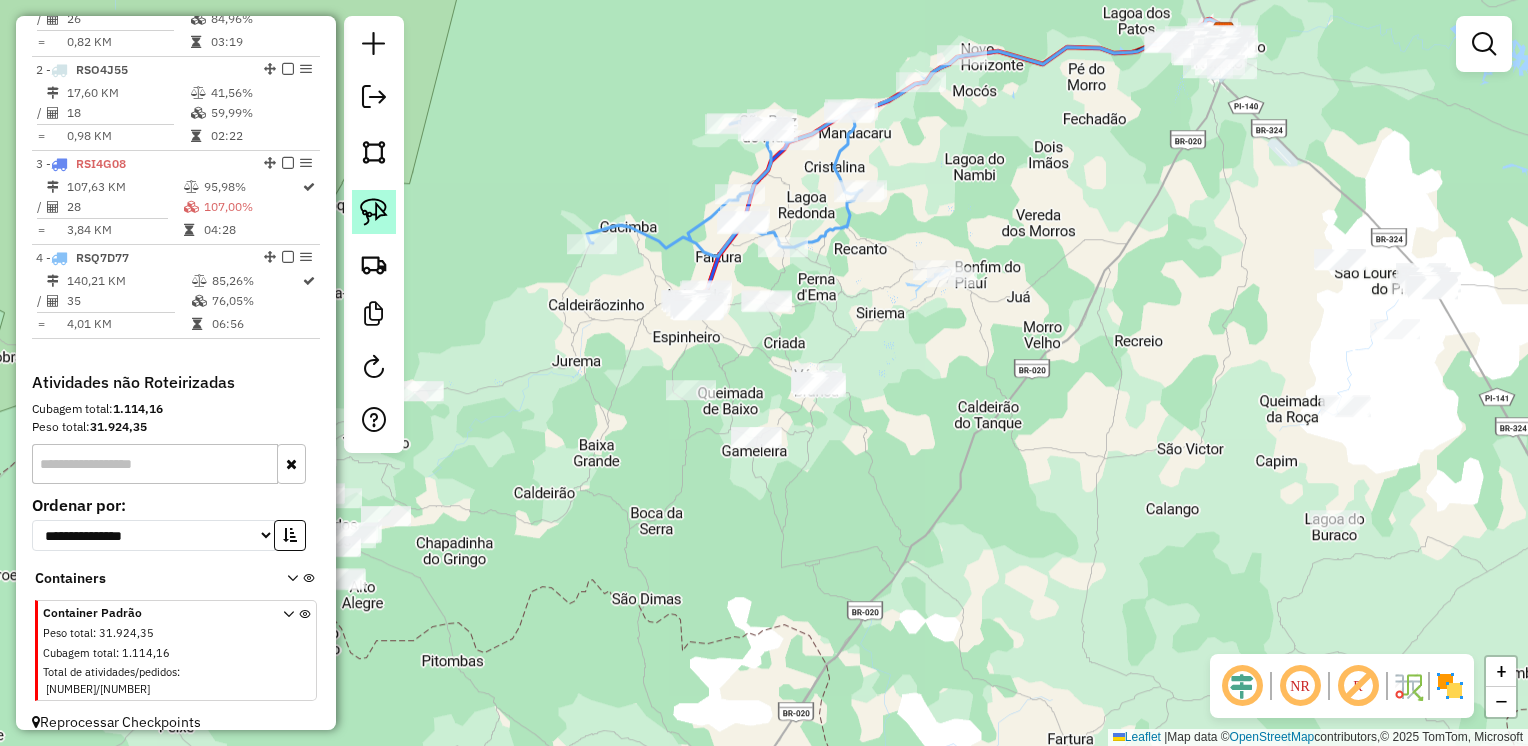 click 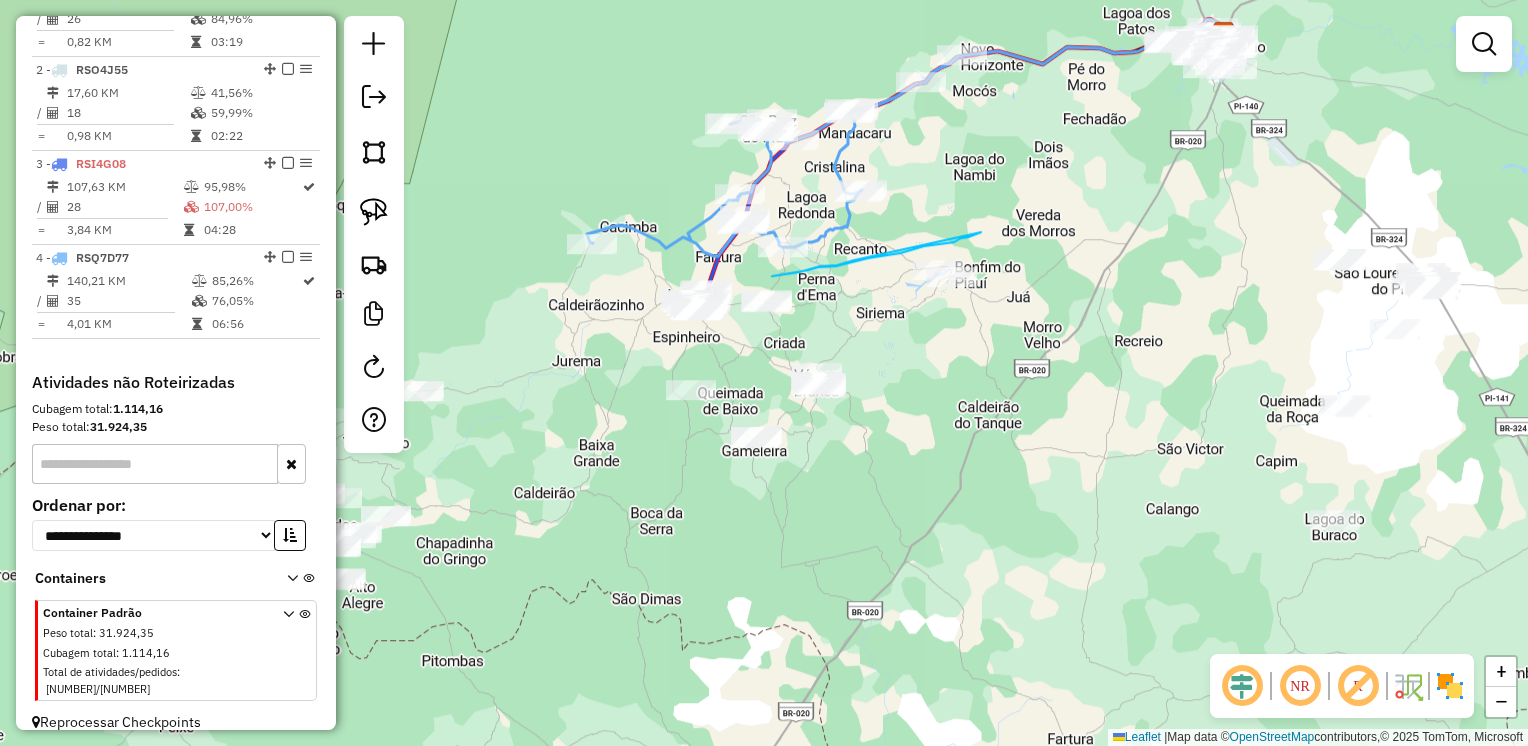 drag, startPoint x: 981, startPoint y: 232, endPoint x: 854, endPoint y: 260, distance: 130.04999 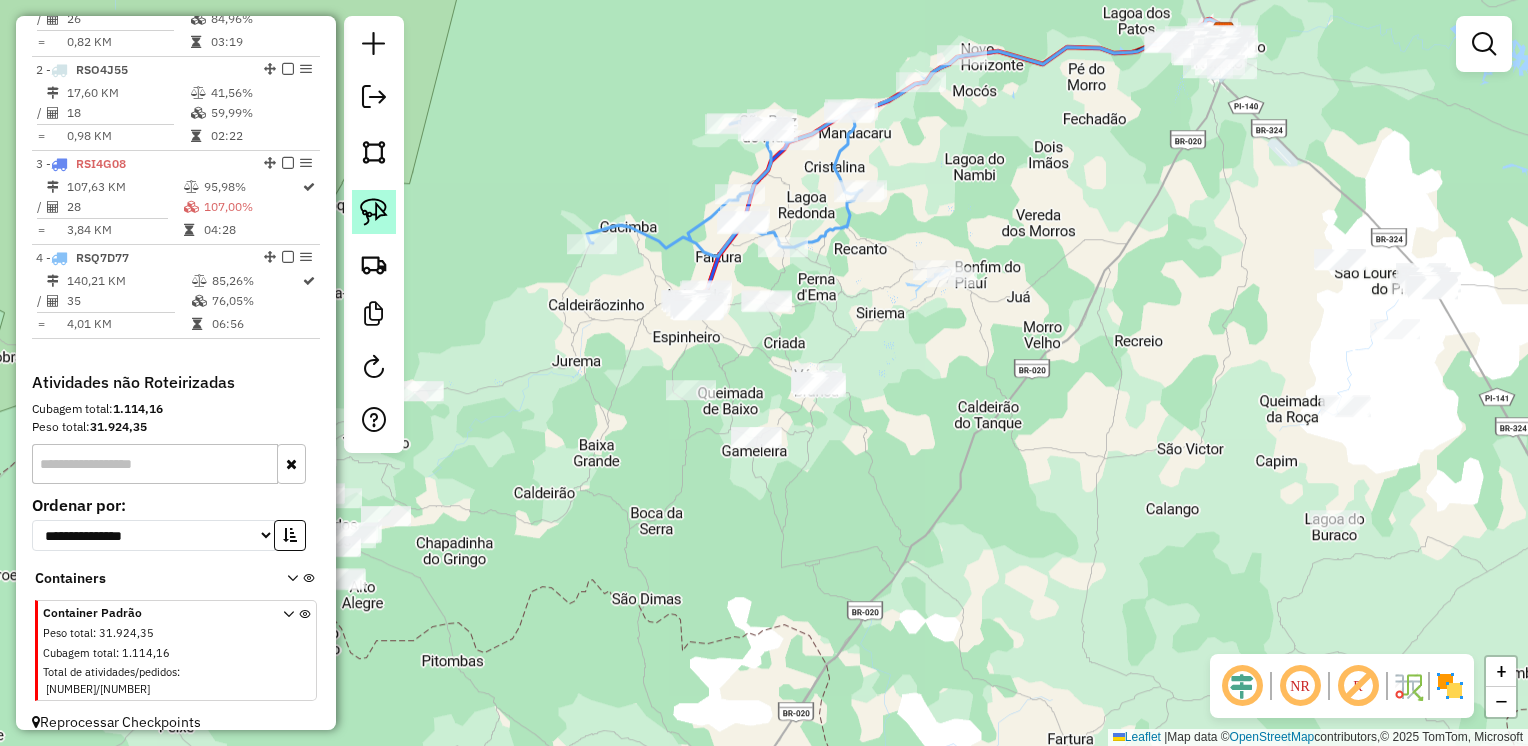 click 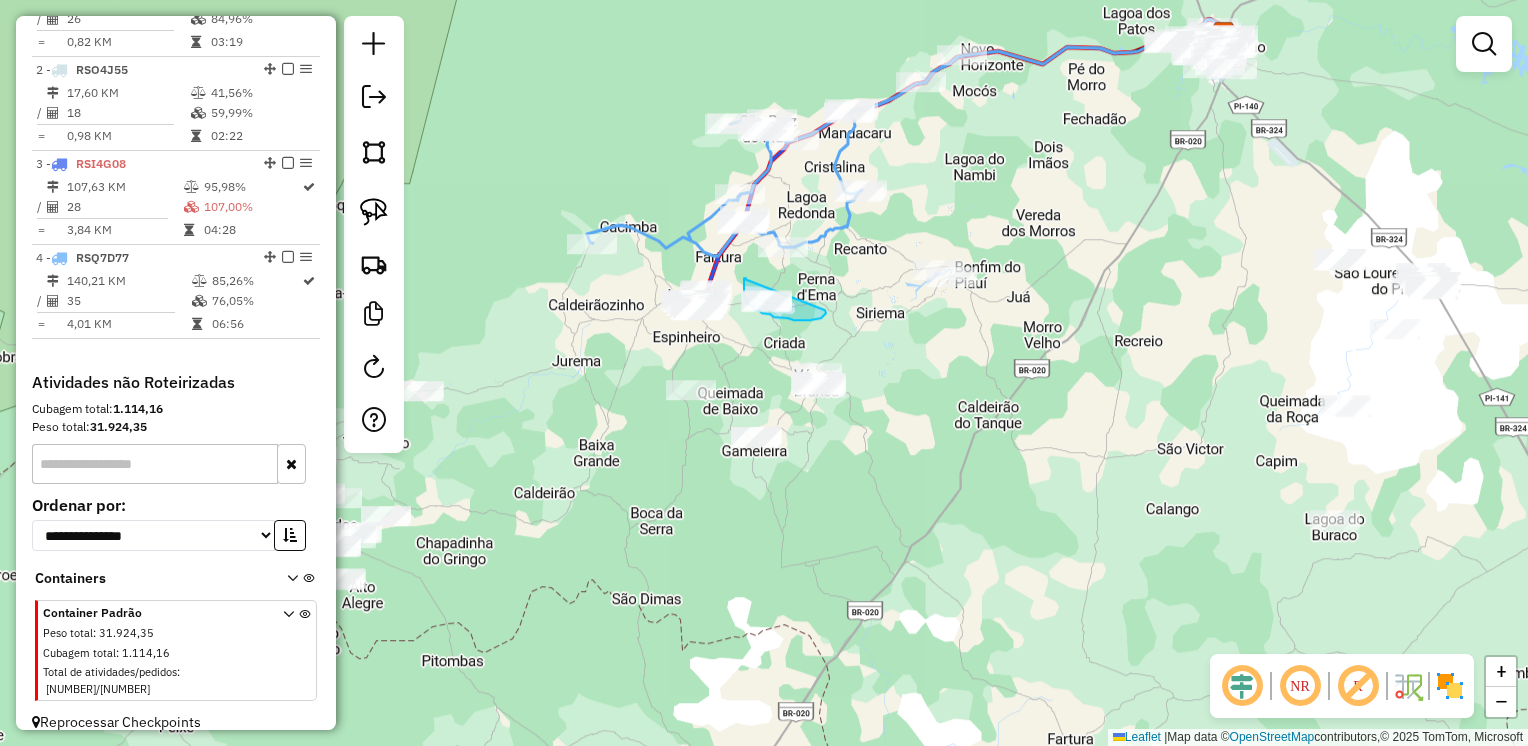 drag, startPoint x: 745, startPoint y: 279, endPoint x: 825, endPoint y: 310, distance: 85.79627 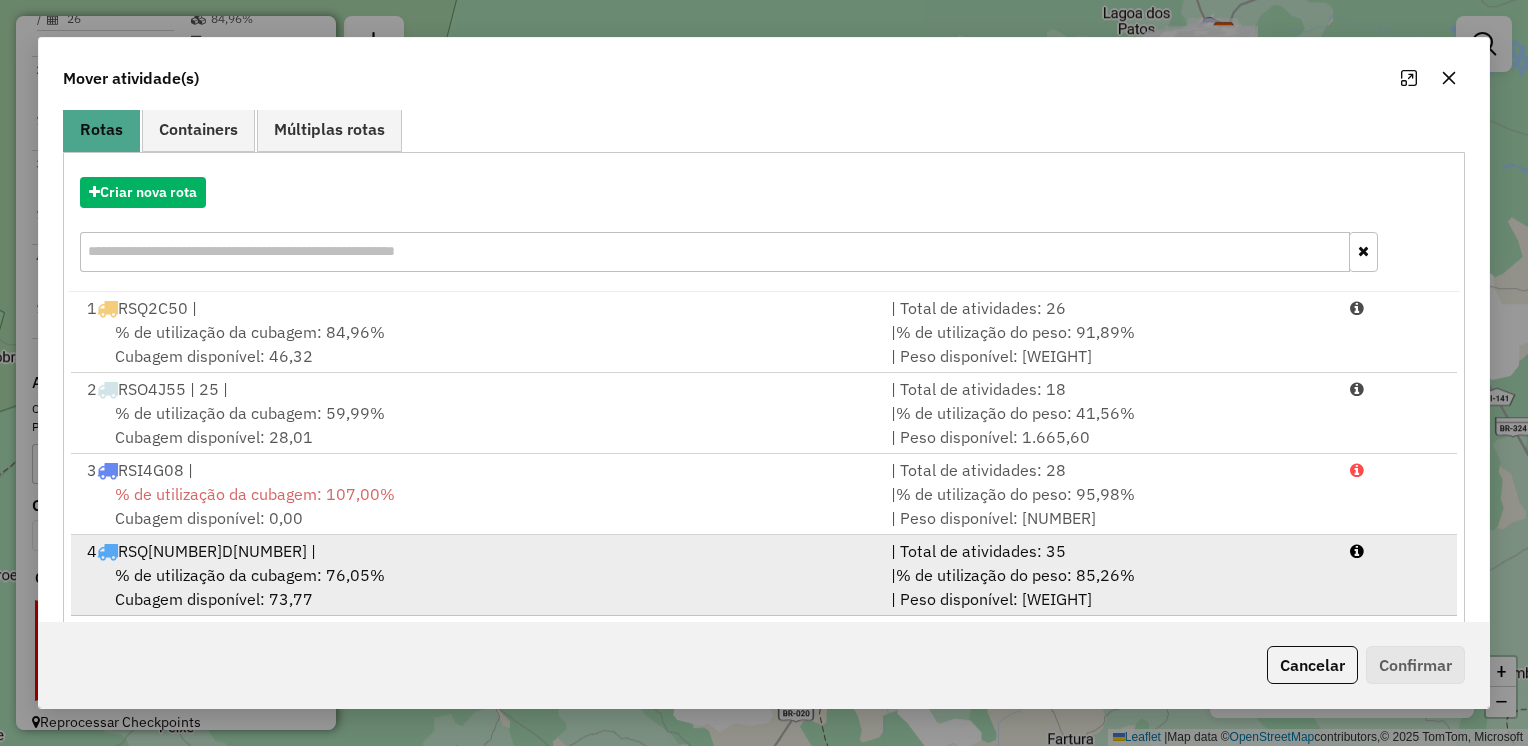 scroll, scrollTop: 194, scrollLeft: 0, axis: vertical 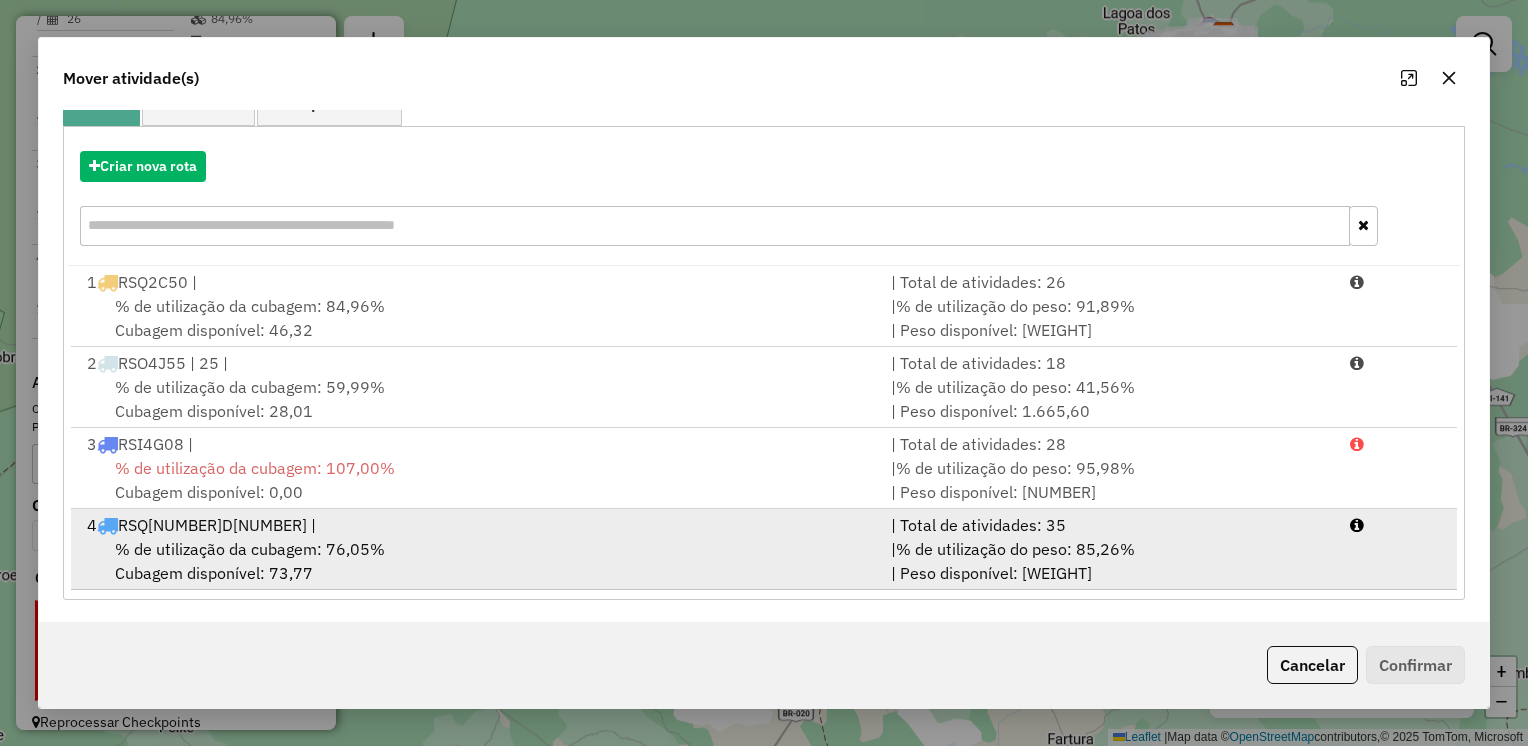 click on "[NUMBER] [PLATE] |" at bounding box center (477, 525) 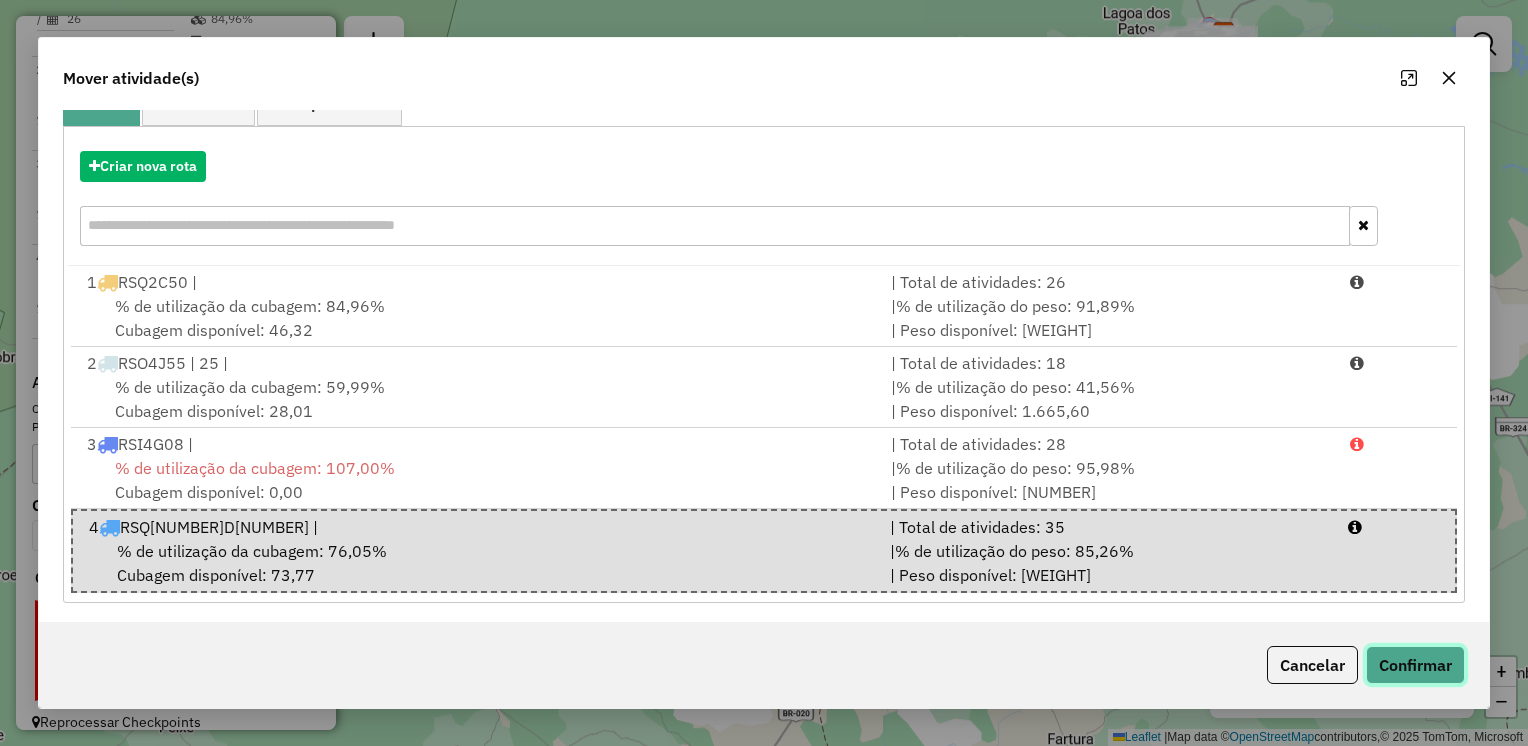 click on "Confirmar" 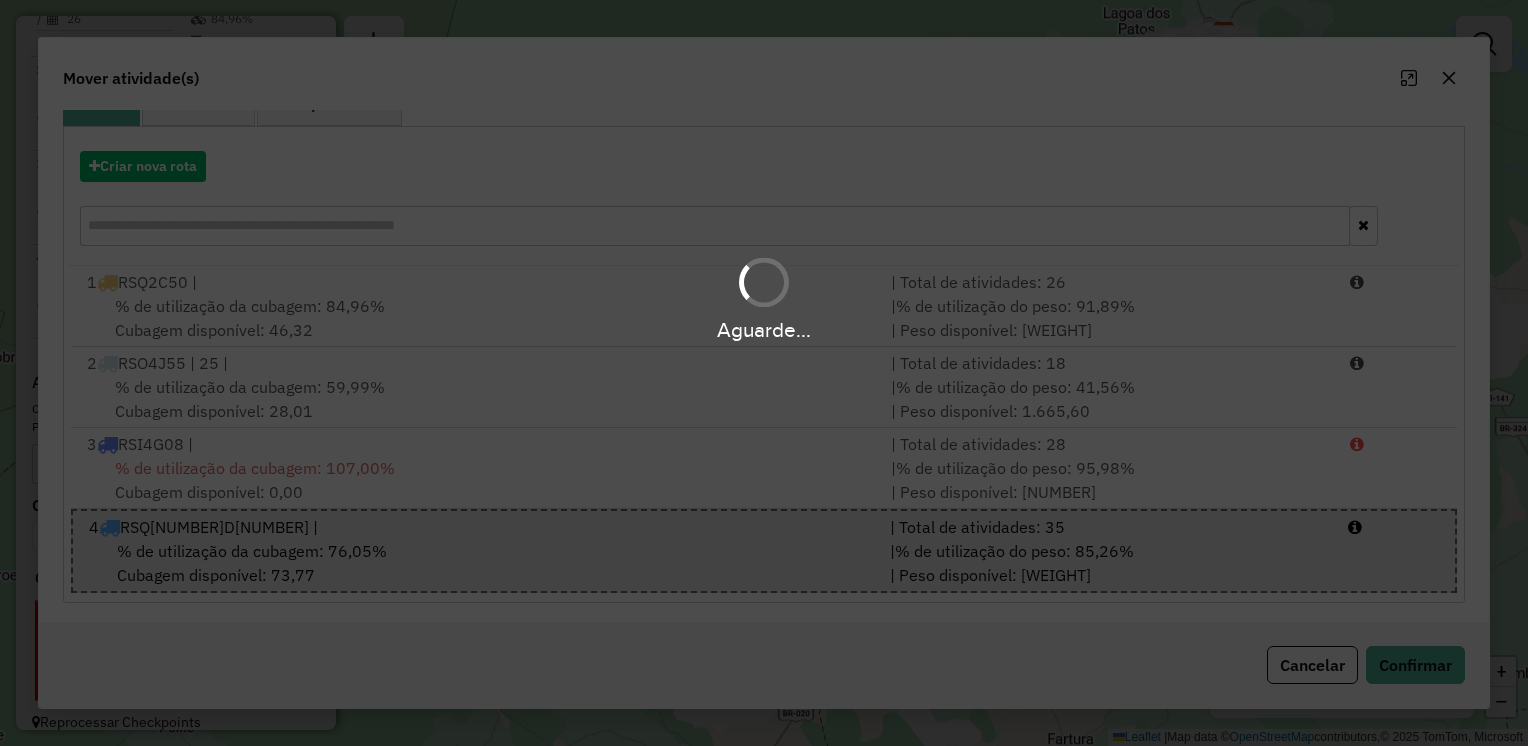 scroll, scrollTop: 0, scrollLeft: 0, axis: both 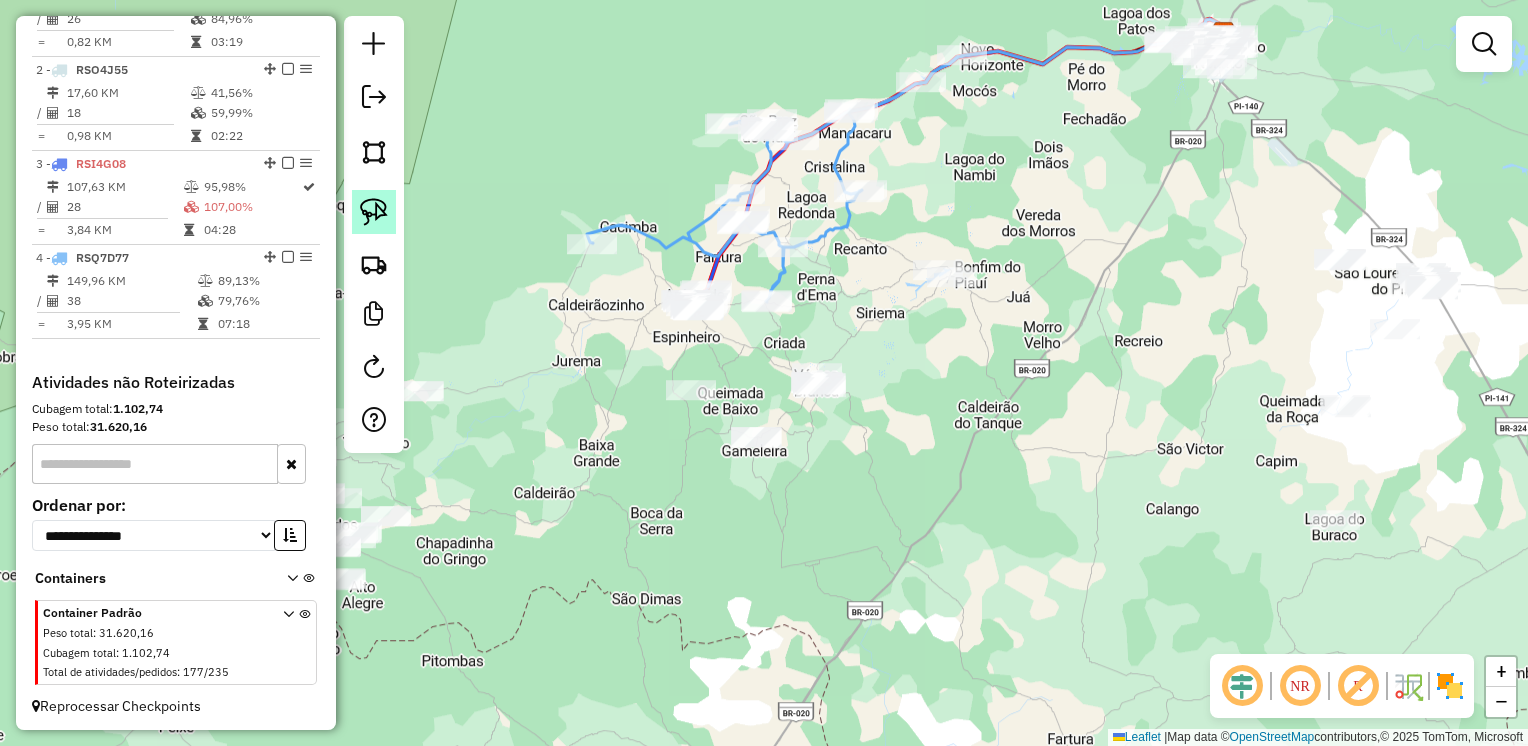 click 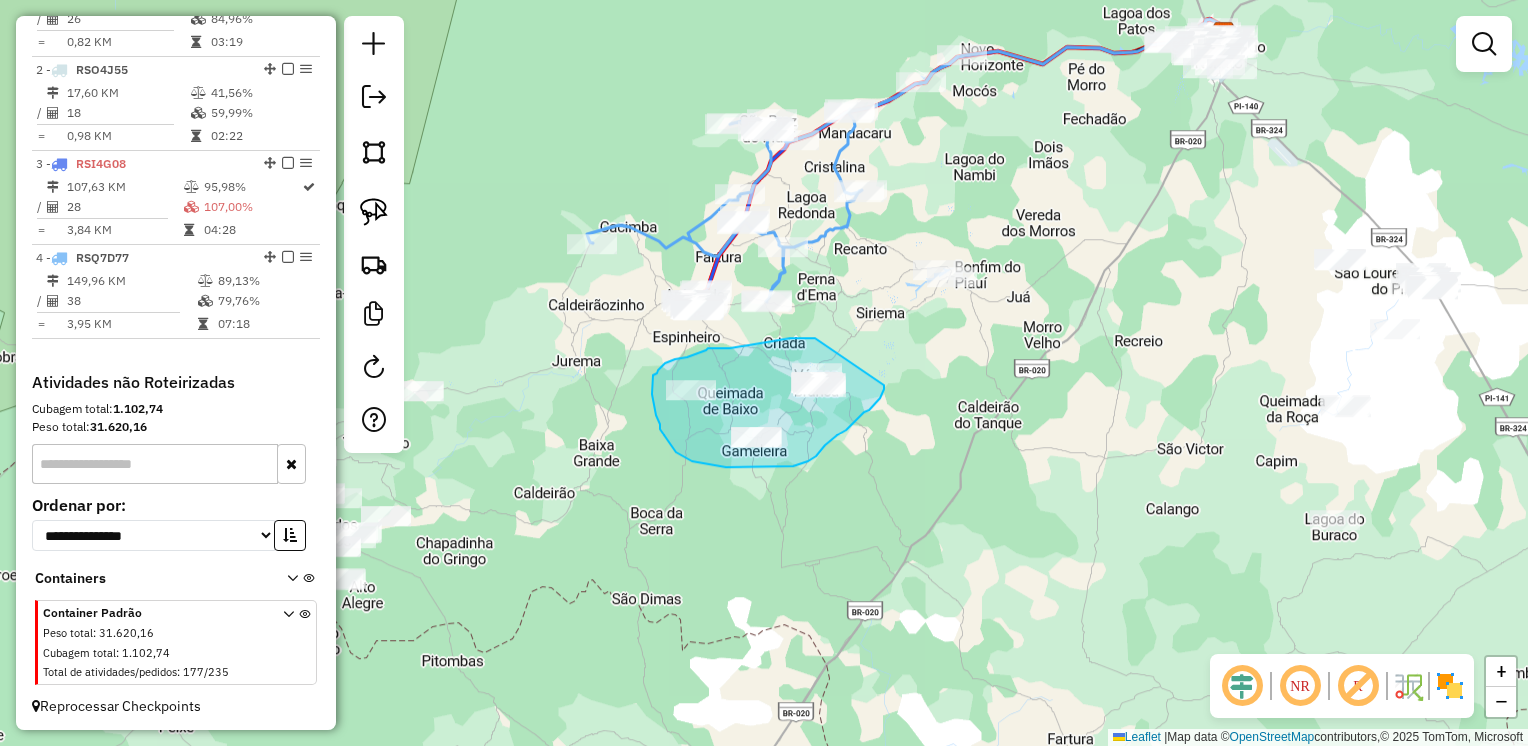 drag, startPoint x: 815, startPoint y: 338, endPoint x: 884, endPoint y: 382, distance: 81.8352 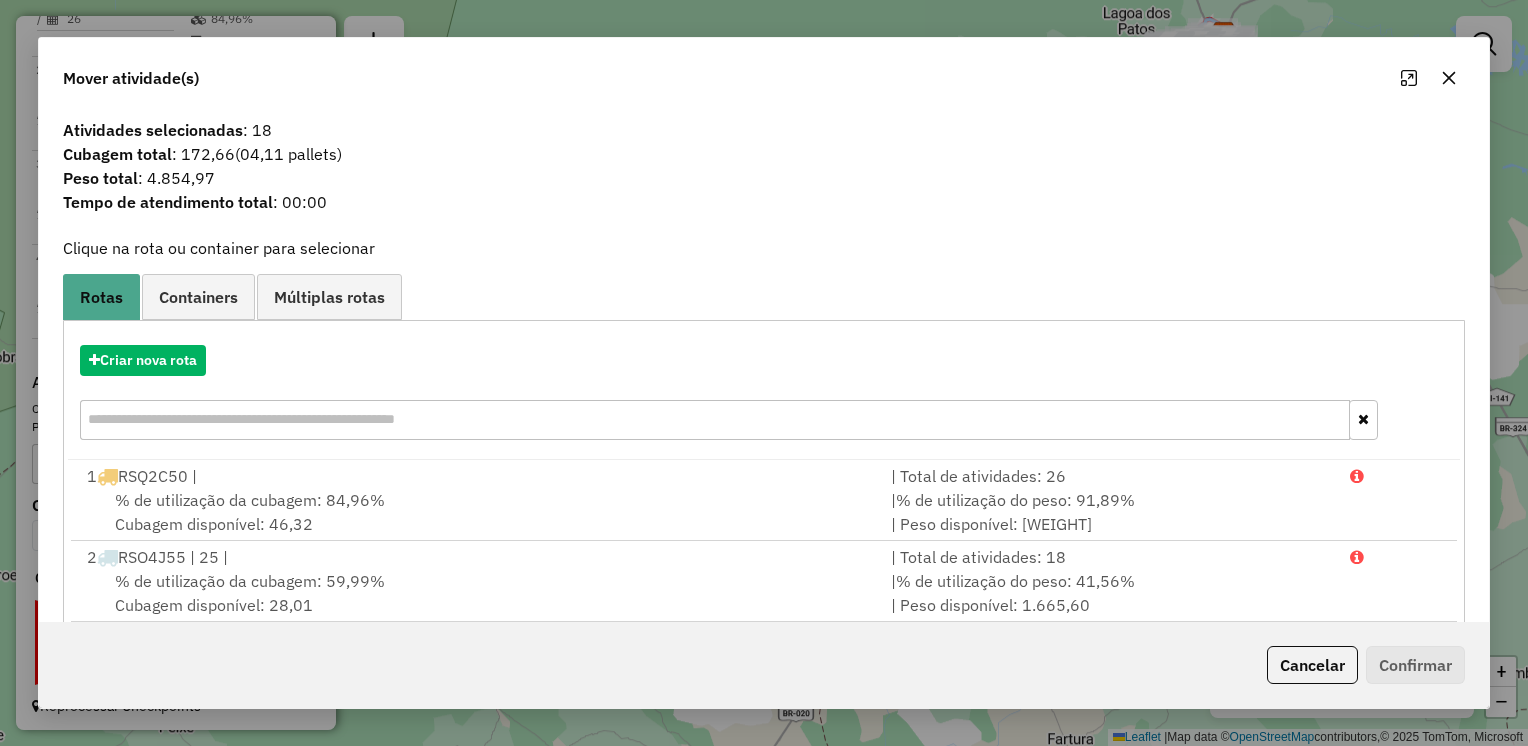 click 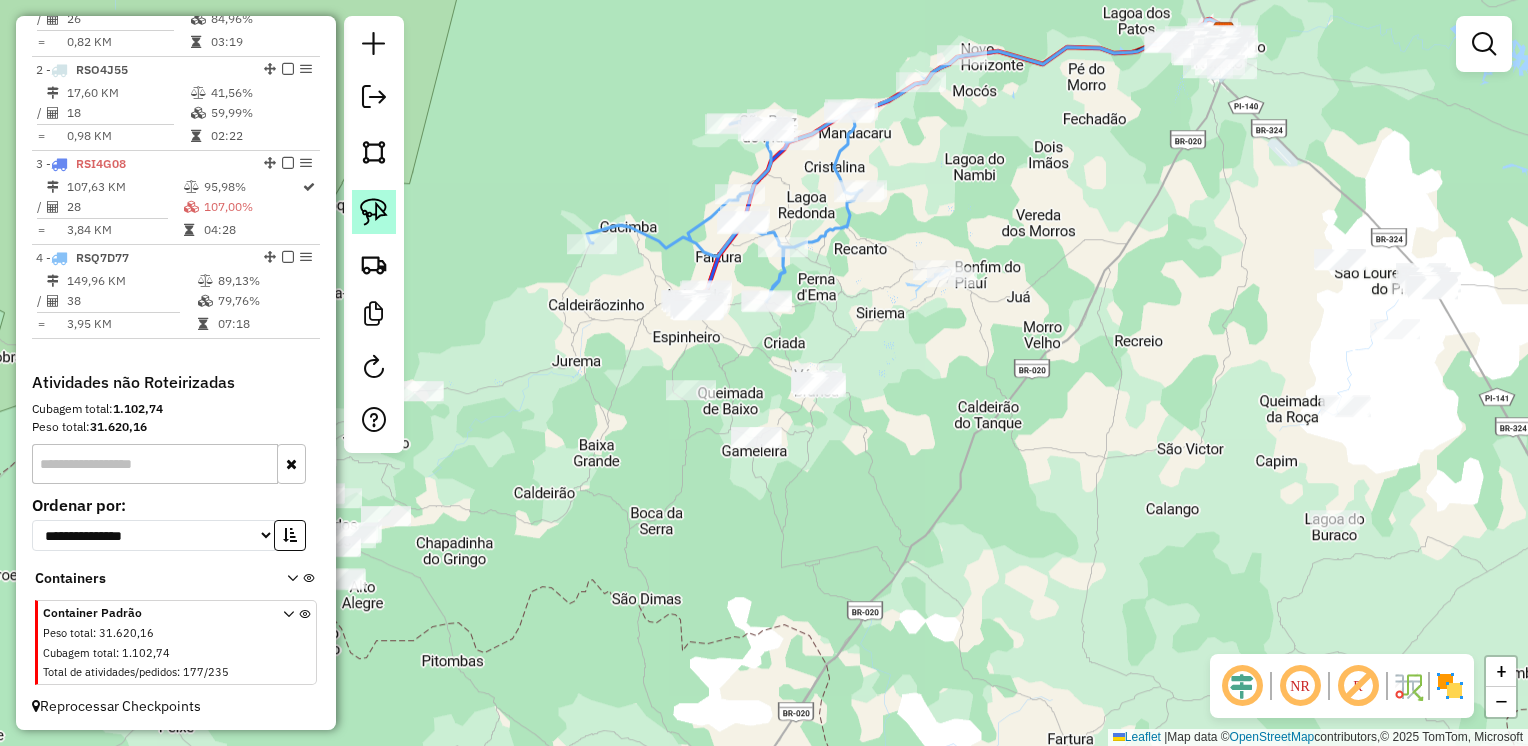 click 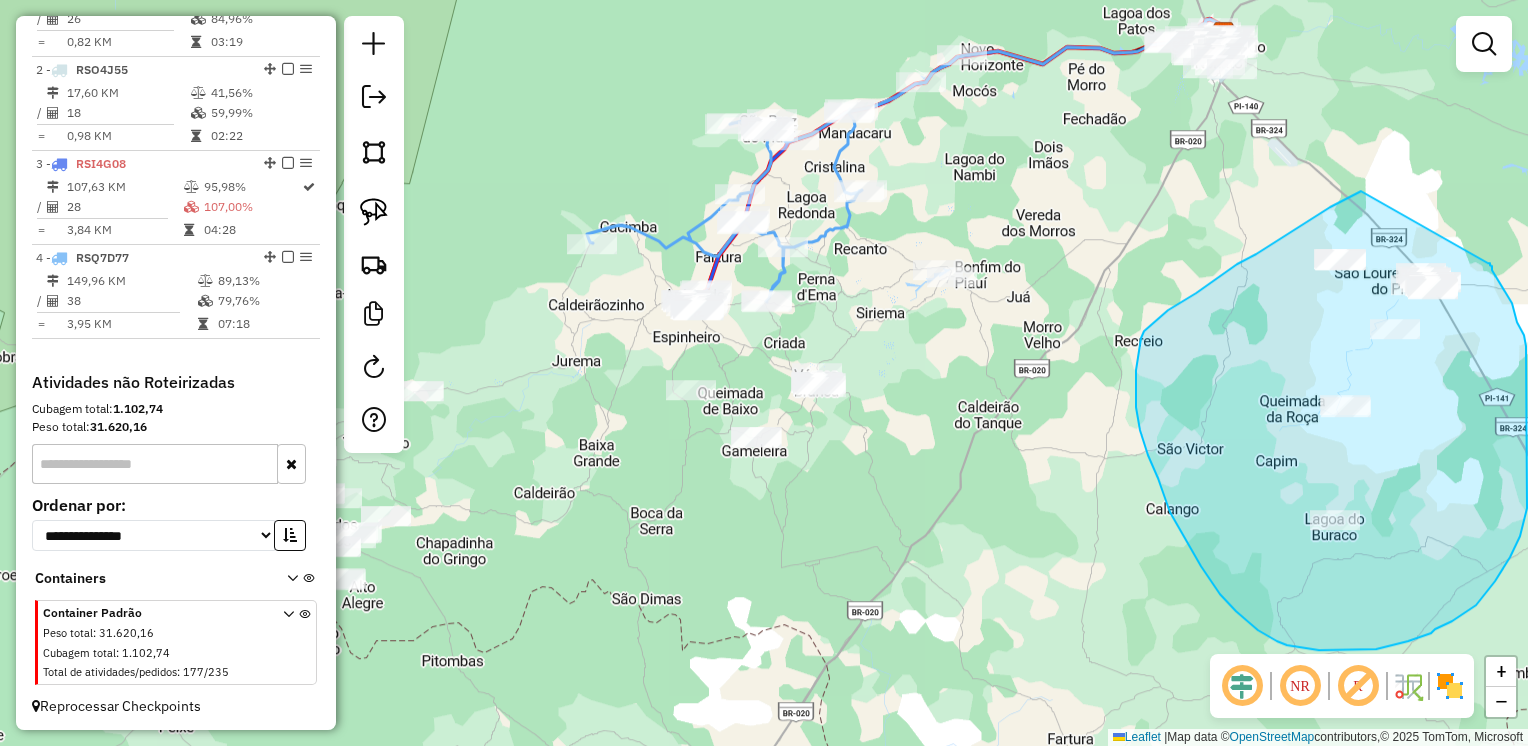 drag, startPoint x: 1361, startPoint y: 191, endPoint x: 1488, endPoint y: 263, distance: 145.98973 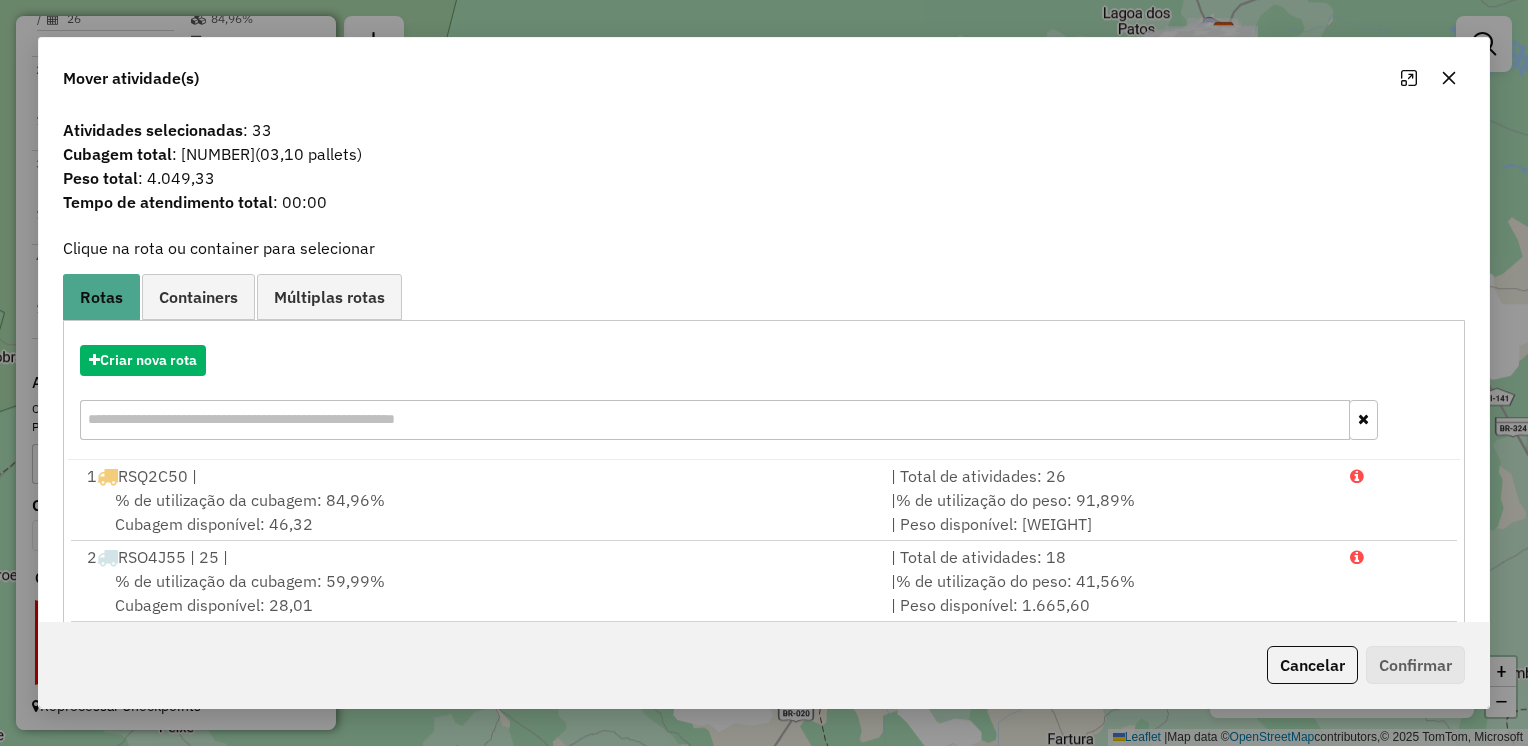 click 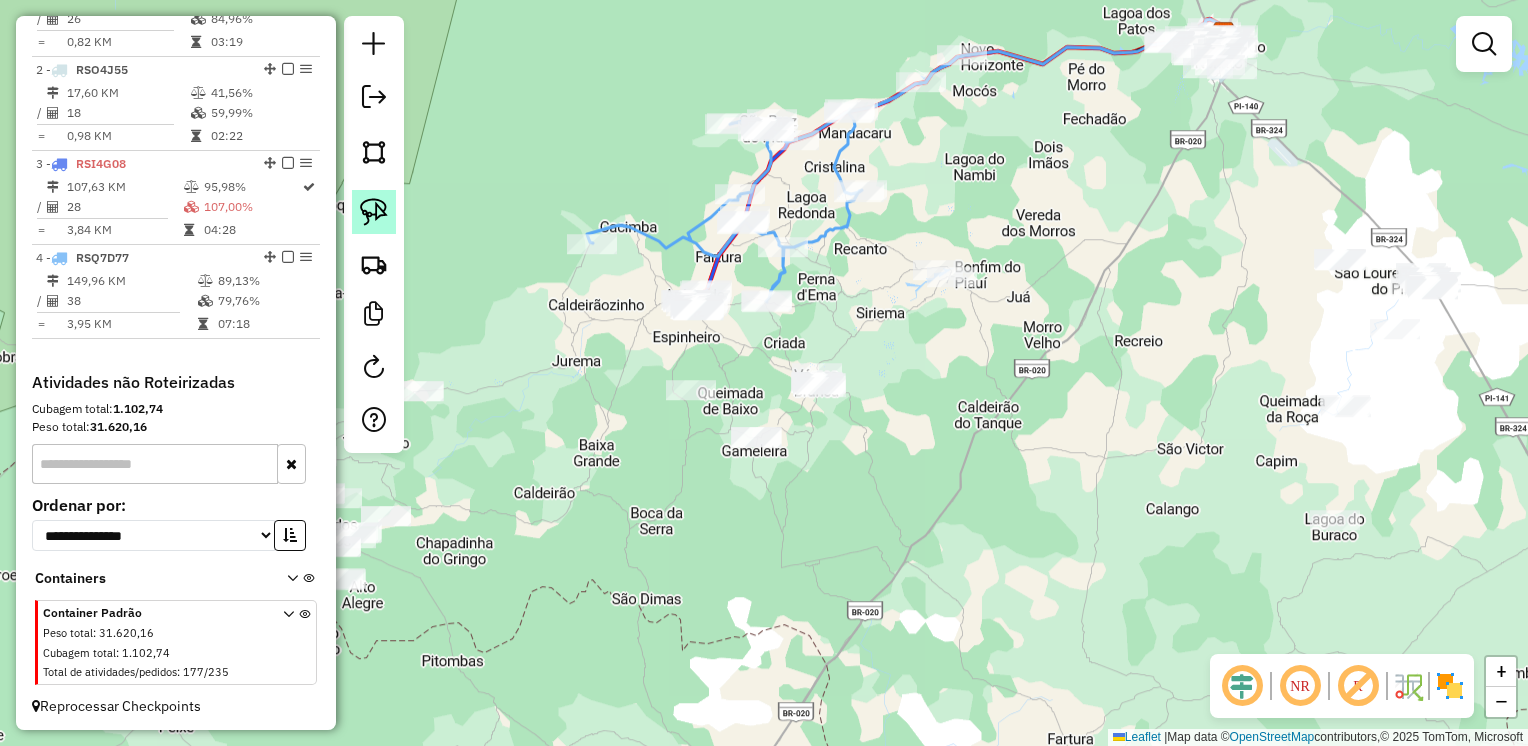 click 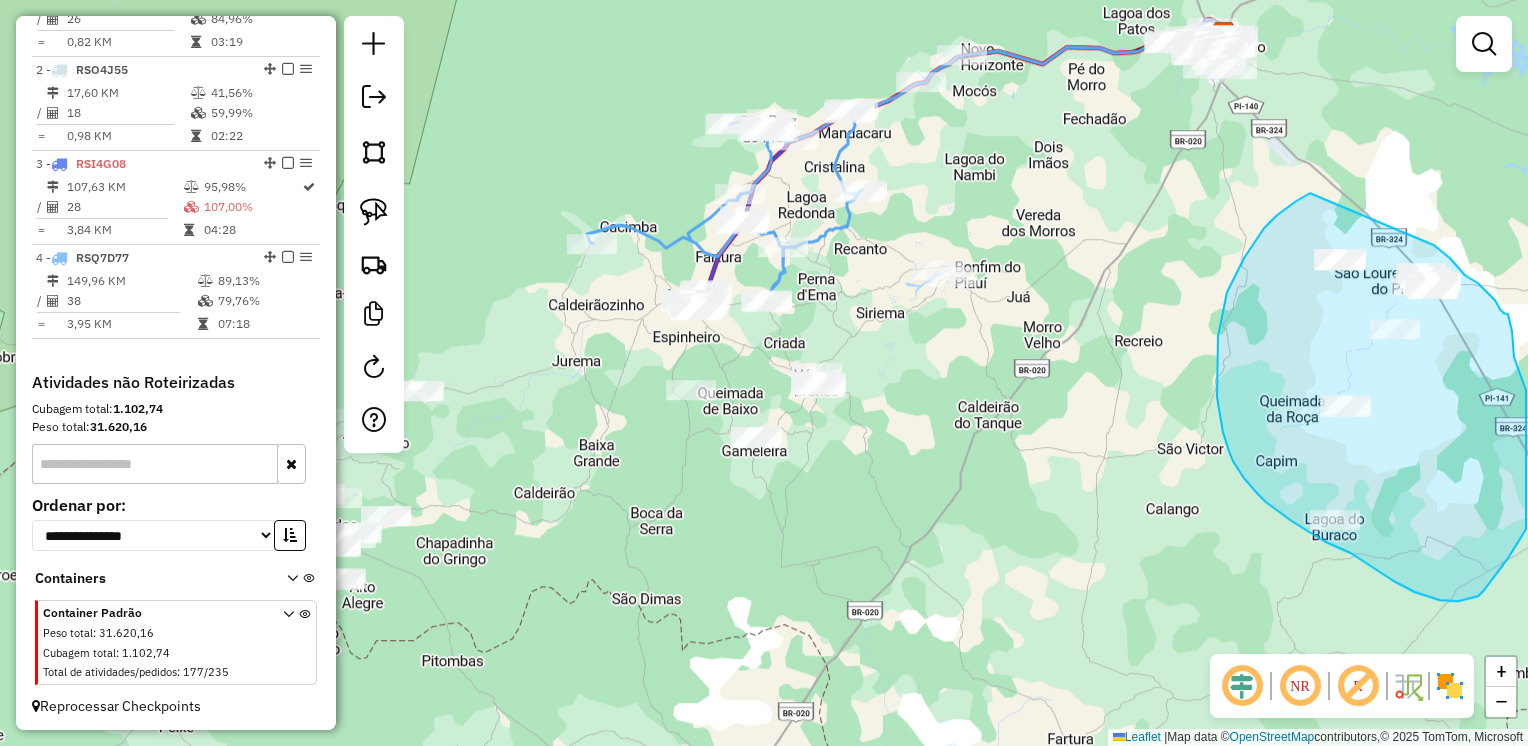 drag, startPoint x: 1271, startPoint y: 220, endPoint x: 1428, endPoint y: 236, distance: 157.81319 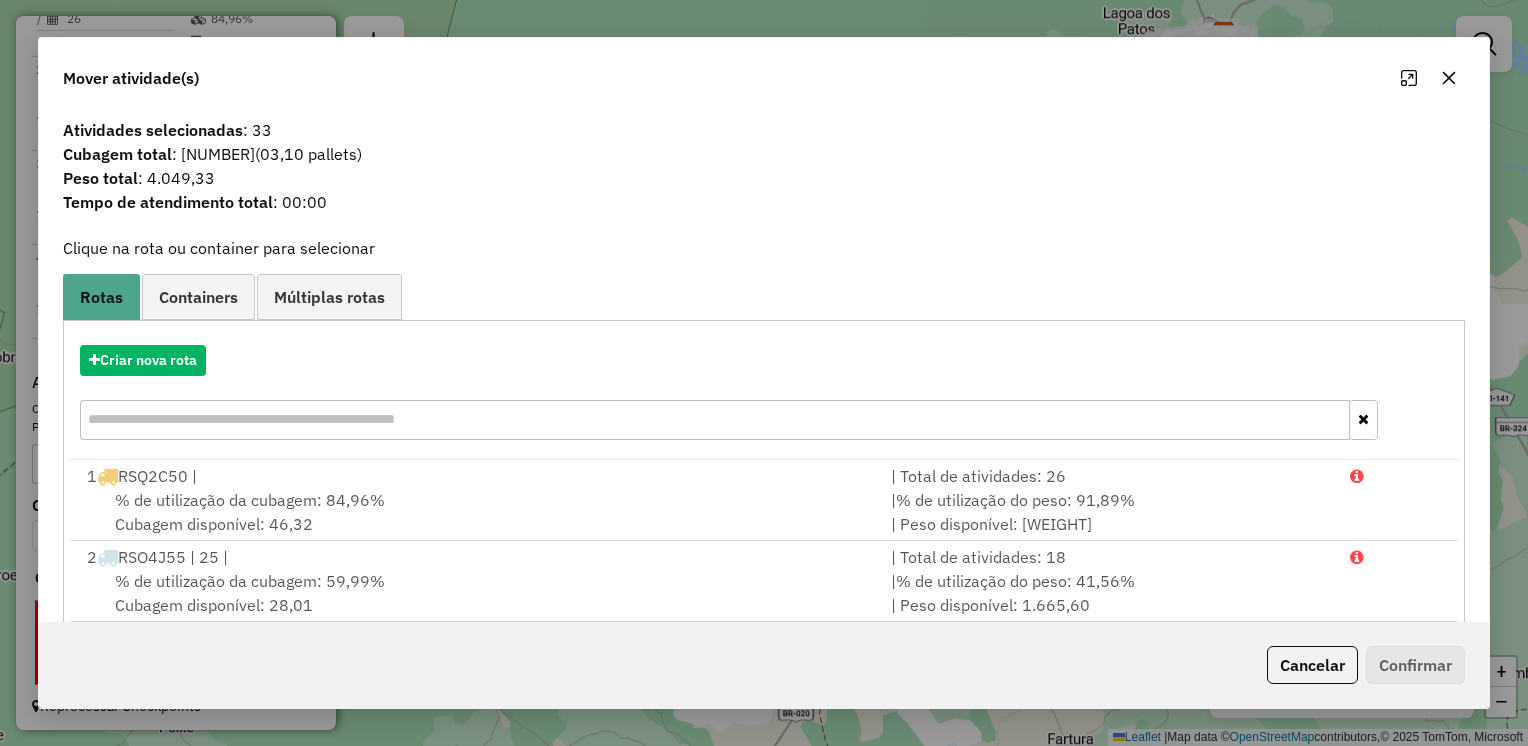click 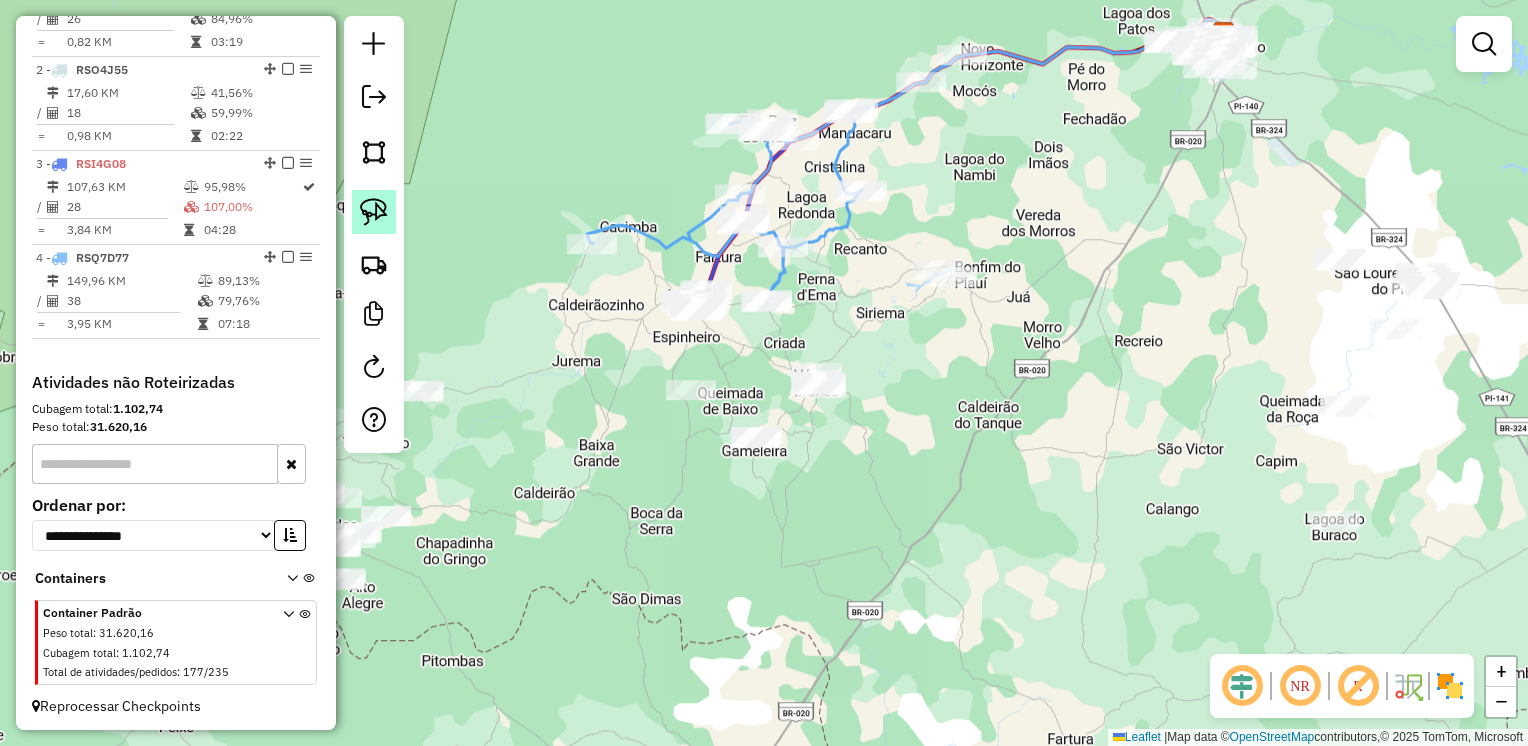 click 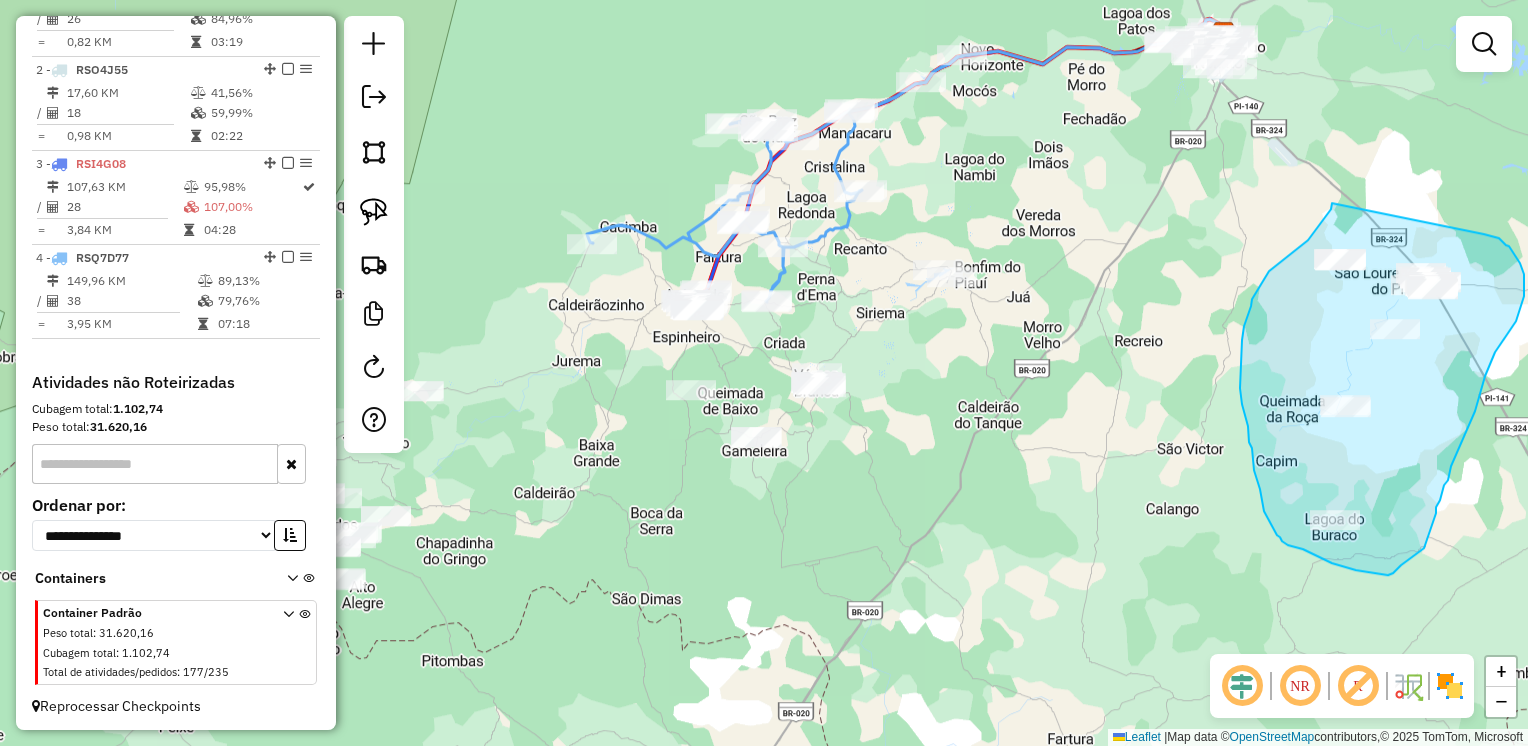 drag, startPoint x: 1312, startPoint y: 235, endPoint x: 1449, endPoint y: 228, distance: 137.17871 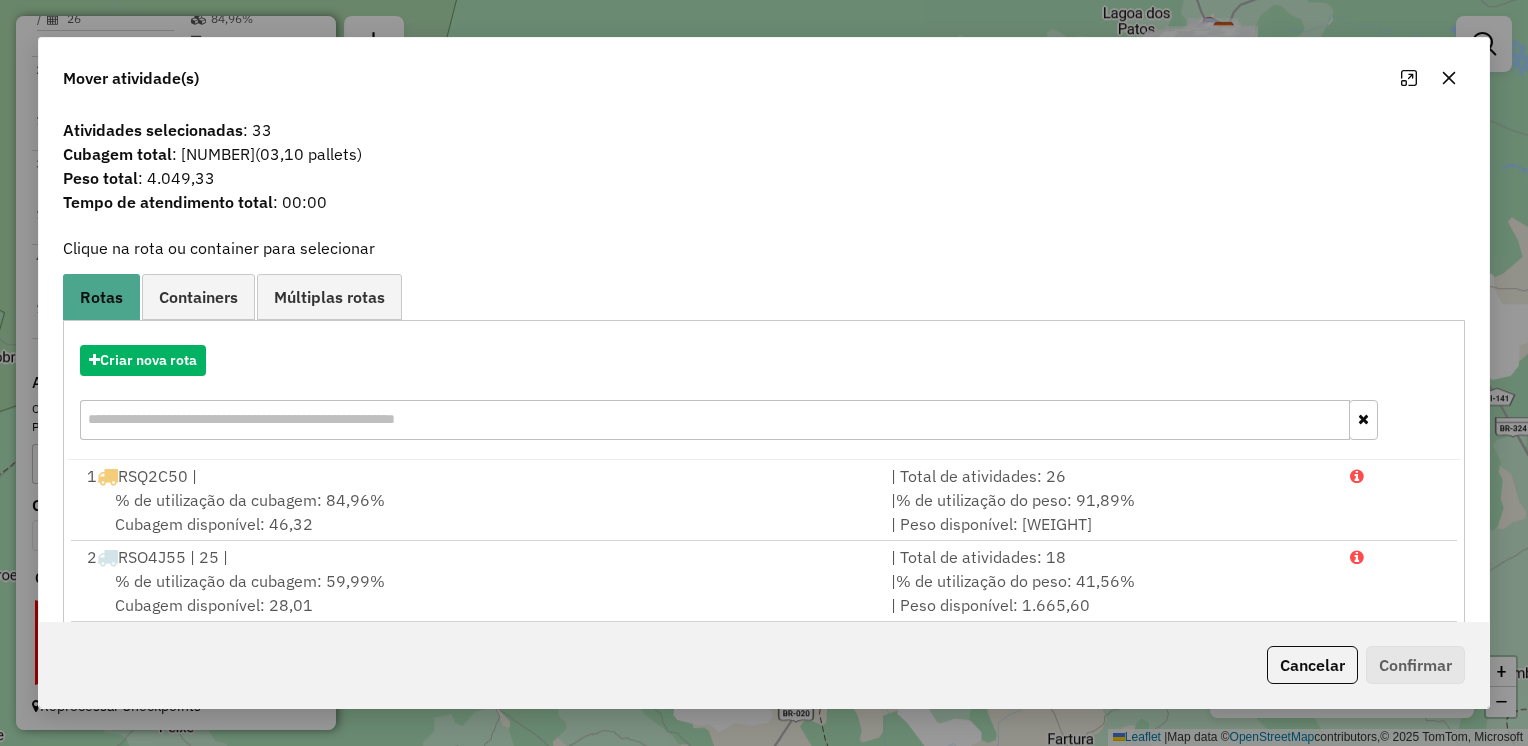 click 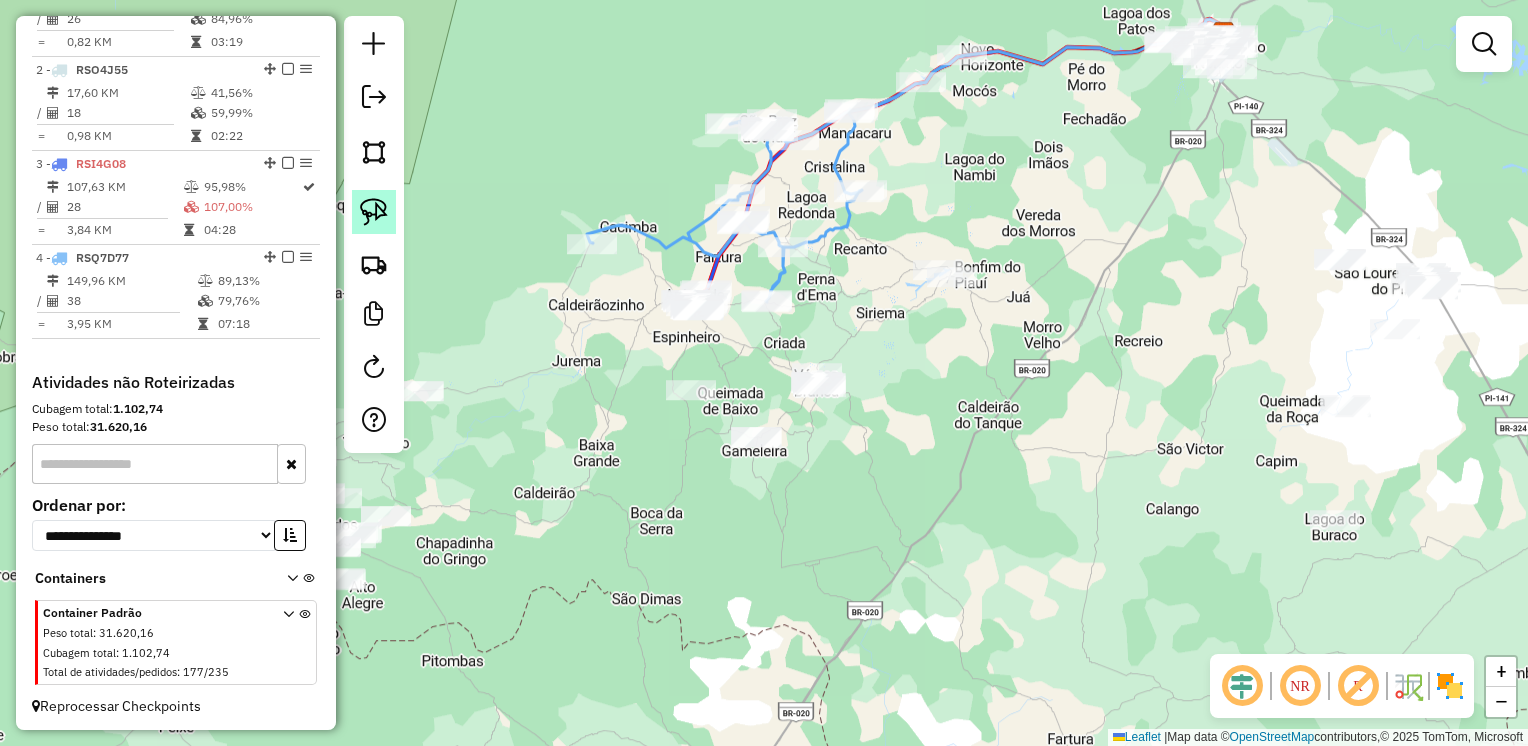 click 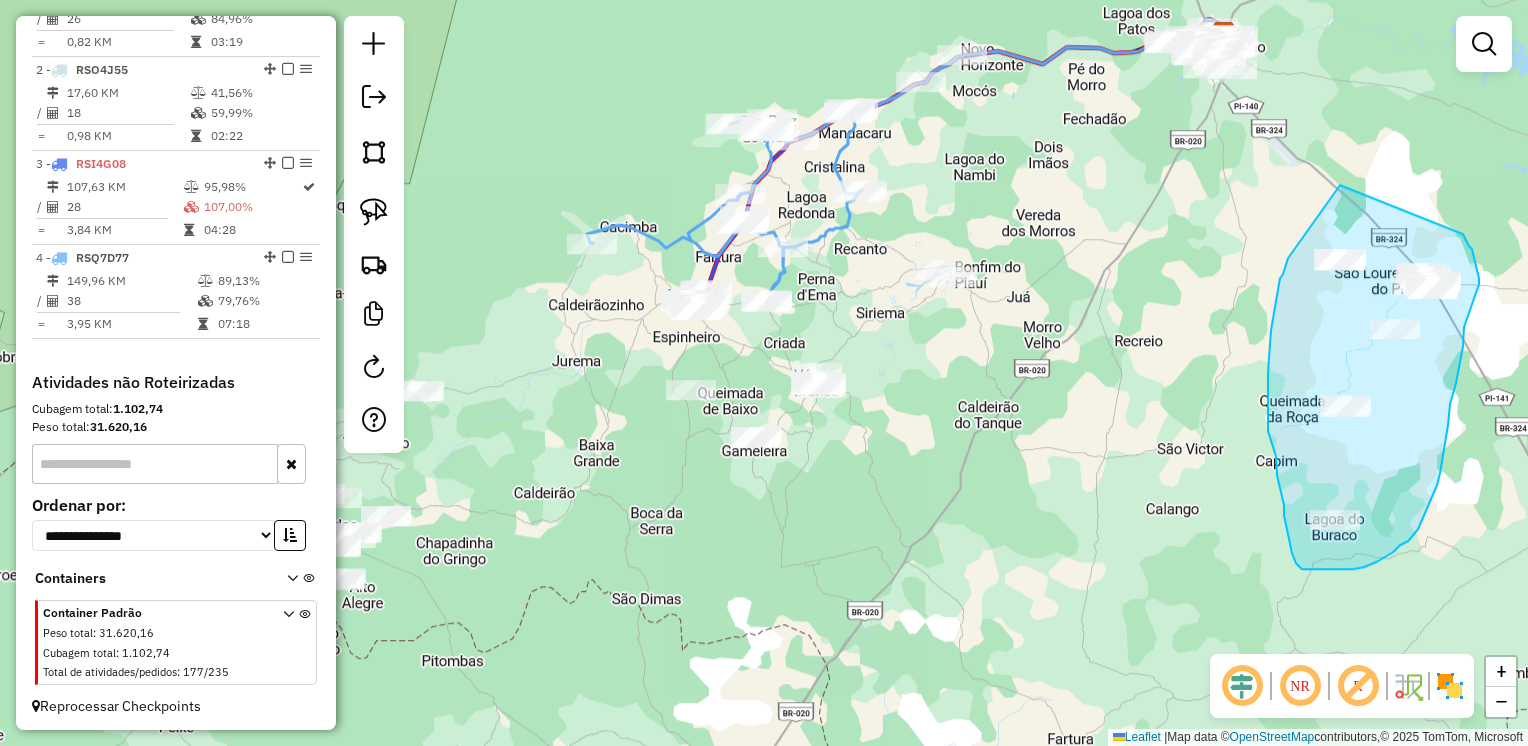 drag, startPoint x: 1287, startPoint y: 263, endPoint x: 1463, endPoint y: 234, distance: 178.3732 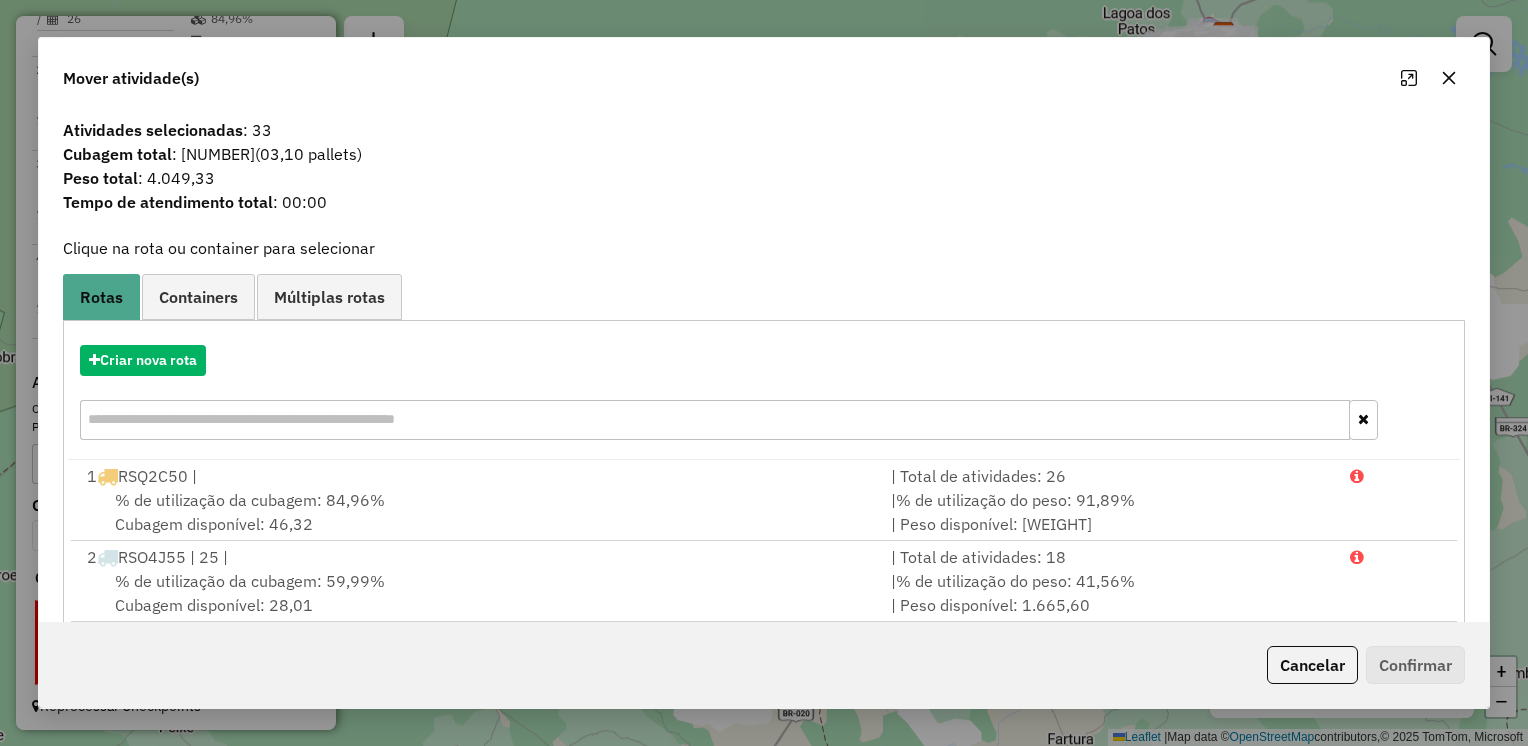 click 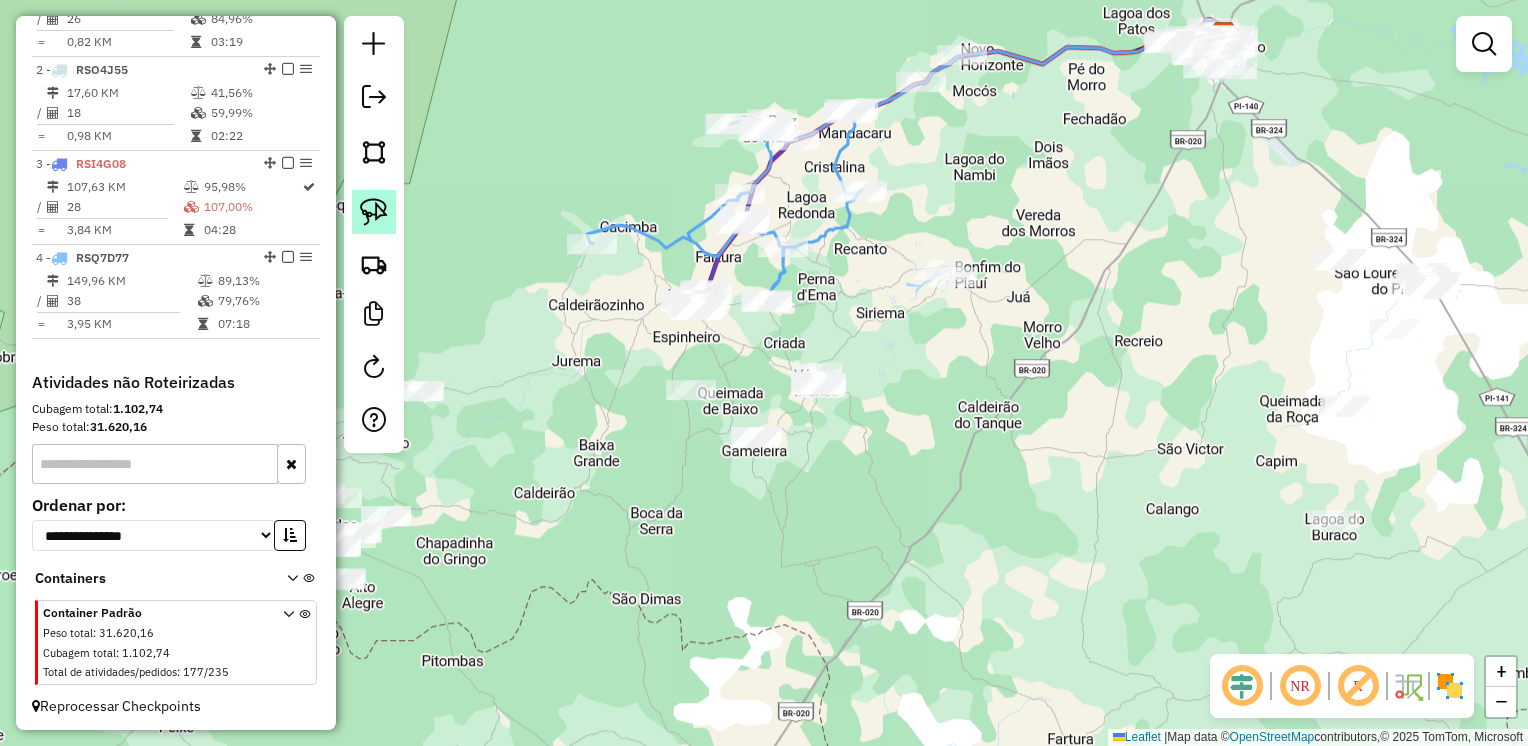 click 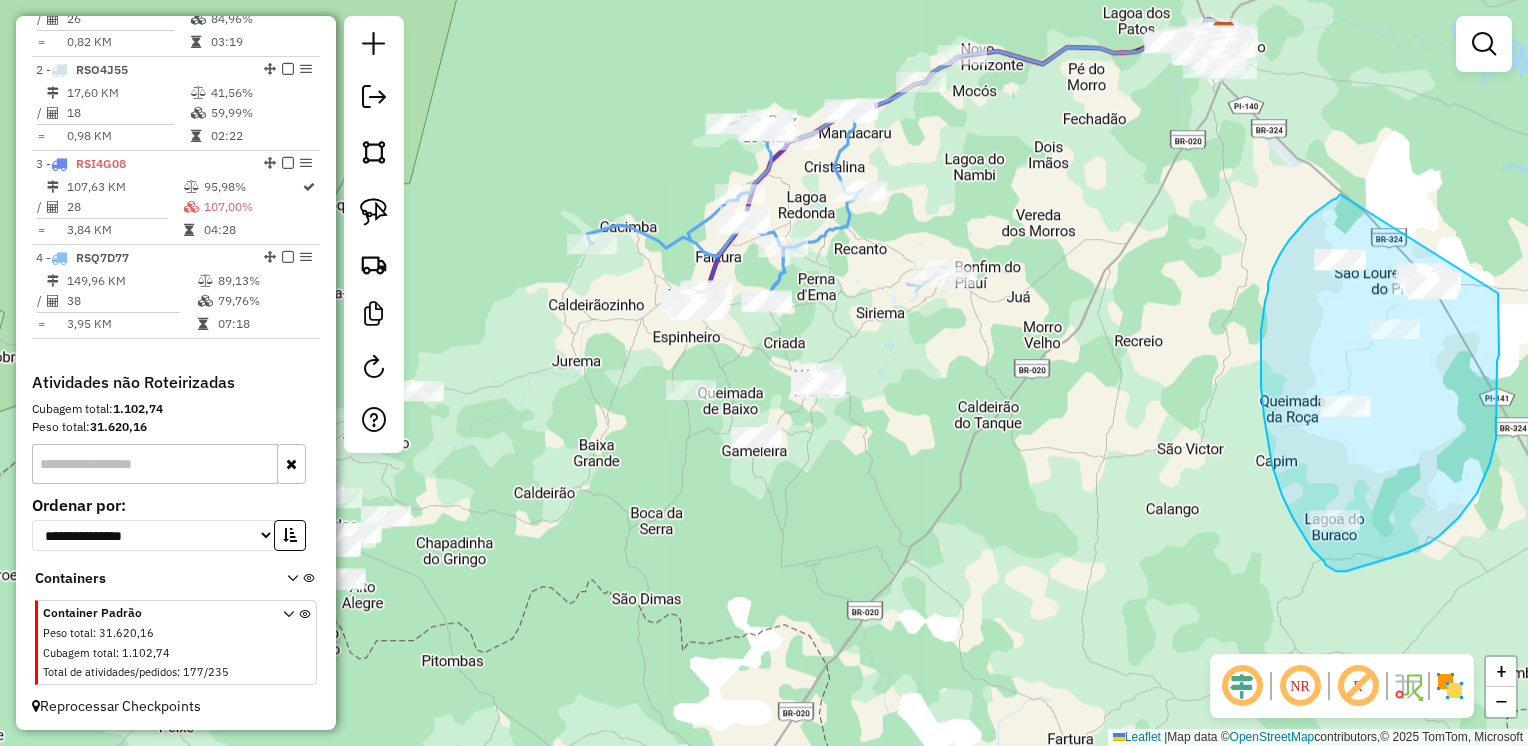 drag, startPoint x: 1285, startPoint y: 247, endPoint x: 1495, endPoint y: 276, distance: 211.99292 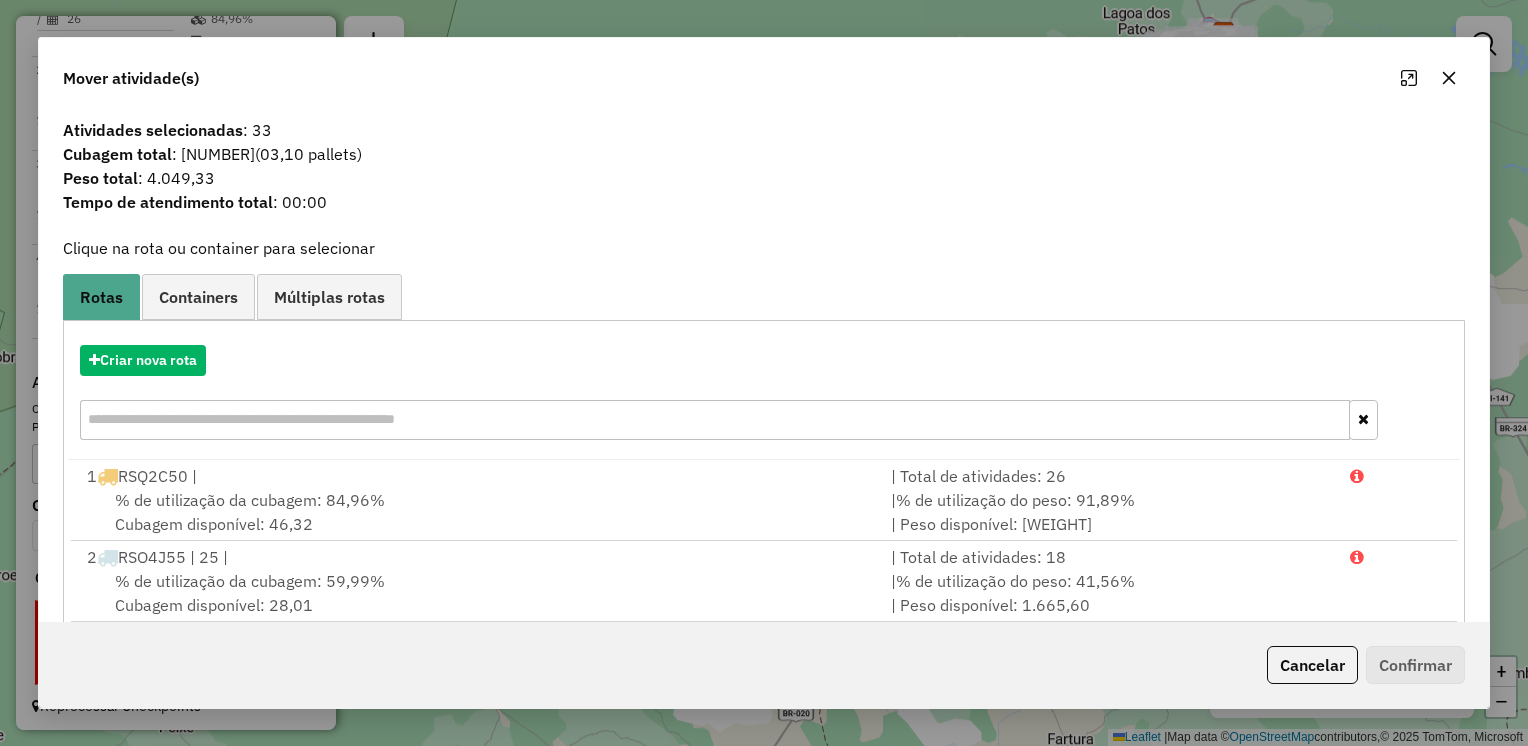 click 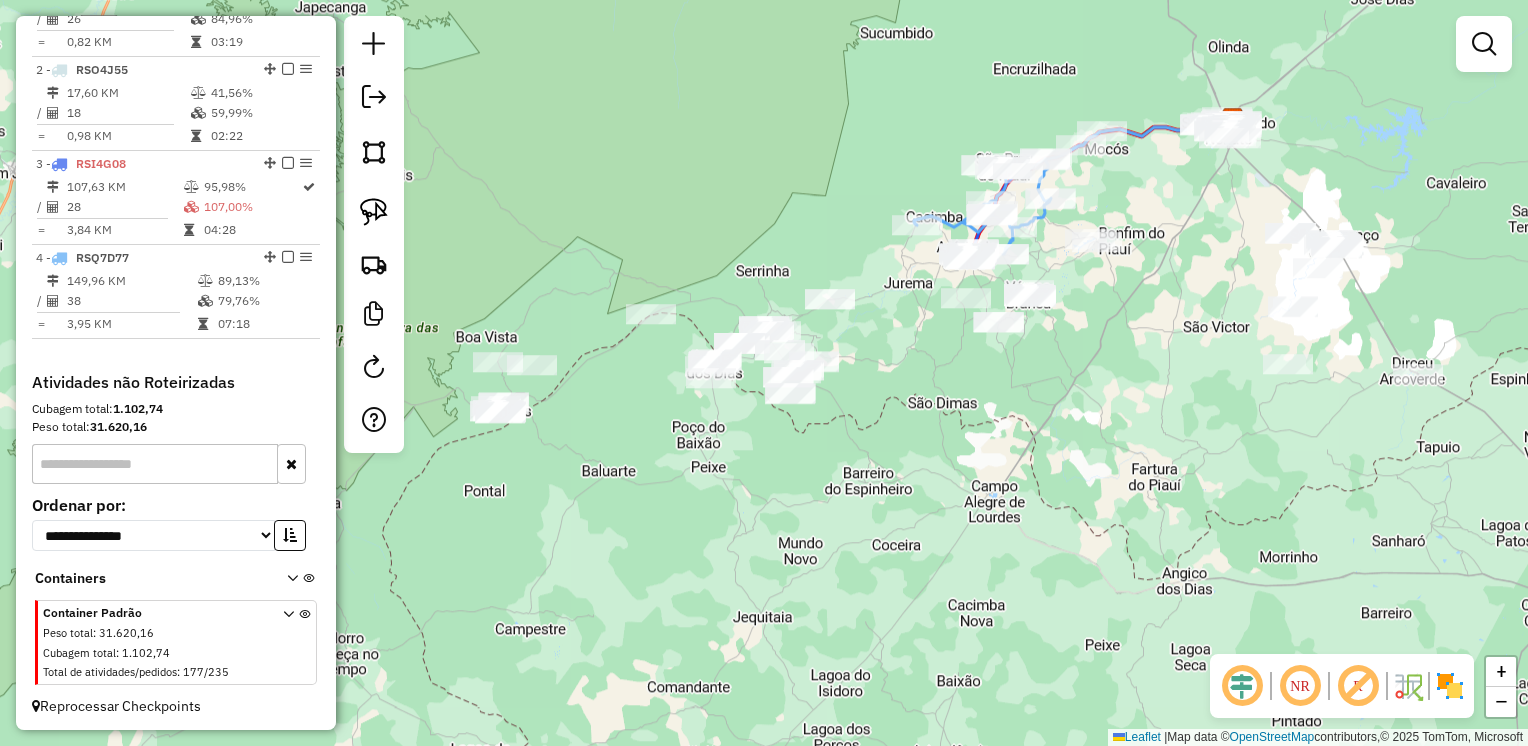 drag, startPoint x: 1448, startPoint y: 446, endPoint x: 1309, endPoint y: 430, distance: 139.91783 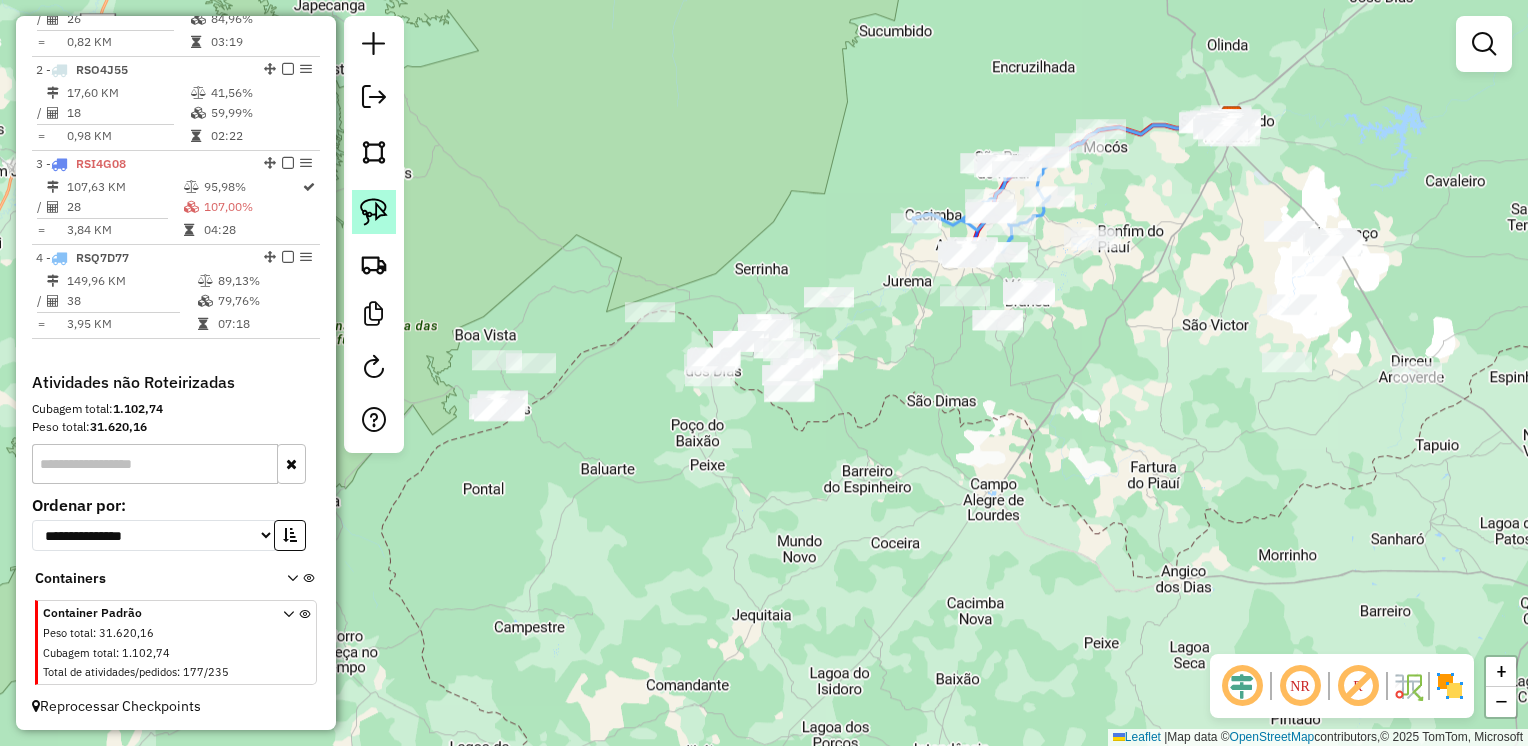 click 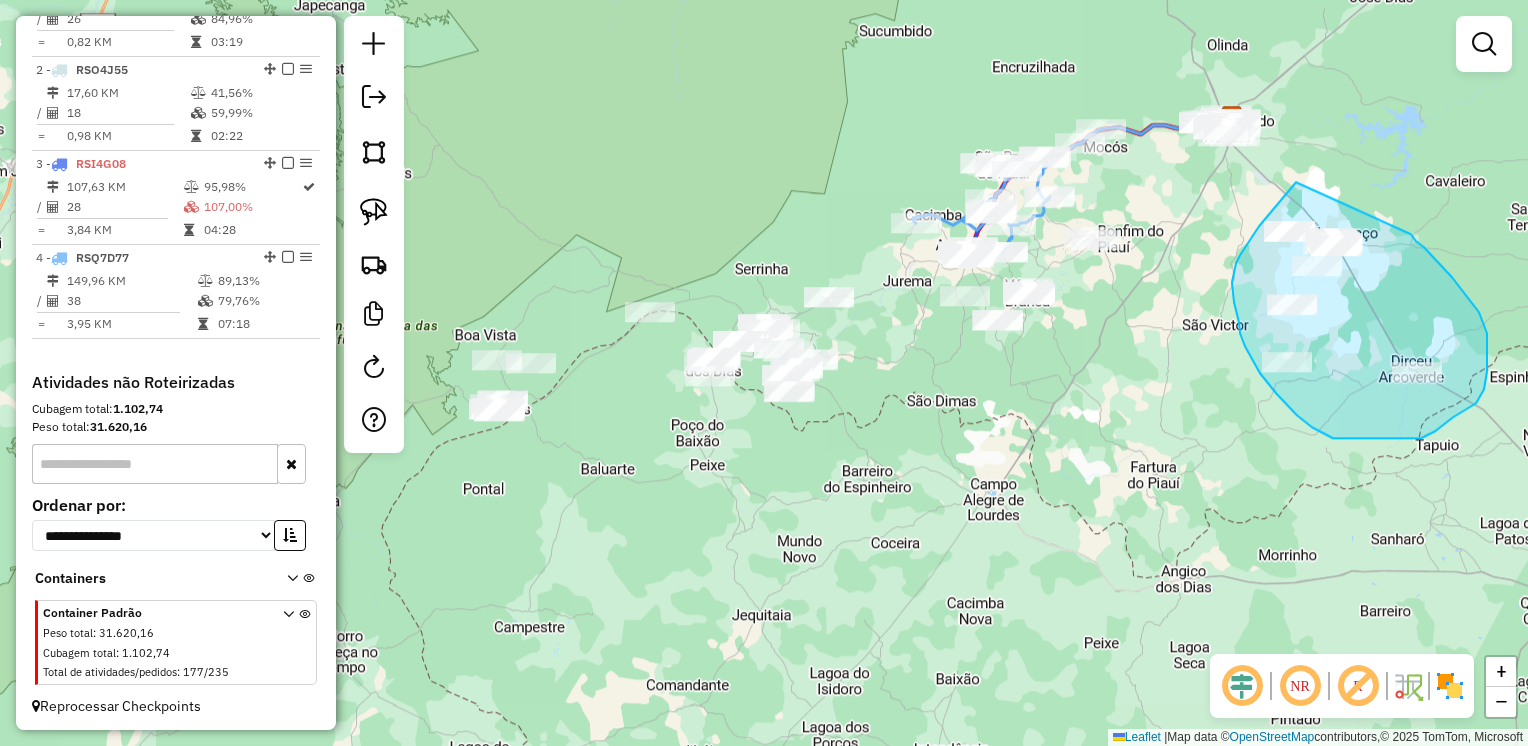 drag, startPoint x: 1296, startPoint y: 182, endPoint x: 1406, endPoint y: 230, distance: 120.01666 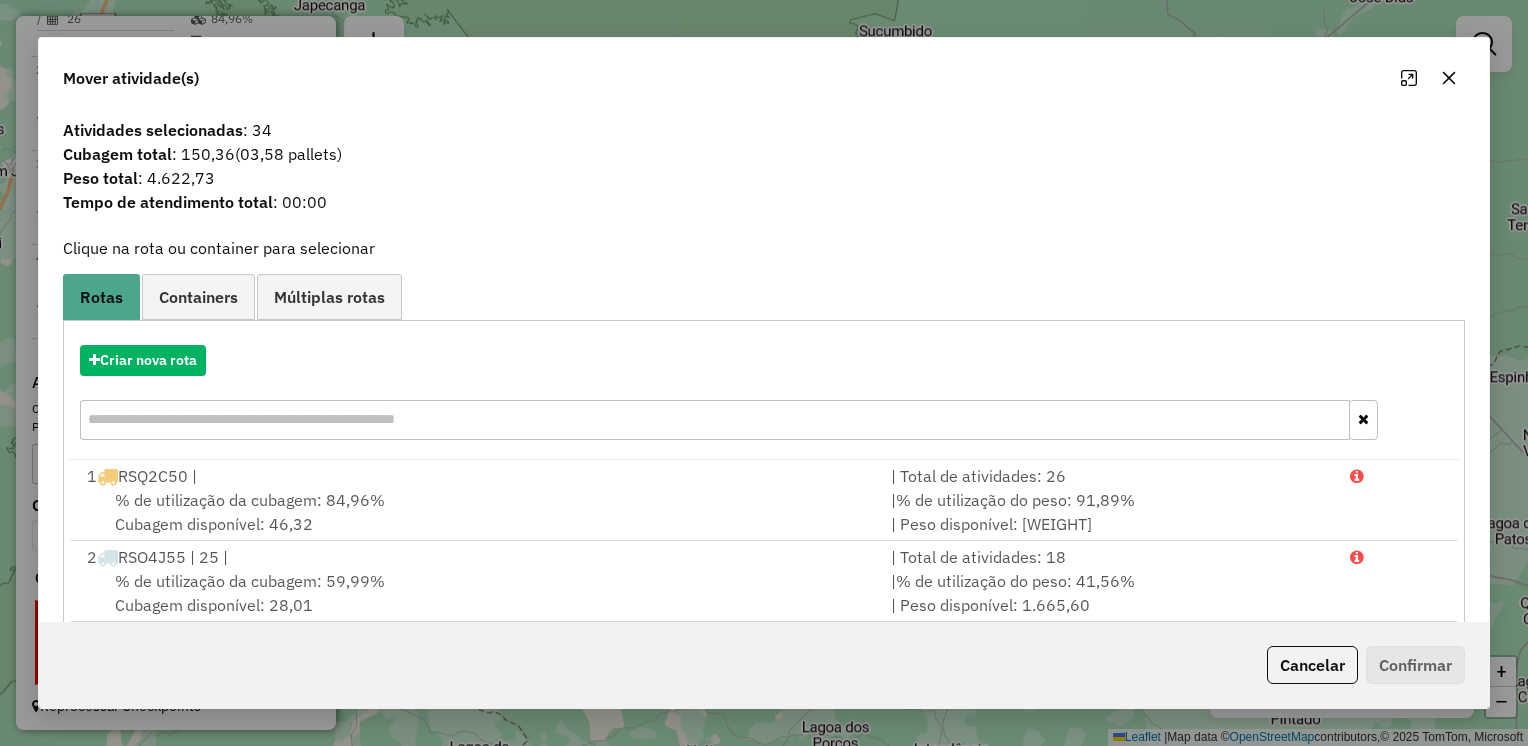 click 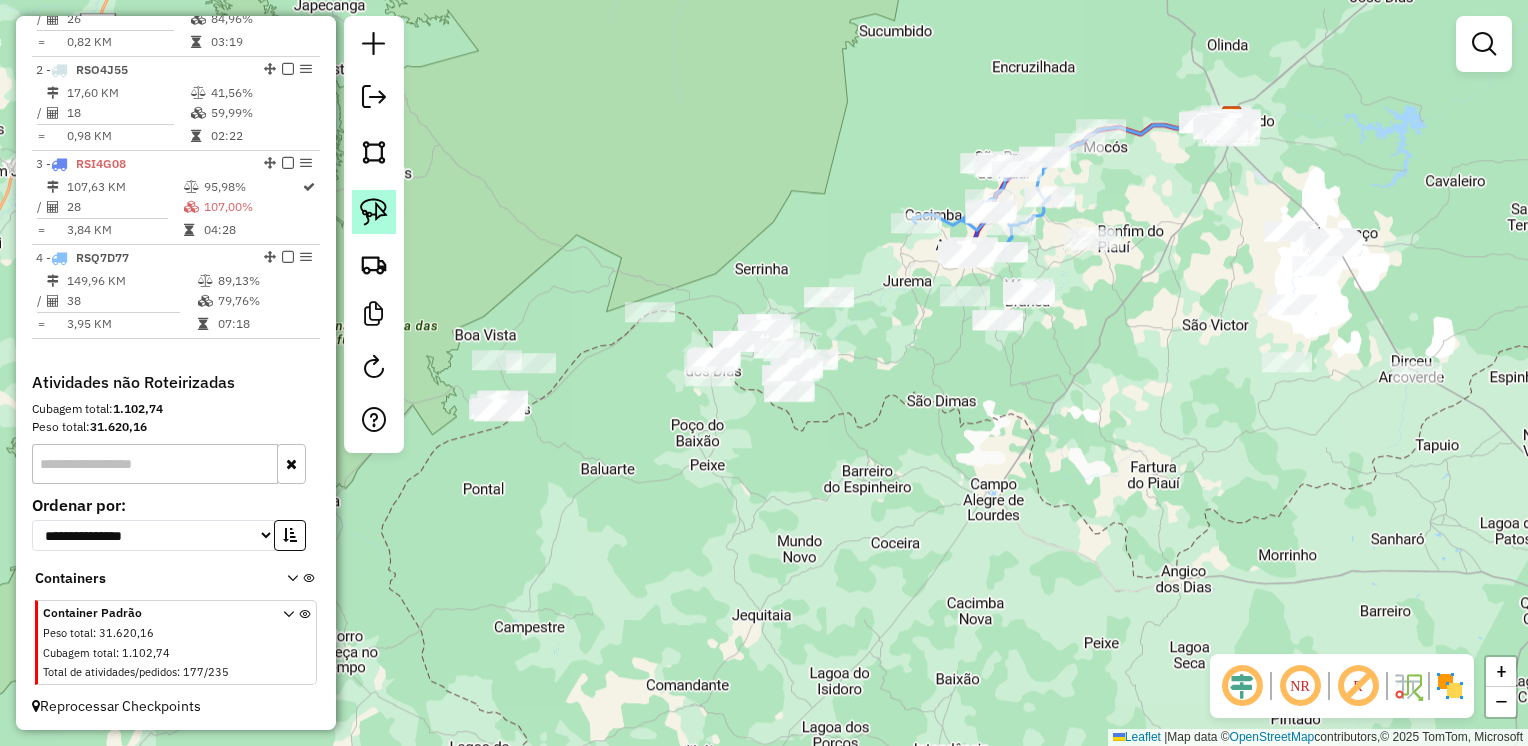 click 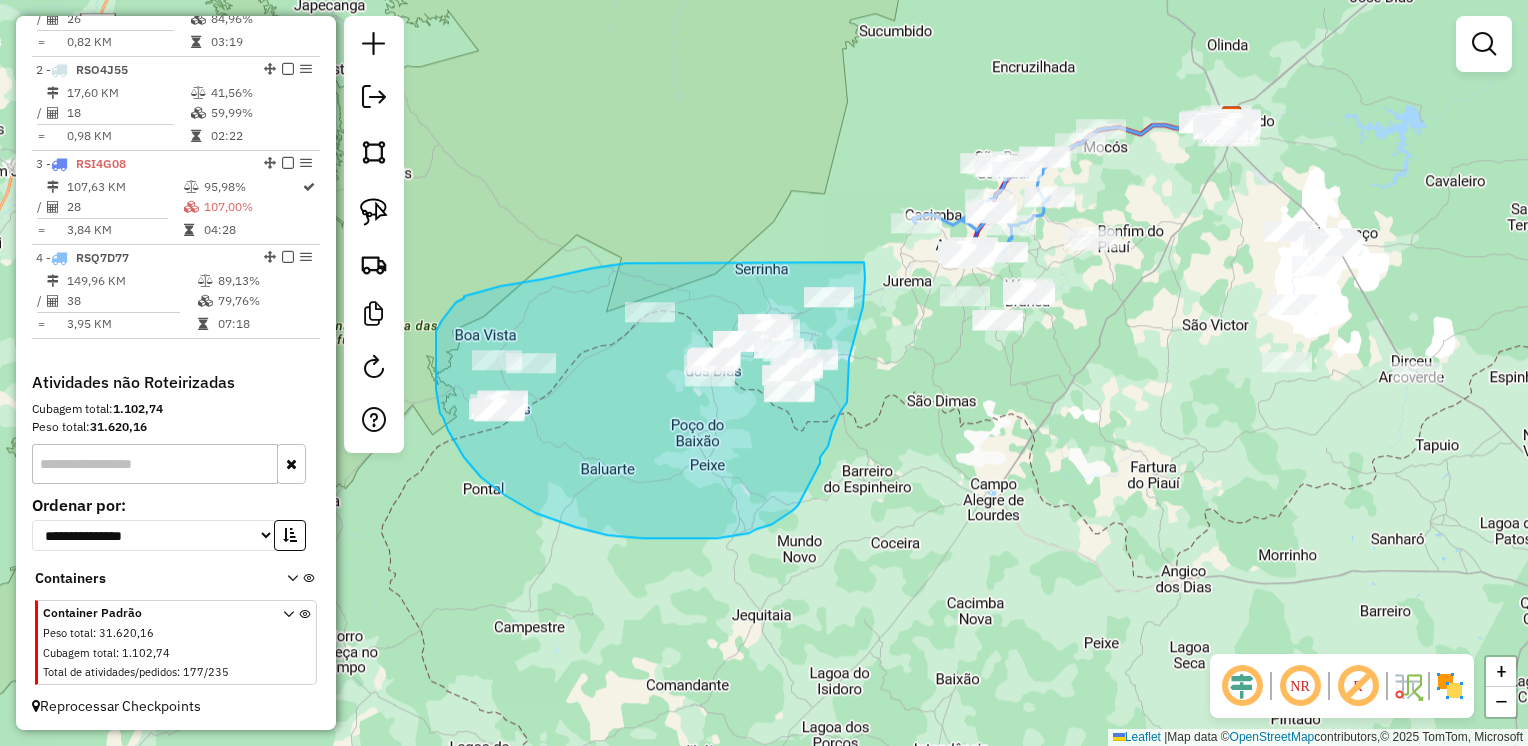 drag, startPoint x: 613, startPoint y: 265, endPoint x: 864, endPoint y: 262, distance: 251.01793 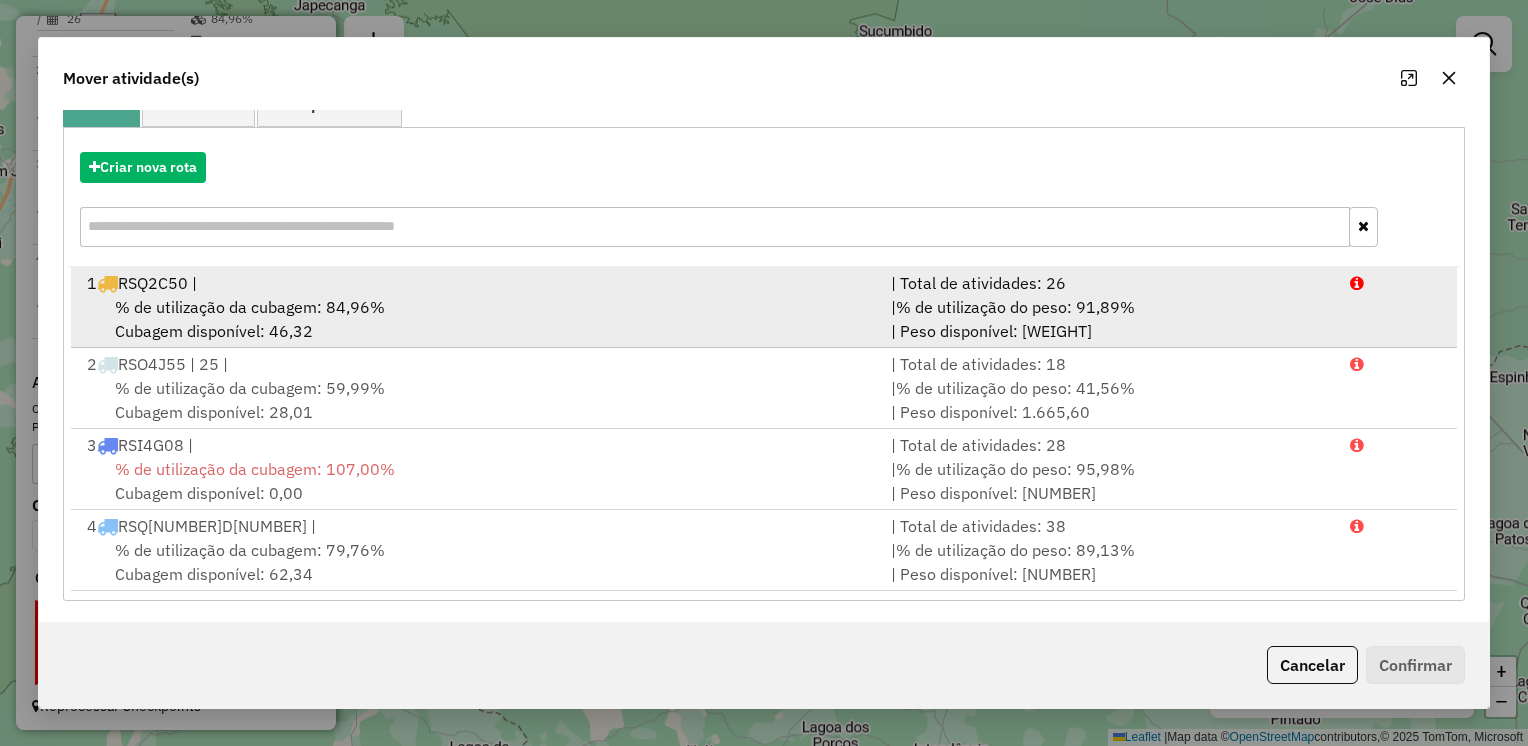 scroll, scrollTop: 194, scrollLeft: 0, axis: vertical 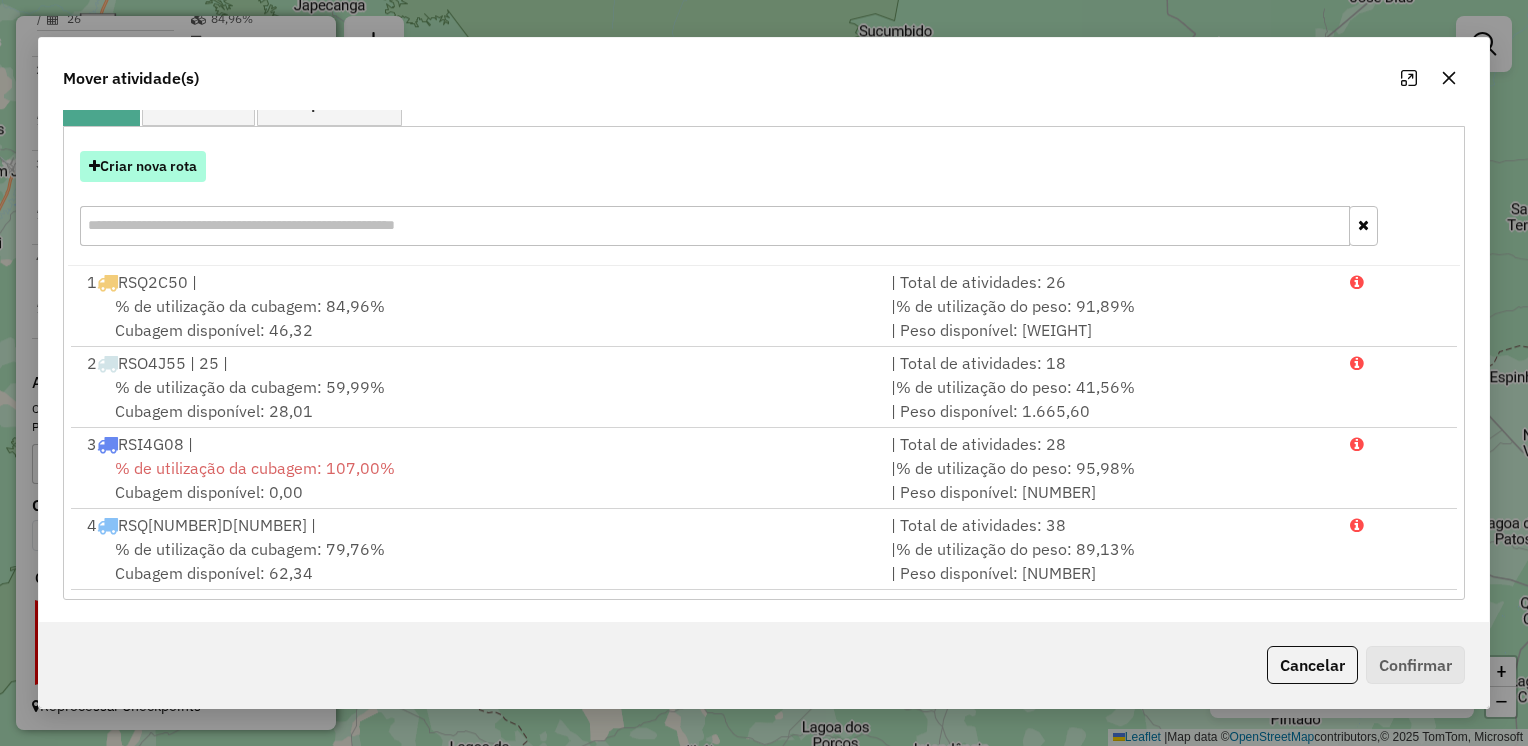 click on "Criar nova rota" at bounding box center [143, 166] 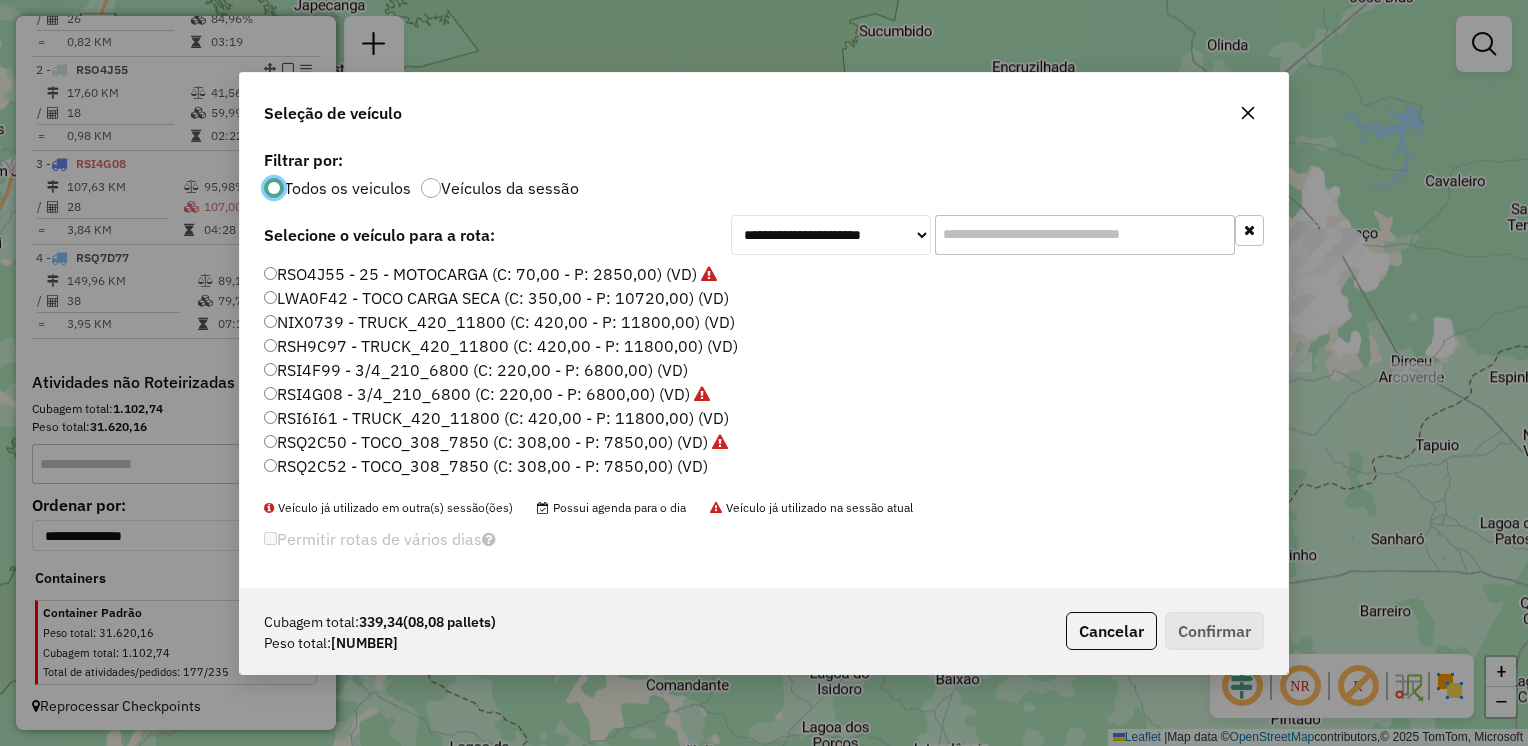 scroll, scrollTop: 10, scrollLeft: 6, axis: both 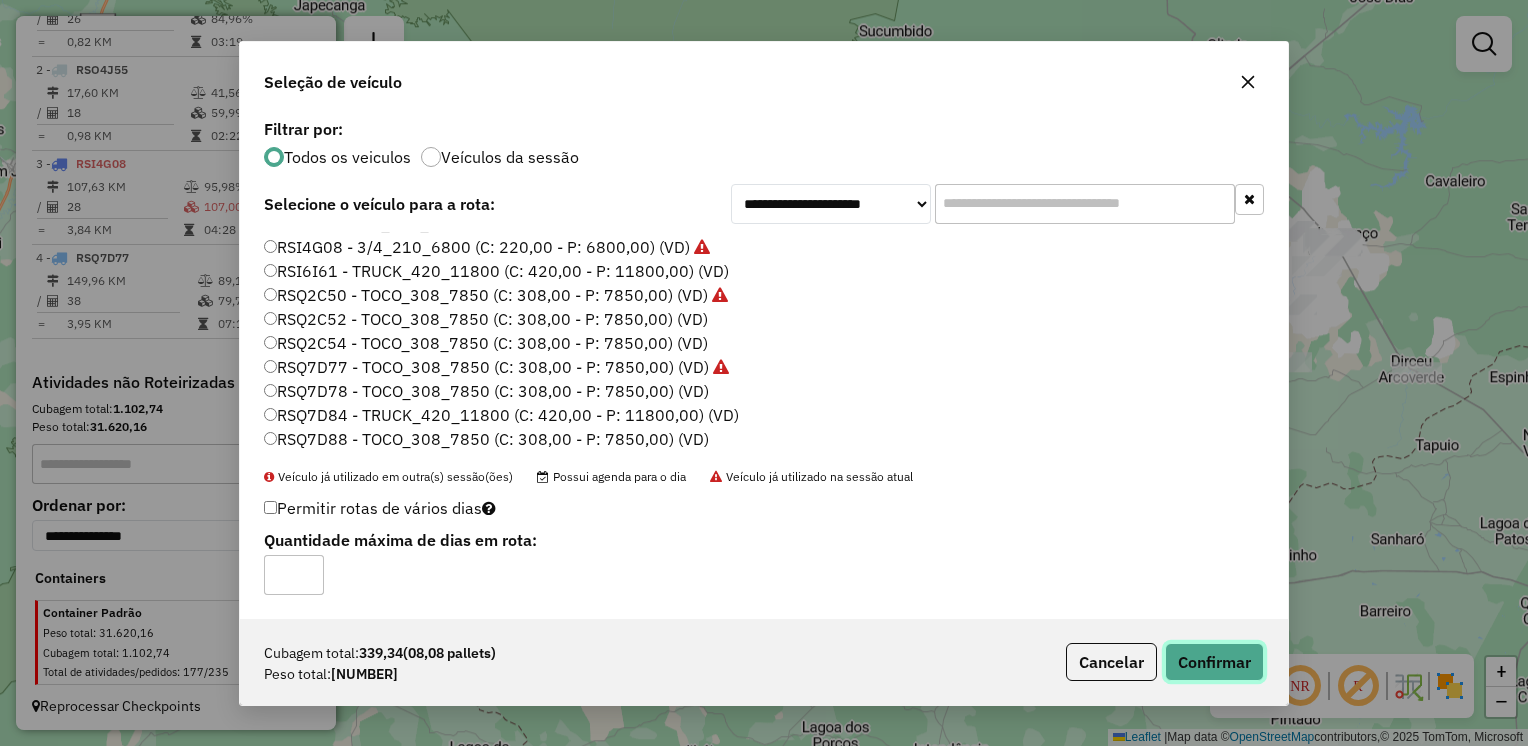 click on "Confirmar" 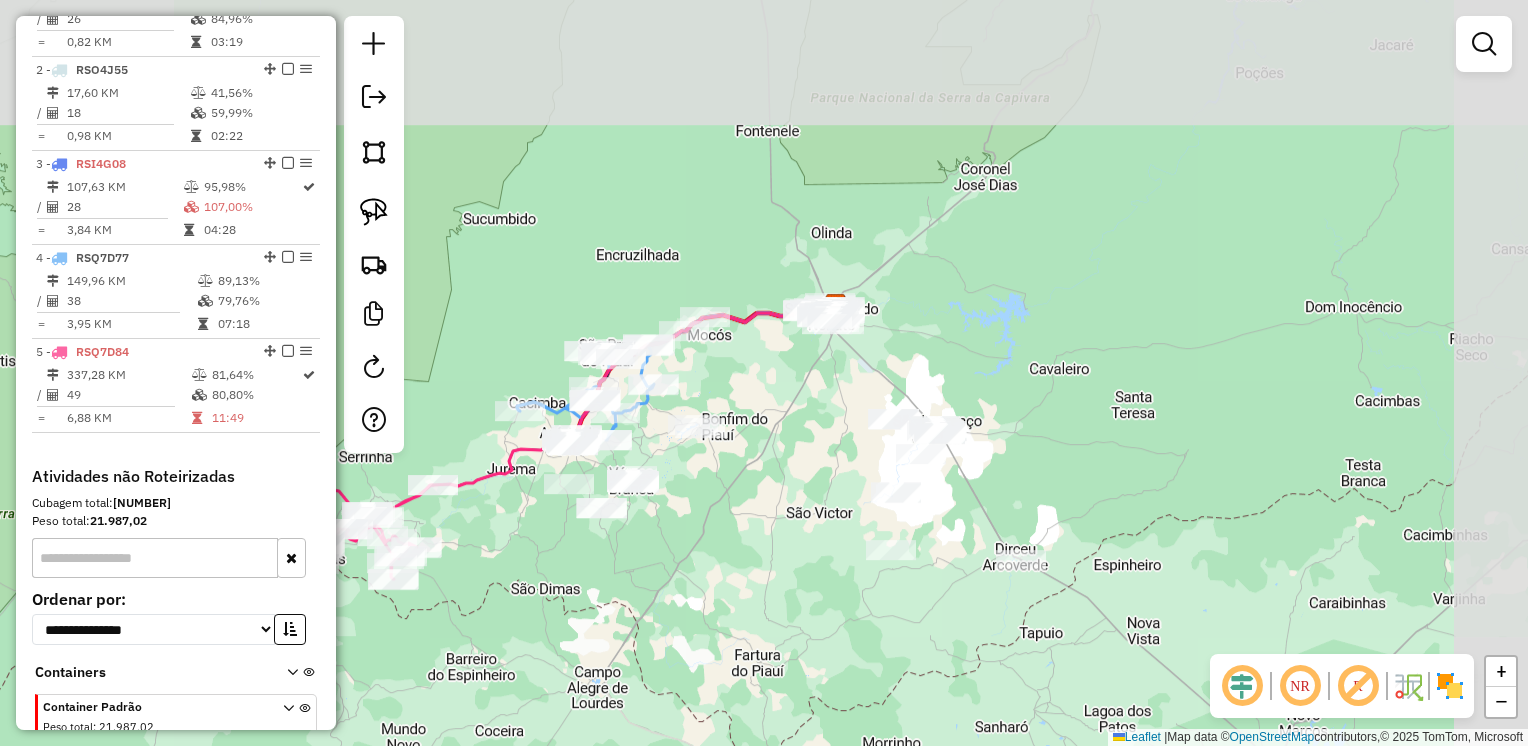 drag, startPoint x: 1180, startPoint y: 343, endPoint x: 814, endPoint y: 514, distance: 403.97647 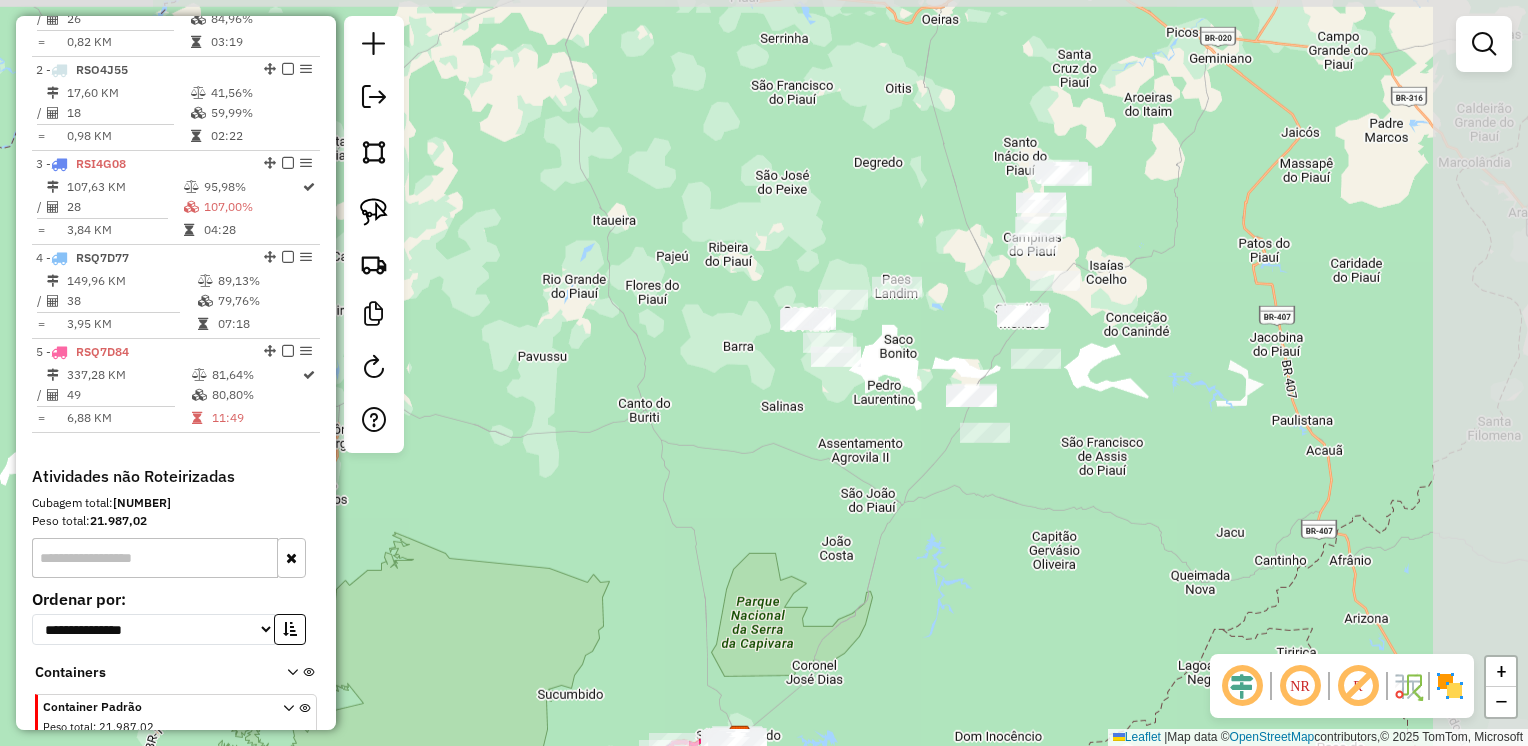 drag, startPoint x: 1232, startPoint y: 287, endPoint x: 852, endPoint y: 439, distance: 409.27252 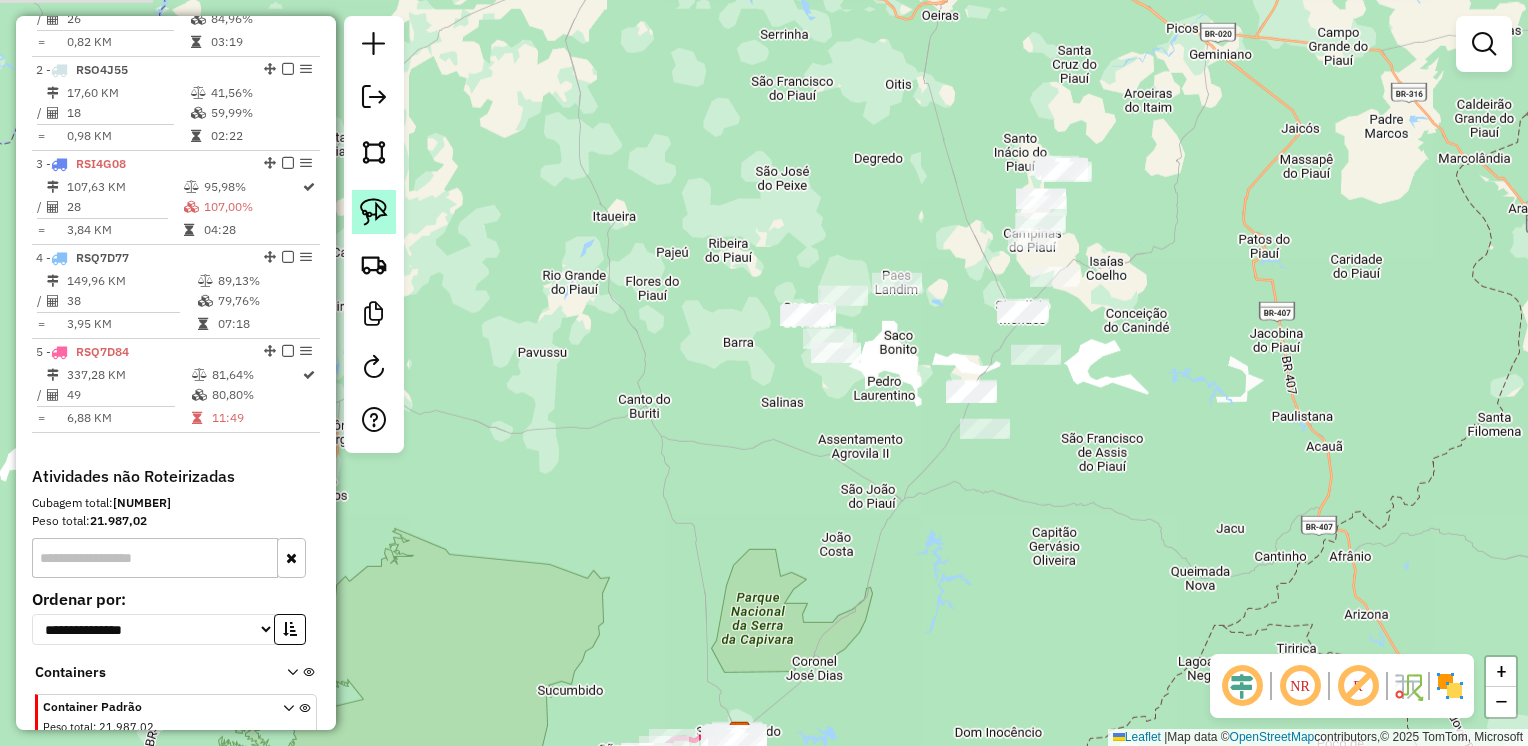 click 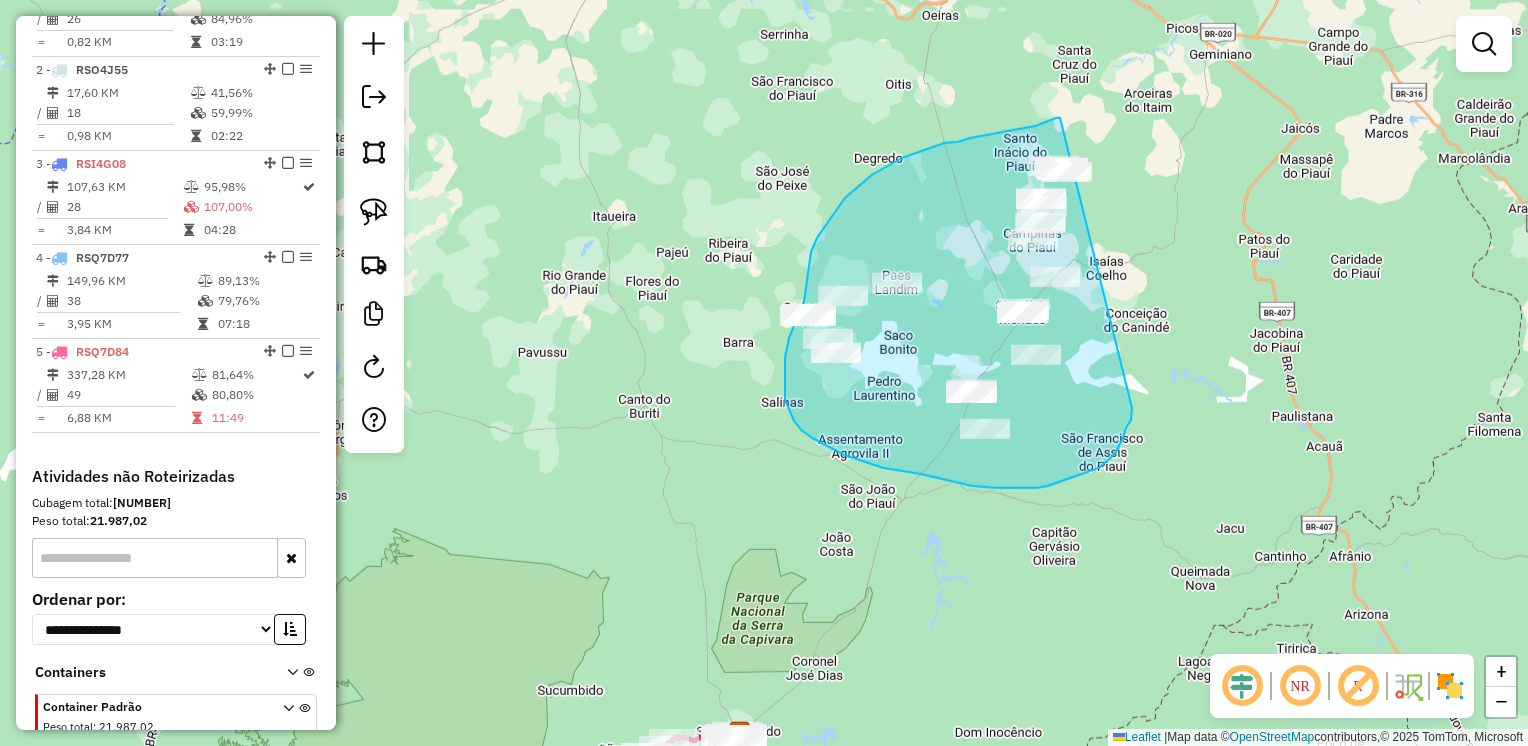 drag, startPoint x: 958, startPoint y: 142, endPoint x: 1140, endPoint y: 107, distance: 185.33484 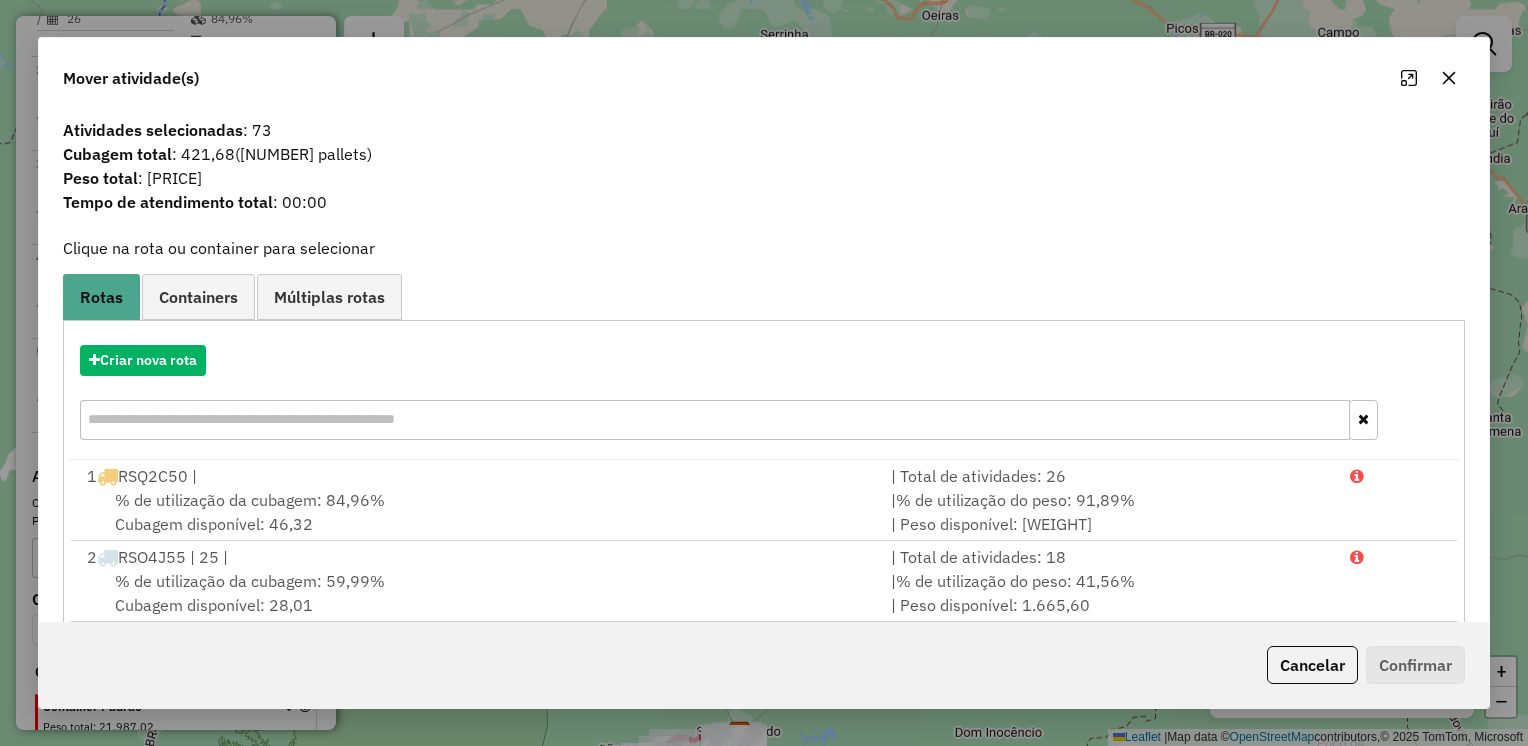 drag, startPoint x: 1449, startPoint y: 81, endPoint x: 1433, endPoint y: 95, distance: 21.260292 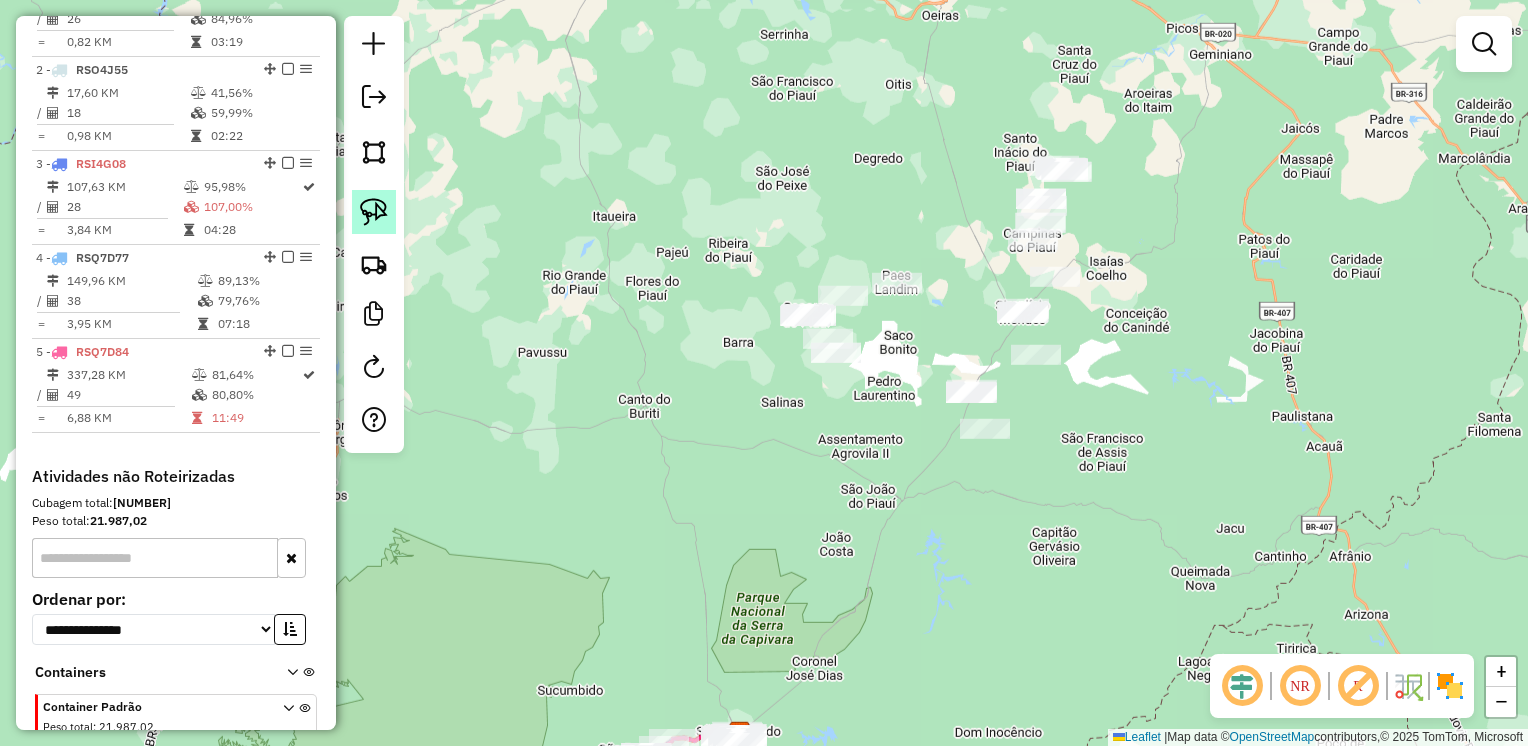 click 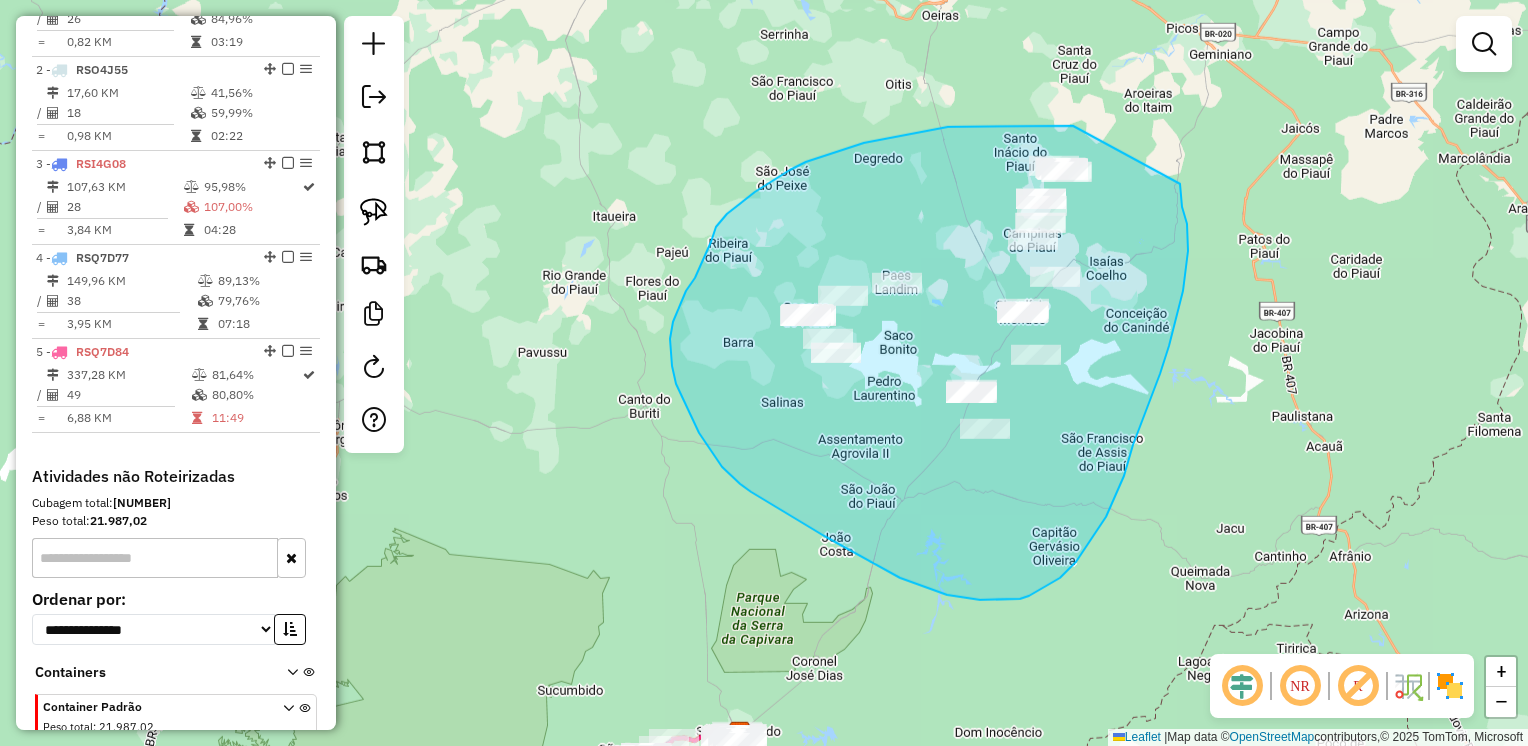 drag, startPoint x: 1073, startPoint y: 126, endPoint x: 1142, endPoint y: 71, distance: 88.23831 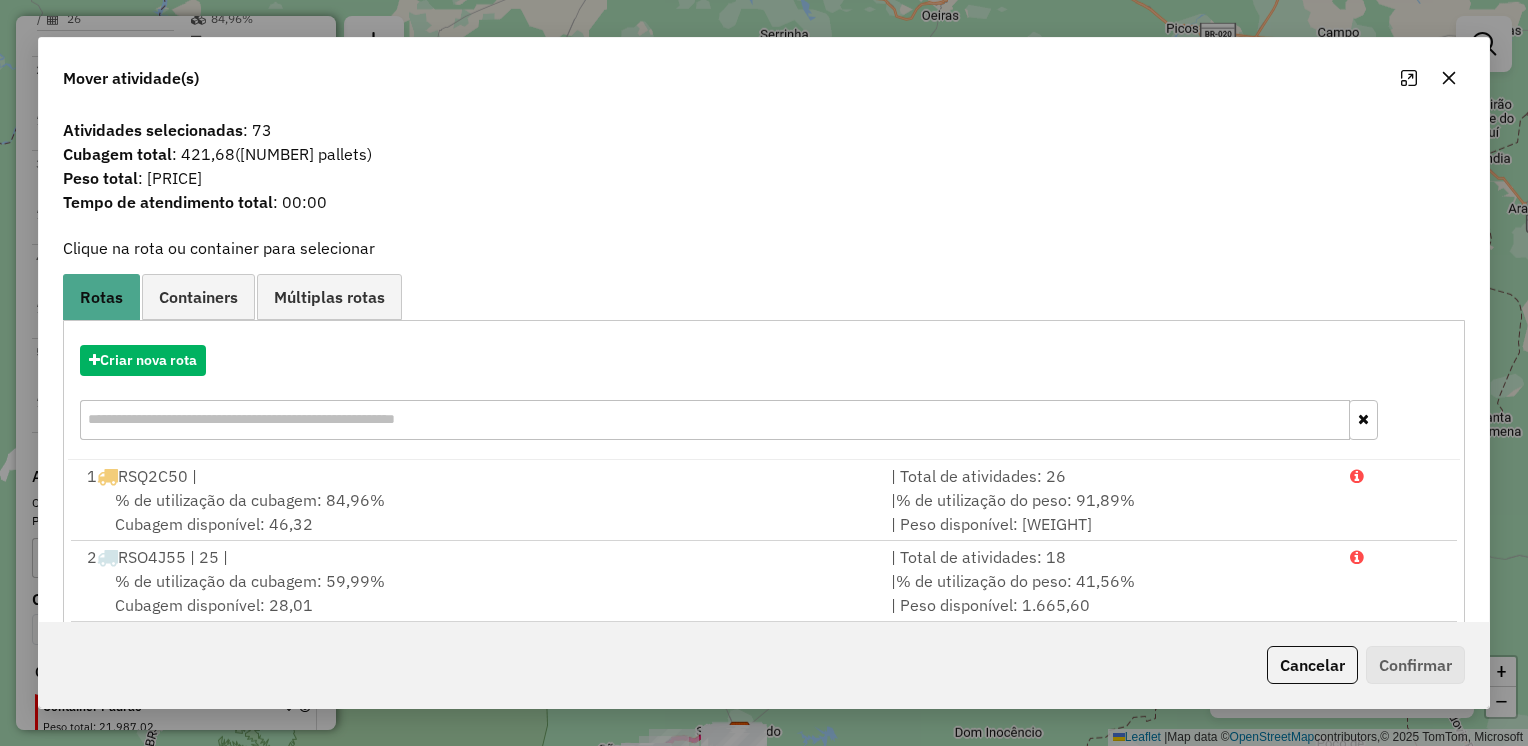 click 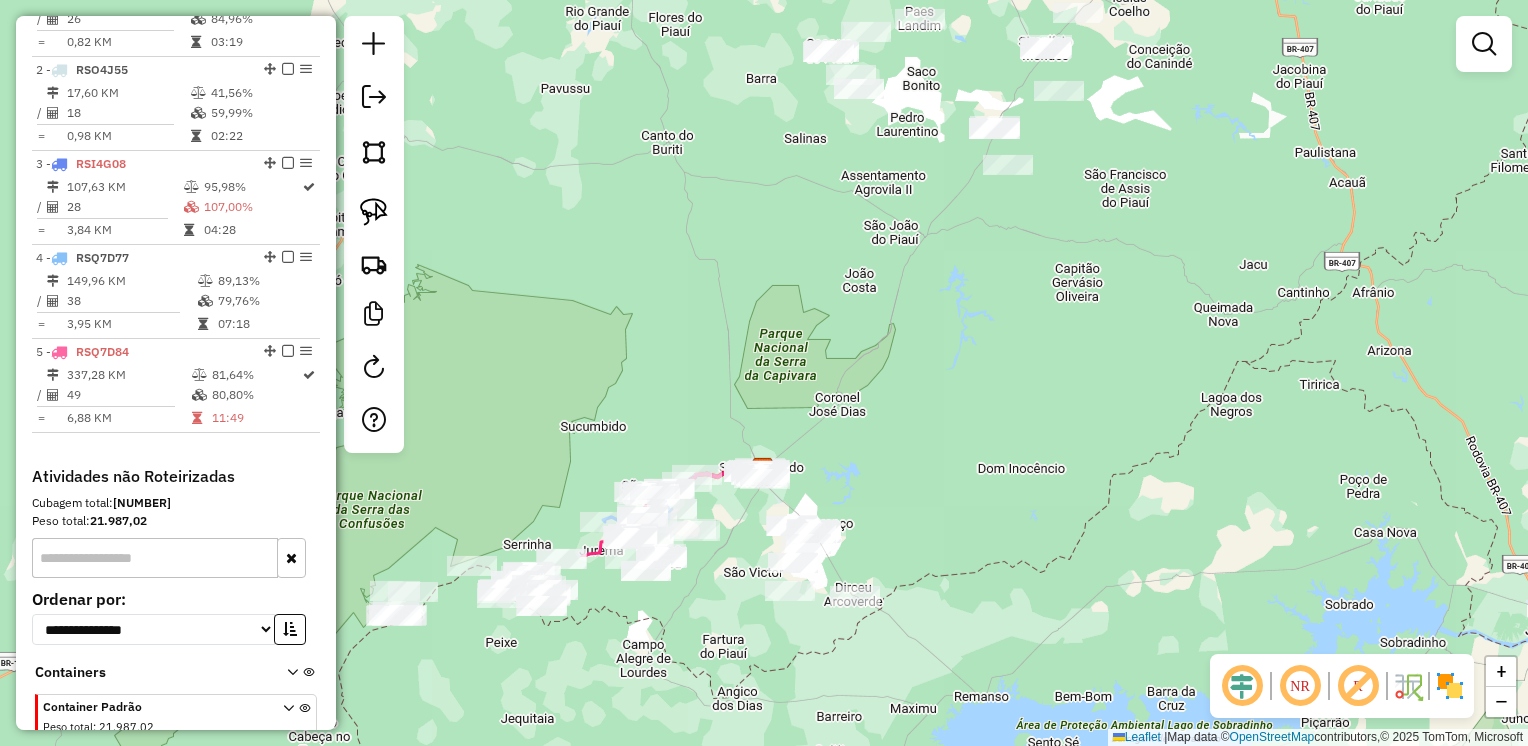 drag, startPoint x: 1017, startPoint y: 586, endPoint x: 1022, endPoint y: 372, distance: 214.05841 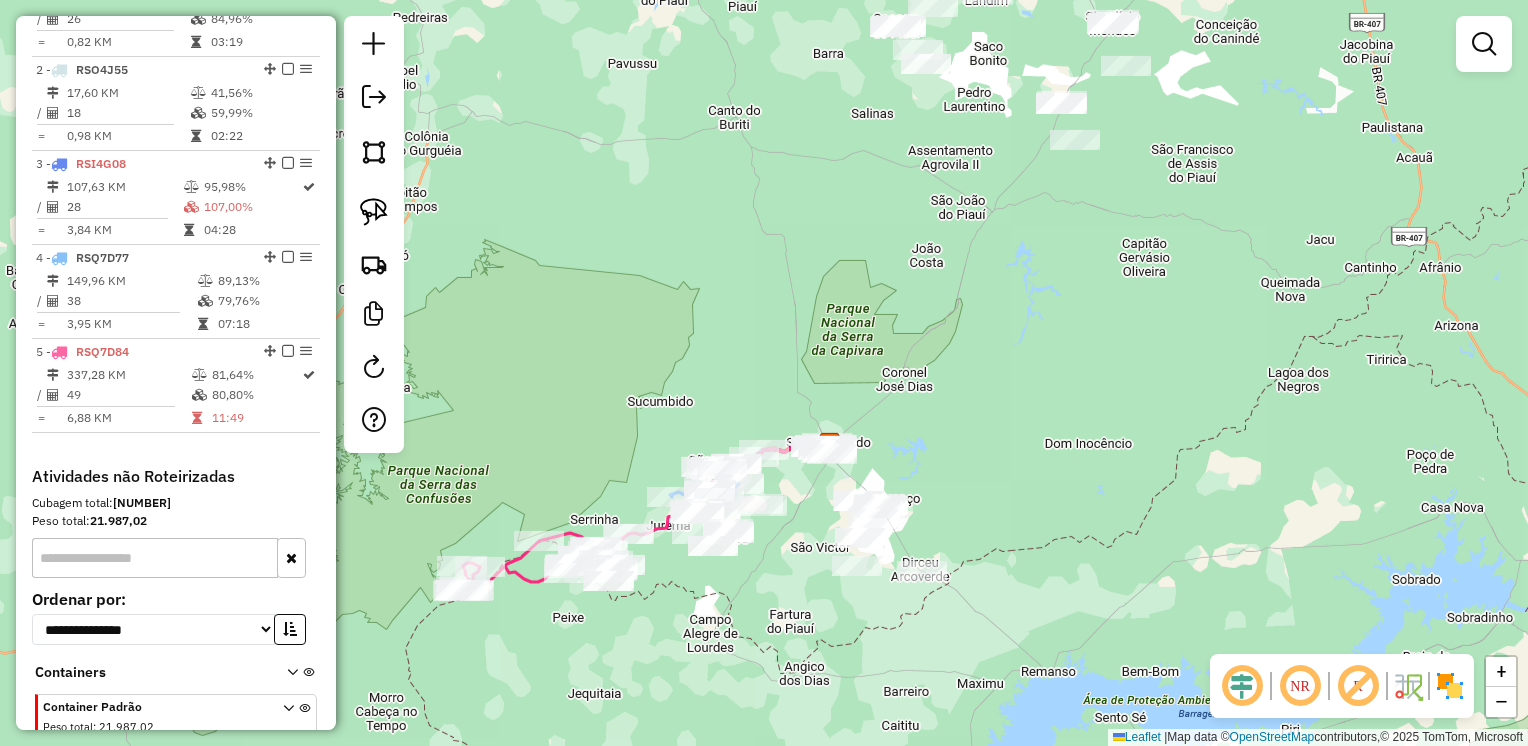 drag, startPoint x: 995, startPoint y: 488, endPoint x: 1064, endPoint y: 463, distance: 73.38937 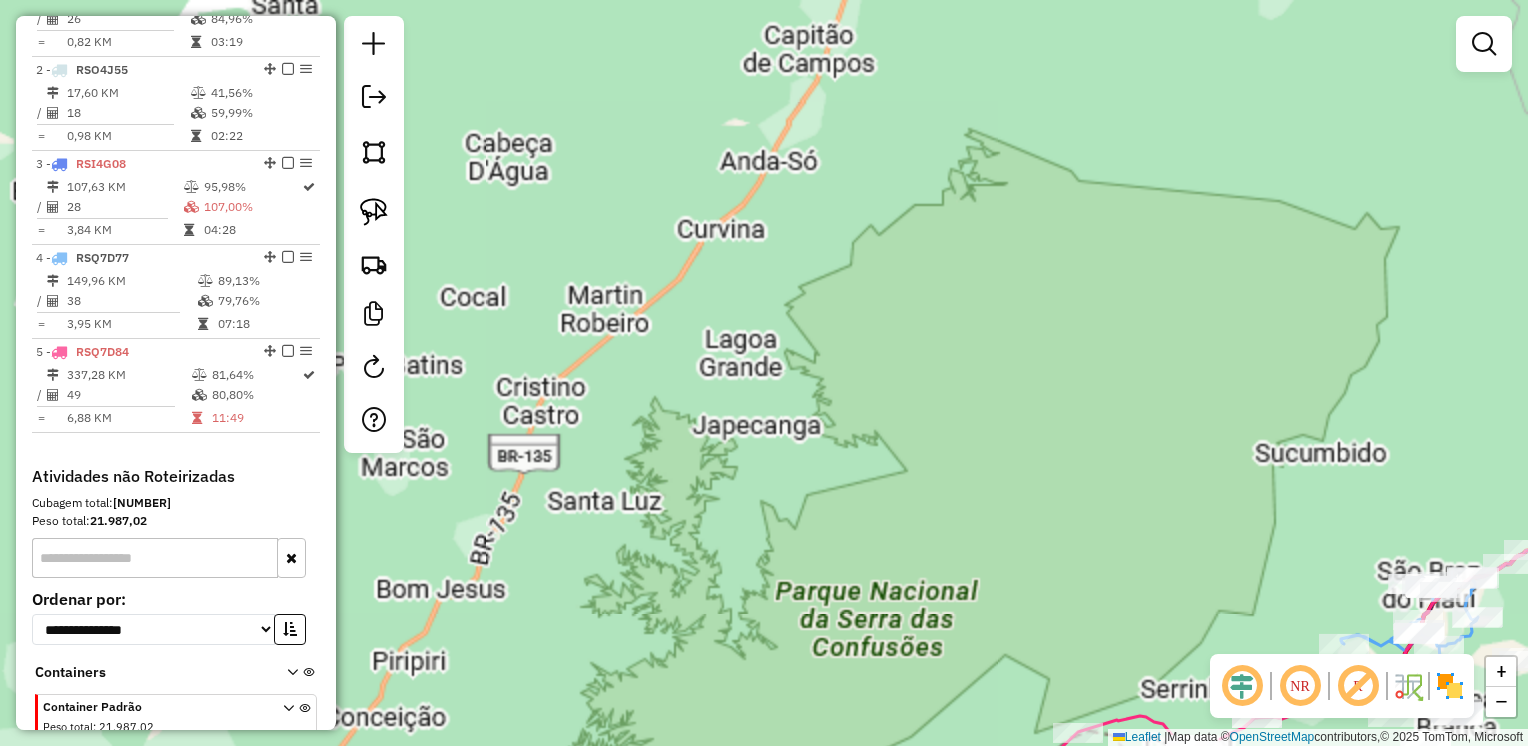 scroll, scrollTop: 752, scrollLeft: 0, axis: vertical 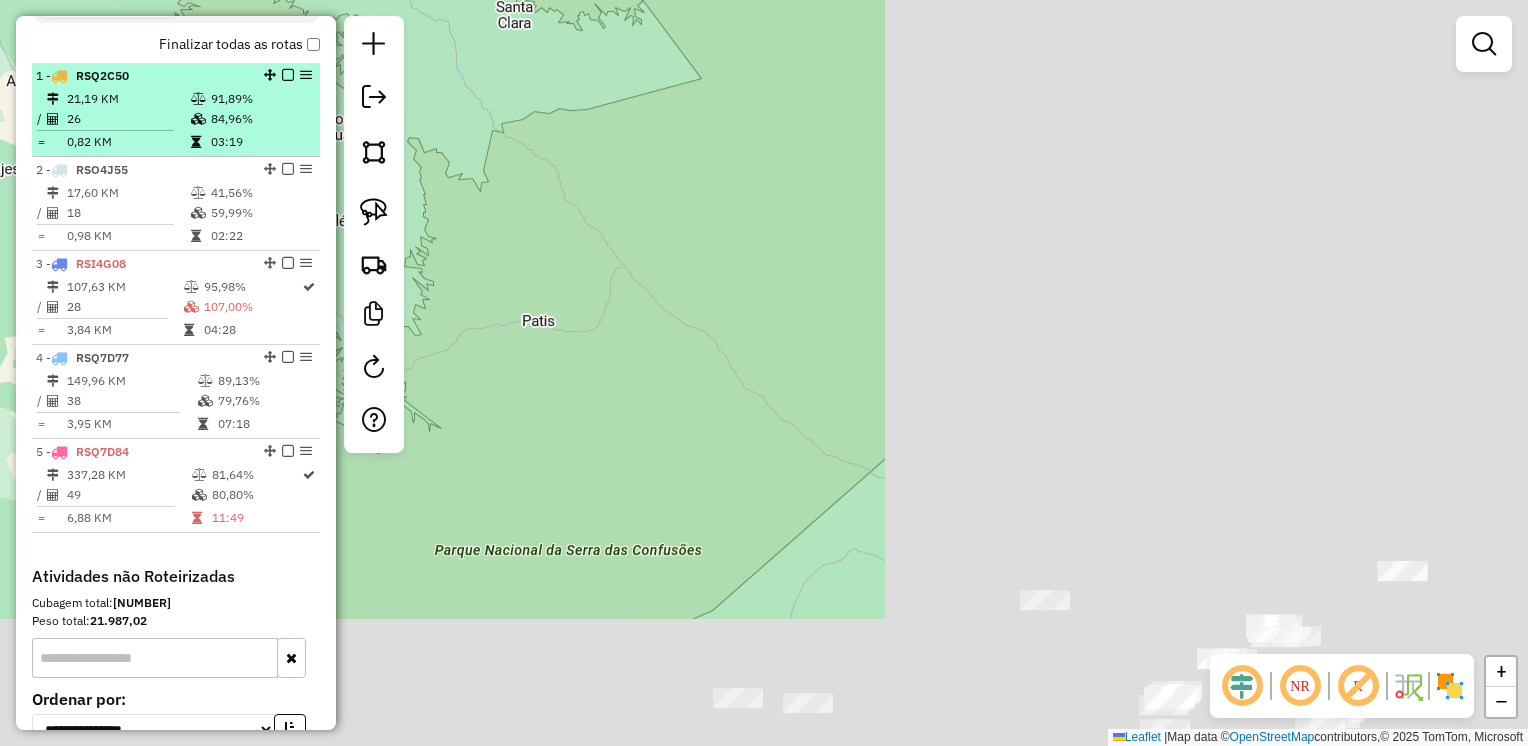 drag, startPoint x: 1087, startPoint y: 476, endPoint x: 268, endPoint y: 130, distance: 889.0877 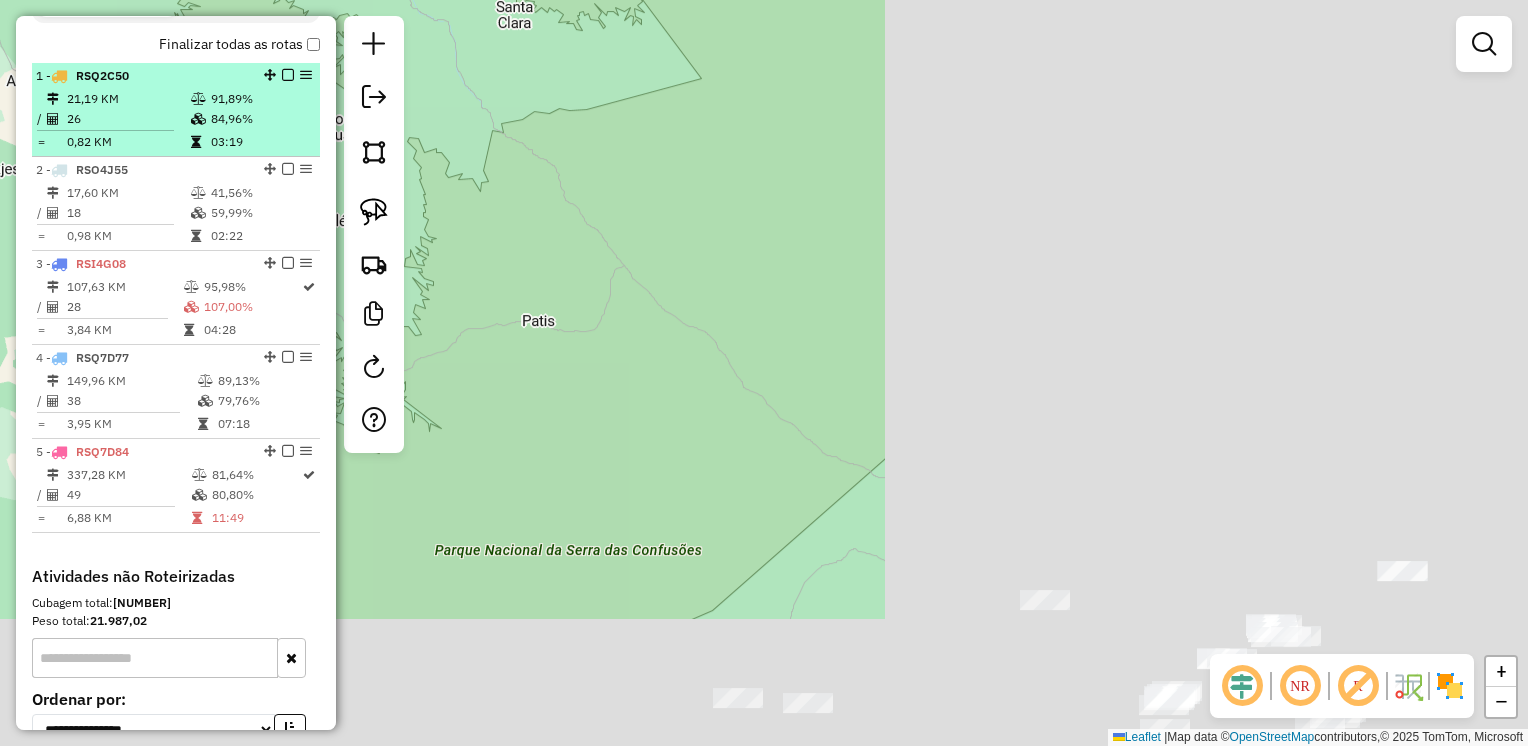 click on "Informações da Sessão [NUMBER] - [DATE] Criação: [DATE] [TIME] Depósito: ASANORTE - SAO RAIMUNDO Total de rotas: 5 Distância Total: [NUMBER] km Tempo total: [TIME] Valor total: R$ [NUMBER] - Total roteirizado: R$ [NUMBER] - Total não roteirizado: R$ [NUMBER] Total de Atividades Roteirizadas: [NUMBER] Total de Pedidos Roteirizados: [NUMBER] Peso total roteirizado: [NUMBER] Cubagem total roteirizado: [NUMBER] Total de Atividades não Roteirizadas: [NUMBER] Total de Pedidos não Roteirizados: [NUMBER] Total de caixas por viagem: [NUMBER] / 5 = [NUMBER] Média de Atividades por viagem: [NUMBER] / 5 = [NUMBER] Ocupação média da frota: [NUMBER]% Rotas improdutivas: 1 Rotas vários dias: 0 Clientes Priorizados NR: 0 Transportadoras Rotas Recargas: 3 Ver rotas Ver veículos Finalizar todas as rotas 1 - RSQ2C50 [NUMBER] KM [NUMBER]% / 26 [NUMBER]% = [NUMBER] KM [TIME] 2 - RSO4J55 [NUMBER] KM [NUMBER]% / 18 [NUMBER]% = [NUMBER] KM [TIME] 3 - / 28" 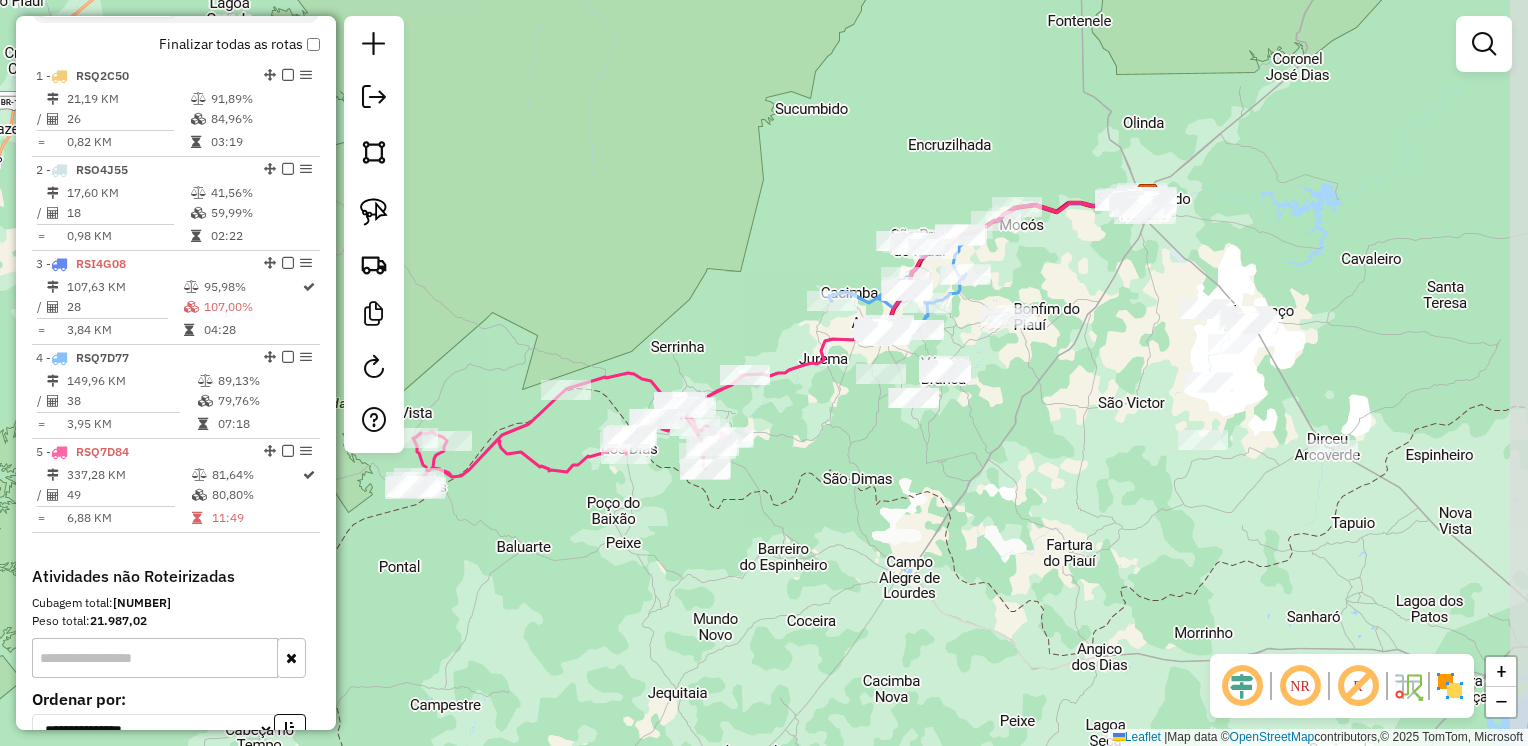 drag, startPoint x: 993, startPoint y: 477, endPoint x: 854, endPoint y: 510, distance: 142.86357 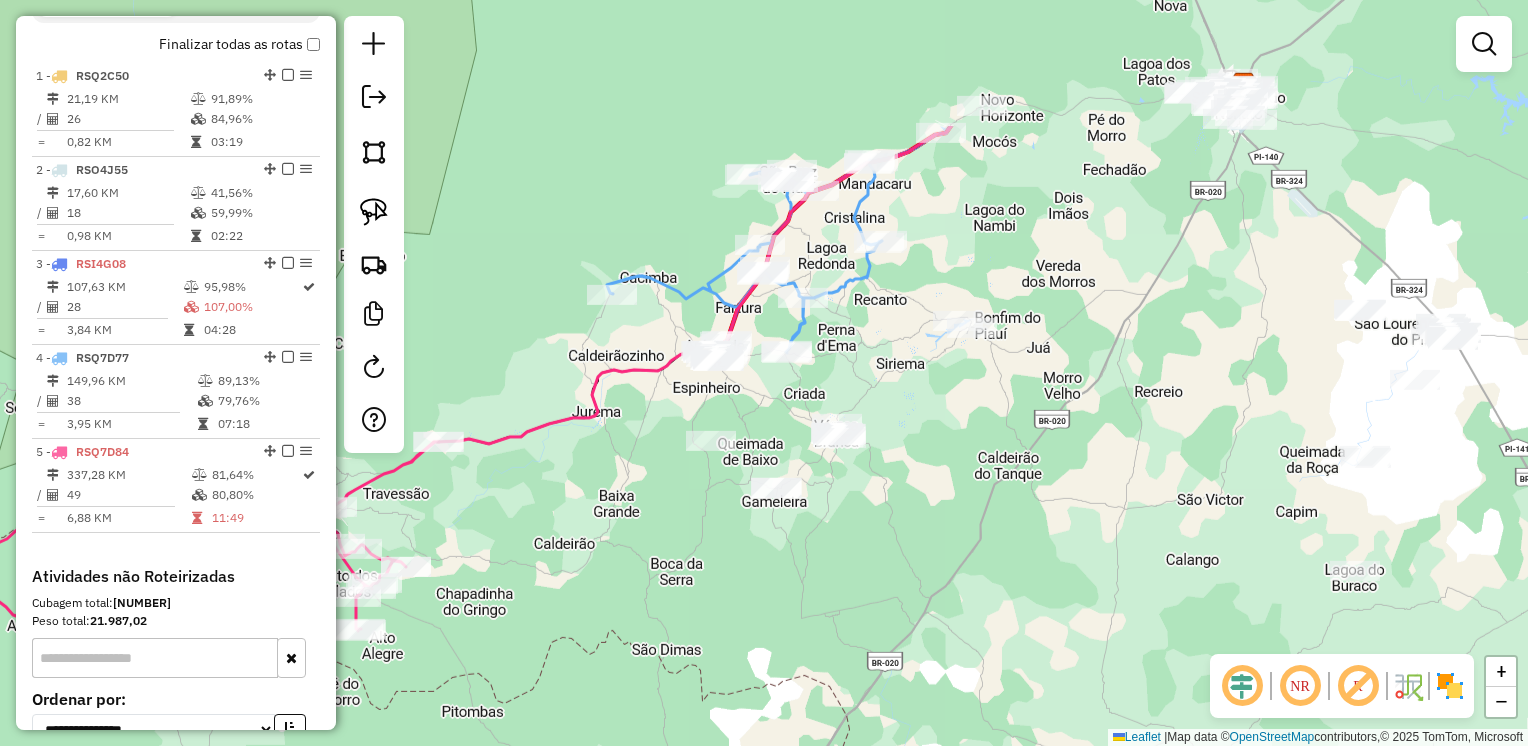 drag, startPoint x: 1149, startPoint y: 446, endPoint x: 955, endPoint y: 623, distance: 262.61188 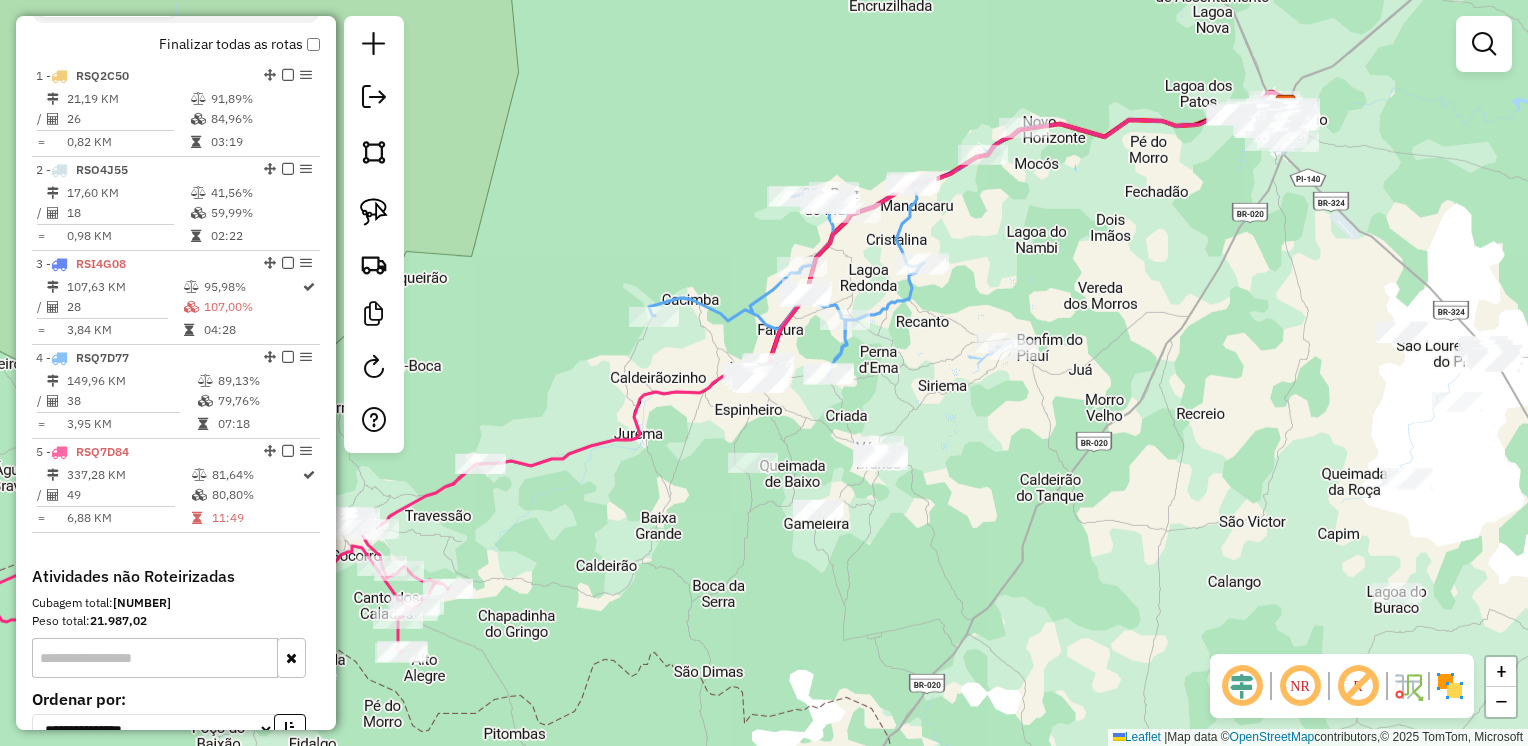 drag, startPoint x: 1056, startPoint y: 442, endPoint x: 1099, endPoint y: 464, distance: 48.30114 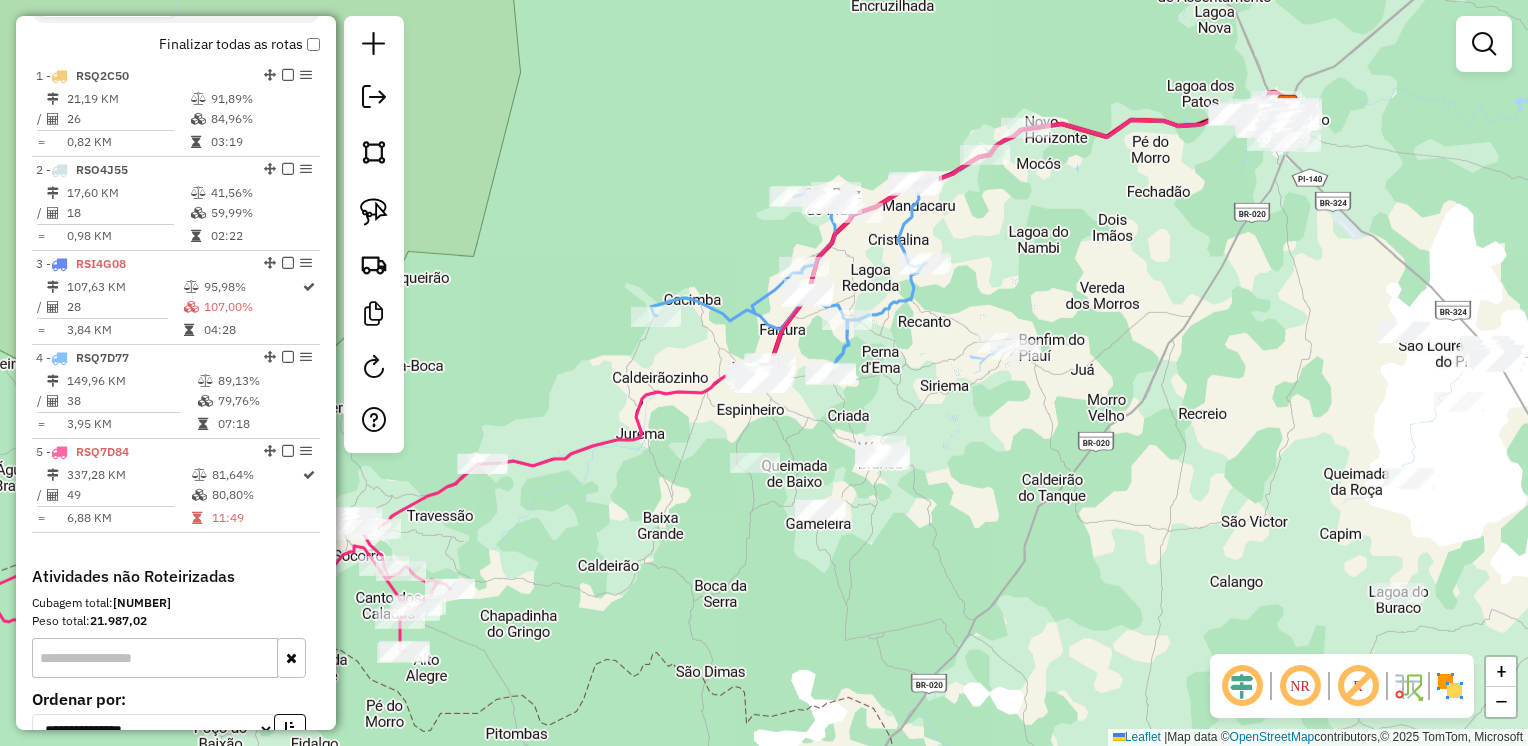 drag, startPoint x: 377, startPoint y: 207, endPoint x: 778, endPoint y: 314, distance: 415.03012 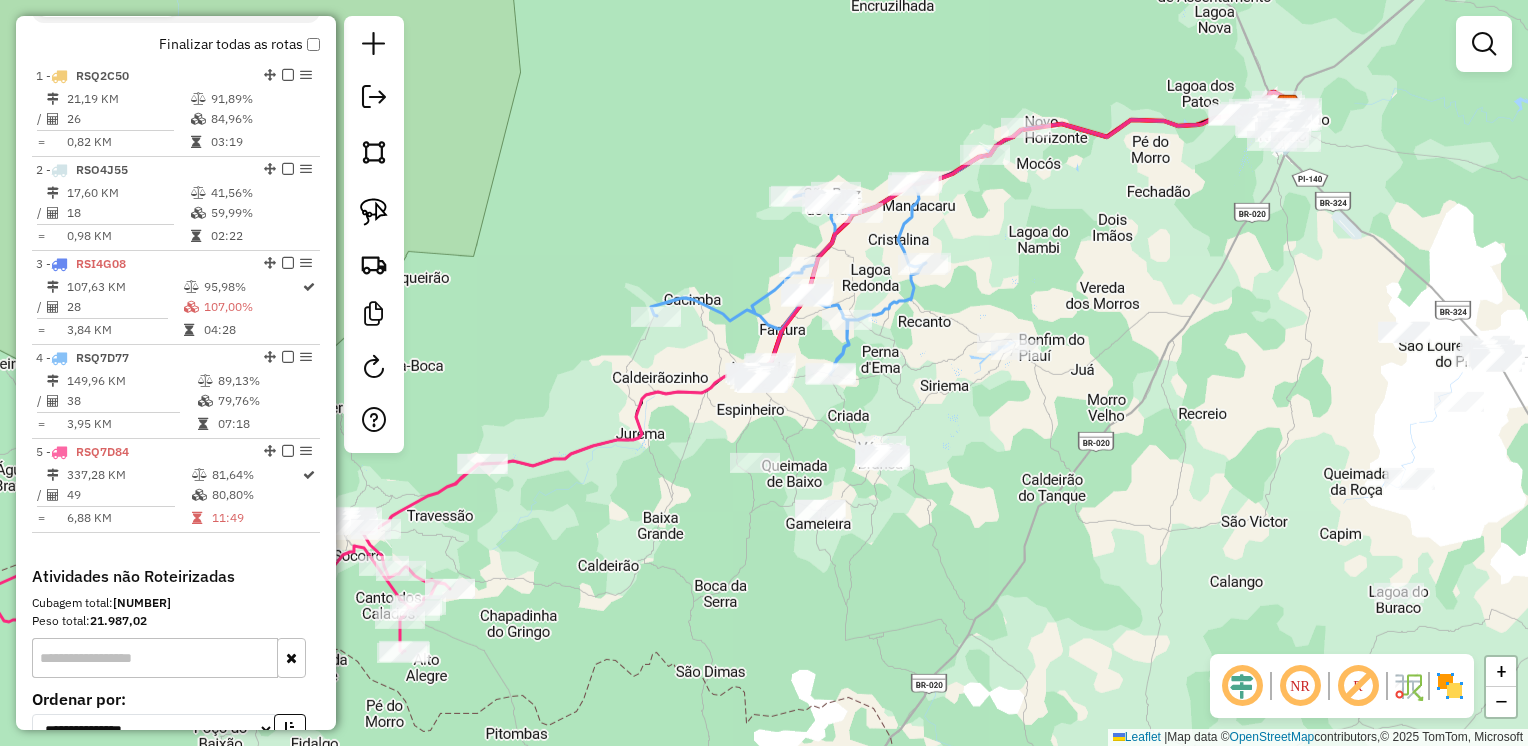 click 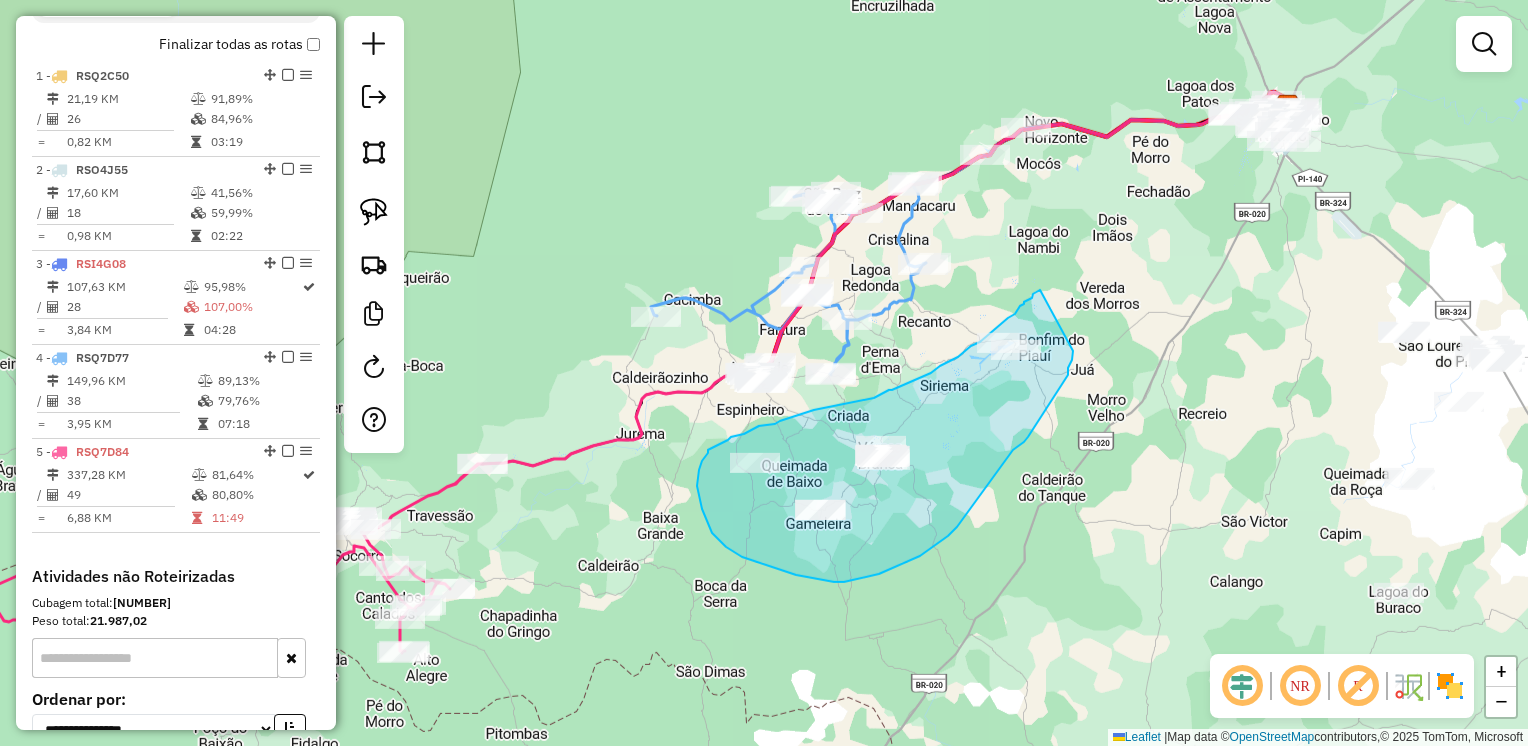 drag, startPoint x: 1040, startPoint y: 290, endPoint x: 1076, endPoint y: 341, distance: 62.425957 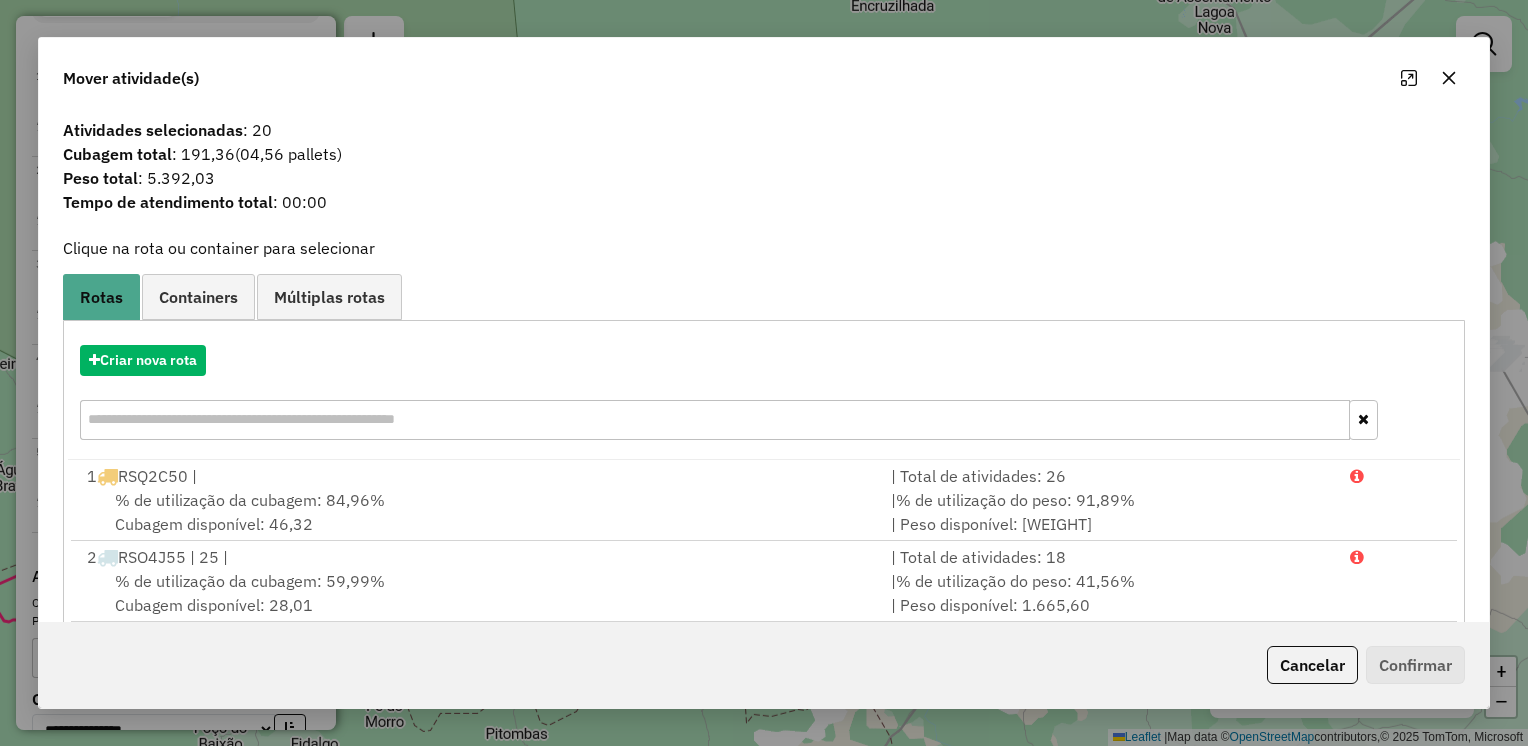 click 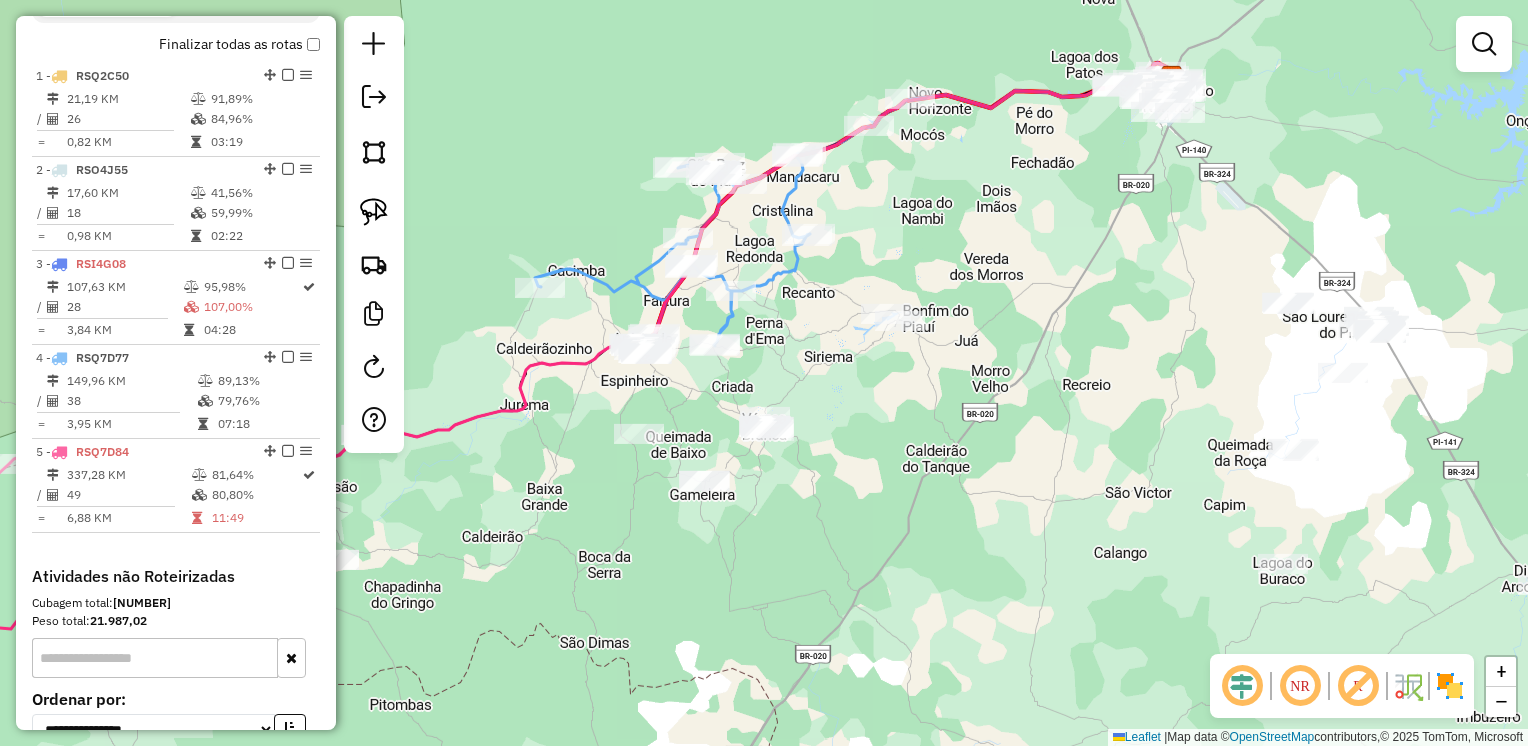 drag, startPoint x: 1237, startPoint y: 384, endPoint x: 1121, endPoint y: 355, distance: 119.57006 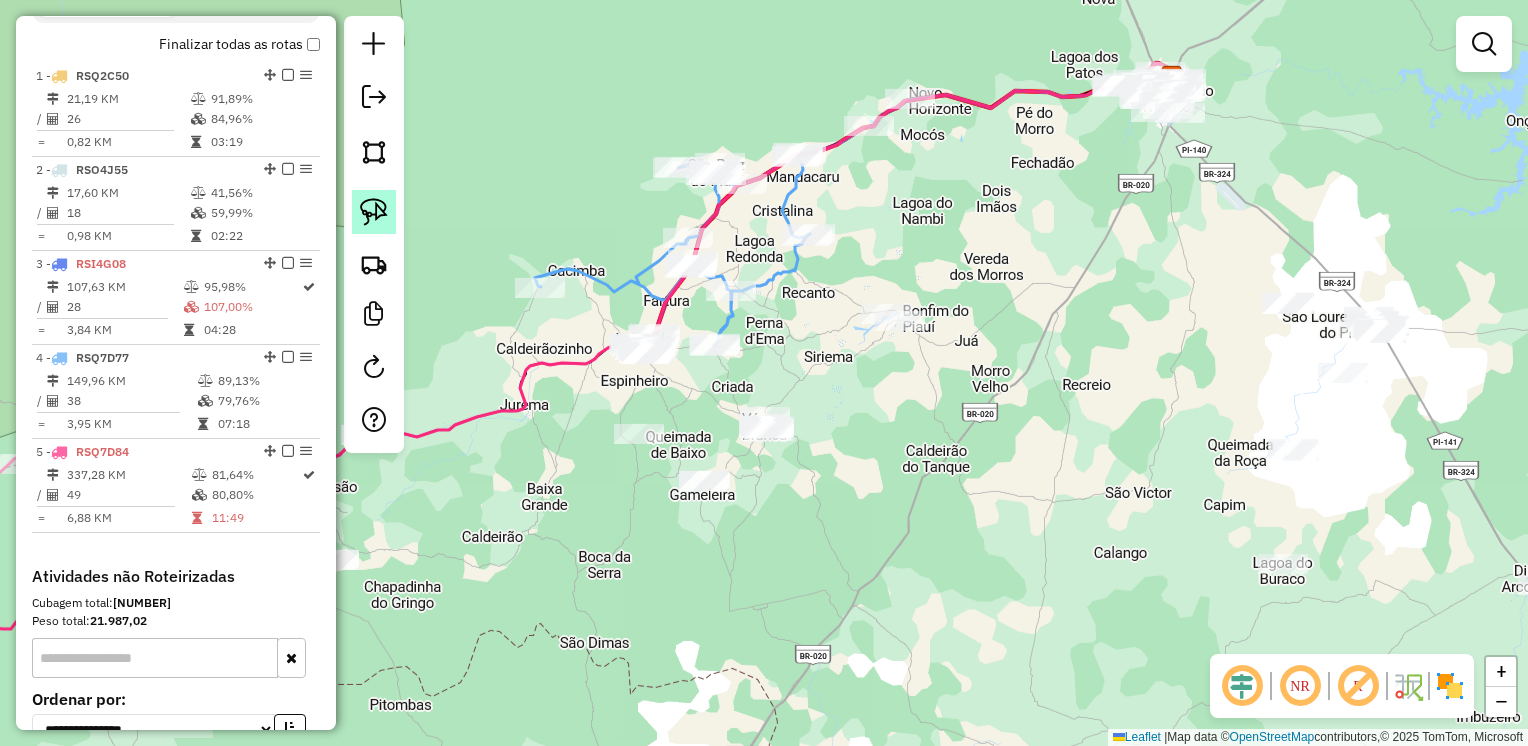 click 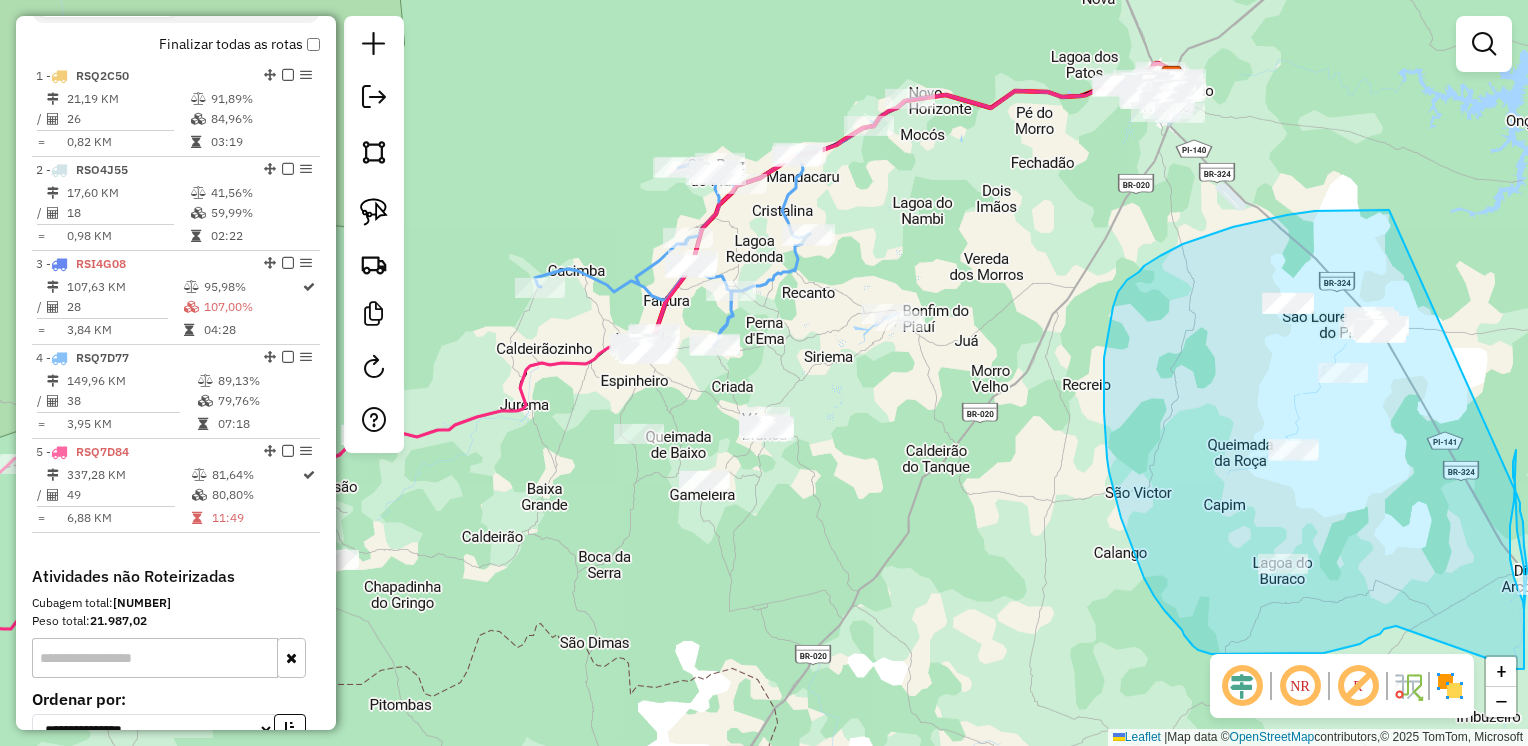 drag, startPoint x: 1268, startPoint y: 219, endPoint x: 1517, endPoint y: 490, distance: 368.02444 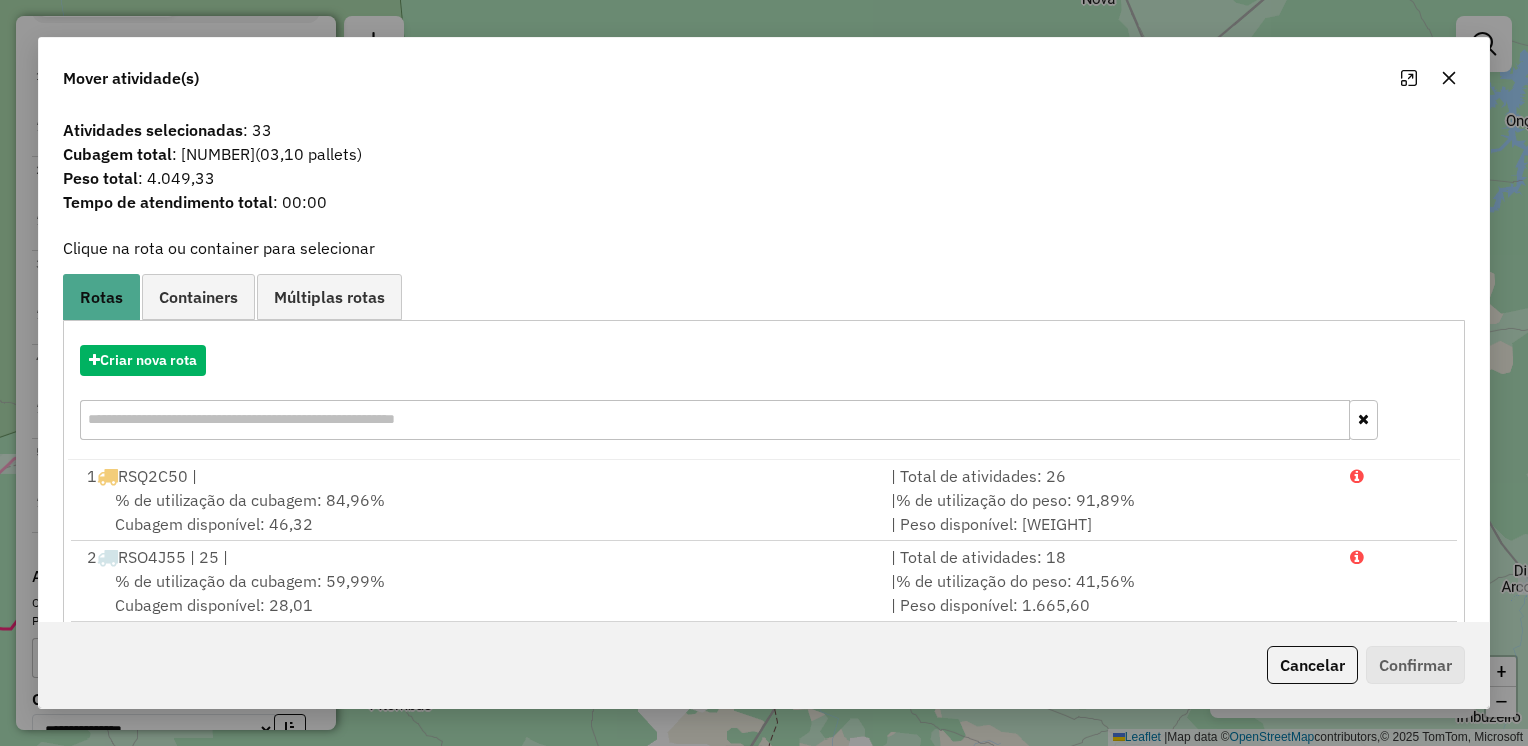 click 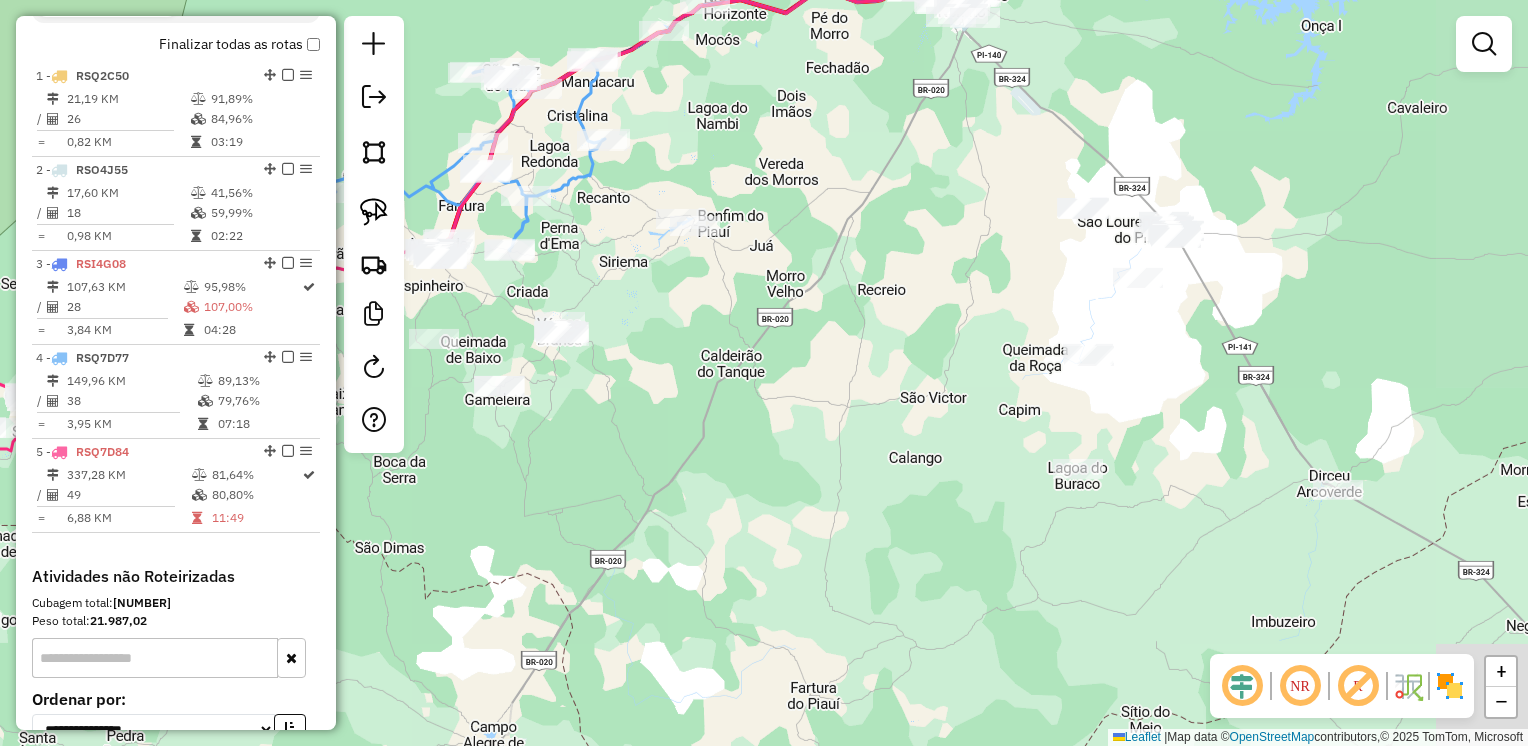 drag, startPoint x: 1436, startPoint y: 486, endPoint x: 1020, endPoint y: 232, distance: 487.41357 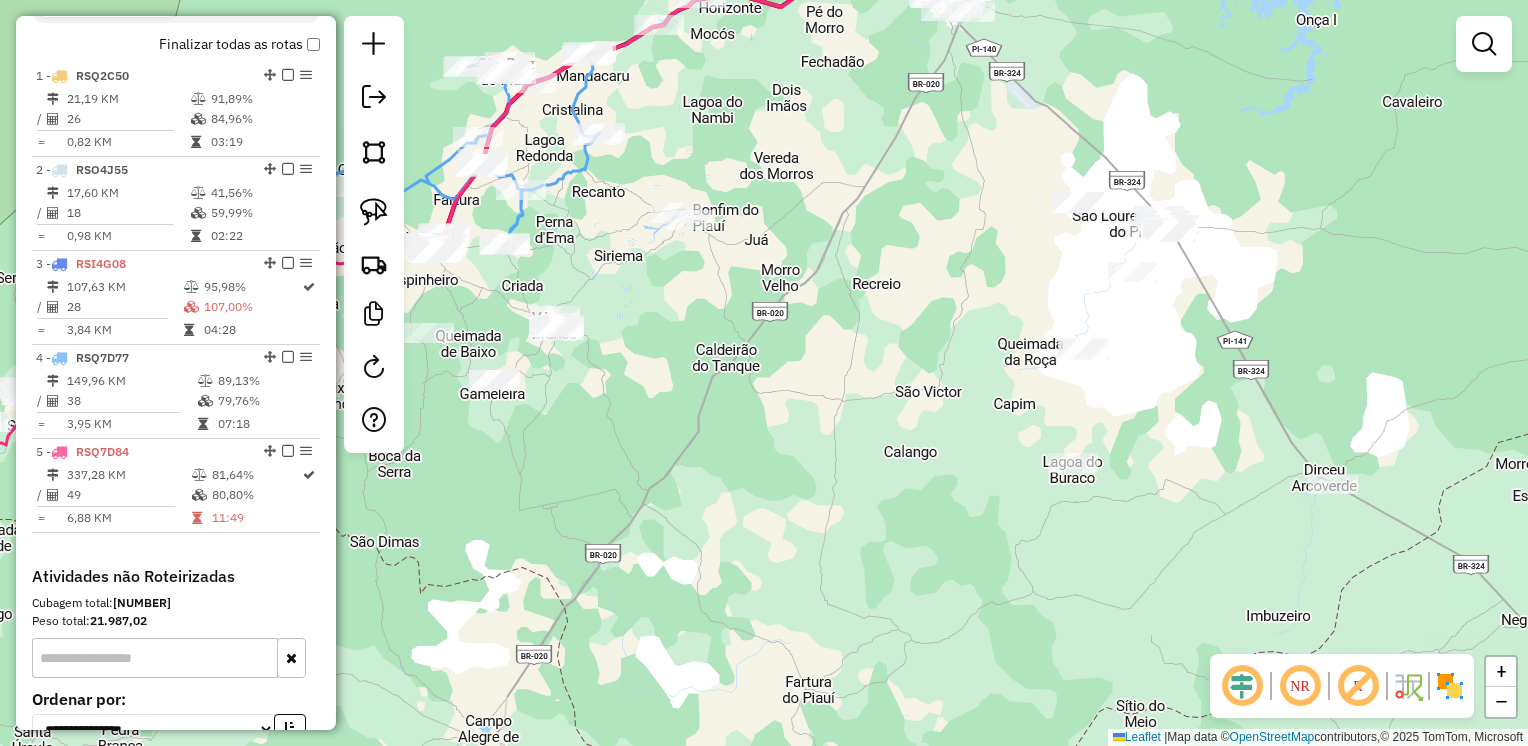 drag, startPoint x: 378, startPoint y: 206, endPoint x: 805, endPoint y: 265, distance: 431.05685 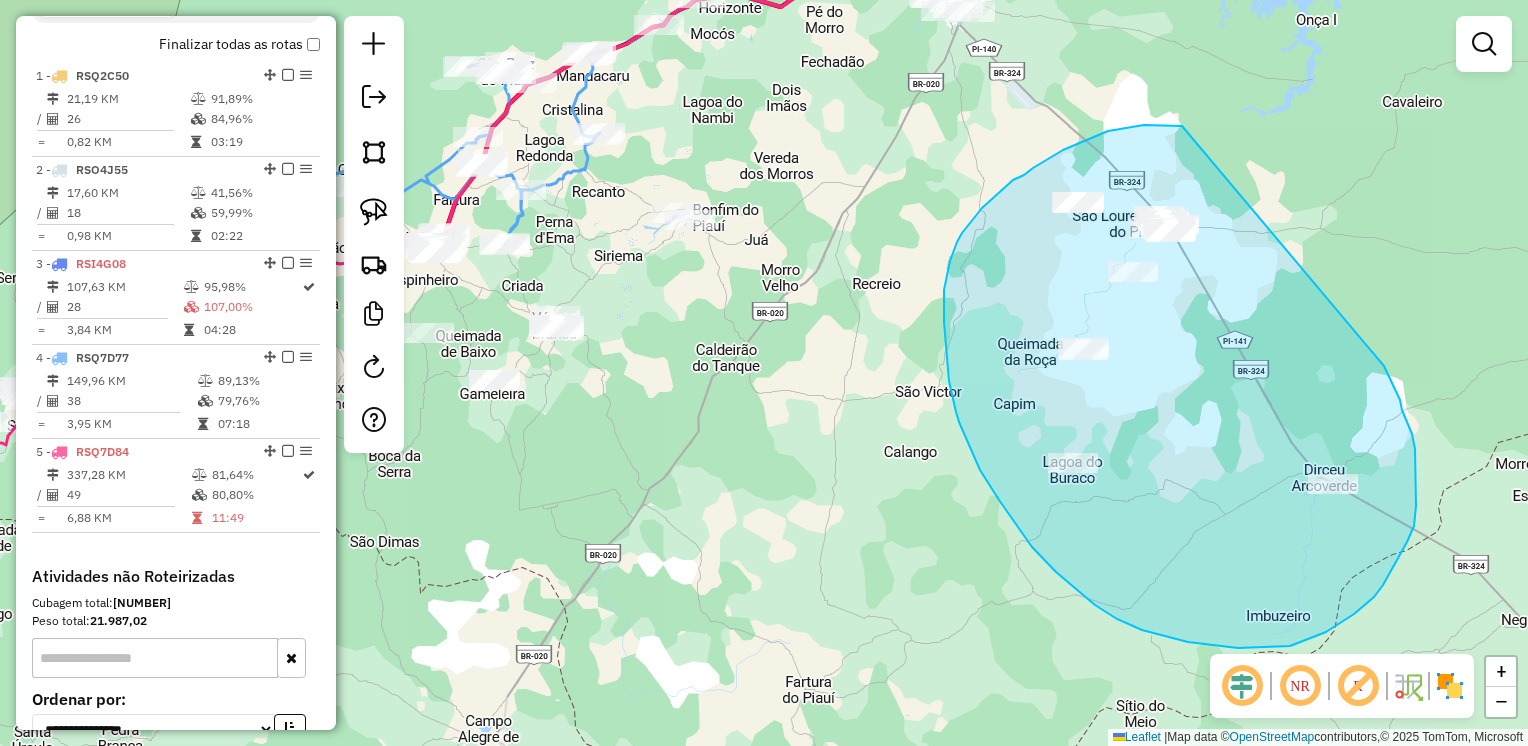 drag, startPoint x: 1053, startPoint y: 156, endPoint x: 1320, endPoint y: 282, distance: 295.23718 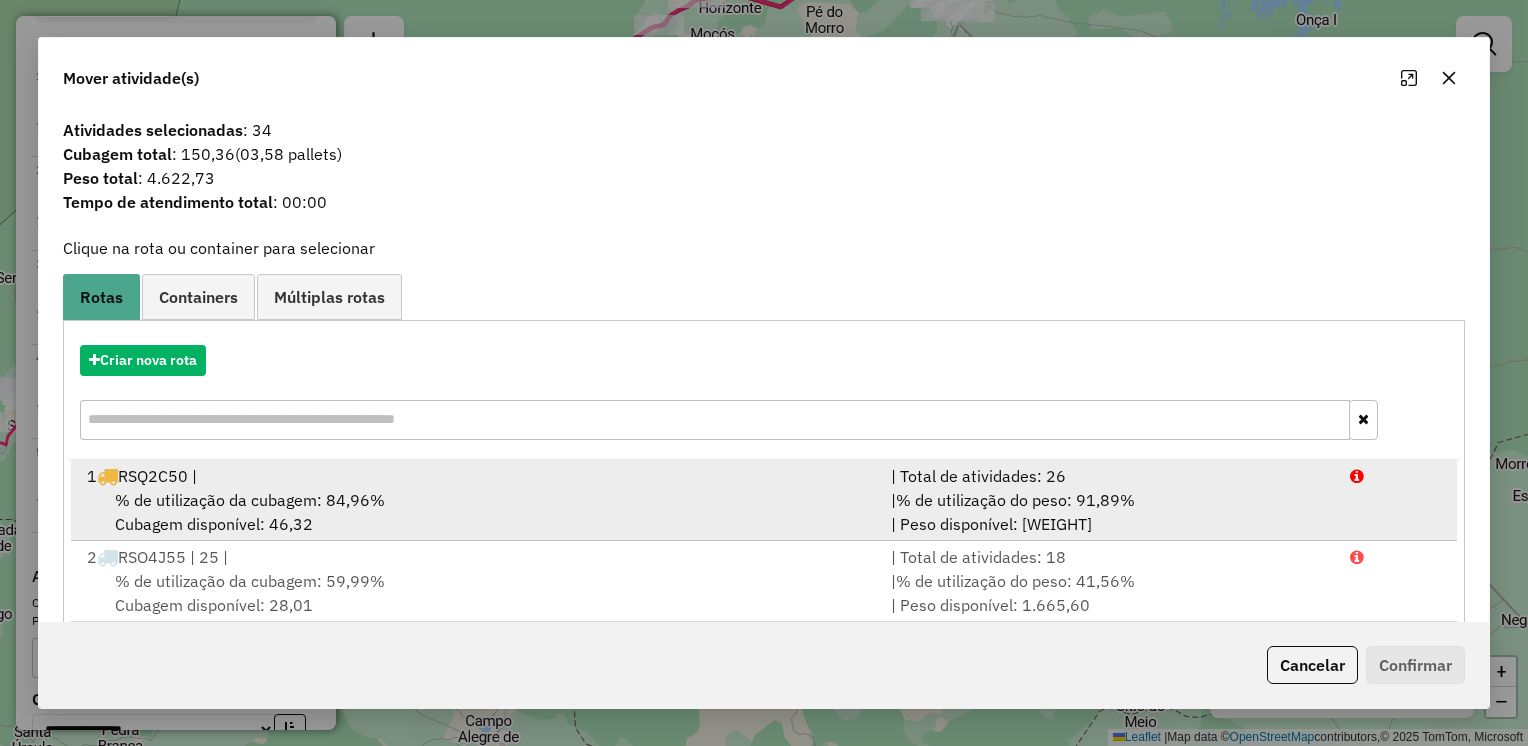 scroll, scrollTop: 4, scrollLeft: 0, axis: vertical 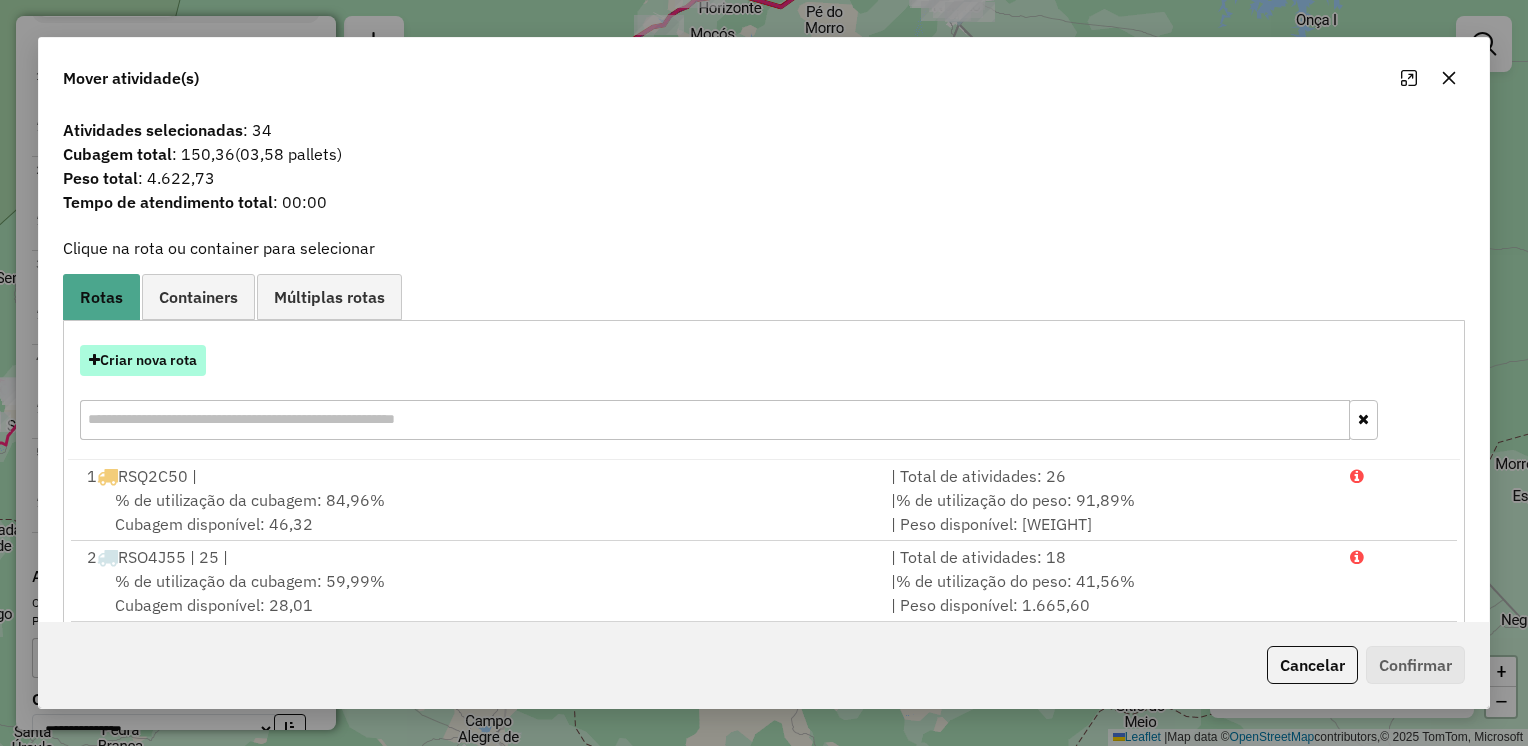 click on "Criar nova rota" at bounding box center (143, 360) 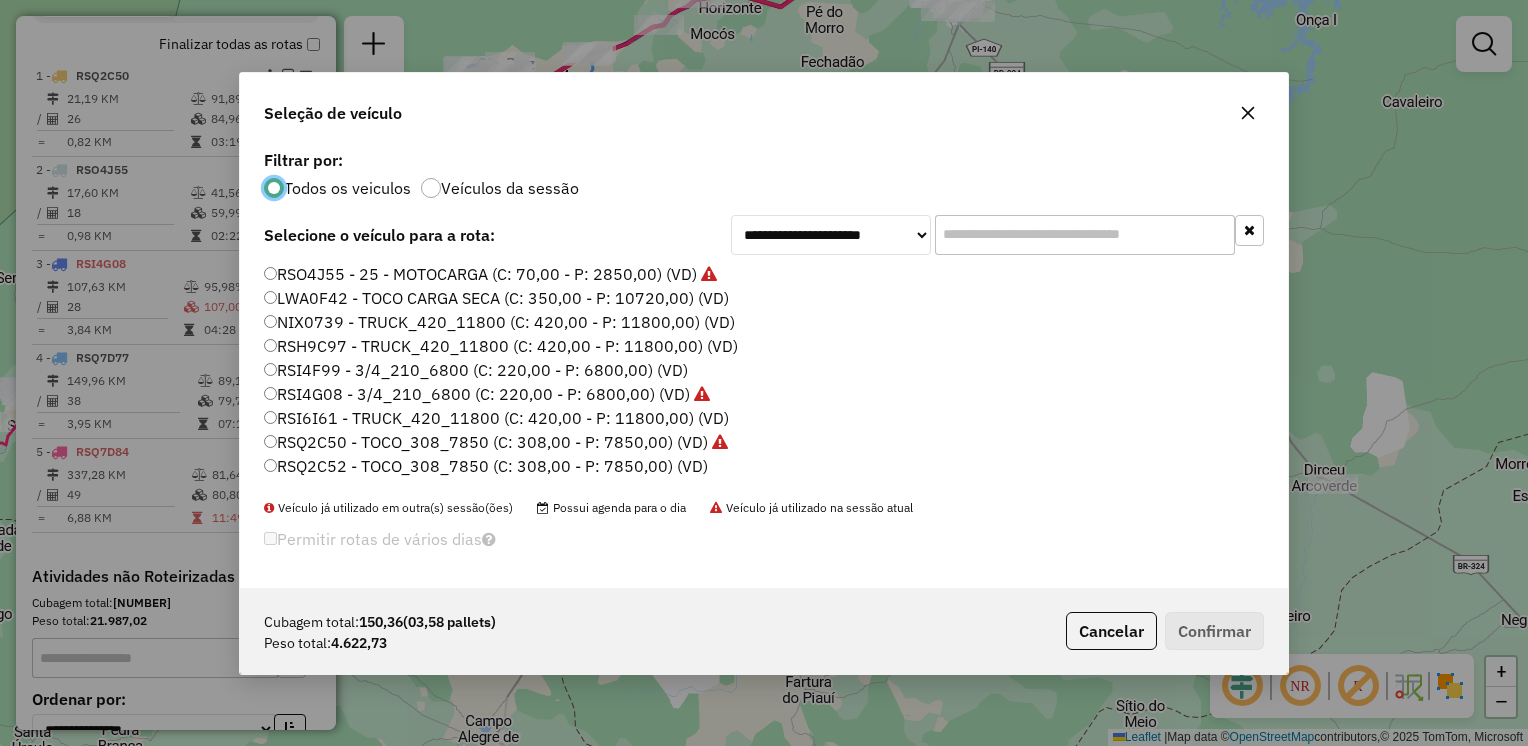 scroll, scrollTop: 10, scrollLeft: 6, axis: both 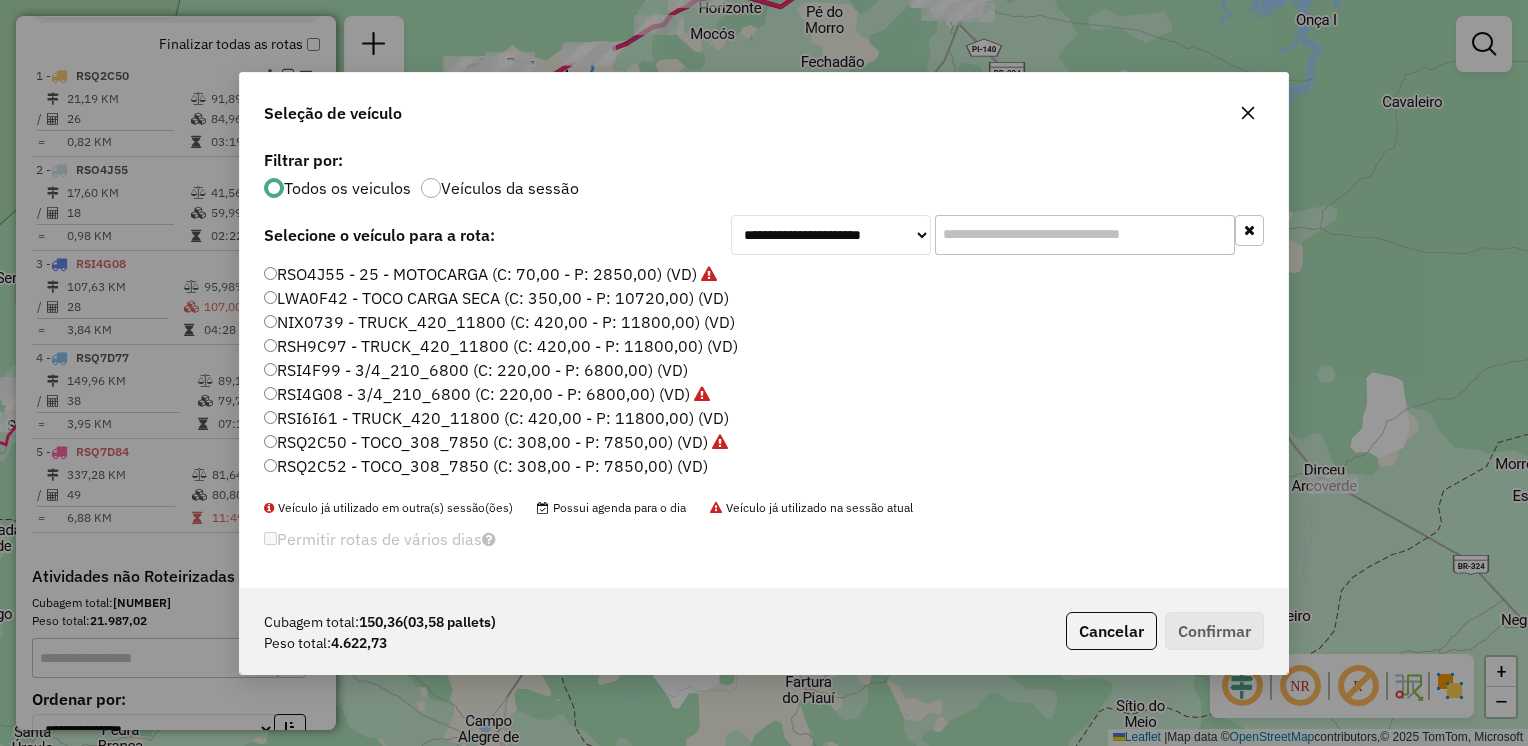 click on "RSQ2C52 - TOCO_308_7850 (C: 308,00 - P: 7850,00) (VD)" 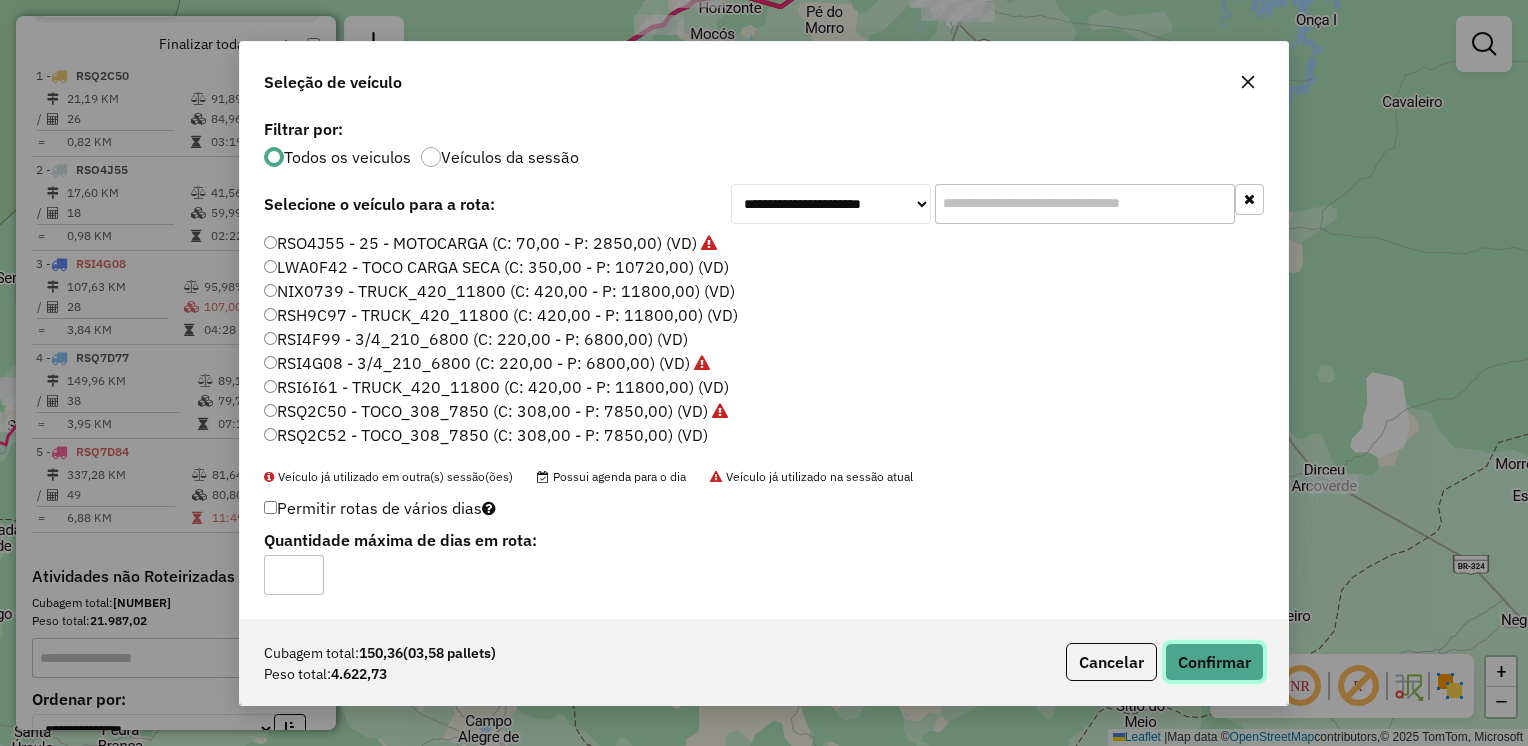 click on "Confirmar" 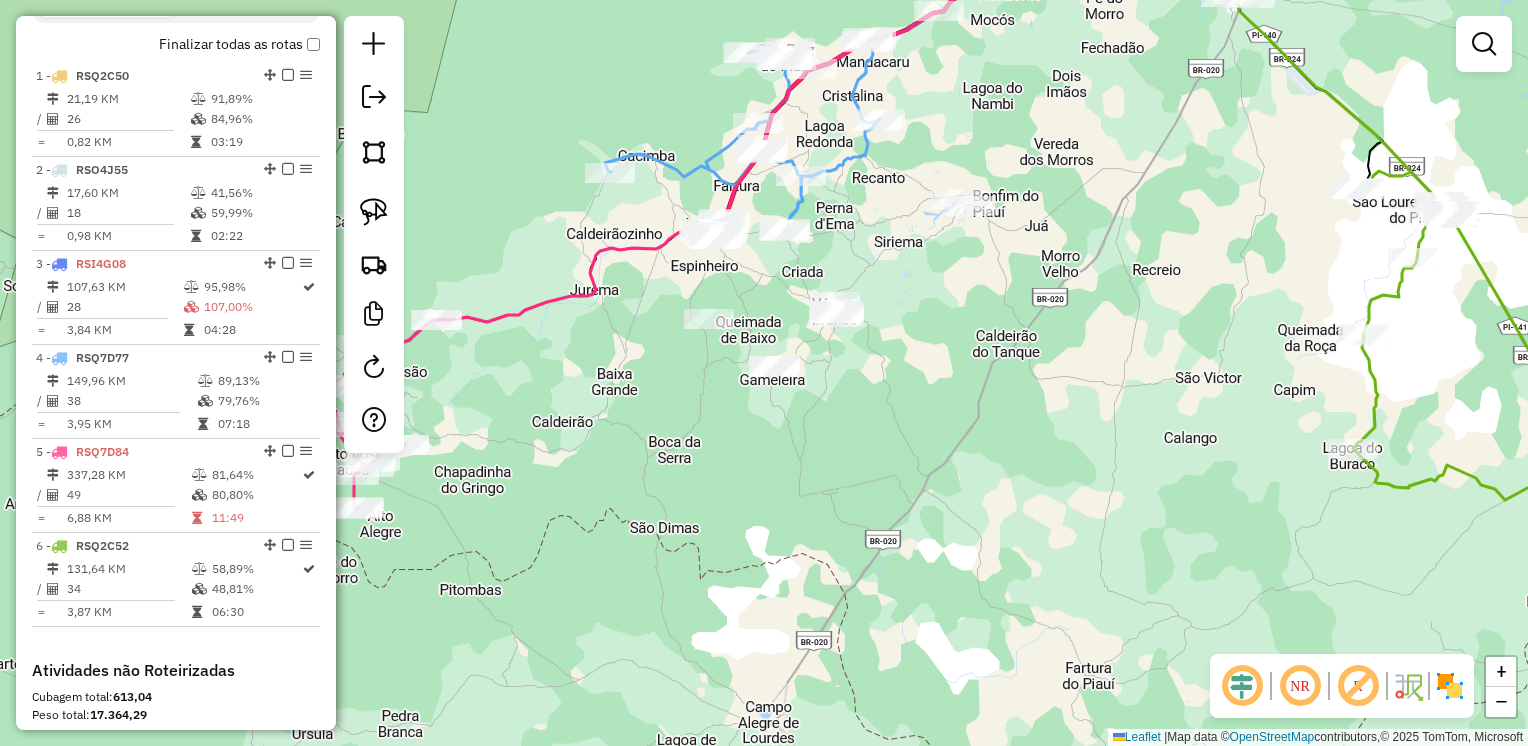 drag, startPoint x: 722, startPoint y: 406, endPoint x: 997, endPoint y: 394, distance: 275.2617 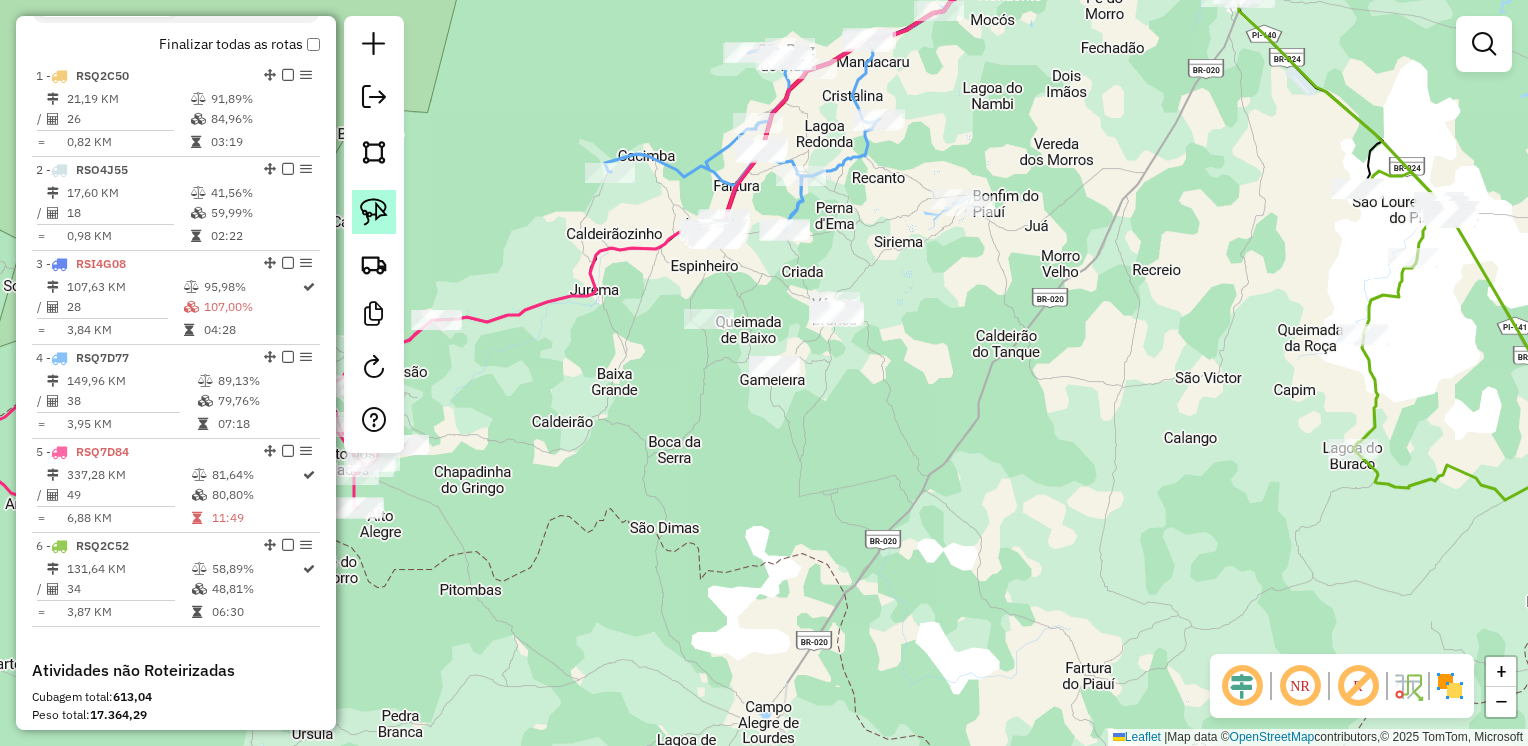 click 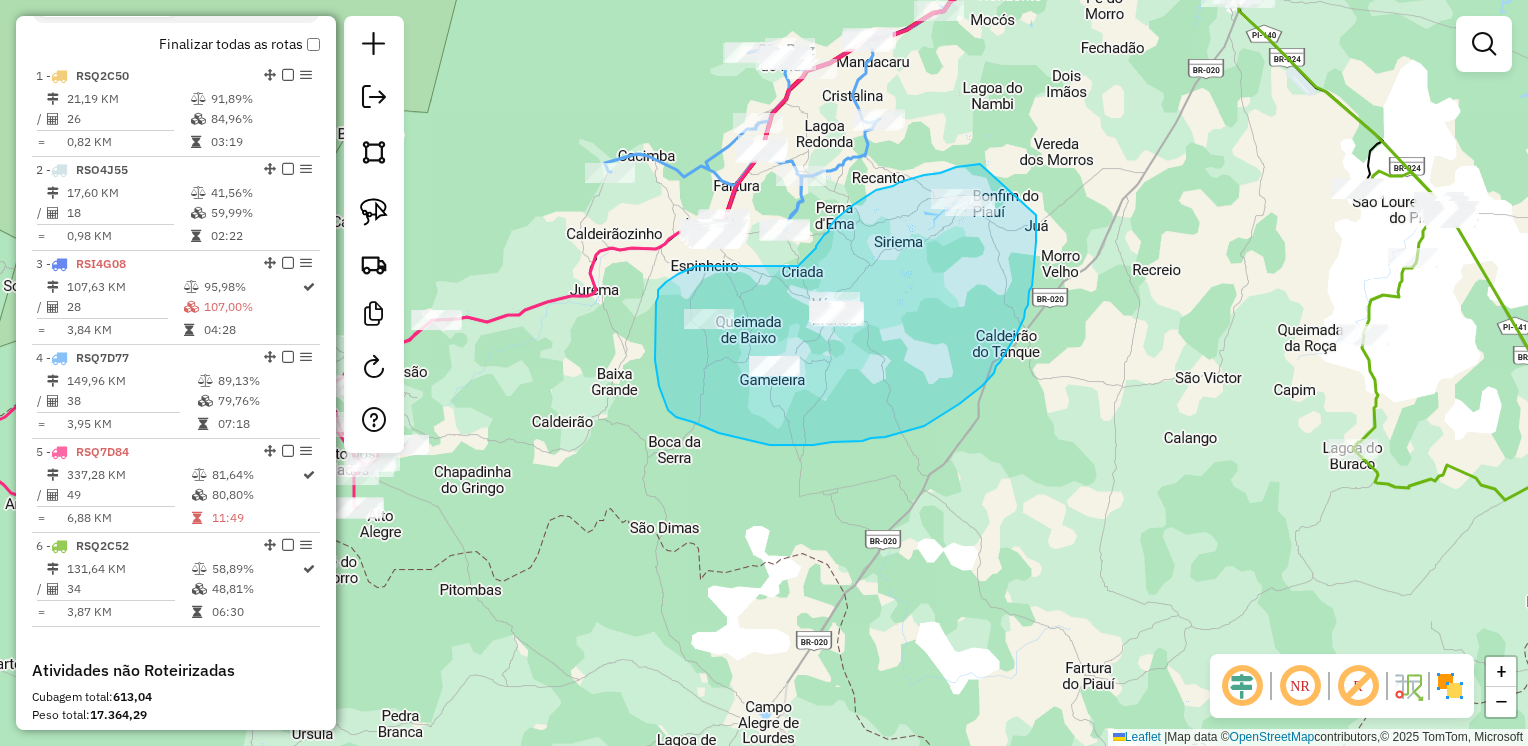 drag, startPoint x: 980, startPoint y: 164, endPoint x: 1036, endPoint y: 185, distance: 59.808025 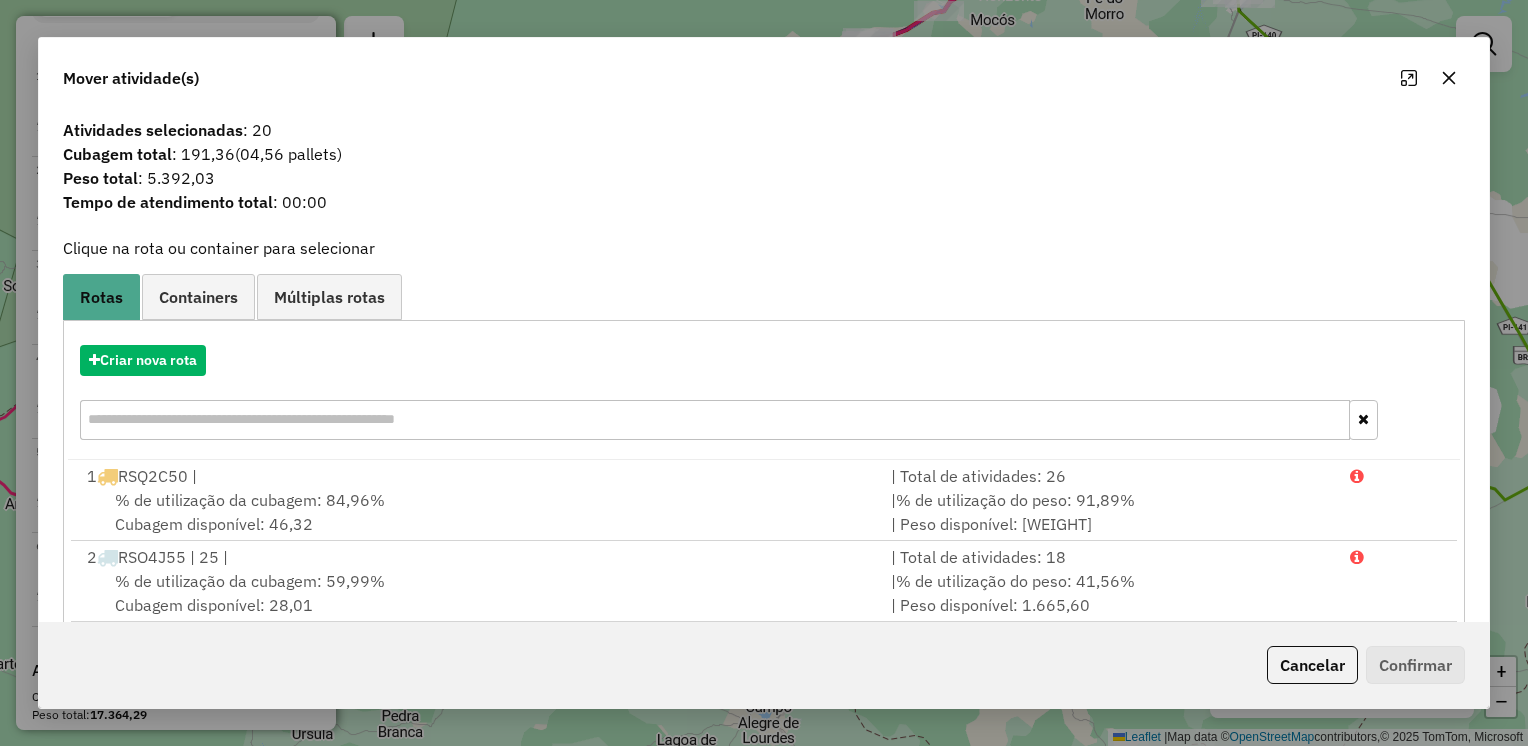 click 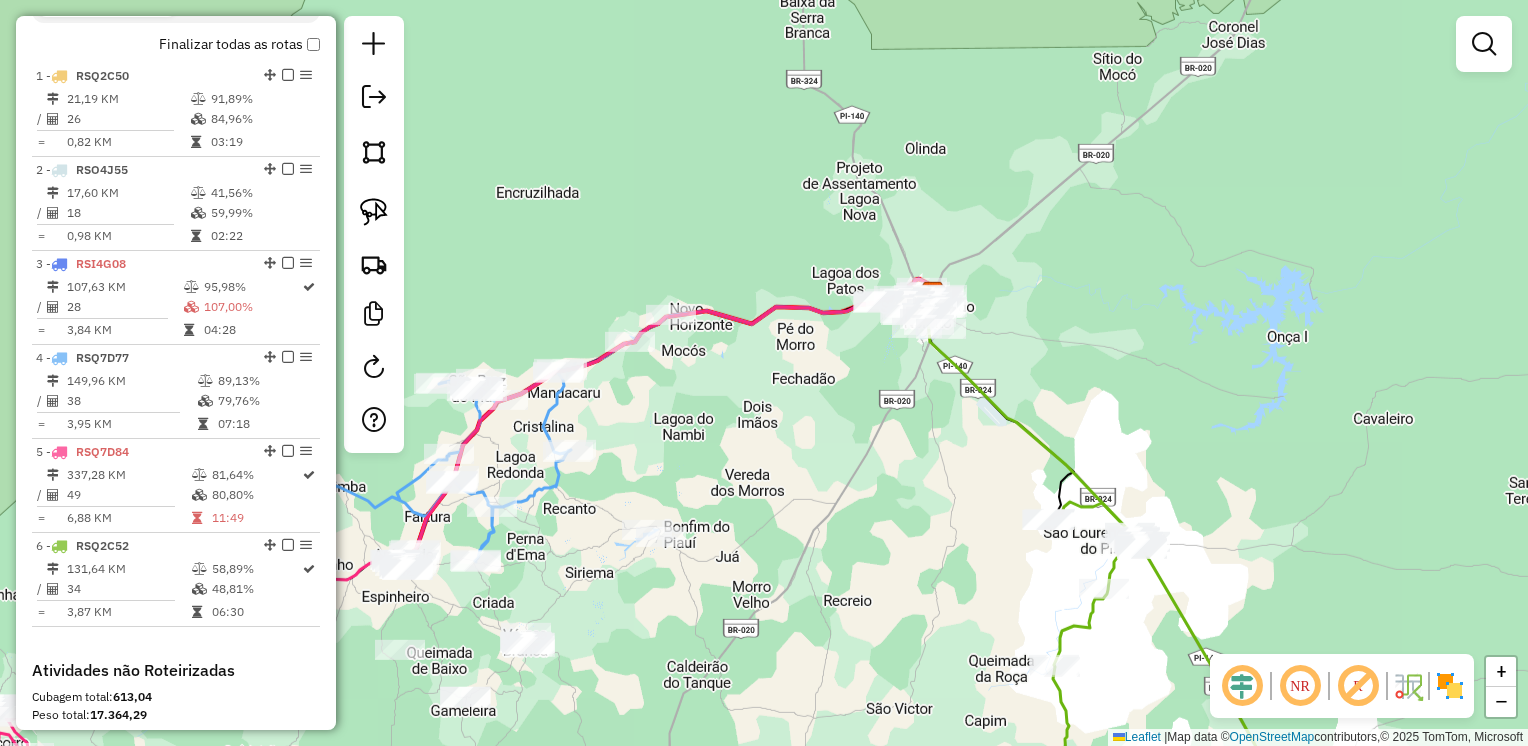drag, startPoint x: 1140, startPoint y: 251, endPoint x: 847, endPoint y: 563, distance: 428.01053 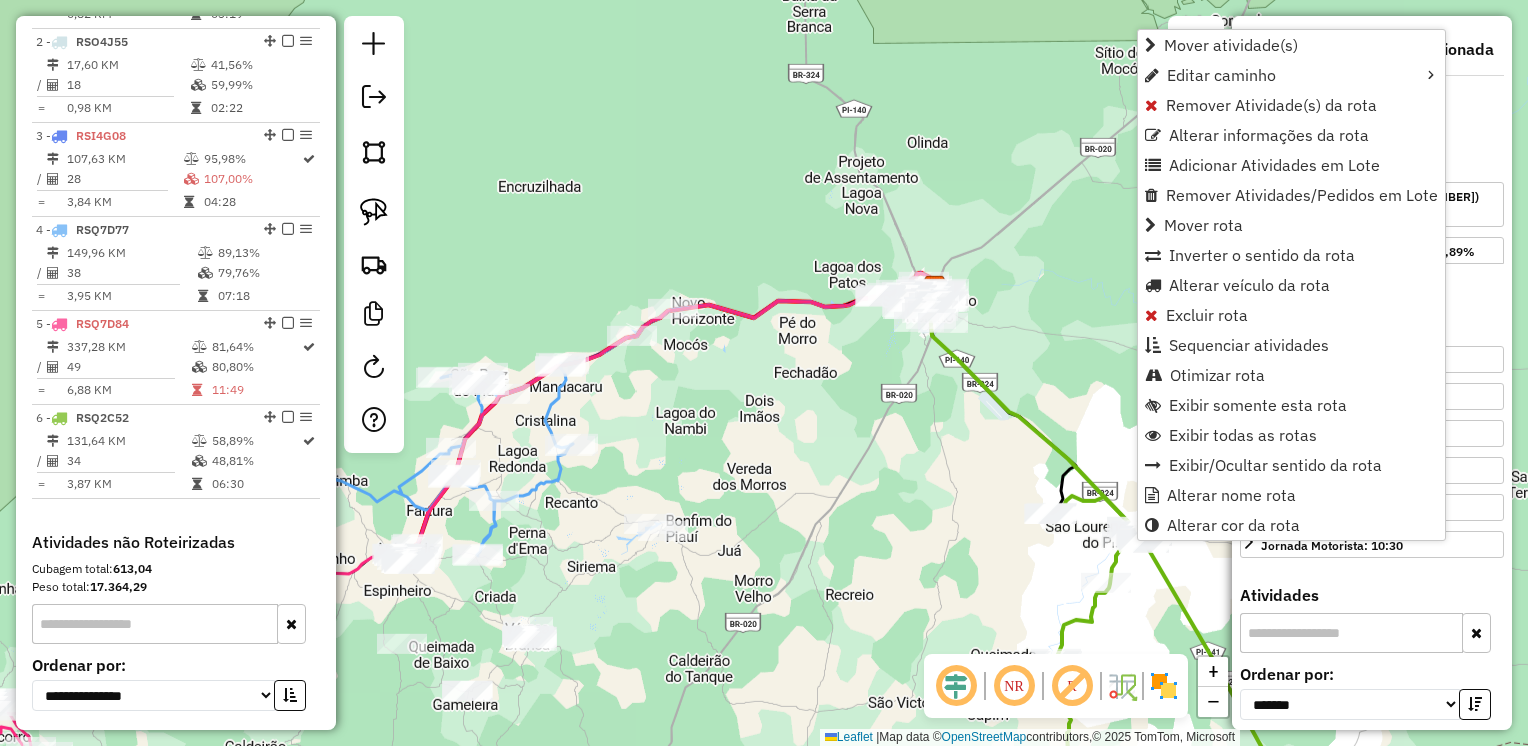 scroll, scrollTop: 1040, scrollLeft: 0, axis: vertical 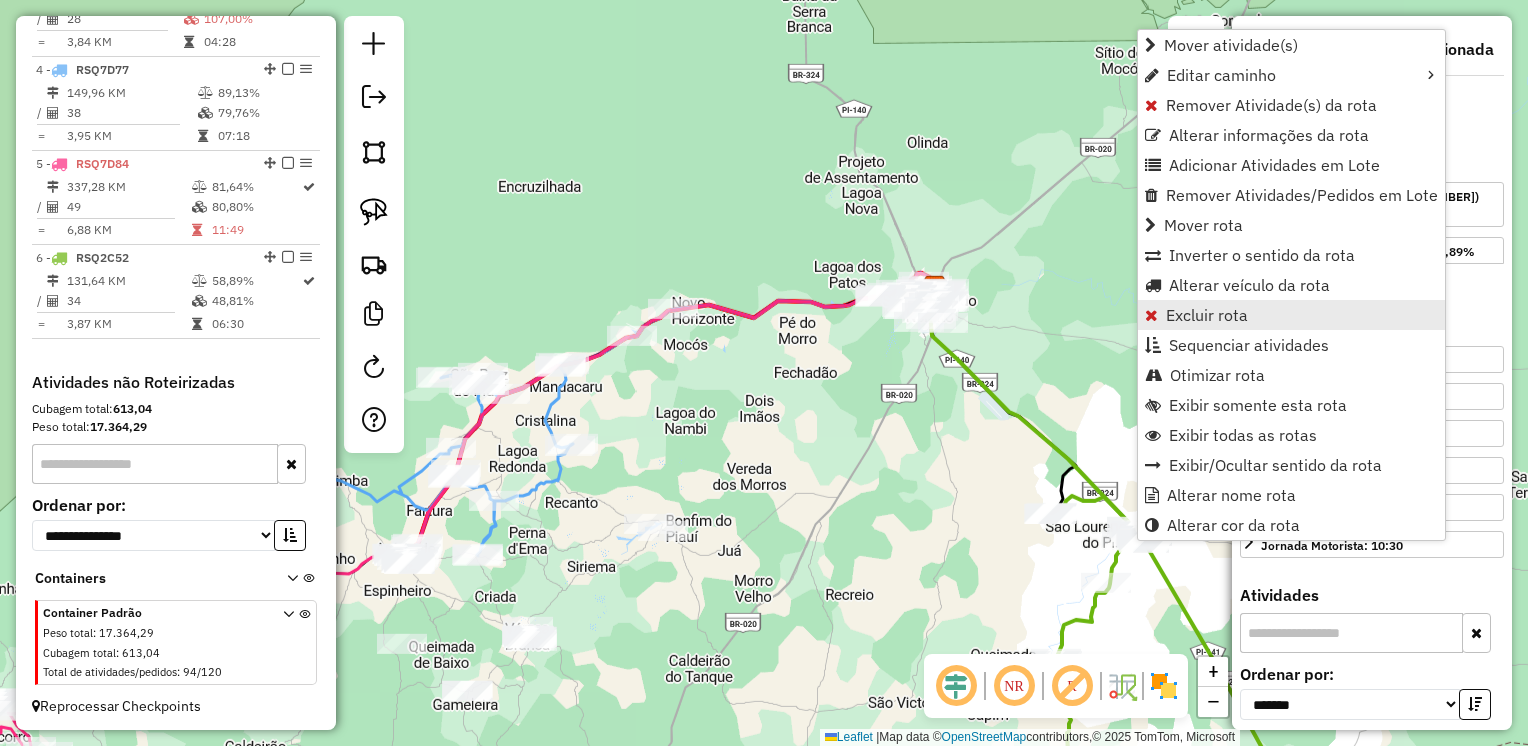 click on "Excluir rota" at bounding box center [1207, 315] 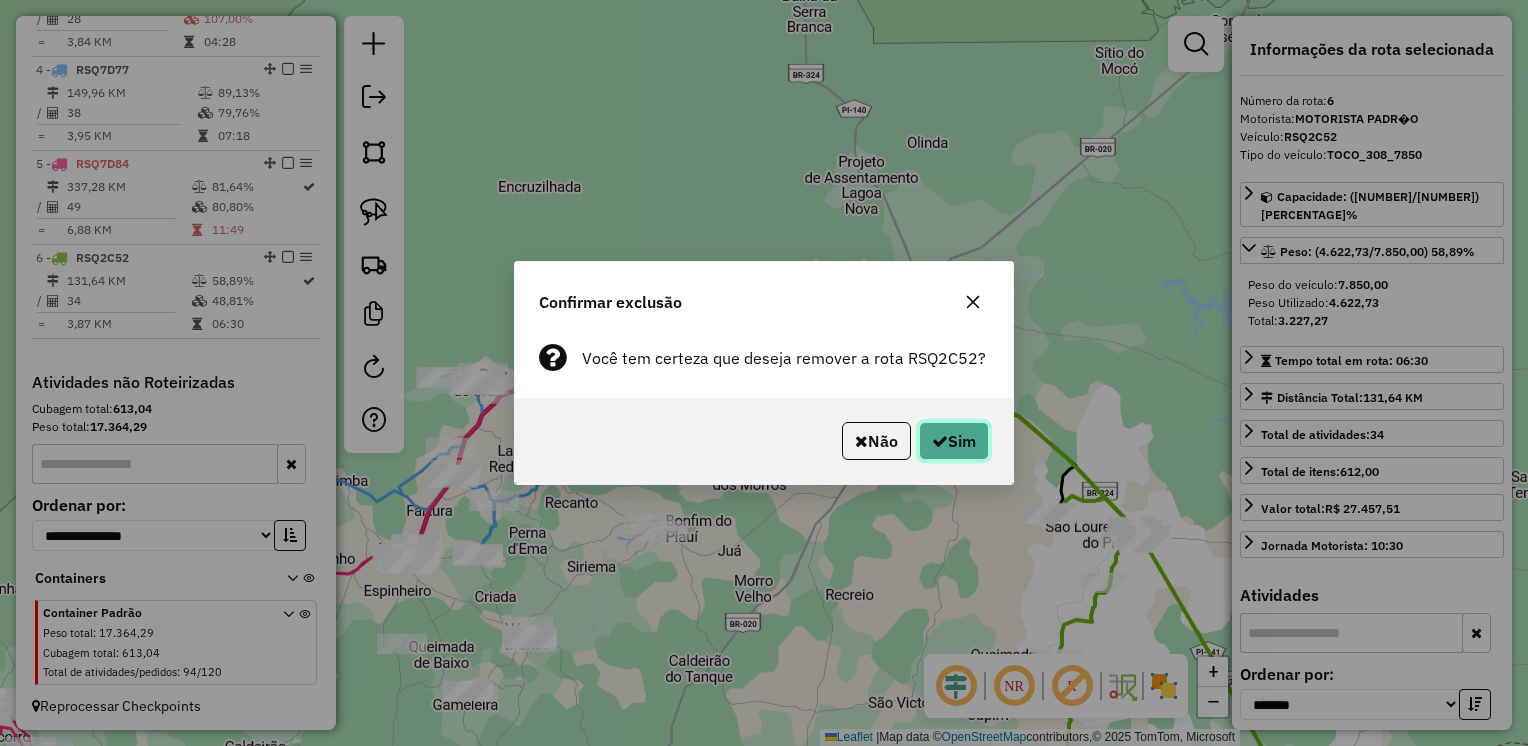 click on "Sim" 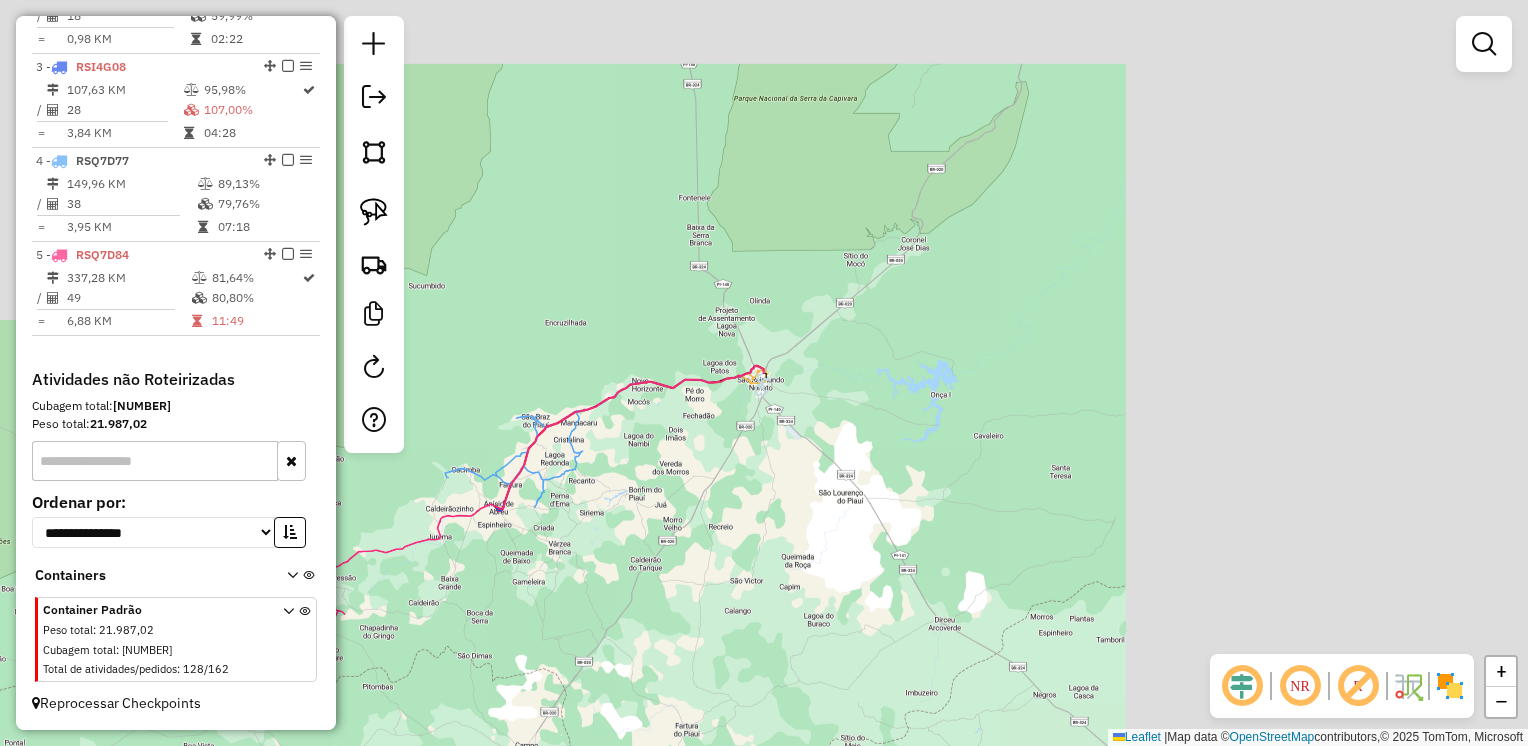 scroll, scrollTop: 946, scrollLeft: 0, axis: vertical 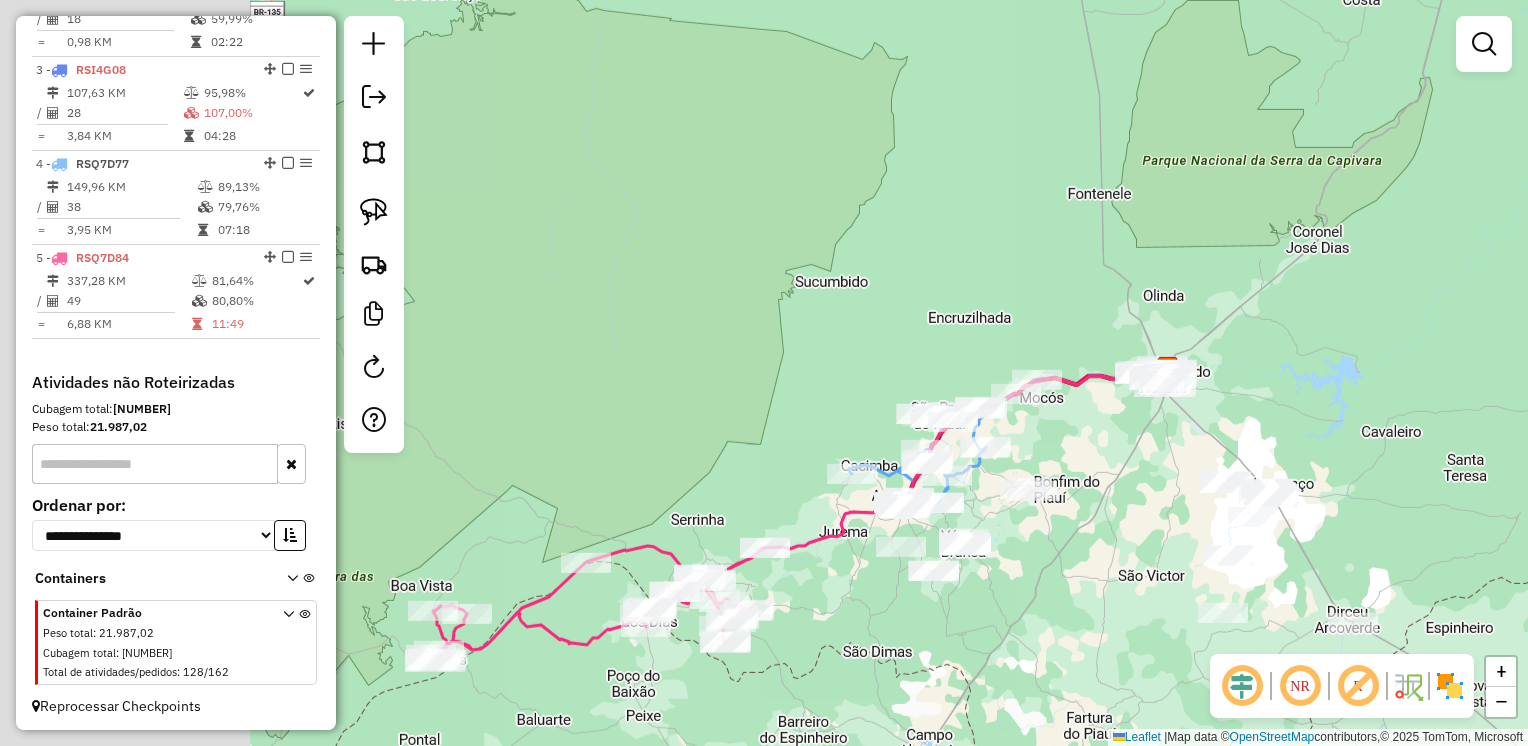 drag, startPoint x: 1147, startPoint y: 442, endPoint x: 1279, endPoint y: 432, distance: 132.37825 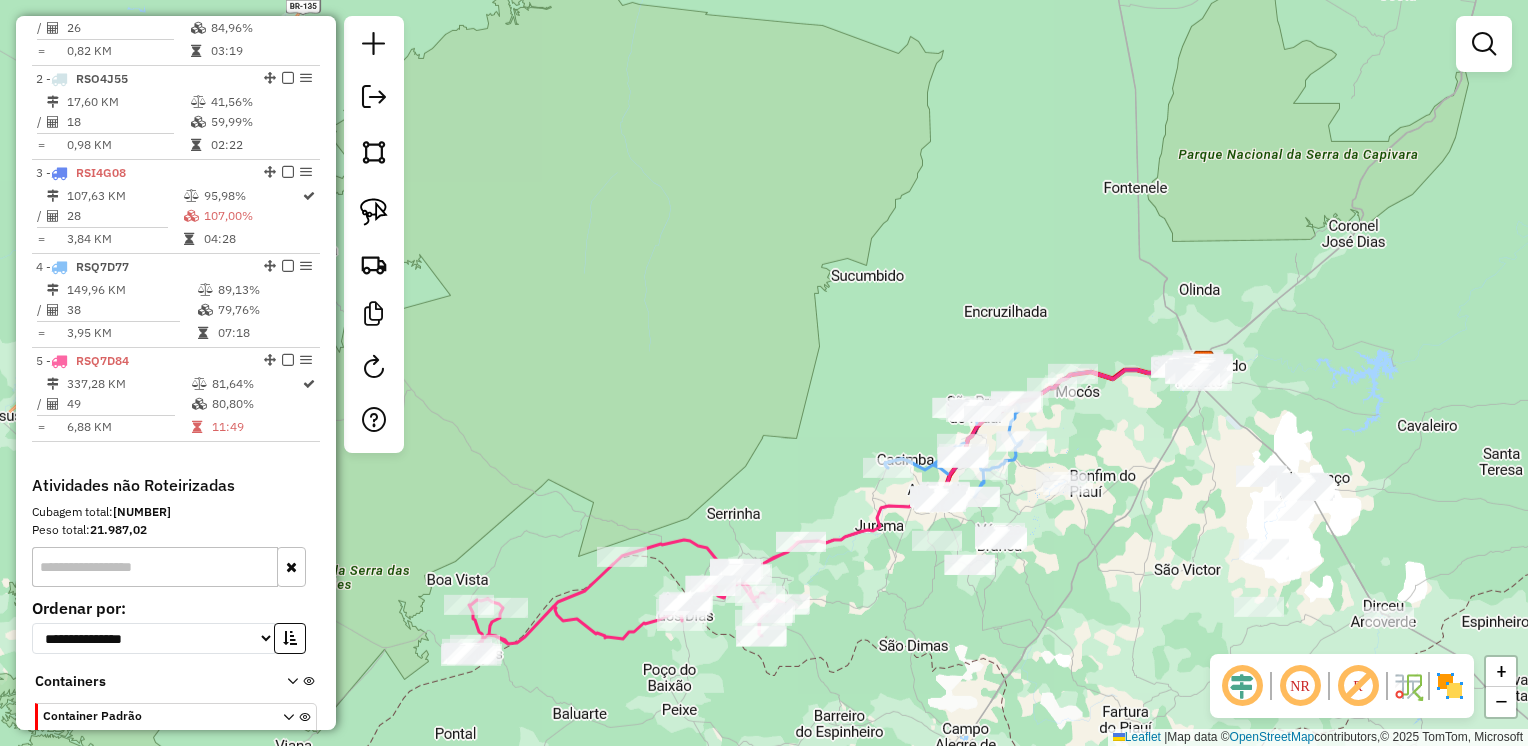 scroll, scrollTop: 846, scrollLeft: 0, axis: vertical 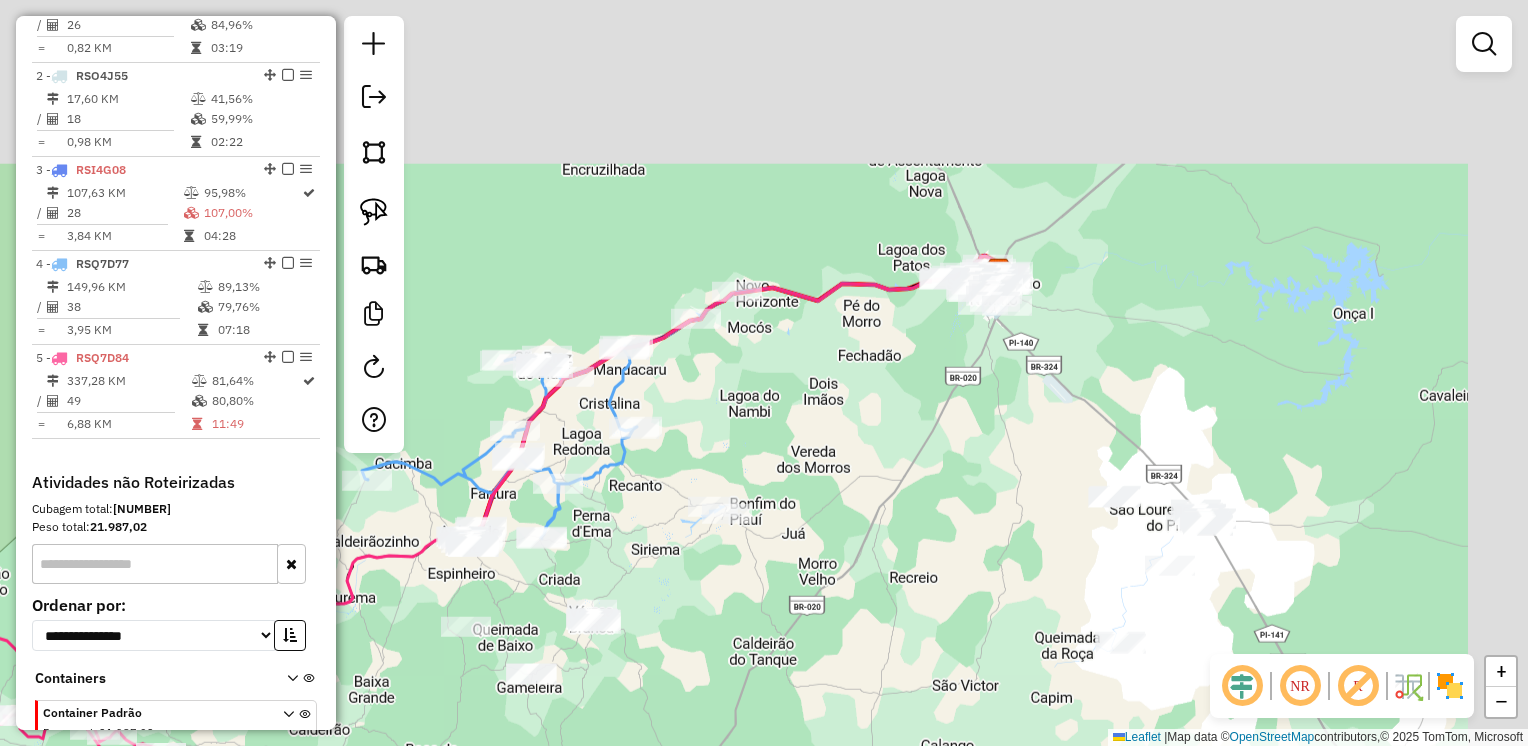 drag, startPoint x: 1275, startPoint y: 569, endPoint x: 937, endPoint y: 649, distance: 347.33844 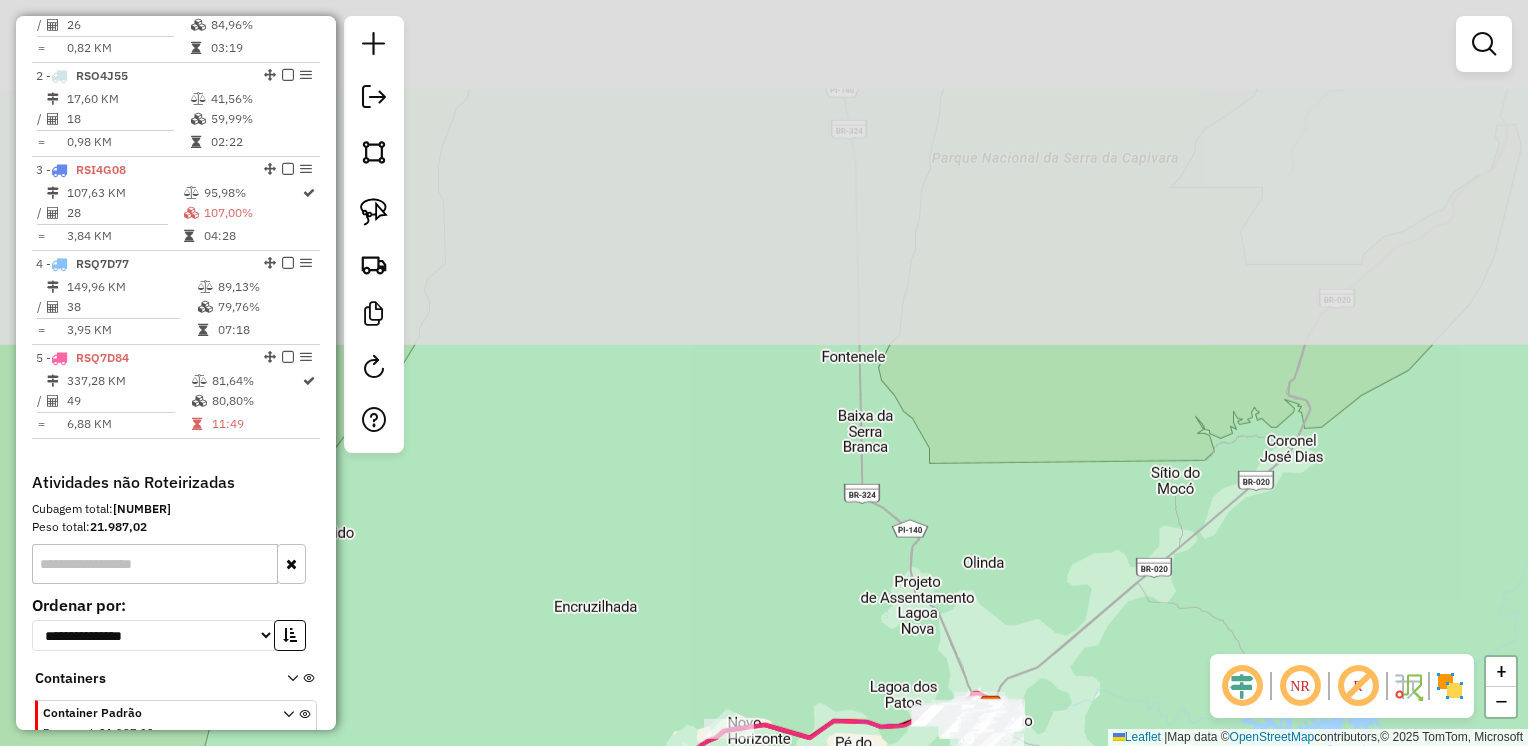 drag, startPoint x: 1180, startPoint y: 500, endPoint x: 1071, endPoint y: 527, distance: 112.29426 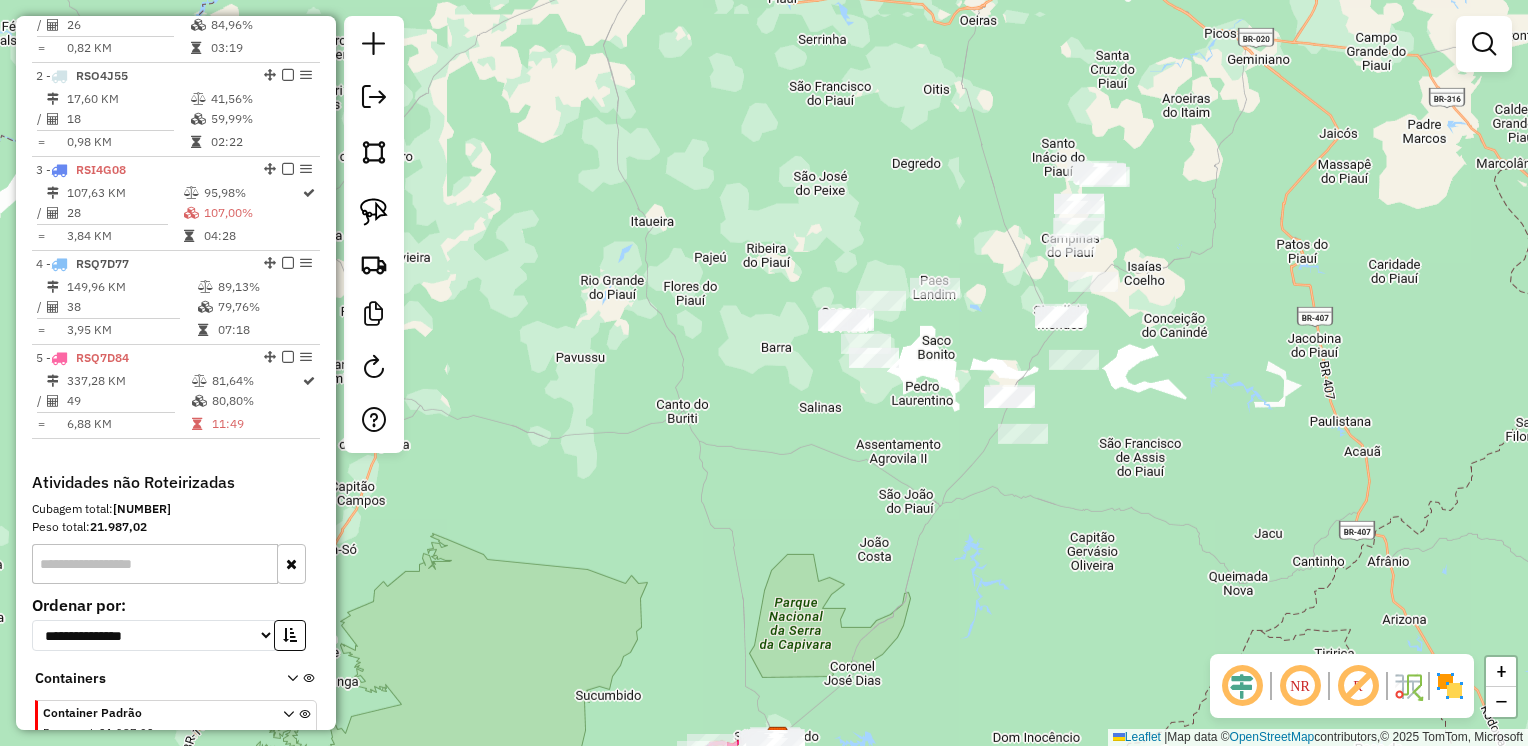 drag, startPoint x: 1149, startPoint y: 402, endPoint x: 922, endPoint y: 650, distance: 336.2038 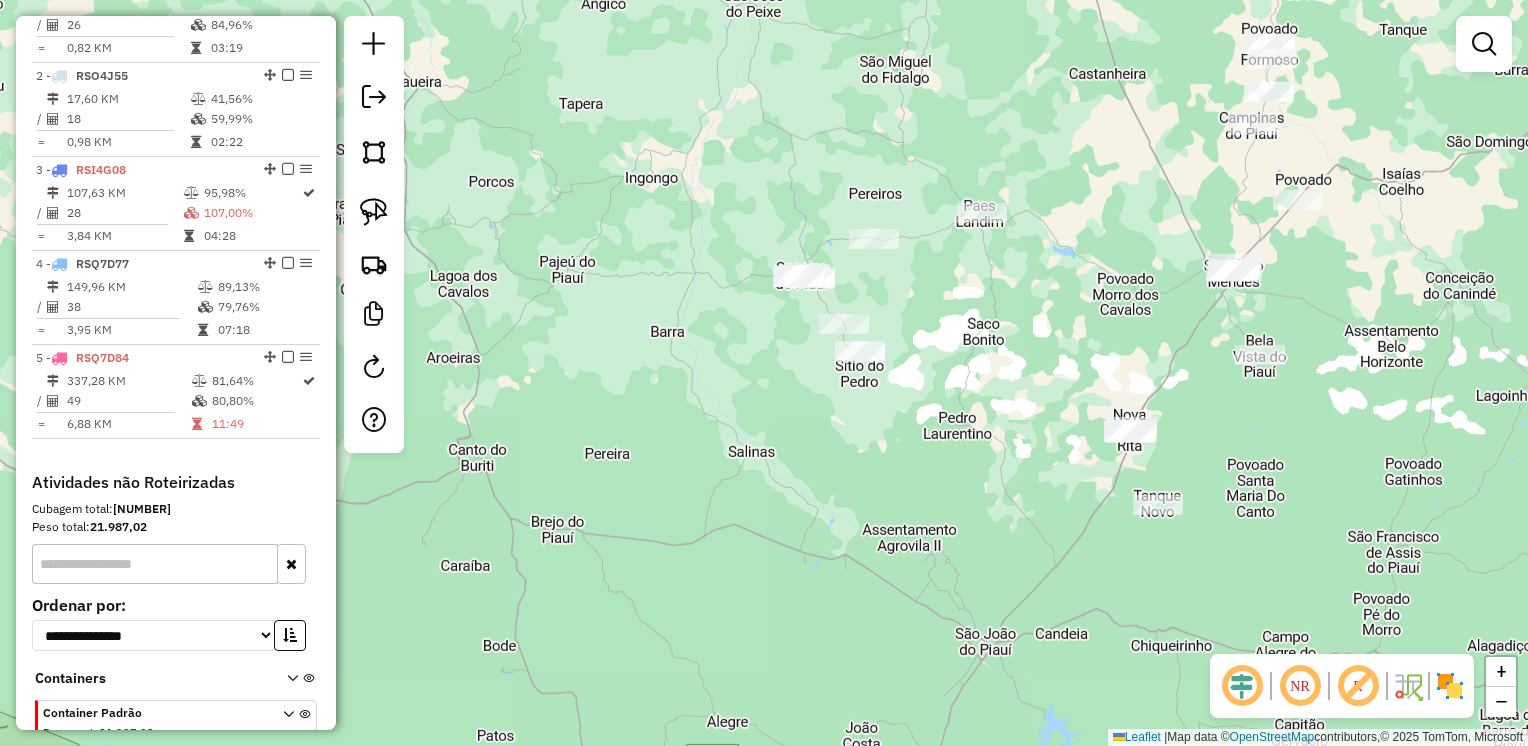 drag, startPoint x: 1023, startPoint y: 351, endPoint x: 986, endPoint y: 381, distance: 47.63402 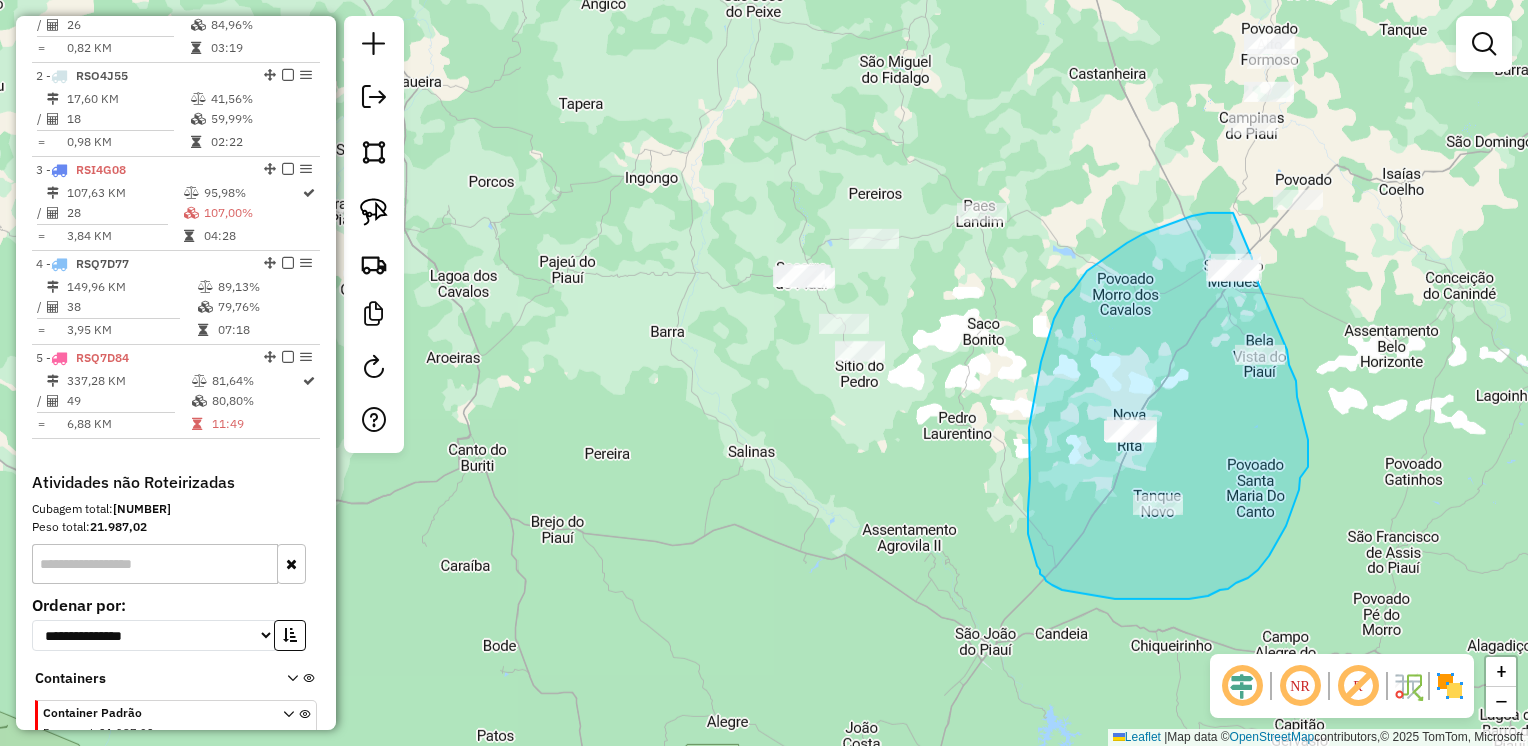 drag, startPoint x: 1192, startPoint y: 216, endPoint x: 1252, endPoint y: 252, distance: 69.97142 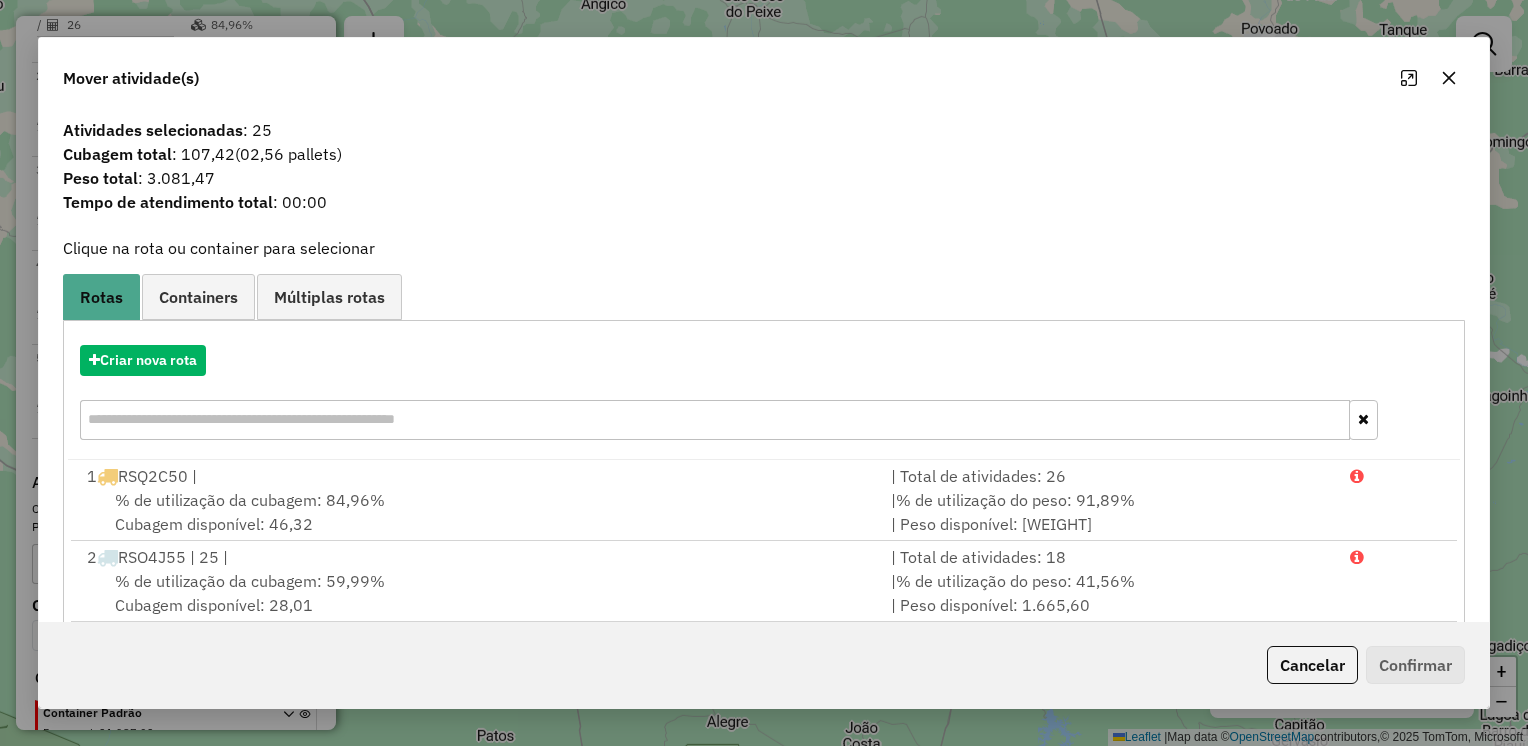 click 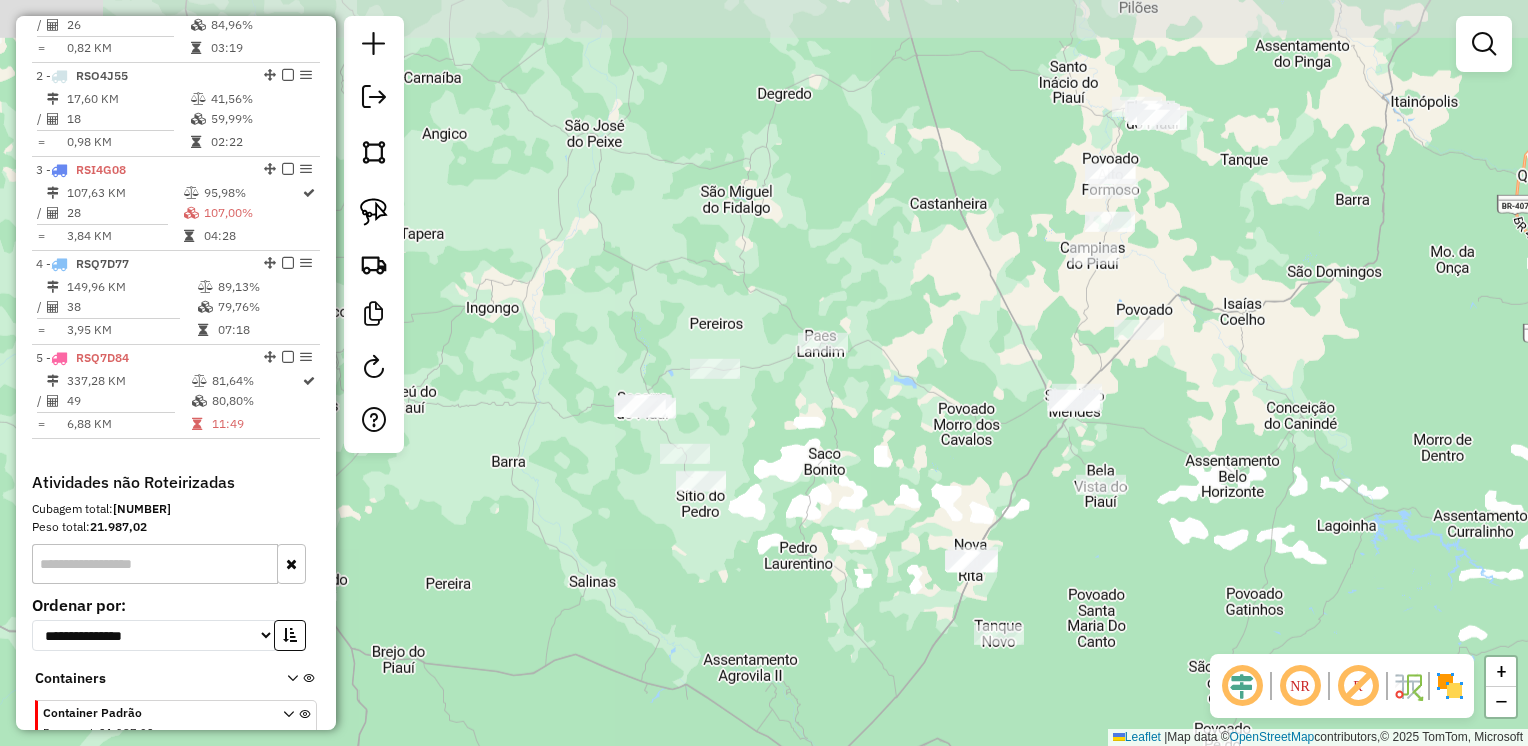 drag, startPoint x: 1459, startPoint y: 132, endPoint x: 1298, endPoint y: 268, distance: 210.75342 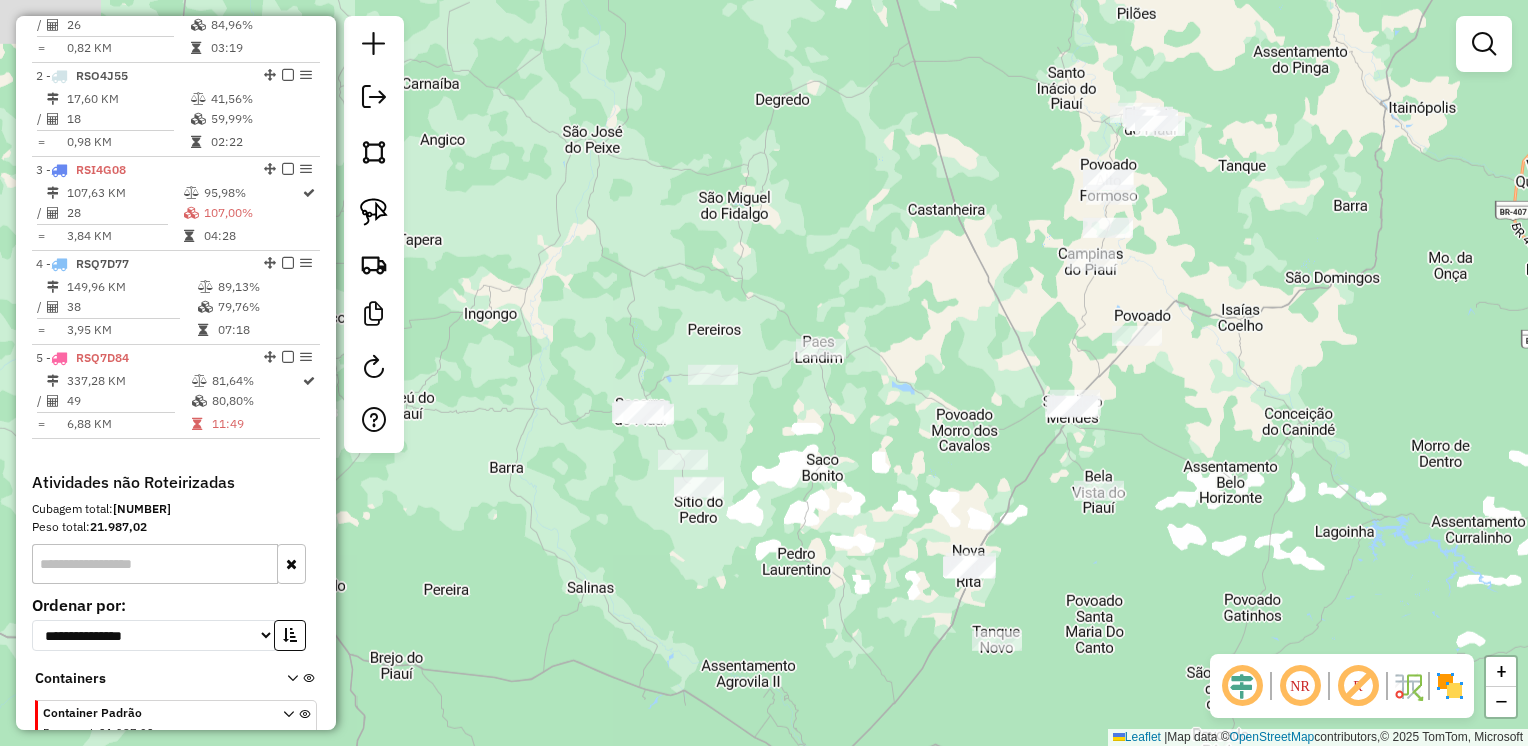click 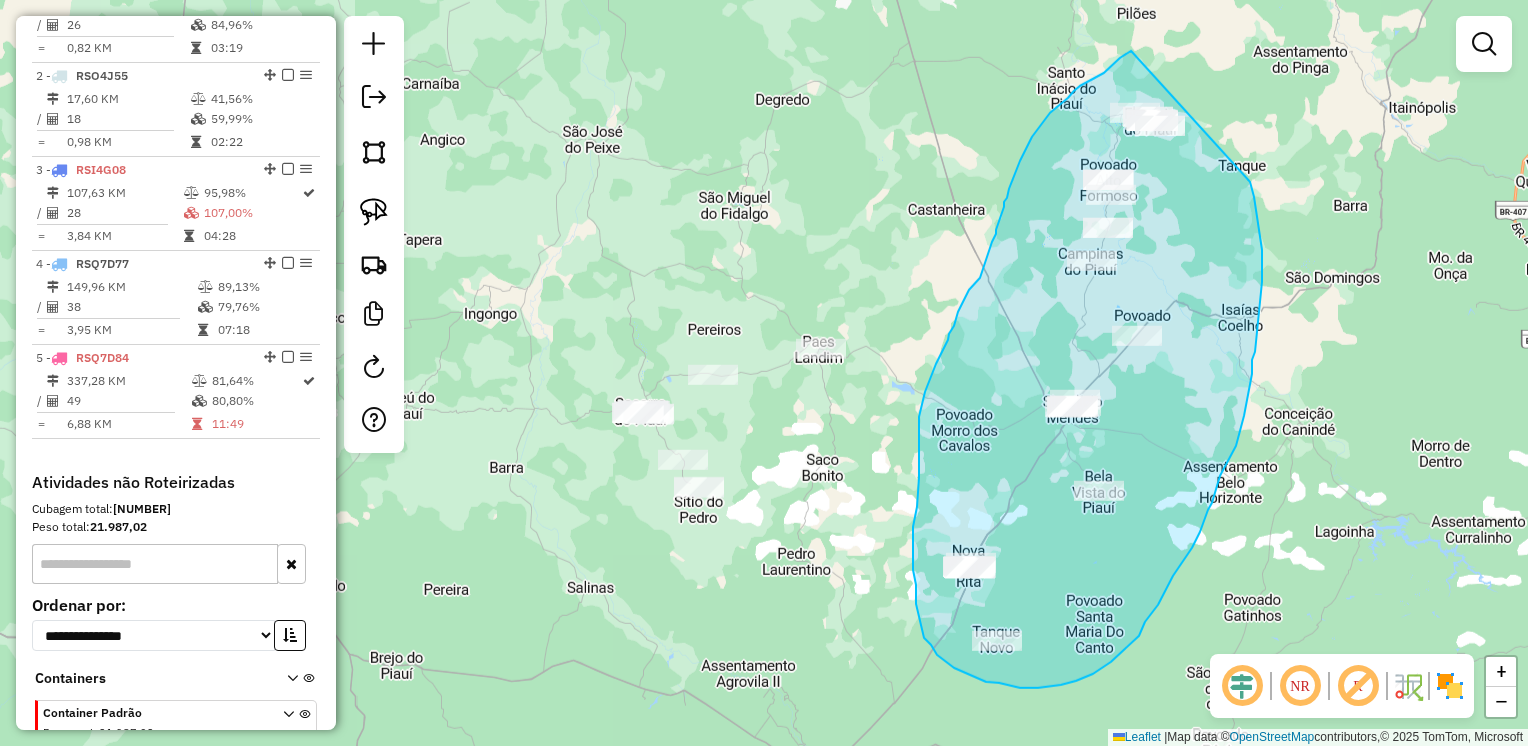 drag, startPoint x: 1131, startPoint y: 51, endPoint x: 1204, endPoint y: 68, distance: 74.953316 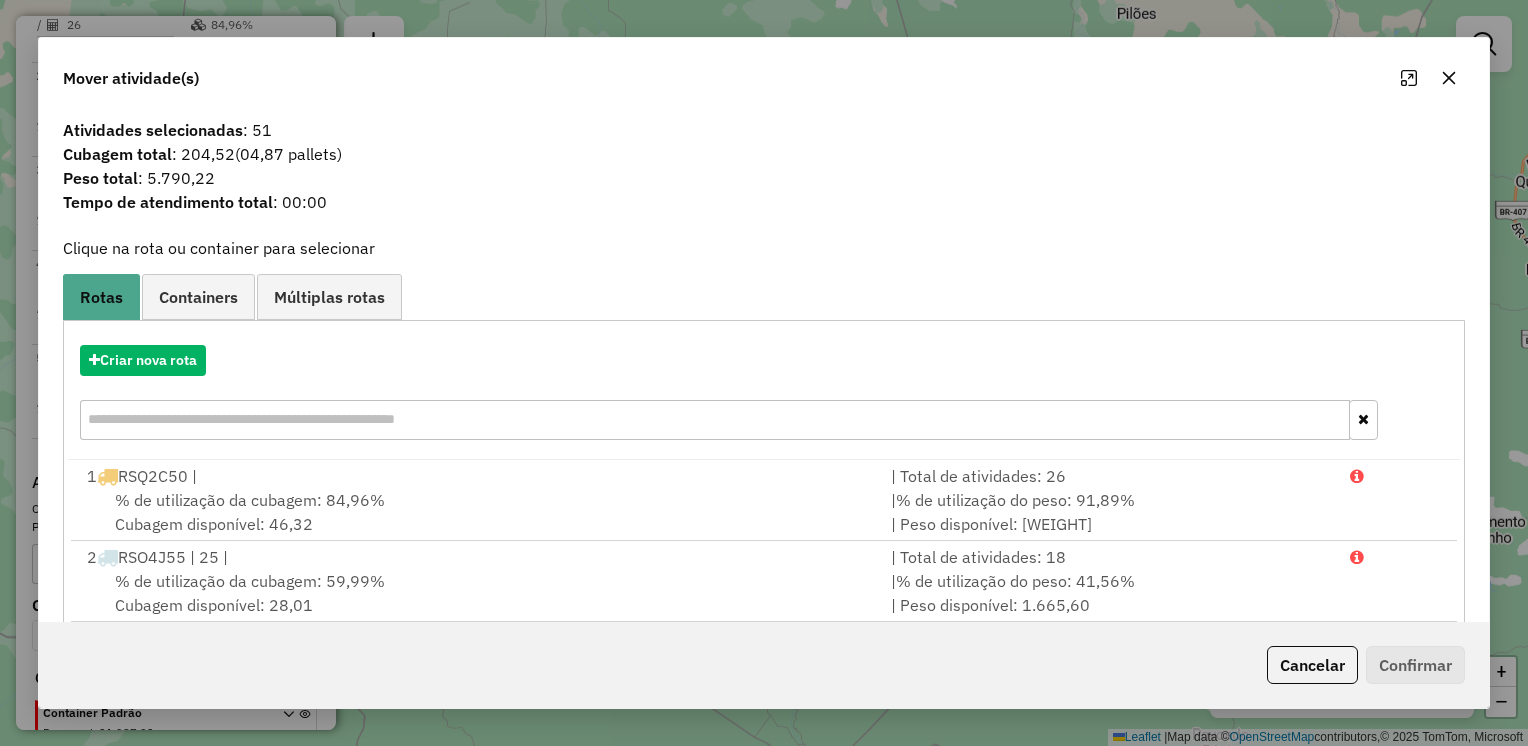 click 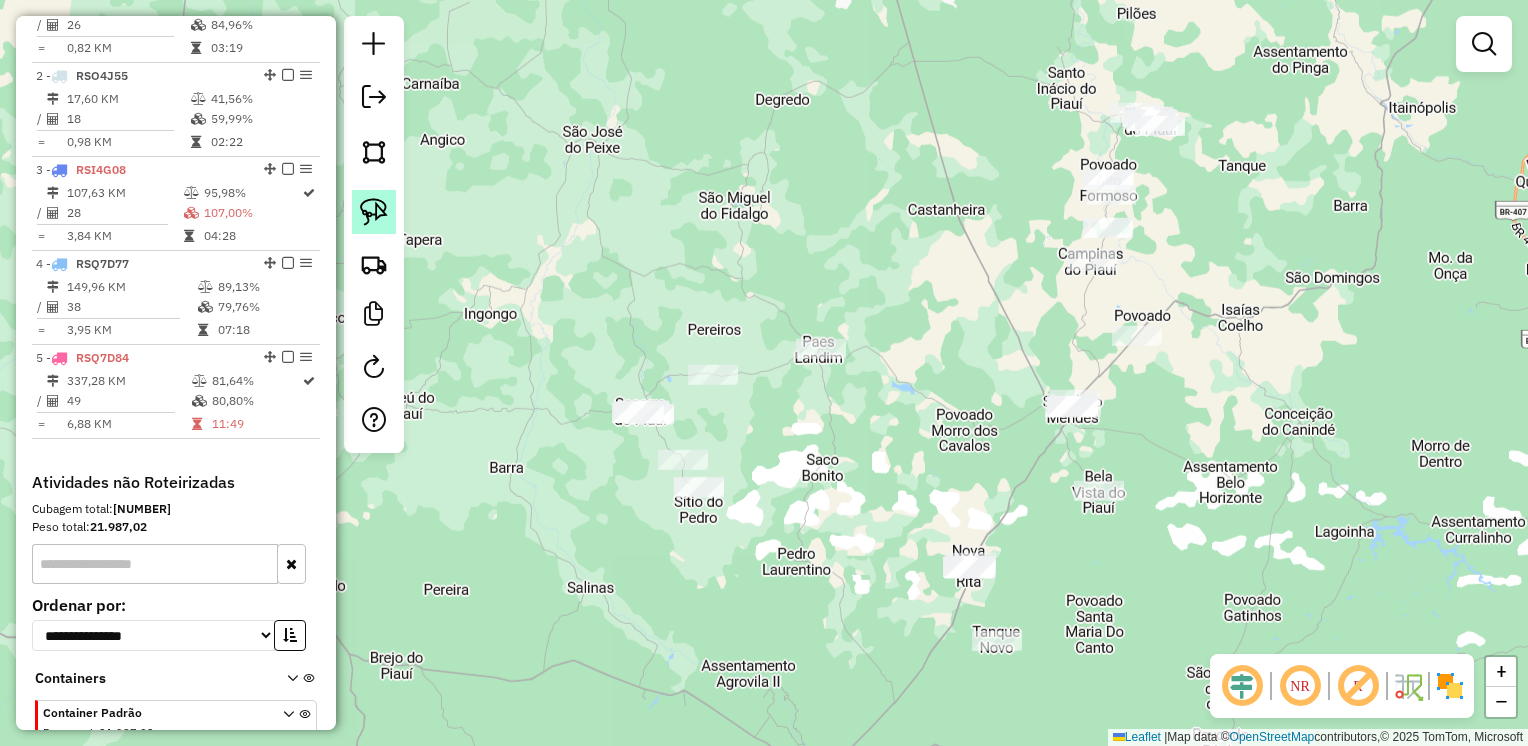 click 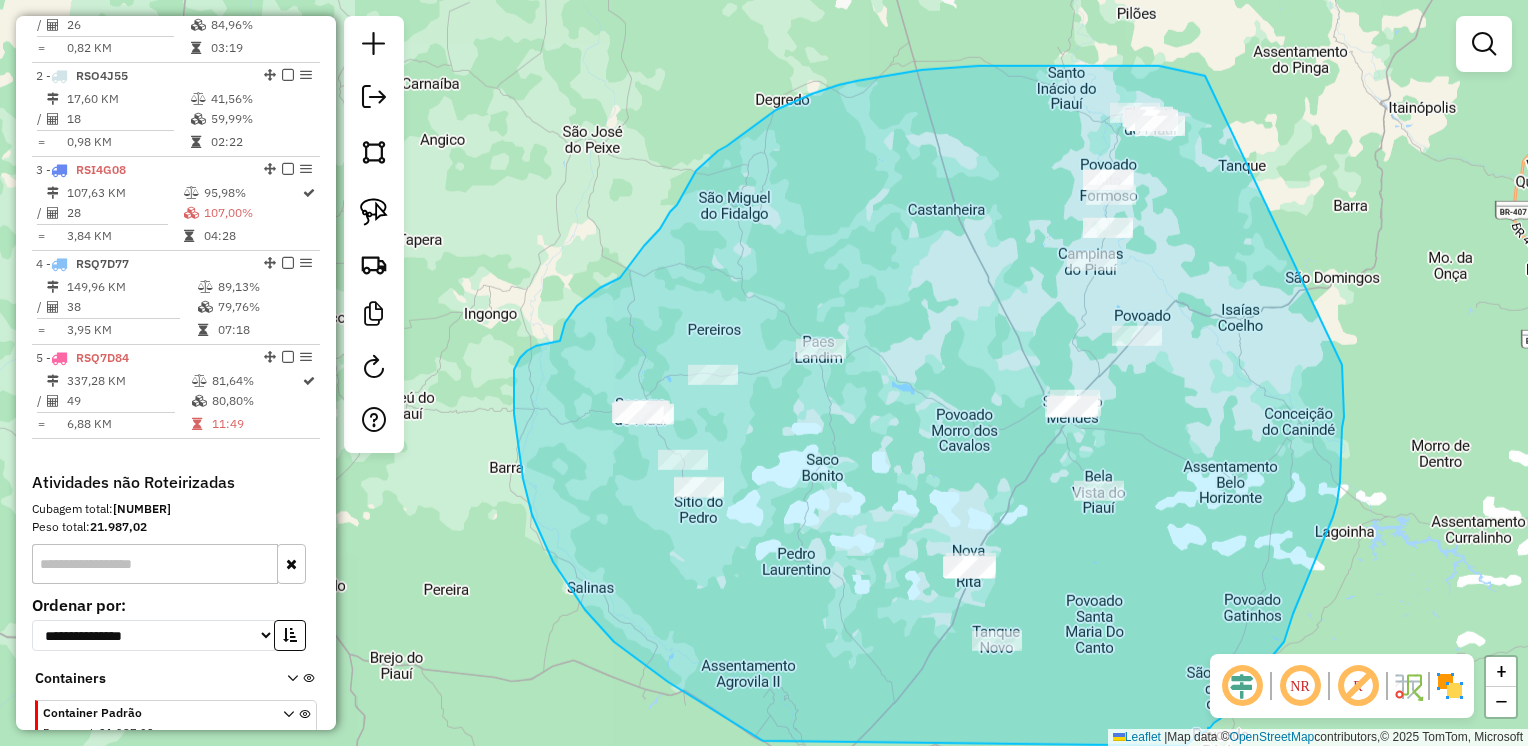 drag, startPoint x: 1205, startPoint y: 76, endPoint x: 1274, endPoint y: 167, distance: 114.20158 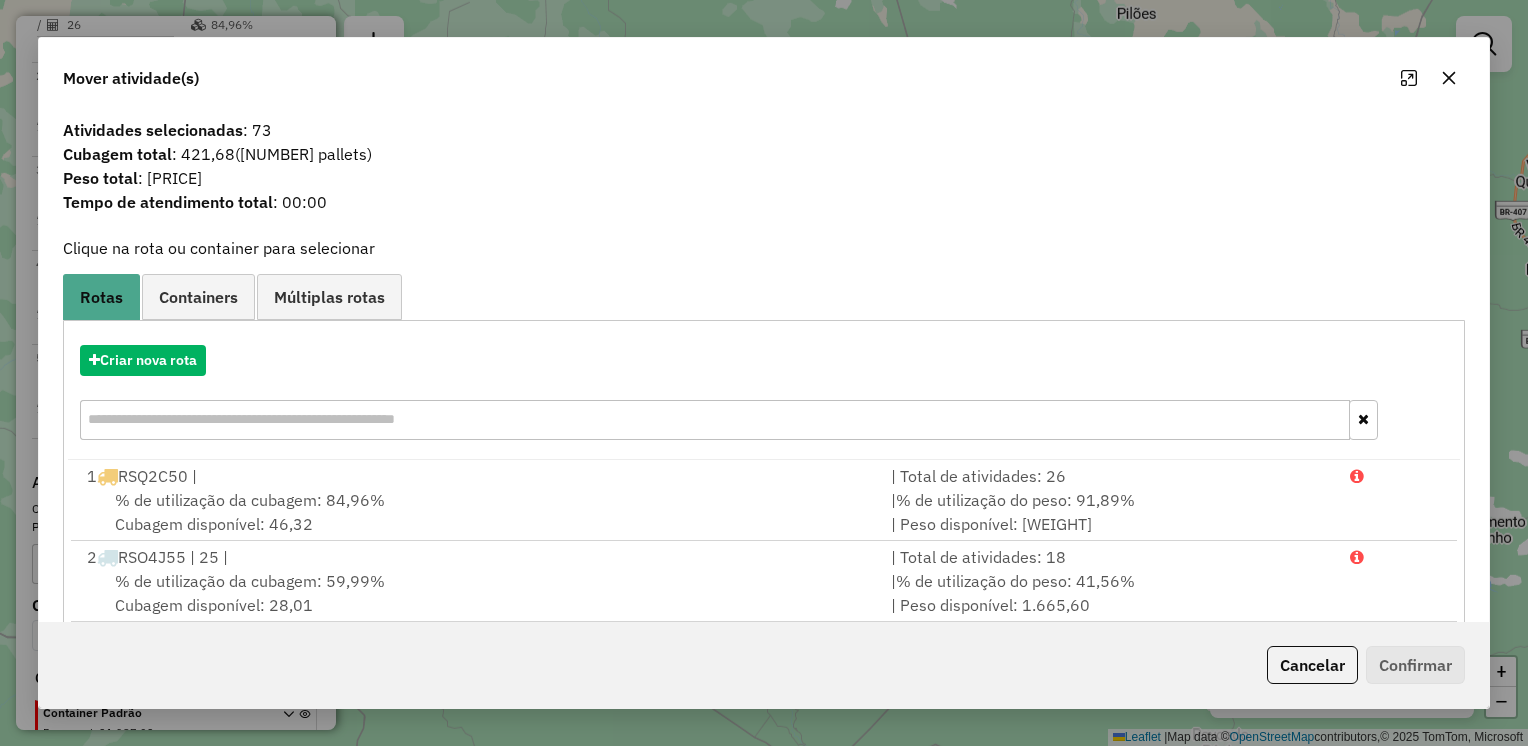 click 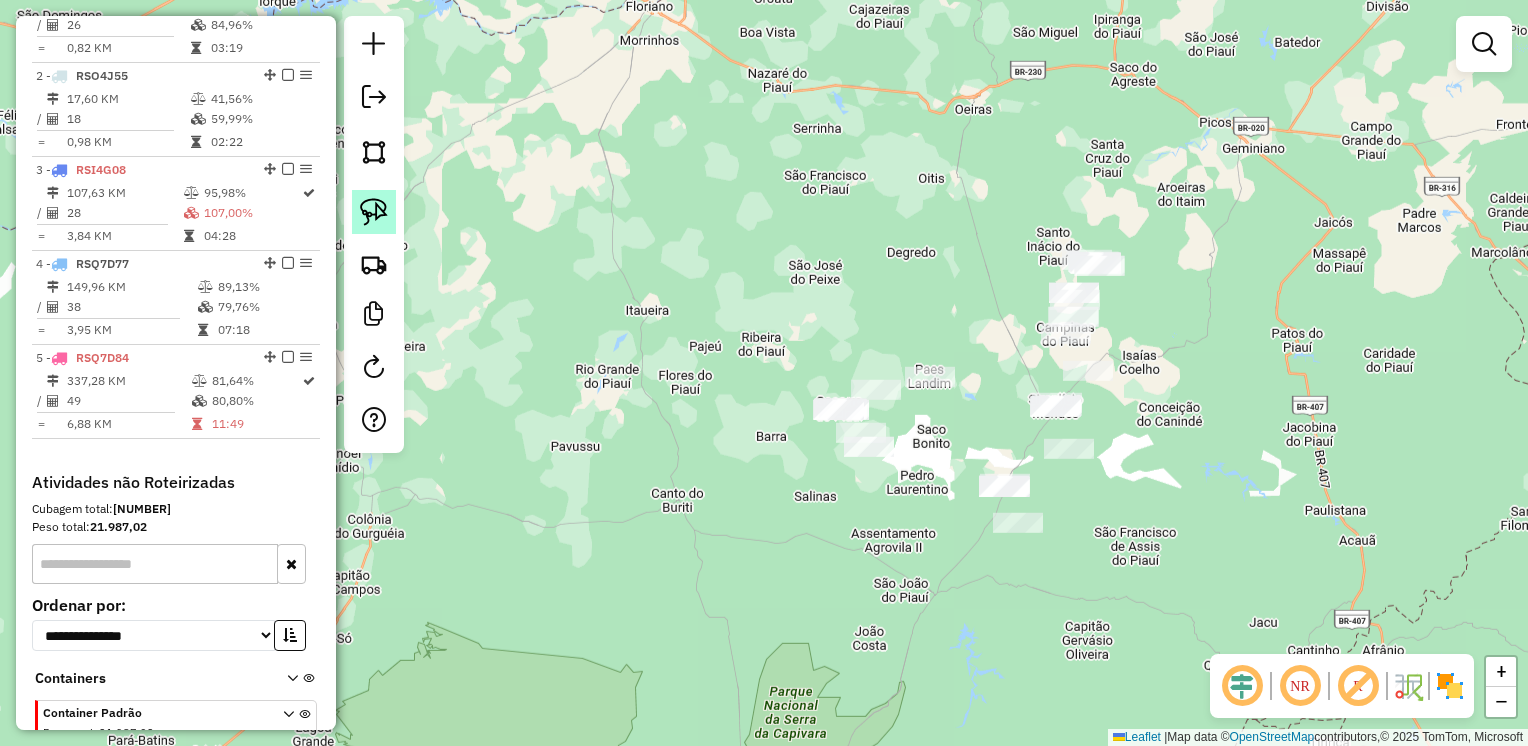 click 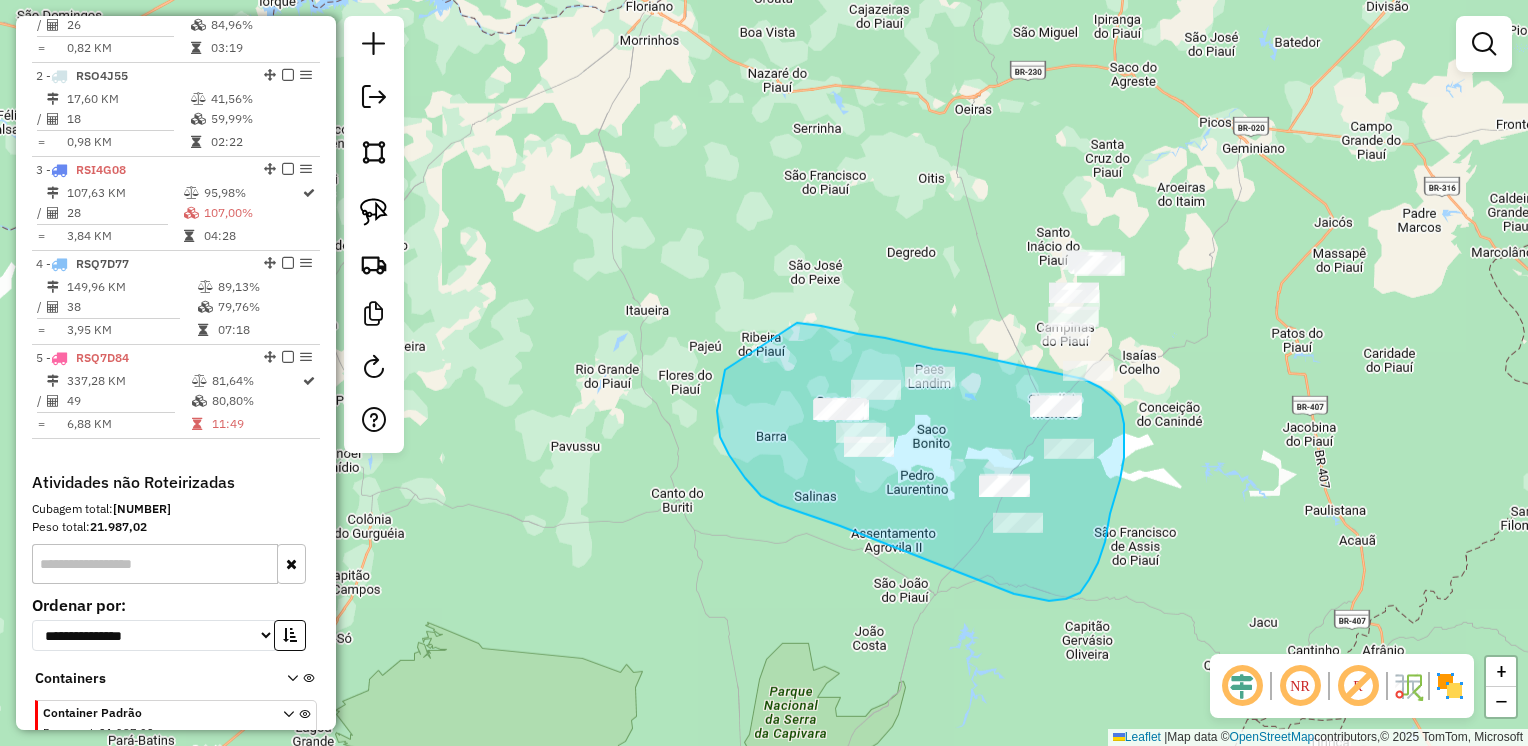 drag, startPoint x: 885, startPoint y: 338, endPoint x: 730, endPoint y: 255, distance: 175.82378 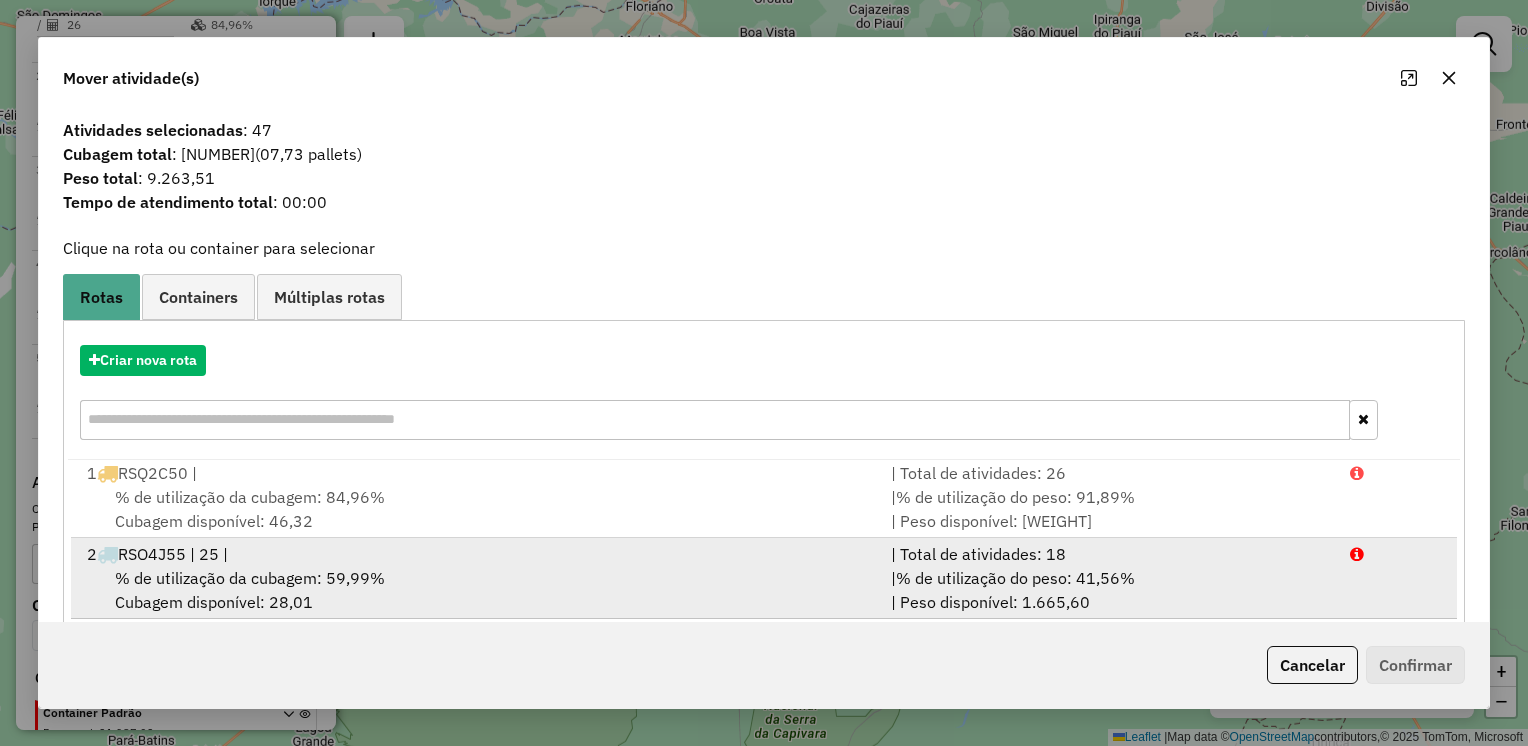 scroll, scrollTop: 4, scrollLeft: 0, axis: vertical 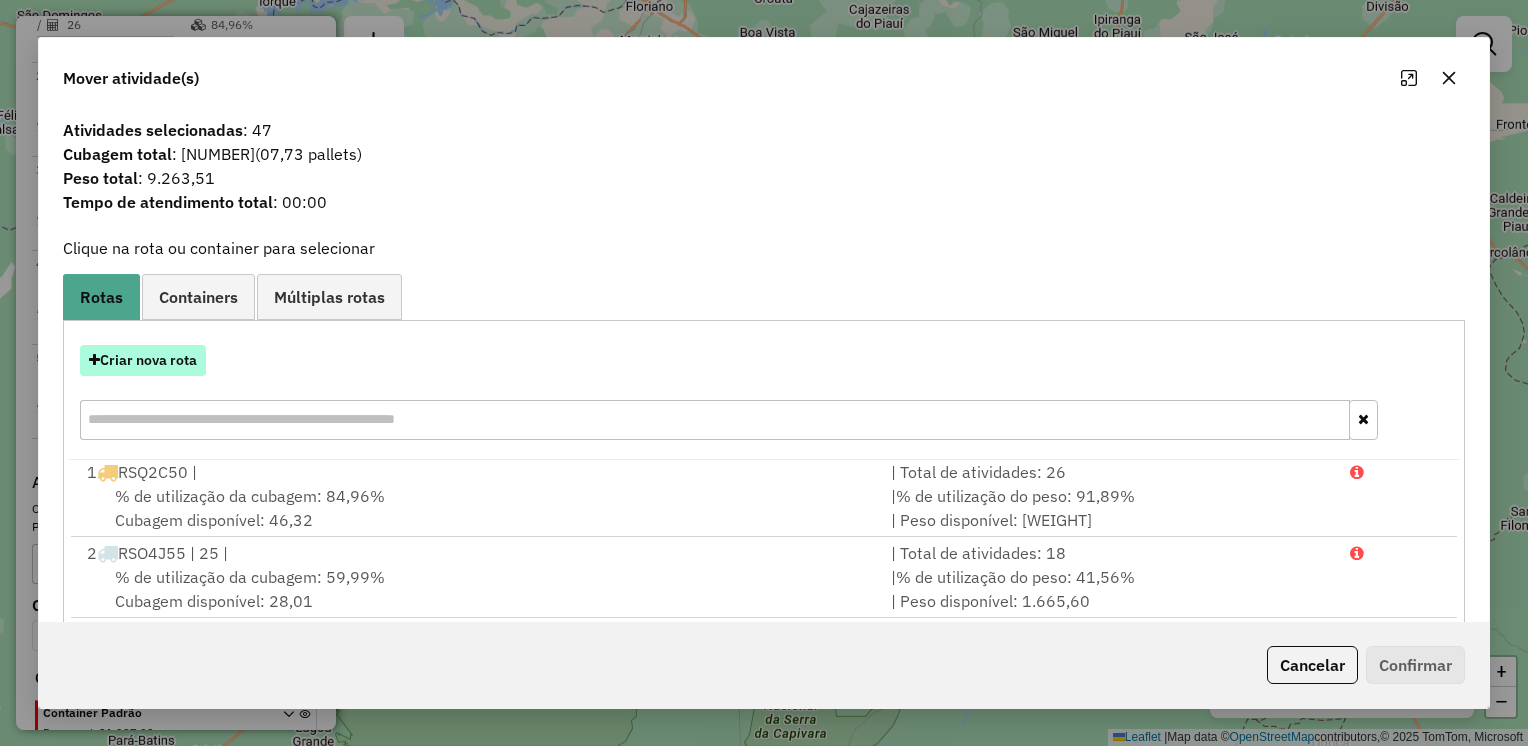 click on "Criar nova rota" at bounding box center (143, 360) 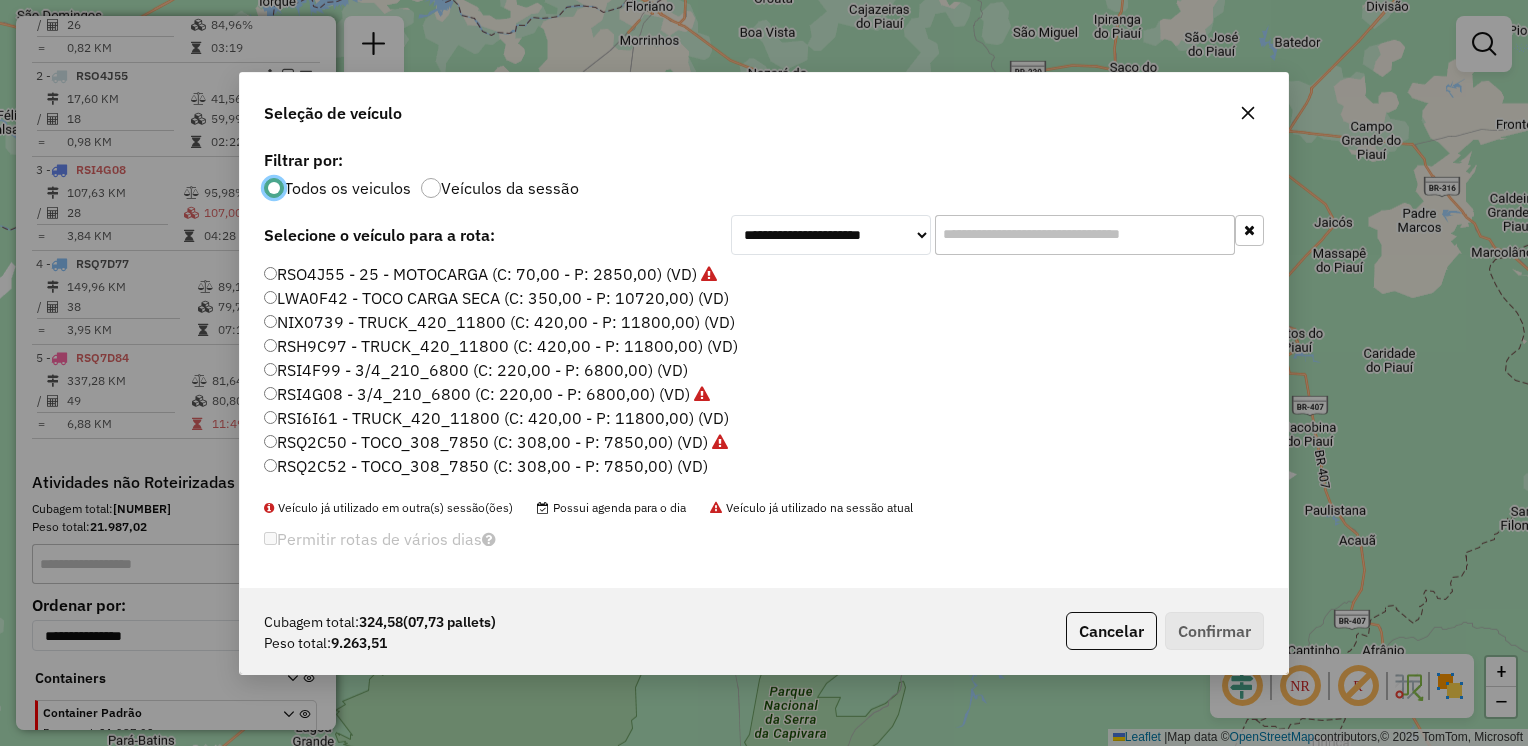 scroll, scrollTop: 10, scrollLeft: 6, axis: both 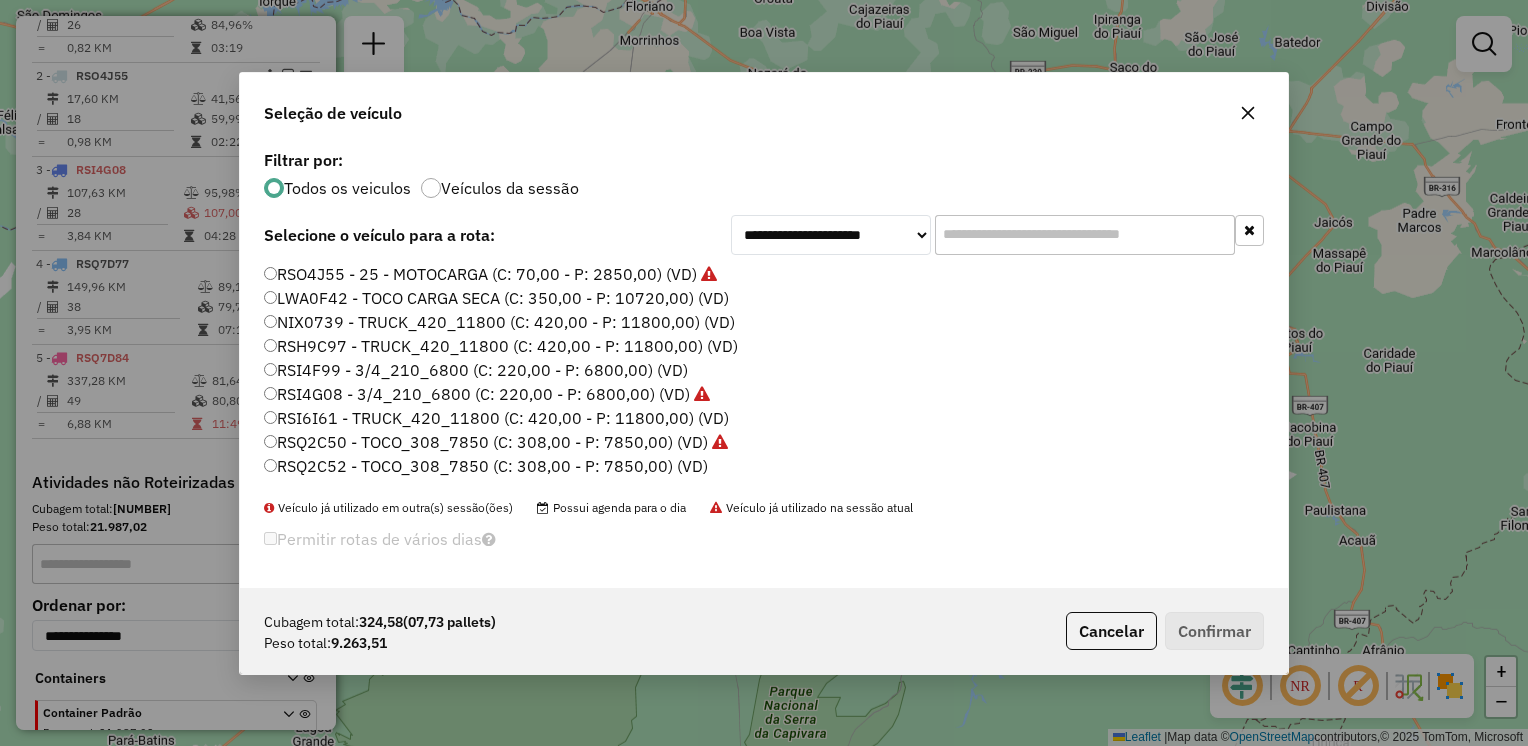 click on "RSQ2C52 - TOCO_308_7850 (C: 308,00 - P: 7850,00) (VD)" 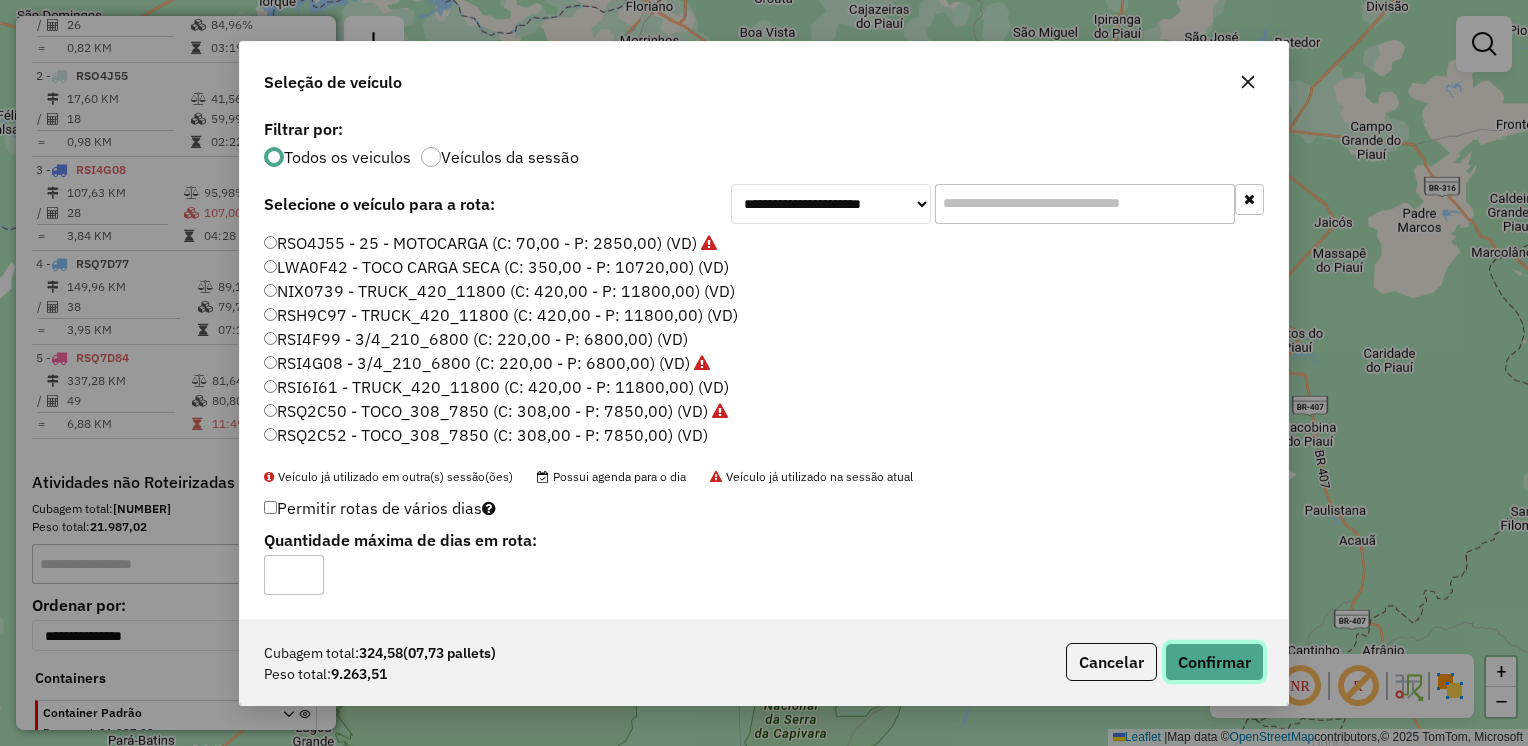 click on "Confirmar" 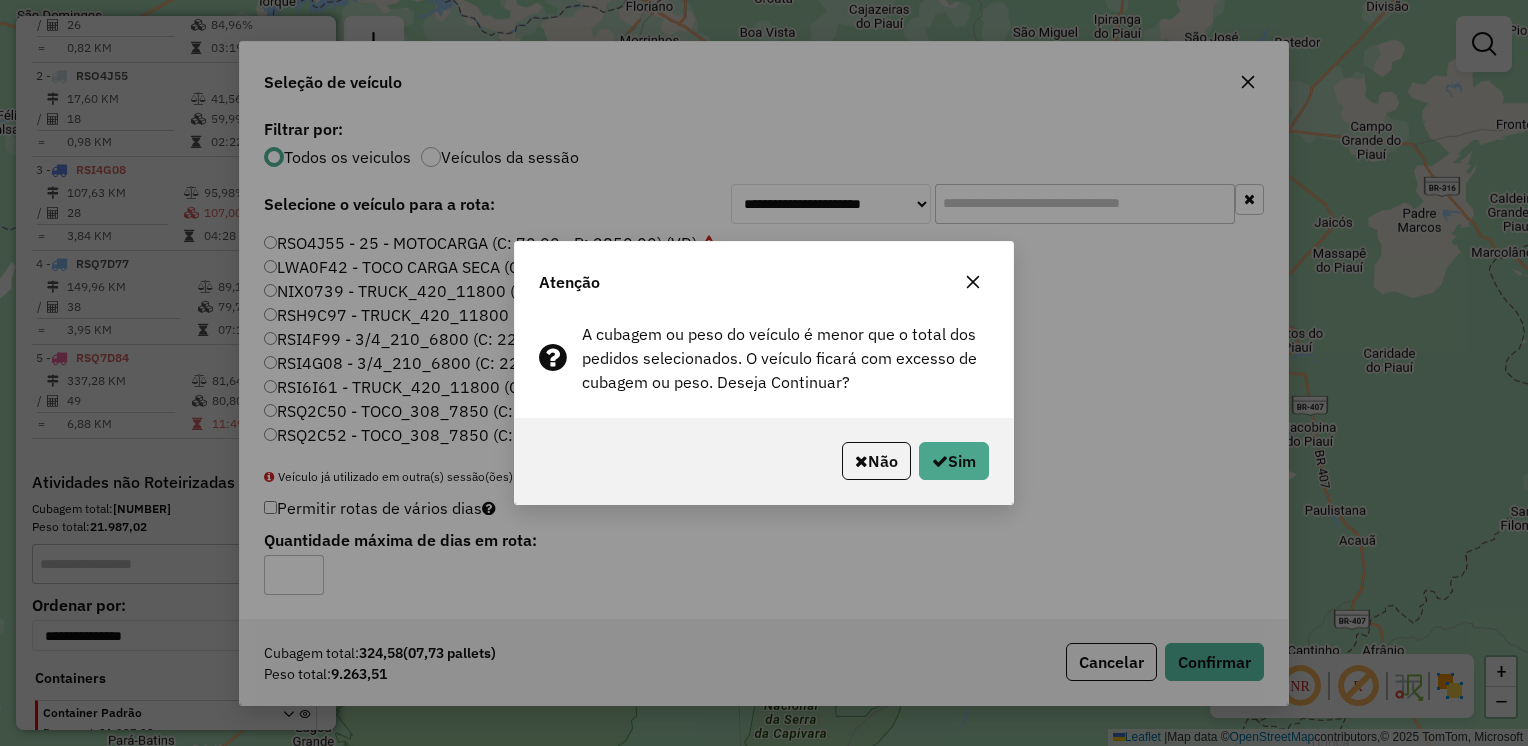 drag, startPoint x: 970, startPoint y: 270, endPoint x: 983, endPoint y: 262, distance: 15.264338 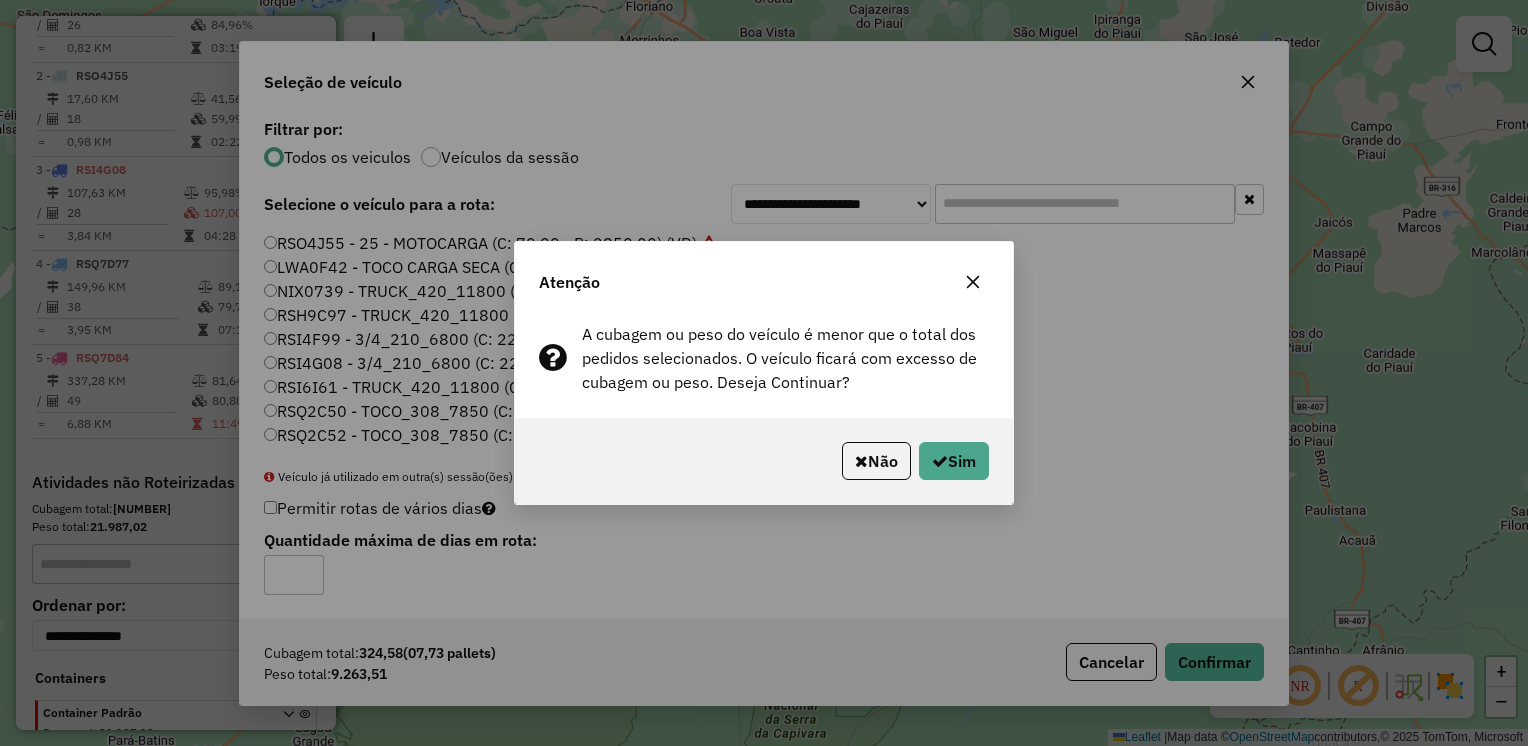 click 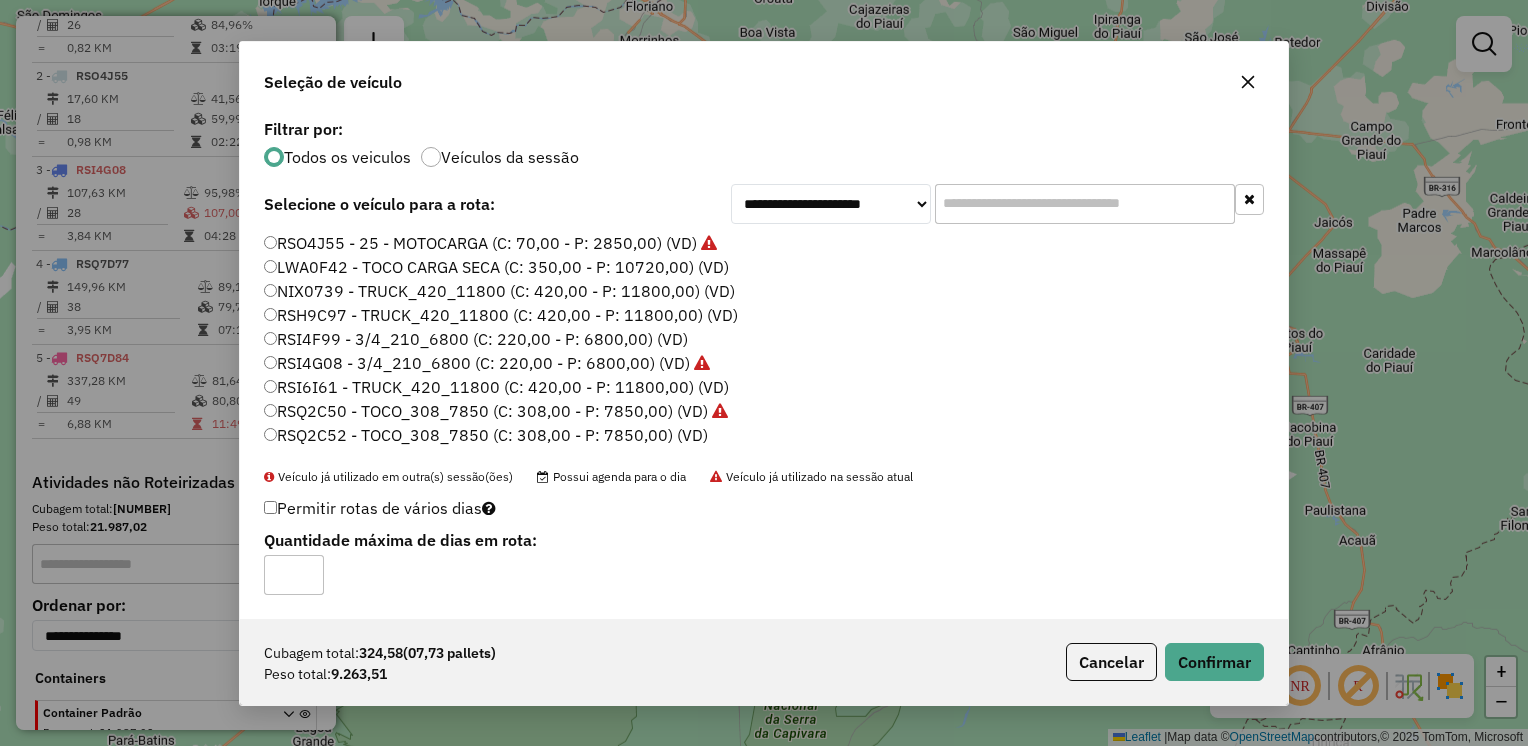 drag, startPoint x: 1233, startPoint y: 89, endPoint x: 1233, endPoint y: 101, distance: 12 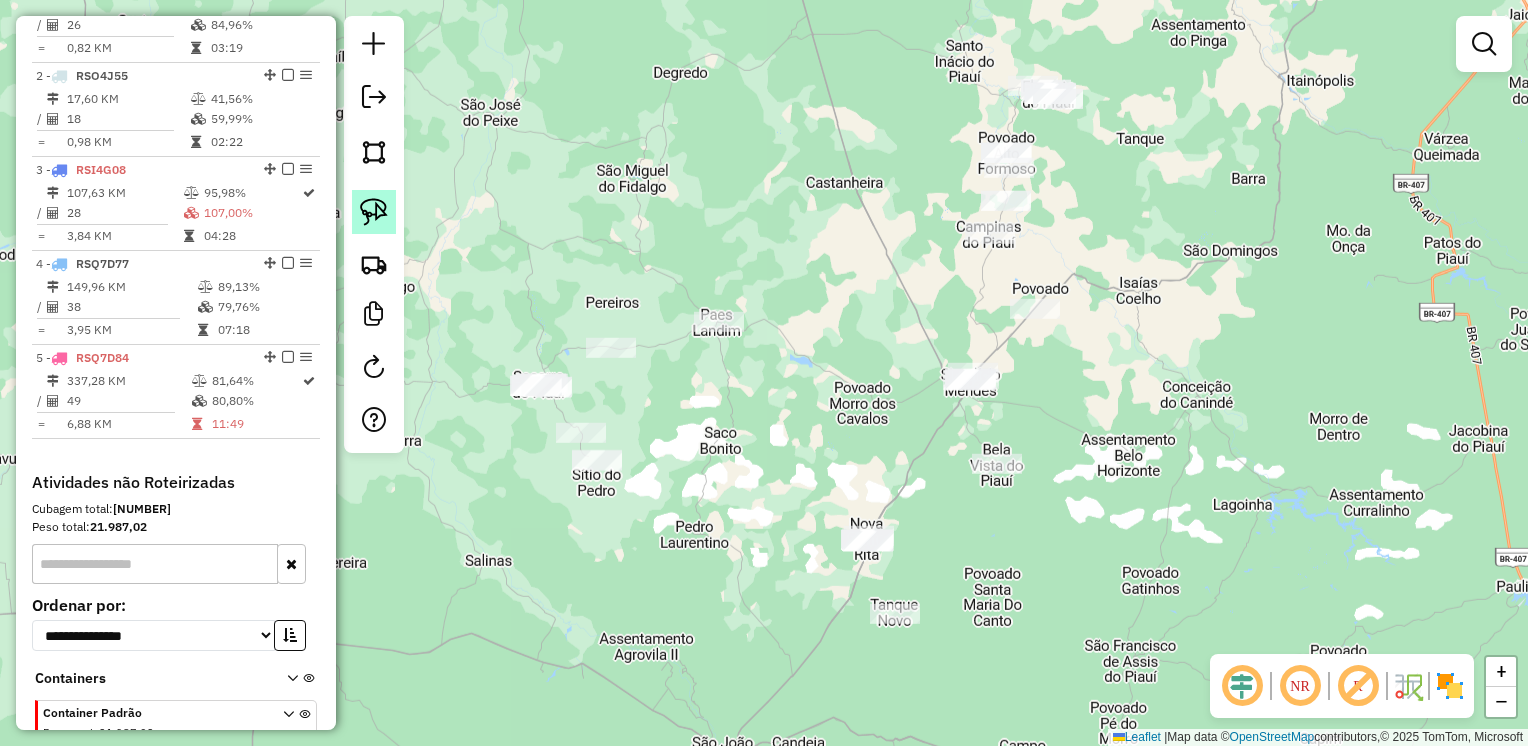 click 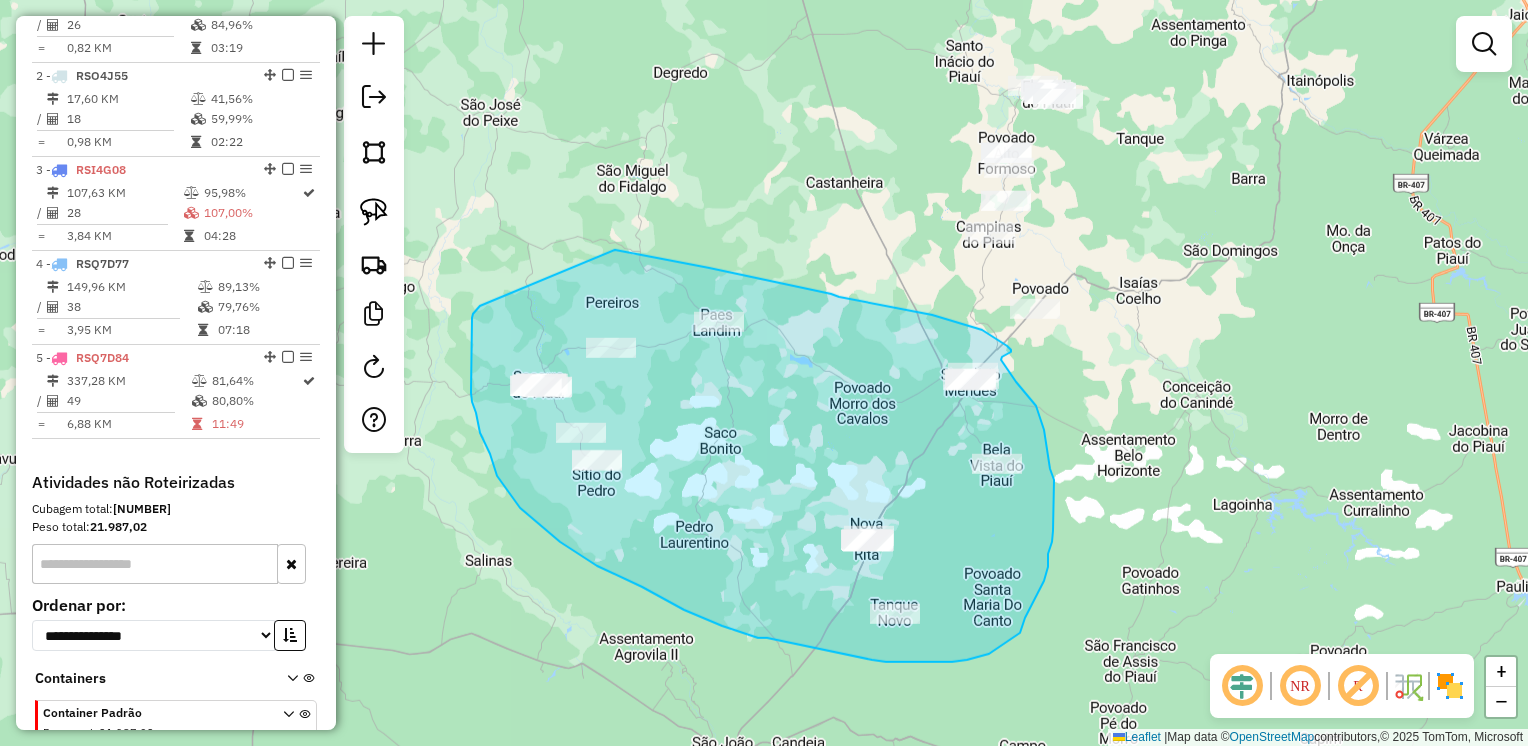 drag, startPoint x: 652, startPoint y: 258, endPoint x: 488, endPoint y: 298, distance: 168.80759 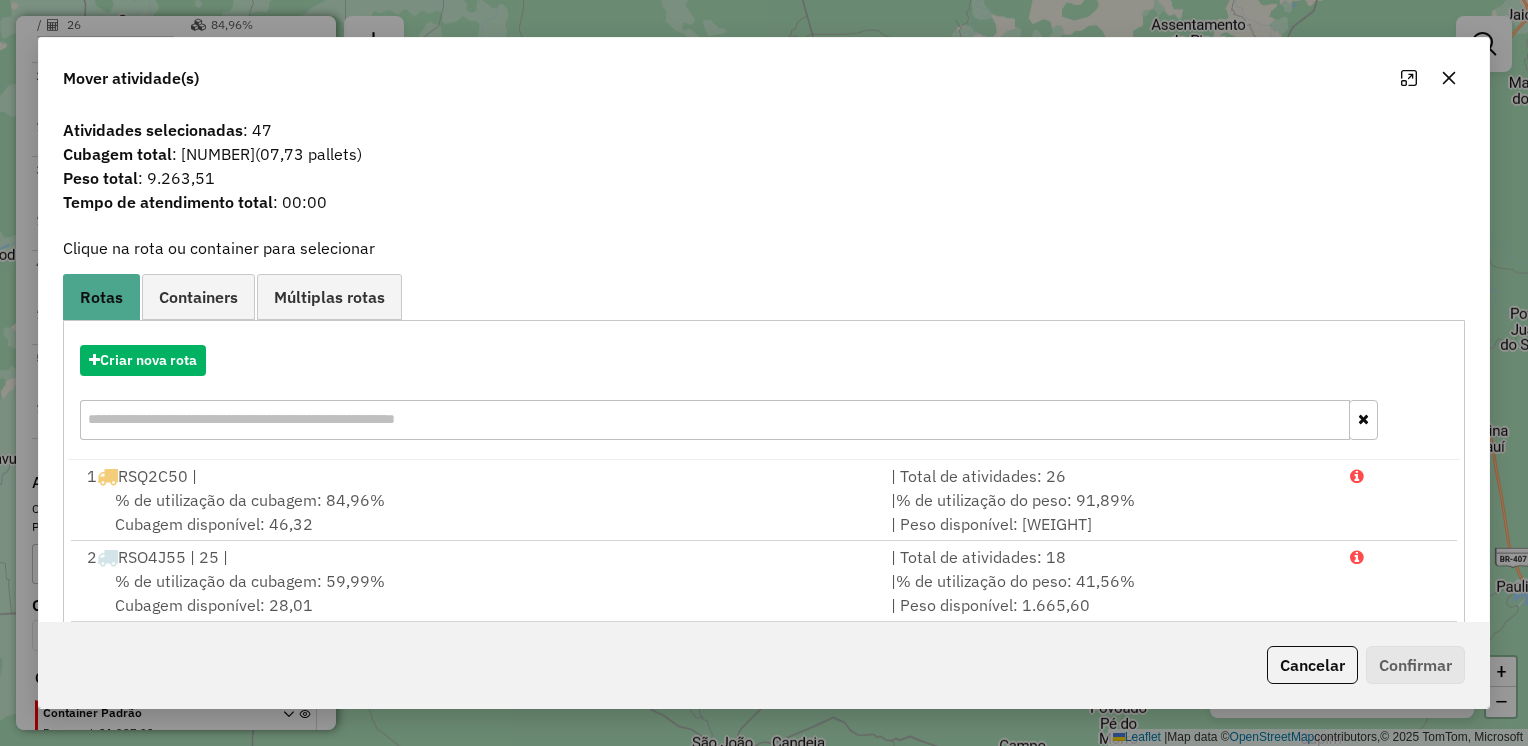 click 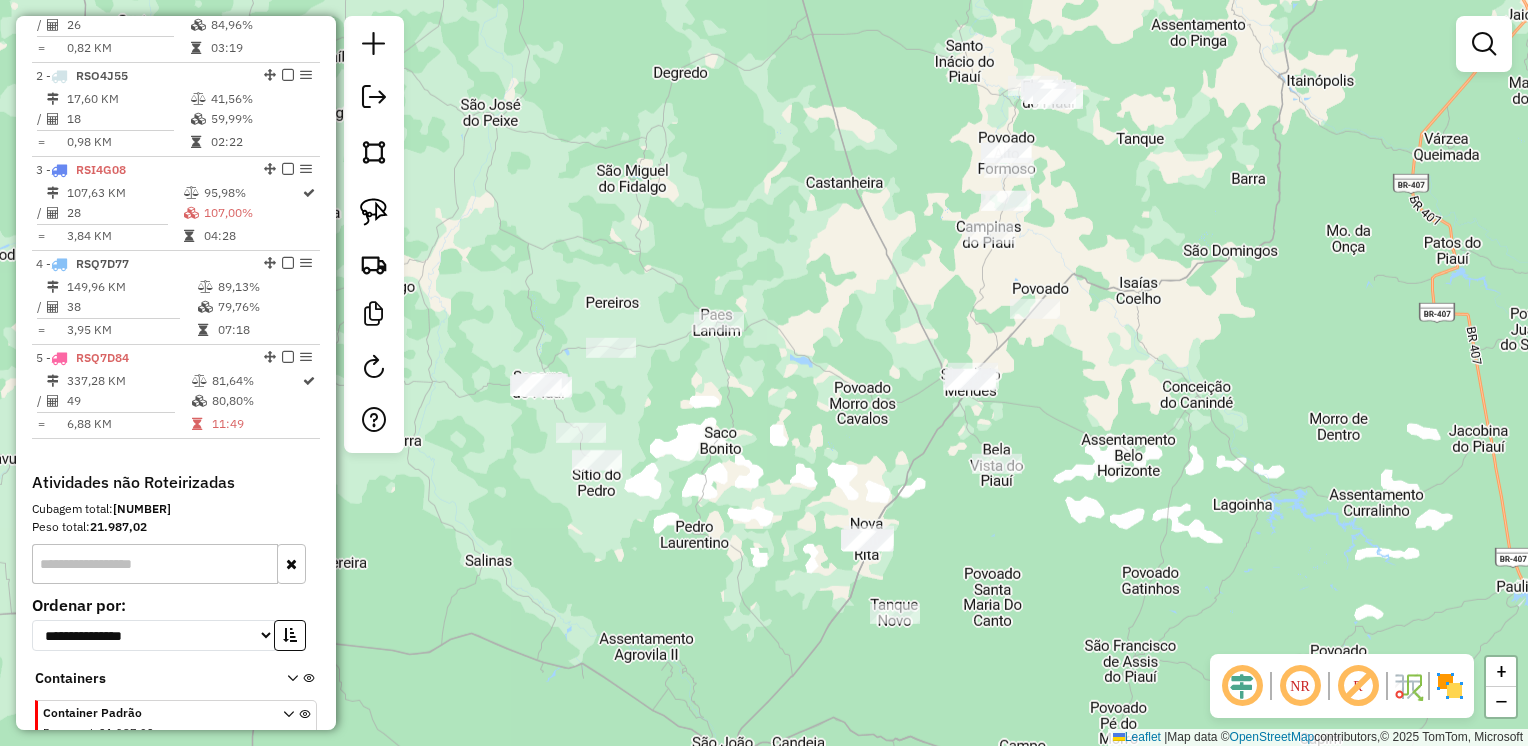 drag, startPoint x: 377, startPoint y: 207, endPoint x: 416, endPoint y: 209, distance: 39.051247 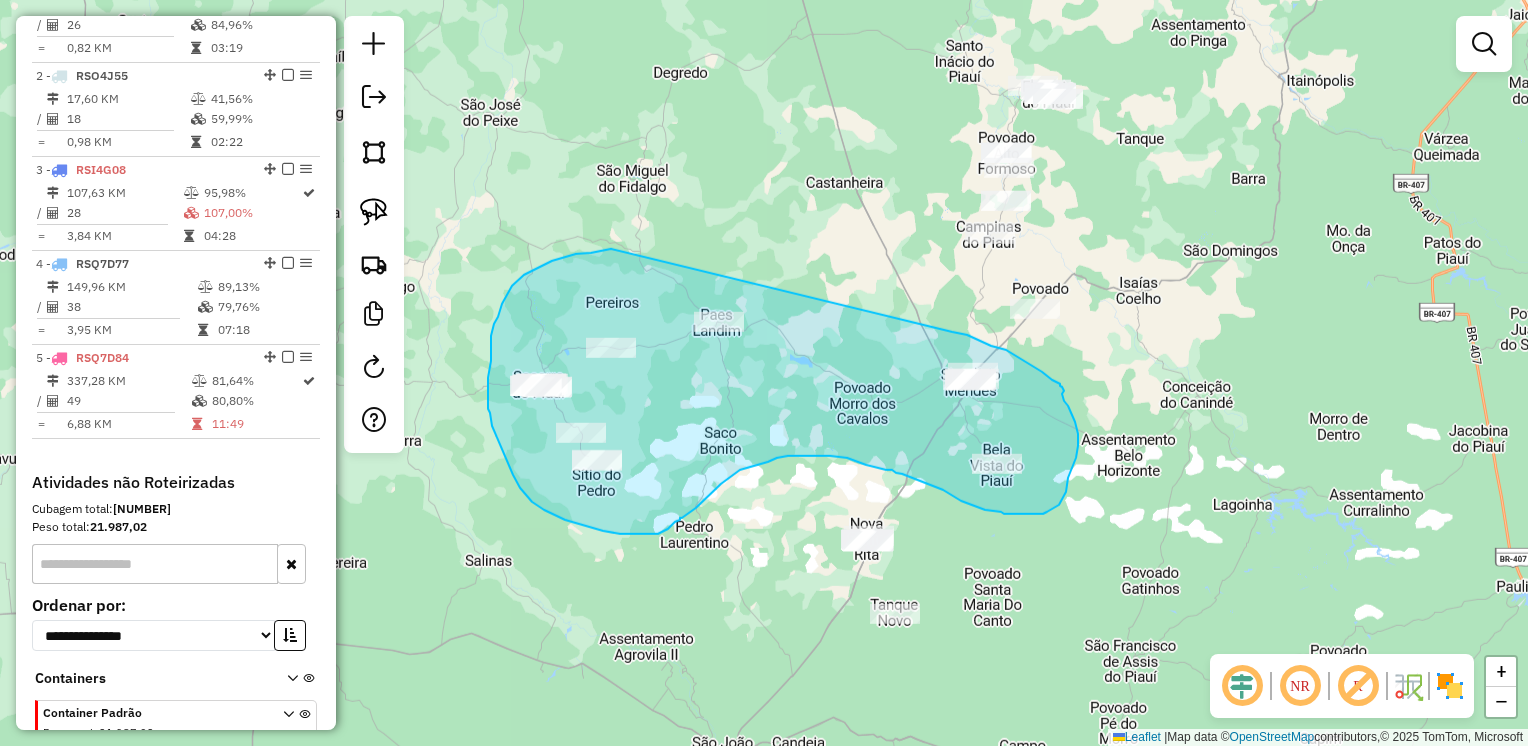 drag, startPoint x: 582, startPoint y: 254, endPoint x: 935, endPoint y: 328, distance: 360.67297 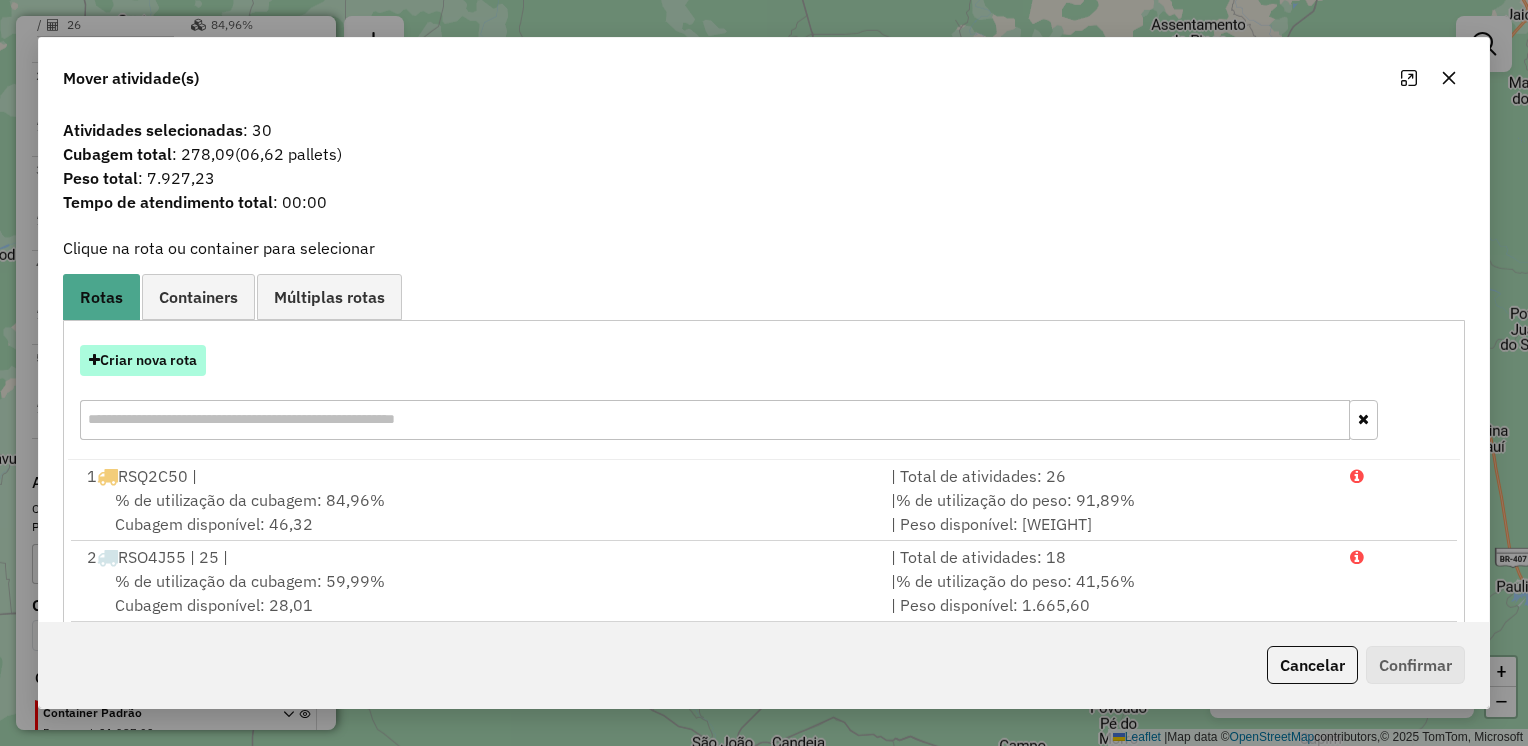 click on "Criar nova rota" at bounding box center [143, 360] 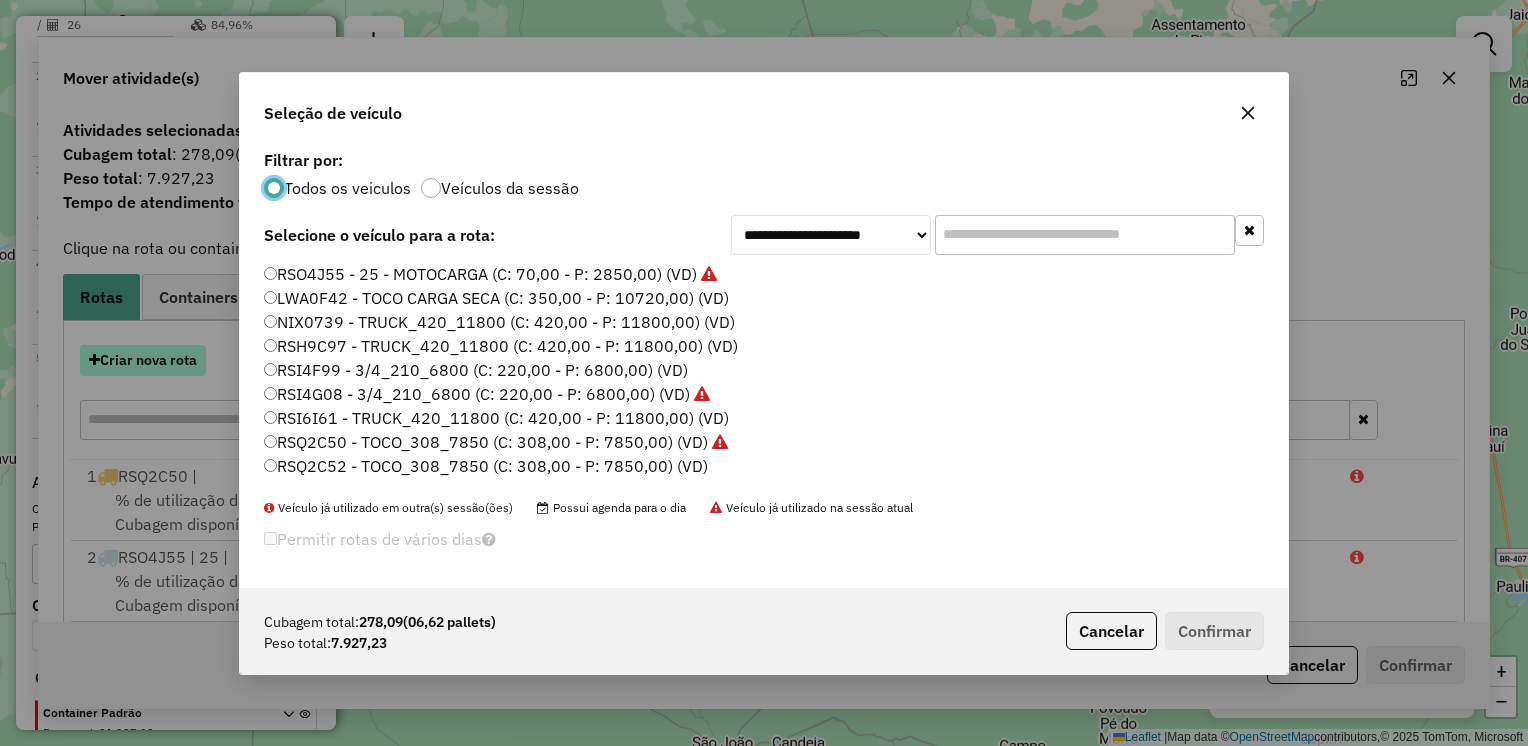 scroll, scrollTop: 10, scrollLeft: 6, axis: both 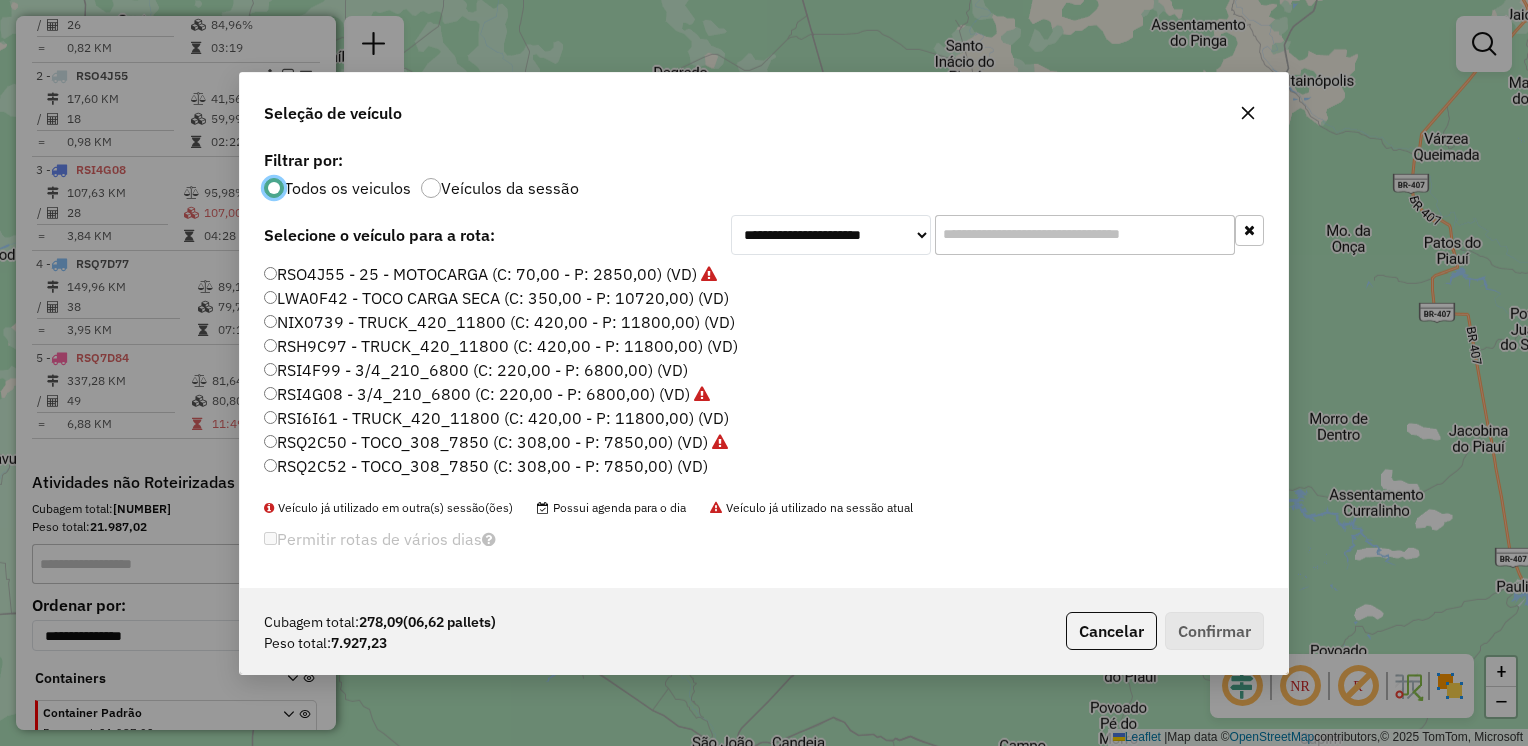 click on "RSQ2C52 - TOCO_308_7850 (C: 308,00 - P: 7850,00) (VD)" 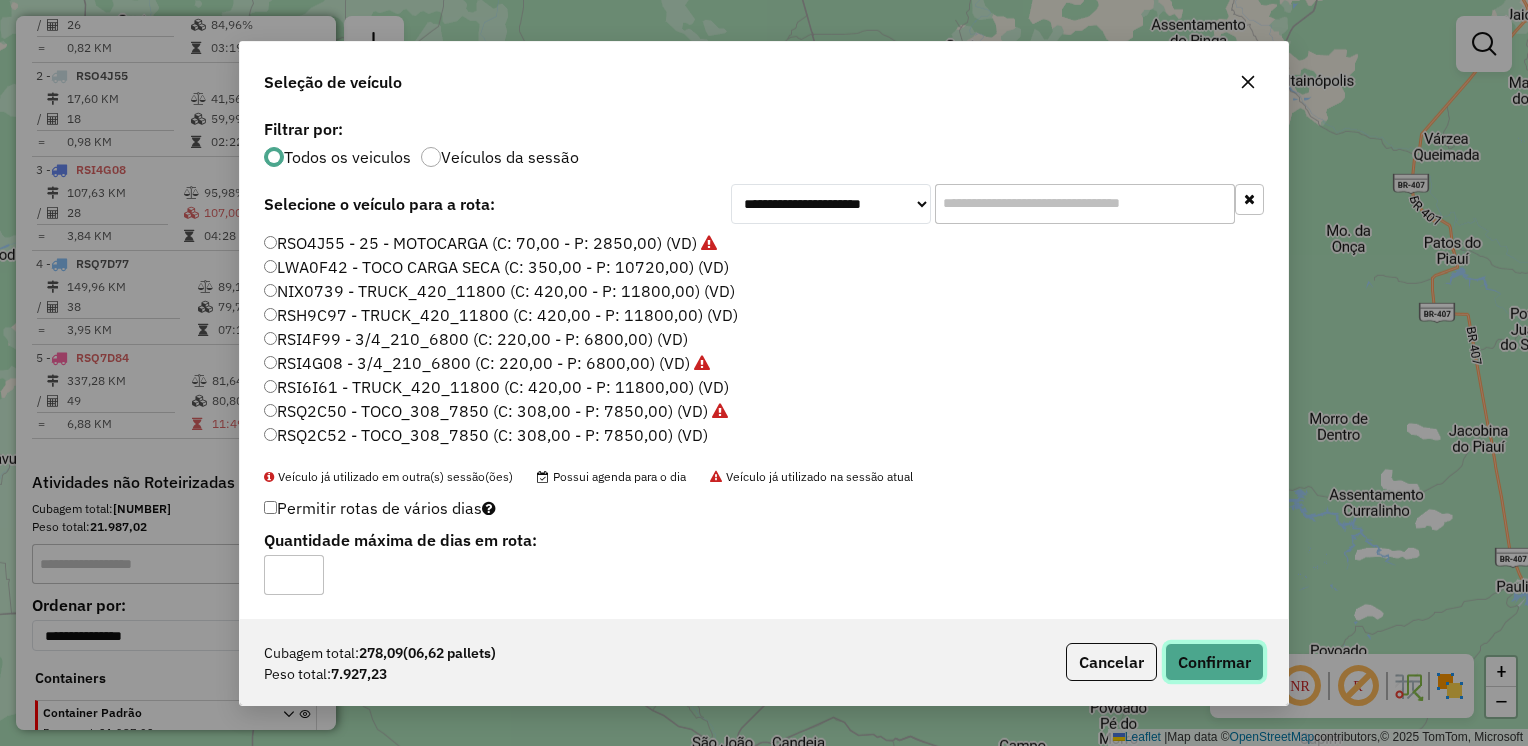 click on "Confirmar" 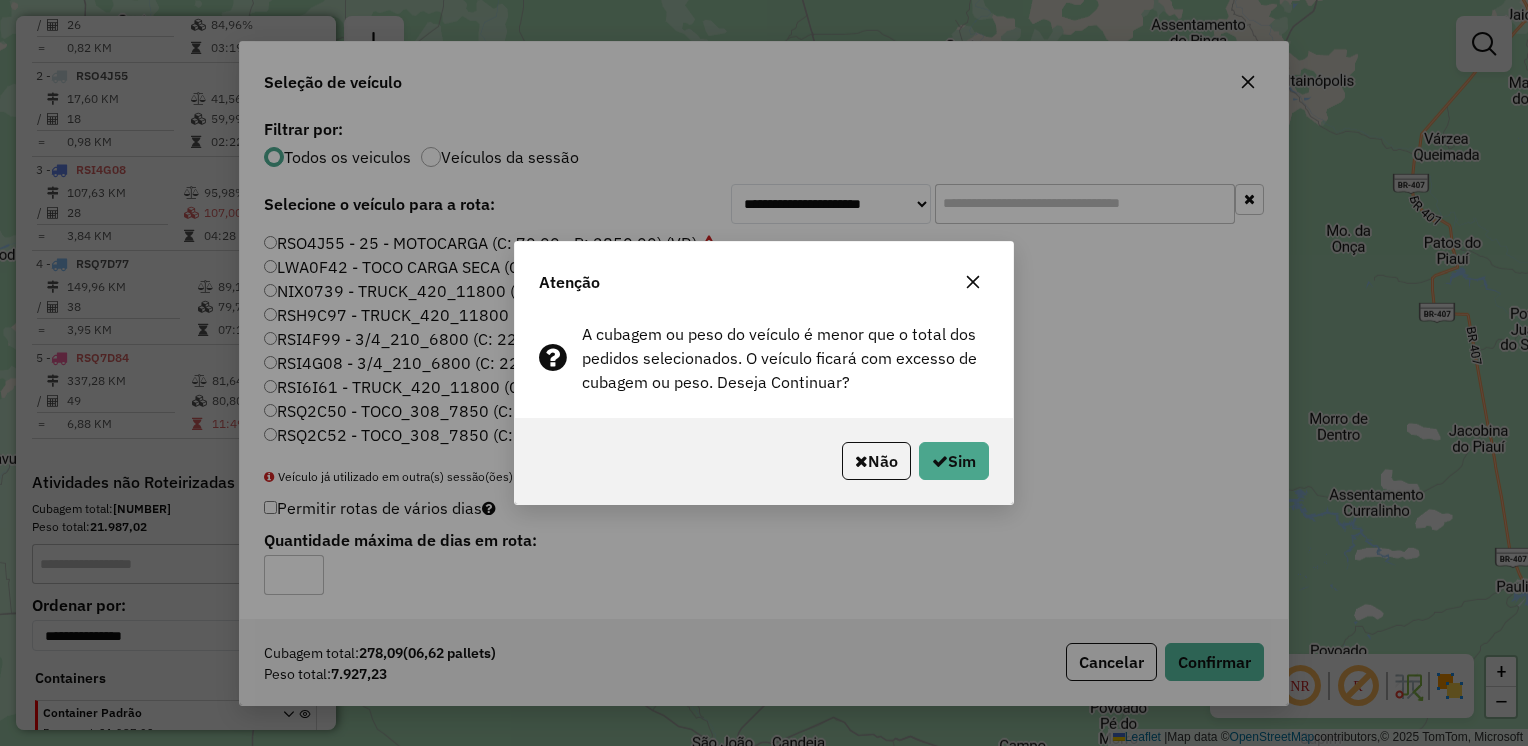 click 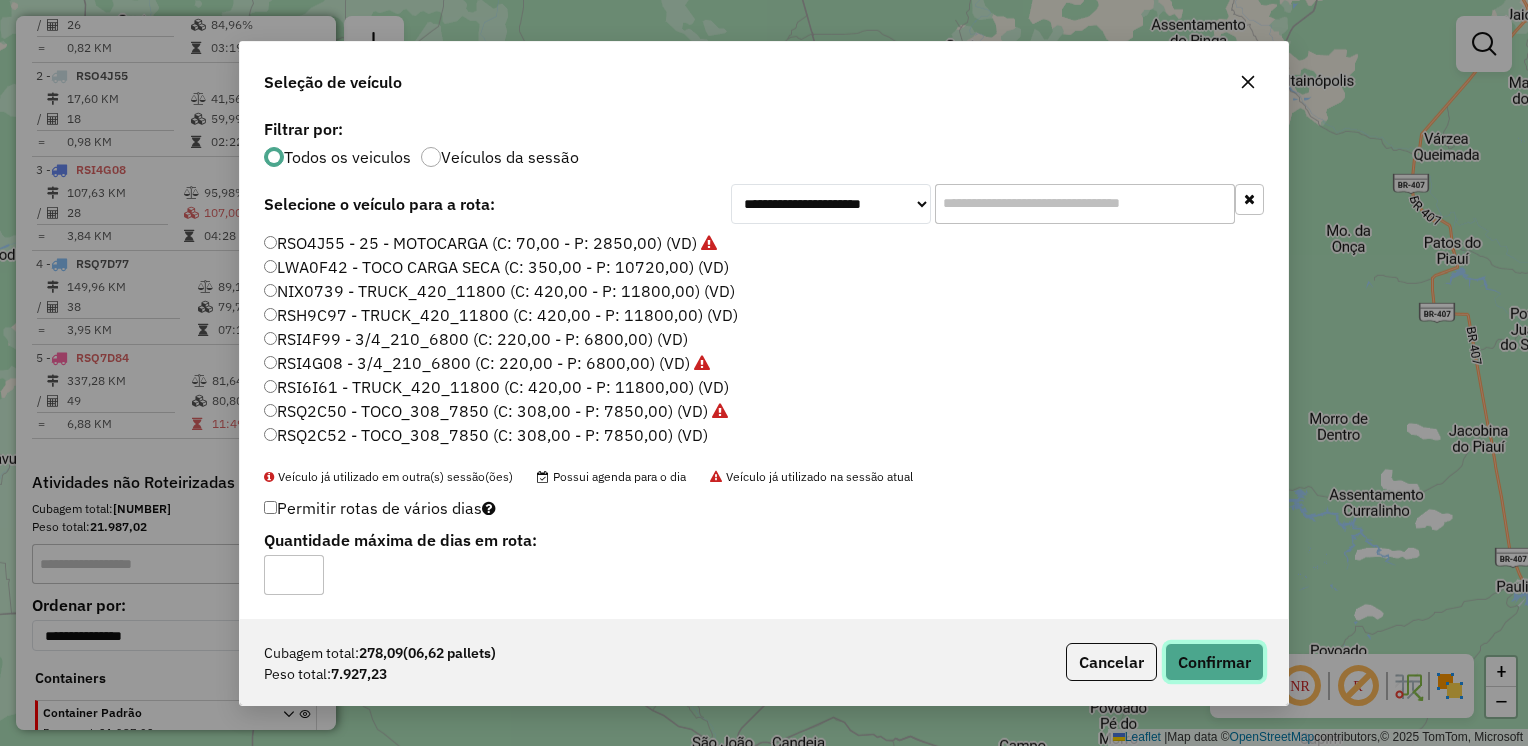 click on "Confirmar" 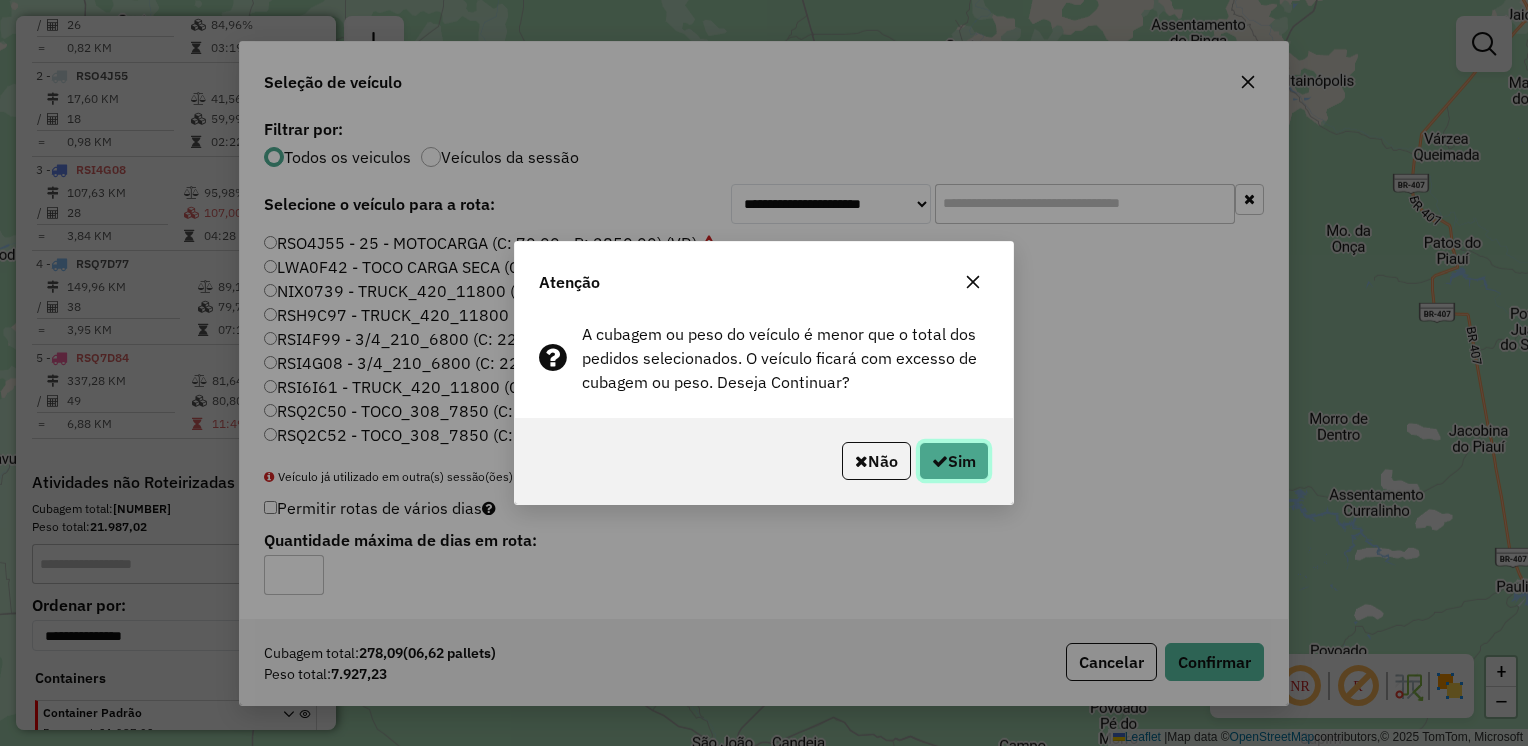 click on "Sim" 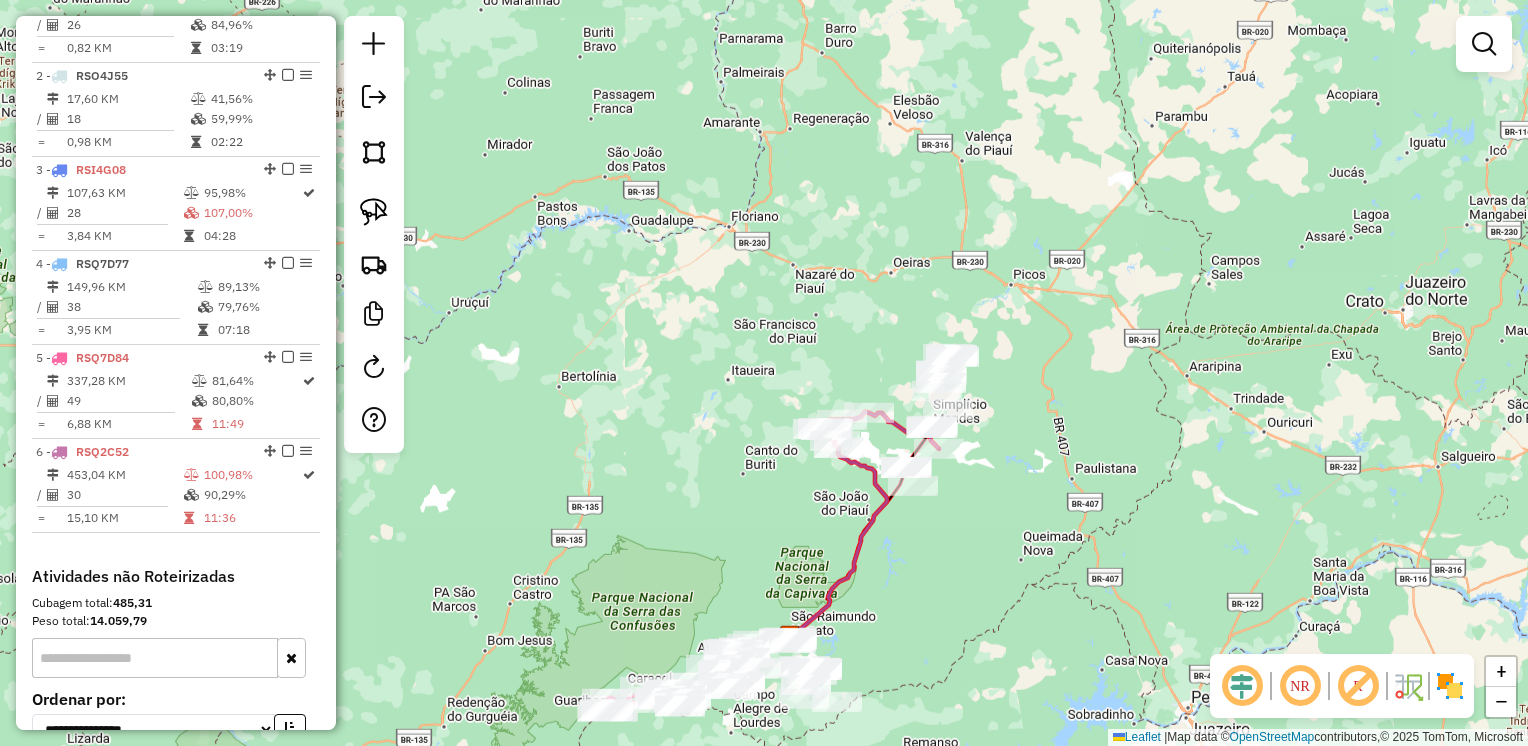 drag, startPoint x: 964, startPoint y: 598, endPoint x: 1036, endPoint y: 456, distance: 159.21056 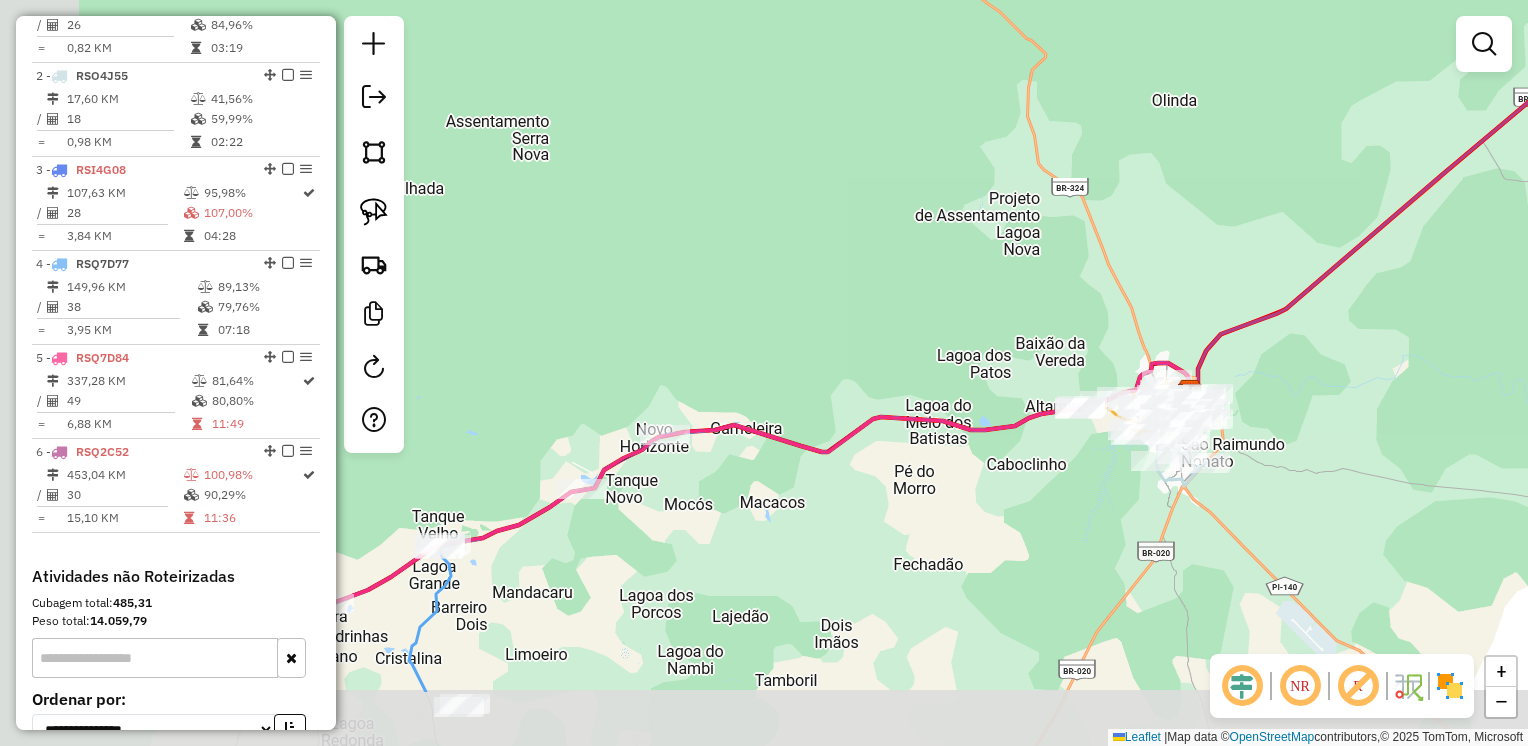 drag, startPoint x: 724, startPoint y: 655, endPoint x: 800, endPoint y: 486, distance: 185.30246 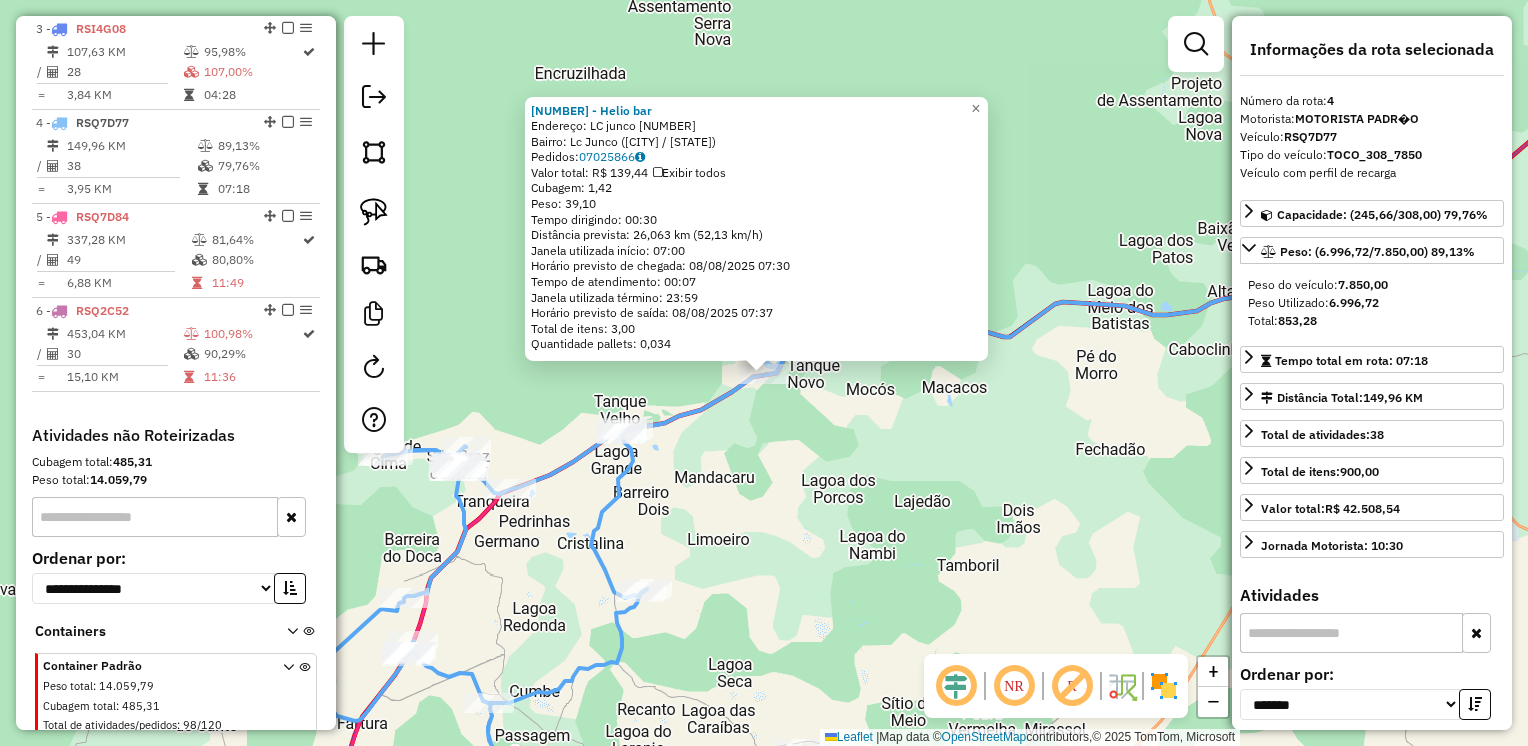 scroll, scrollTop: 1040, scrollLeft: 0, axis: vertical 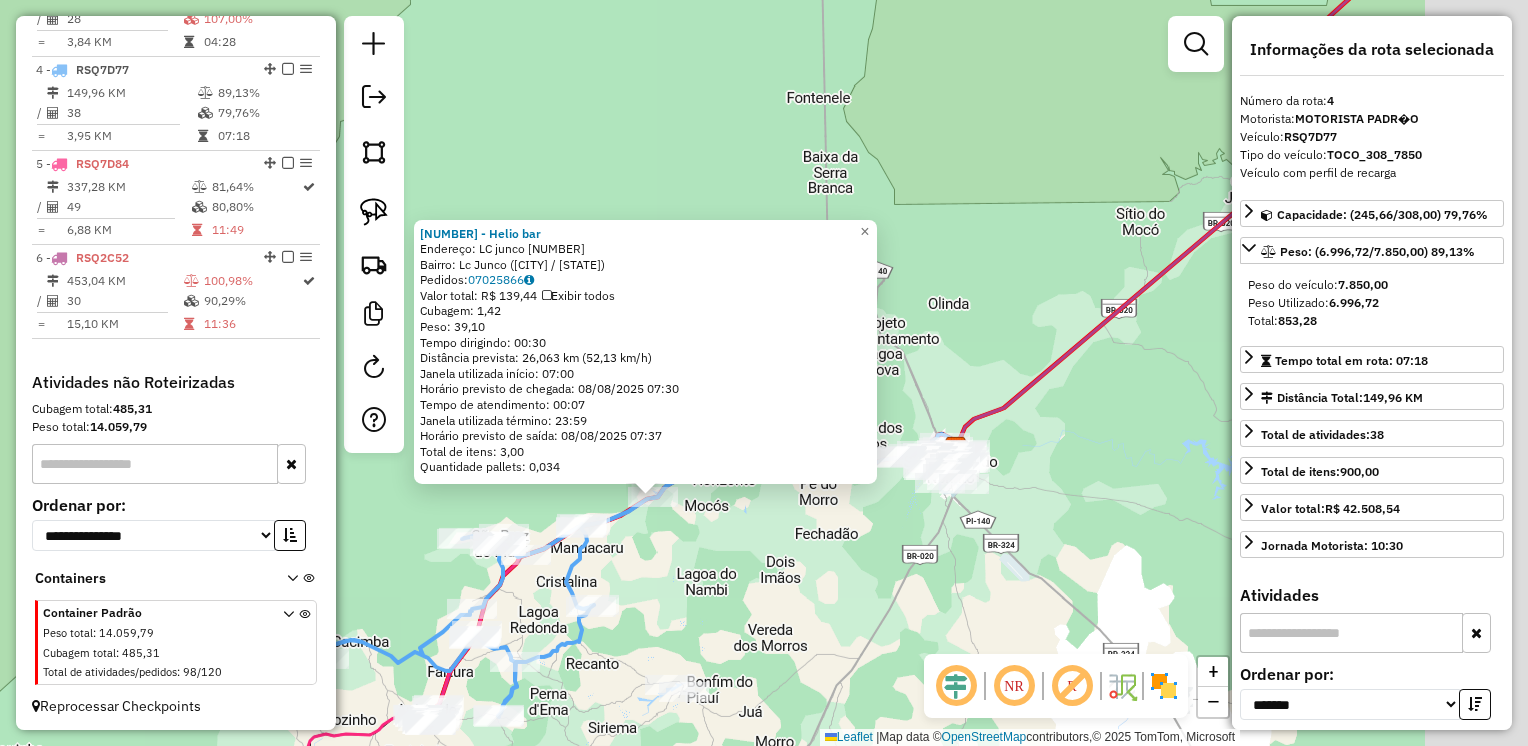drag, startPoint x: 1059, startPoint y: 517, endPoint x: 835, endPoint y: 568, distance: 229.73245 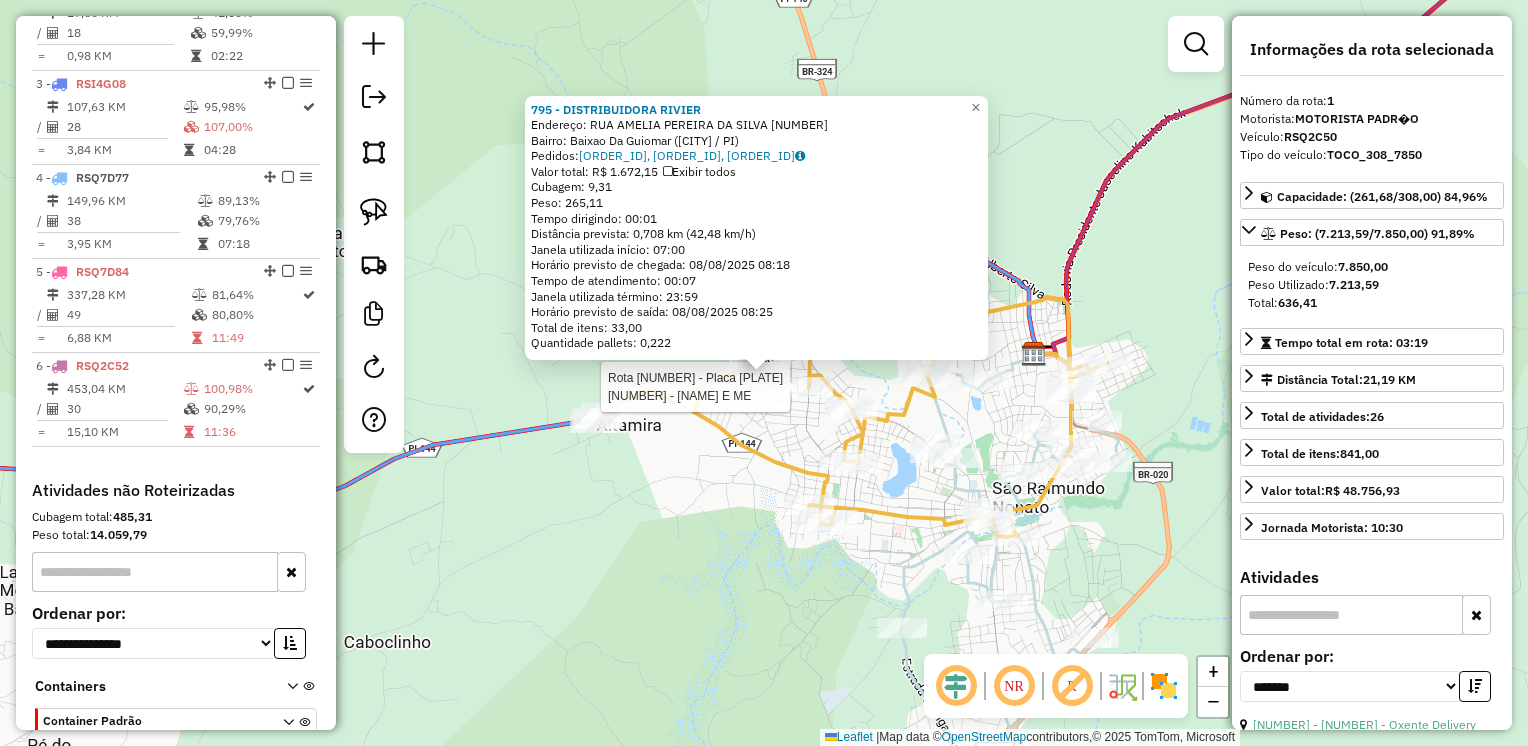 scroll, scrollTop: 799, scrollLeft: 0, axis: vertical 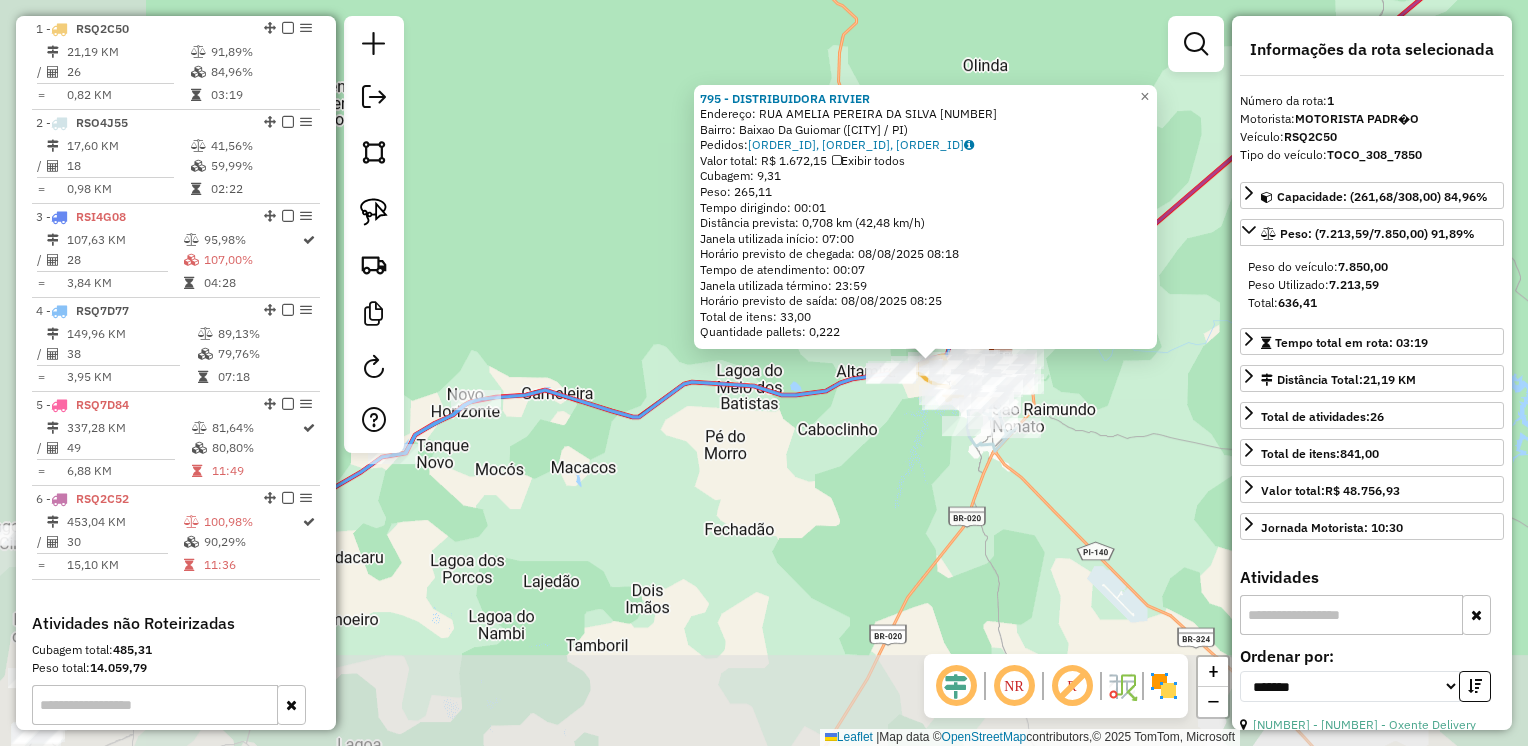 drag, startPoint x: 627, startPoint y: 573, endPoint x: 788, endPoint y: 469, distance: 191.66899 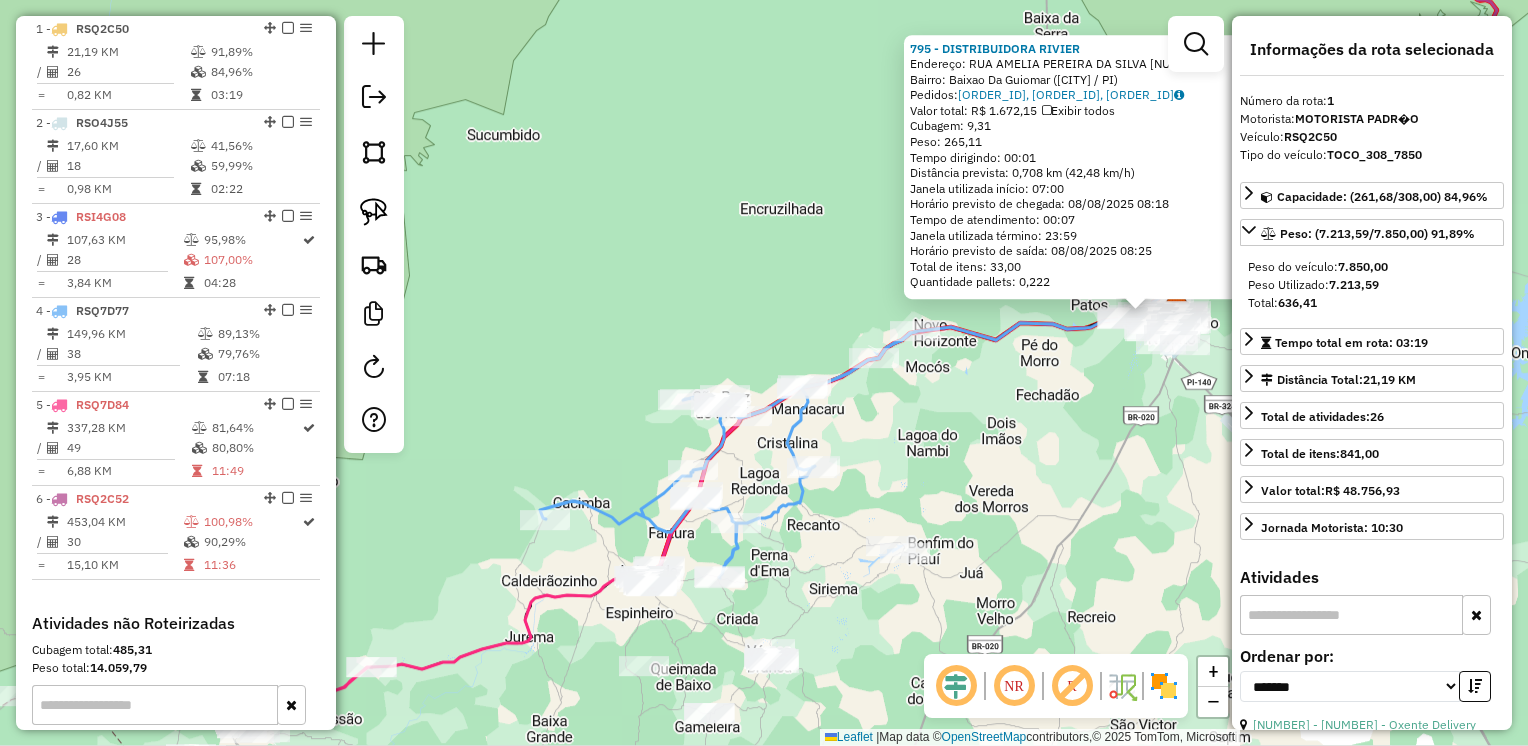 drag, startPoint x: 721, startPoint y: 566, endPoint x: 1004, endPoint y: 466, distance: 300.1483 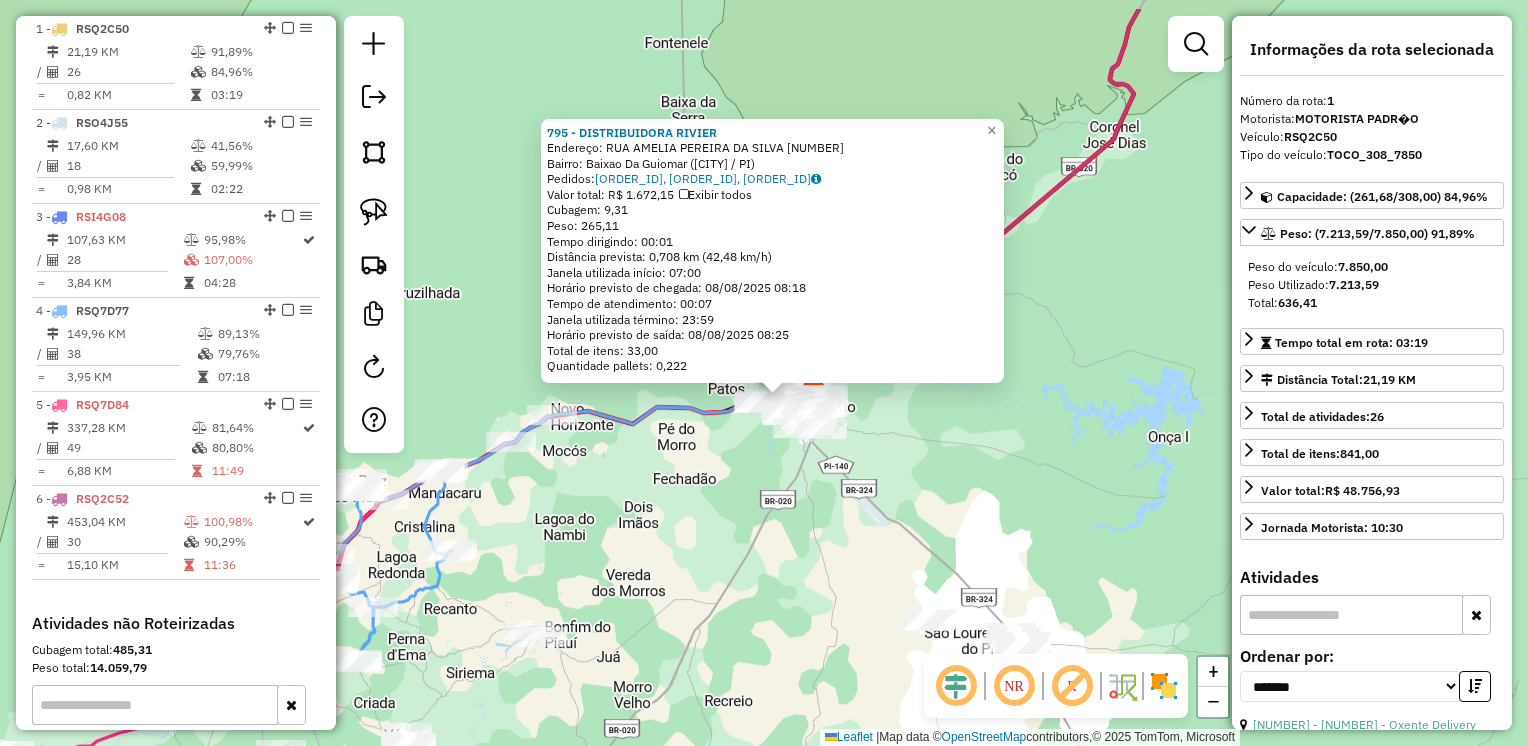 drag, startPoint x: 860, startPoint y: 437, endPoint x: 668, endPoint y: 498, distance: 201.4572 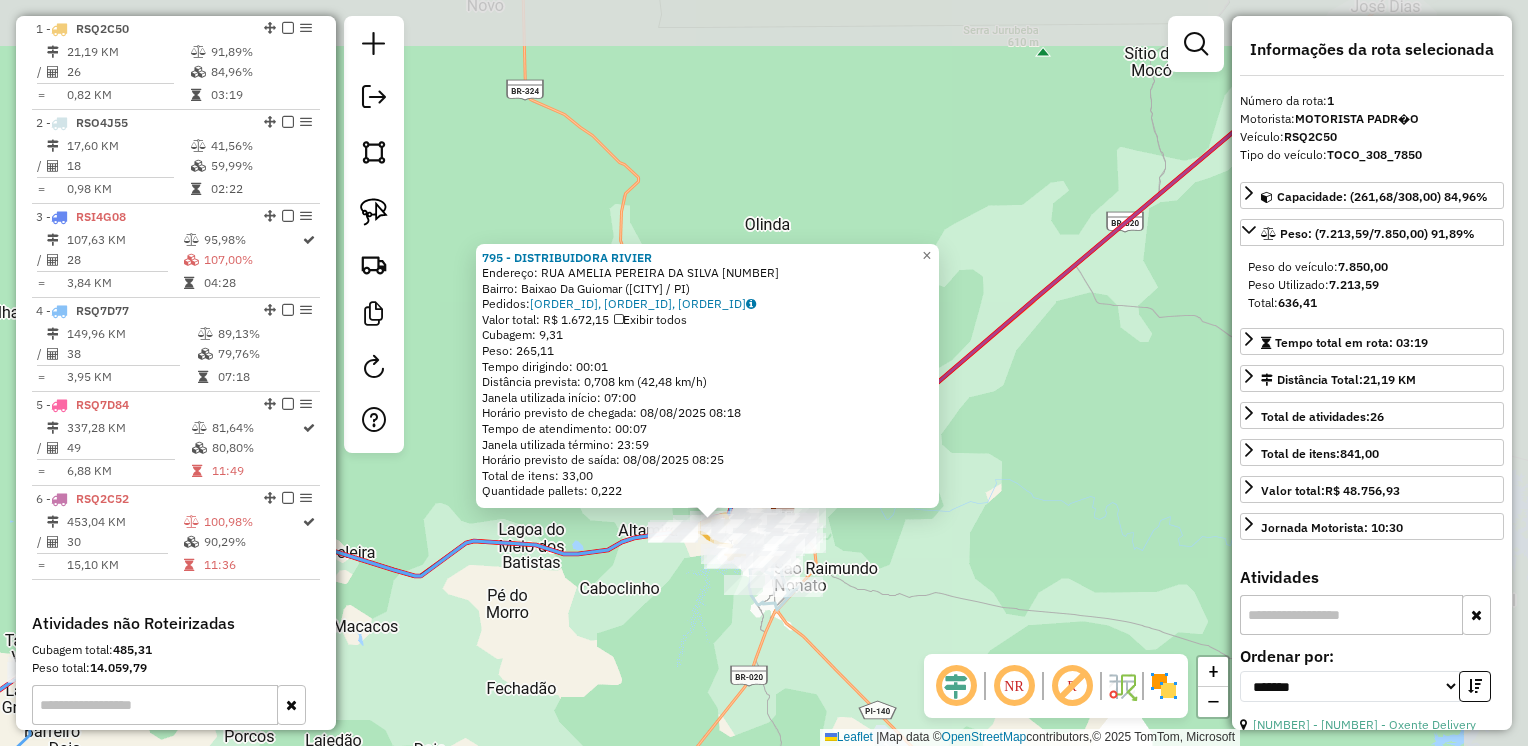 drag, startPoint x: 722, startPoint y: 453, endPoint x: 628, endPoint y: 641, distance: 210.19038 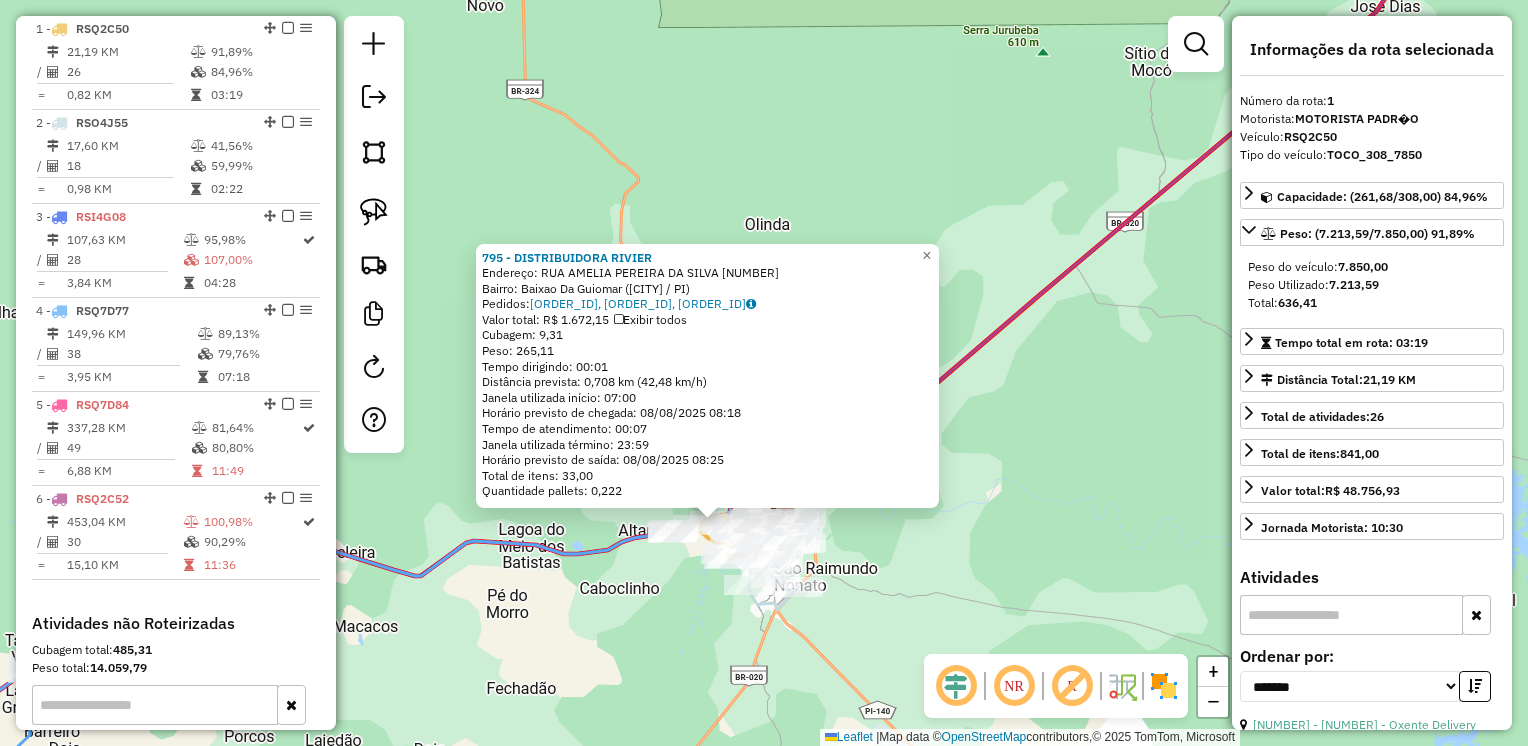 click on "[NUMBER] - DISTRIBUIDORA RIVIER  Endereço:  RUA AMELIA PEREIRA DA SILVA [NUMBER]   Bairro: Baixao Da Guiomar ([CITY] / [STATE])   Pedidos:  [ORDER_ID], [ORDER_ID], [ORDER_ID]   Valor total: R$ [PRICE]   Exibir todos   Cubagem: [CUBAGE]  Peso: [WEIGHT]  Tempo dirigindo: [TIME]   Distância prevista: [DISTANCE] ([SPEED])   Janela utilizada início: [TIME]   Horário previsto de chegada: [DATE] [TIME]   Tempo de atendimento: [TIME]   Janela utilizada término: [TIME]   Horário previsto de saída: [DATE] [TIME]   Total de itens: [ITEMS]   Quantidade pallets: [PALLETS]  × Janela de atendimento Grade de atendimento Capacidade Transportadoras Veículos Cliente Pedidos  Rotas Selecione os dias de semana para filtrar as janelas de atendimento  Seg   Ter   Qua   Qui   Sex   Sáb   Dom  Informe o período da janela de atendimento: De: [TIME] Até: [TIME]  Filtrar exatamente a janela do cliente  Considerar janela de atendimento padrão  Selecione os dias de semana para filtrar as grades de atendimento  Seg   Ter   Qua   Qui   Sex   Sáb   Dom  De: [TIME]" 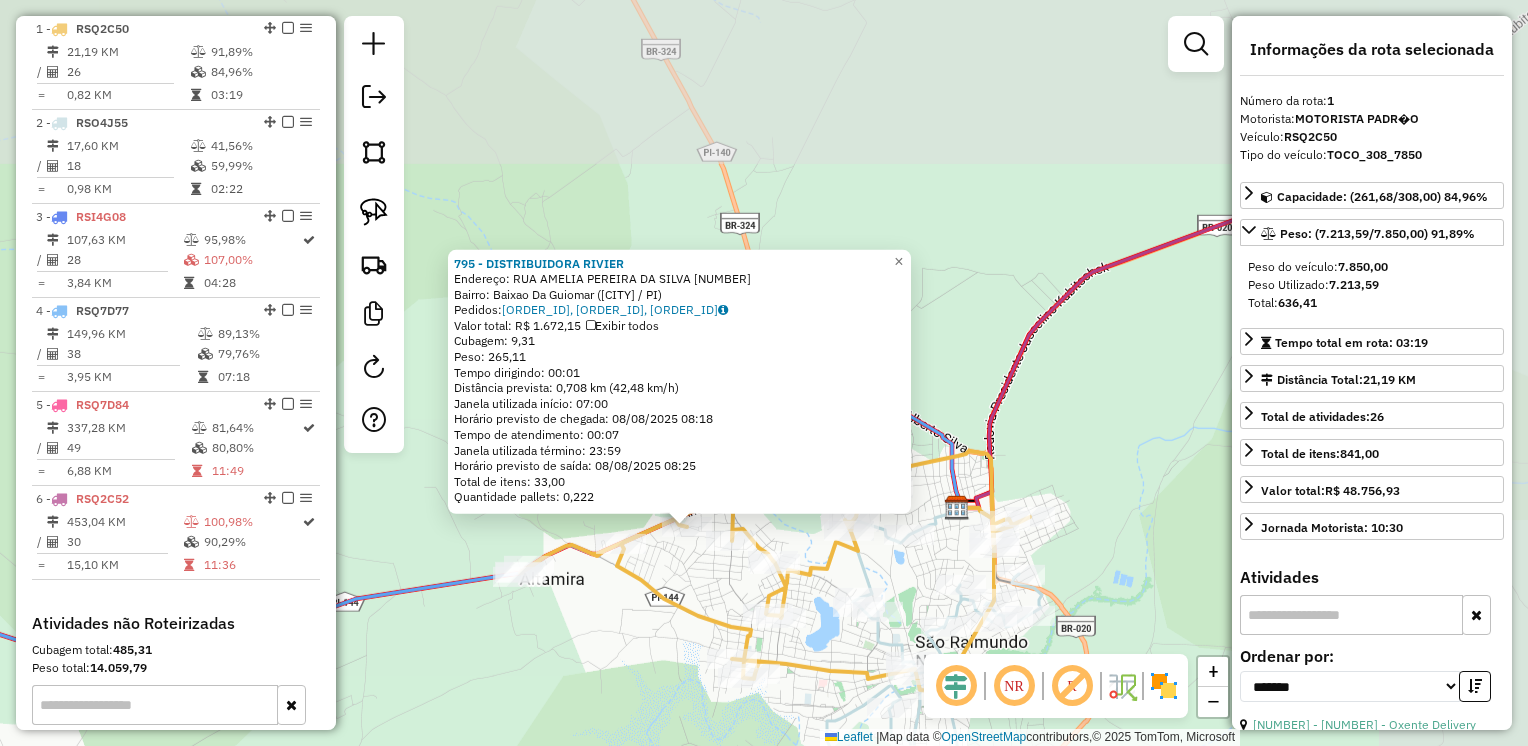 drag, startPoint x: 722, startPoint y: 531, endPoint x: 532, endPoint y: 710, distance: 261.0383 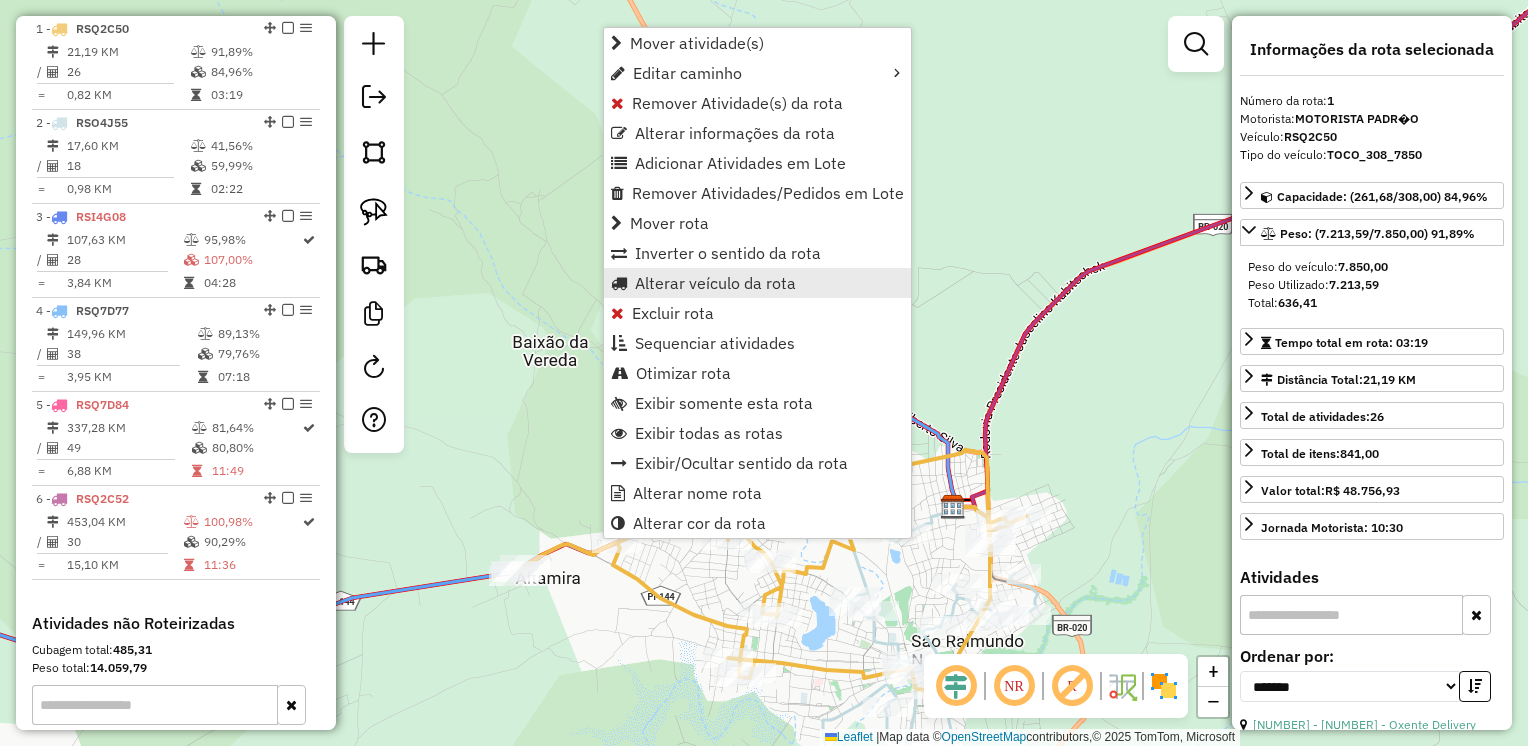 click on "Alterar veículo da rota" at bounding box center [715, 283] 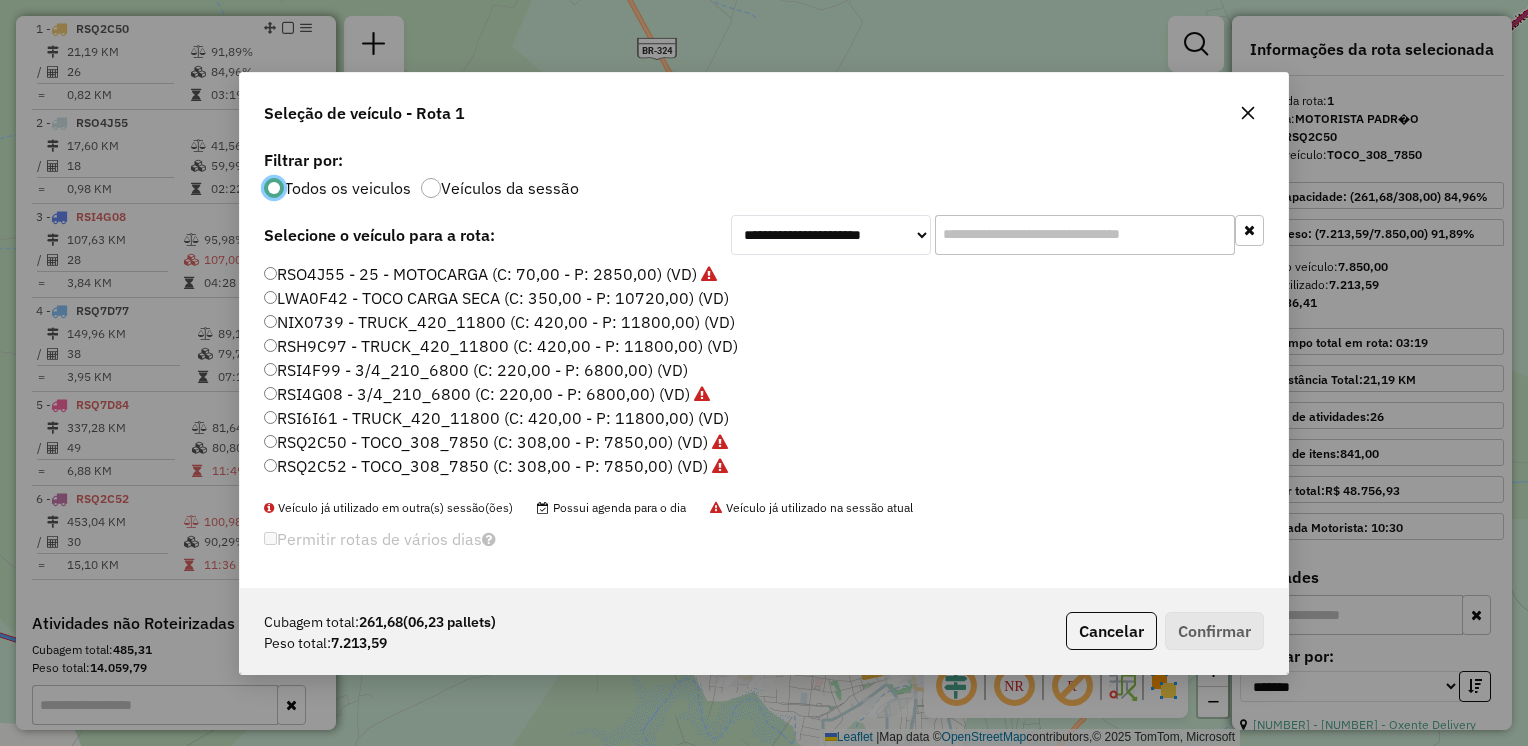scroll, scrollTop: 10, scrollLeft: 6, axis: both 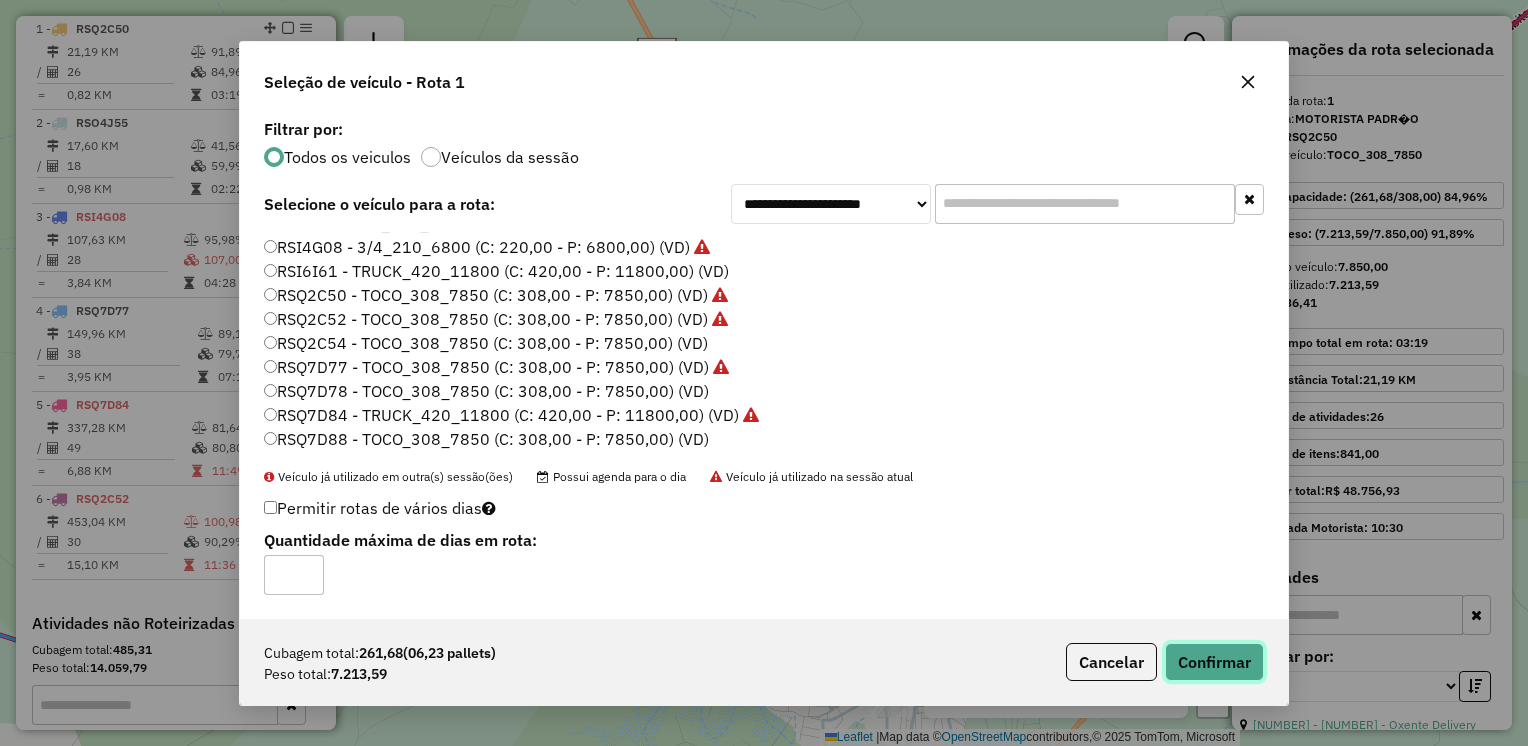click on "Confirmar" 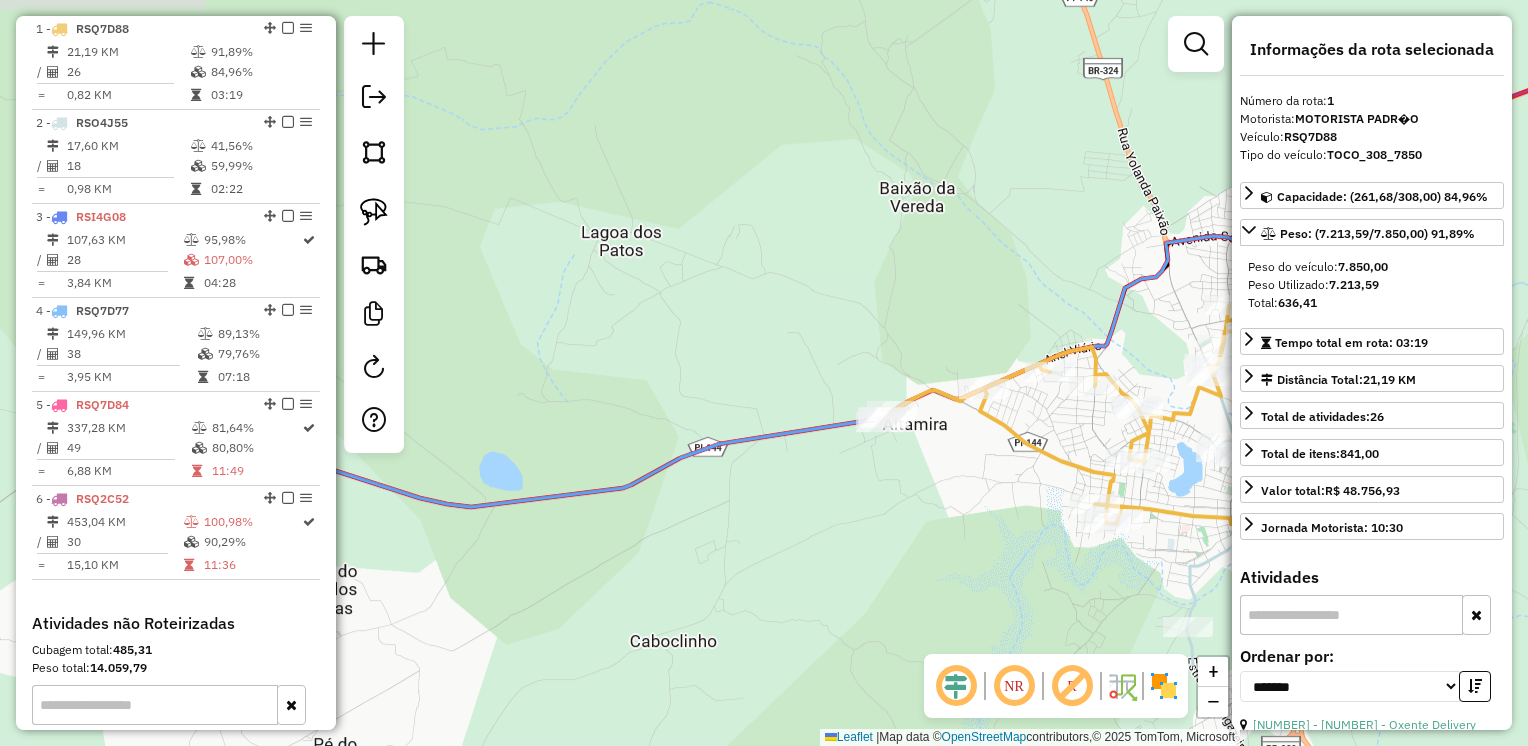 drag, startPoint x: 576, startPoint y: 408, endPoint x: 1050, endPoint y: 233, distance: 505.2732 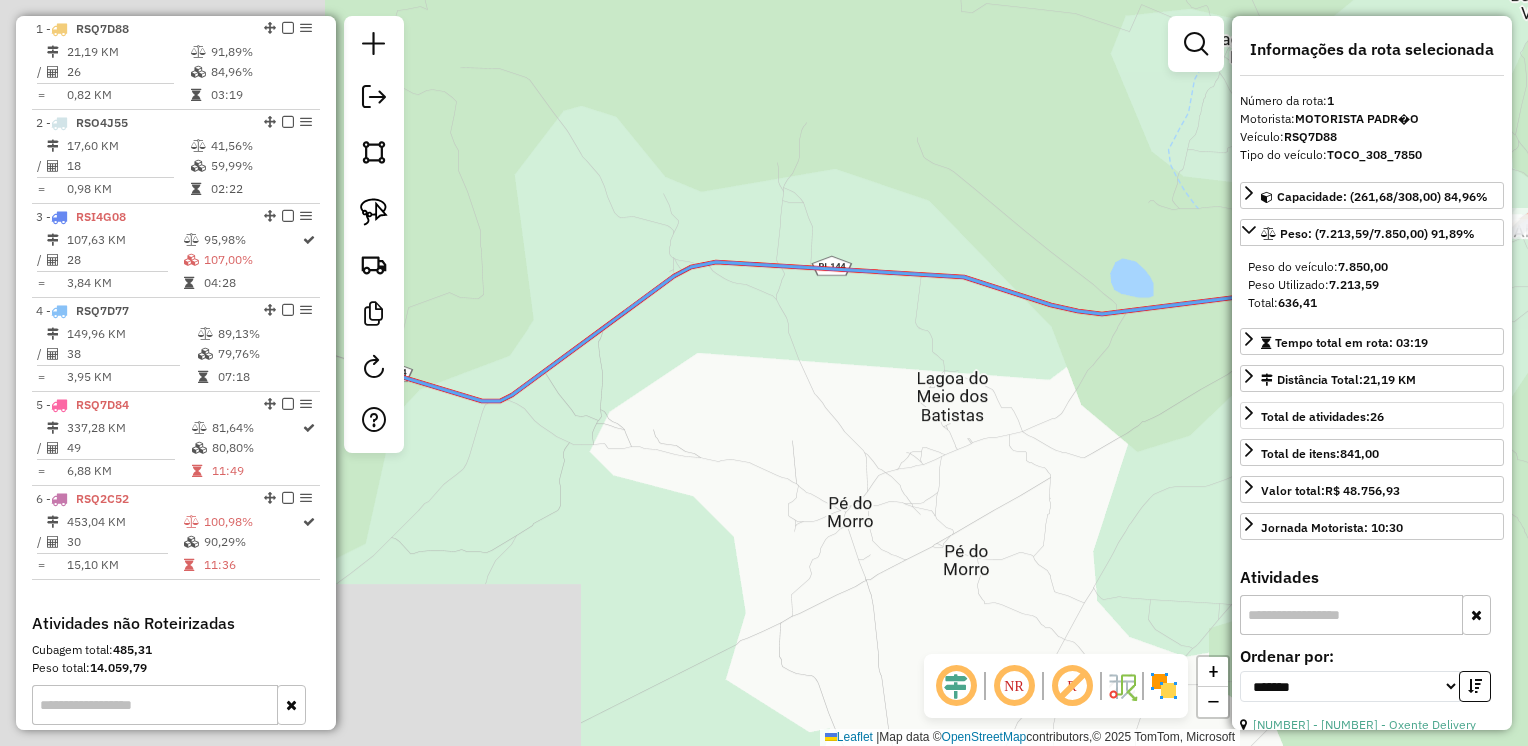 drag, startPoint x: 708, startPoint y: 566, endPoint x: 1264, endPoint y: 415, distance: 576.1398 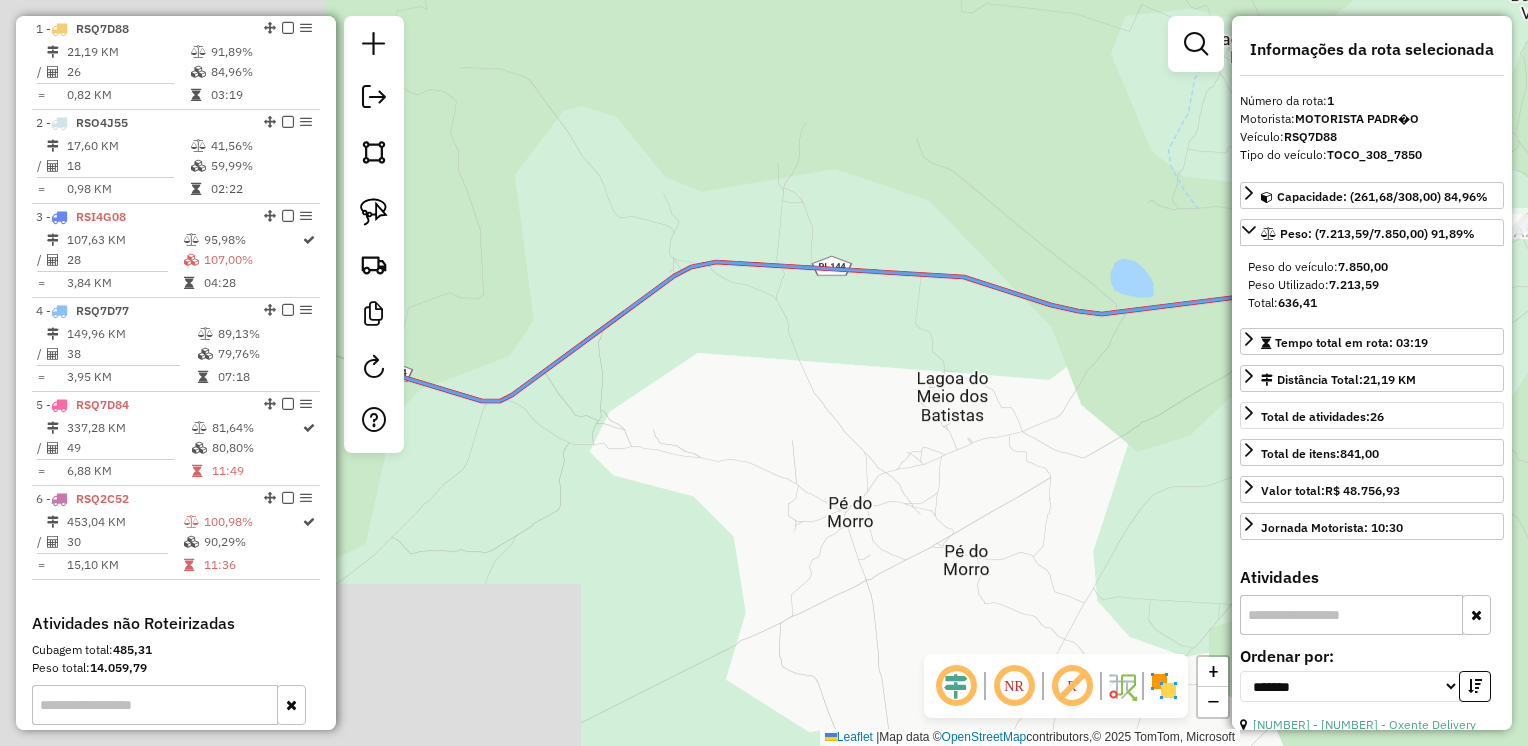 click on "Informações da Sessão [NUMBER] - [DATE] Criação: [DATE] [TIME] Depósito: ASANORTE - SAO RAIMUNDO Total de rotas: 6 Distância Total: [NUMBER] km Tempo total: [TIME] Valor total: R$ [NUMBER] - Total roteirizado: R$ [NUMBER] - Total não roteirizado: R$ [NUMBER] Total de Atividades Roteirizadas: [NUMBER] Total de Pedidos Roteirizados: [NUMBER] Peso total roteirizado: [NUMBER] Cubagem total roteirizado: [NUMBER] Total de Atividades não Roteirizadas: [NUMBER] Total de Pedidos não Roteirizados: [NUMBER] Total de caixas por viagem: [NUMBER] / 6 = [NUMBER] Média de Atividades por viagem: [NUMBER] / 6 = [NUMBER] Ocupação média da frota: [NUMBER]% Rotas improdutivas: 1 Rotas vários dias: 0 Clientes Priorizados NR: 0 Transportadoras Rotas Recargas: 3 Ver rotas Ver veículos Finalizar todas as rotas 1 - RSQ7D88 [NUMBER] KM [NUMBER]% / 26 [NUMBER]% = [NUMBER] KM [TIME] 2 - RSO4J55 [NUMBER] KM [NUMBER]% / 18 [NUMBER]% = [NUMBER] KM [TIME] 3 - / 28" 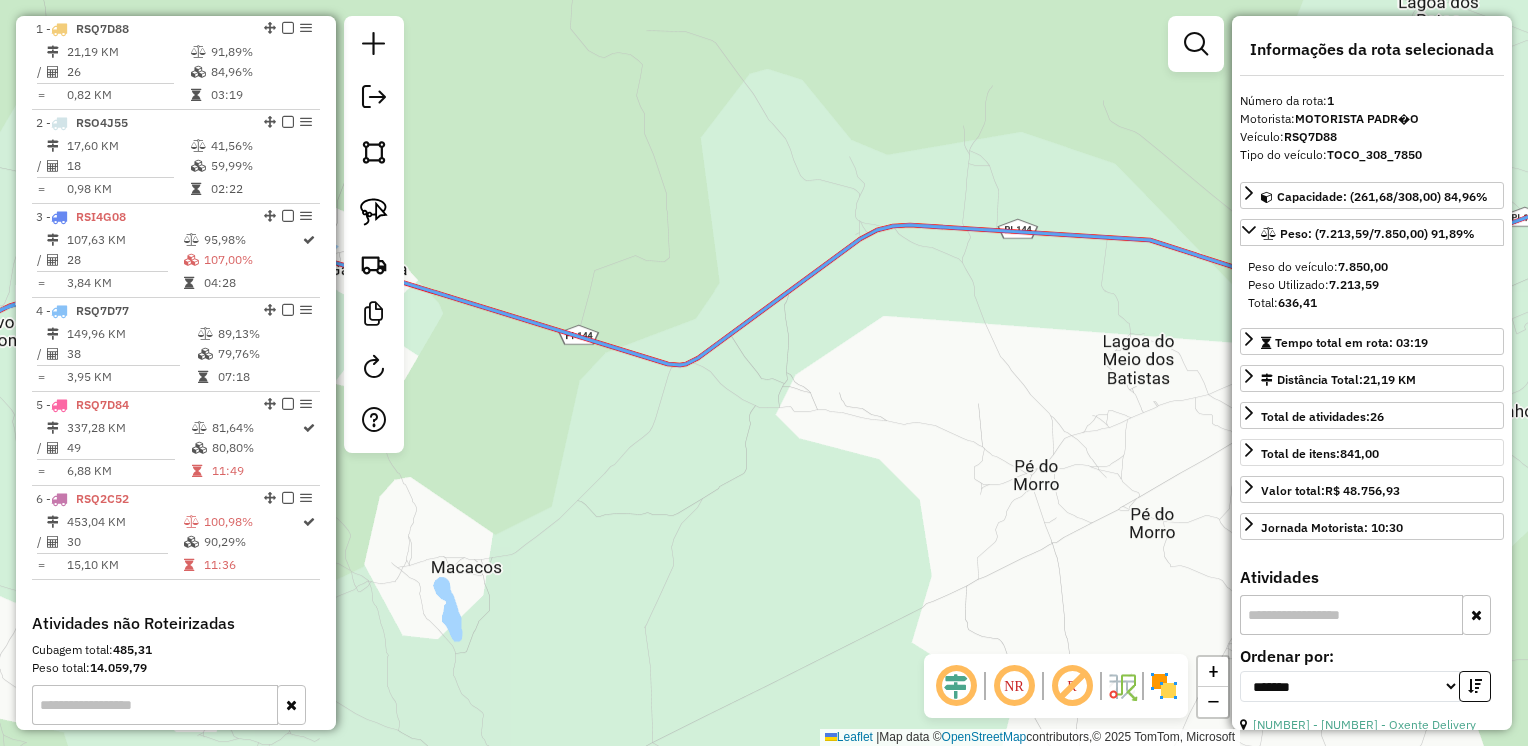drag, startPoint x: 711, startPoint y: 468, endPoint x: 1312, endPoint y: 447, distance: 601.36676 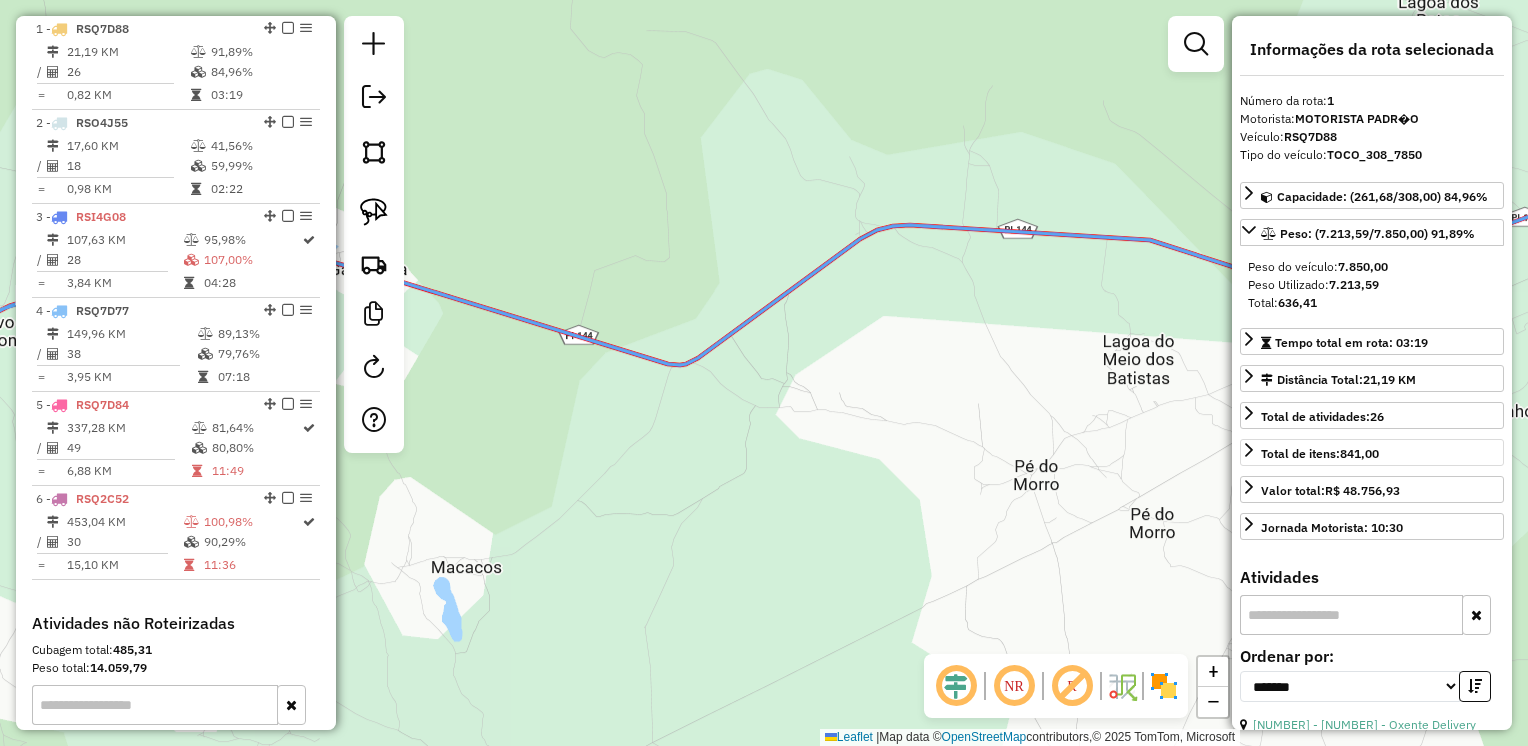 click on "Informações da Sessão [NUMBER] - [DATE] Criação: [DATE] [TIME] Depósito: ASANORTE - SAO RAIMUNDO Total de rotas: 6 Distância Total: [NUMBER] km Tempo total: [TIME] Valor total: R$ [NUMBER] - Total roteirizado: R$ [NUMBER] - Total não roteirizado: R$ [NUMBER] Total de Atividades Roteirizadas: [NUMBER] Total de Pedidos Roteirizados: [NUMBER] Peso total roteirizado: [NUMBER] Cubagem total roteirizado: [NUMBER] Total de Atividades não Roteirizadas: [NUMBER] Total de Pedidos não Roteirizados: [NUMBER] Total de caixas por viagem: [NUMBER] / 6 = [NUMBER] Média de Atividades por viagem: [NUMBER] / 6 = [NUMBER] Ocupação média da frota: [NUMBER]% Rotas improdutivas: 1 Rotas vários dias: 0 Clientes Priorizados NR: 0 Transportadoras Rotas Recargas: 3 Ver rotas Ver veículos Finalizar todas as rotas 1 - RSQ7D88 [NUMBER] KM [NUMBER]% / 26 [NUMBER]% = [NUMBER] KM [TIME] 2 - RSO4J55 [NUMBER] KM [NUMBER]% / 18 [NUMBER]% = [NUMBER] KM [TIME] 3 - / 28" 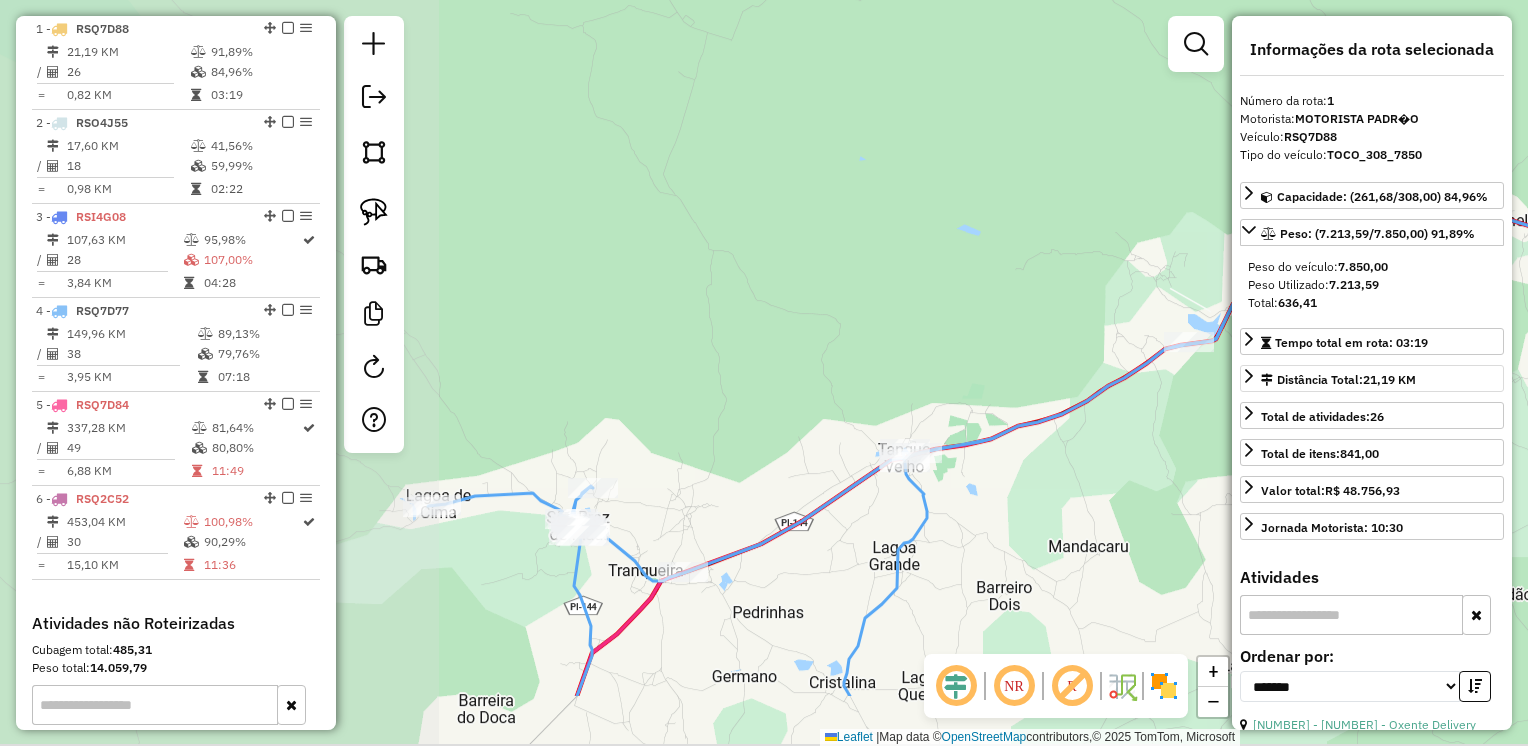 drag, startPoint x: 788, startPoint y: 501, endPoint x: 1273, endPoint y: 379, distance: 500.10898 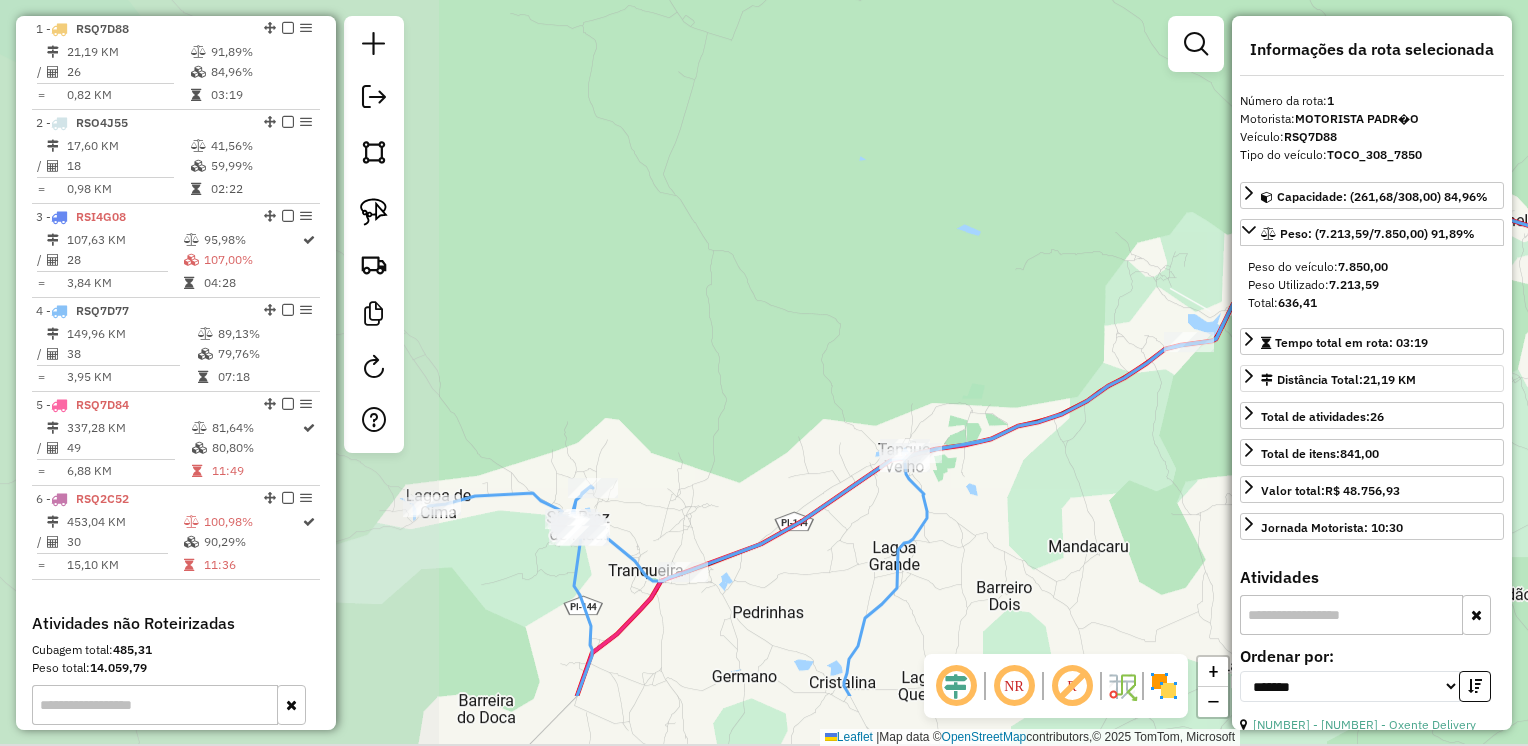 click on "Informações da Sessão [NUMBER] - [DATE] Criação: [DATE] [TIME] Depósito: ASANORTE - SAO RAIMUNDO Total de rotas: 6 Distância Total: [NUMBER] km Tempo total: [TIME] Valor total: R$ [NUMBER] - Total roteirizado: R$ [NUMBER] - Total não roteirizado: R$ [NUMBER] Total de Atividades Roteirizadas: [NUMBER] Total de Pedidos Roteirizados: [NUMBER] Peso total roteirizado: [NUMBER] Cubagem total roteirizado: [NUMBER] Total de Atividades não Roteirizadas: [NUMBER] Total de Pedidos não Roteirizados: [NUMBER] Total de caixas por viagem: [NUMBER] / 6 = [NUMBER] Média de Atividades por viagem: [NUMBER] / 6 = [NUMBER] Ocupação média da frota: [NUMBER]% Rotas improdutivas: 1 Rotas vários dias: 0 Clientes Priorizados NR: 0 Transportadoras Rotas Recargas: 3 Ver rotas Ver veículos Finalizar todas as rotas 1 - RSQ7D88 [NUMBER] KM [NUMBER]% / 26 [NUMBER]% = [NUMBER] KM [TIME] 2 - RSO4J55 [NUMBER] KM [NUMBER]% / 18 [NUMBER]% = [NUMBER] KM [TIME] 3 - / 28" 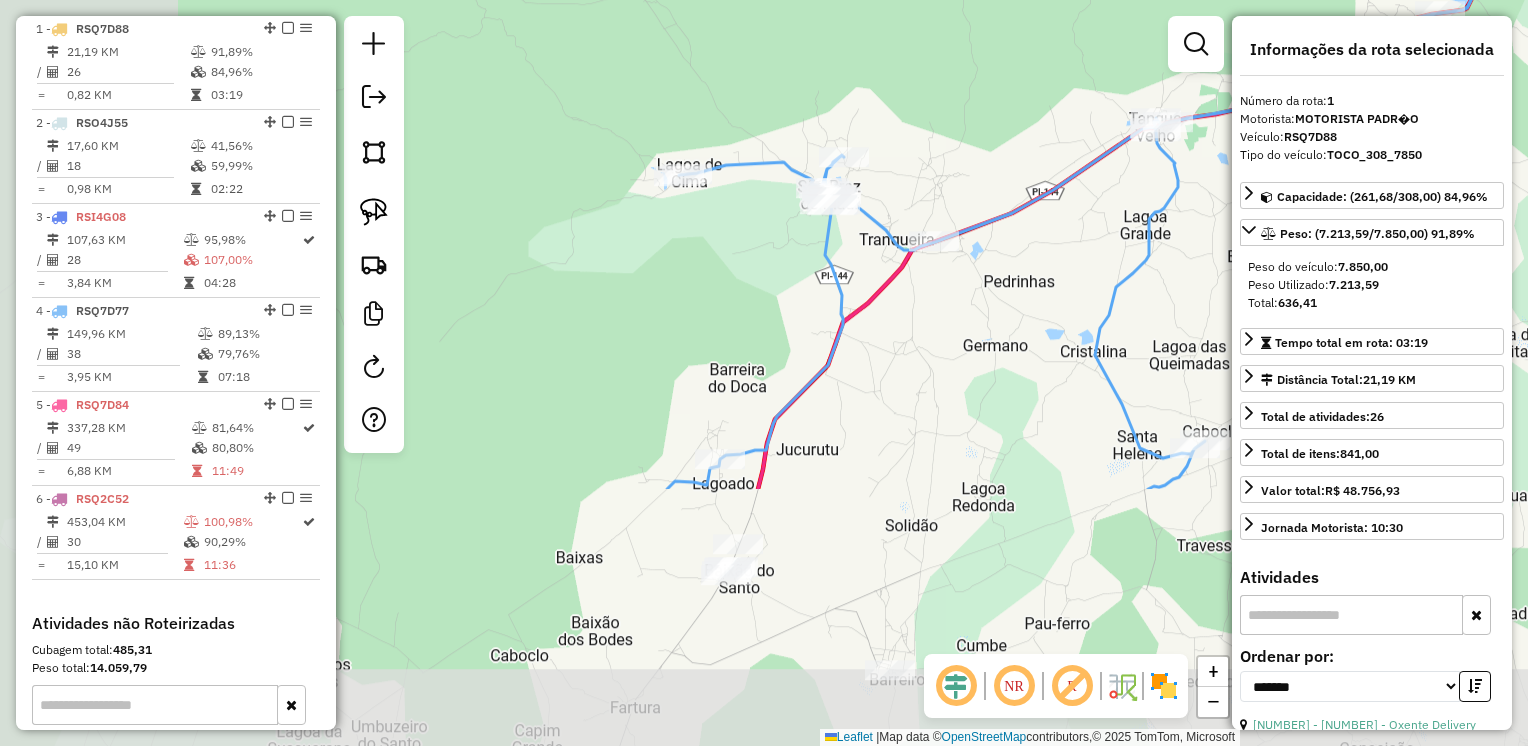 drag, startPoint x: 792, startPoint y: 591, endPoint x: 1059, endPoint y: 255, distance: 429.1678 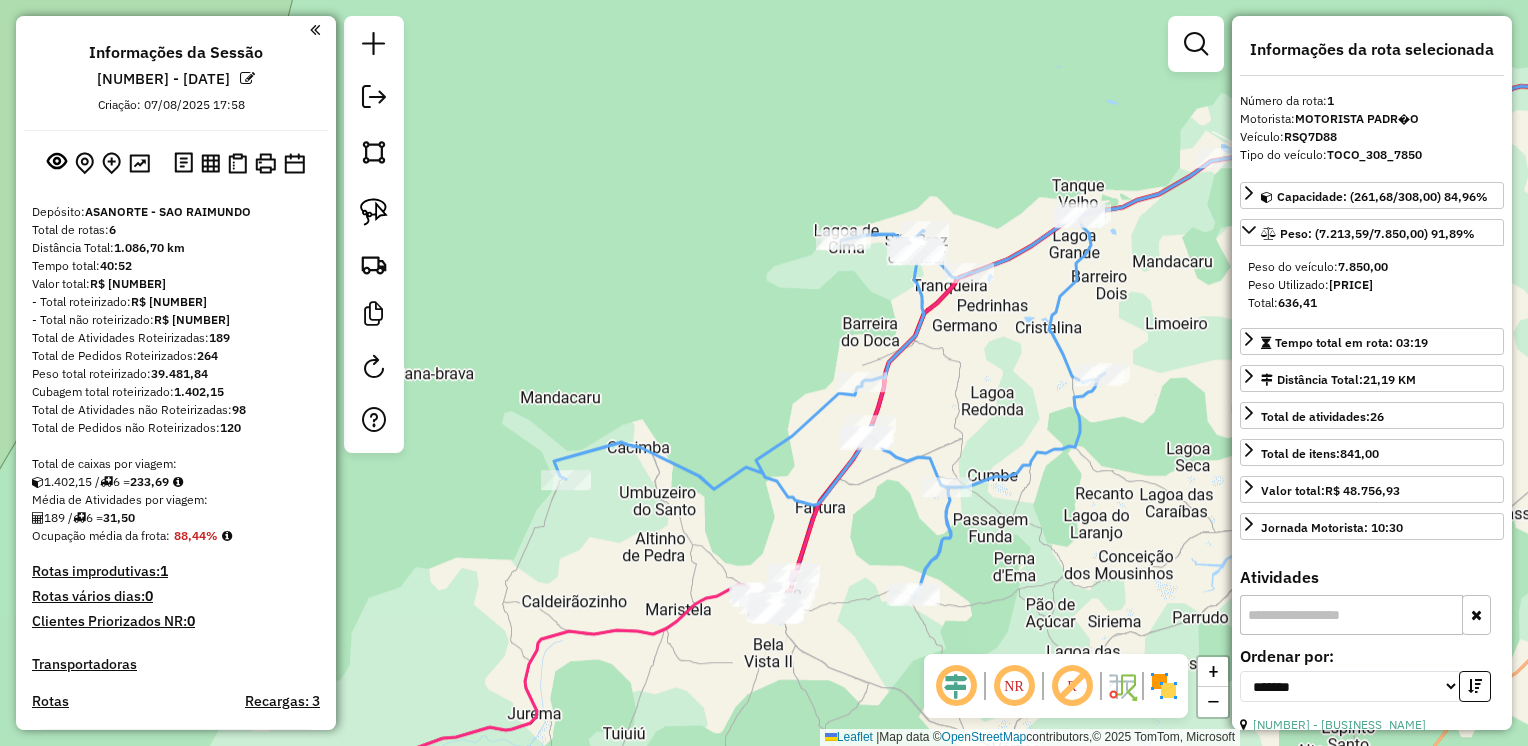 scroll, scrollTop: 0, scrollLeft: 0, axis: both 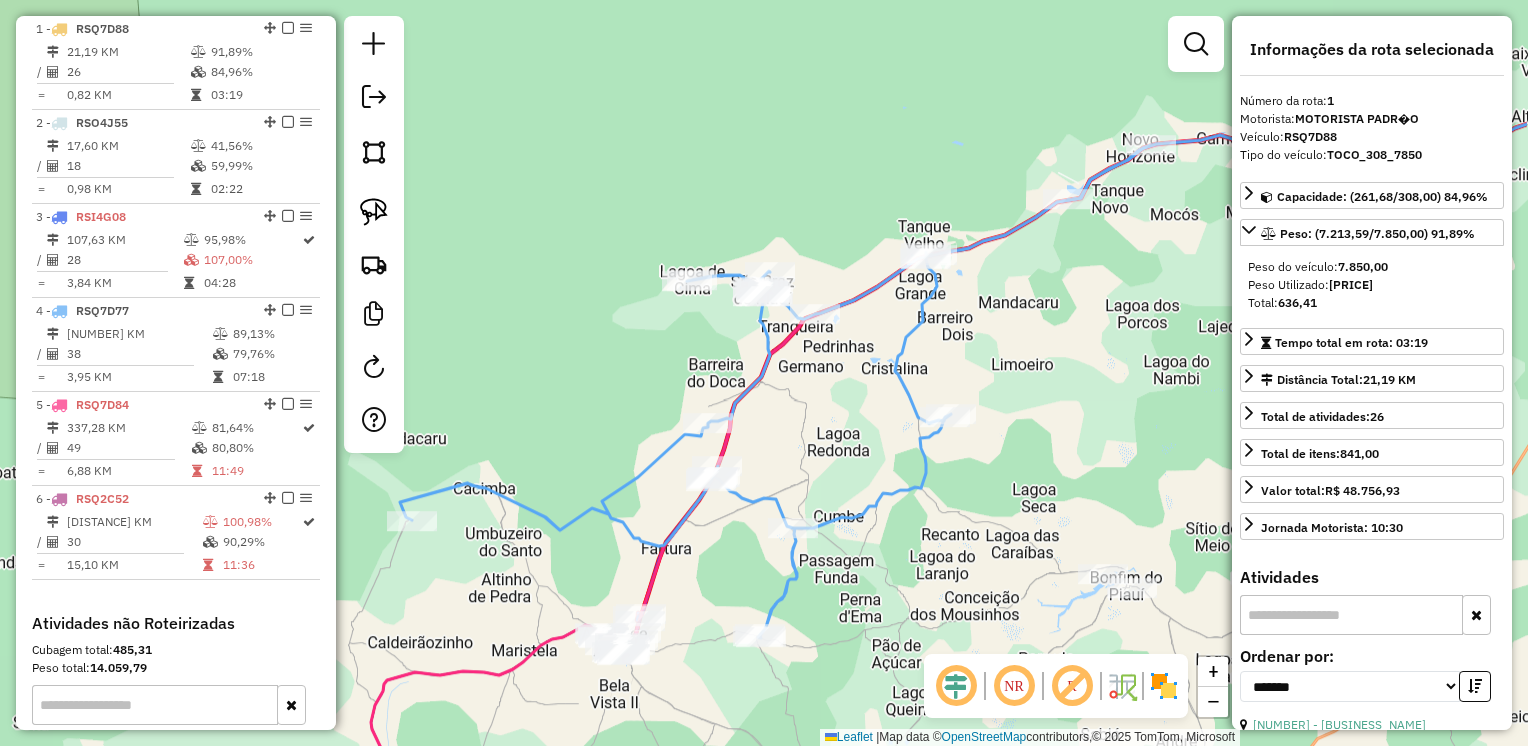 drag, startPoint x: 1060, startPoint y: 552, endPoint x: 812, endPoint y: 557, distance: 248.0504 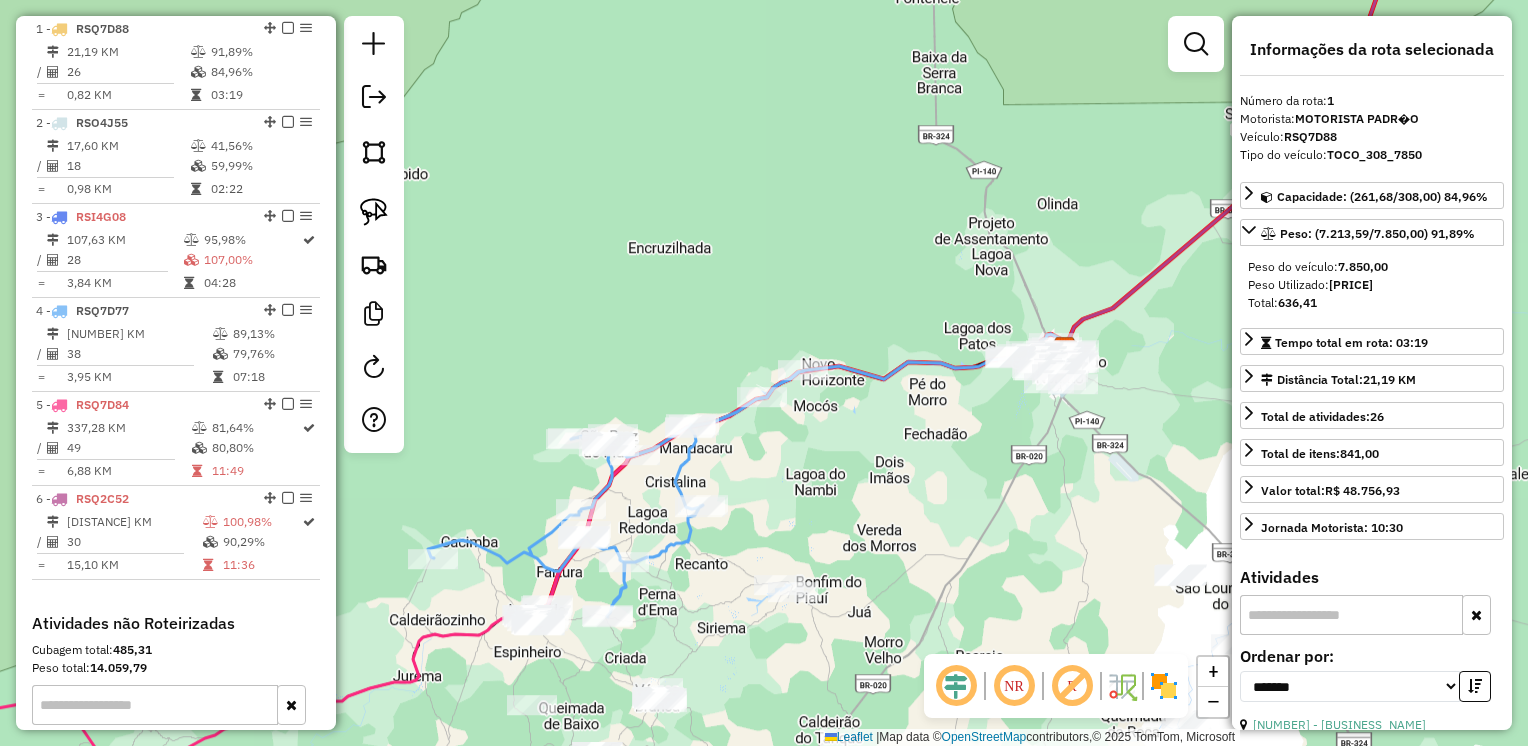 drag, startPoint x: 816, startPoint y: 474, endPoint x: 720, endPoint y: 493, distance: 97.862144 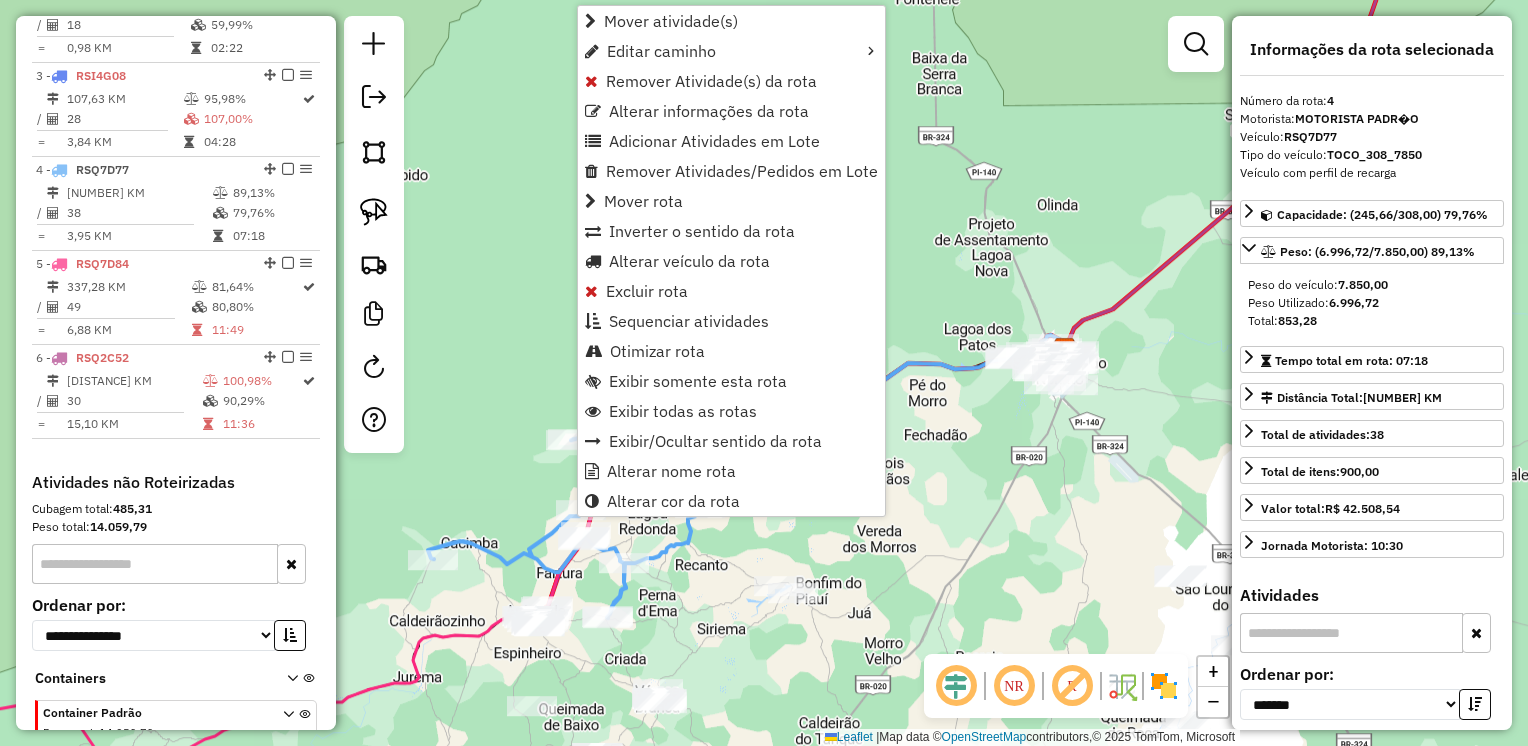 scroll, scrollTop: 1040, scrollLeft: 0, axis: vertical 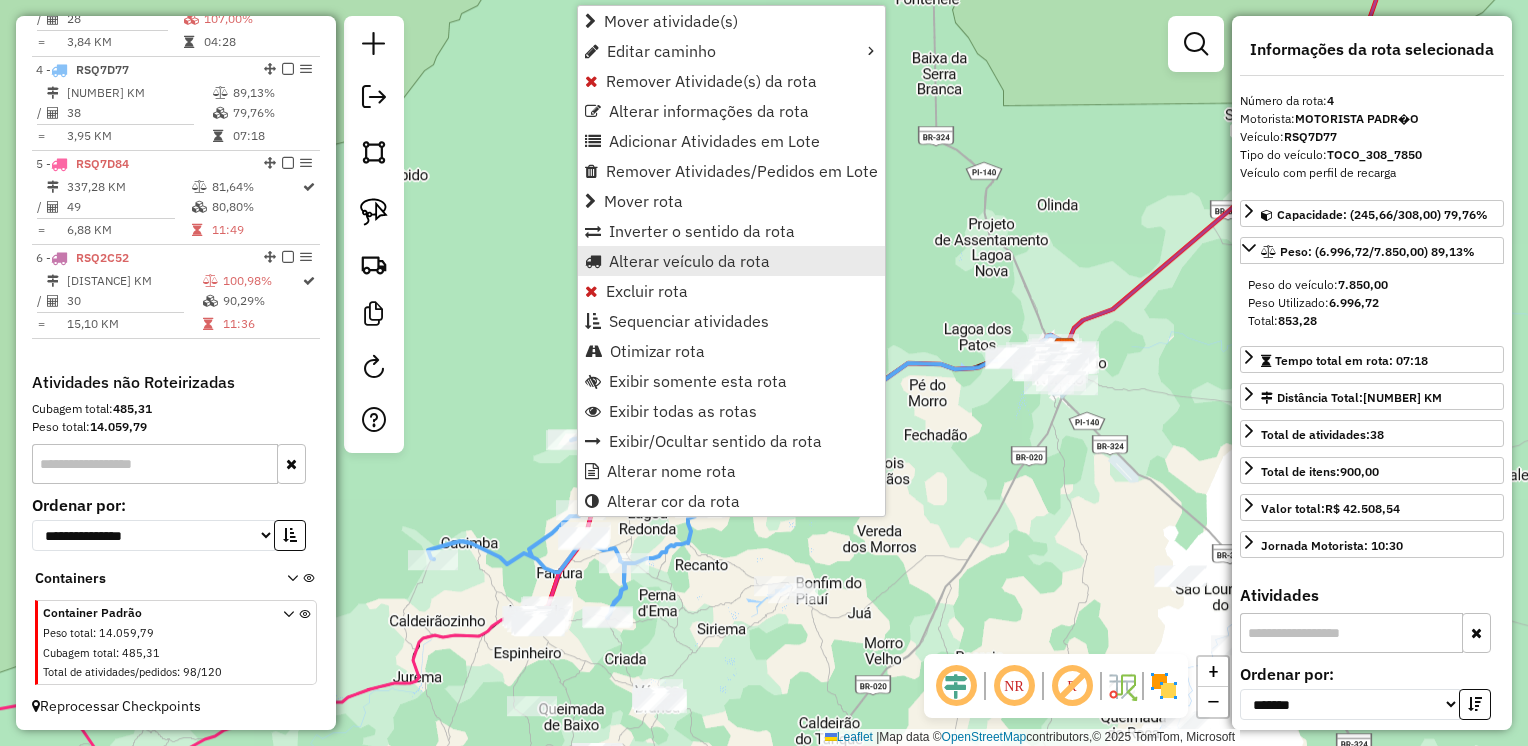 click on "Alterar veículo da rota" at bounding box center (689, 261) 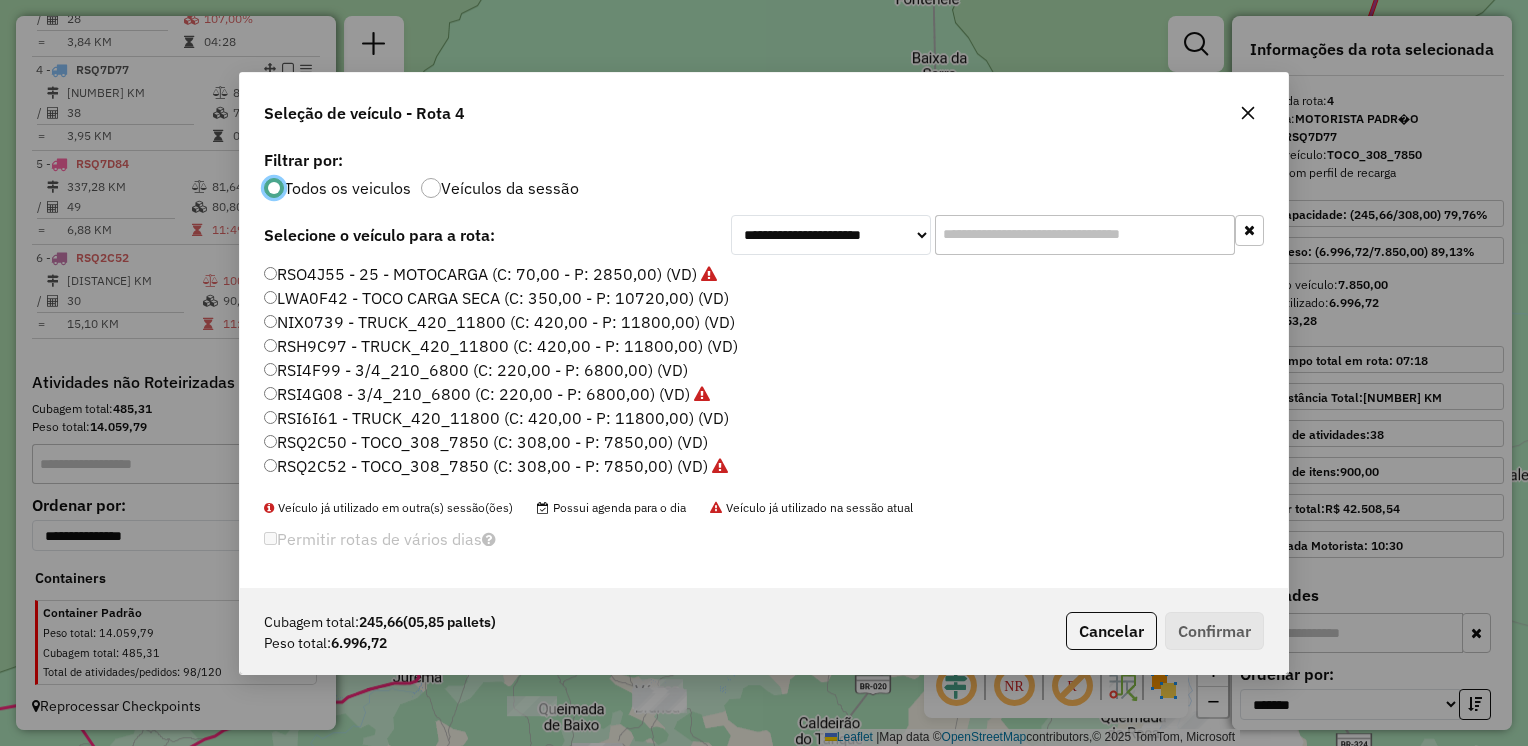 scroll, scrollTop: 10, scrollLeft: 6, axis: both 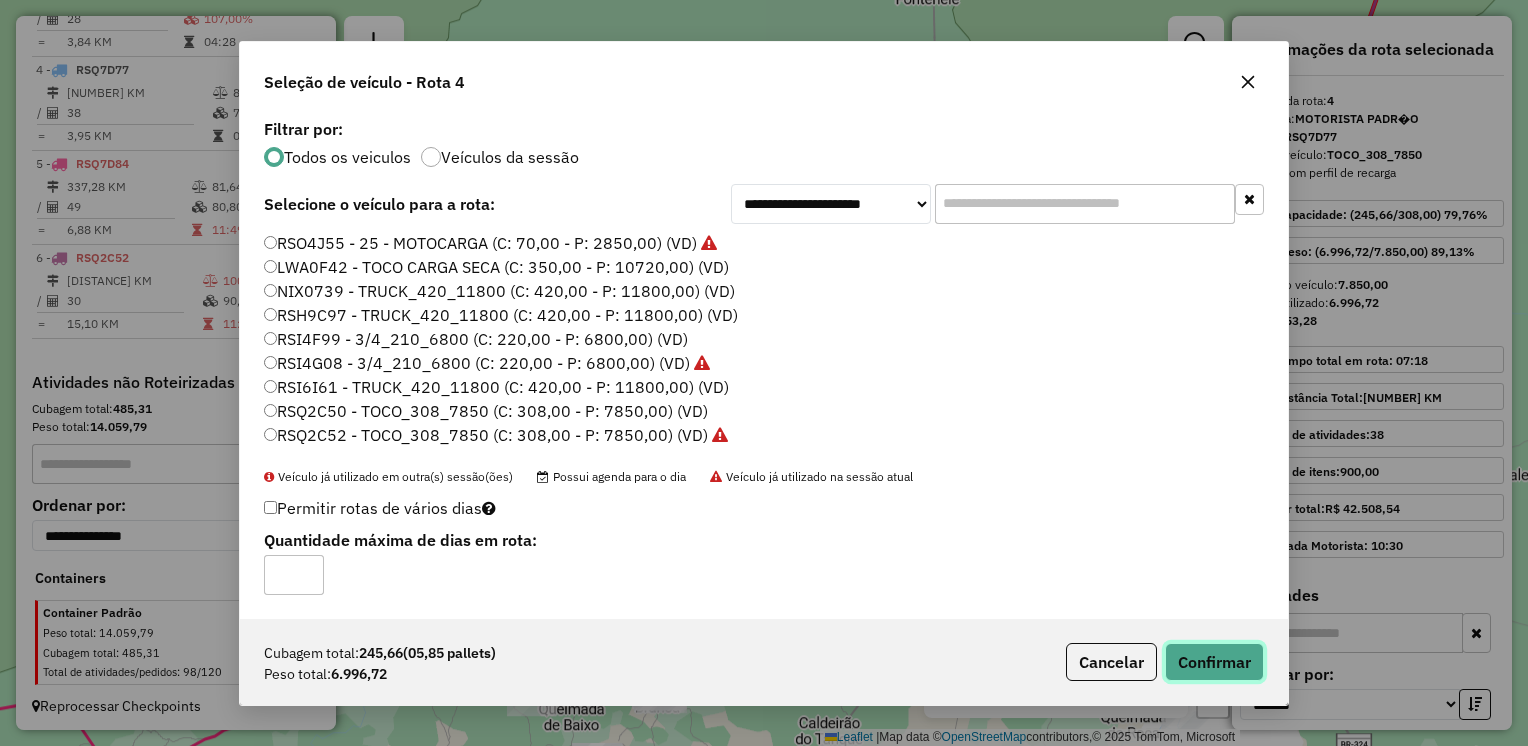 click on "Confirmar" 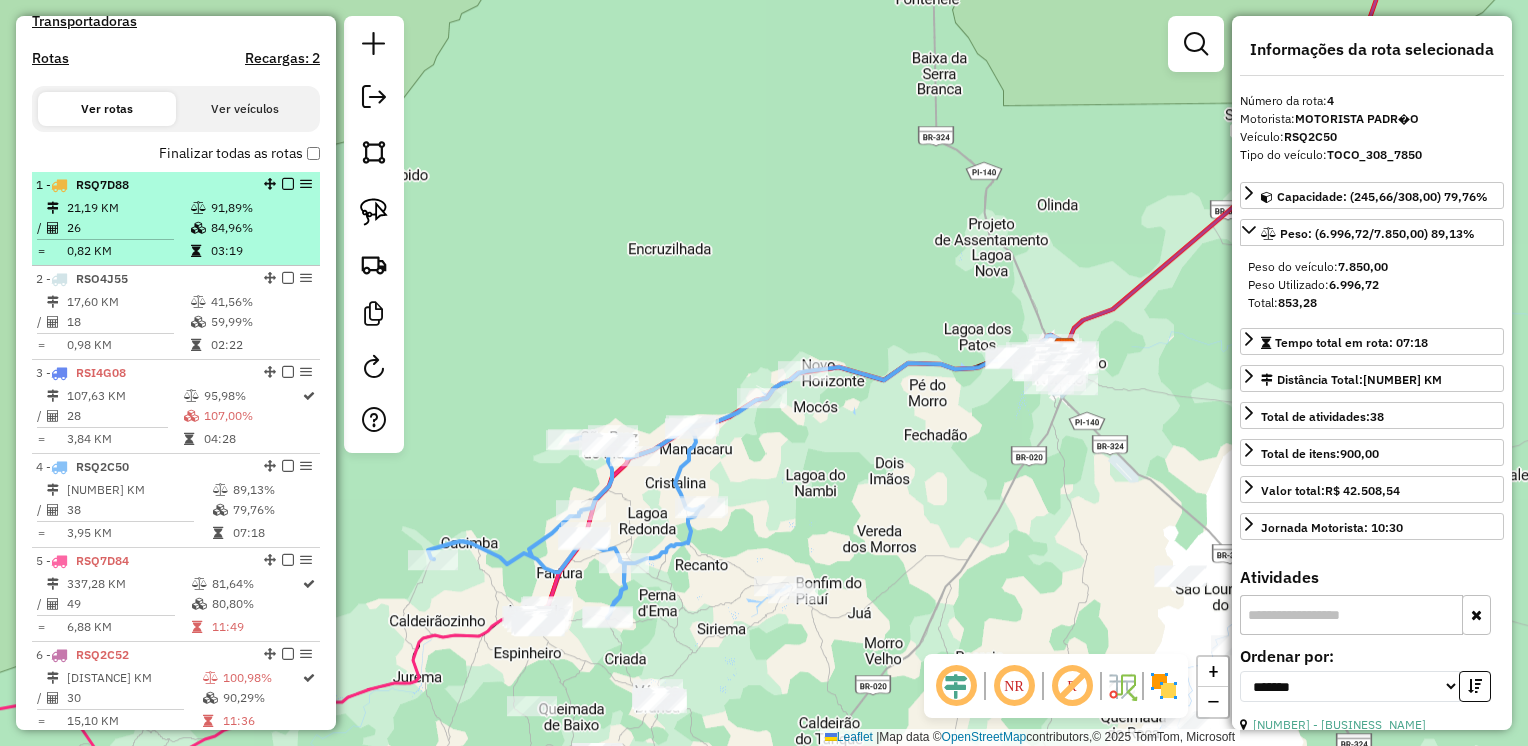 scroll, scrollTop: 740, scrollLeft: 0, axis: vertical 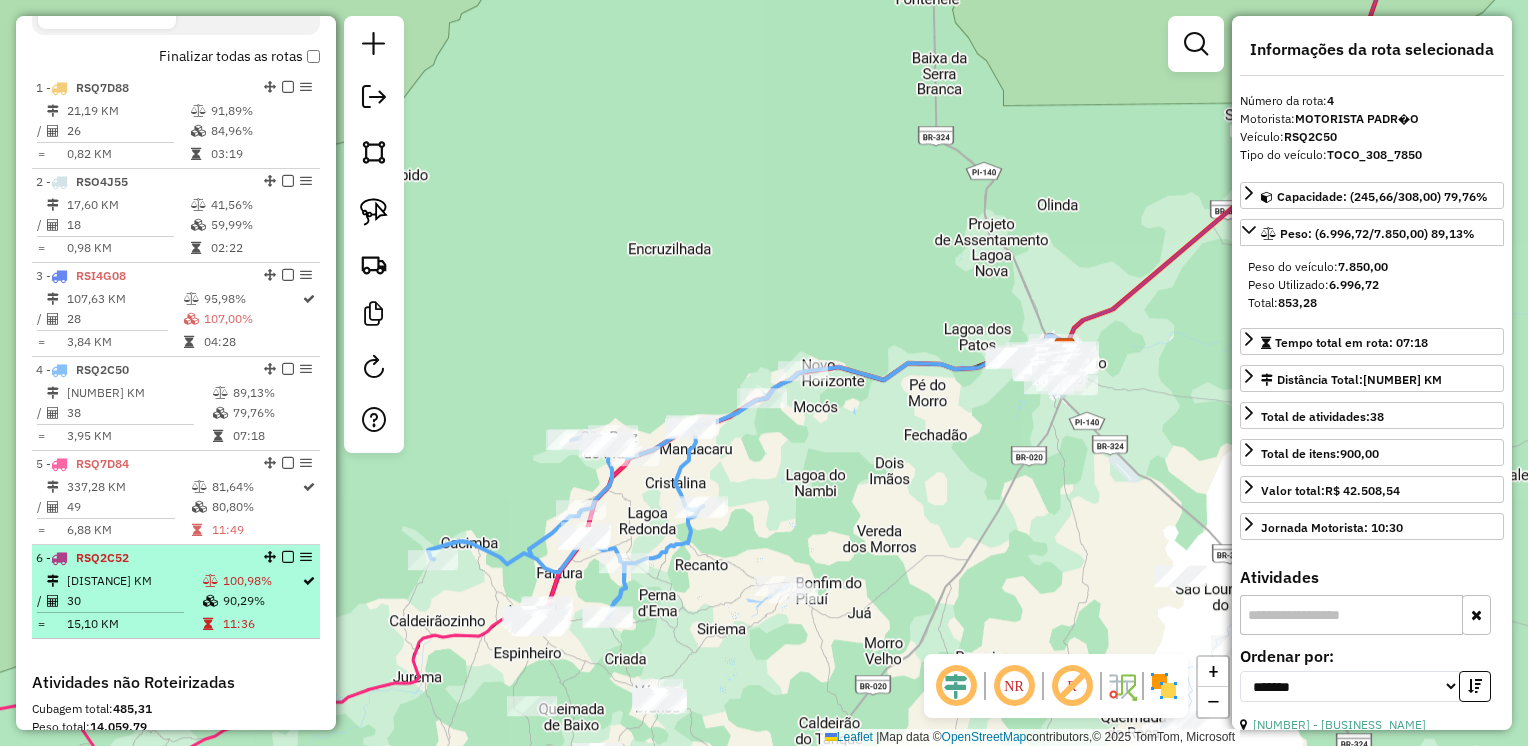 click on "[DISTANCE] KM" at bounding box center (134, 581) 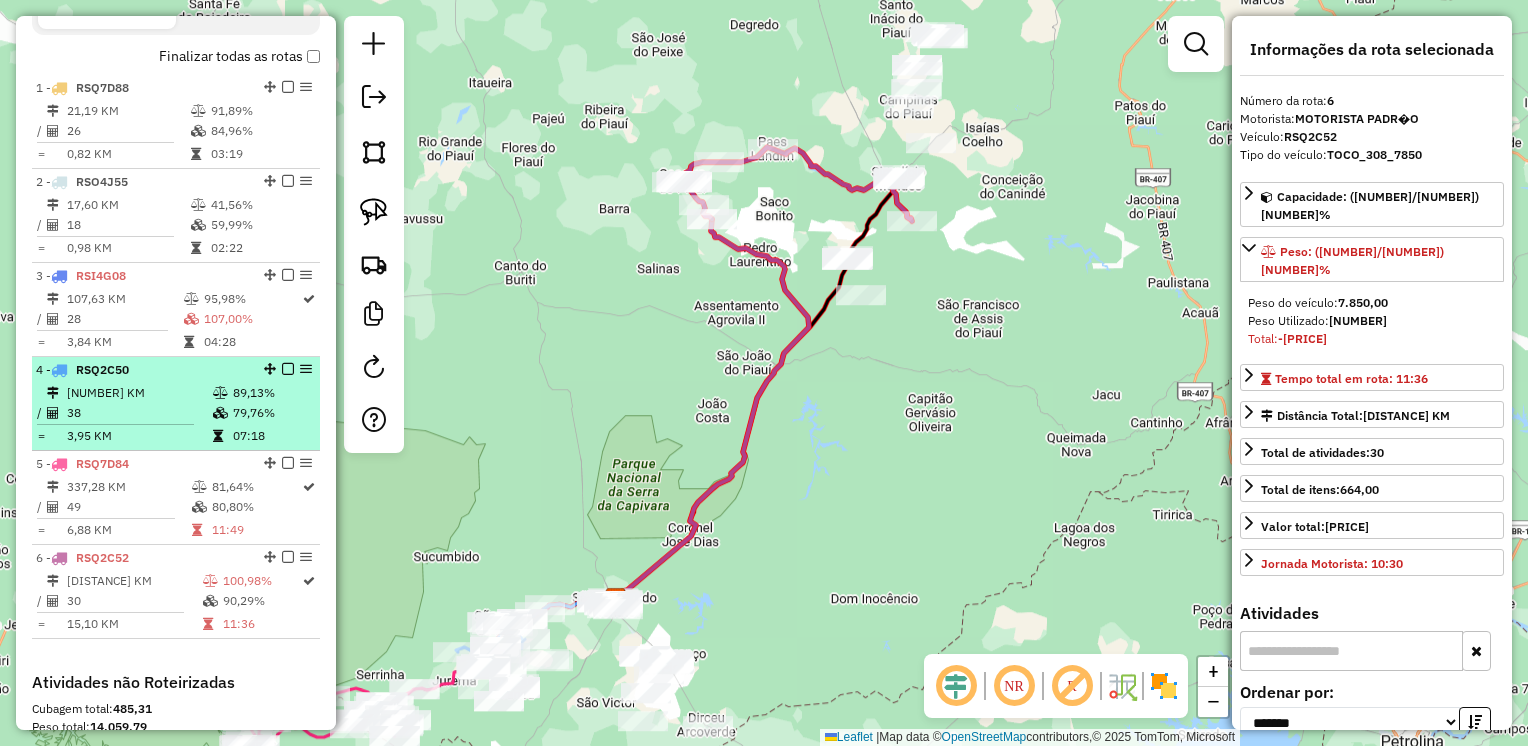 click on "149,96 KM" at bounding box center (139, 393) 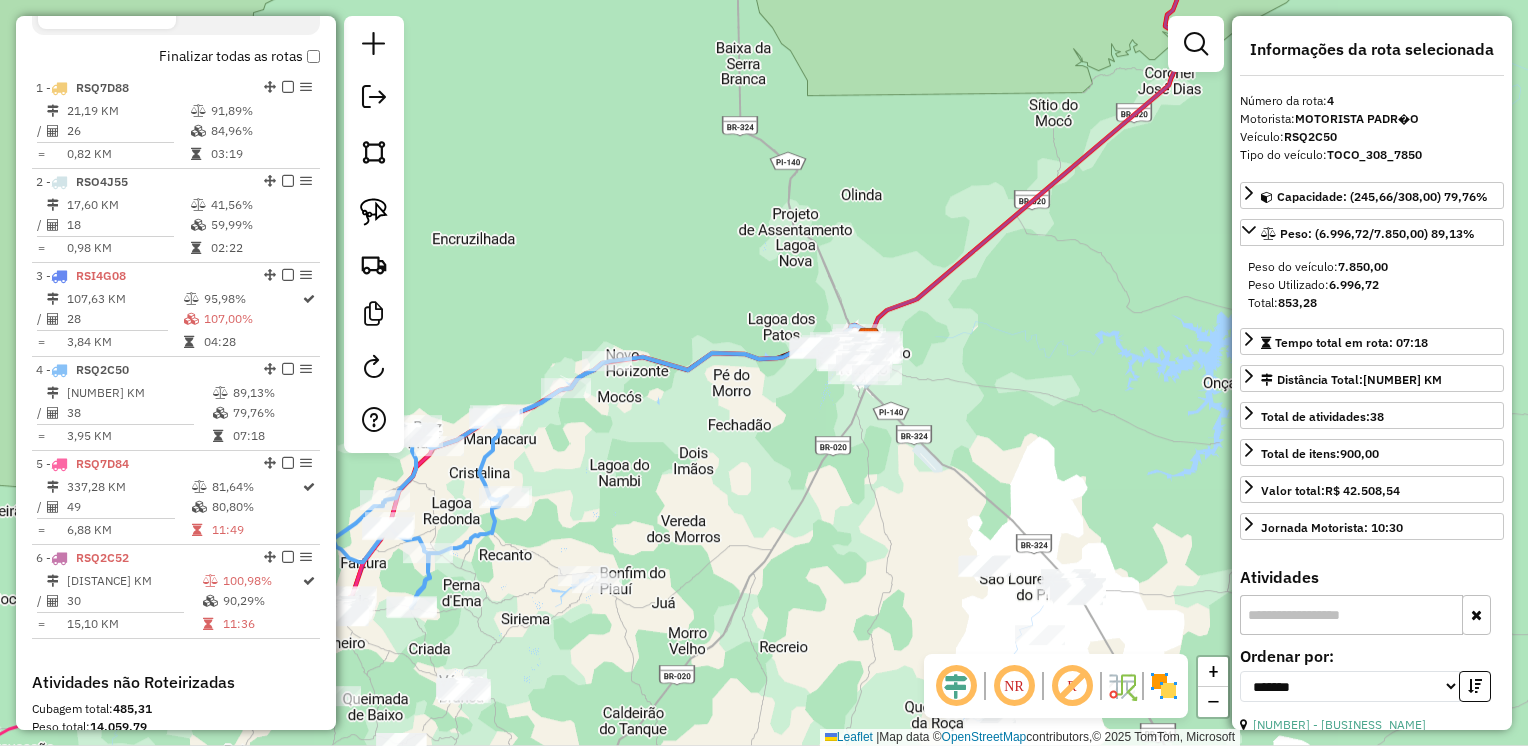 drag, startPoint x: 1197, startPoint y: 437, endPoint x: 732, endPoint y: 578, distance: 485.9074 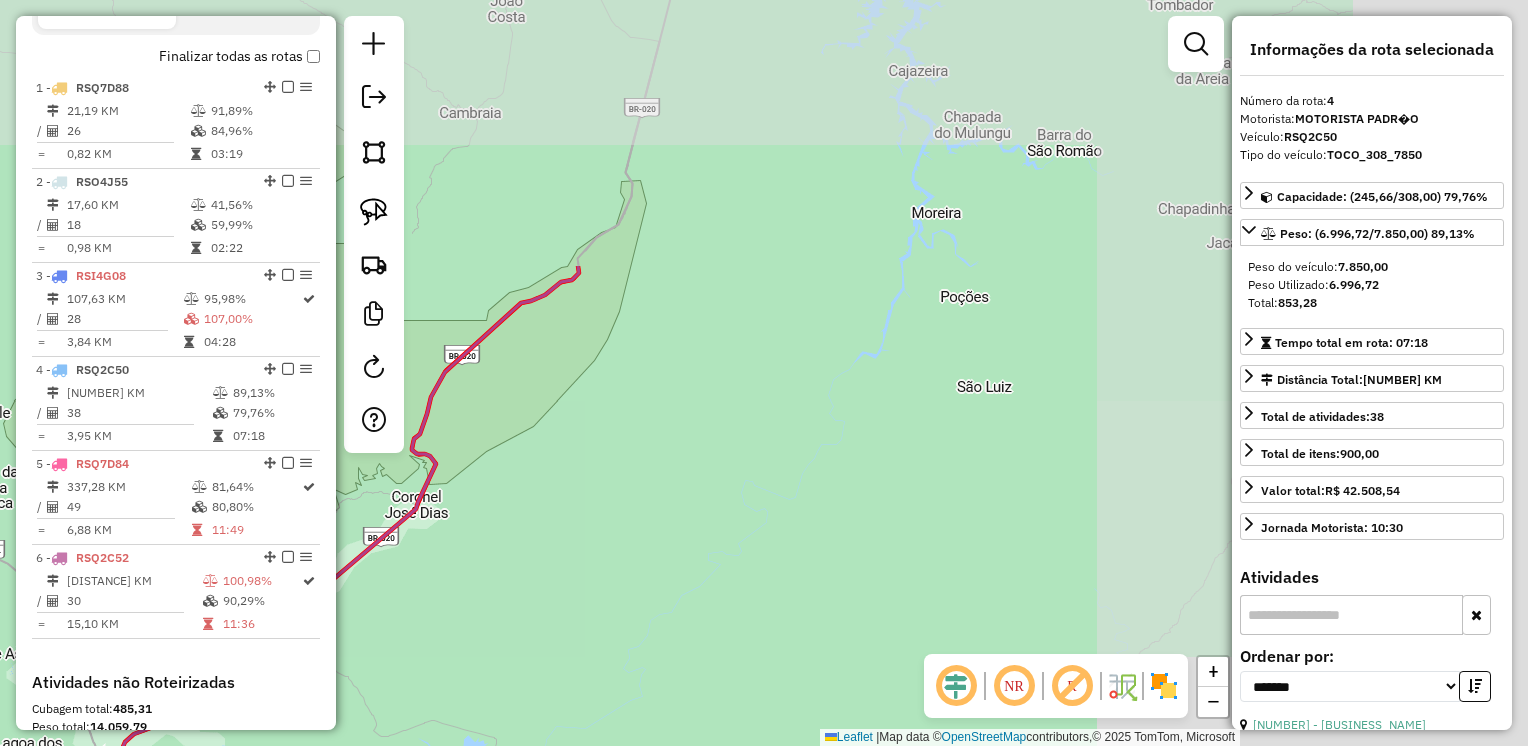 drag, startPoint x: 1115, startPoint y: 381, endPoint x: 573, endPoint y: 622, distance: 593.1652 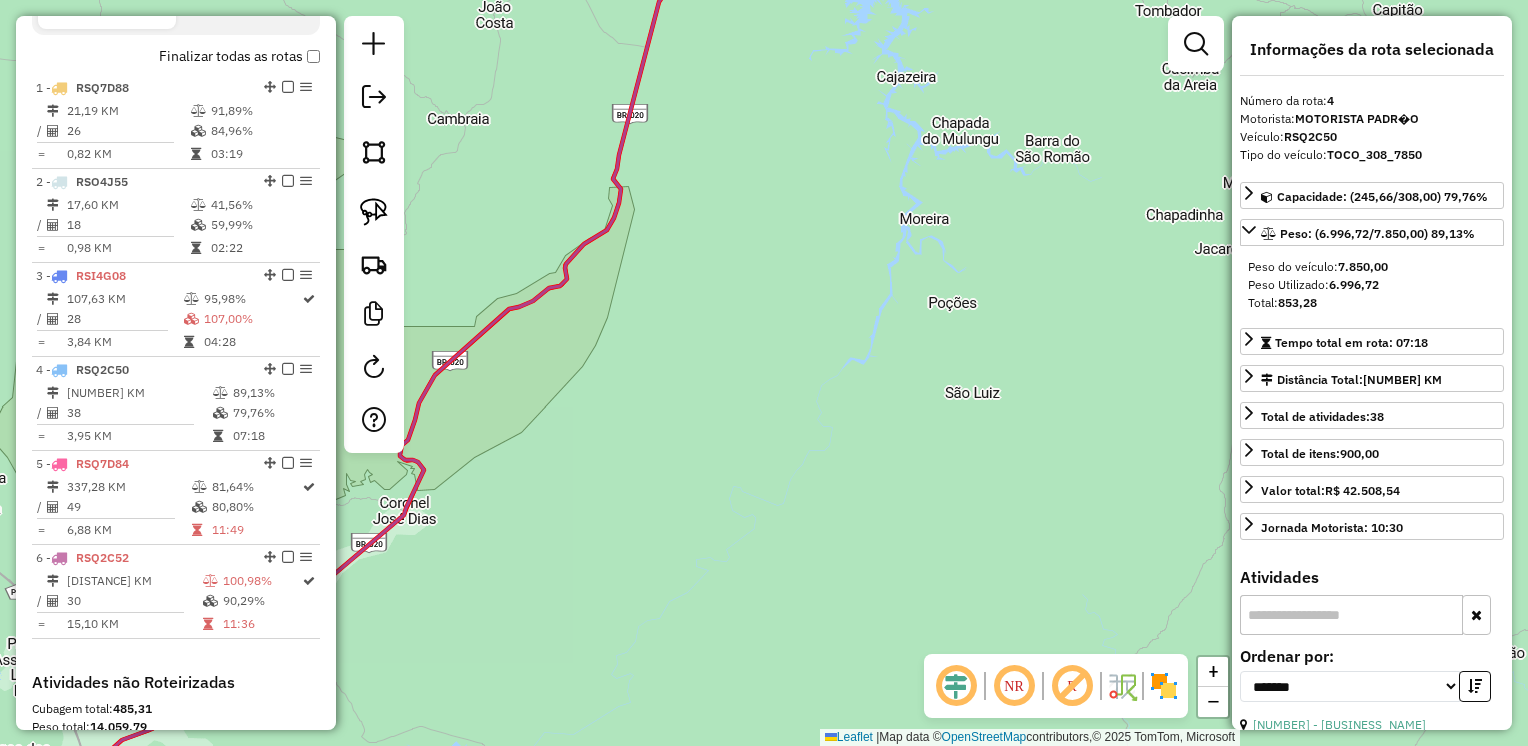 drag, startPoint x: 793, startPoint y: 273, endPoint x: 746, endPoint y: 661, distance: 390.83627 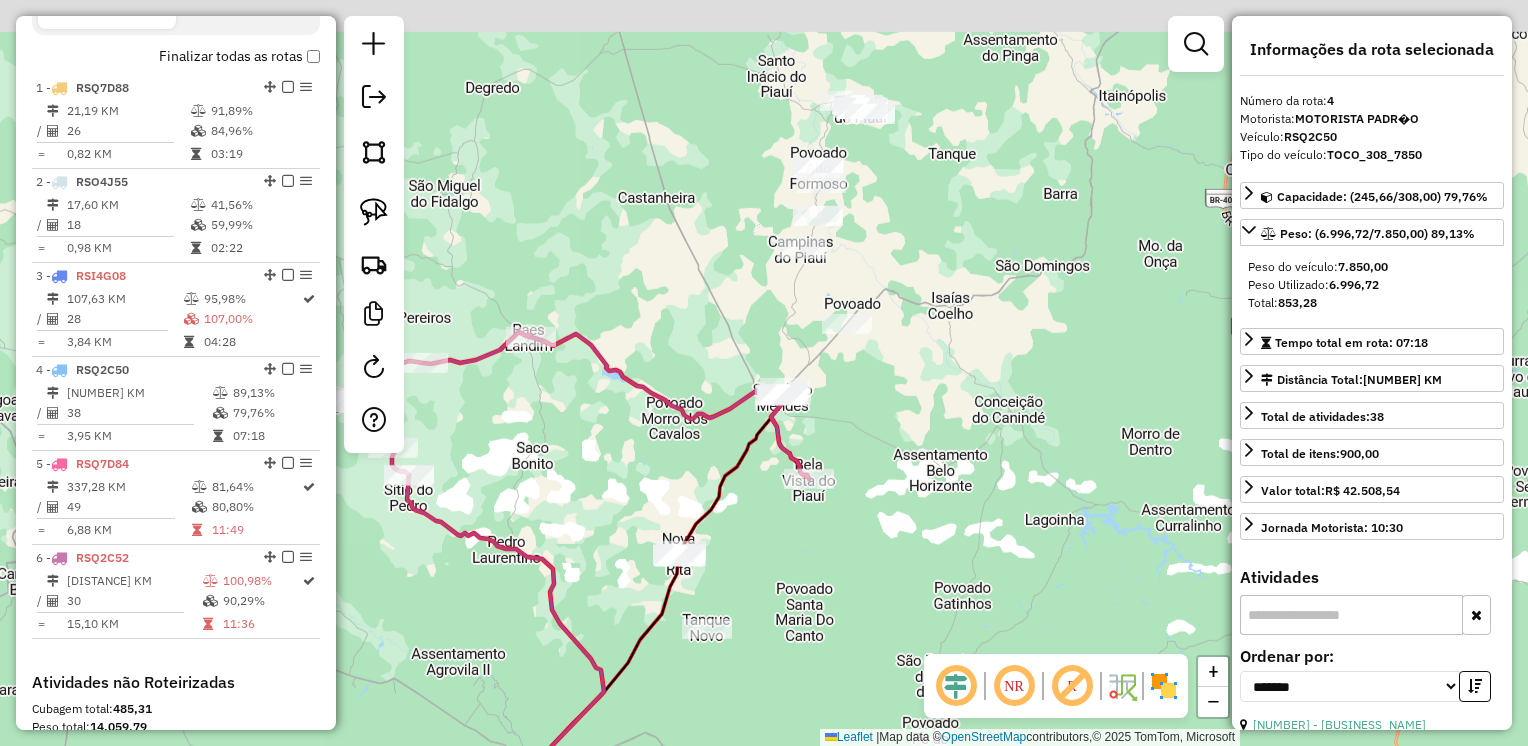 drag, startPoint x: 905, startPoint y: 473, endPoint x: 741, endPoint y: 753, distance: 324.49344 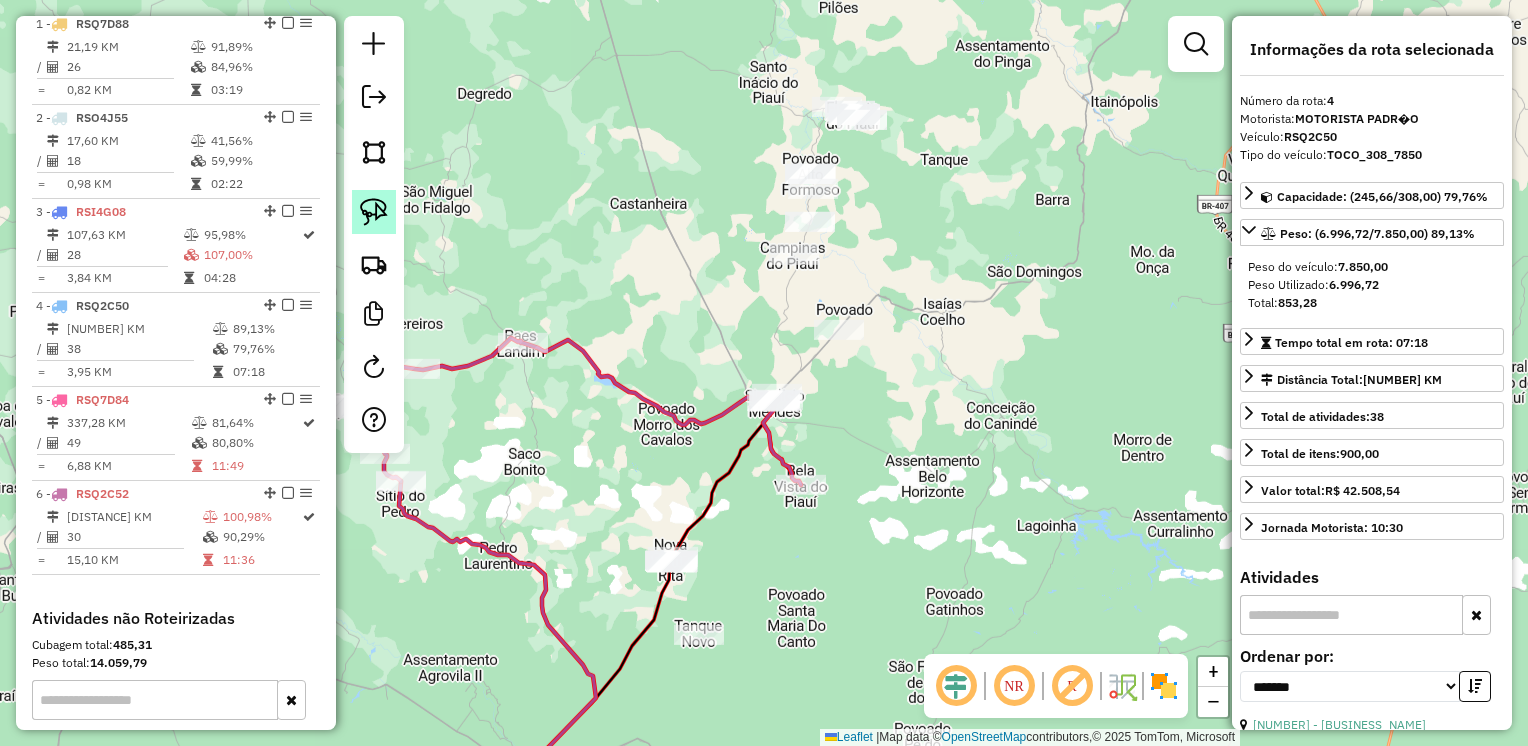 scroll, scrollTop: 840, scrollLeft: 0, axis: vertical 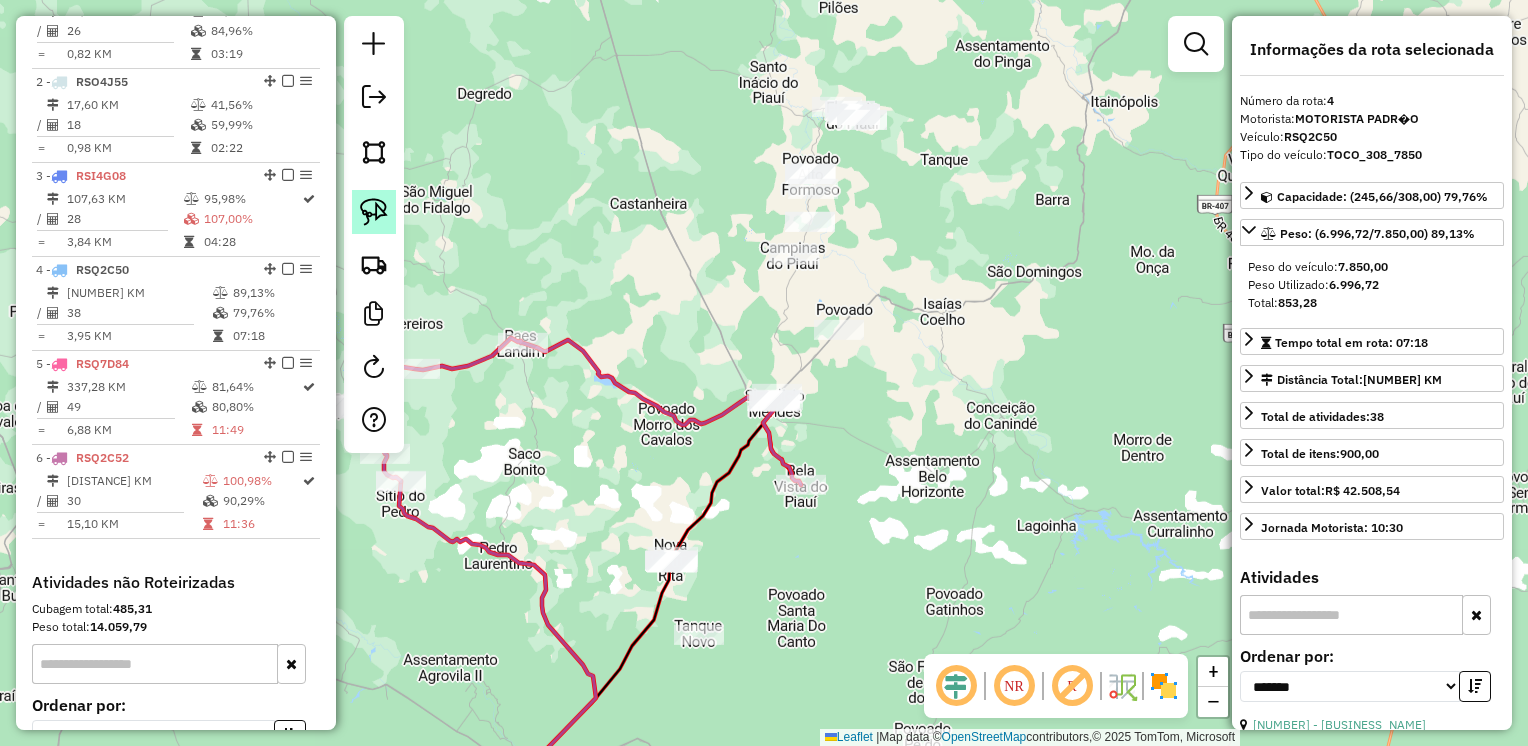 click 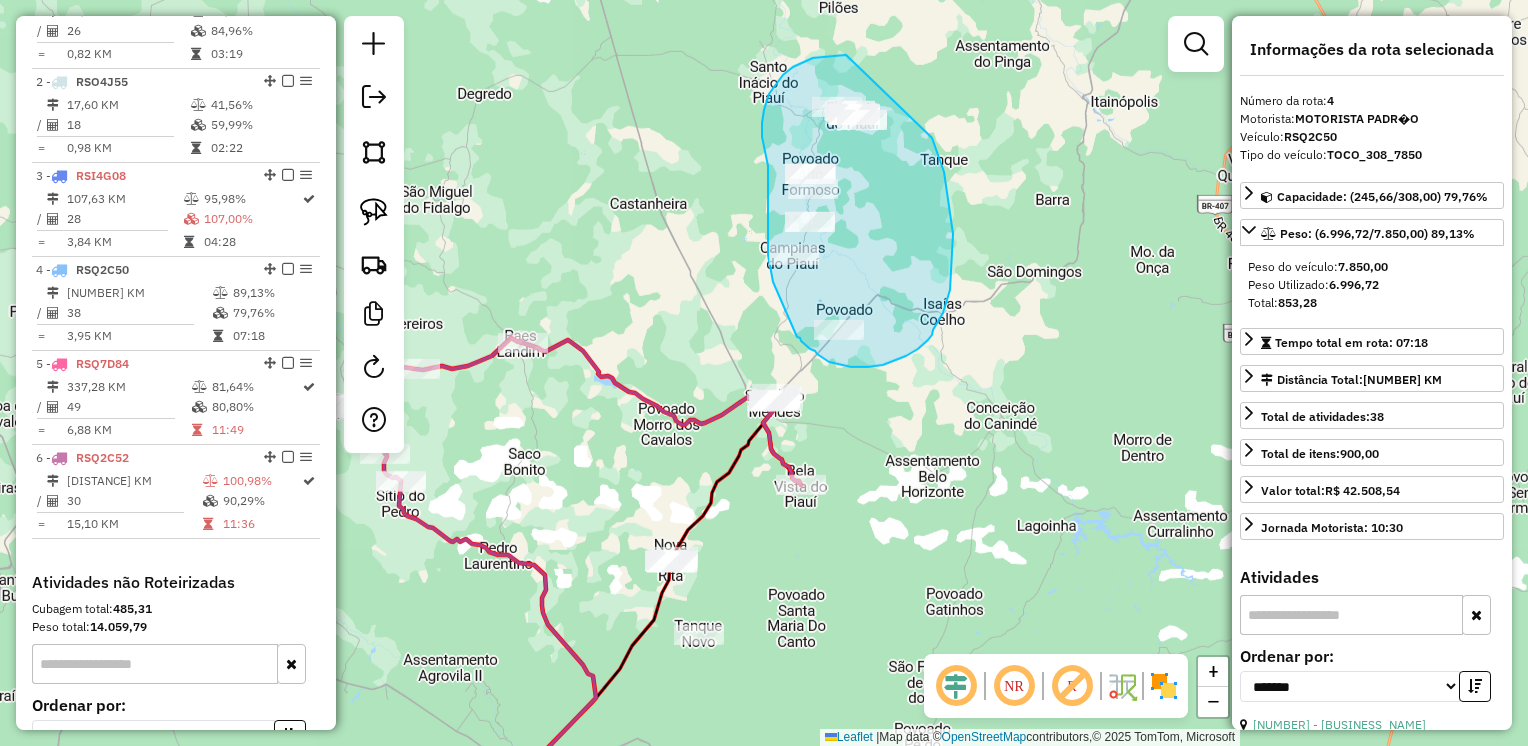 drag, startPoint x: 783, startPoint y: 75, endPoint x: 920, endPoint y: 110, distance: 141.40015 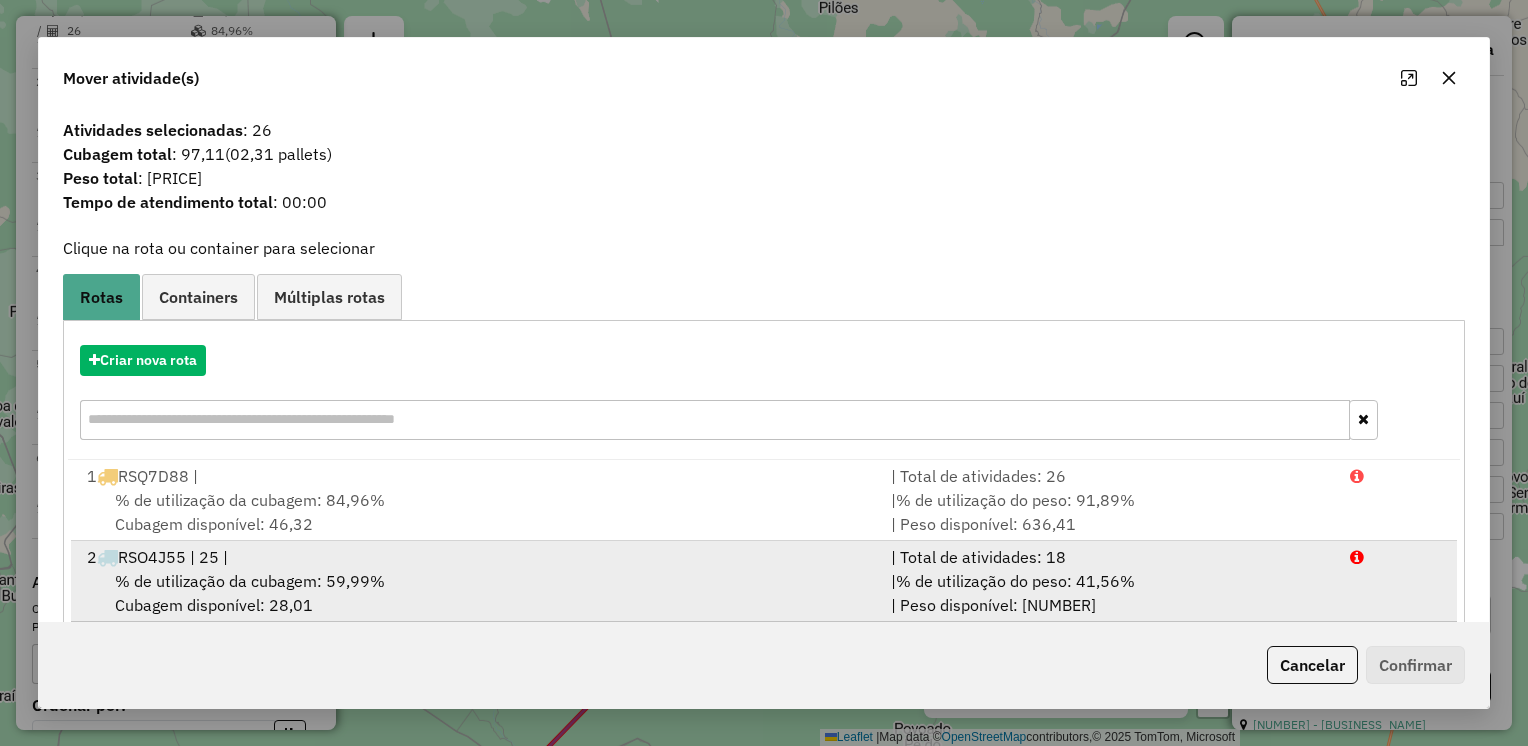 scroll, scrollTop: 84, scrollLeft: 0, axis: vertical 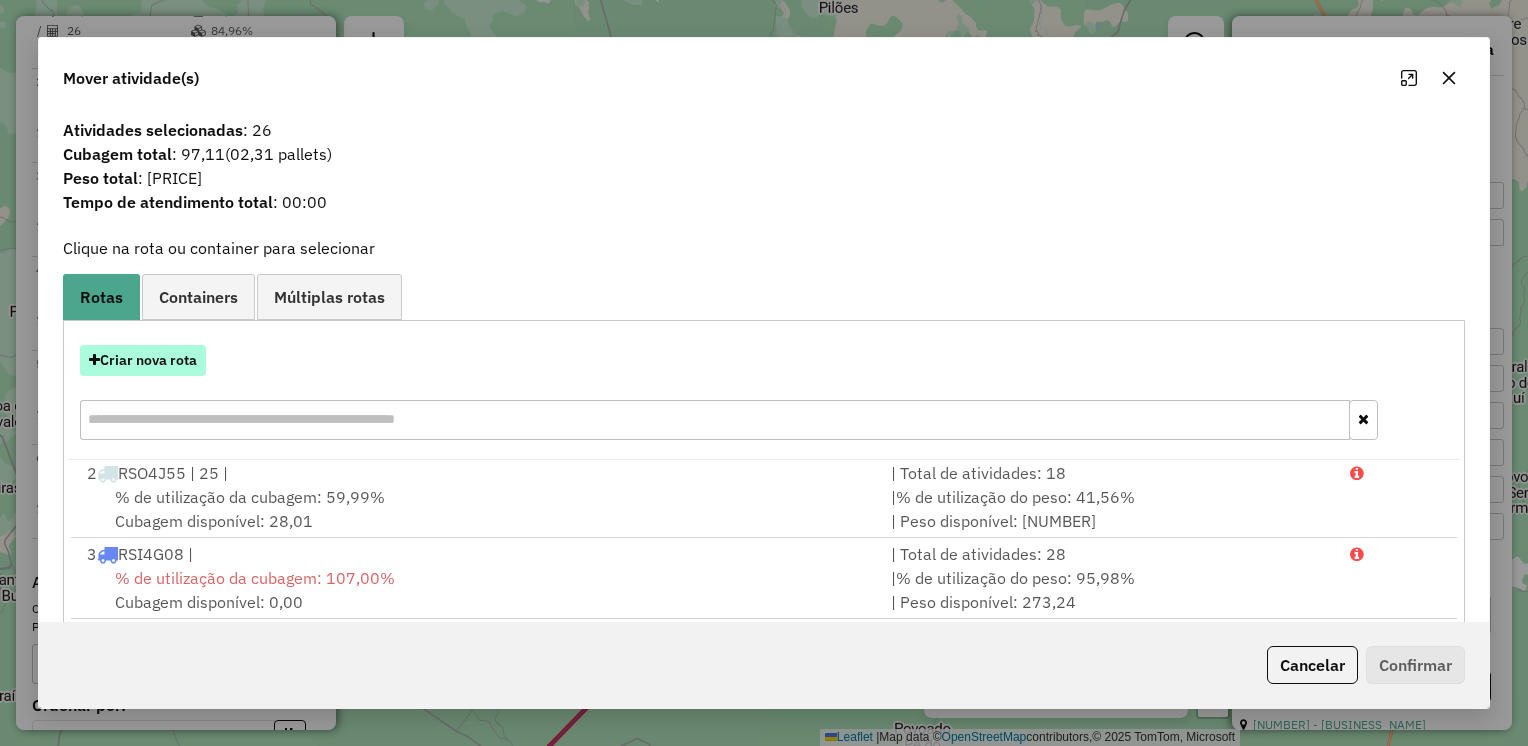 click on "Criar nova rota" at bounding box center [143, 360] 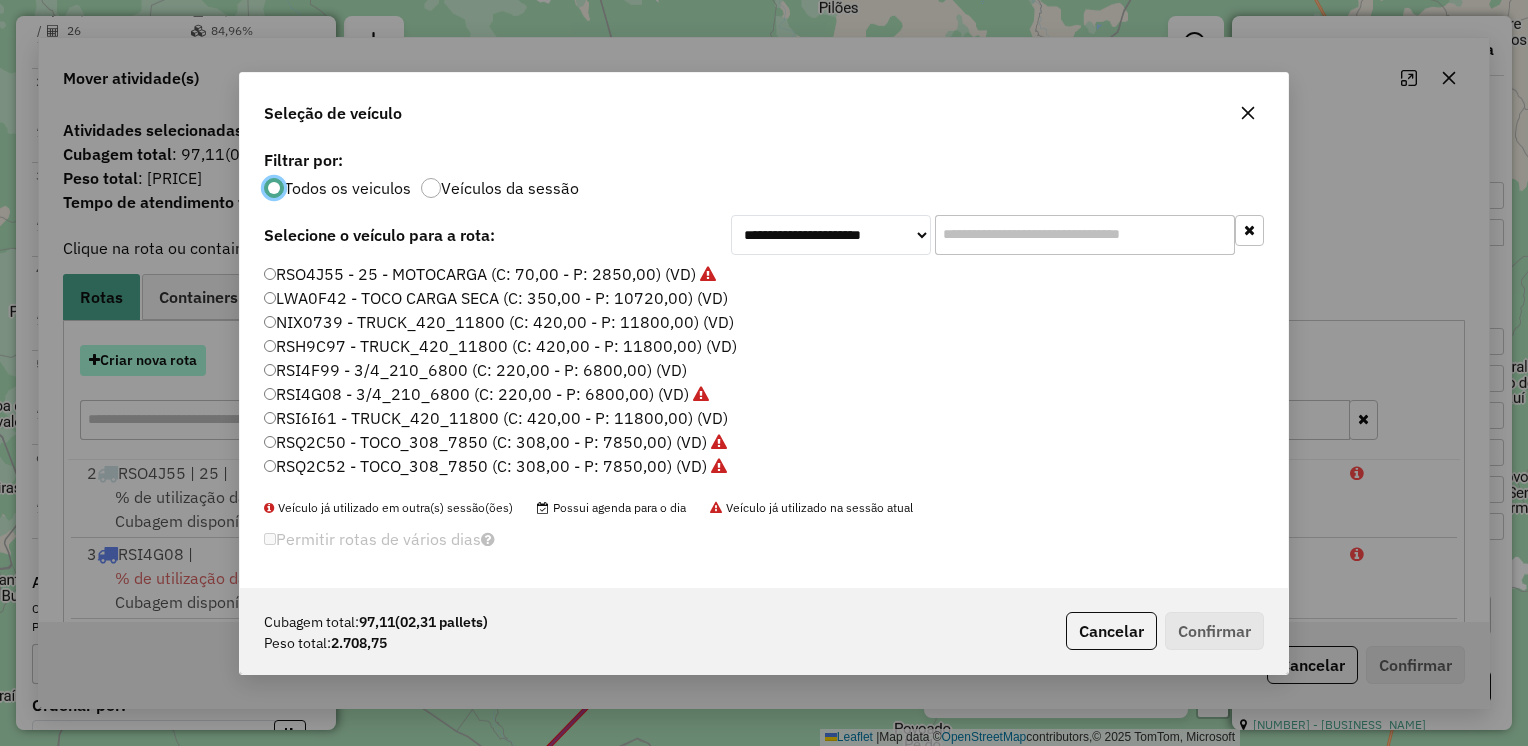 scroll, scrollTop: 10, scrollLeft: 6, axis: both 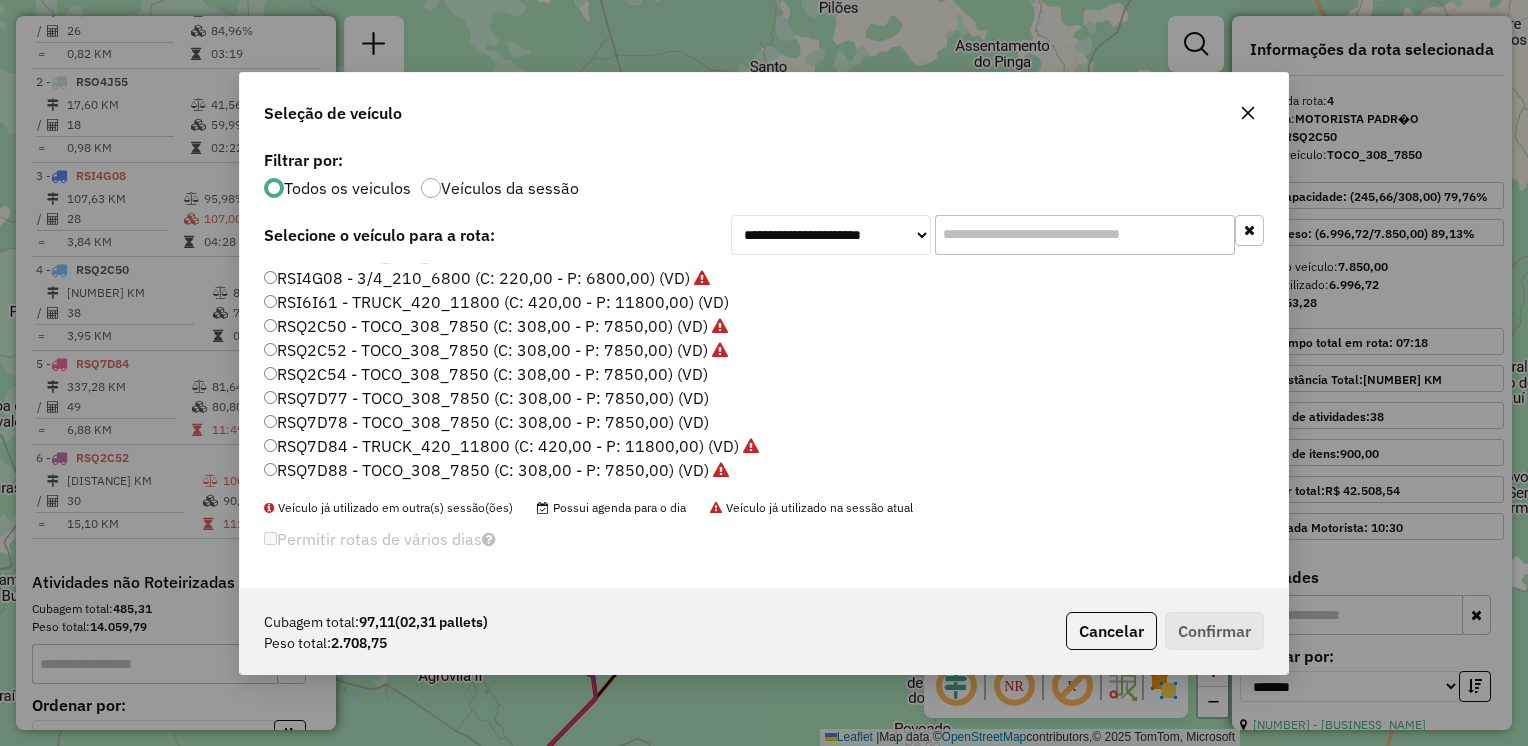 click on "RSQ7D77 - TOCO_308_7850 (C: 308,00 - P: 7850,00) (VD)" 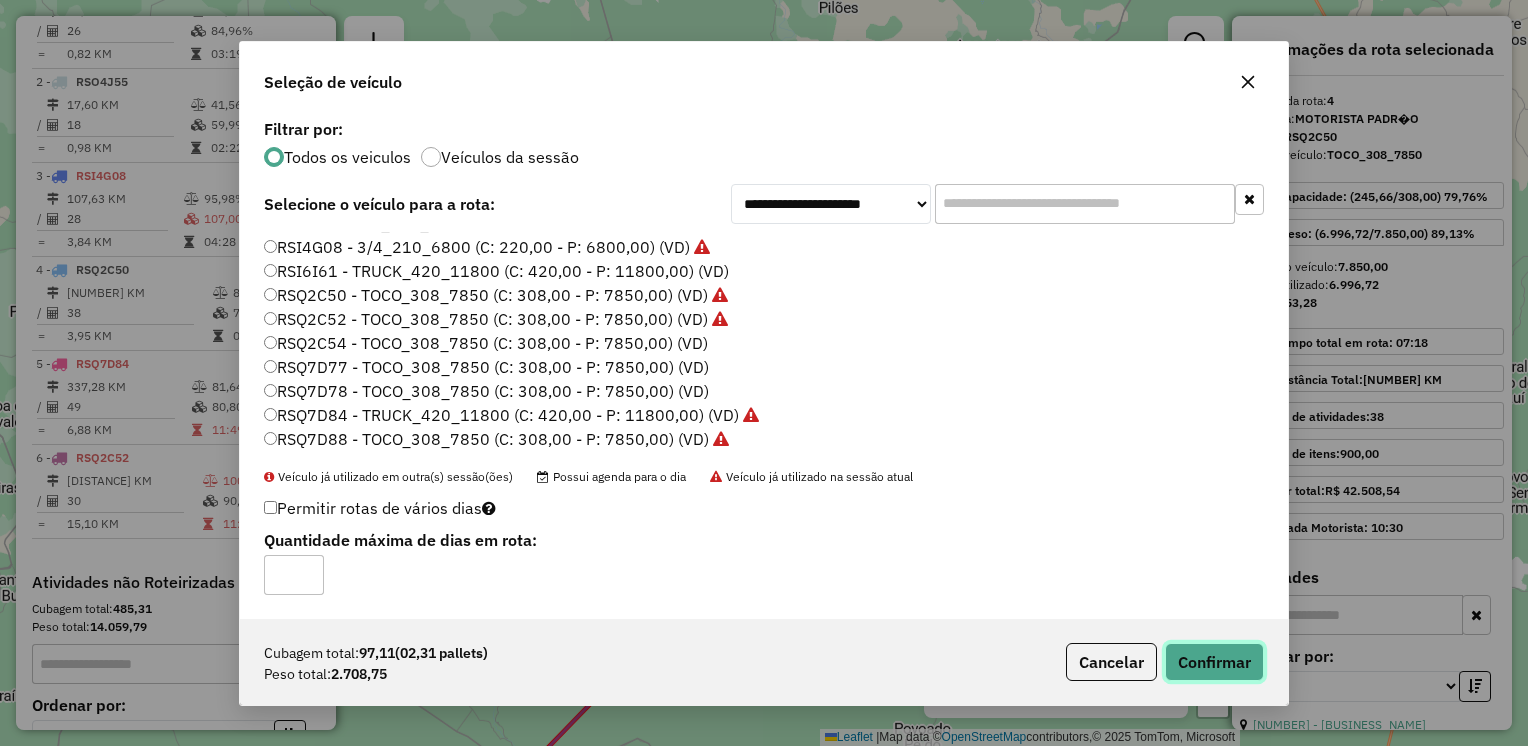 click on "Confirmar" 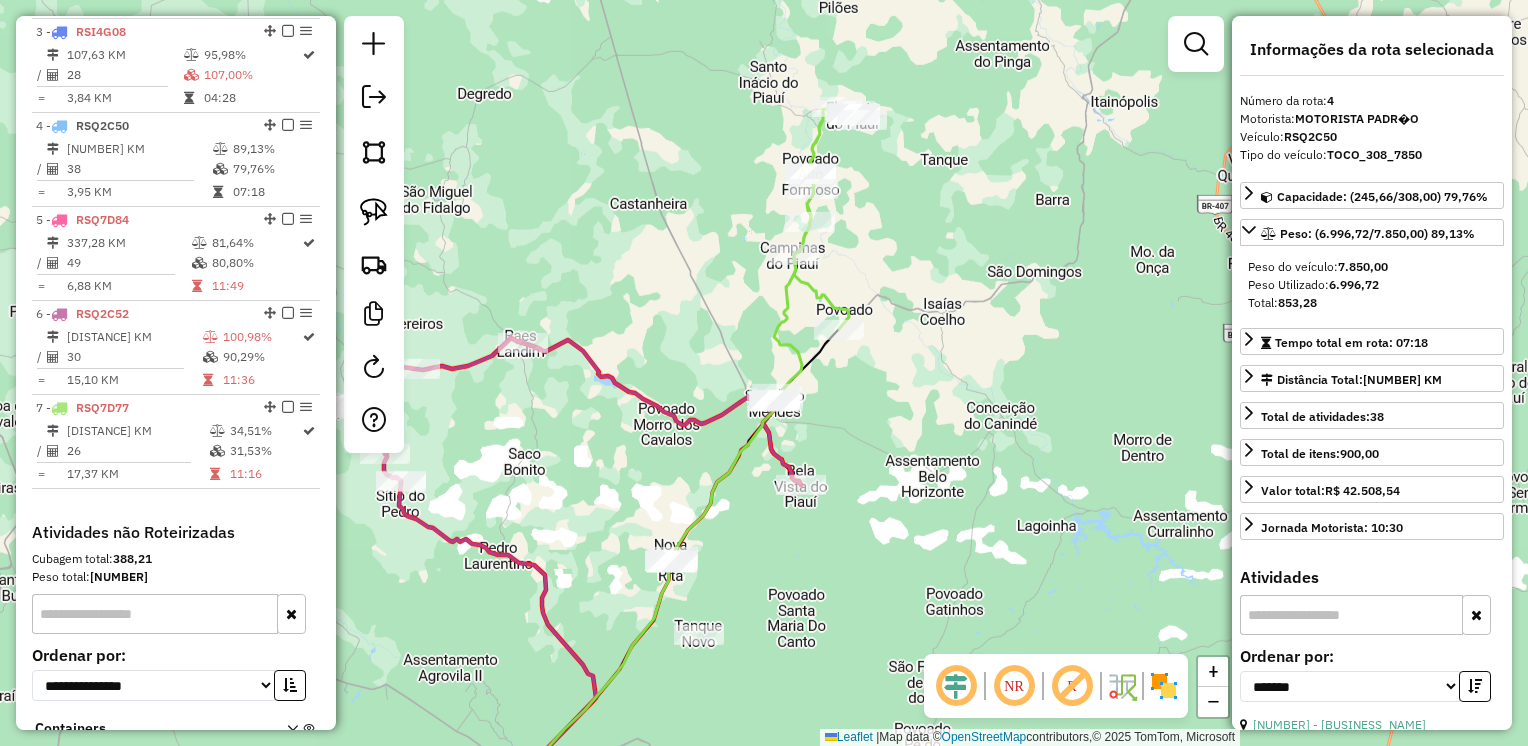 scroll, scrollTop: 1080, scrollLeft: 0, axis: vertical 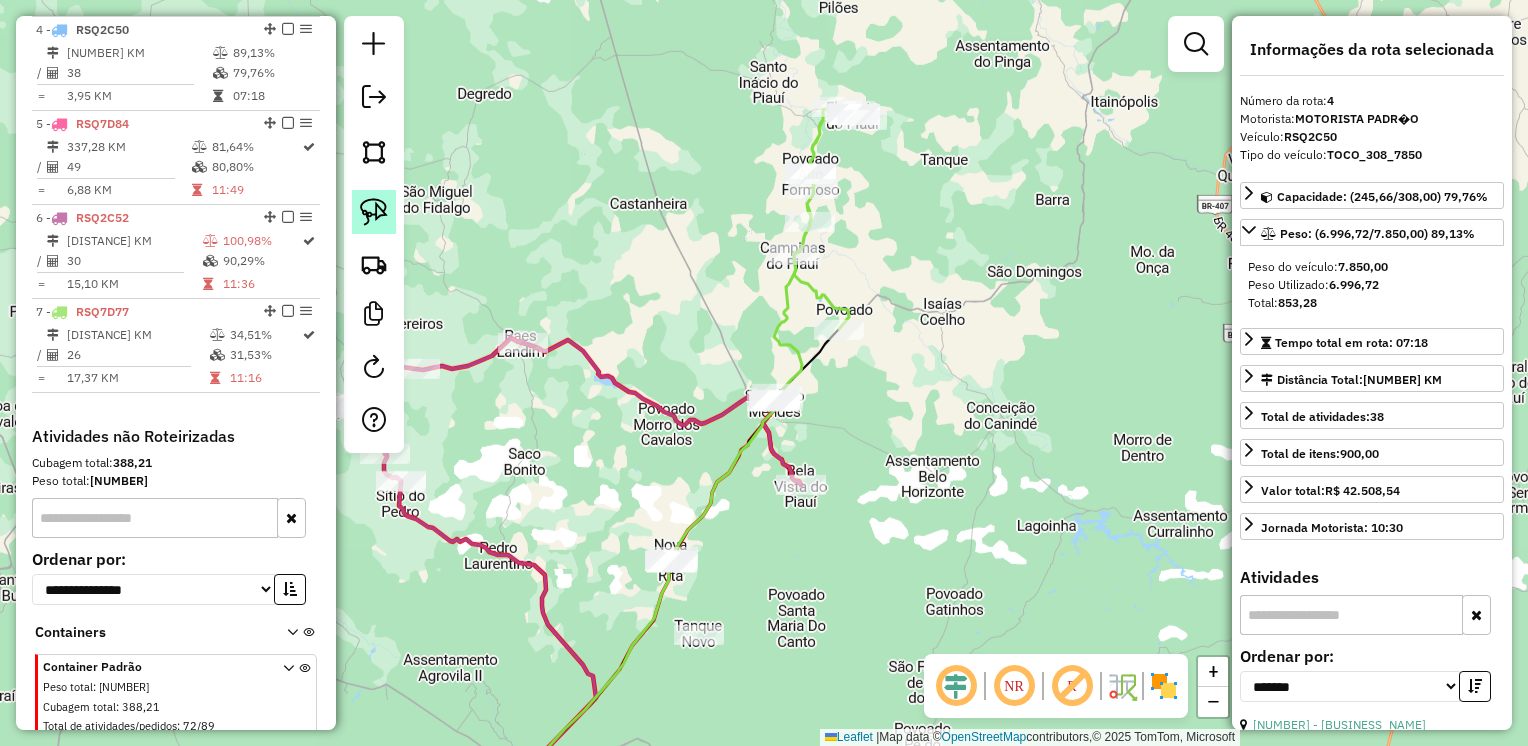 click 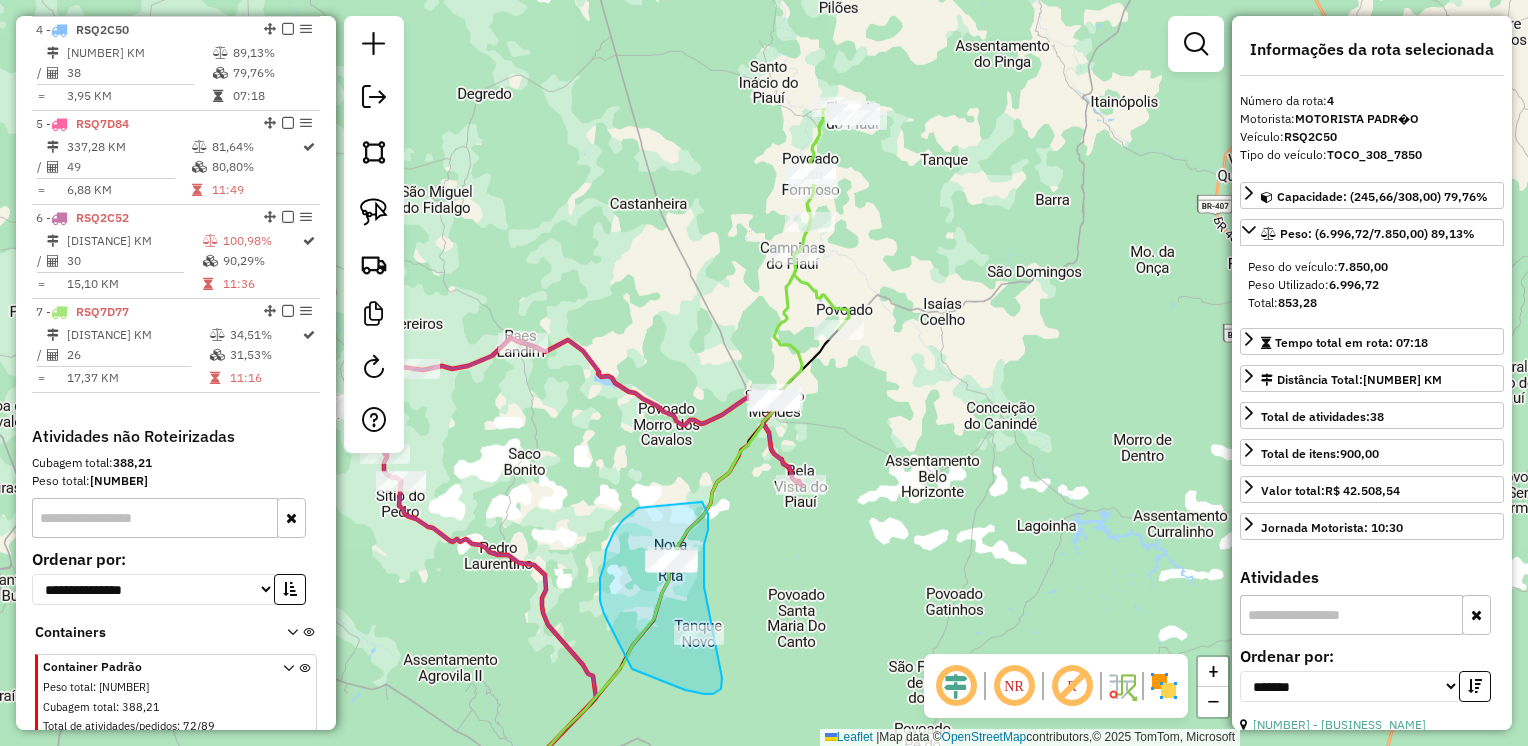 drag, startPoint x: 619, startPoint y: 525, endPoint x: 693, endPoint y: 502, distance: 77.491936 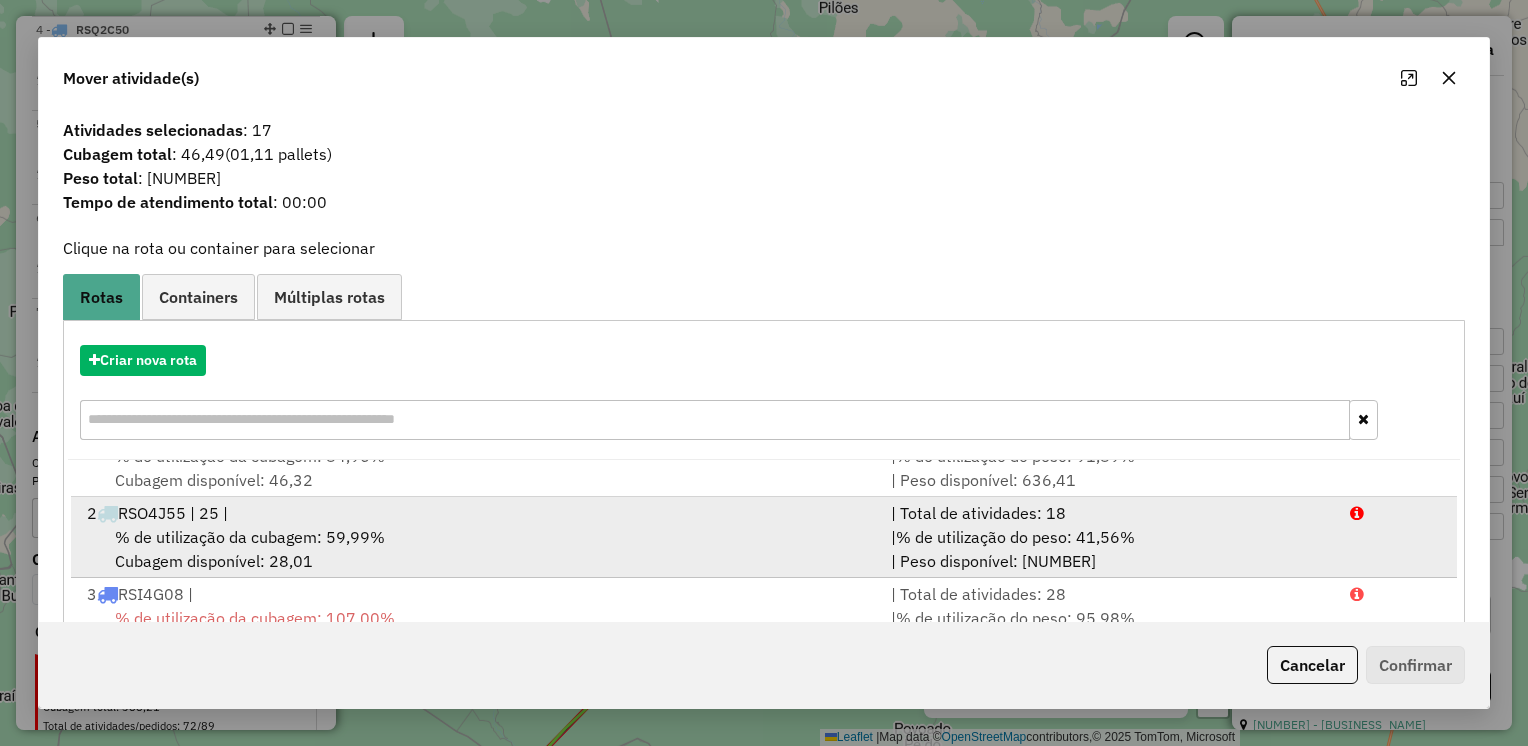 scroll, scrollTop: 165, scrollLeft: 0, axis: vertical 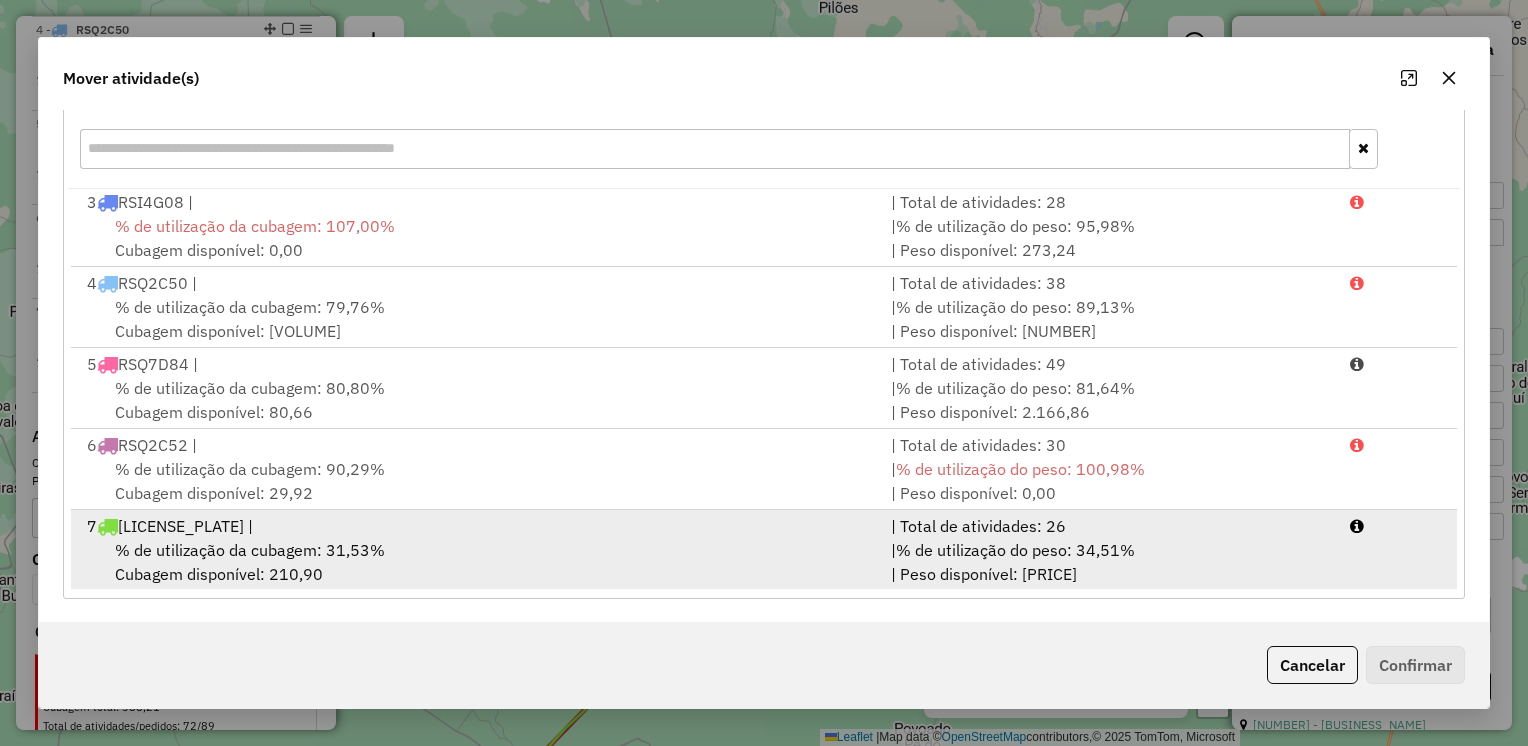 click on "% de utilização da cubagem: 31,53%" at bounding box center [250, 550] 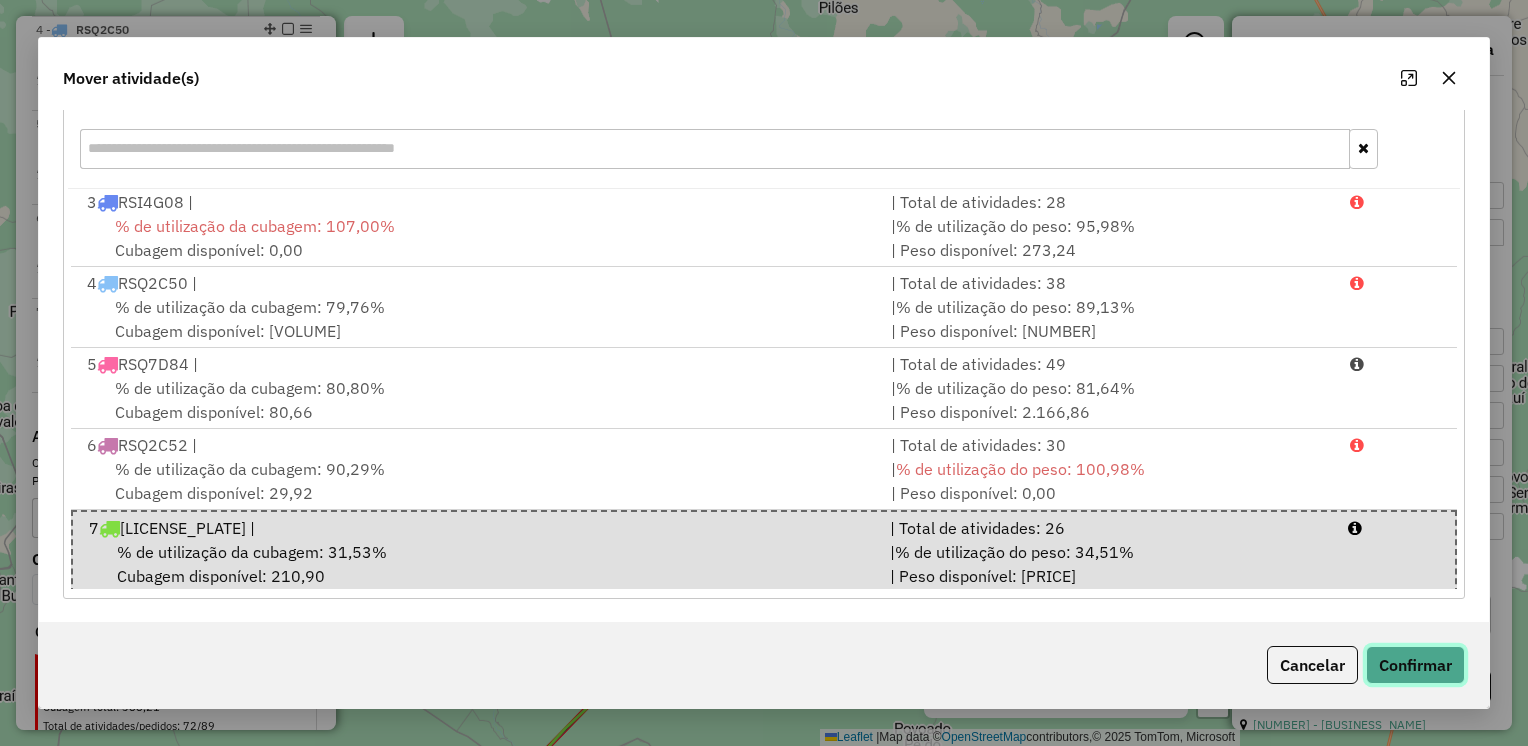 click on "Confirmar" 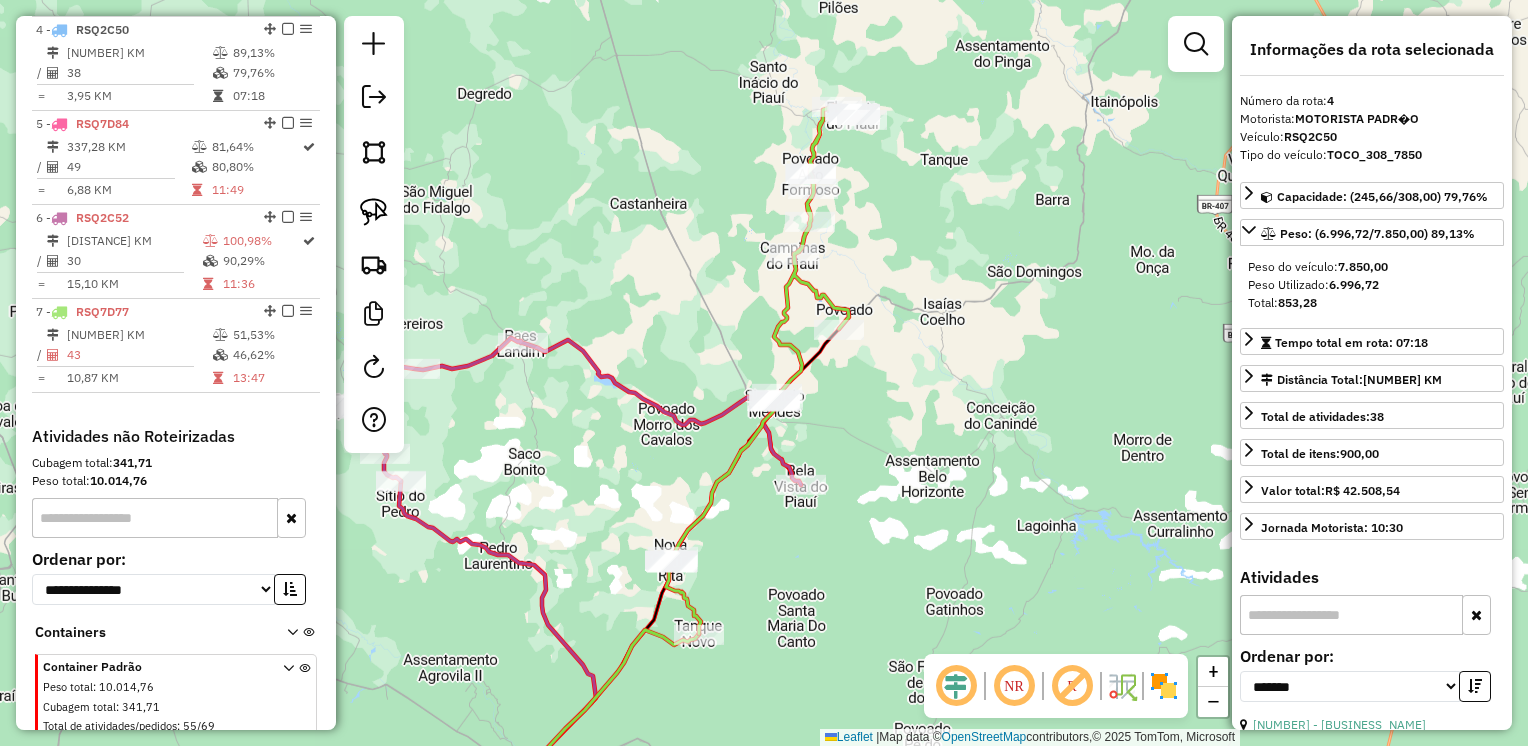 scroll, scrollTop: 0, scrollLeft: 0, axis: both 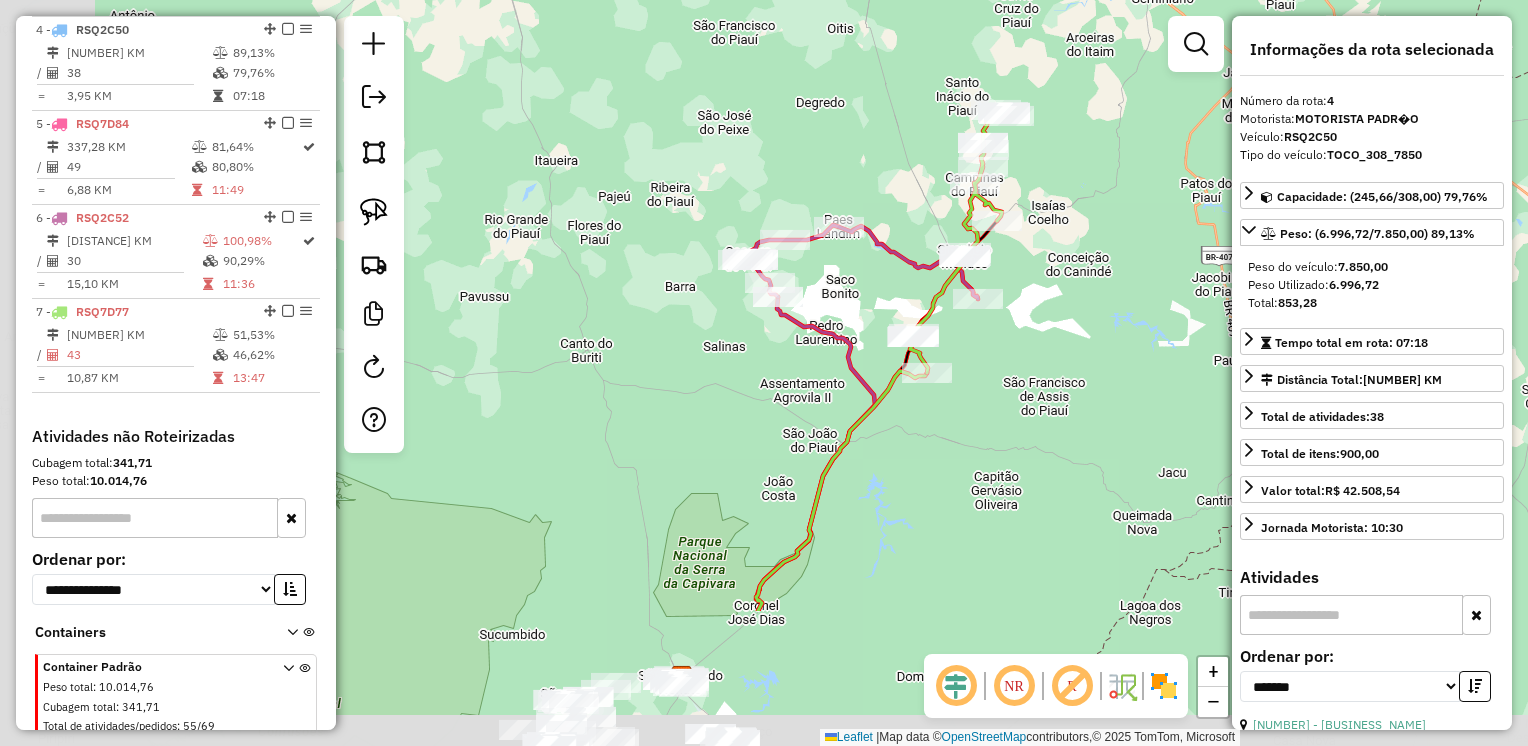 drag, startPoint x: 914, startPoint y: 594, endPoint x: 1059, endPoint y: 382, distance: 256.8443 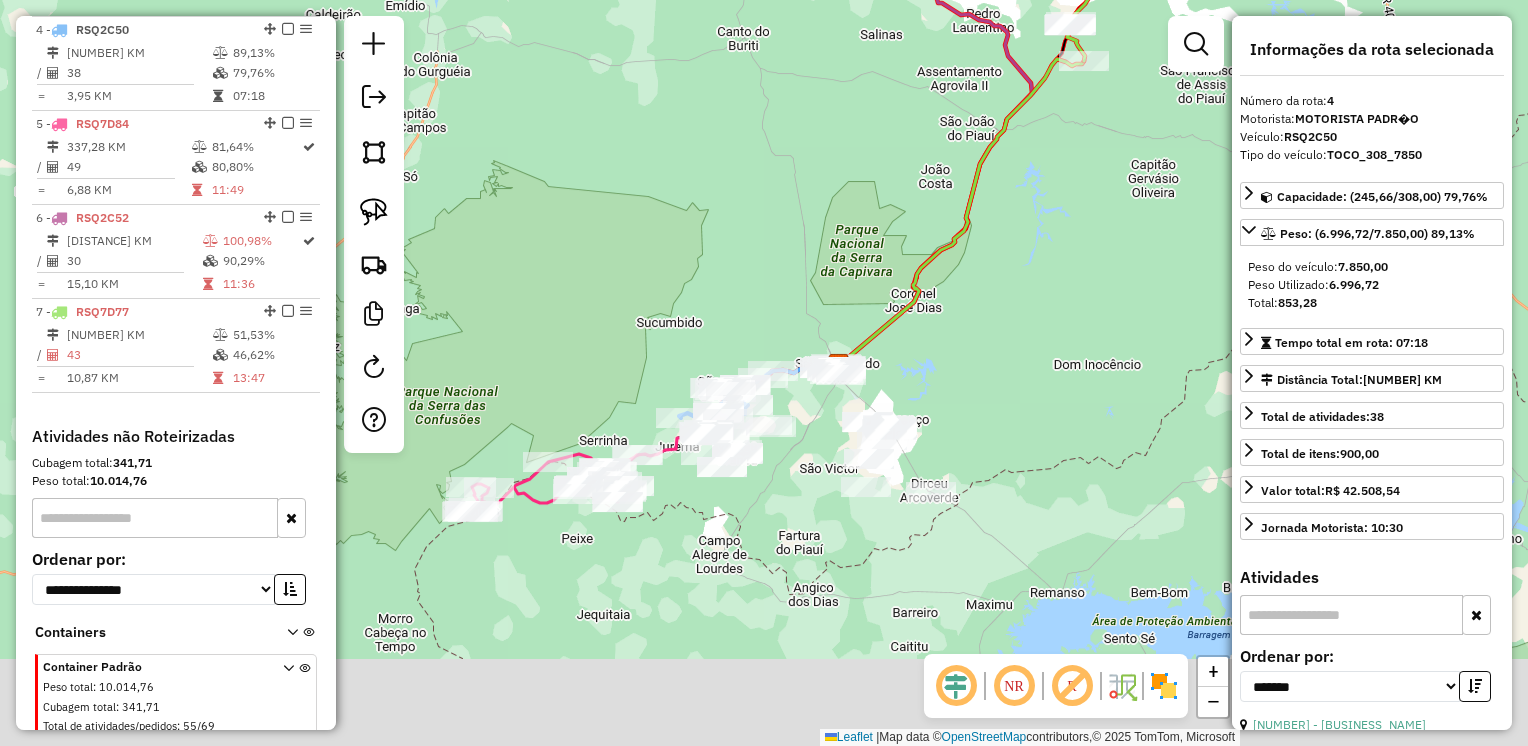drag, startPoint x: 970, startPoint y: 439, endPoint x: 1112, endPoint y: 334, distance: 176.60408 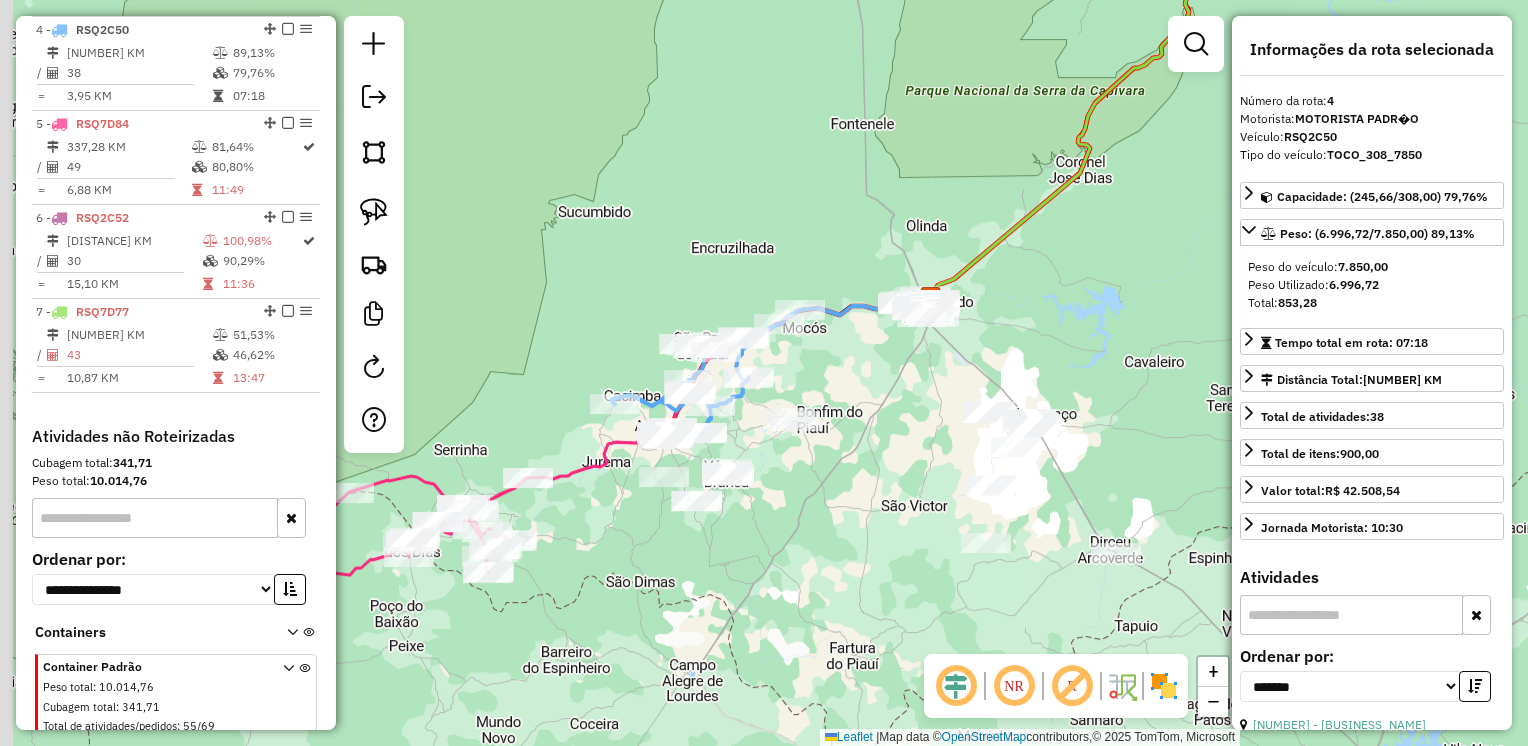 drag, startPoint x: 1010, startPoint y: 379, endPoint x: 1188, endPoint y: 352, distance: 180.0361 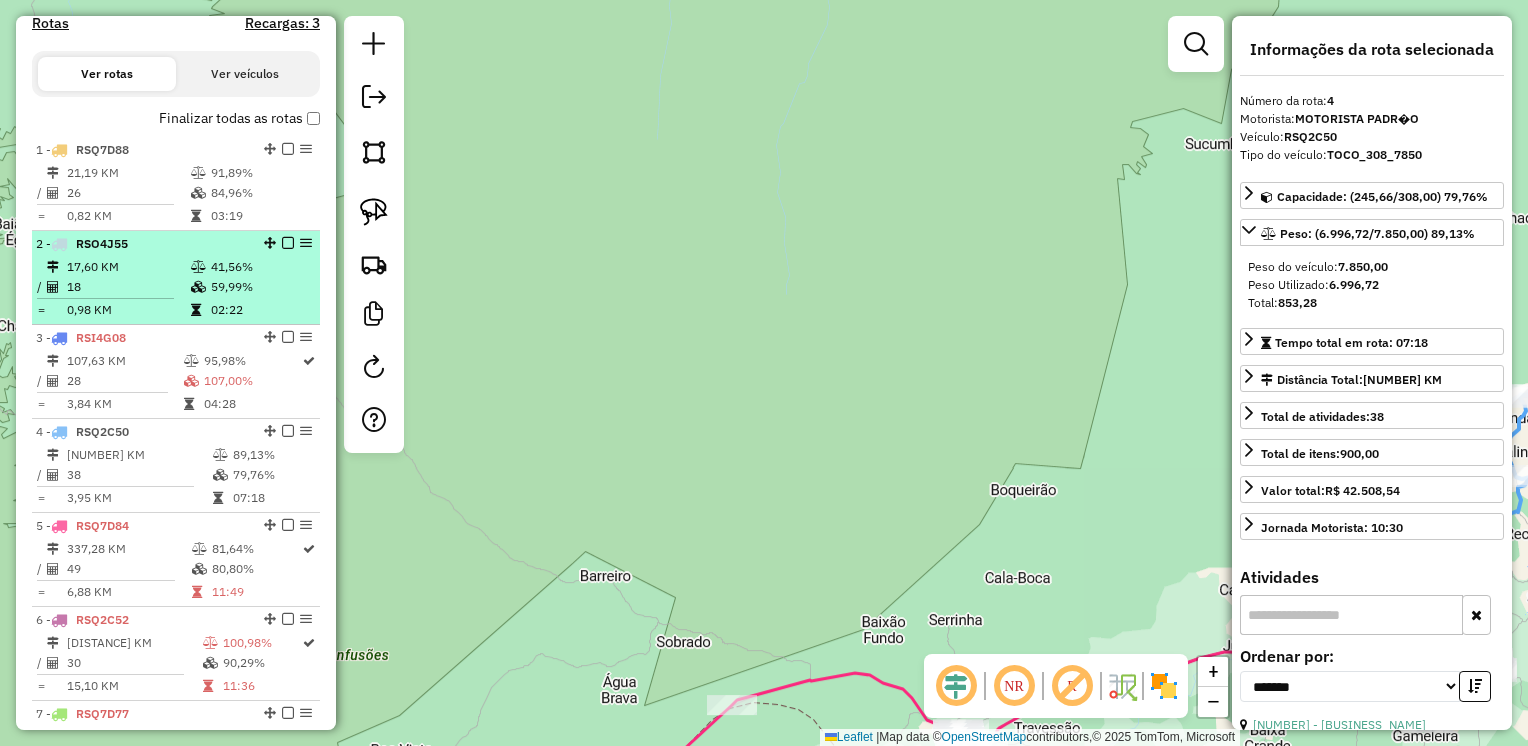 scroll, scrollTop: 580, scrollLeft: 0, axis: vertical 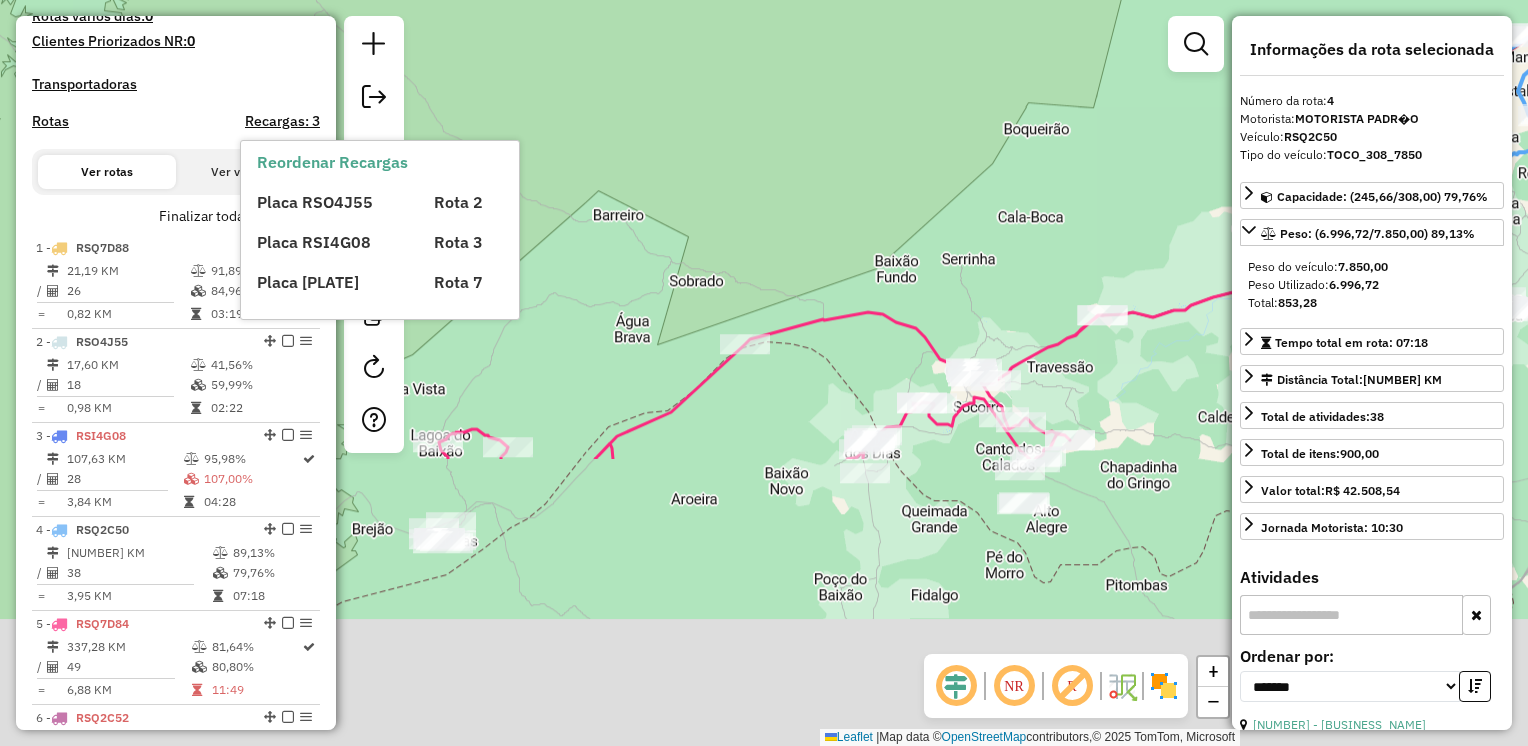 drag, startPoint x: 807, startPoint y: 436, endPoint x: 836, endPoint y: -74, distance: 510.82385 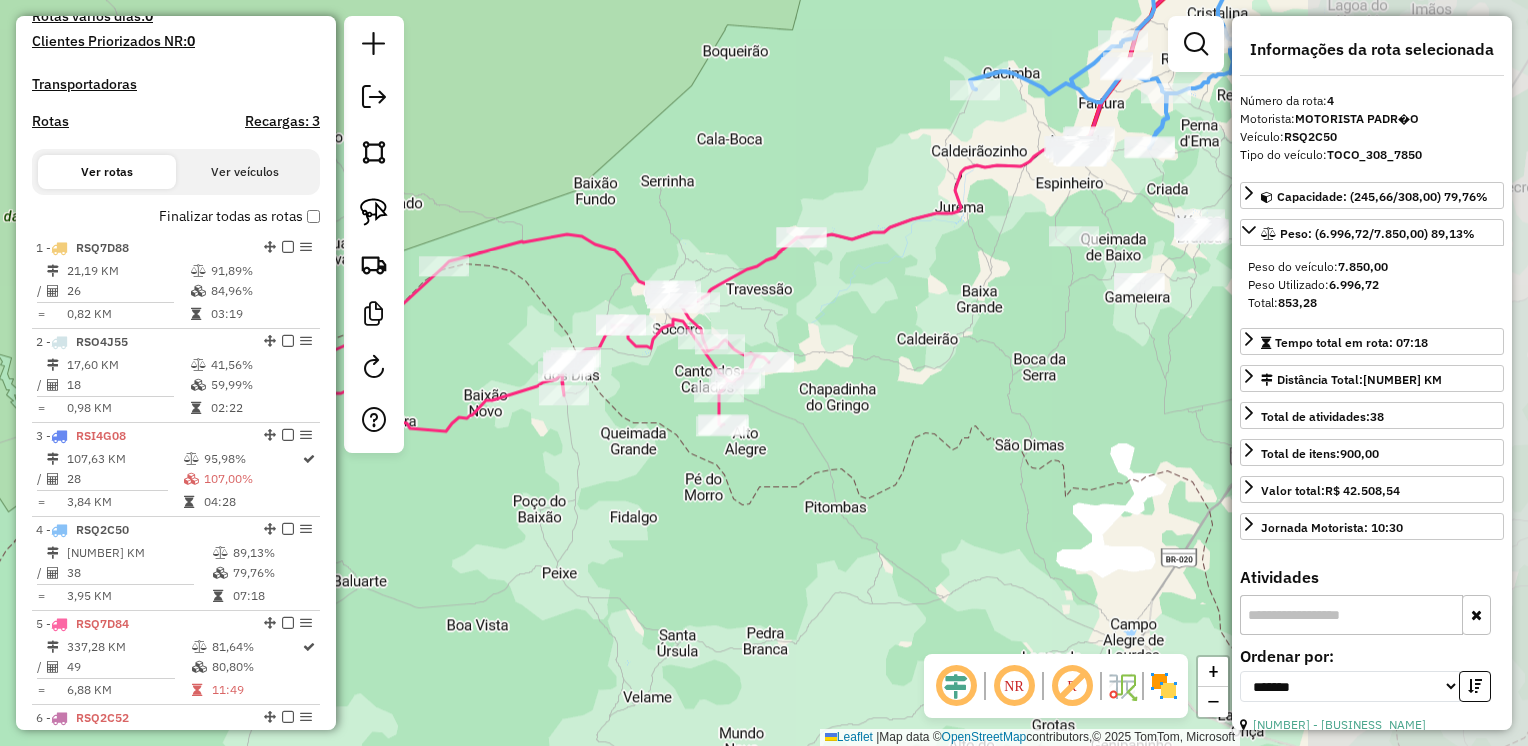 drag, startPoint x: 1035, startPoint y: 463, endPoint x: 816, endPoint y: 470, distance: 219.11185 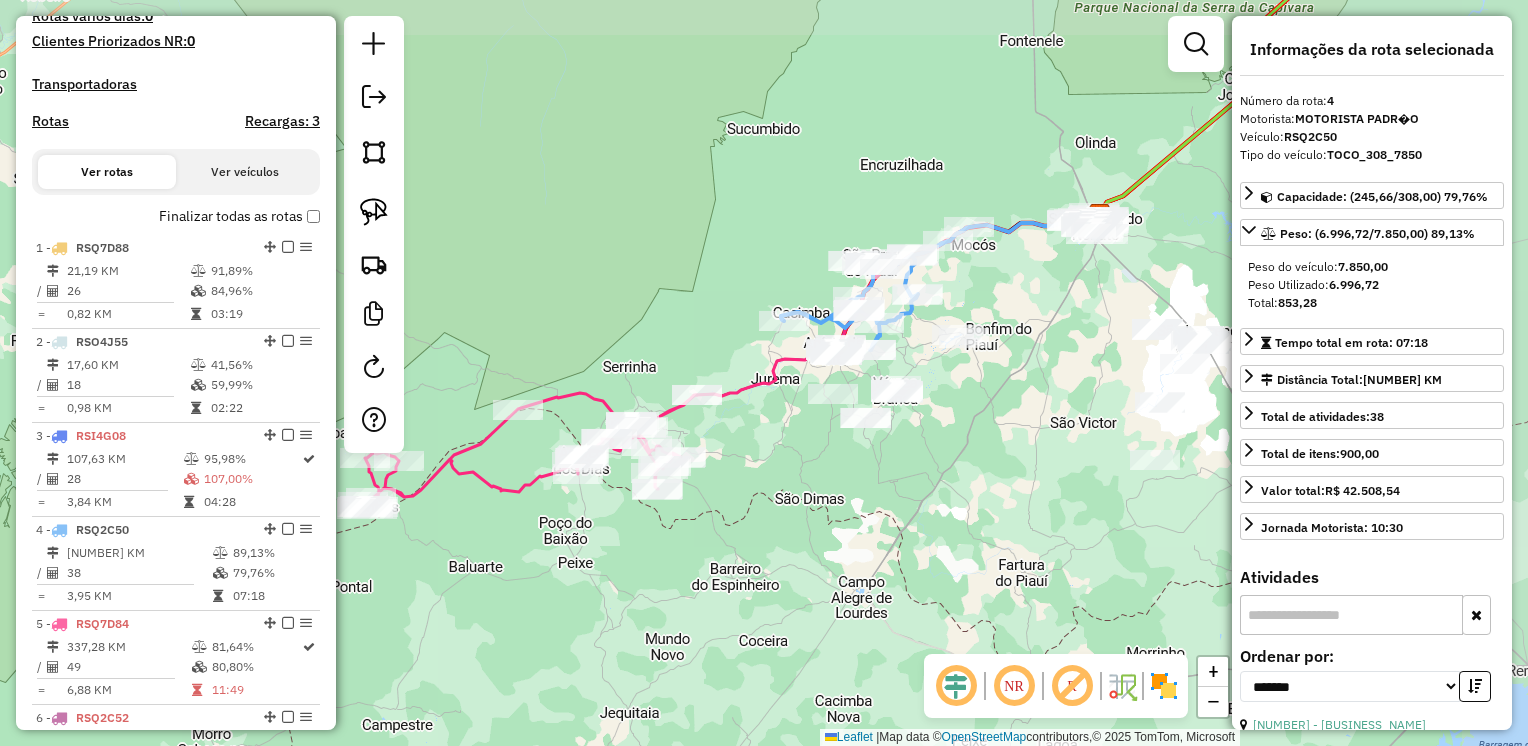 drag, startPoint x: 1049, startPoint y: 434, endPoint x: 924, endPoint y: 476, distance: 131.86736 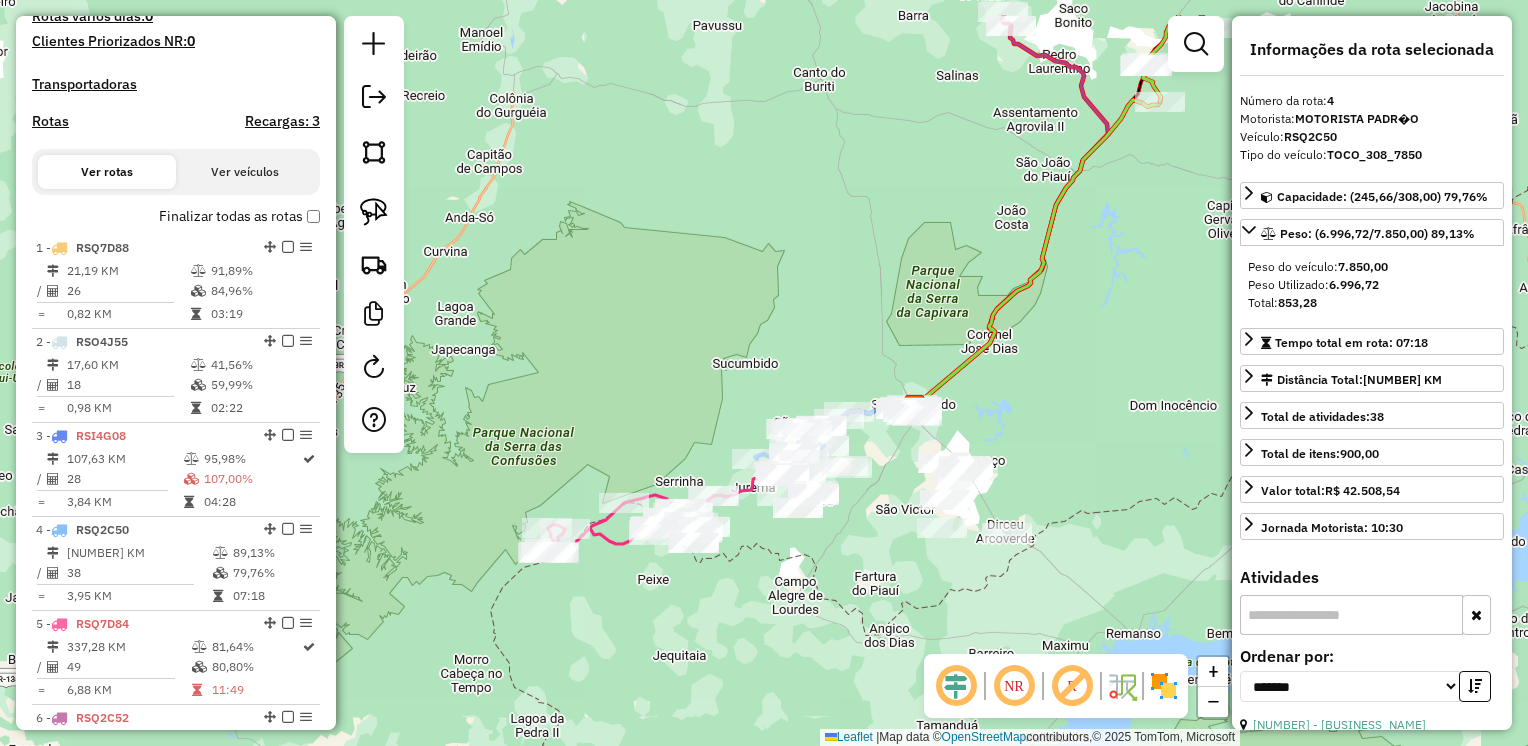 drag, startPoint x: 1163, startPoint y: 300, endPoint x: 1084, endPoint y: 295, distance: 79.15807 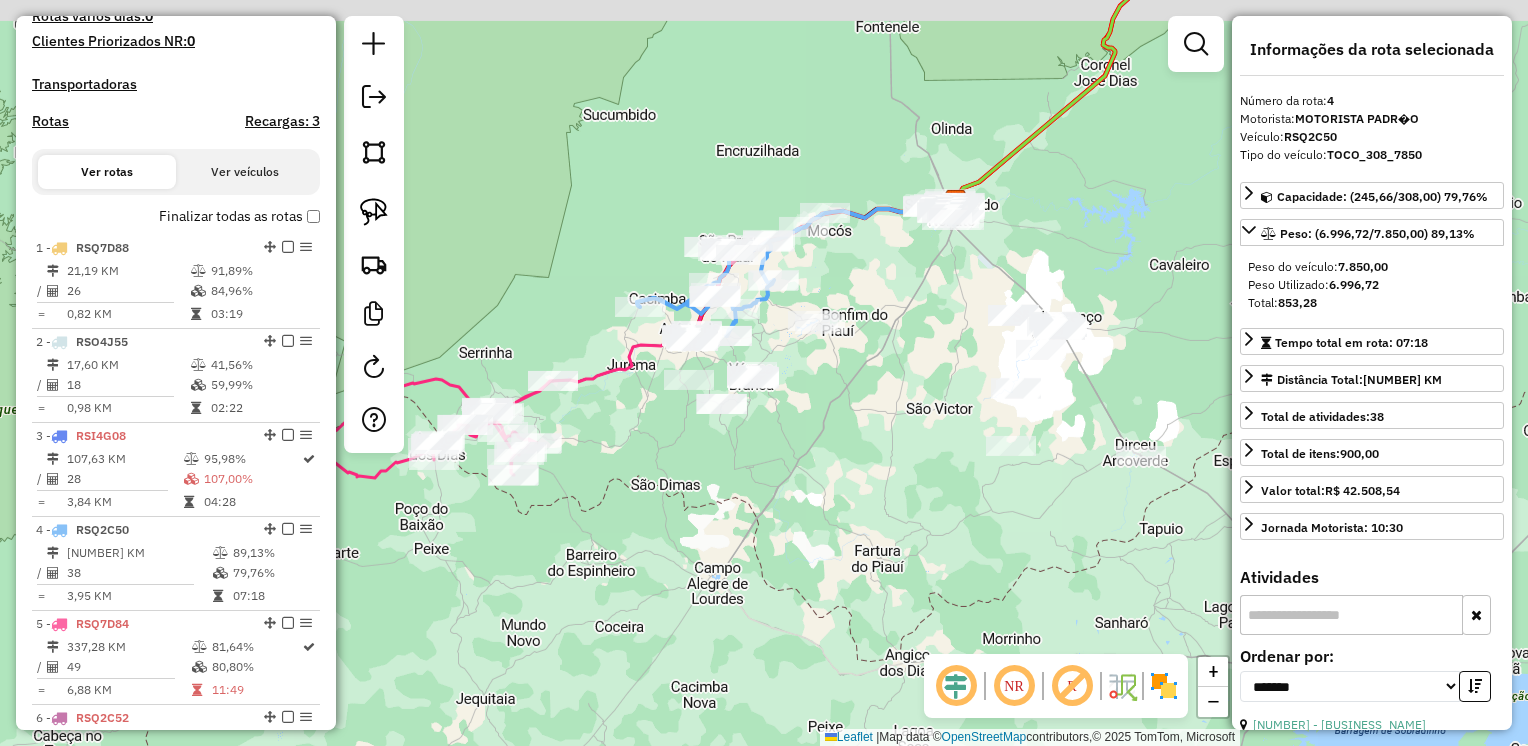 drag, startPoint x: 940, startPoint y: 494, endPoint x: 967, endPoint y: 540, distance: 53.338543 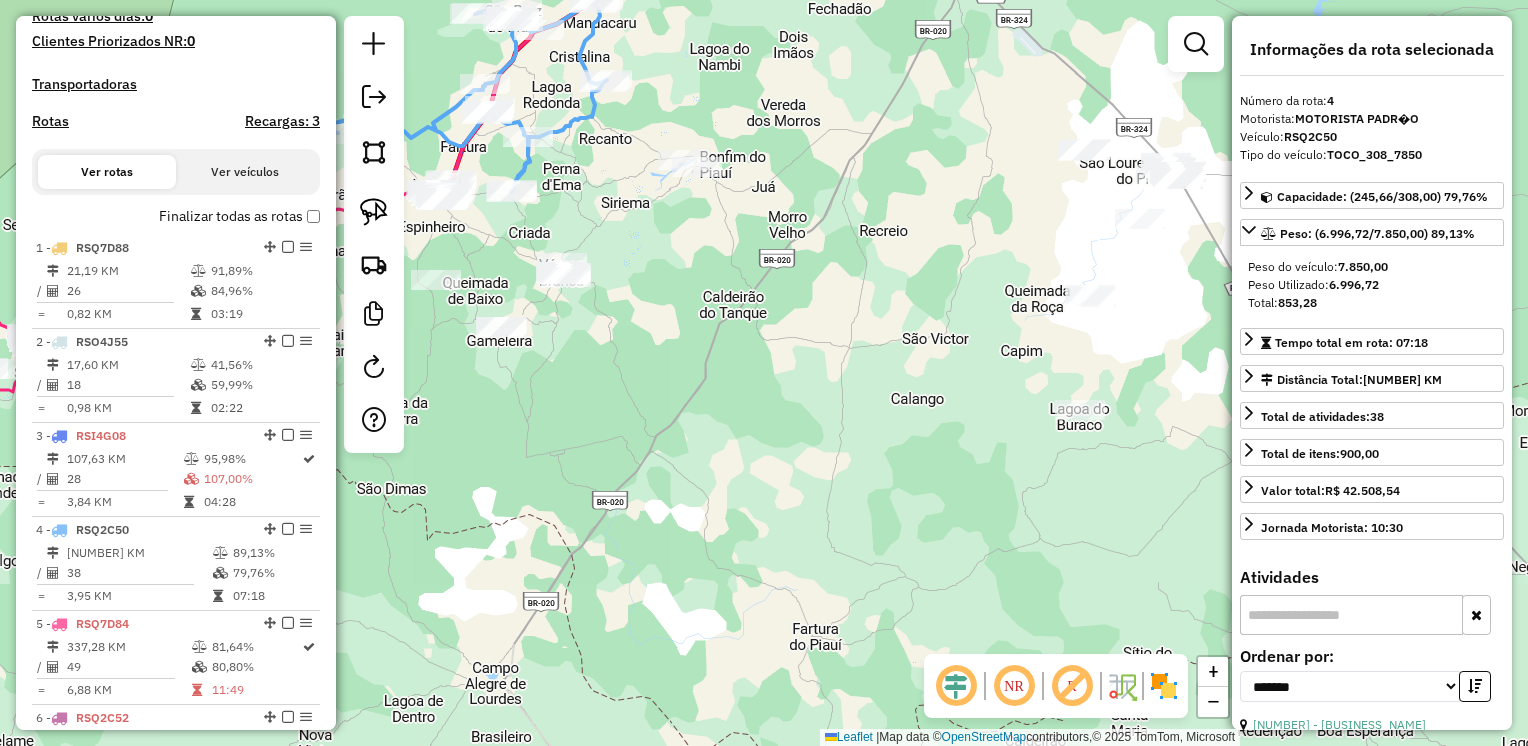 drag, startPoint x: 867, startPoint y: 501, endPoint x: 875, endPoint y: 560, distance: 59.5399 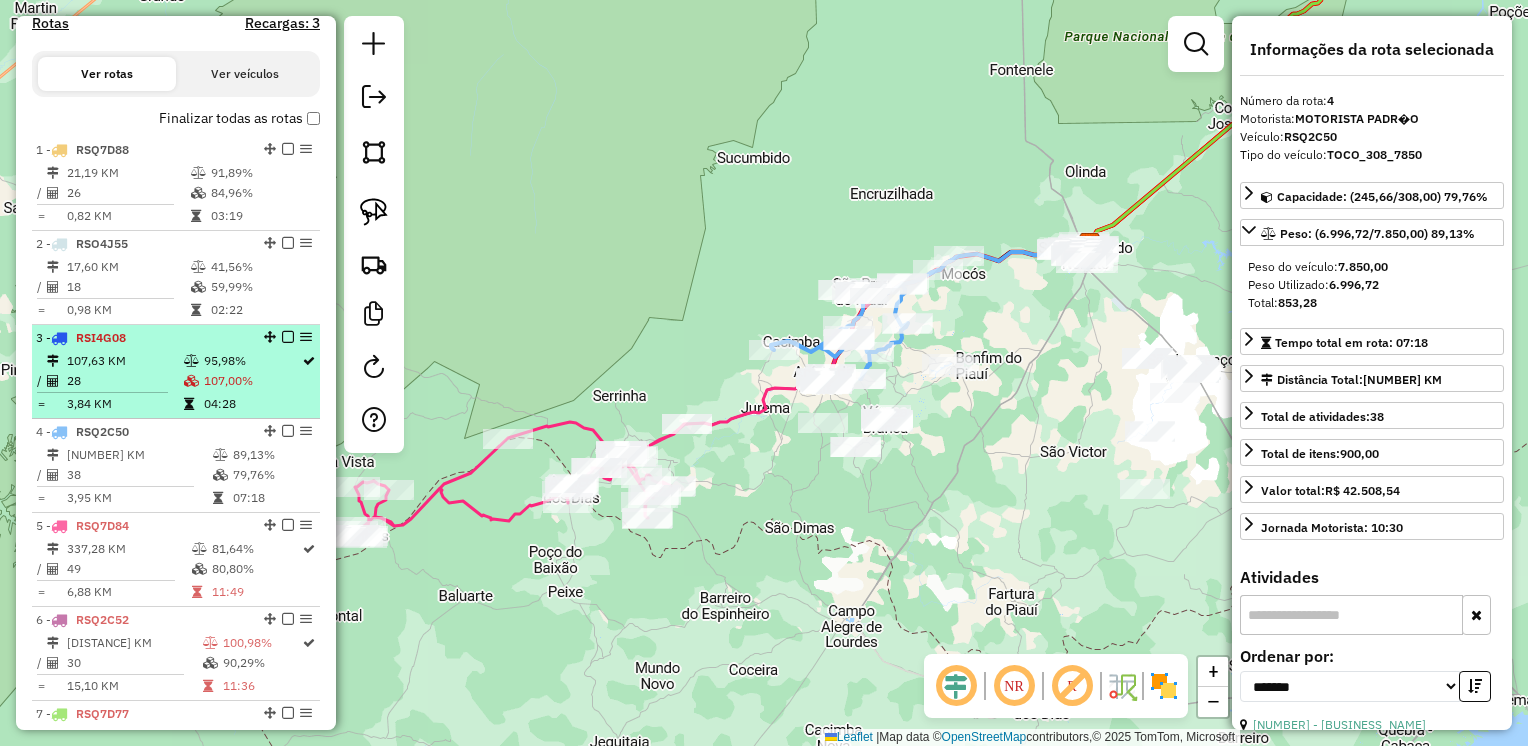 scroll, scrollTop: 680, scrollLeft: 0, axis: vertical 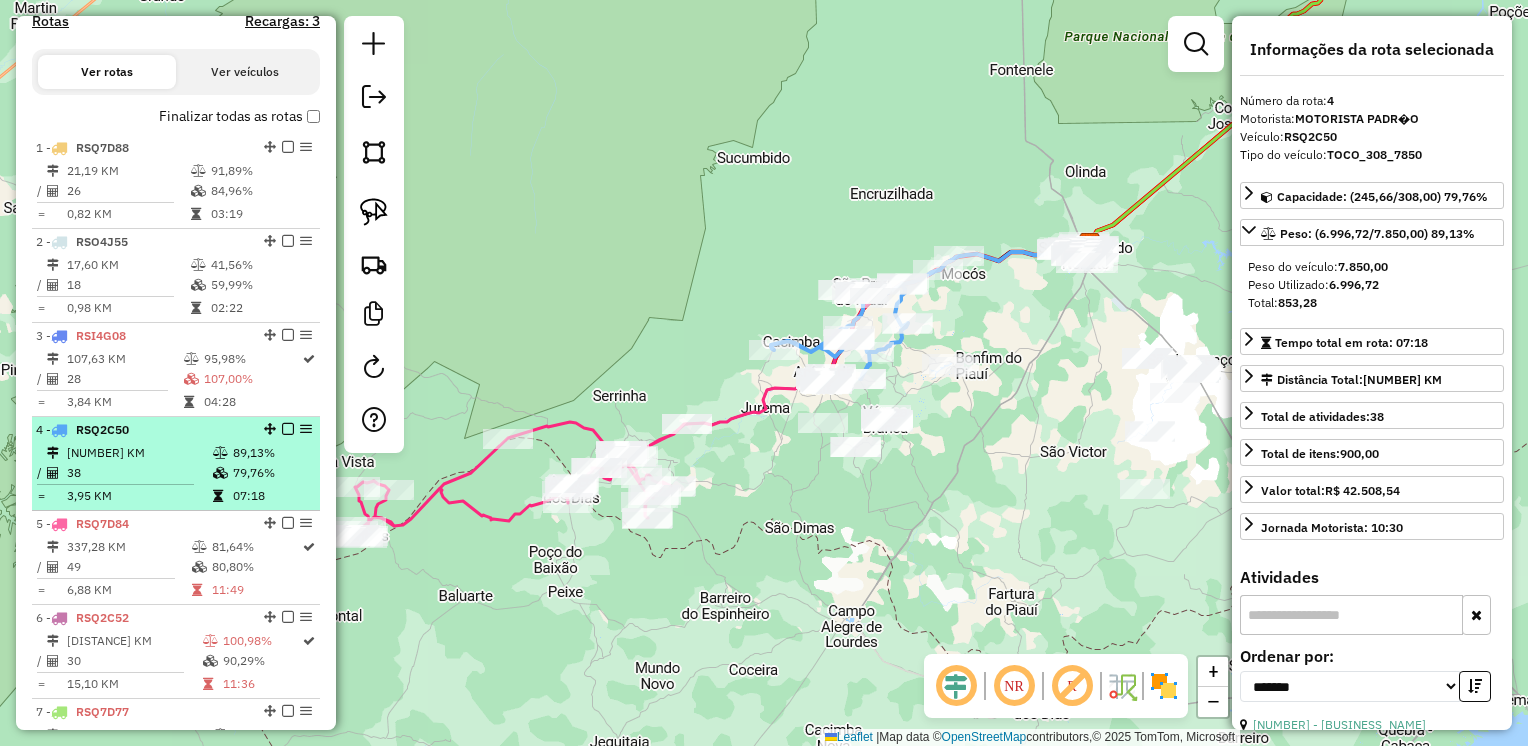 click on "4 -       RSQ2C50" at bounding box center (142, 430) 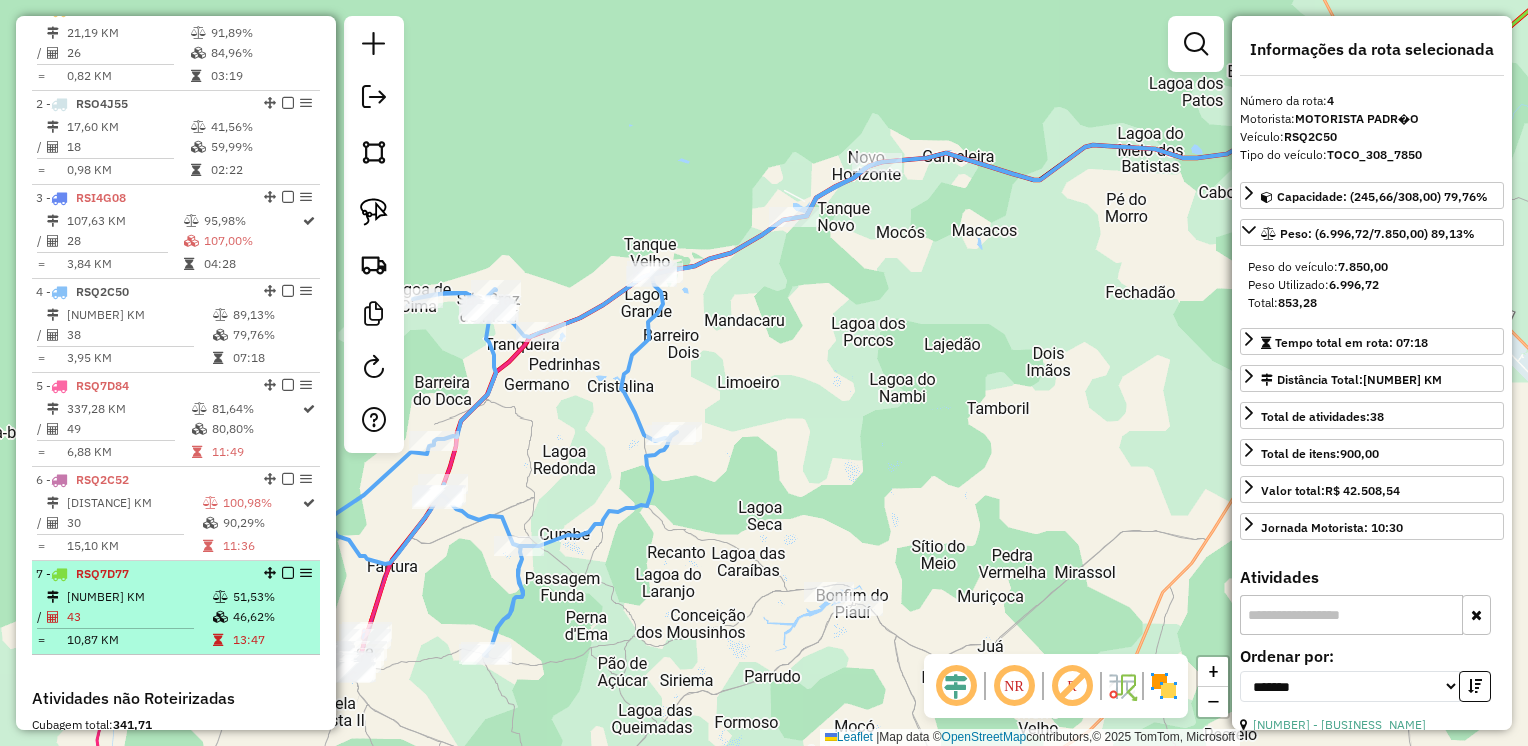 scroll, scrollTop: 880, scrollLeft: 0, axis: vertical 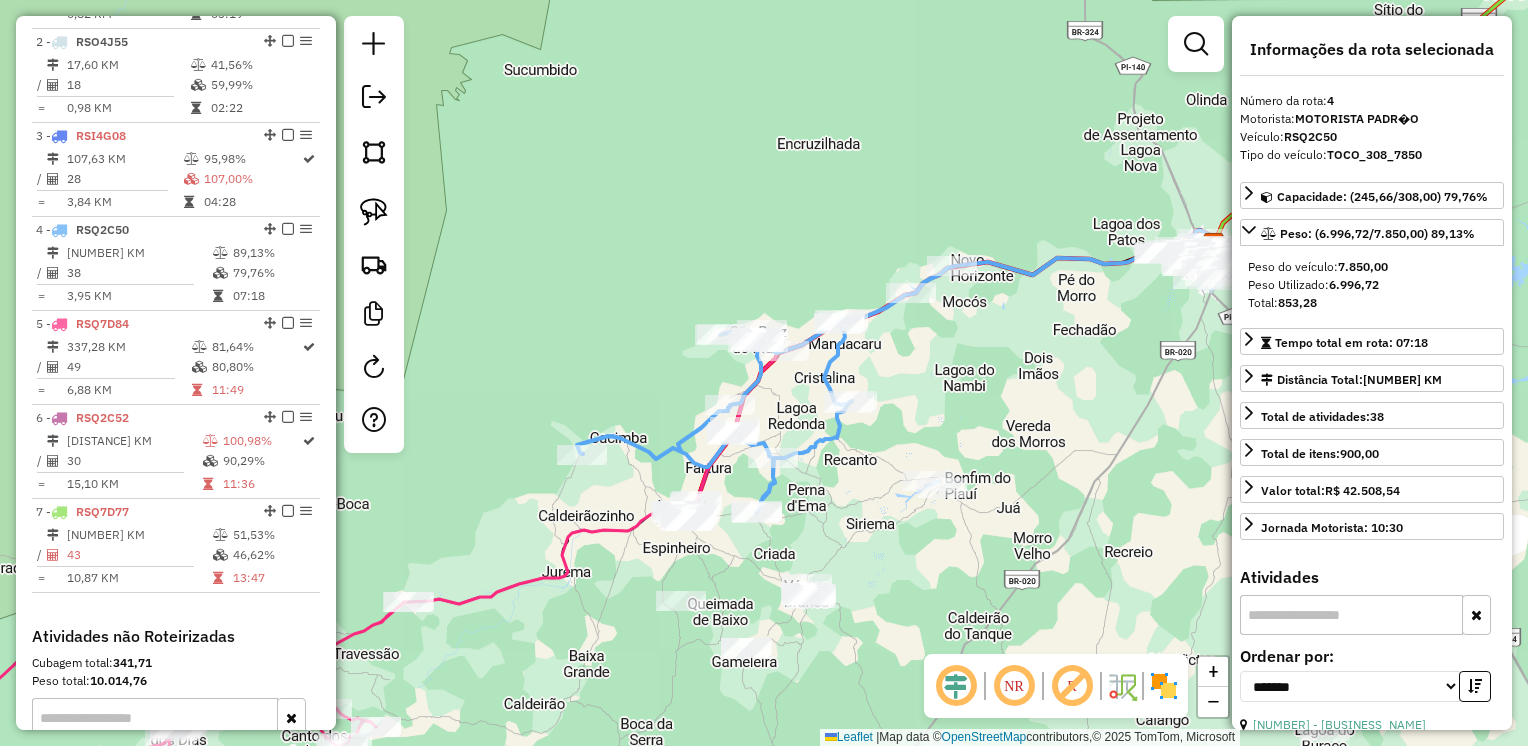 drag, startPoint x: 1017, startPoint y: 575, endPoint x: 1044, endPoint y: 518, distance: 63.07139 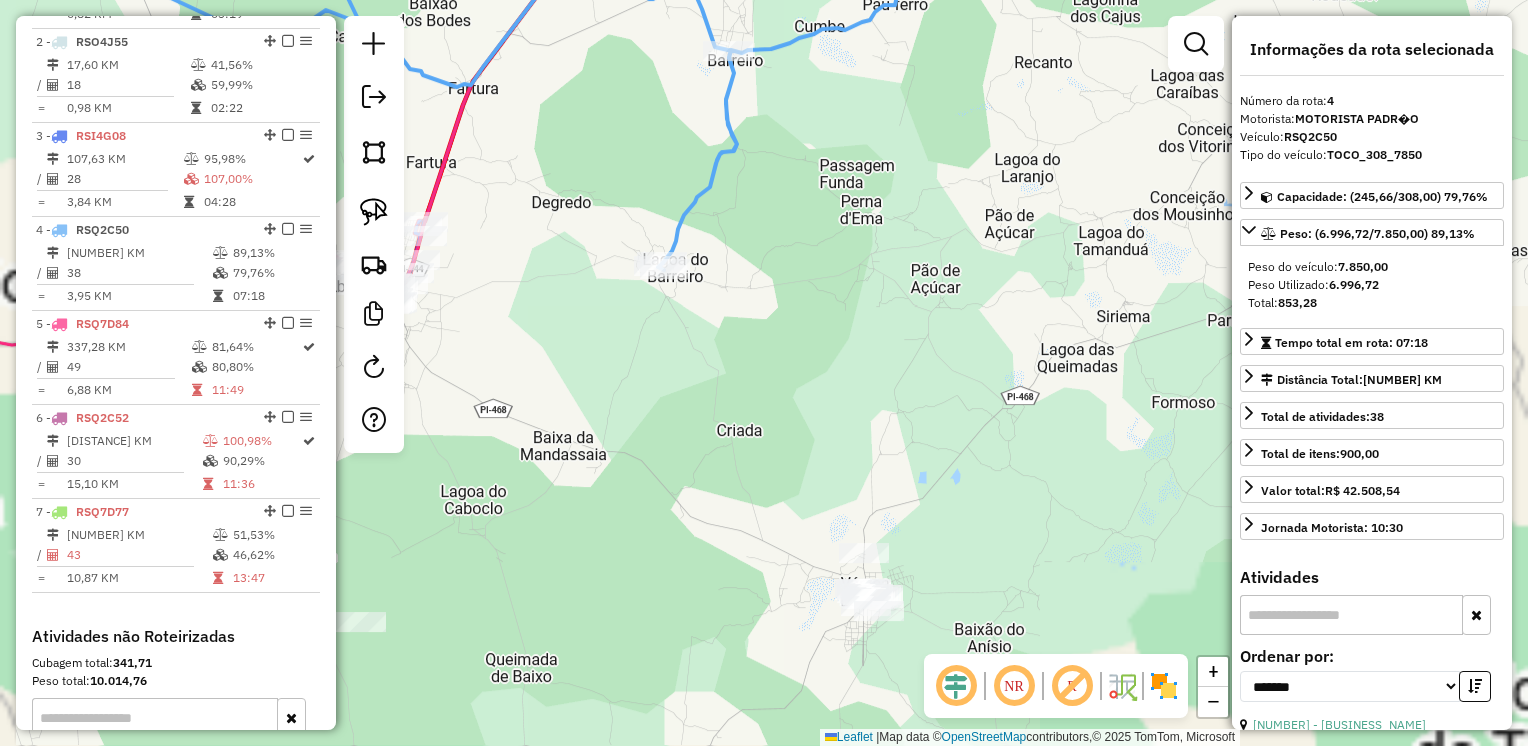 drag, startPoint x: 855, startPoint y: 582, endPoint x: 1006, endPoint y: 508, distance: 168.15767 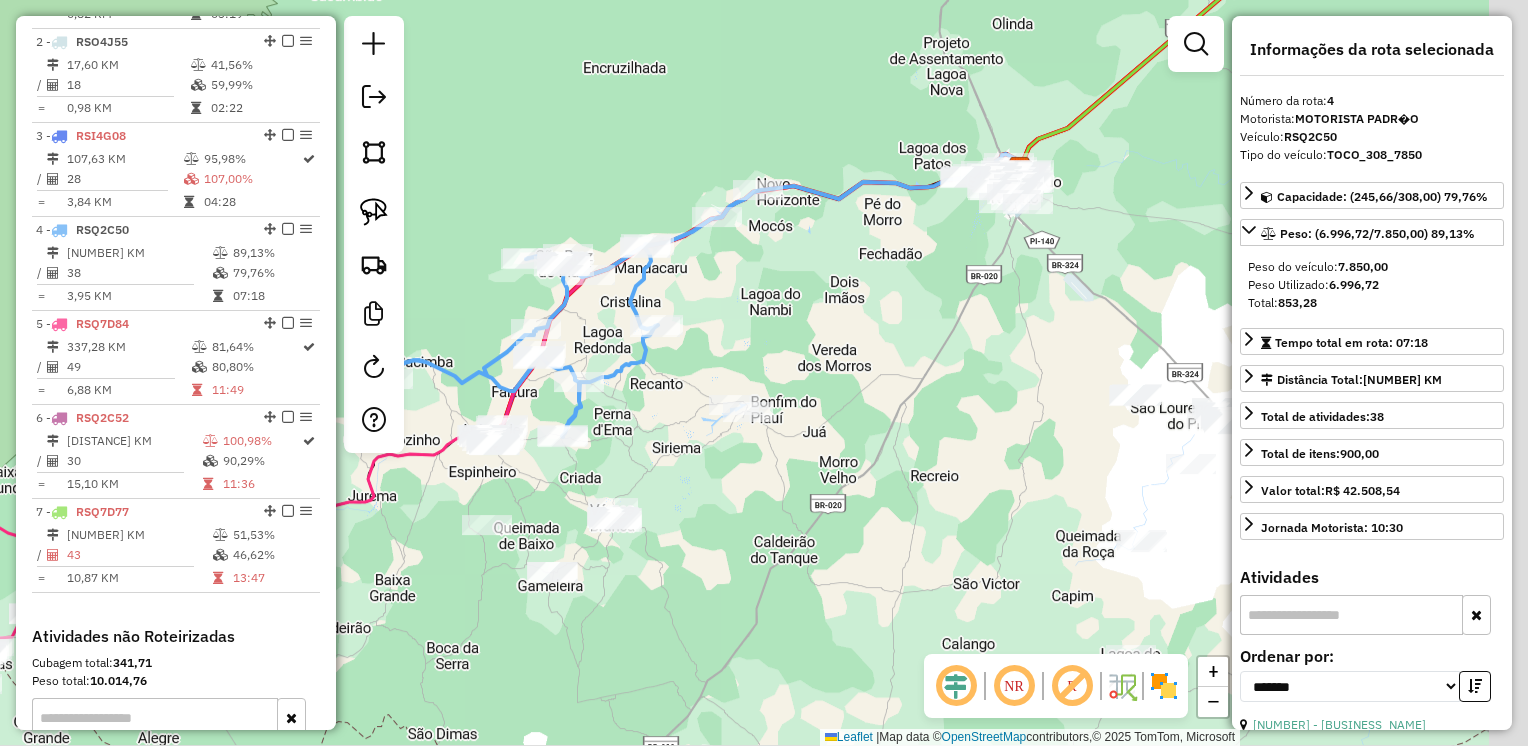 drag, startPoint x: 1081, startPoint y: 489, endPoint x: 728, endPoint y: 502, distance: 353.2393 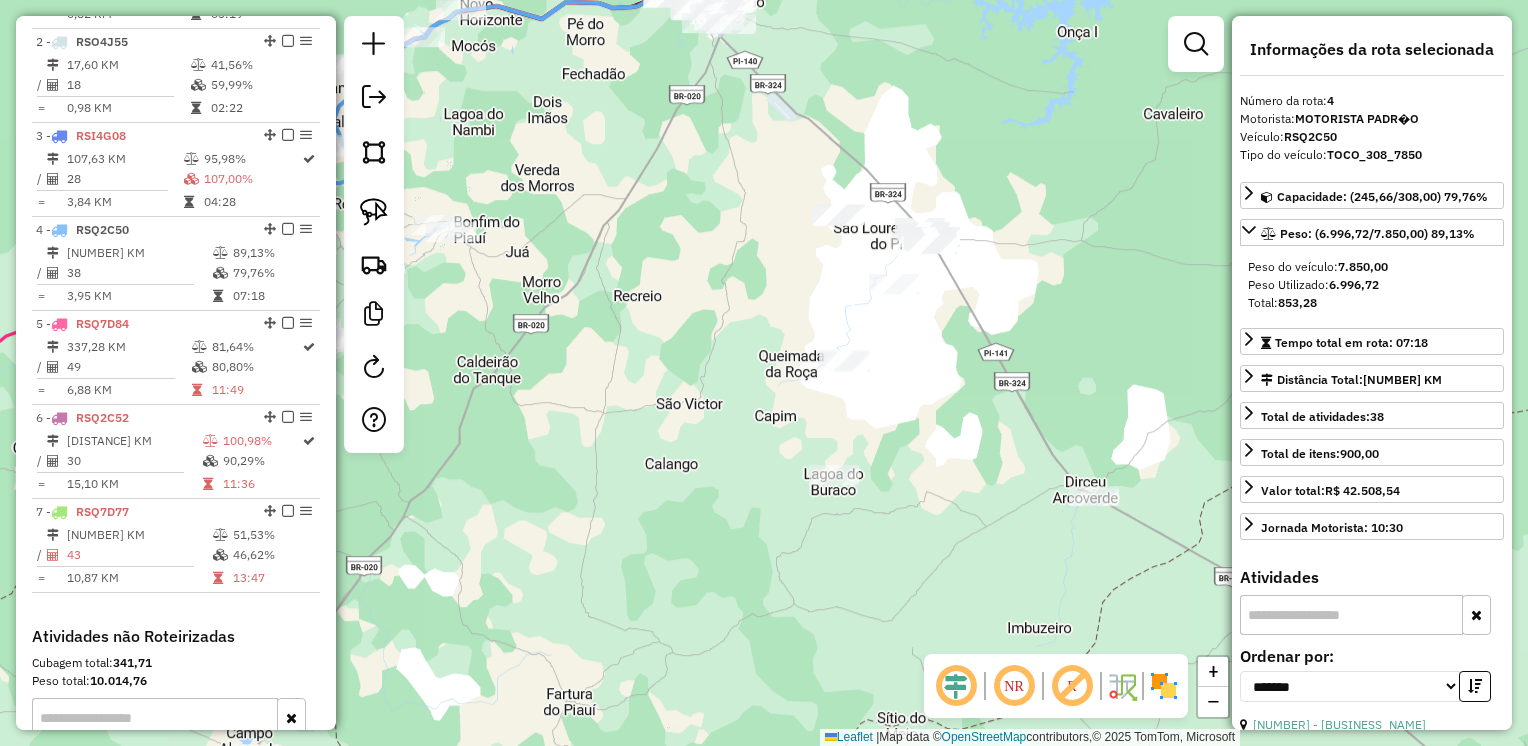 drag, startPoint x: 971, startPoint y: 495, endPoint x: 575, endPoint y: 290, distance: 445.91592 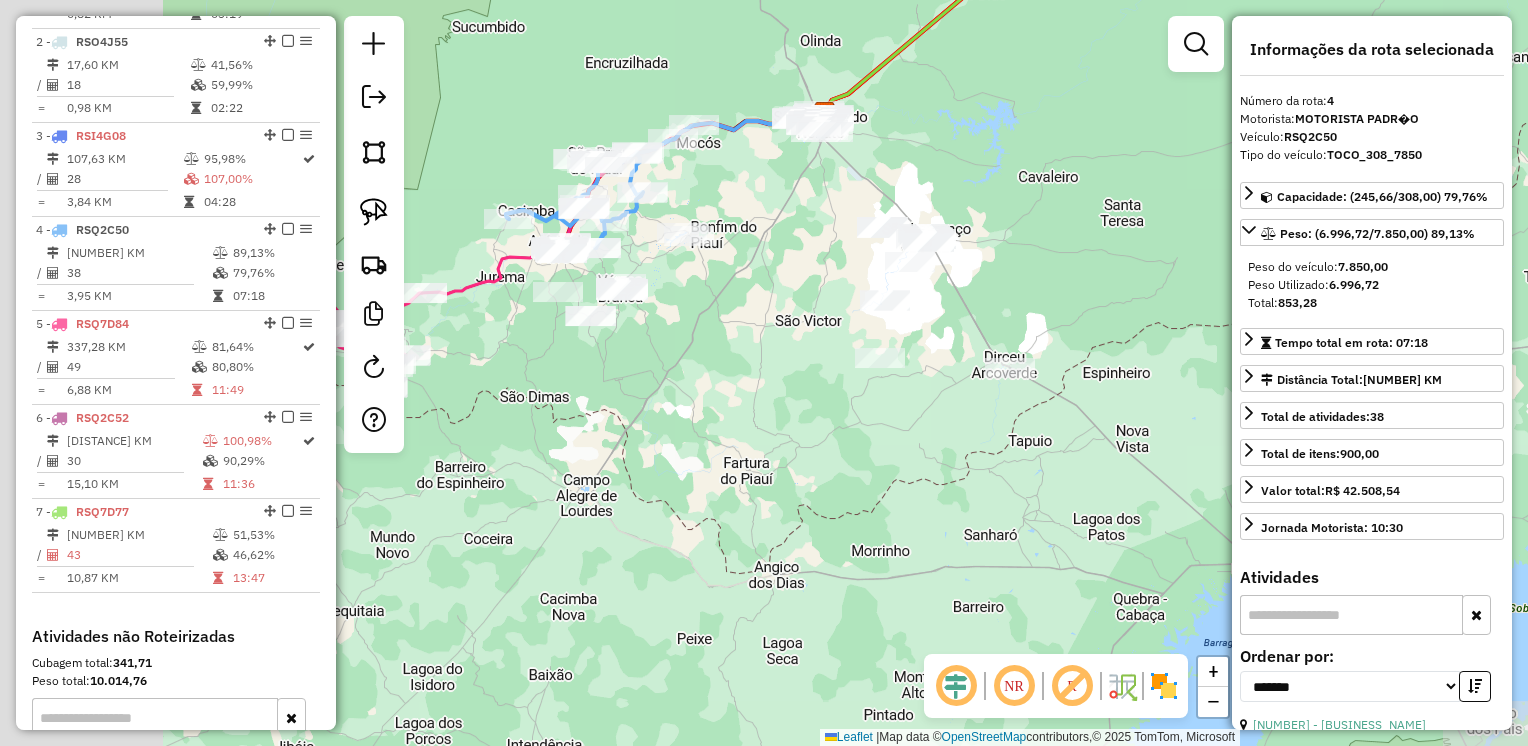 drag, startPoint x: 589, startPoint y: 430, endPoint x: 817, endPoint y: 389, distance: 231.65707 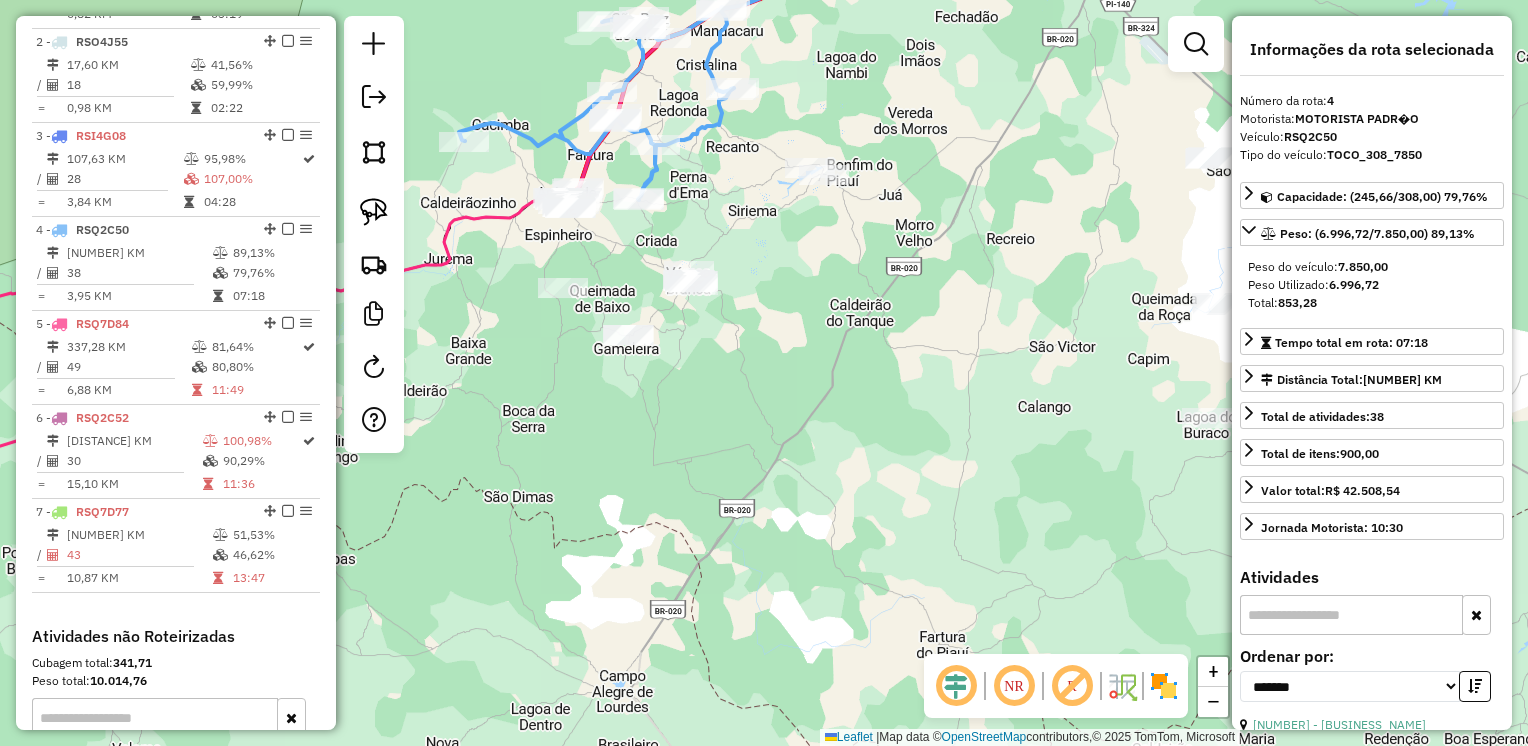 drag, startPoint x: 792, startPoint y: 326, endPoint x: 792, endPoint y: 364, distance: 38 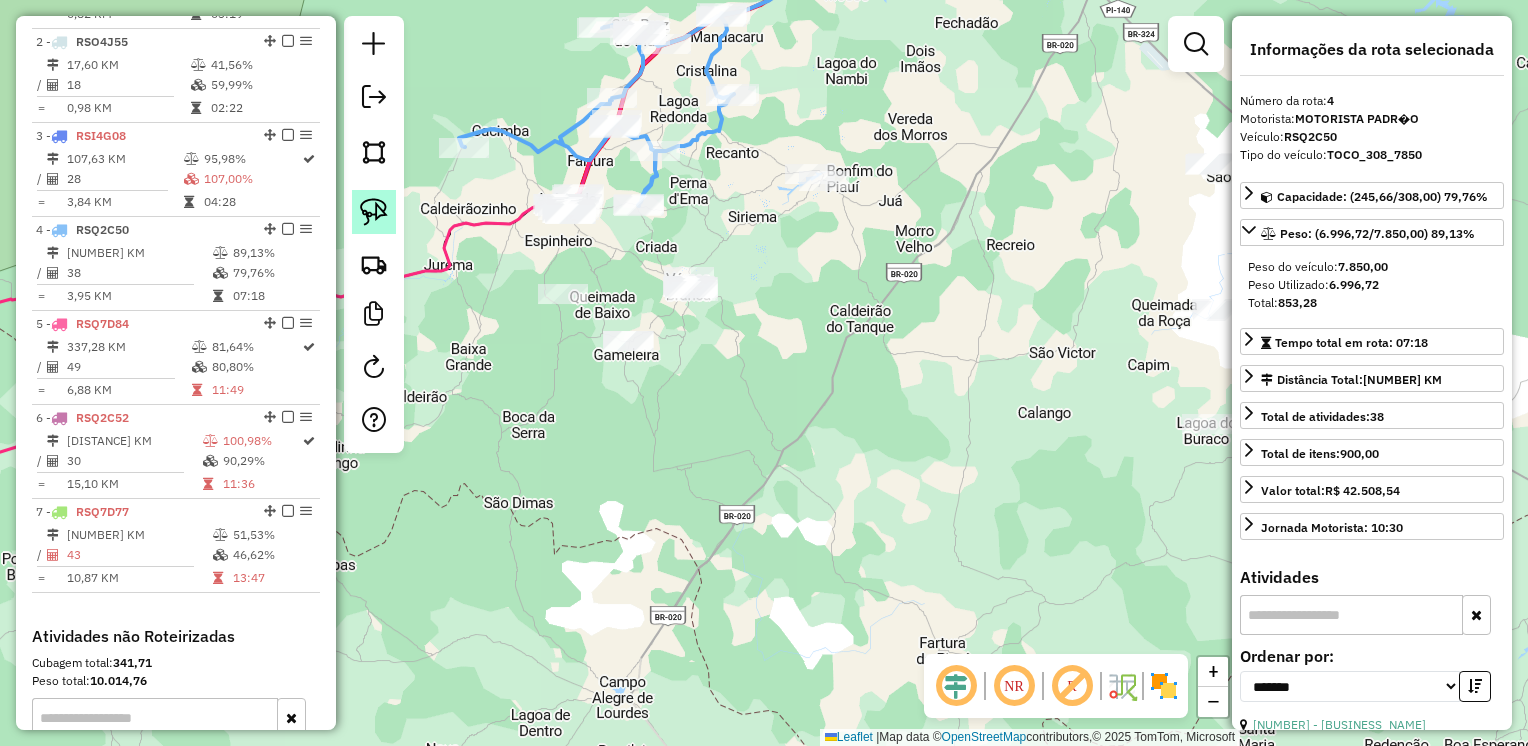 drag, startPoint x: 378, startPoint y: 216, endPoint x: 898, endPoint y: 184, distance: 520.9837 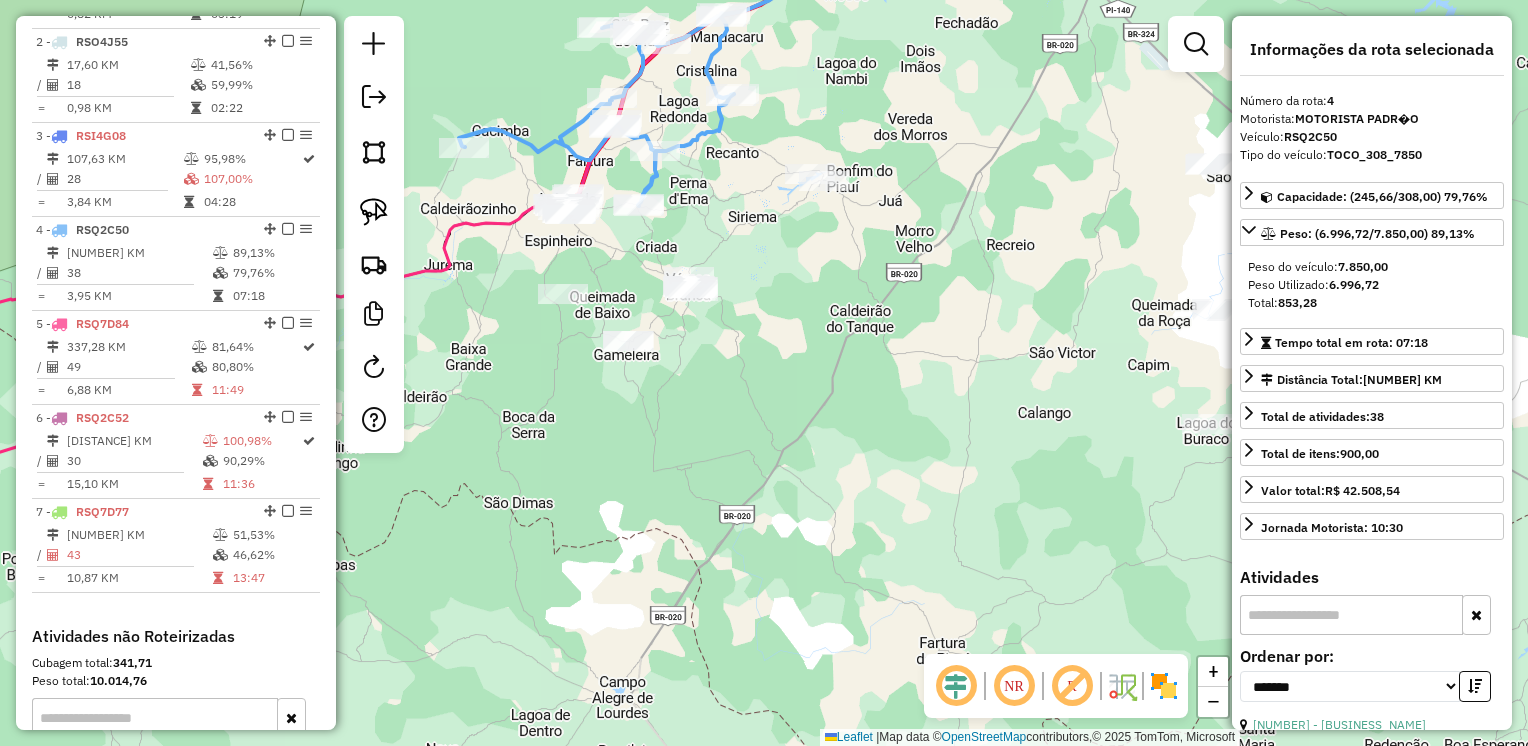 click 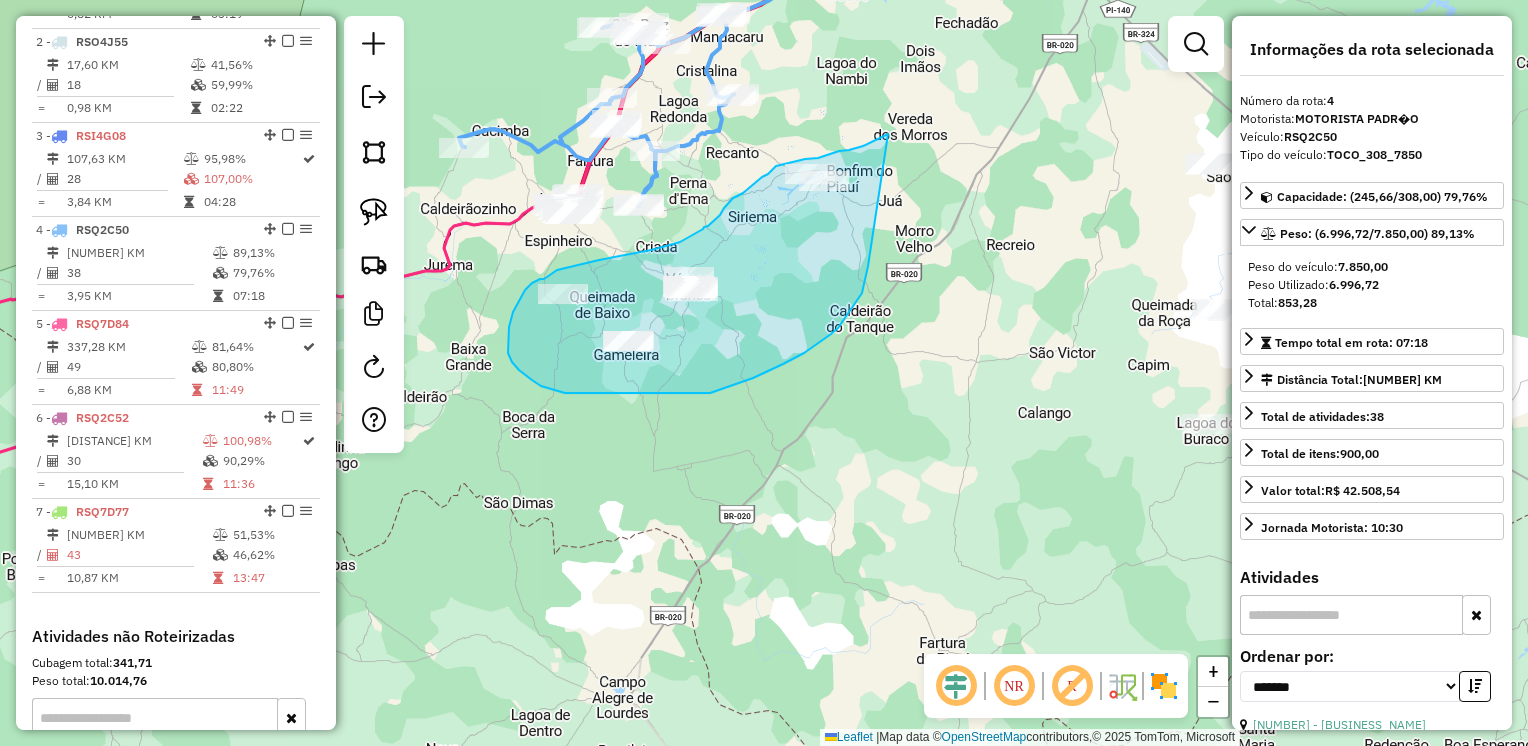 drag, startPoint x: 888, startPoint y: 134, endPoint x: 894, endPoint y: 154, distance: 20.880613 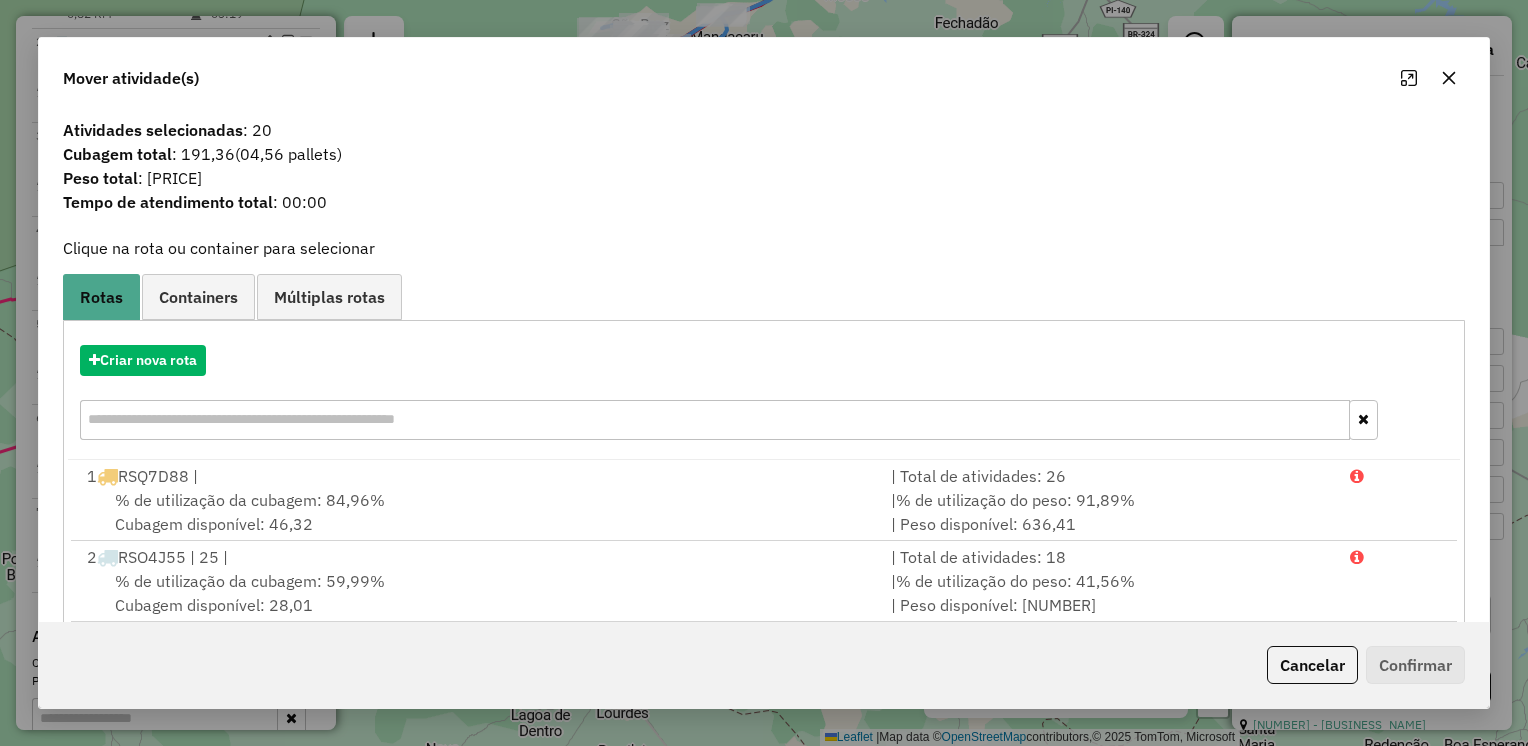 click 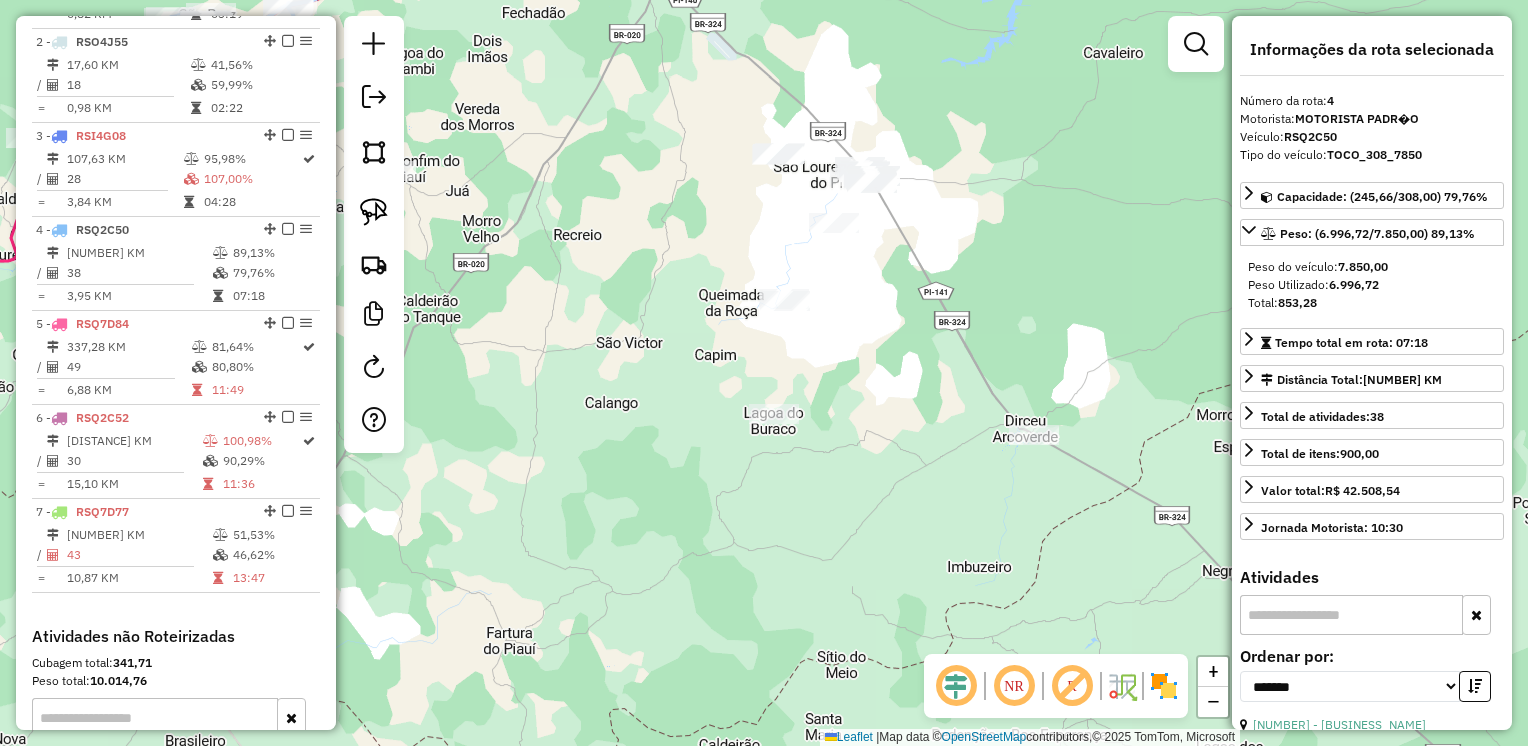 drag, startPoint x: 1028, startPoint y: 503, endPoint x: 595, endPoint y: 493, distance: 433.11545 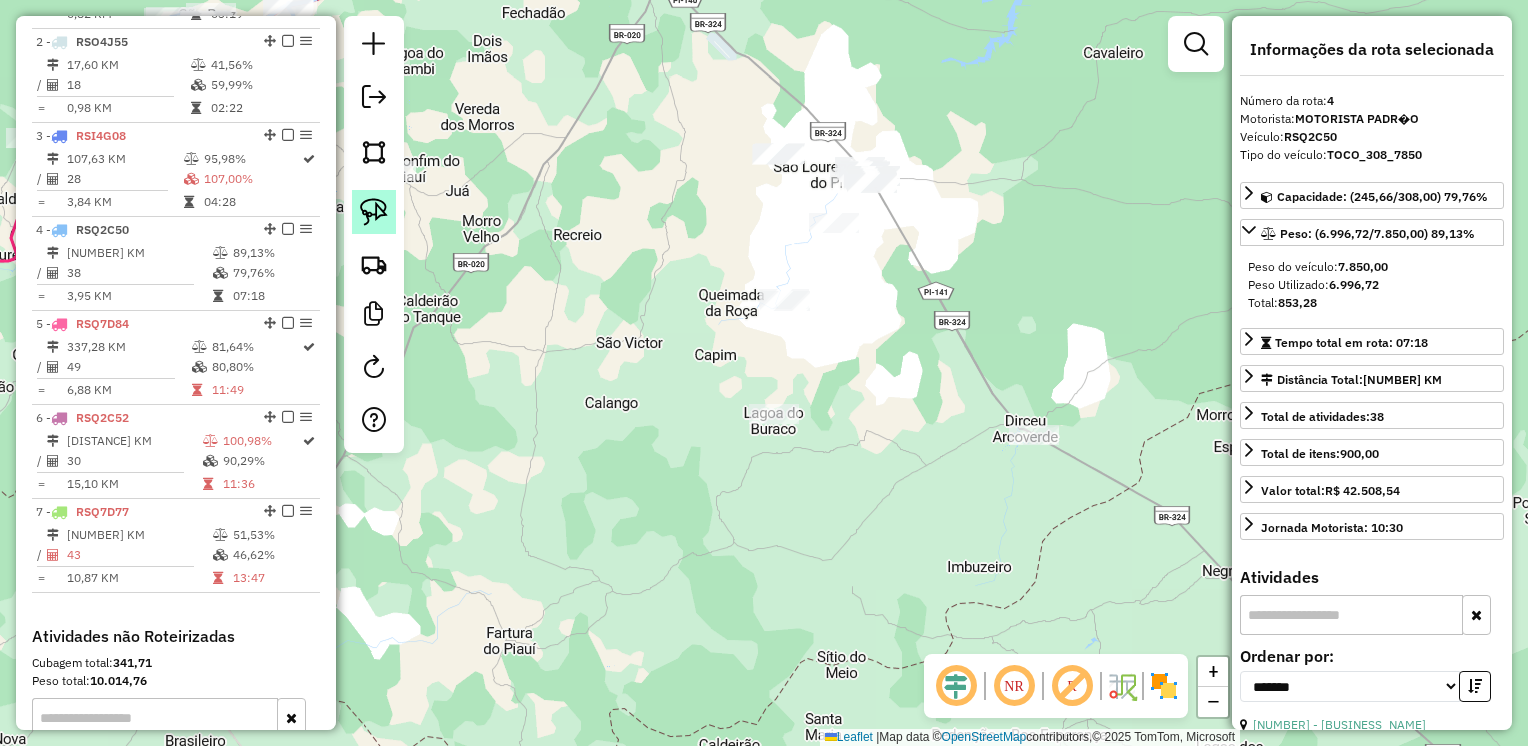 click 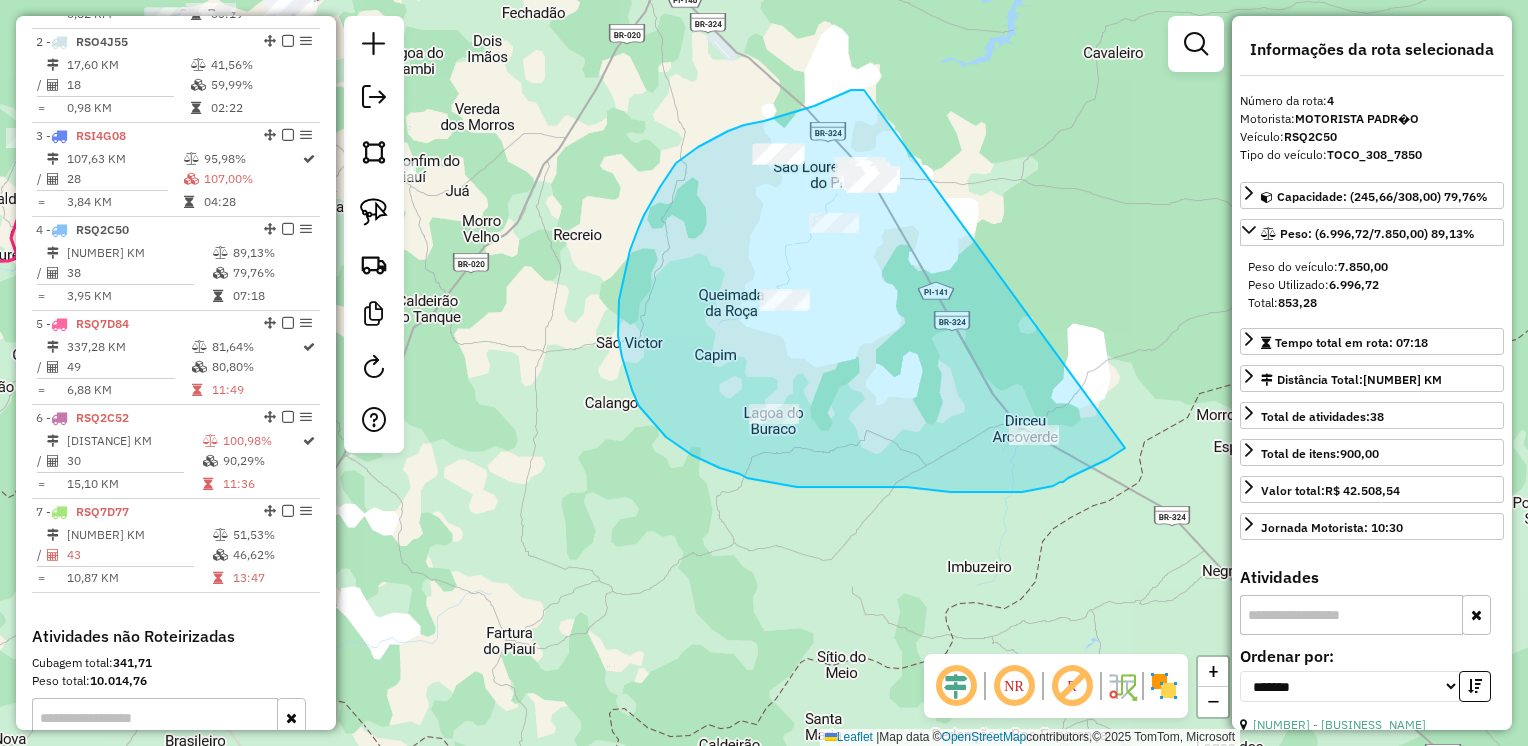 drag, startPoint x: 858, startPoint y: 90, endPoint x: 1131, endPoint y: 295, distance: 341.40005 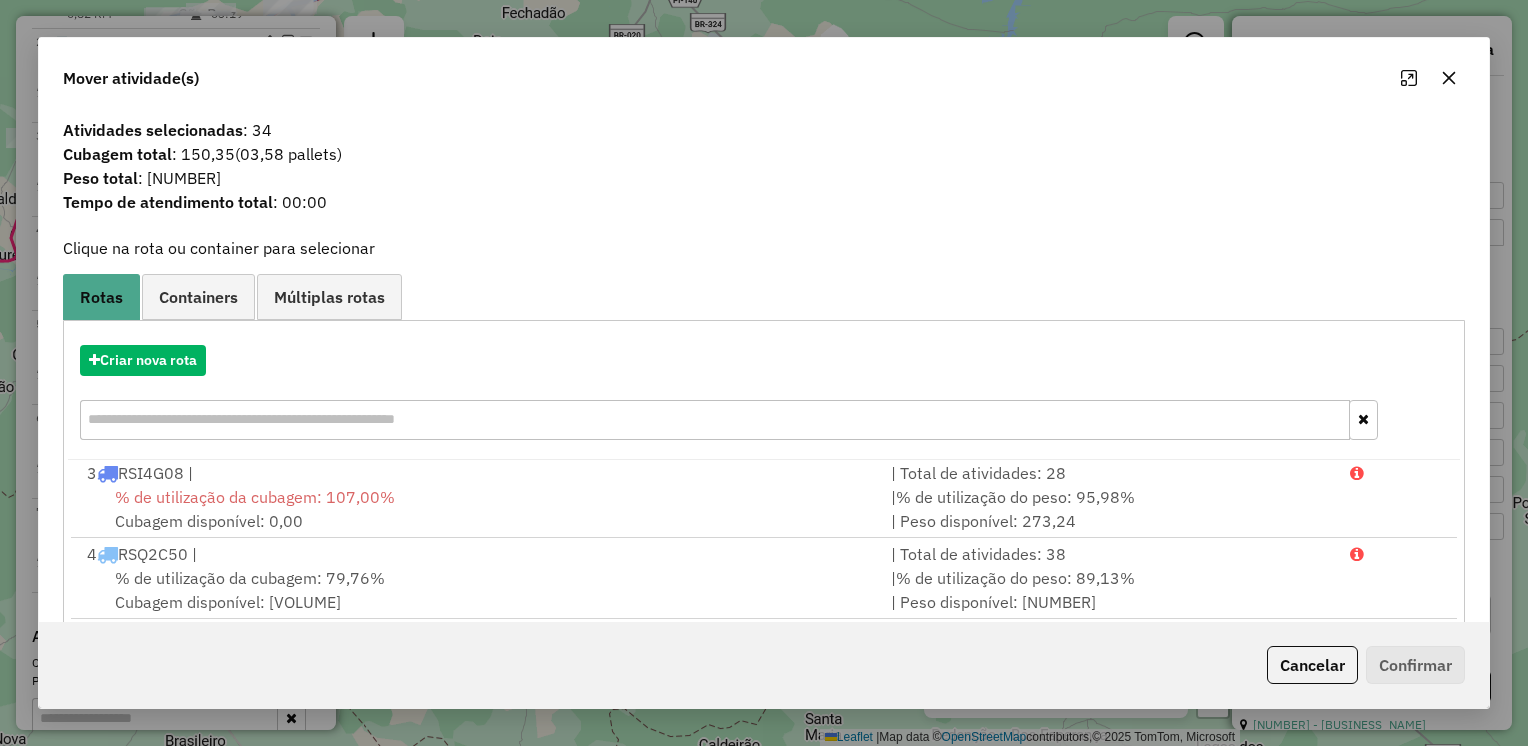 scroll, scrollTop: 0, scrollLeft: 0, axis: both 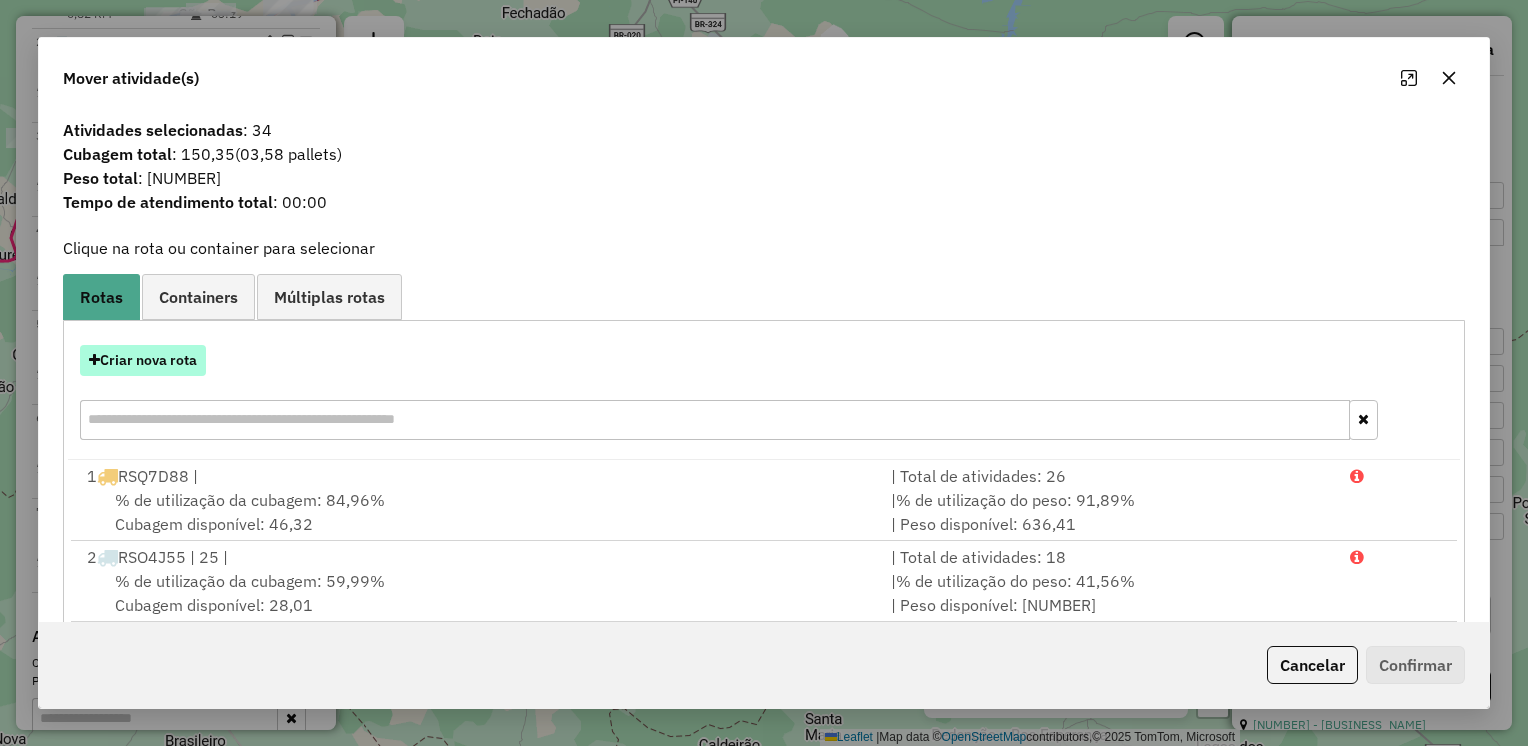 click on "Criar nova rota" at bounding box center [143, 360] 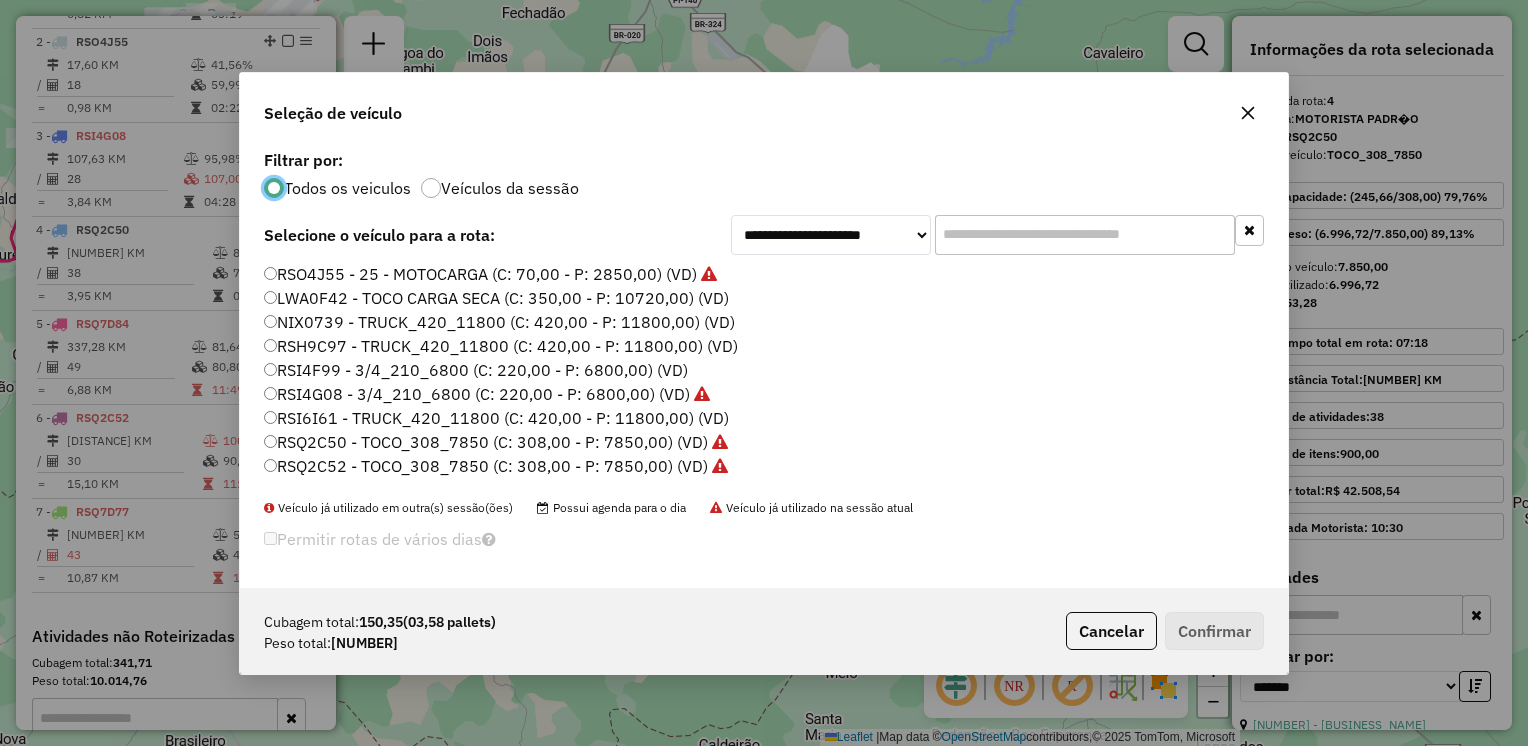 scroll, scrollTop: 10, scrollLeft: 6, axis: both 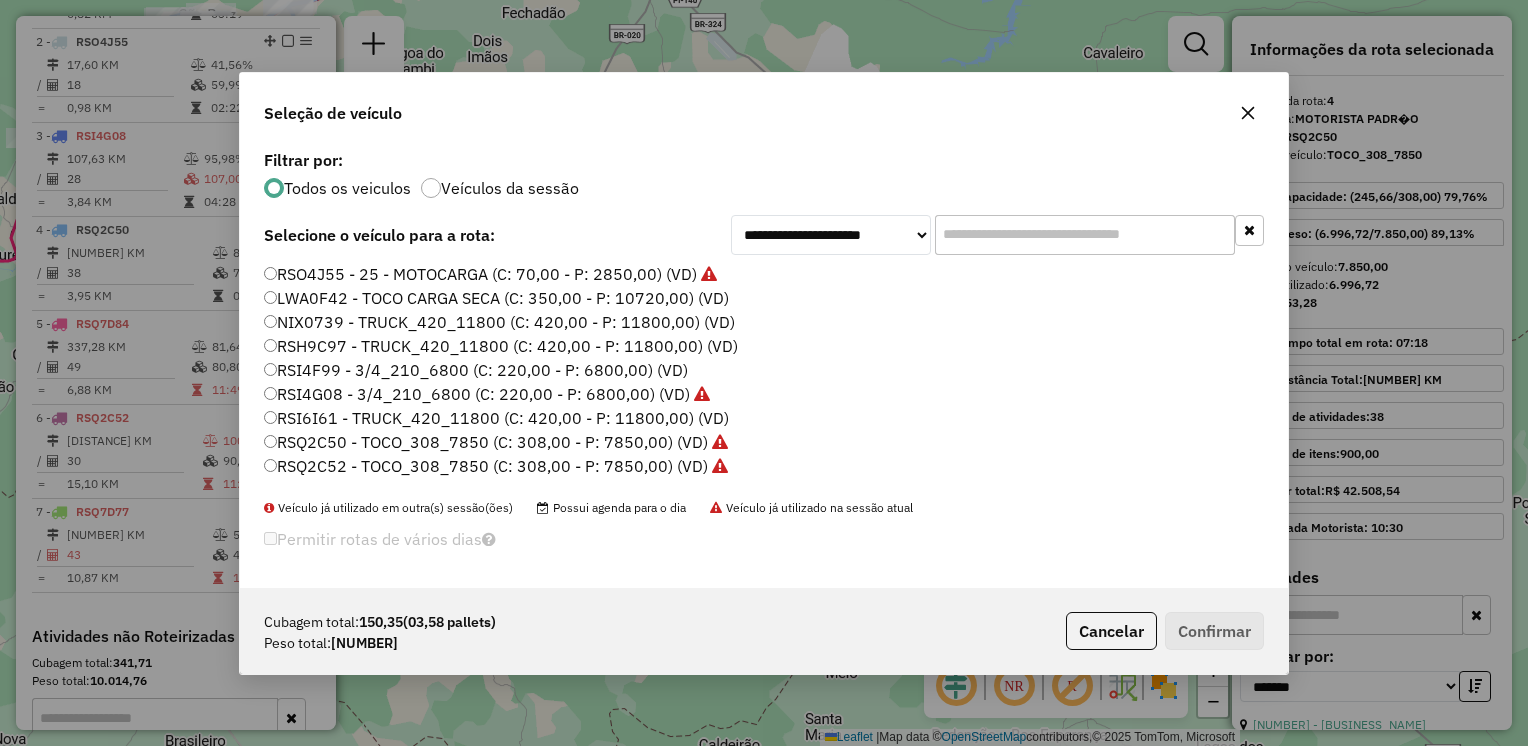 click on "RSI6I61 - TRUCK_420_11800 (C: 420,00 - P: 11800,00) (VD)" 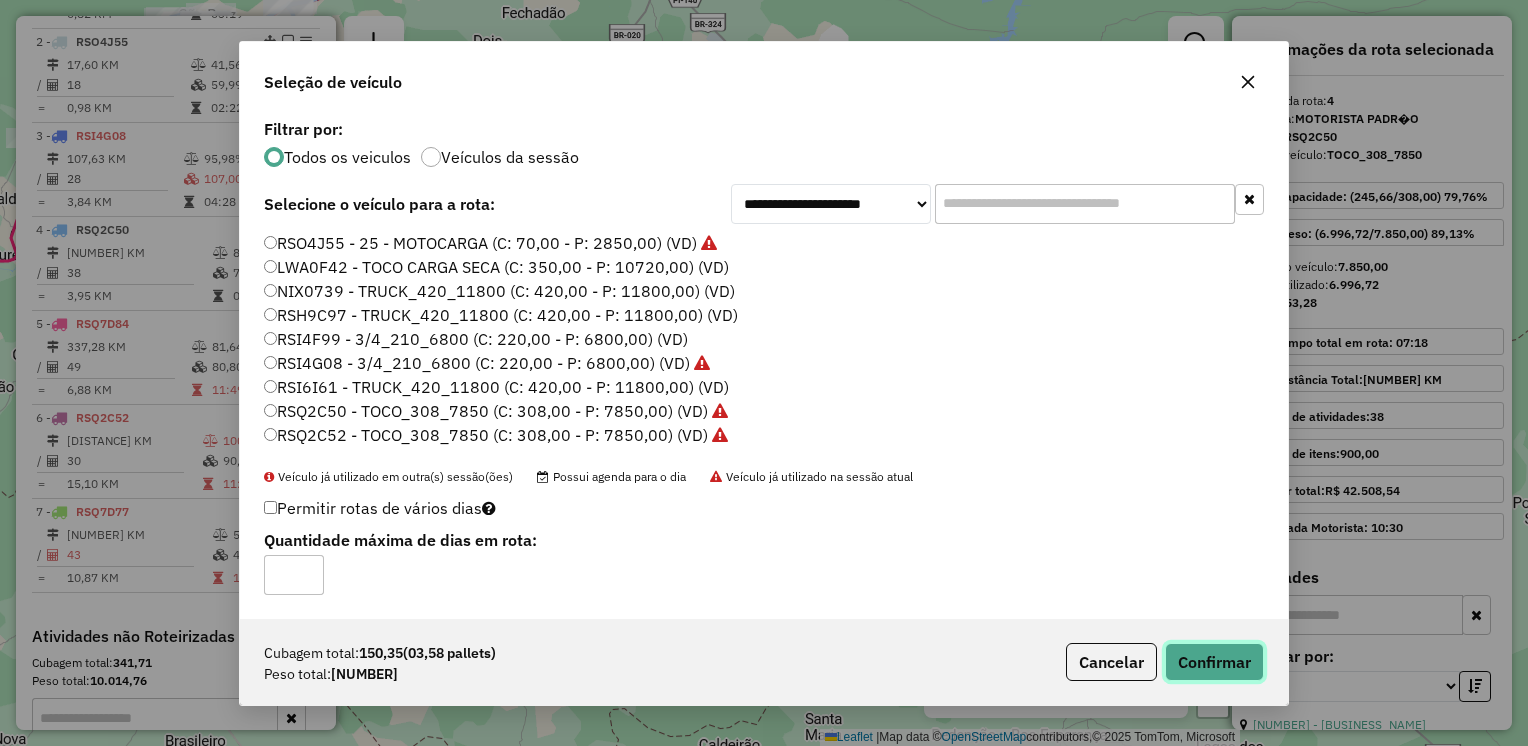 click on "Confirmar" 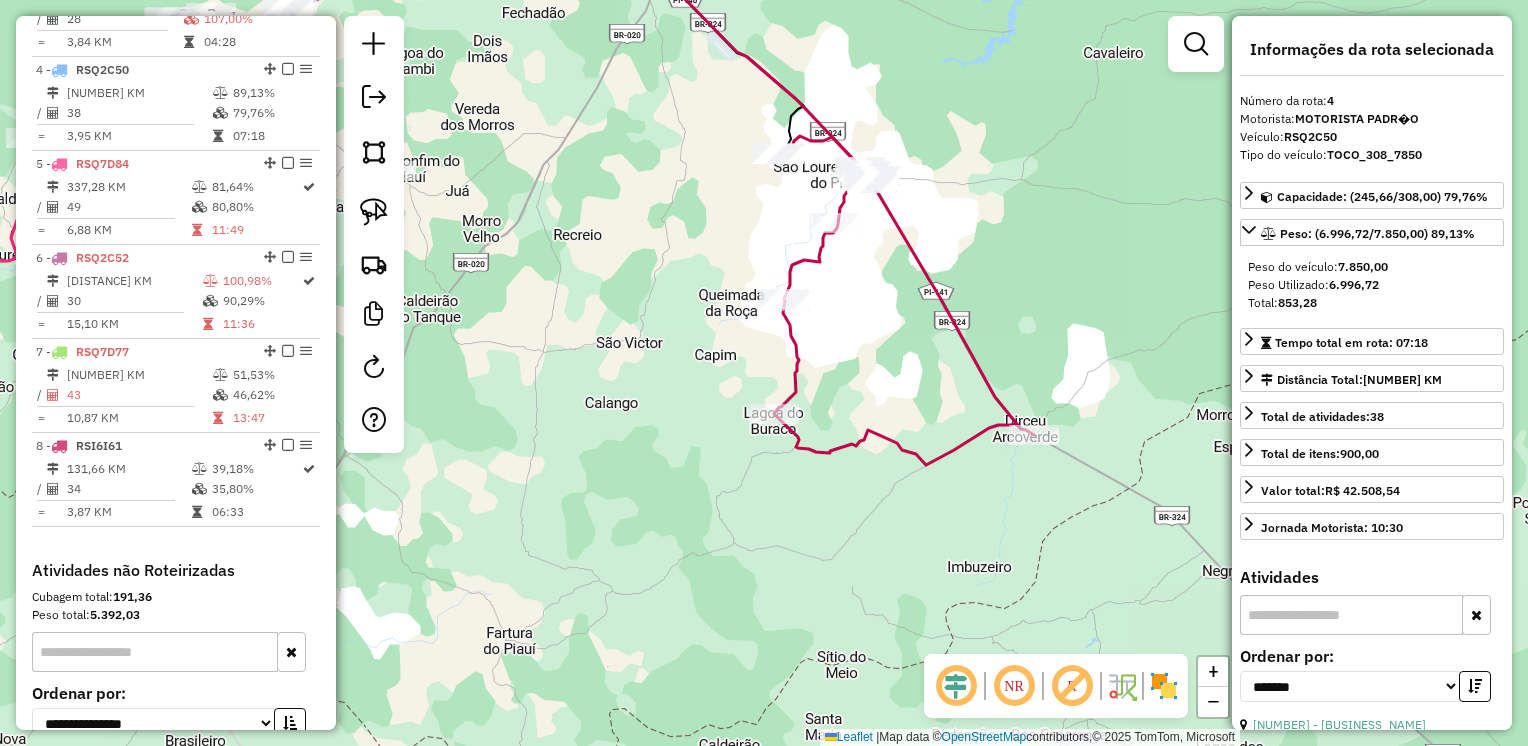 scroll, scrollTop: 1080, scrollLeft: 0, axis: vertical 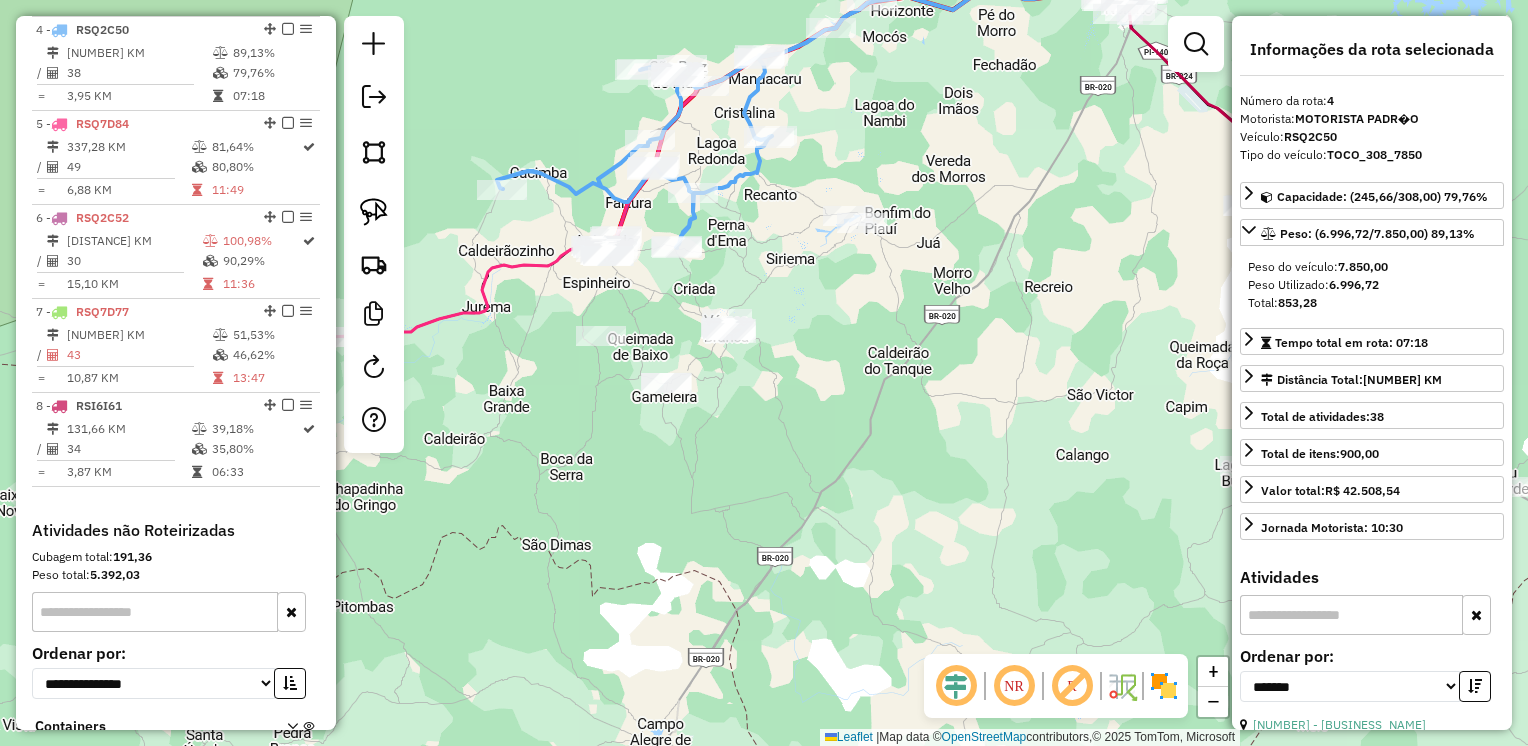 drag, startPoint x: 754, startPoint y: 646, endPoint x: 848, endPoint y: 517, distance: 159.61516 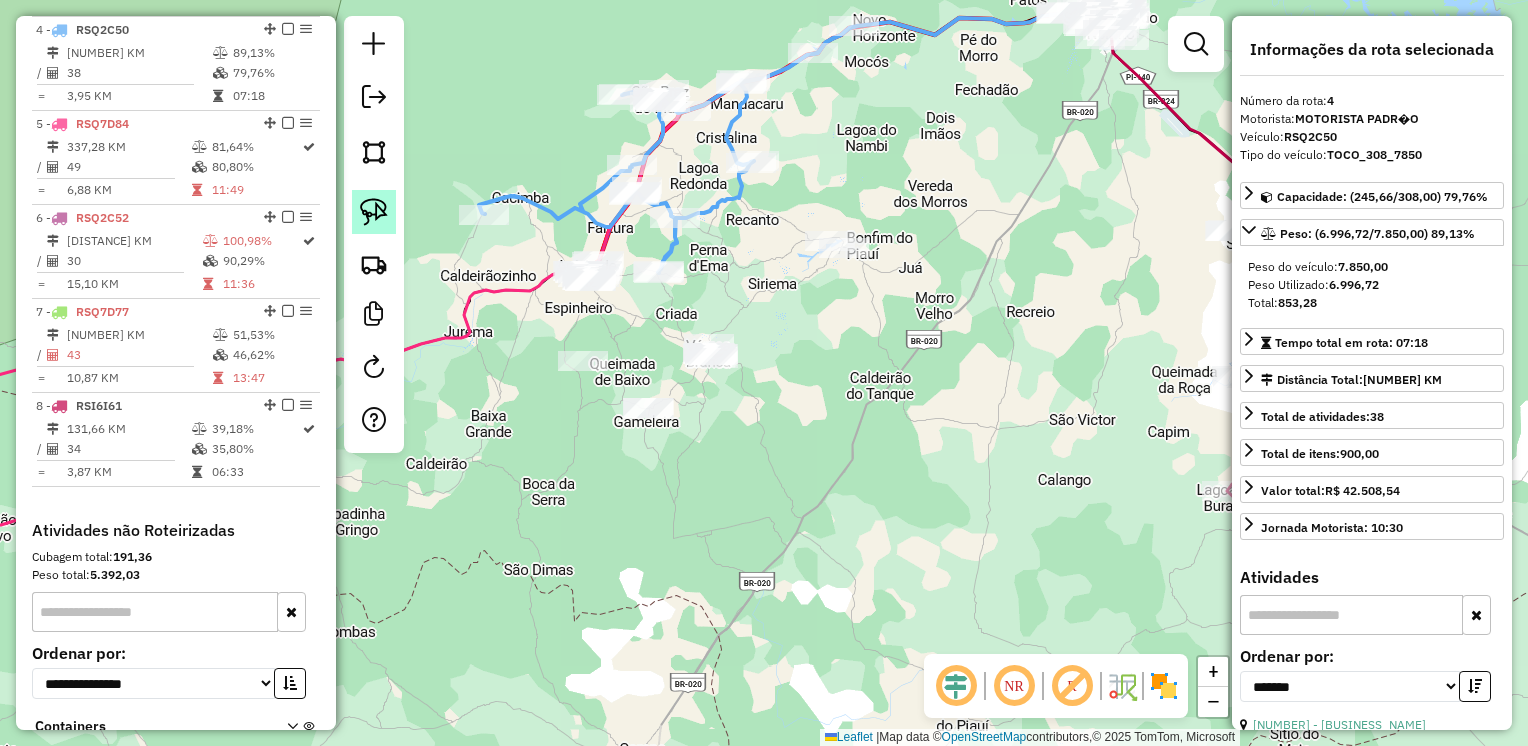 click 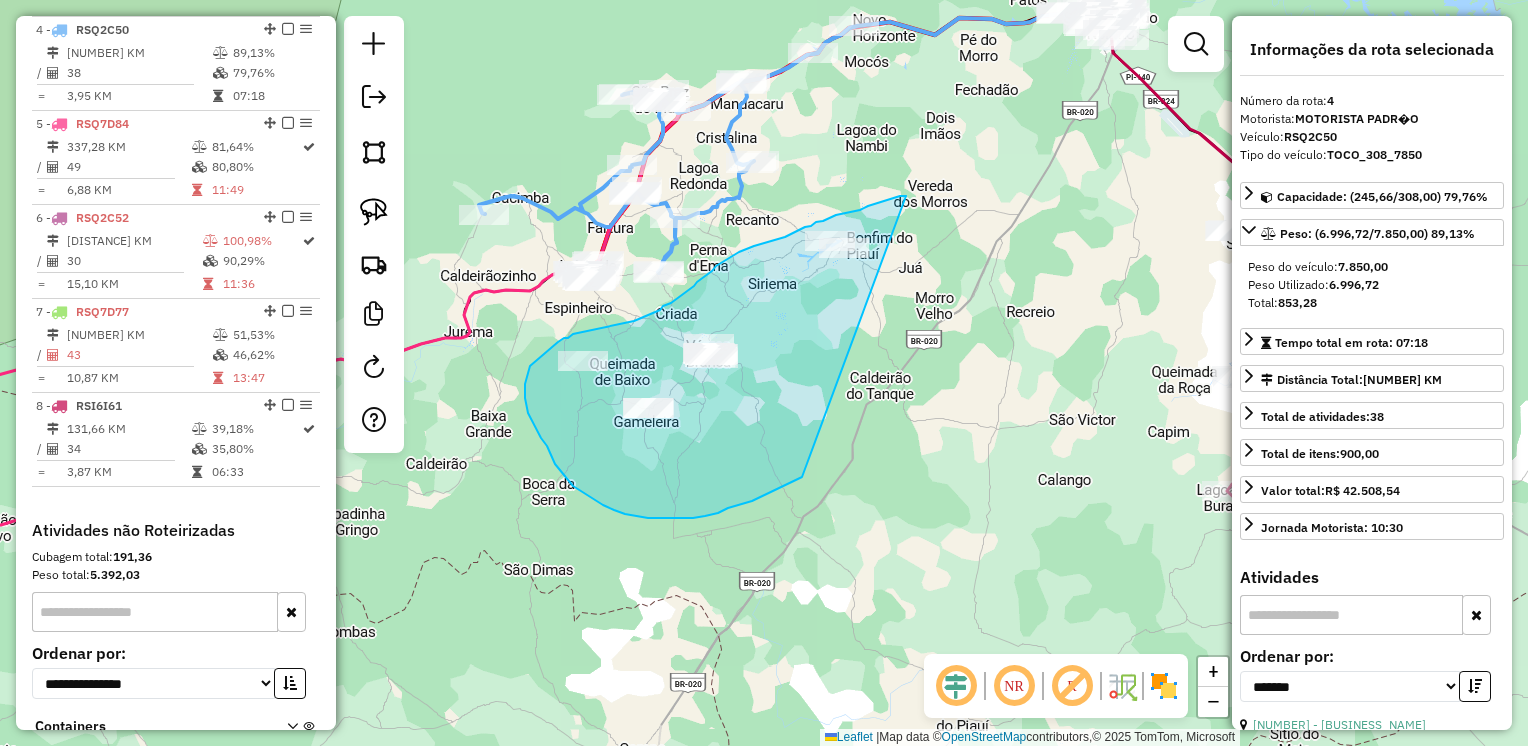 drag, startPoint x: 900, startPoint y: 196, endPoint x: 1056, endPoint y: 221, distance: 157.99051 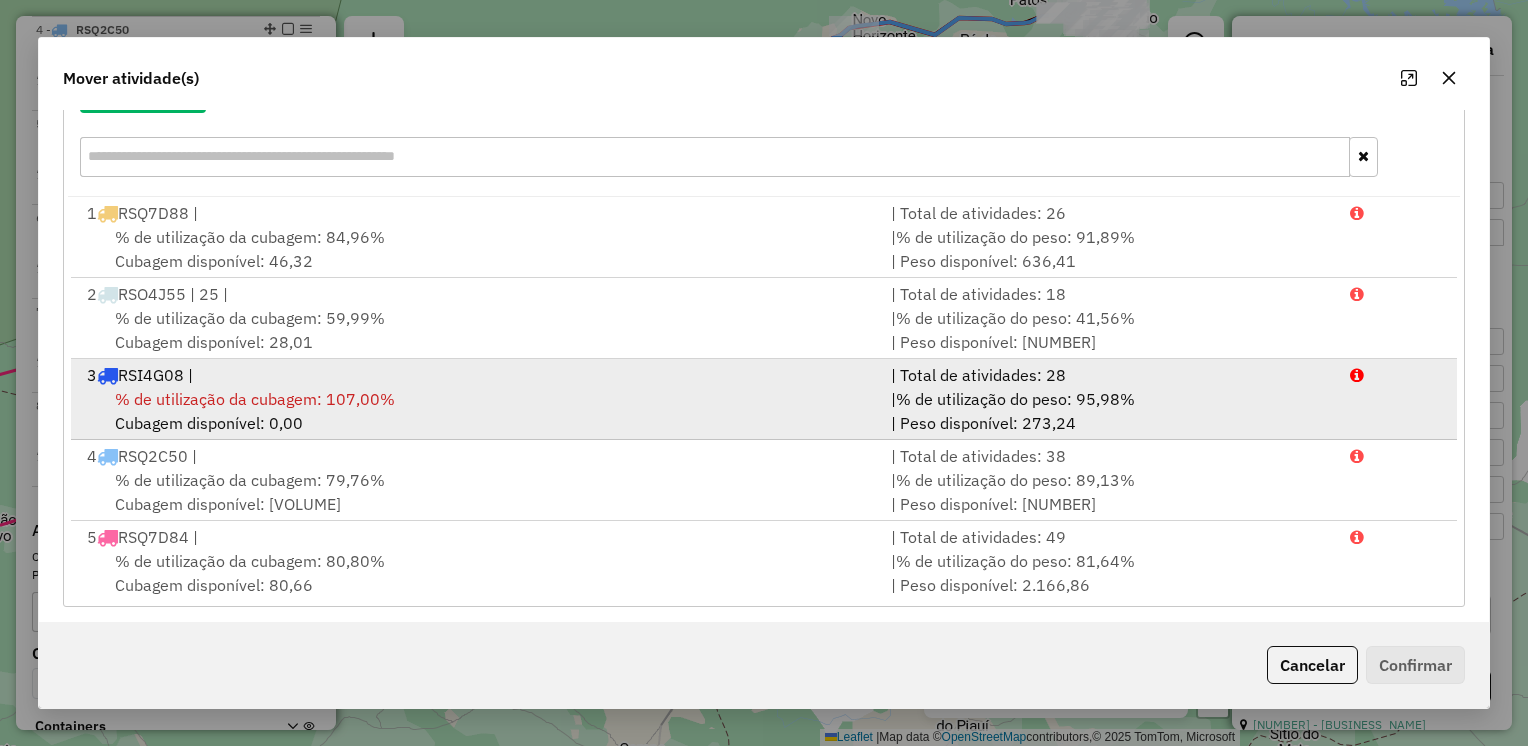 scroll, scrollTop: 271, scrollLeft: 0, axis: vertical 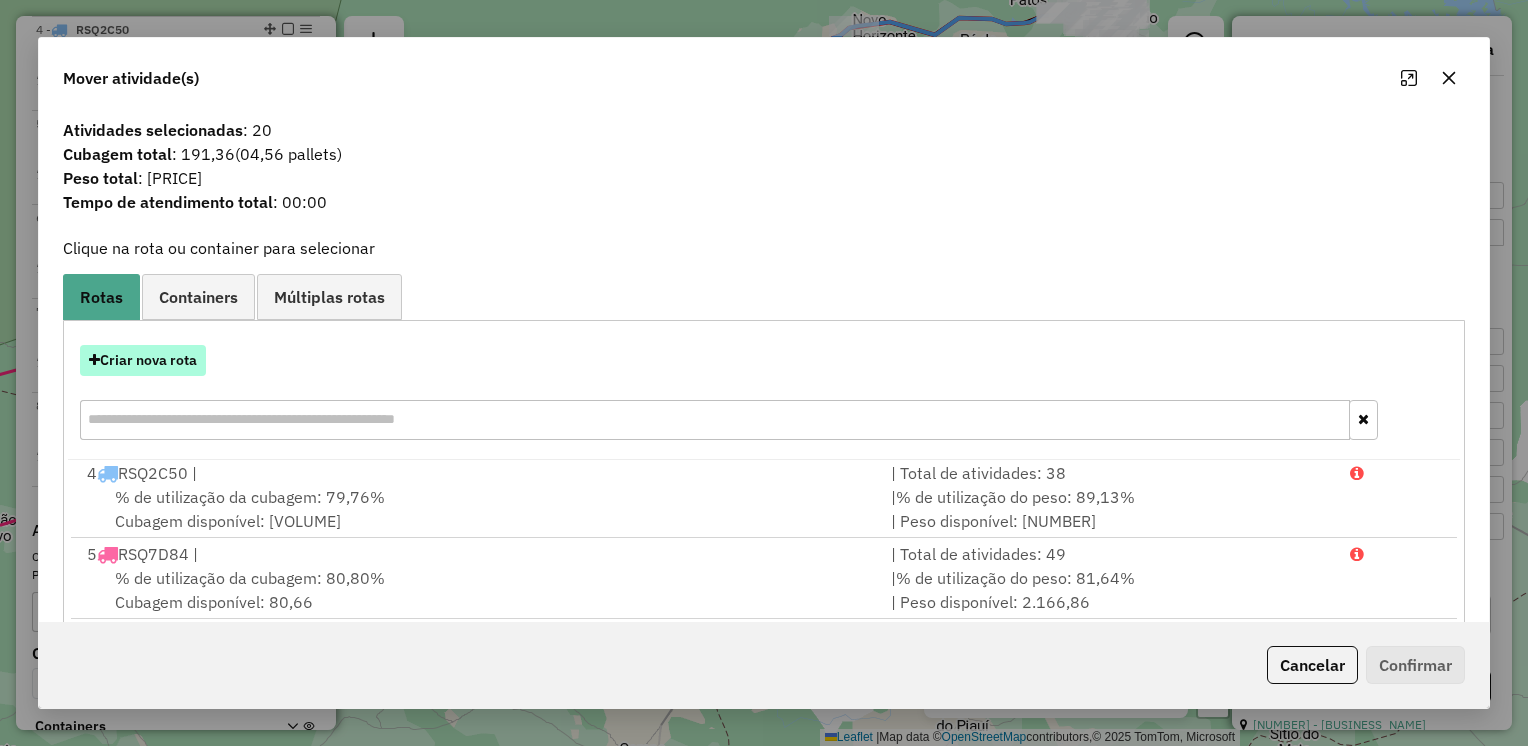 click on "Criar nova rota" at bounding box center (143, 360) 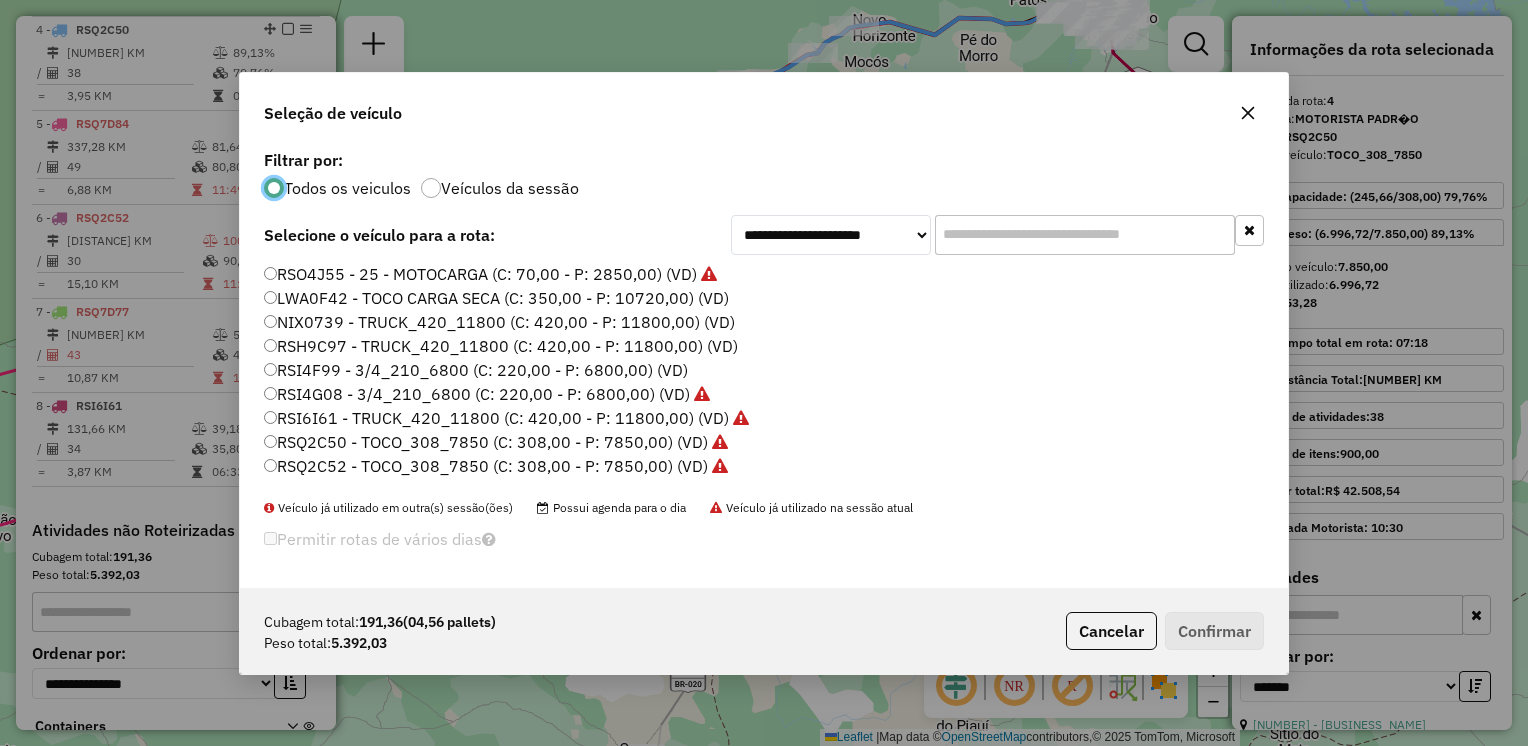 scroll, scrollTop: 10, scrollLeft: 6, axis: both 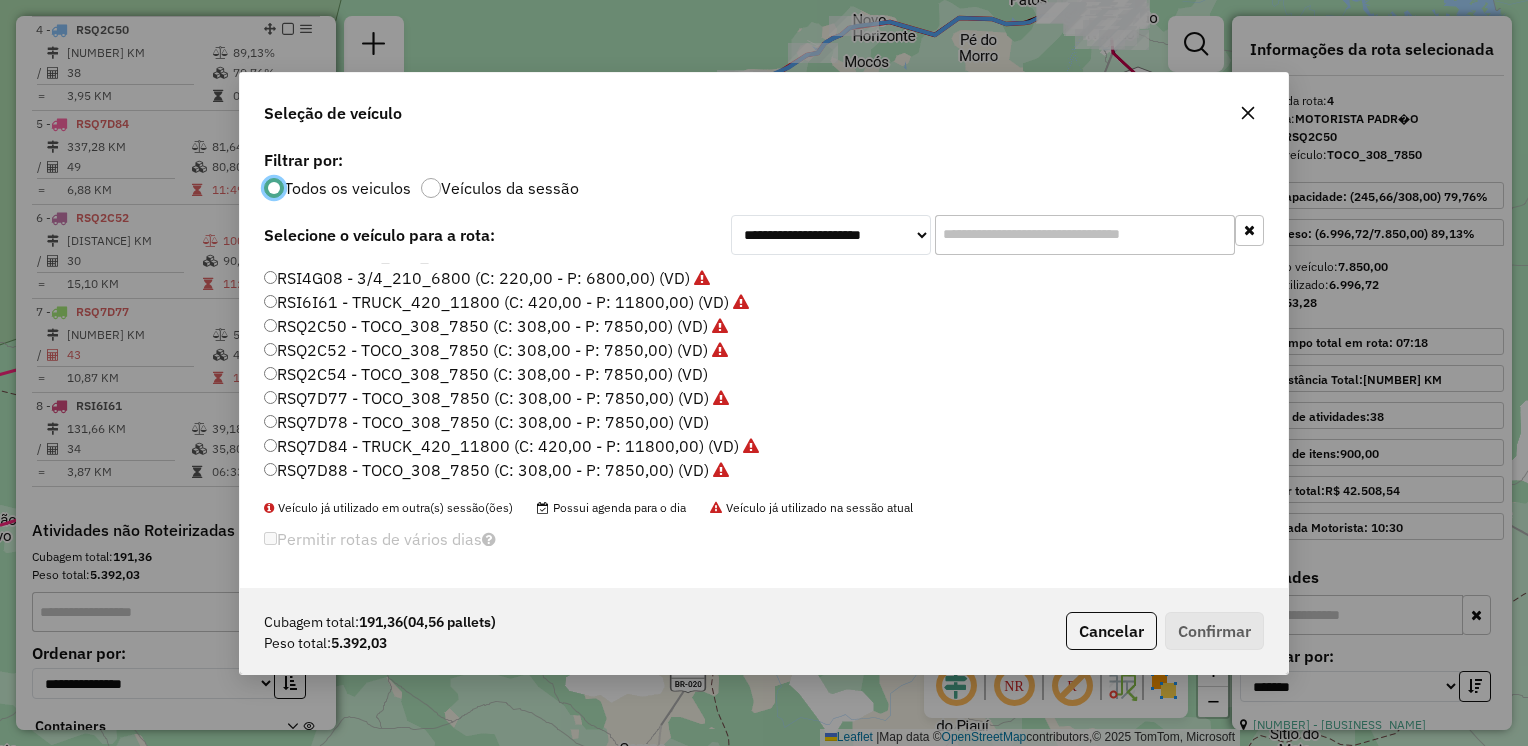 click on "RSQ2C54 - TOCO_308_7850 (C: 308,00 - P: 7850,00) (VD)" 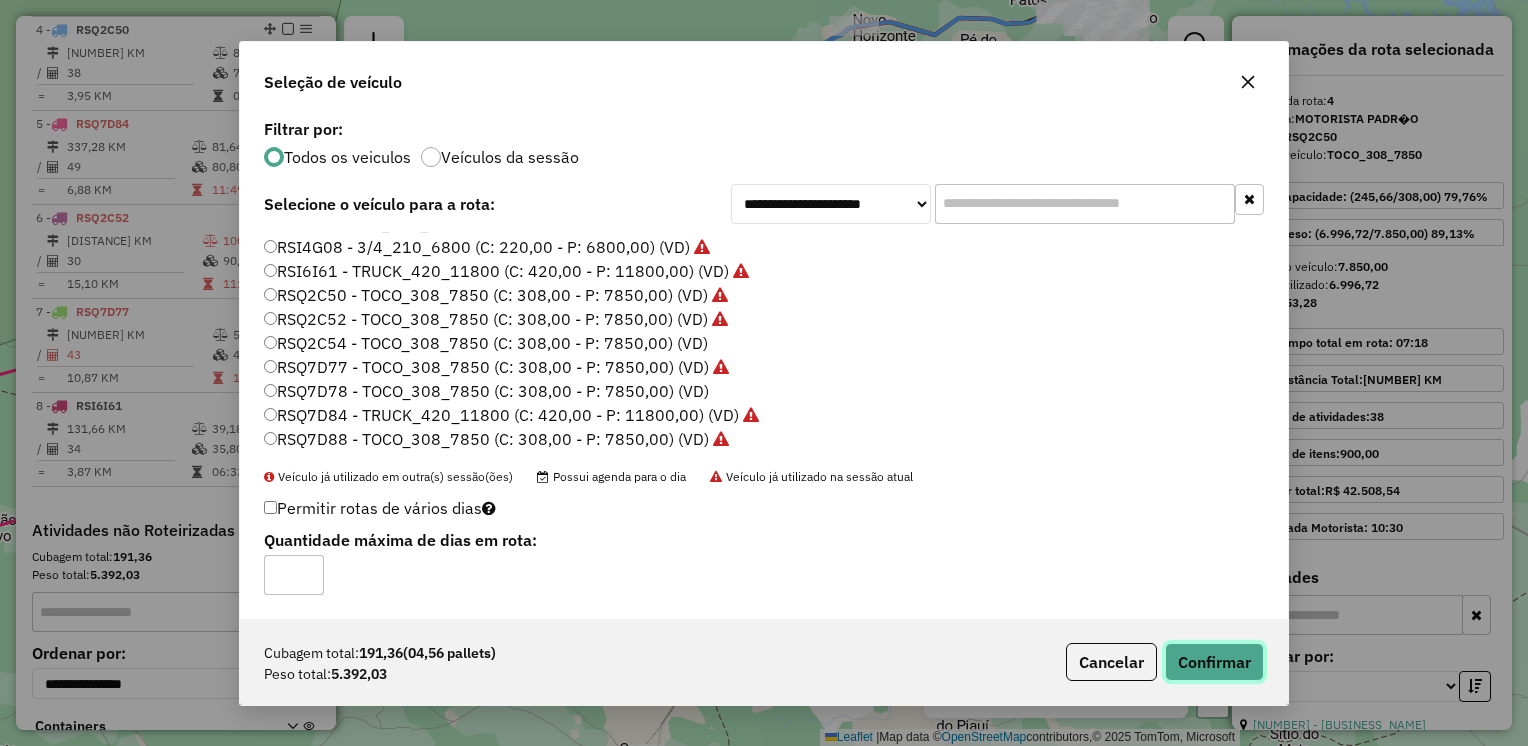 click on "Confirmar" 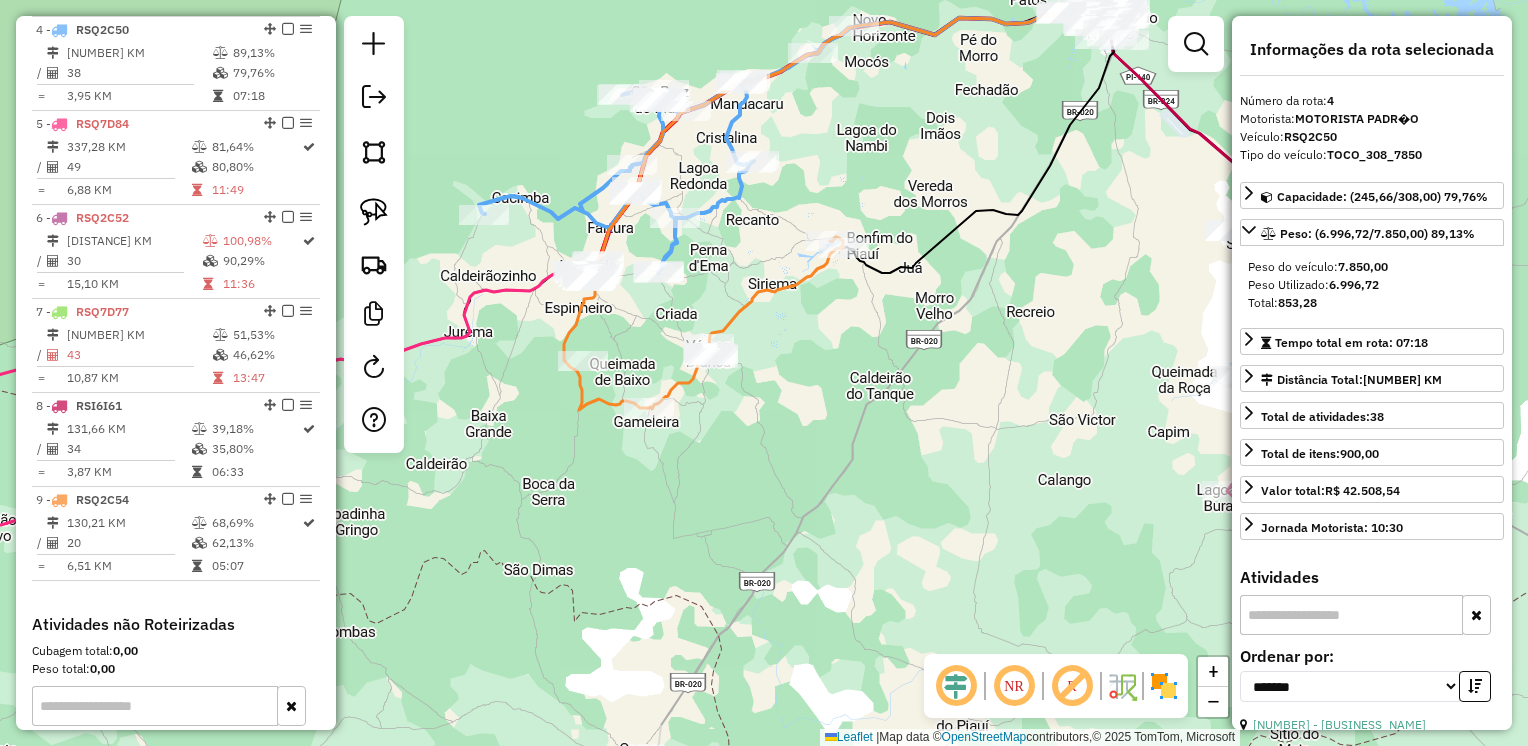 click on "Janela de atendimento Grade de atendimento Capacidade Transportadoras Veículos Cliente Pedidos  Rotas Selecione os dias de semana para filtrar as janelas de atendimento  Seg   Ter   Qua   Qui   Sex   Sáb   Dom  Informe o período da janela de atendimento: De: Até:  Filtrar exatamente a janela do cliente  Considerar janela de atendimento padrão  Selecione os dias de semana para filtrar as grades de atendimento  Seg   Ter   Qua   Qui   Sex   Sáb   Dom   Considerar clientes sem dia de atendimento cadastrado  Clientes fora do dia de atendimento selecionado Filtrar as atividades entre os valores definidos abaixo:  Peso mínimo:   Peso máximo:   Cubagem mínima:   Cubagem máxima:   De:   Até:  Filtrar as atividades entre o tempo de atendimento definido abaixo:  De:   Até:   Considerar capacidade total dos clientes não roteirizados Transportadora: Selecione um ou mais itens Tipo de veículo: Selecione um ou mais itens Veículo: Selecione um ou mais itens Motorista: Selecione um ou mais itens Nome: Rótulo:" 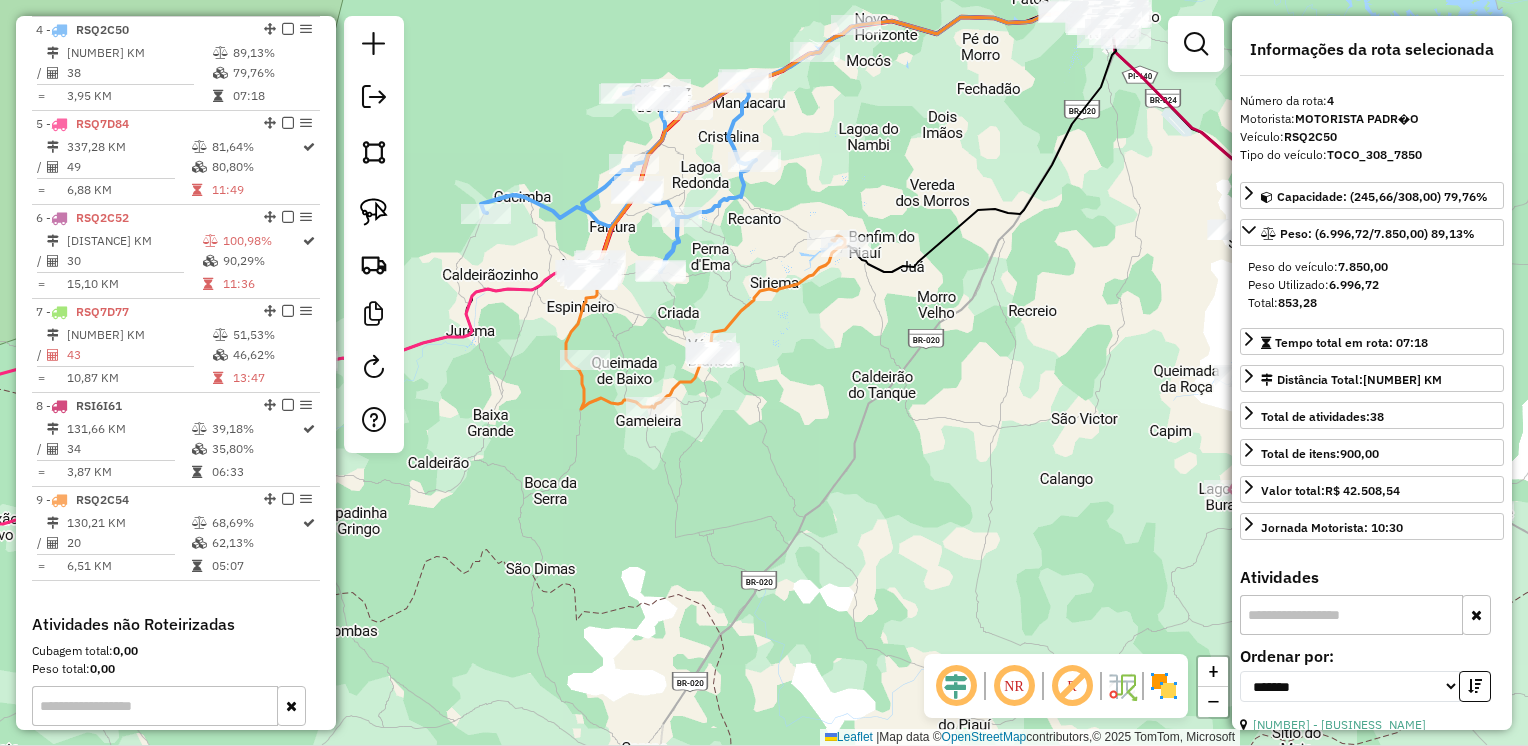 click on "Janela de atendimento Grade de atendimento Capacidade Transportadoras Veículos Cliente Pedidos  Rotas Selecione os dias de semana para filtrar as janelas de atendimento  Seg   Ter   Qua   Qui   Sex   Sáb   Dom  Informe o período da janela de atendimento: De: Até:  Filtrar exatamente a janela do cliente  Considerar janela de atendimento padrão  Selecione os dias de semana para filtrar as grades de atendimento  Seg   Ter   Qua   Qui   Sex   Sáb   Dom   Considerar clientes sem dia de atendimento cadastrado  Clientes fora do dia de atendimento selecionado Filtrar as atividades entre os valores definidos abaixo:  Peso mínimo:   Peso máximo:   Cubagem mínima:   Cubagem máxima:   De:   Até:  Filtrar as atividades entre o tempo de atendimento definido abaixo:  De:   Até:   Considerar capacidade total dos clientes não roteirizados Transportadora: Selecione um ou mais itens Tipo de veículo: Selecione um ou mais itens Veículo: Selecione um ou mais itens Motorista: Selecione um ou mais itens Nome: Rótulo:" 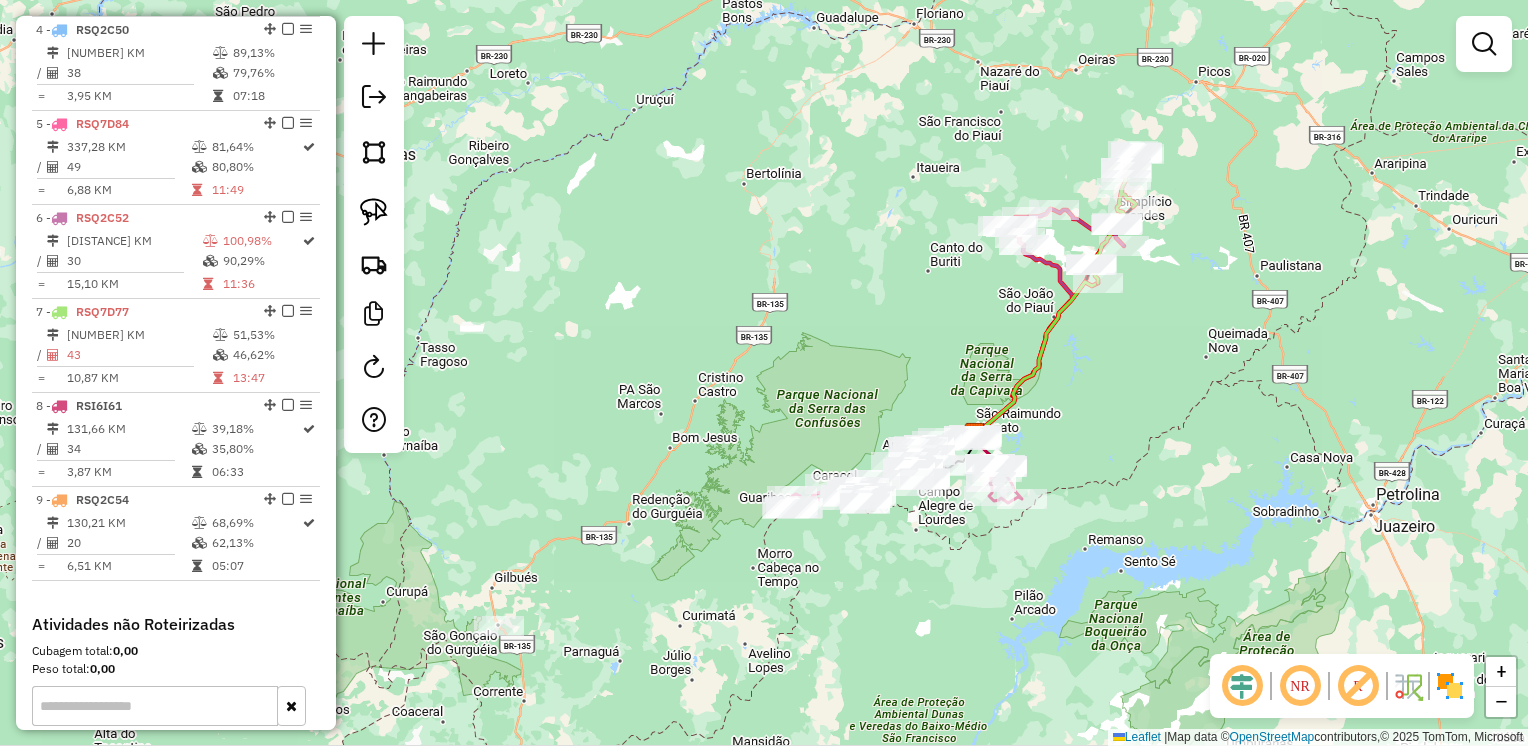 drag, startPoint x: 1246, startPoint y: 411, endPoint x: 1189, endPoint y: 401, distance: 57.870544 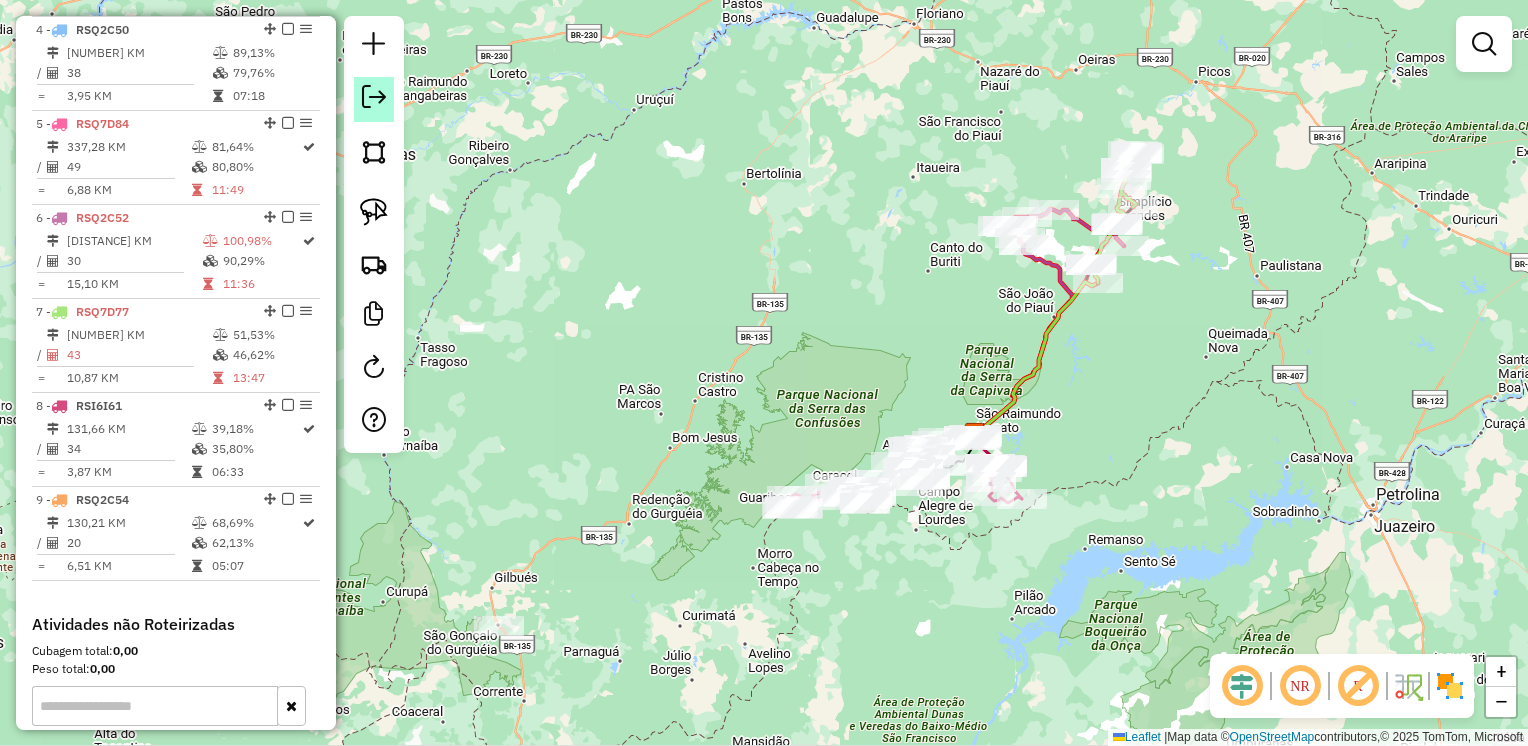 click 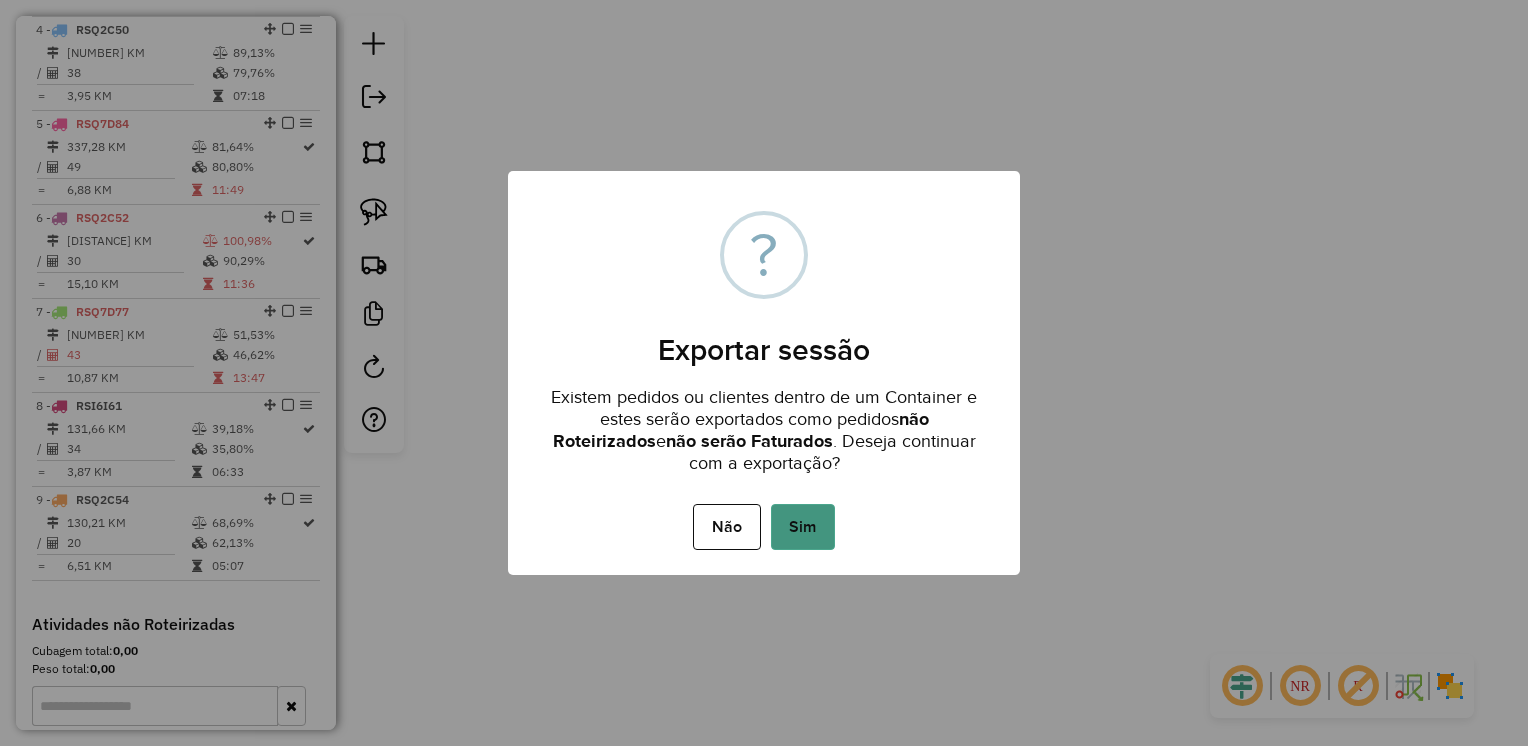 click on "Sim" at bounding box center (803, 527) 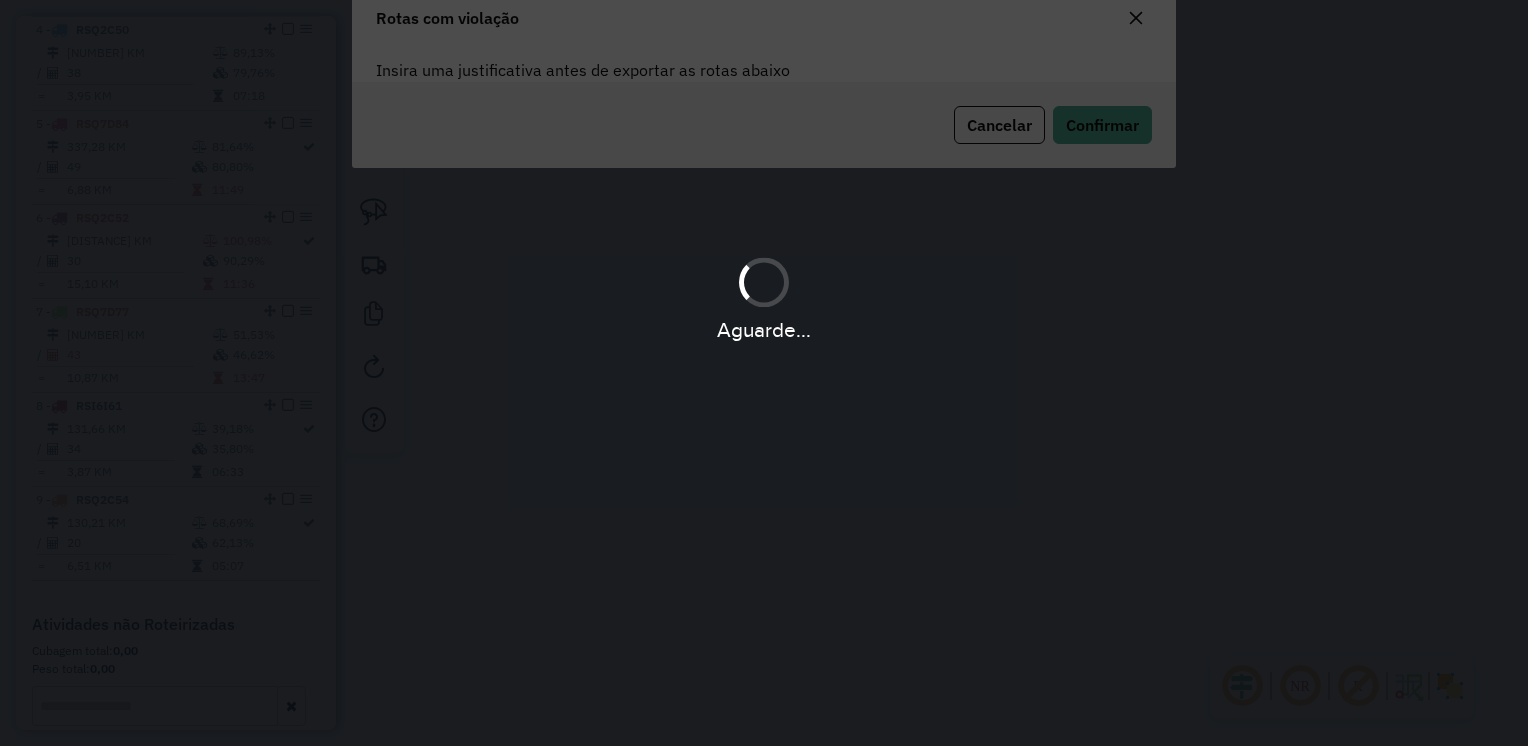 scroll, scrollTop: 0, scrollLeft: 0, axis: both 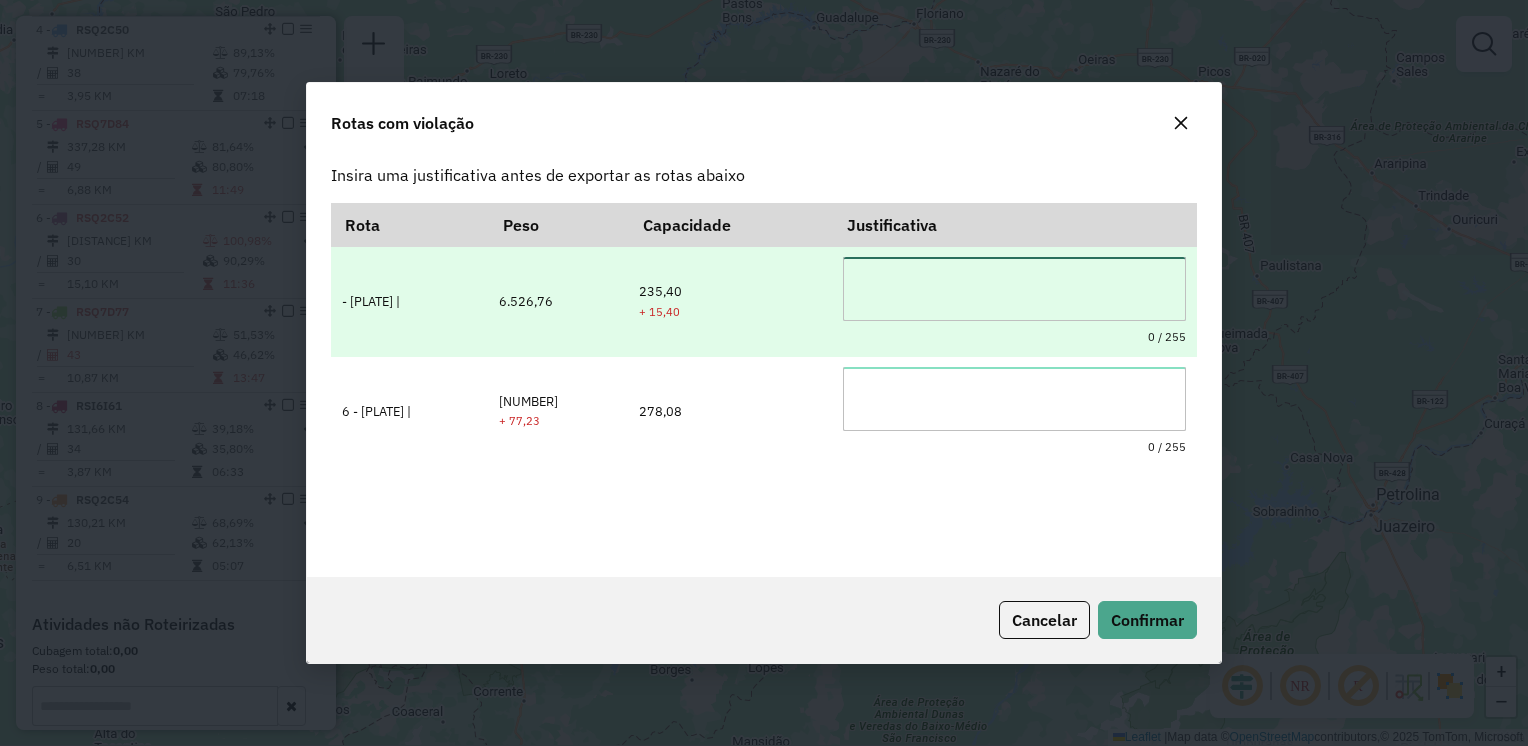 click at bounding box center [1014, 289] 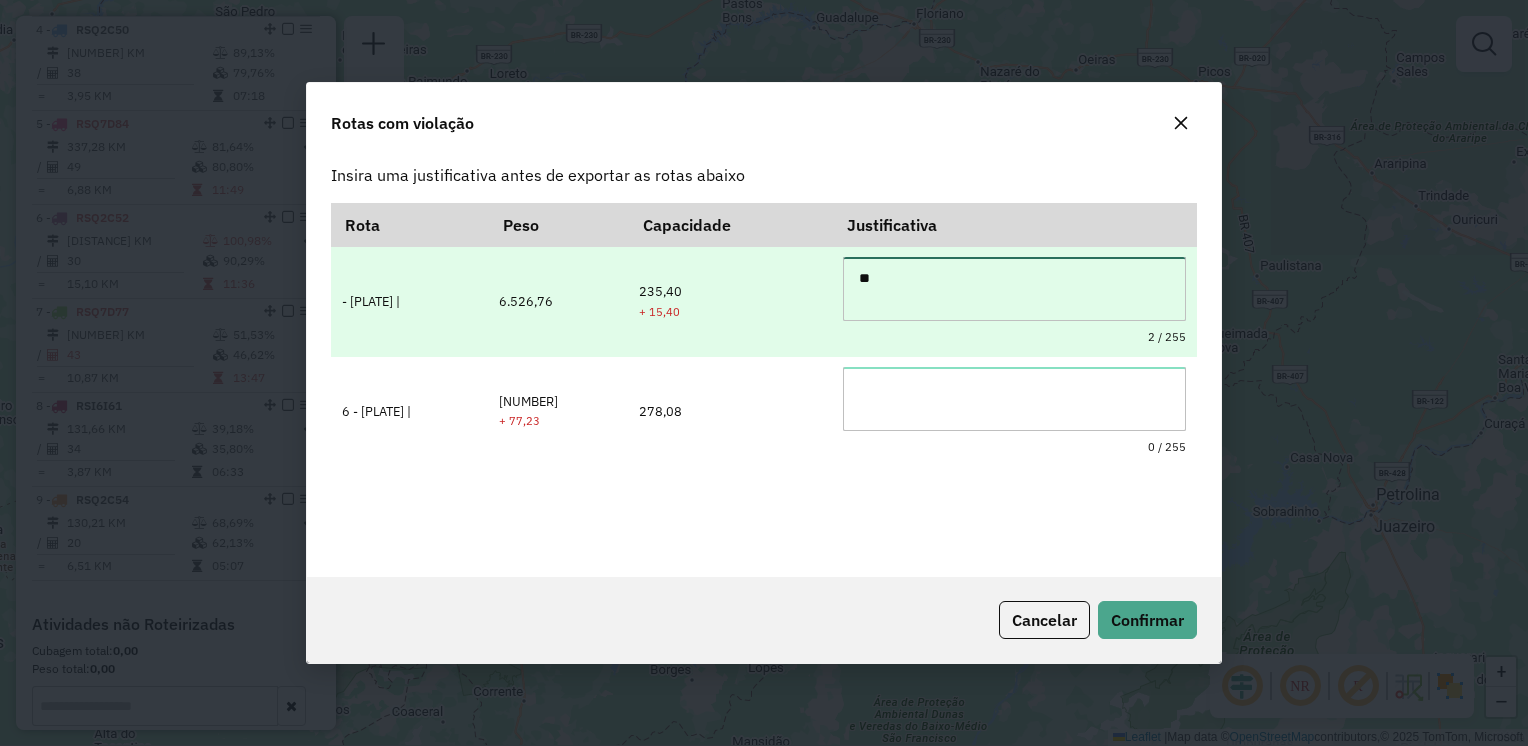 type on "*" 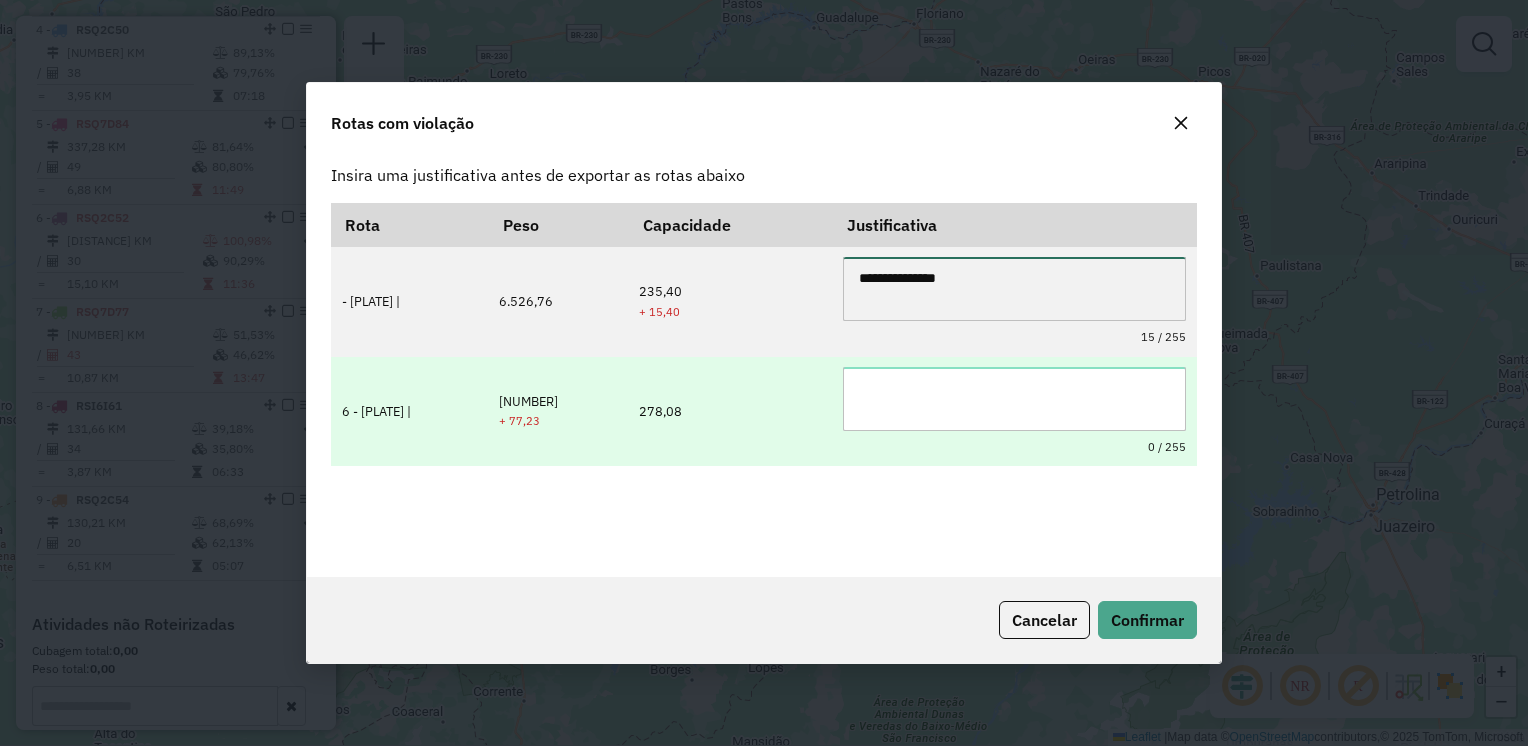 type on "**********" 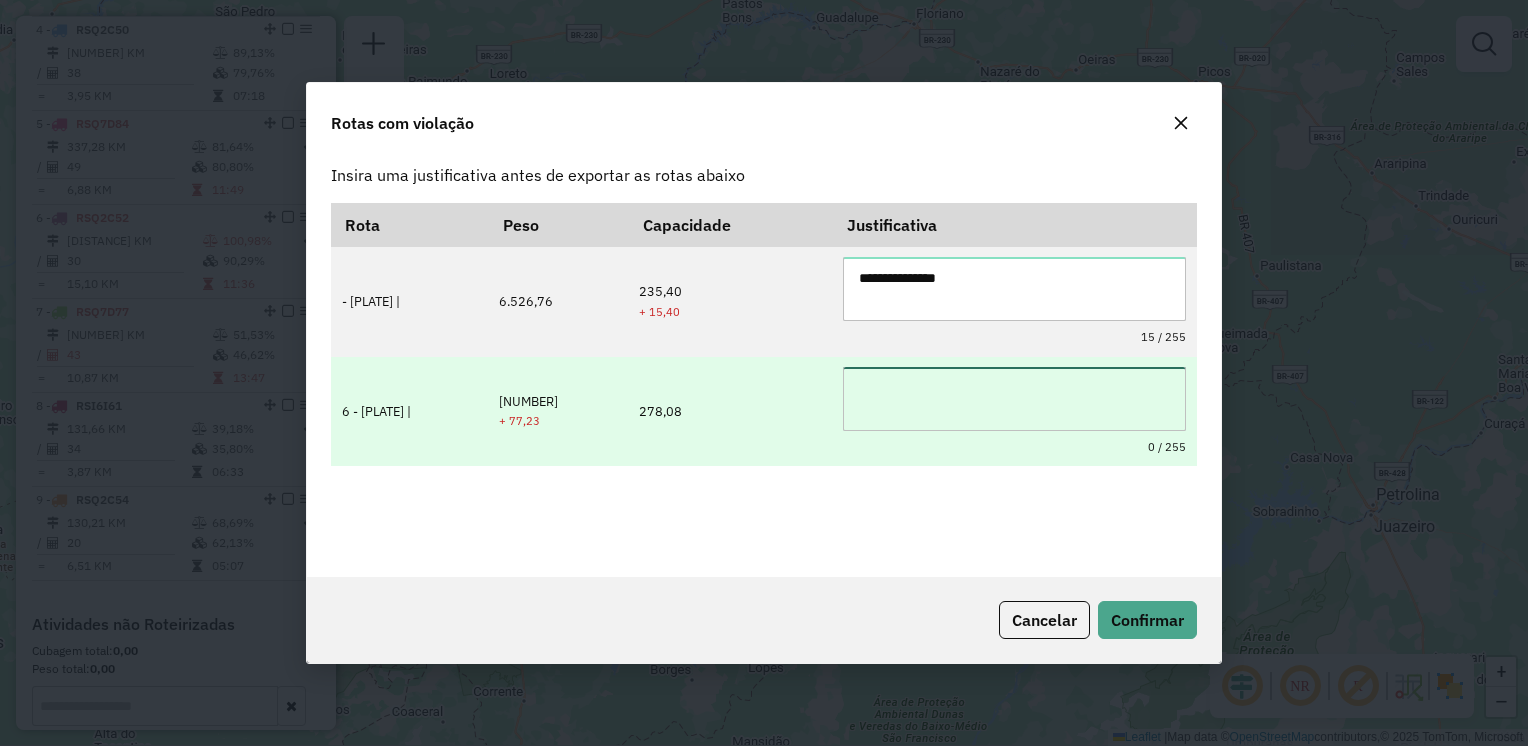 click at bounding box center [1014, 399] 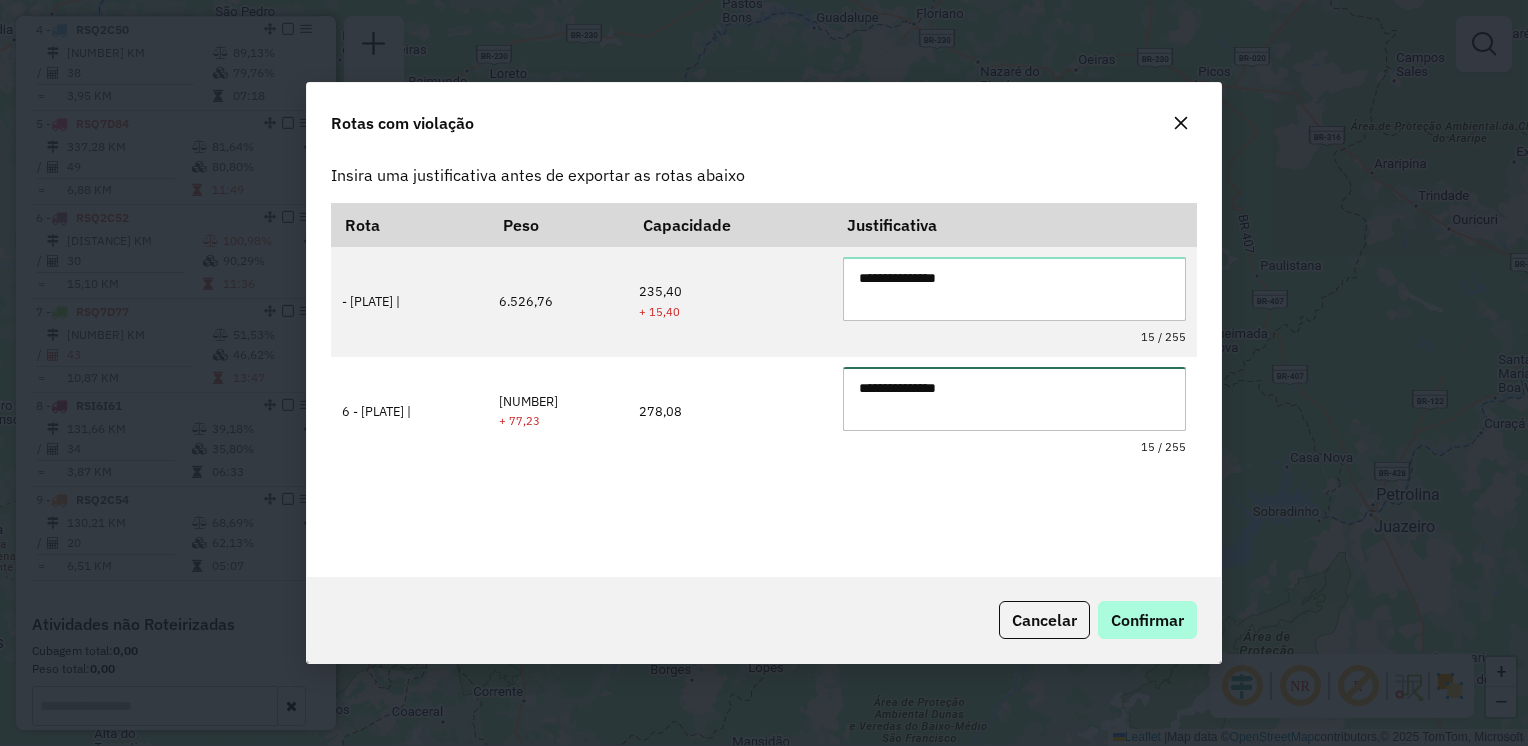 type on "**********" 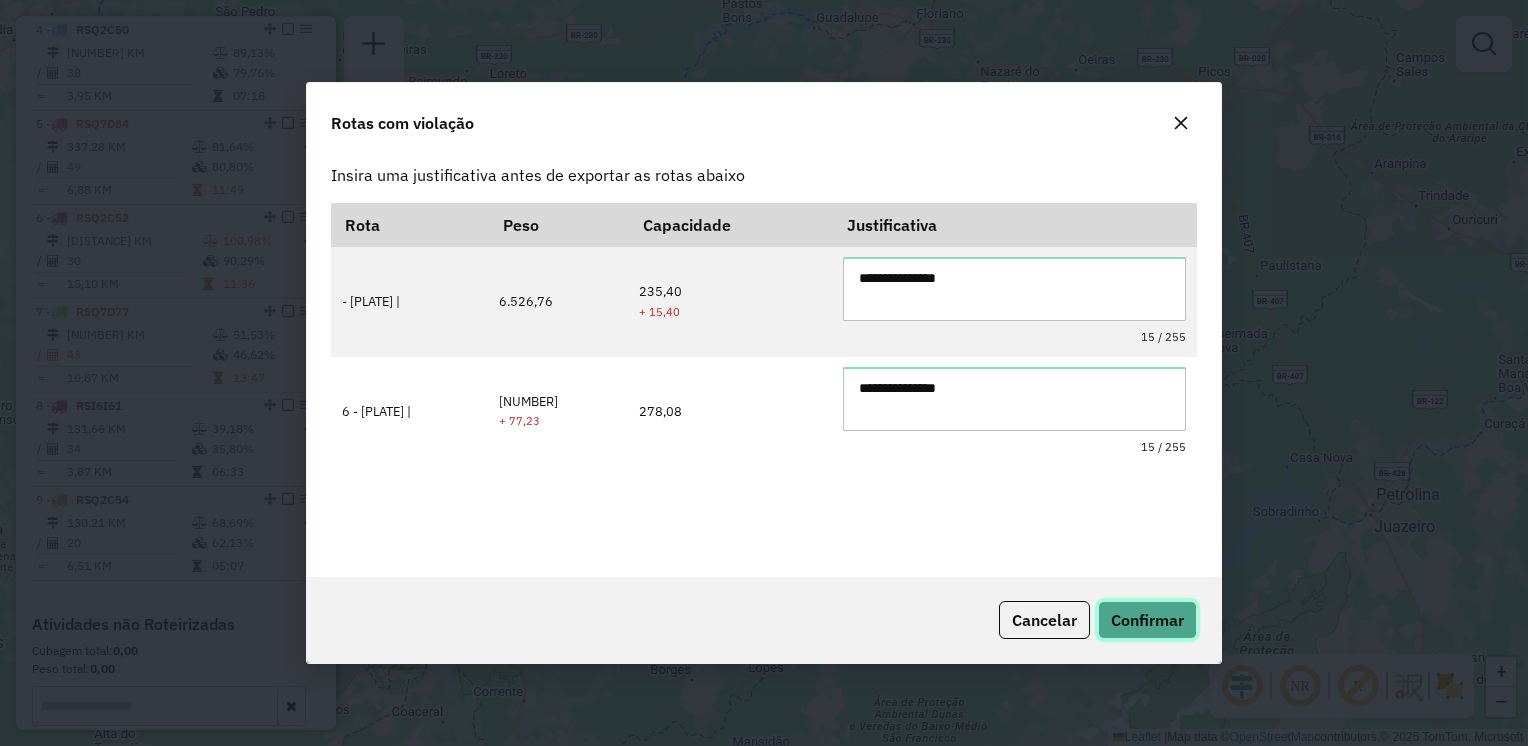 click on "Confirmar" 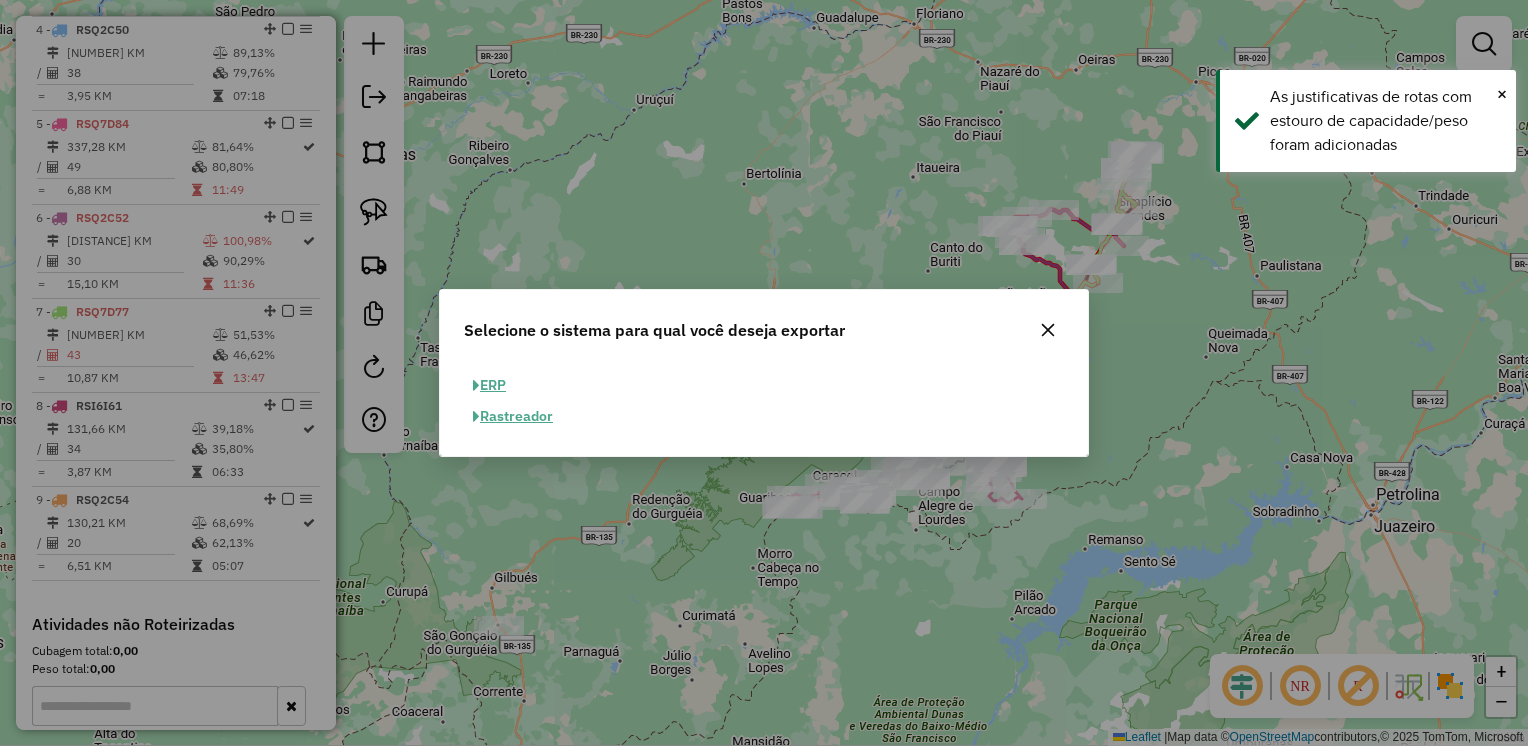 click on "ERP" 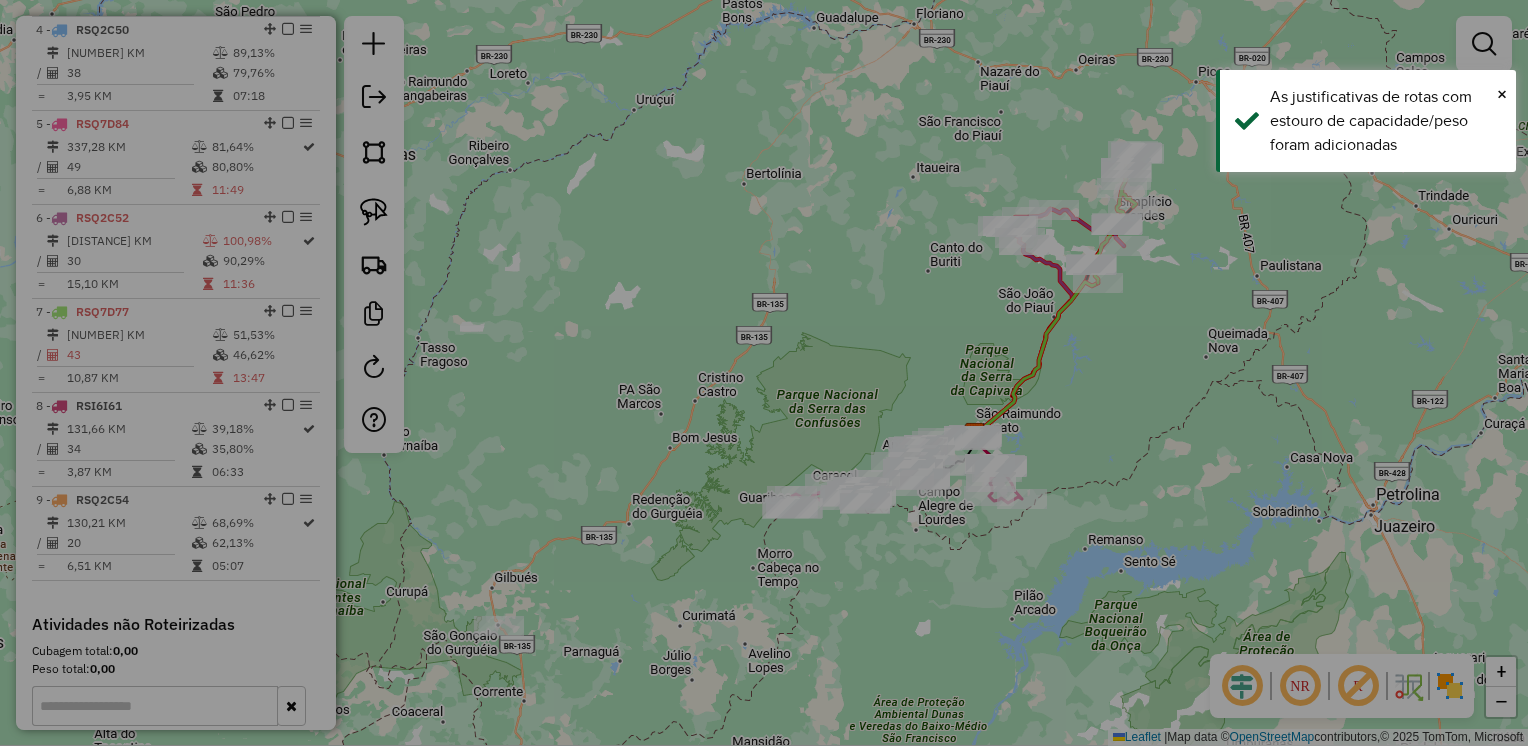 select on "**" 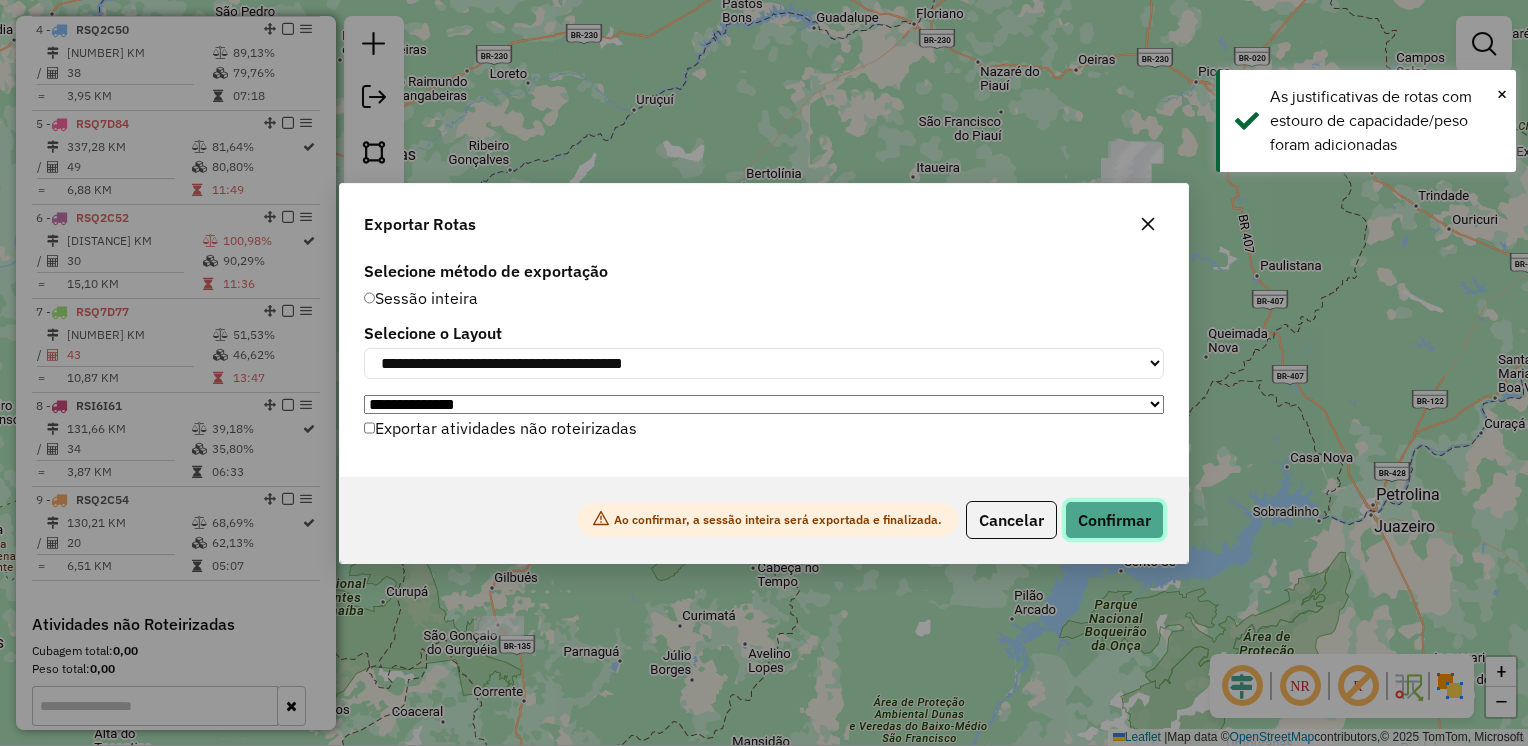 click on "Confirmar" 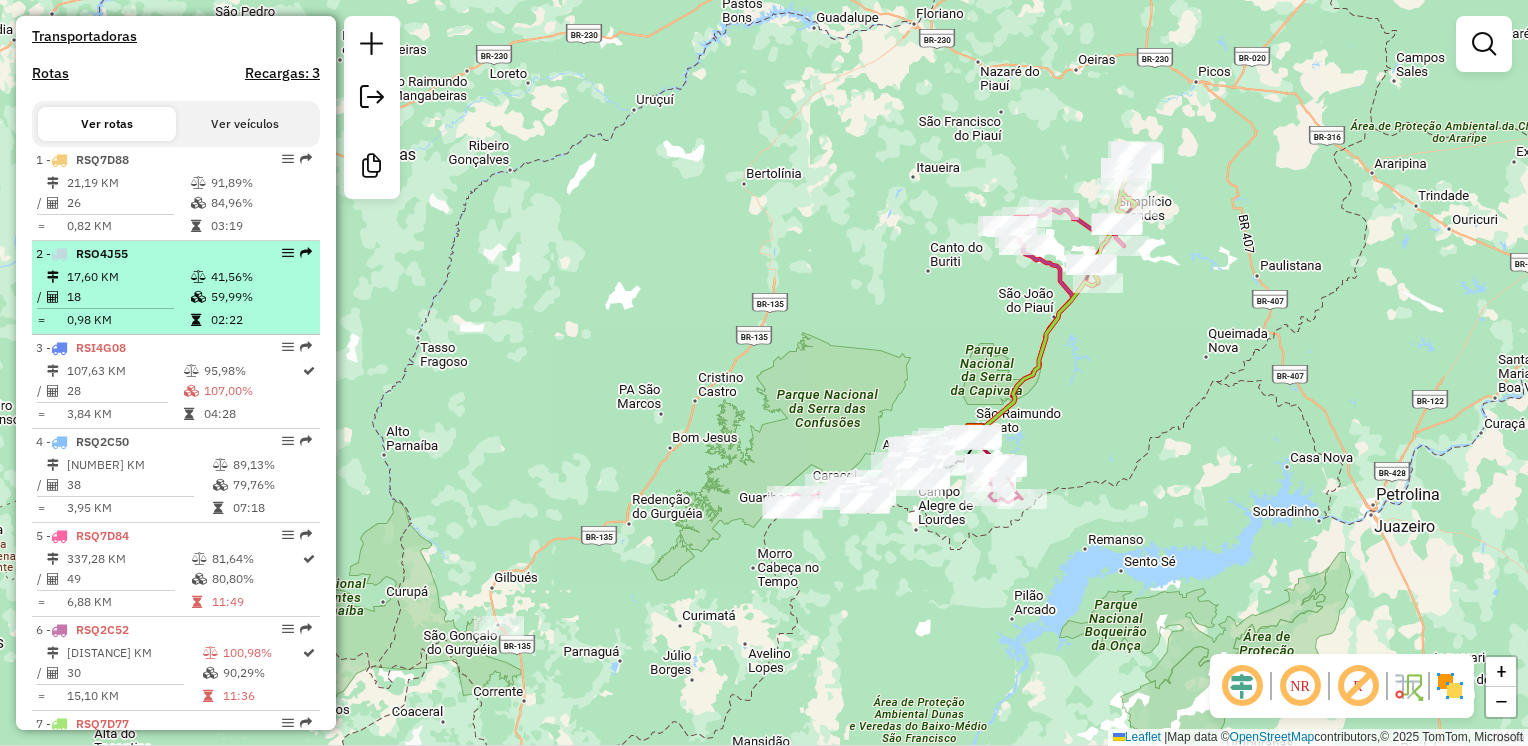 scroll, scrollTop: 593, scrollLeft: 0, axis: vertical 